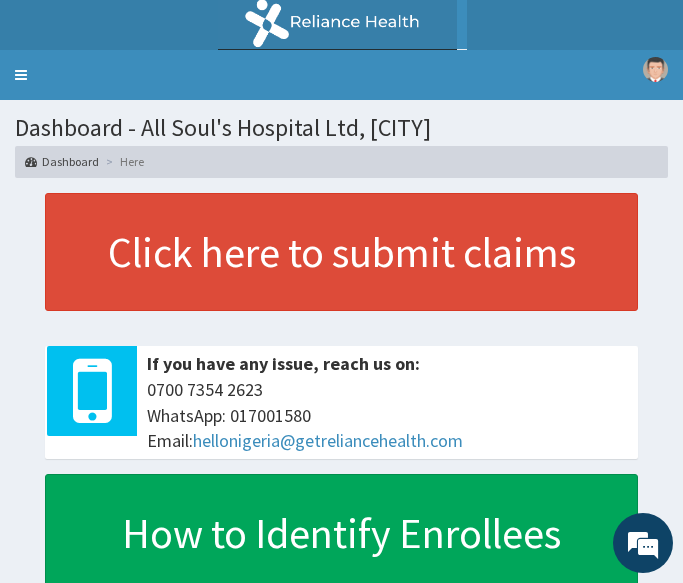 scroll, scrollTop: 0, scrollLeft: 0, axis: both 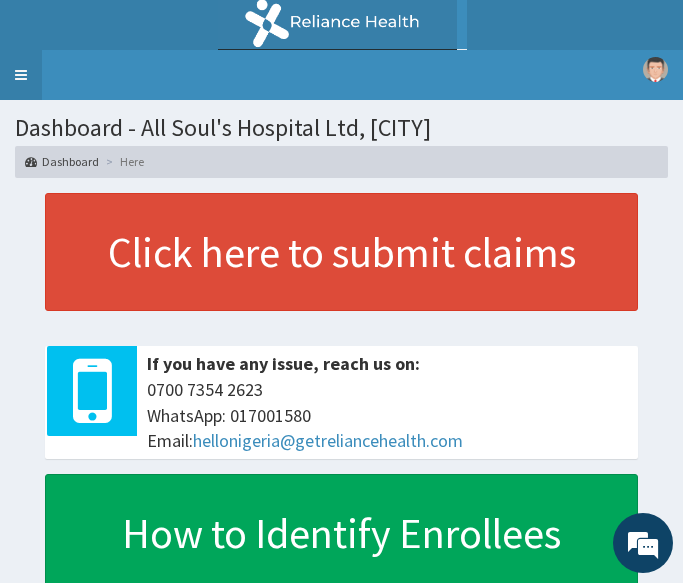 click on "Toggle navigation" at bounding box center (21, 75) 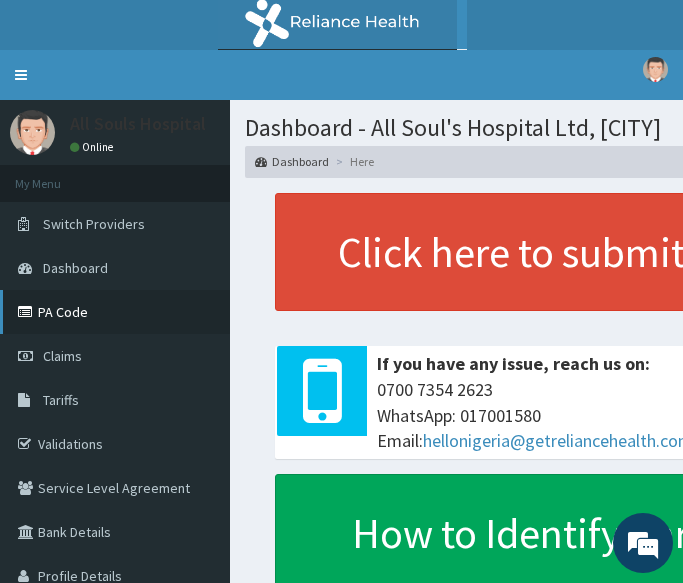 click on "PA Code" at bounding box center (115, 312) 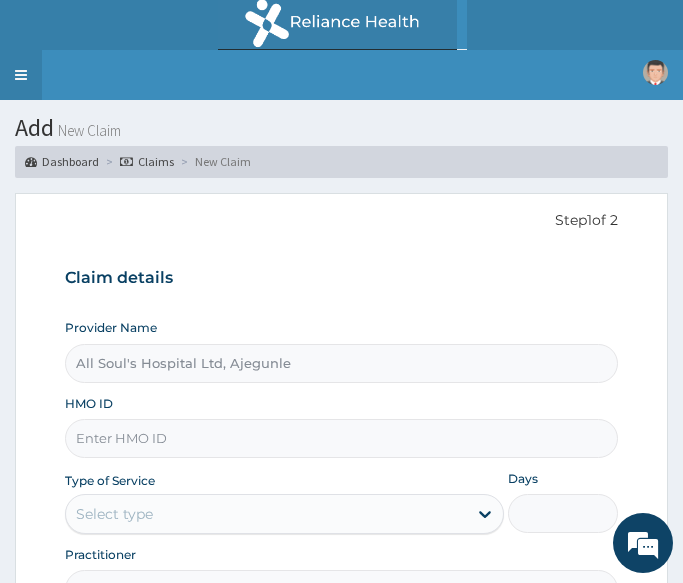 scroll, scrollTop: 0, scrollLeft: 0, axis: both 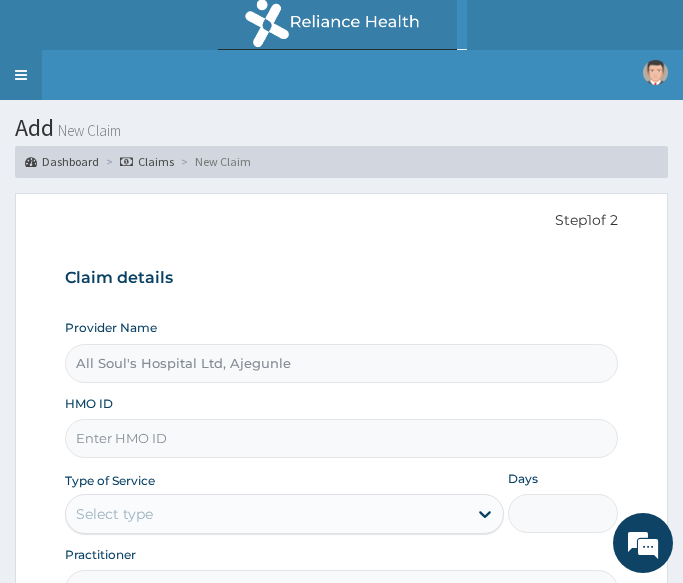 click on "Toggle navigation" at bounding box center (21, 75) 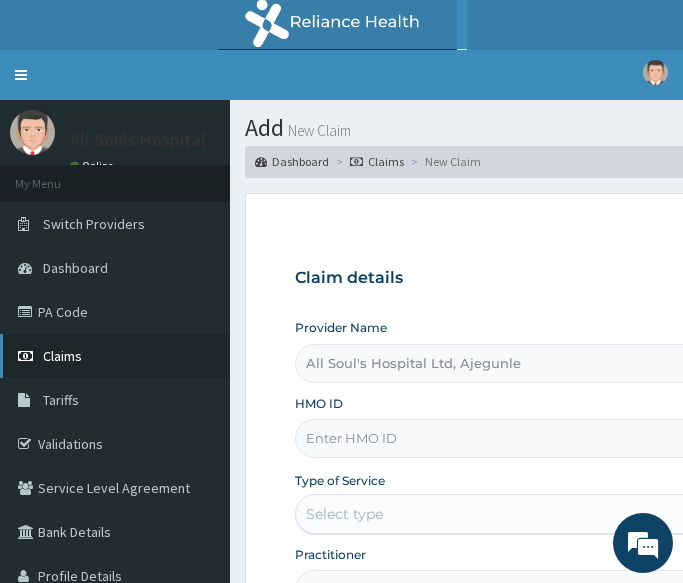 click on "Claims" at bounding box center (62, 356) 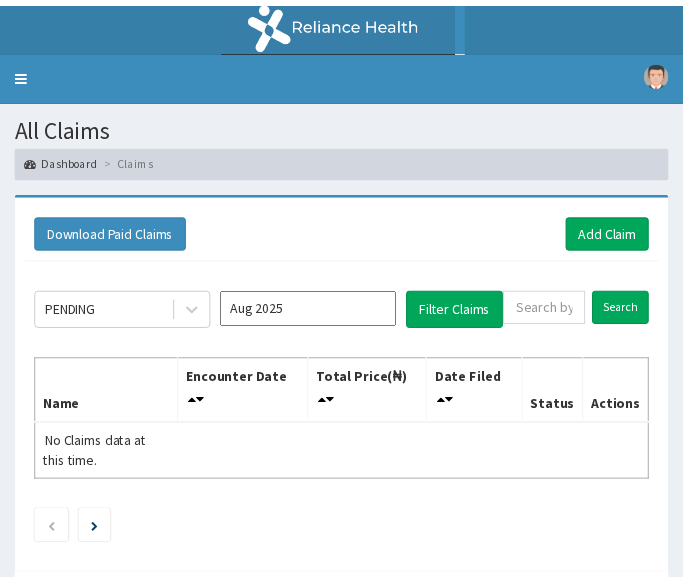 scroll, scrollTop: 0, scrollLeft: 0, axis: both 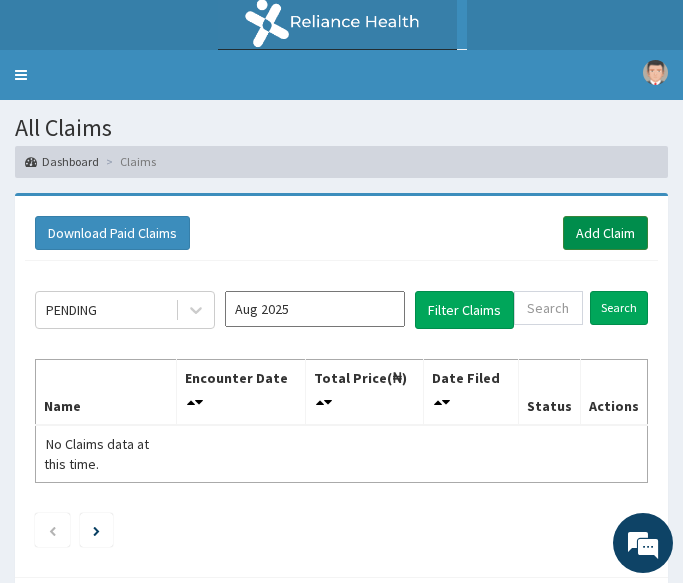 click on "Add Claim" at bounding box center [605, 233] 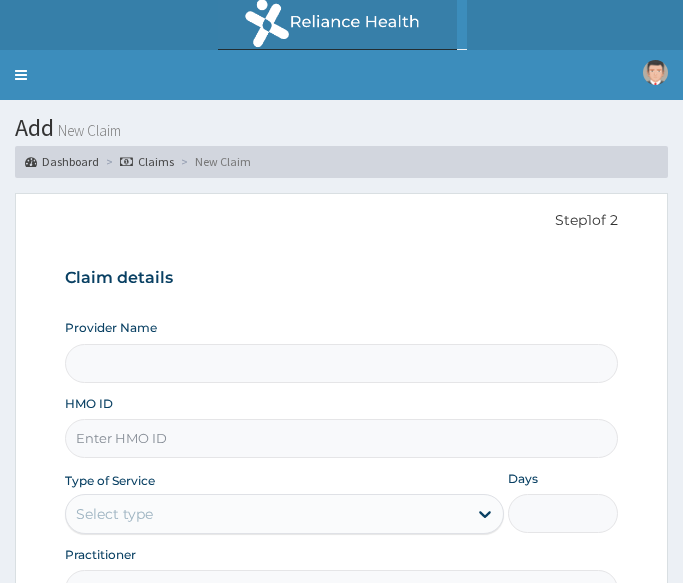 scroll, scrollTop: 0, scrollLeft: 0, axis: both 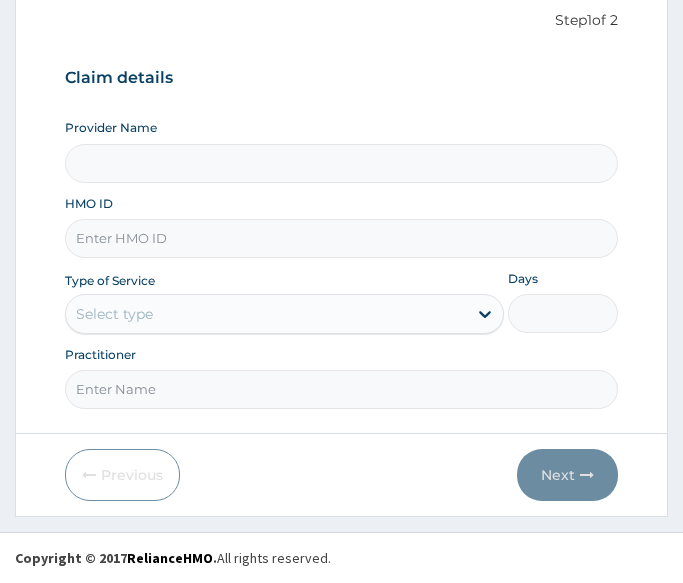 click on "HMO ID" at bounding box center [341, 238] 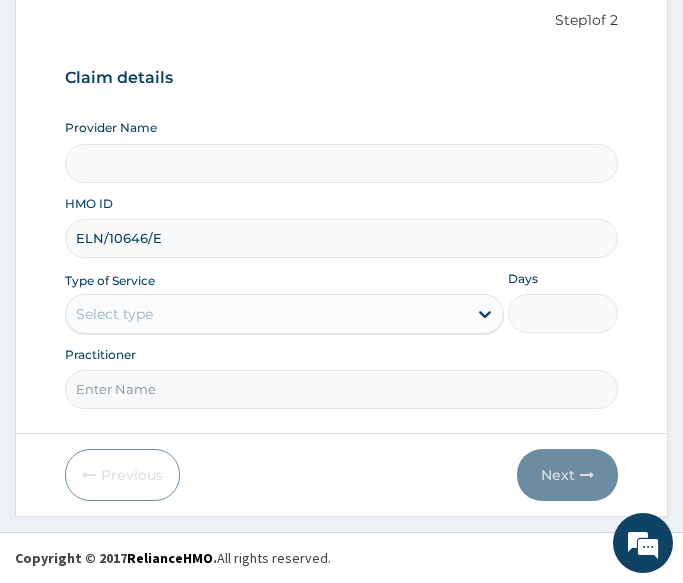type on "ELN/10646/E" 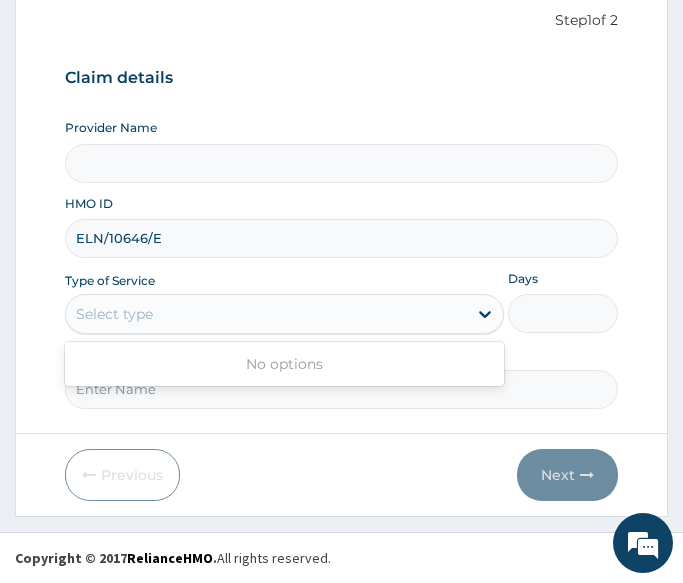 drag, startPoint x: 98, startPoint y: 309, endPoint x: 98, endPoint y: 382, distance: 73 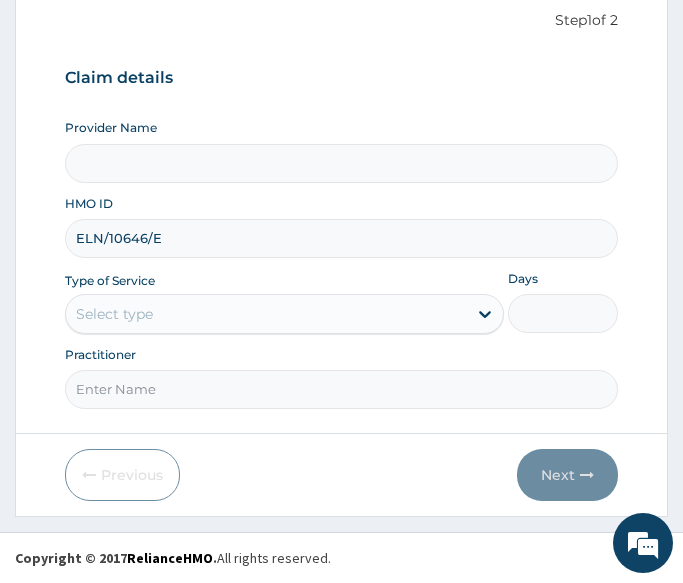 click on "ELN/10646/E" at bounding box center (341, 238) 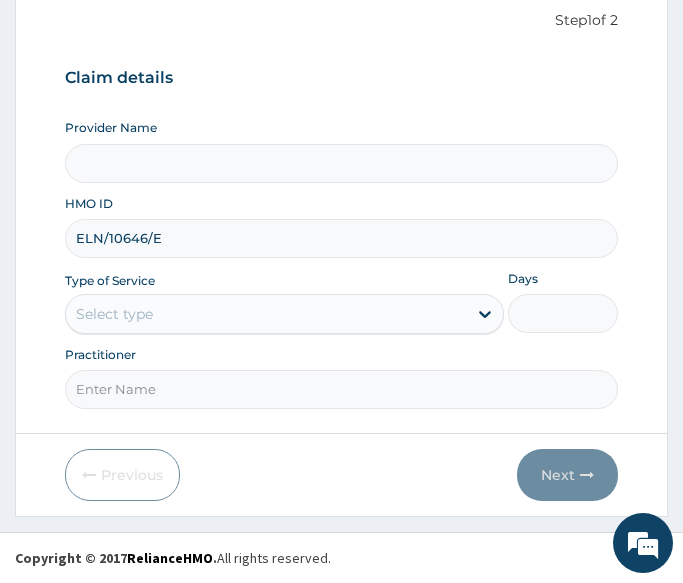type on "All Soul's Hospital Ltd, Ajegunle" 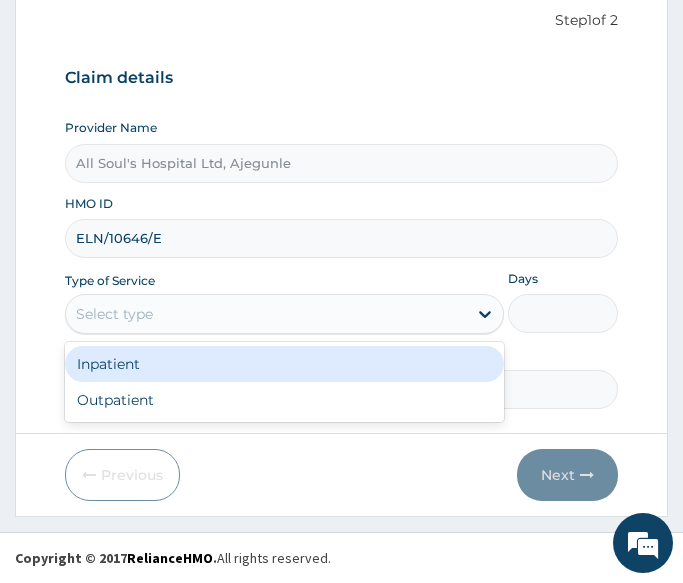 click on "Select type" at bounding box center (266, 314) 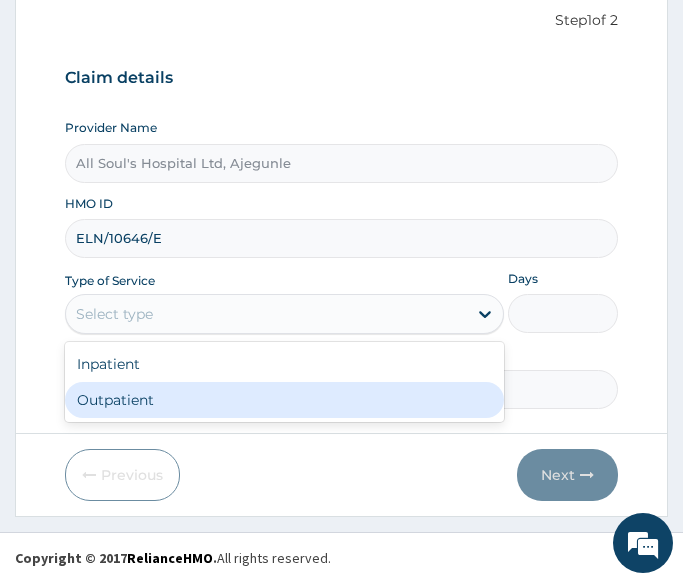 click on "Outpatient" at bounding box center (284, 400) 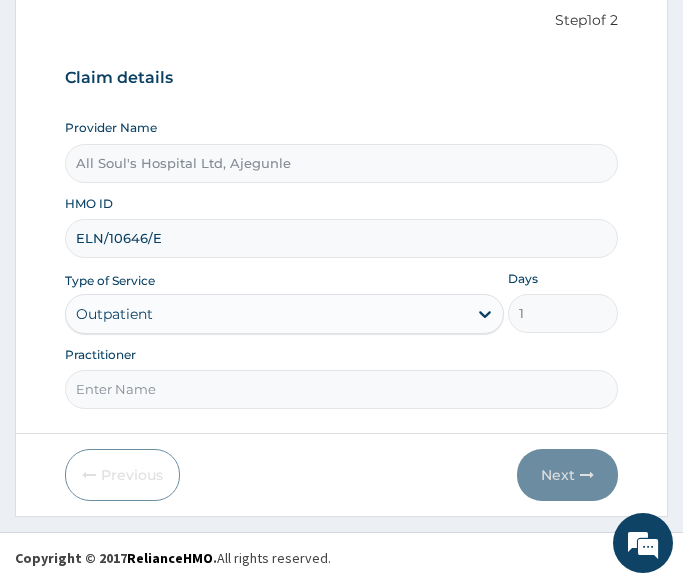 click on "Practitioner" at bounding box center (341, 389) 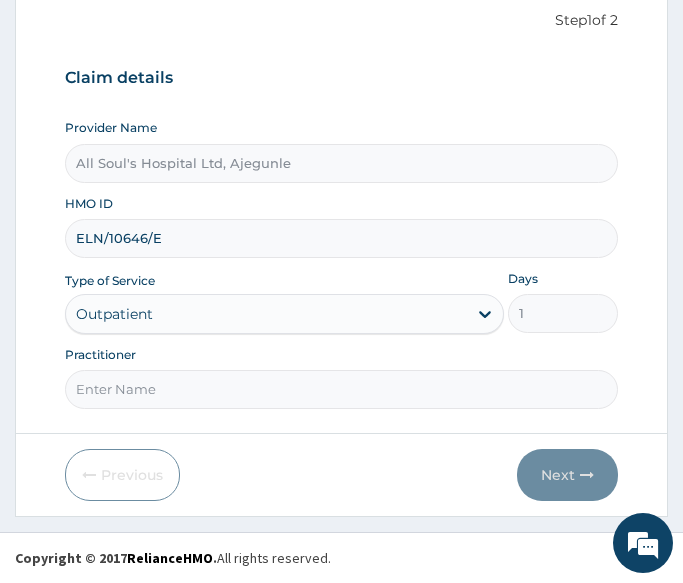 scroll, scrollTop: 0, scrollLeft: 0, axis: both 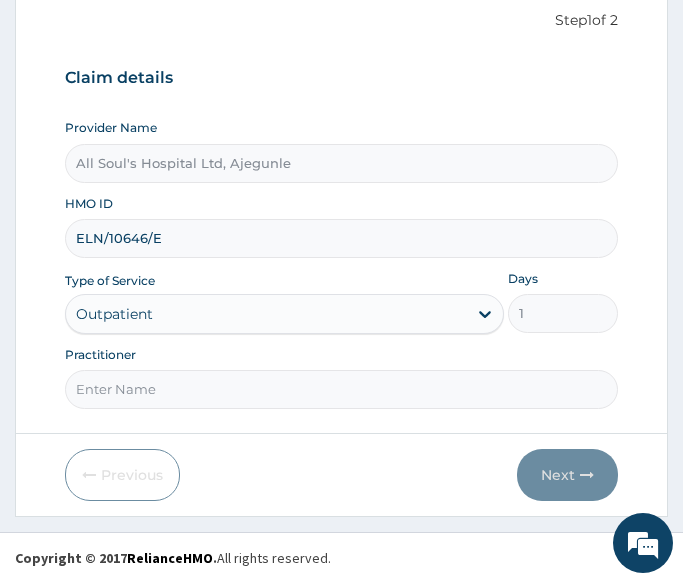 type on "Dr Segun" 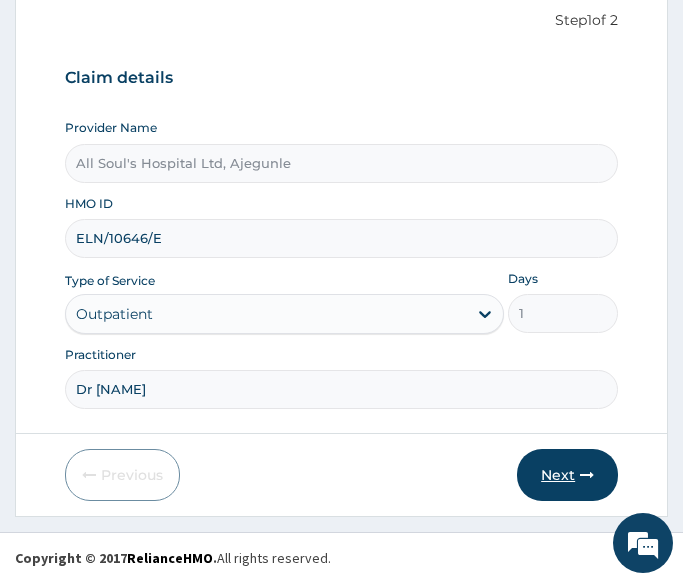 click on "Next" at bounding box center [567, 475] 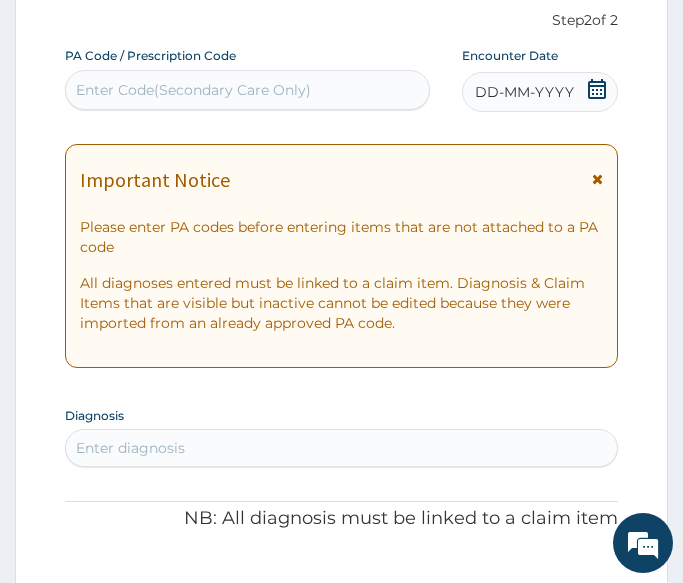 click 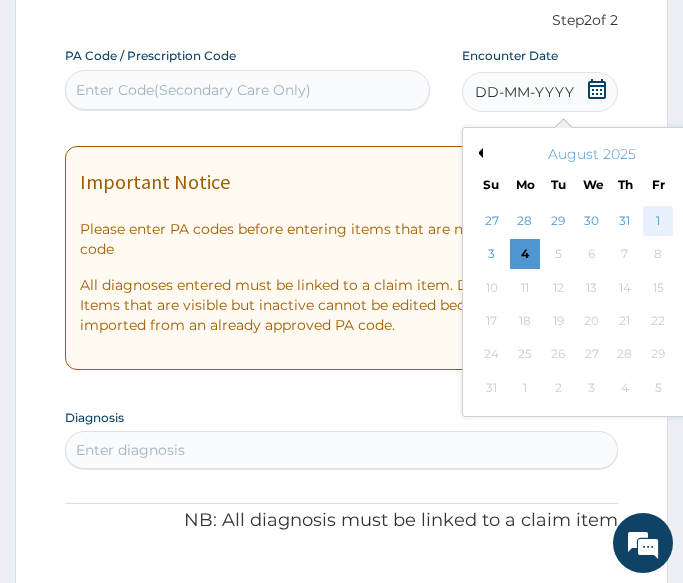 click on "1" at bounding box center [658, 221] 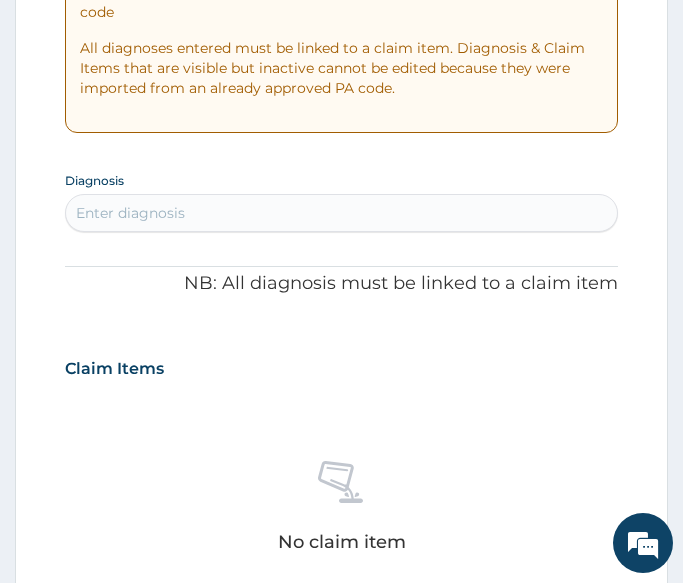 scroll, scrollTop: 400, scrollLeft: 0, axis: vertical 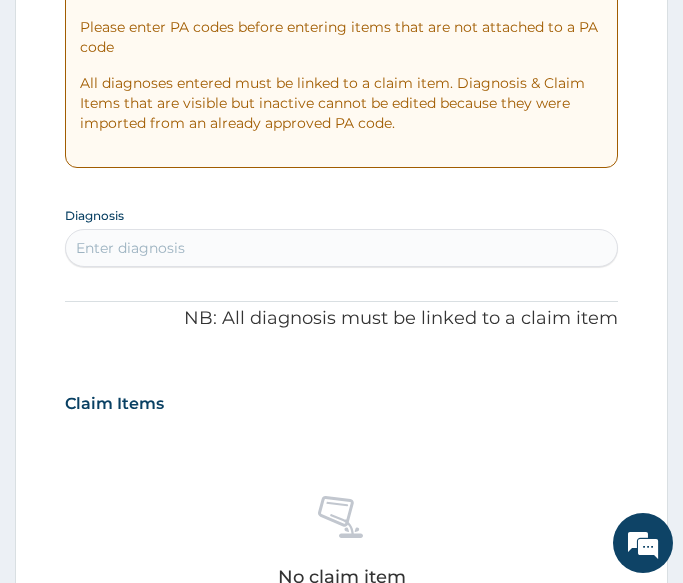 click on "Enter diagnosis" at bounding box center [130, 248] 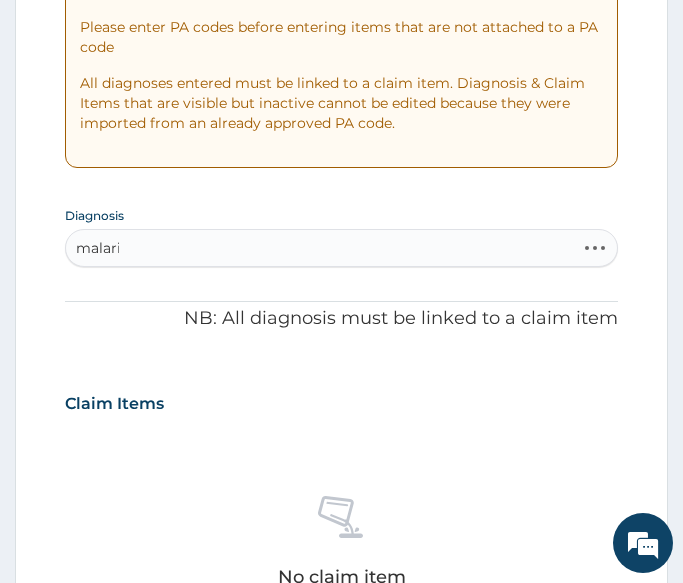 type on "malaria" 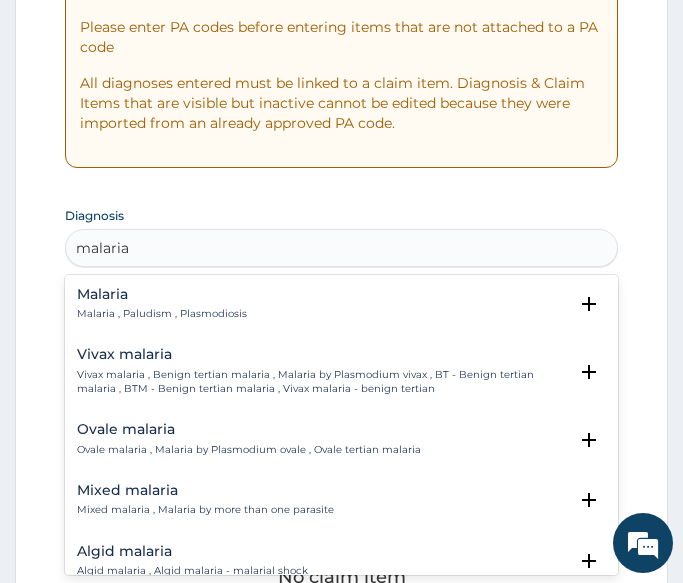 click on "Malaria" at bounding box center (162, 294) 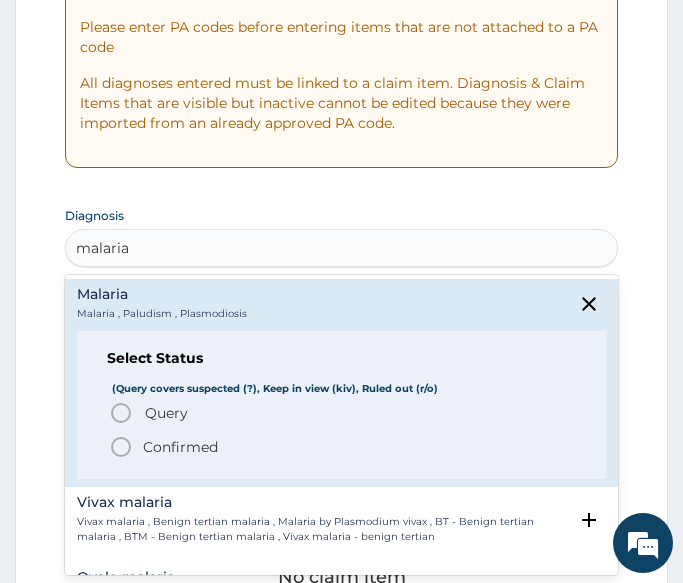click on "Query Query covers suspected (?), Keep in view (kiv), Ruled out (r/o)" at bounding box center [342, 413] 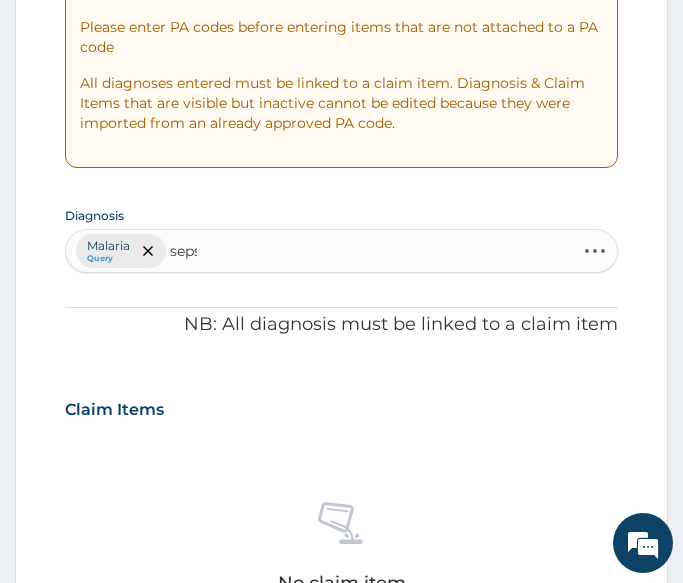 type on "sepsis" 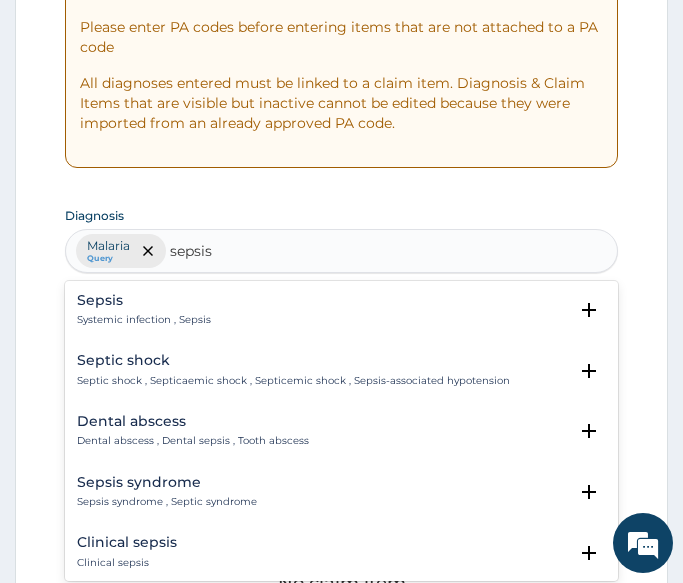 click on "Sepsis" at bounding box center [144, 300] 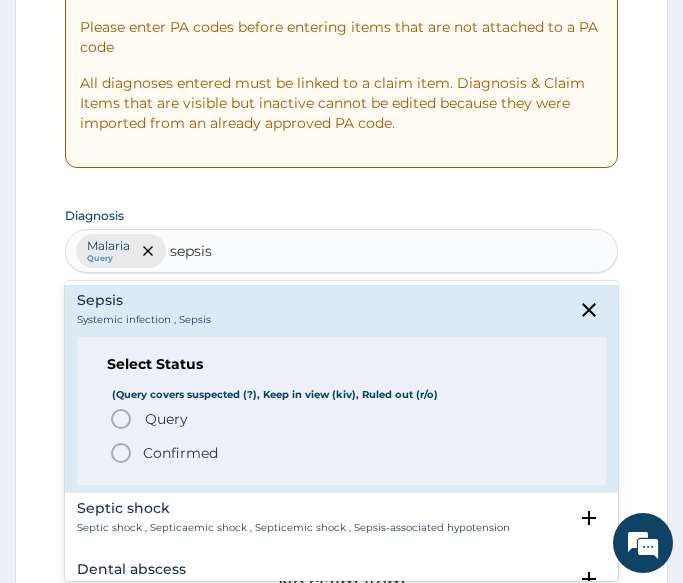 click on "Query" at bounding box center [166, 419] 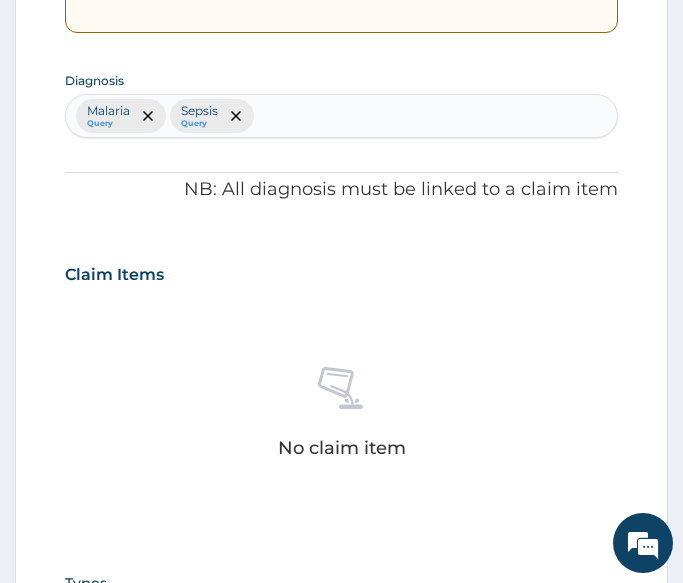 scroll, scrollTop: 500, scrollLeft: 0, axis: vertical 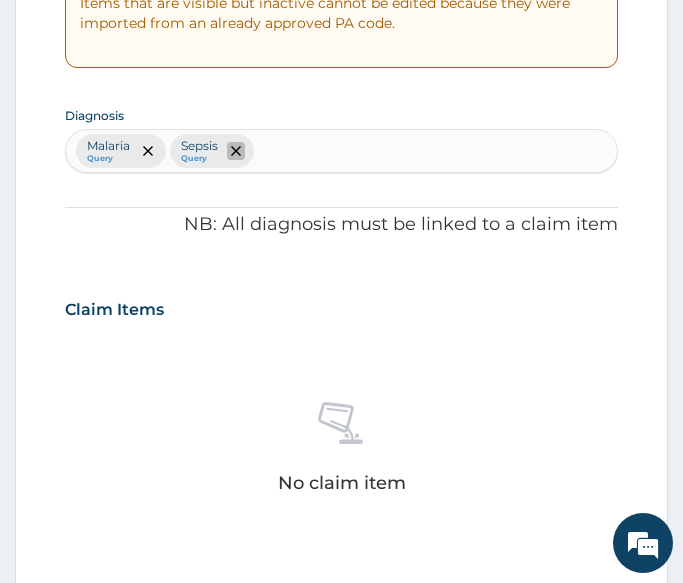 click 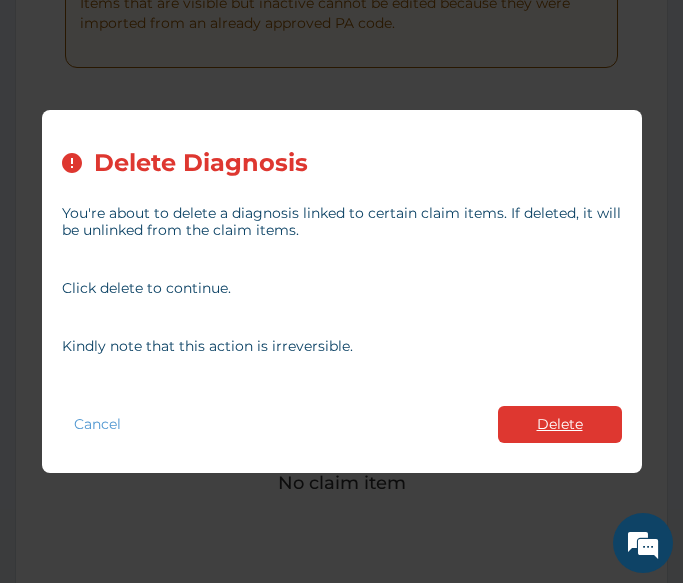 click on "Delete" at bounding box center (560, 424) 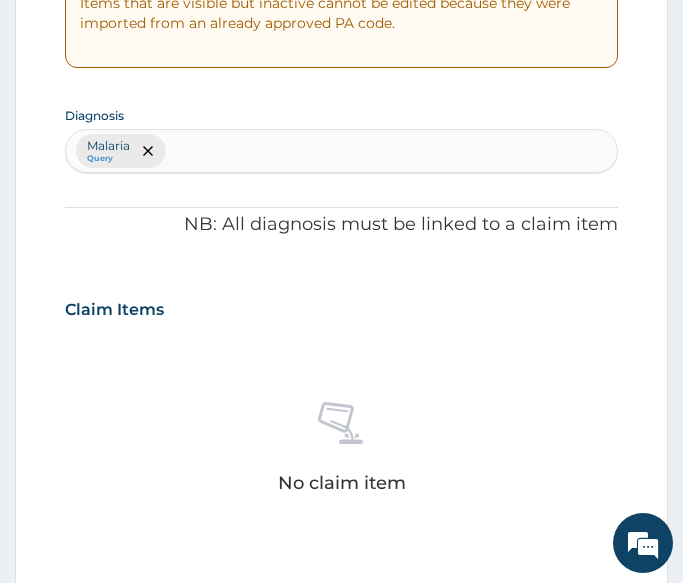 click on "Malaria Query" at bounding box center [341, 151] 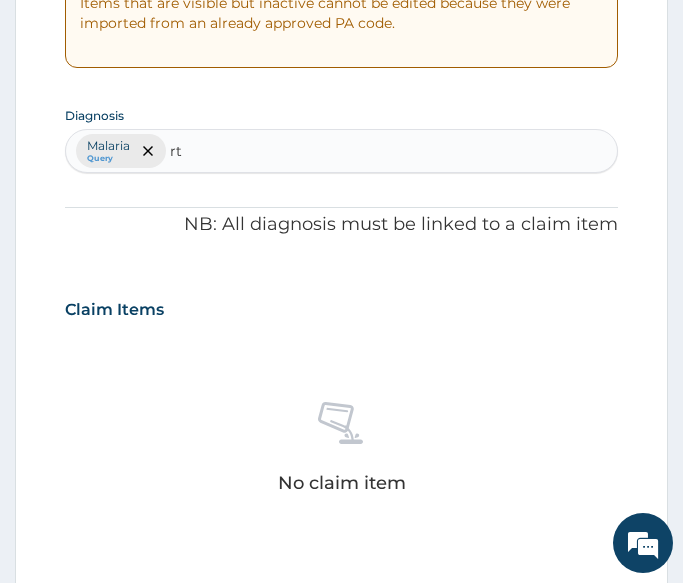 type on "rti" 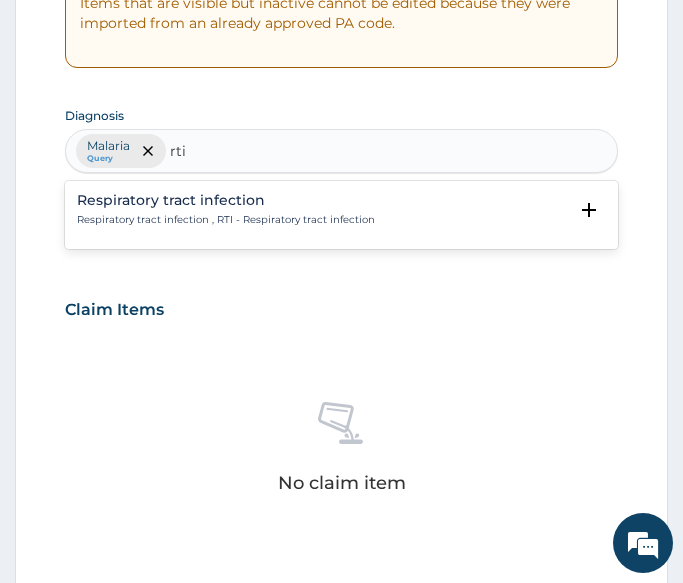 click on "Respiratory tract infection" at bounding box center (226, 200) 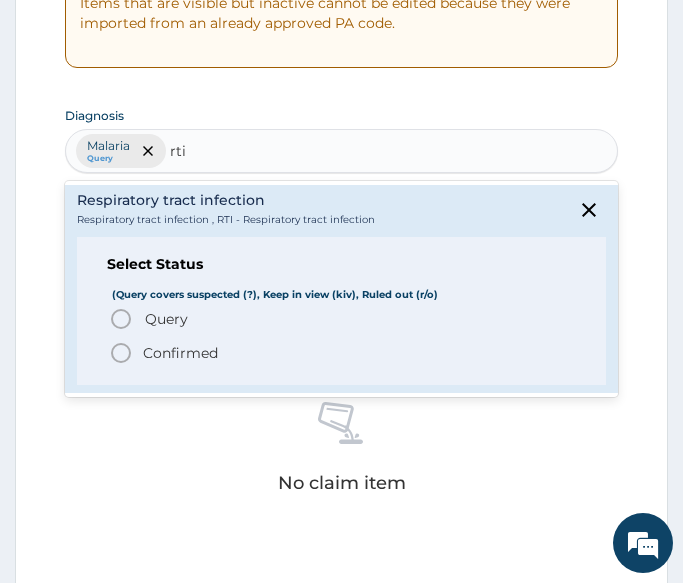 click on "Query" at bounding box center (166, 319) 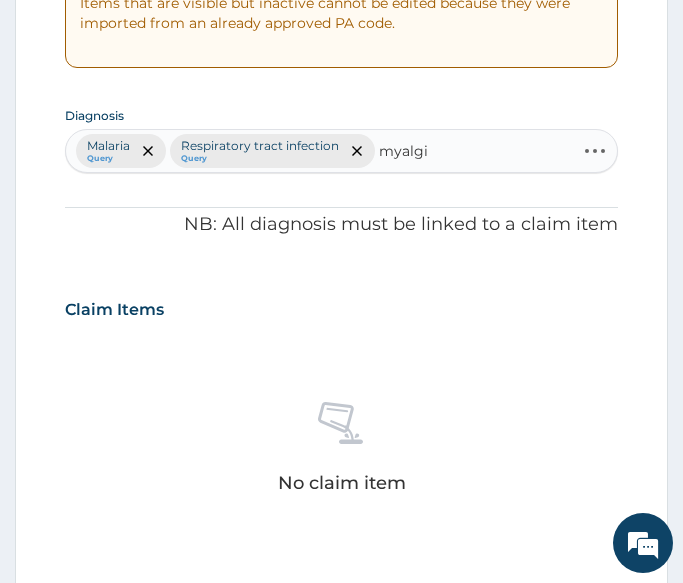 type on "myalgia" 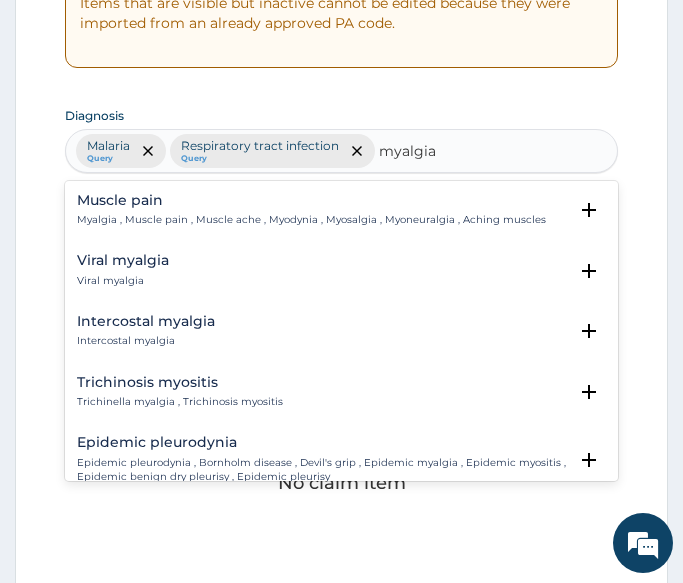 click on "Myalgia , Muscle pain , Muscle ache , Myodynia , Myosalgia , Myoneuralgia , Aching muscles" at bounding box center [311, 220] 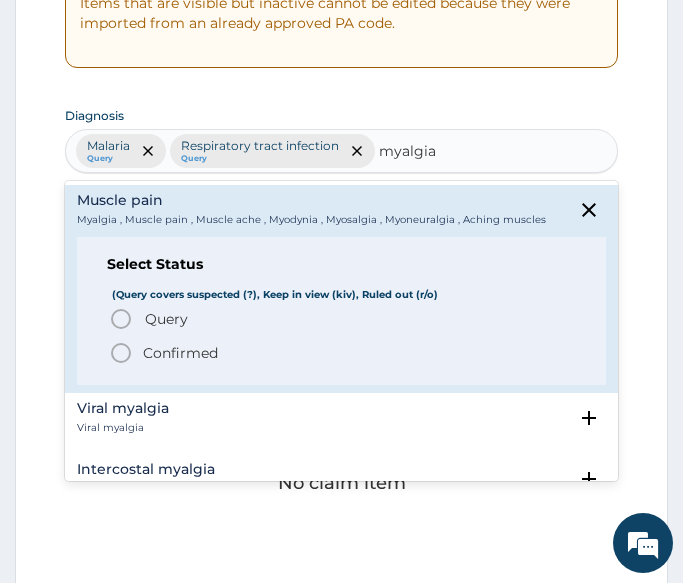 click on "Confirmed" at bounding box center (180, 353) 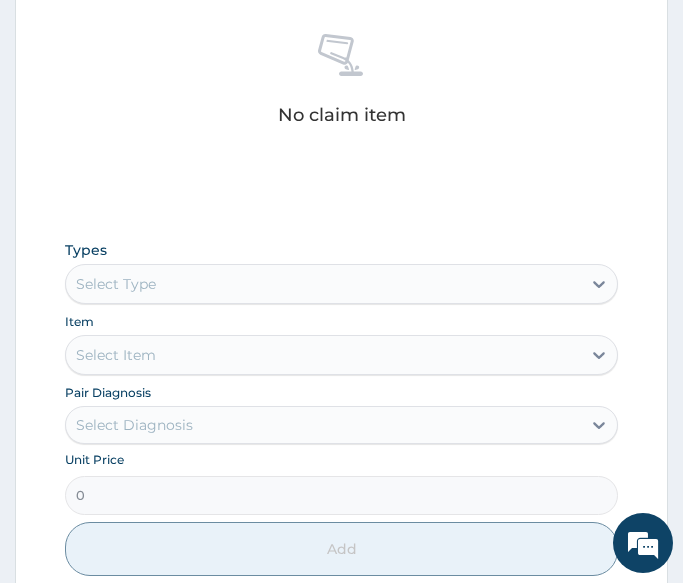 scroll, scrollTop: 1000, scrollLeft: 0, axis: vertical 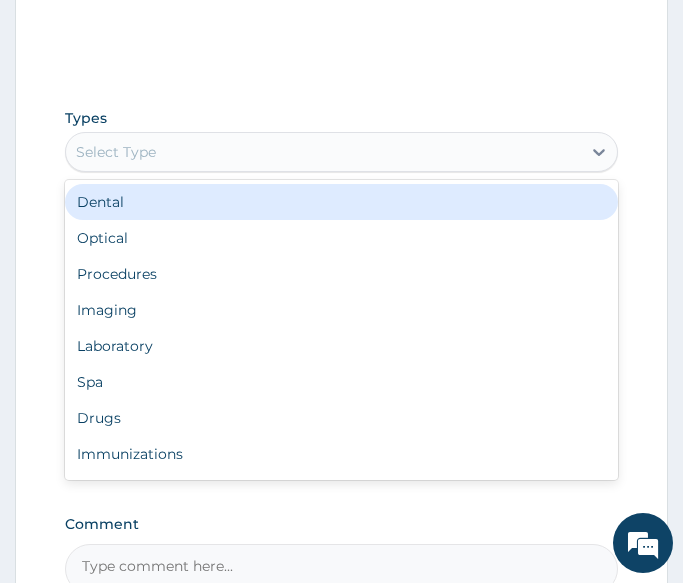 click on "Select Type" at bounding box center [323, 152] 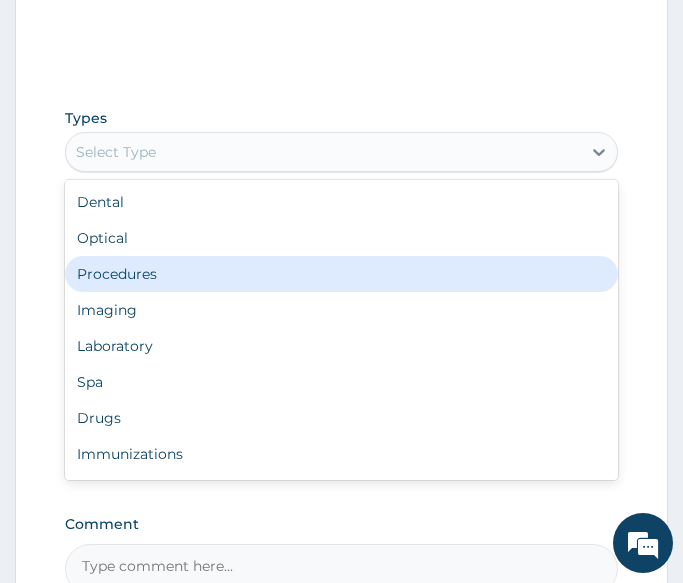 click on "Procedures" at bounding box center [341, 274] 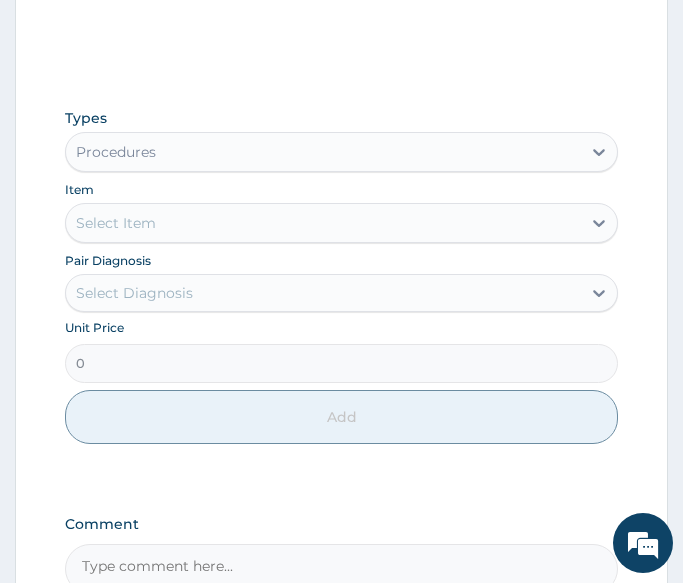 click on "Select Item" at bounding box center (323, 223) 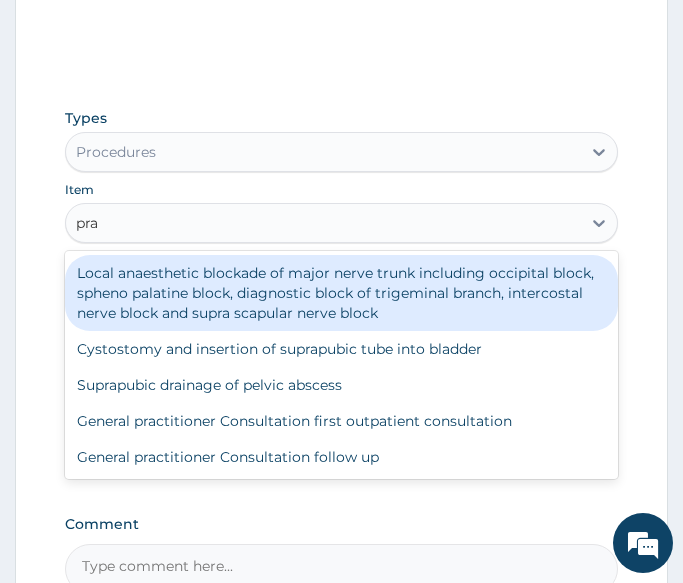 type on "prac" 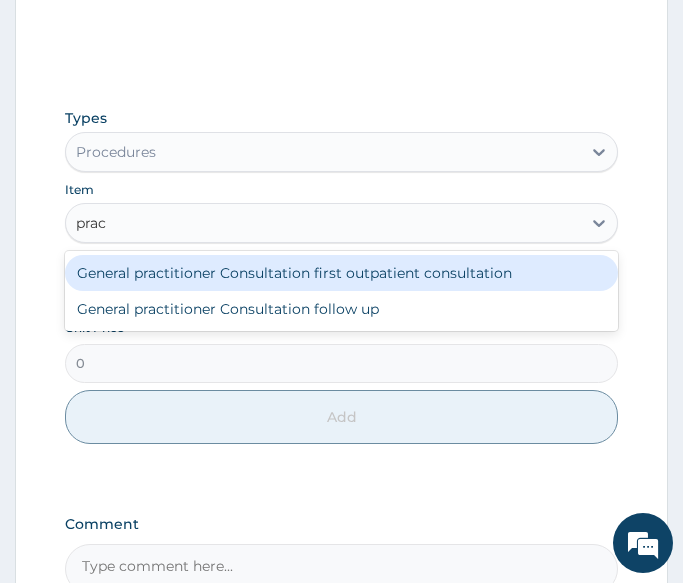 click on "General practitioner Consultation first outpatient consultation" at bounding box center (341, 273) 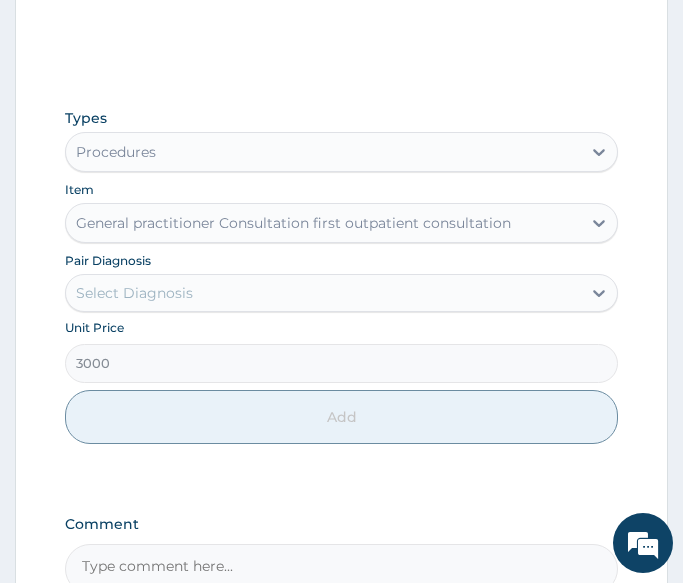 click on "Select Diagnosis" at bounding box center (323, 293) 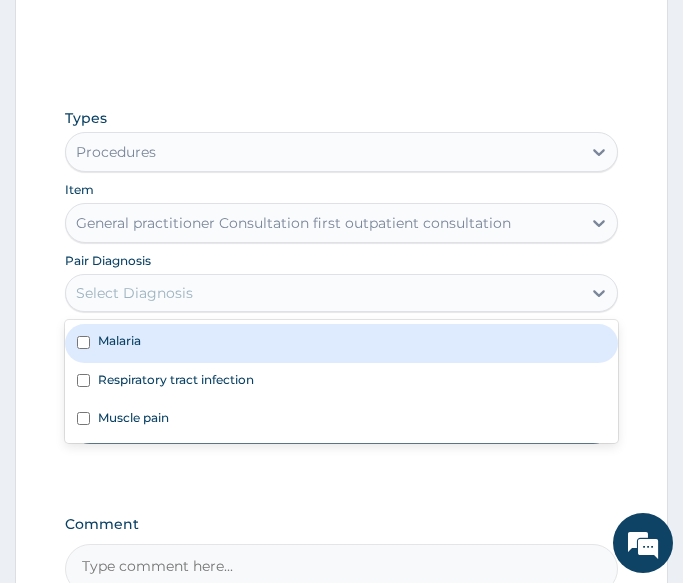click on "Malaria" at bounding box center (341, 343) 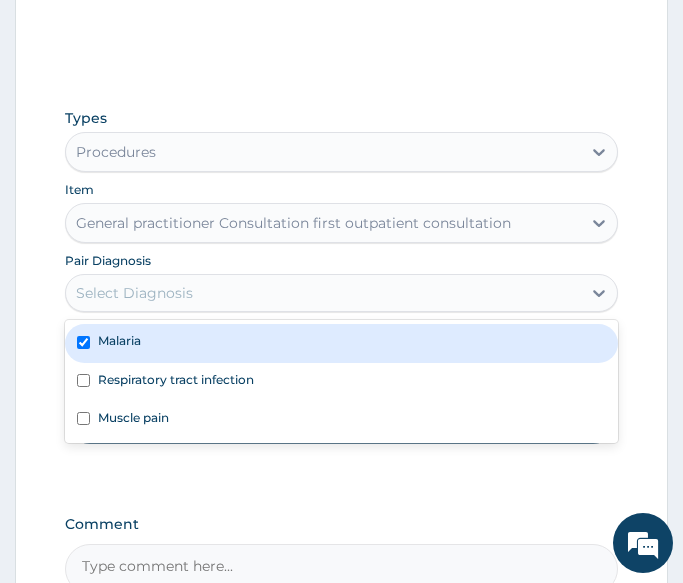checkbox on "true" 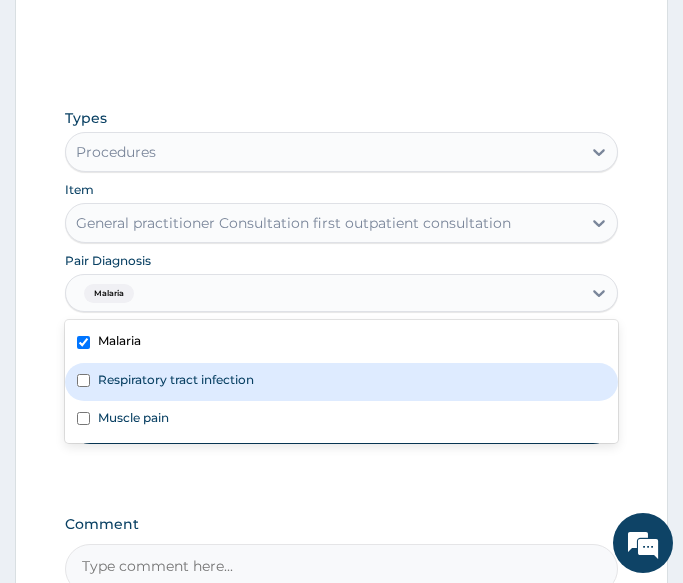 click on "Respiratory tract infection" at bounding box center [341, 382] 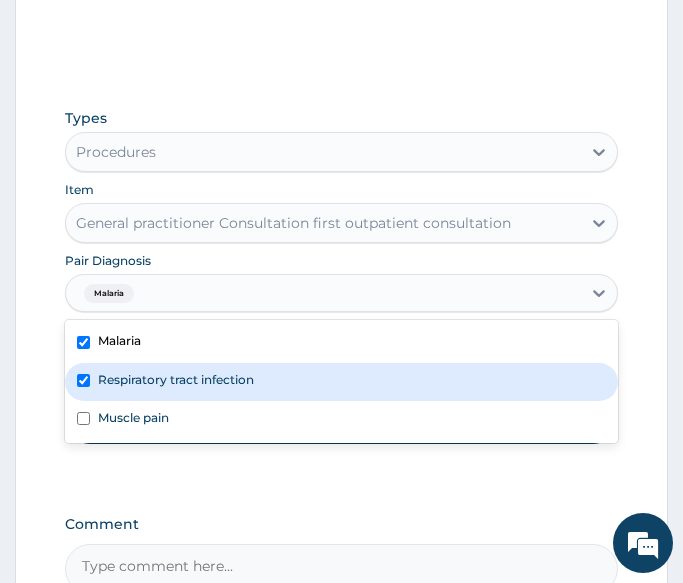 checkbox on "true" 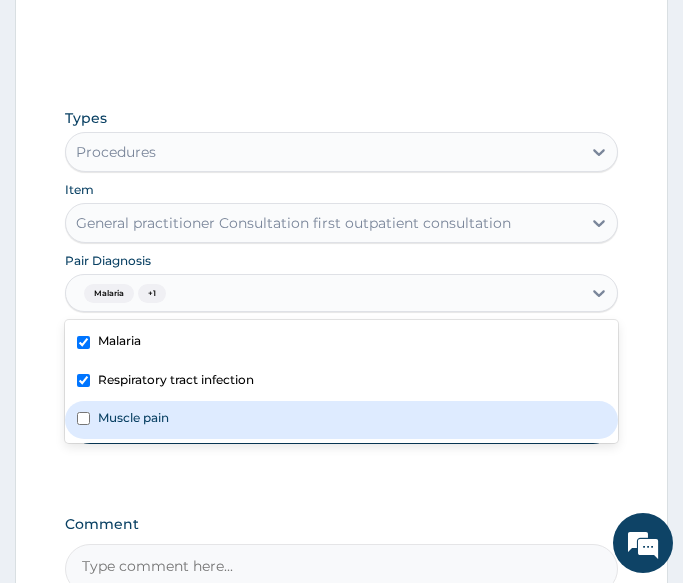 click on "Muscle pain" at bounding box center (341, 420) 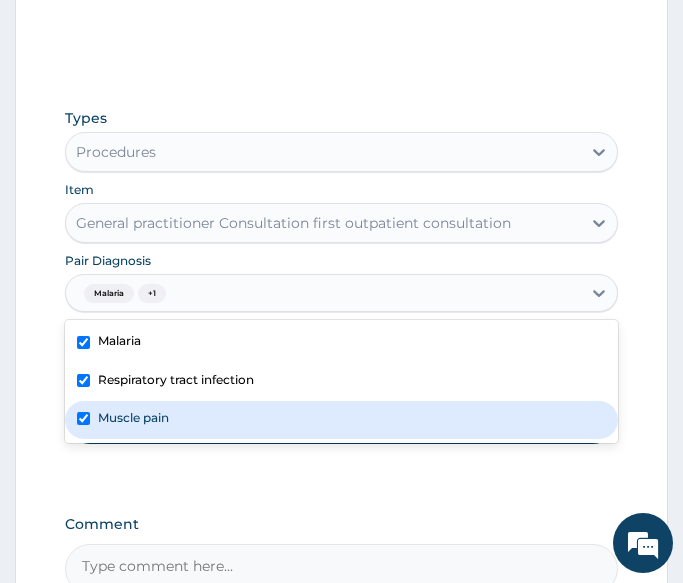 checkbox on "true" 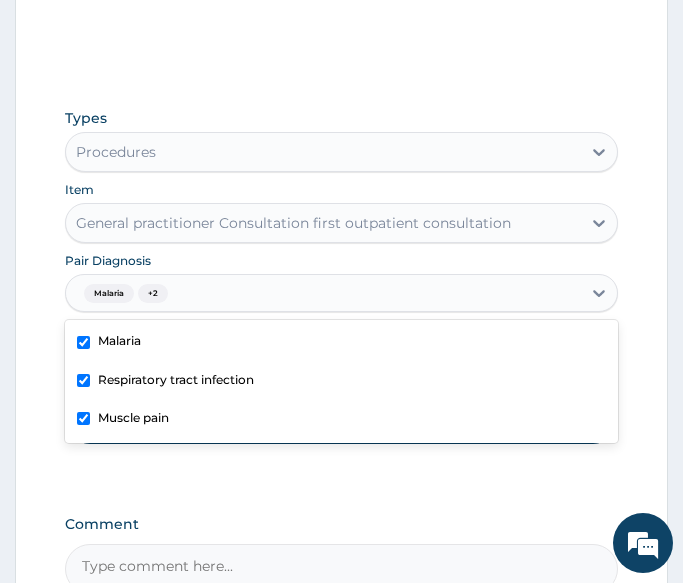 click on "Types Procedures Item General practitioner Consultation first outpatient consultation Pair Diagnosis option Muscle pain, selected. option Muscle pain selected, 3 of 3. 3 results available. Use Up and Down to choose options, press Enter to select the currently focused option, press Escape to exit the menu, press Tab to select the option and exit the menu. Malaria  + 2 Malaria Respiratory tract infection Muscle pain Unit Price 3000 Add" at bounding box center [341, 291] 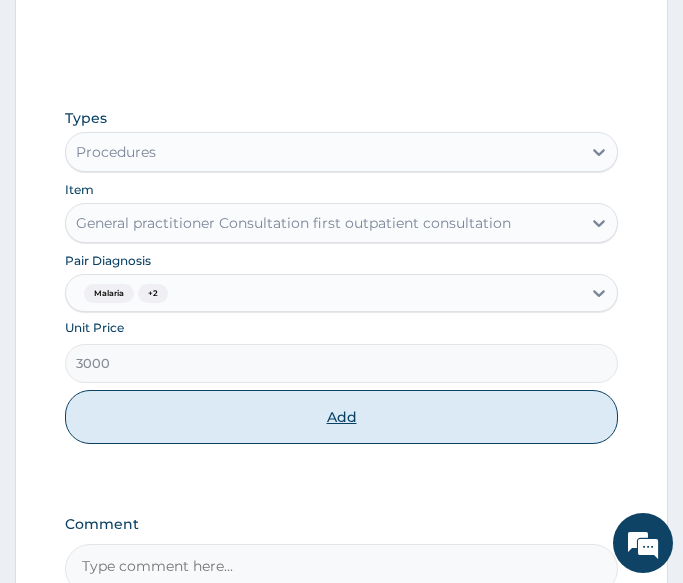 click on "Add" at bounding box center [341, 417] 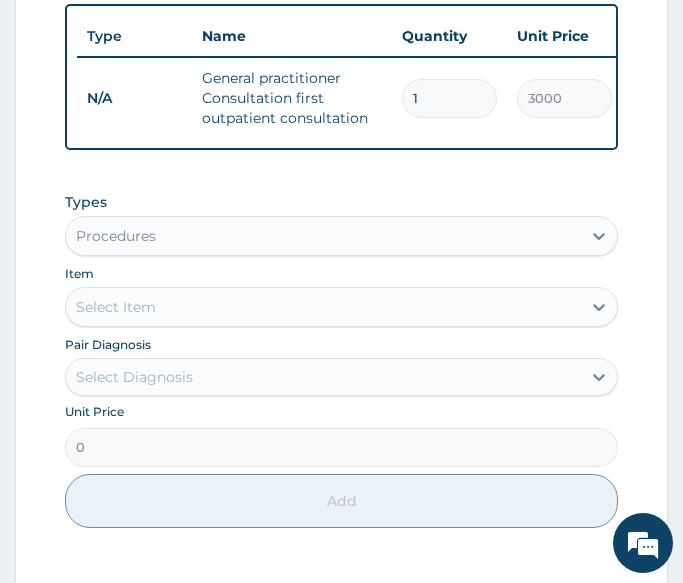 scroll, scrollTop: 839, scrollLeft: 0, axis: vertical 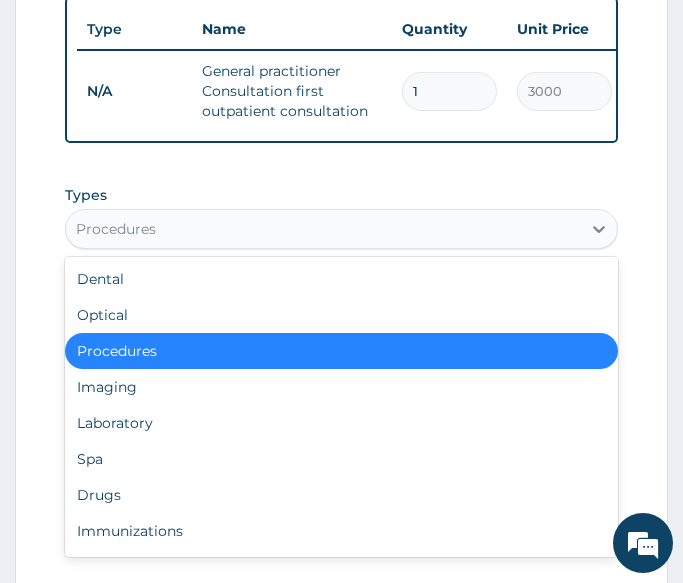 click on "Procedures" at bounding box center (323, 229) 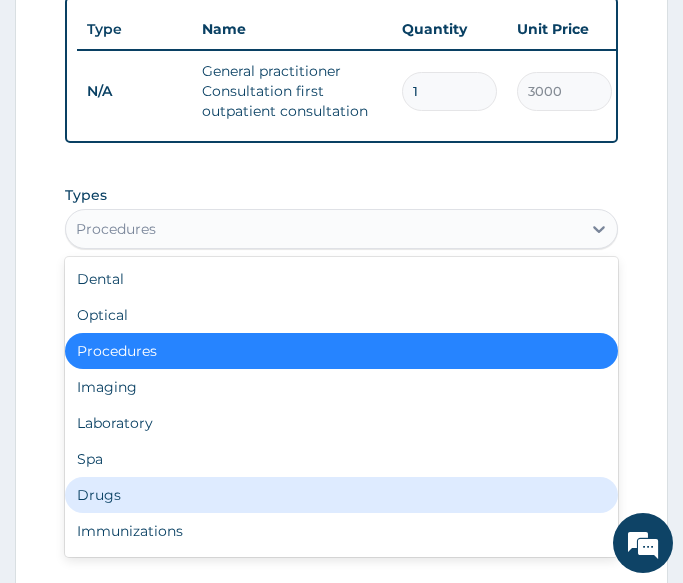click on "Drugs" at bounding box center (341, 495) 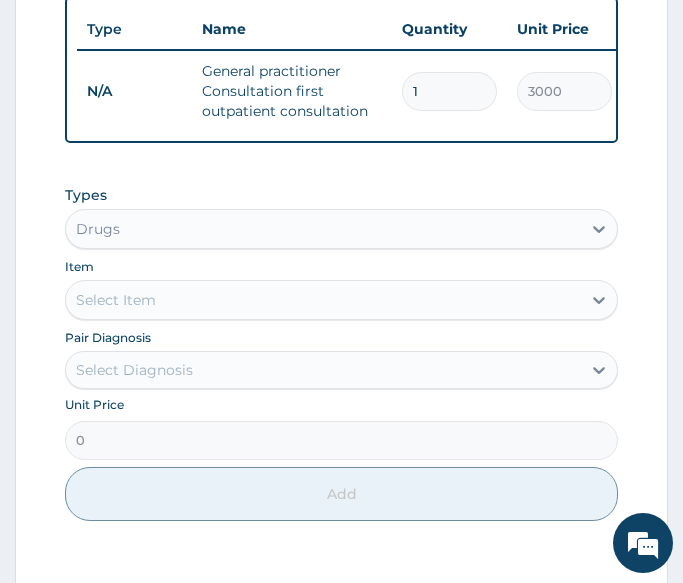 click on "Select Item" at bounding box center (116, 300) 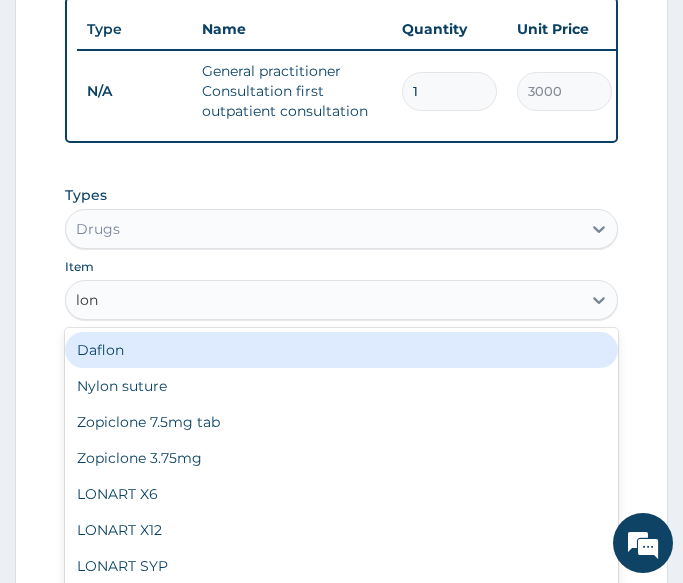 type on "lona" 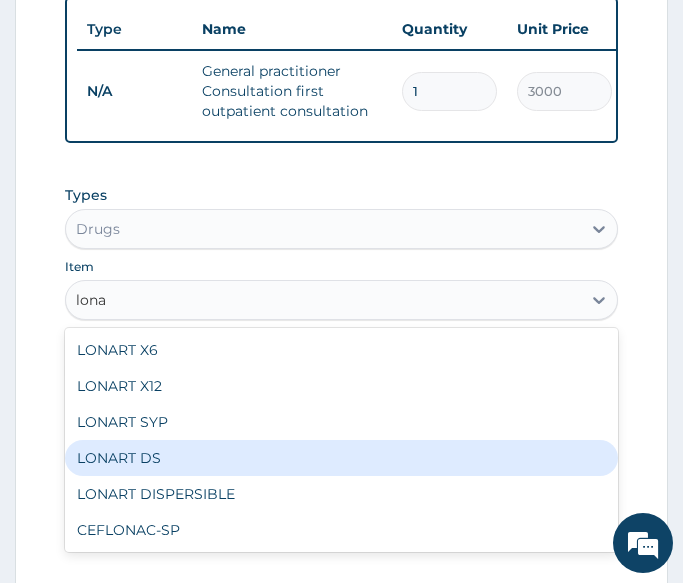 click on "LONART DS" at bounding box center (341, 458) 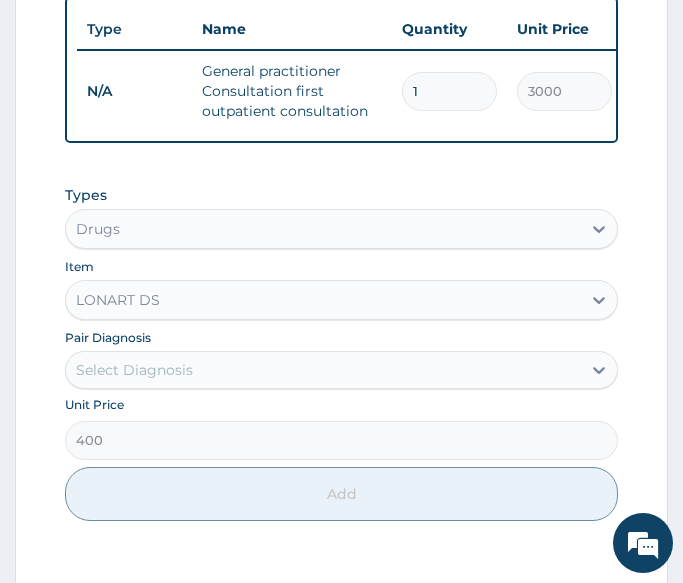 click on "Select Diagnosis" at bounding box center [134, 370] 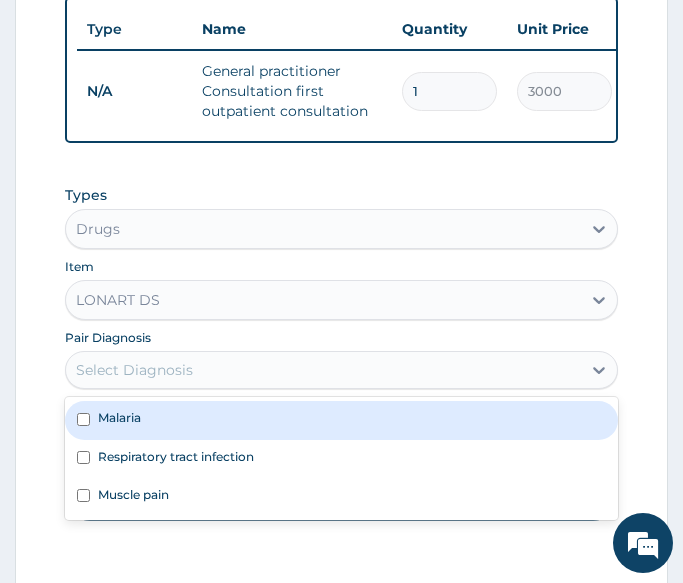 click on "Malaria" at bounding box center [341, 420] 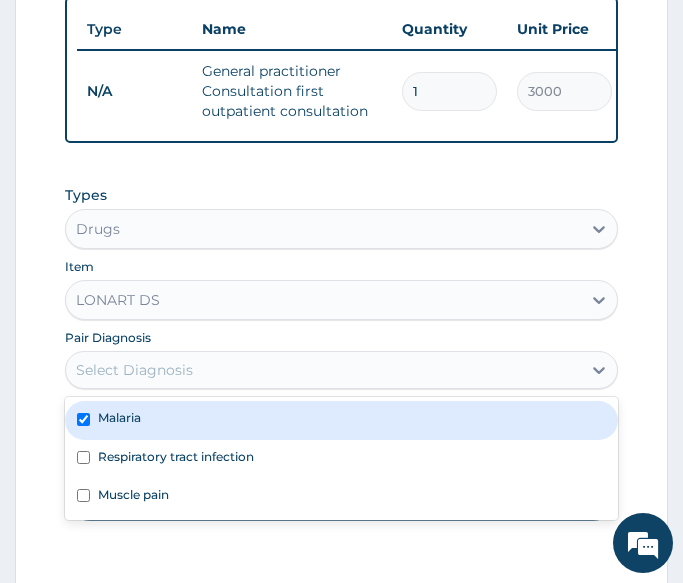 checkbox on "true" 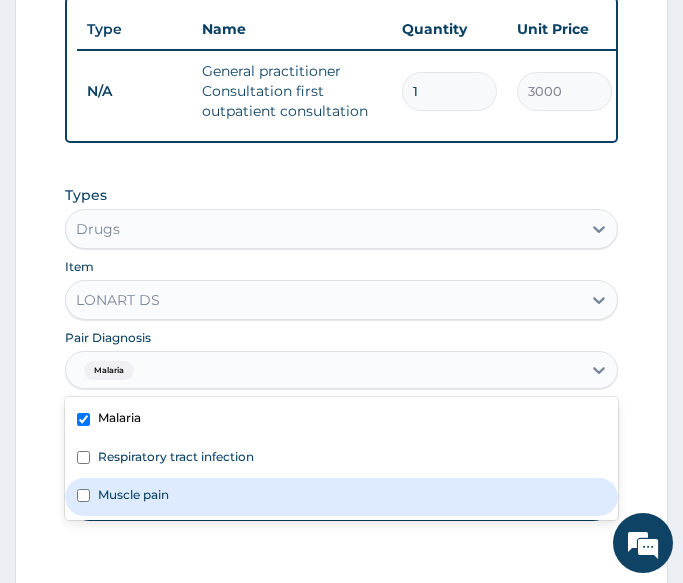 click on "Step  2  of 2 PA Code / Prescription Code Enter Code(Secondary Care Only) Encounter Date 01-08-2025 Important Notice Please enter PA codes before entering items that are not attached to a PA code   All diagnoses entered must be linked to a claim item. Diagnosis & Claim Items that are visible but inactive cannot be edited because they were imported from an already approved PA code. Diagnosis Malaria Query Respiratory tract infection Query Muscle pain Confirmed NB: All diagnosis must be linked to a claim item Claim Items Type Name Quantity Unit Price Total Price Pair Diagnosis Actions N/A General practitioner Consultation first outpatient consultation 1 3000 3000.00 Malaria  + 2 Delete Types Drugs Item LONART DS Pair Diagnosis option Malaria, selected. option Muscle pain focused, 3 of 3. 3 results available. Use Up and Down to choose options, press Enter to select the currently focused option, press Escape to exit the menu, press Tab to select the option and exit the menu. Malaria Malaria Muscle pain Unit Price" at bounding box center [341, 62] 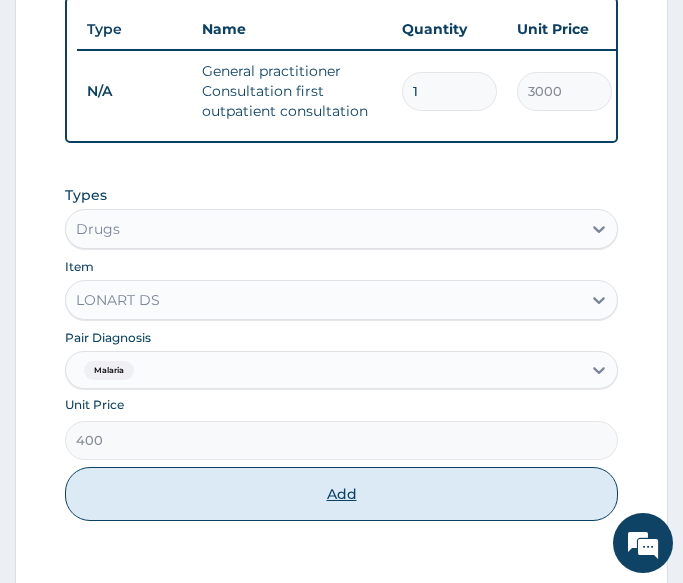 click on "Add" at bounding box center (341, 494) 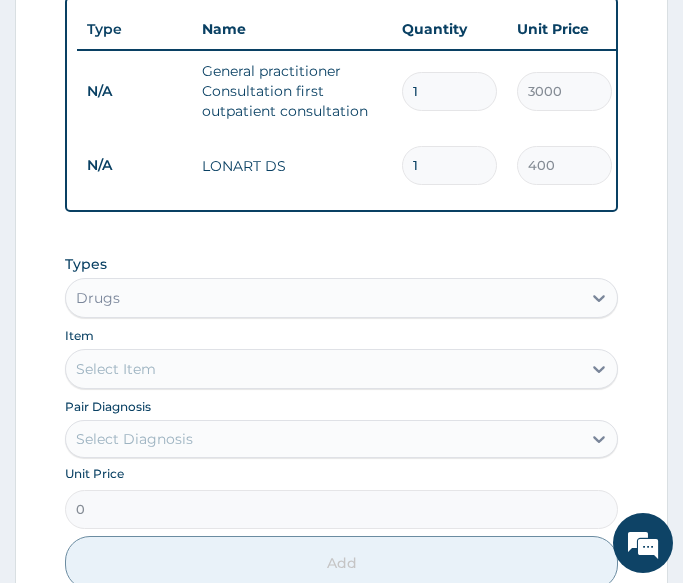 type 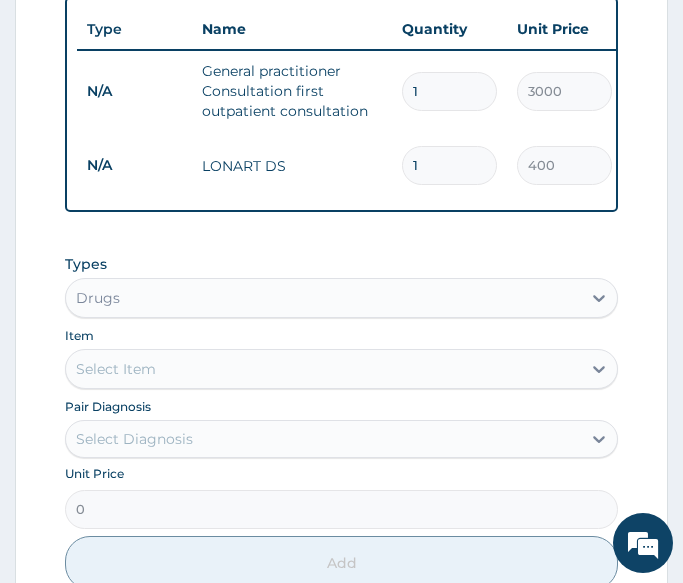 type on "0.00" 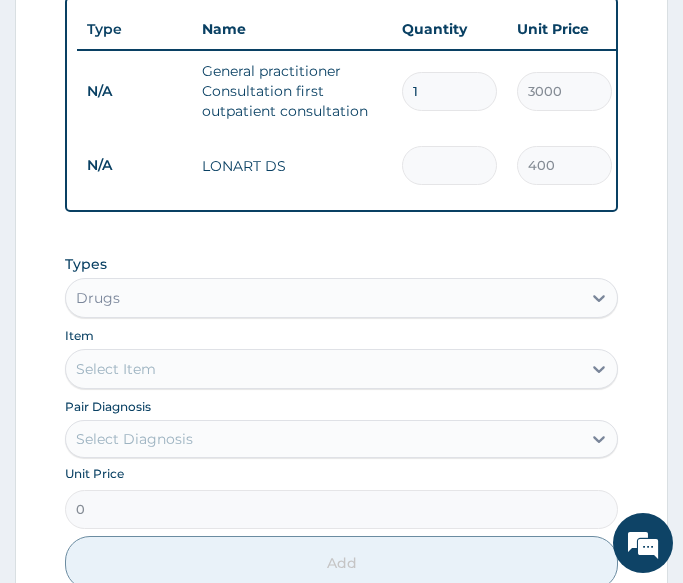 type on "6" 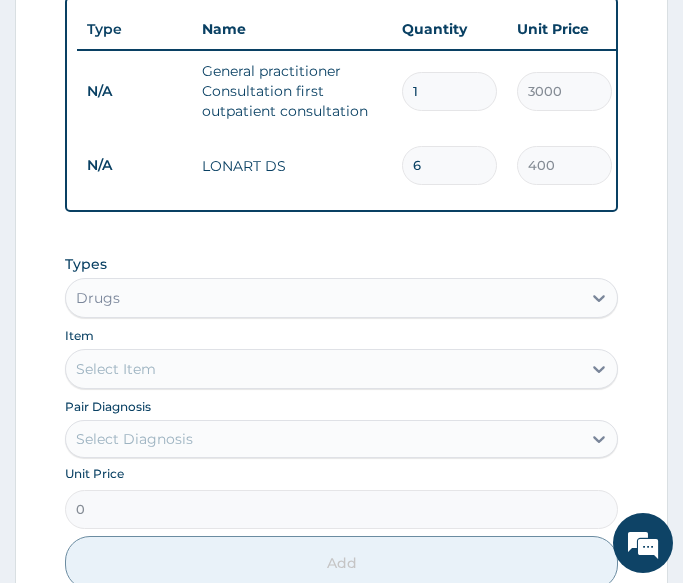 type on "2400.00" 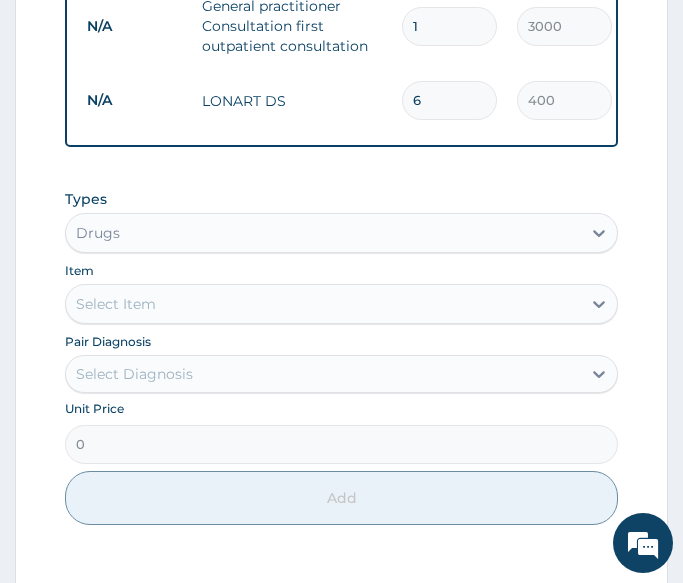 scroll, scrollTop: 939, scrollLeft: 0, axis: vertical 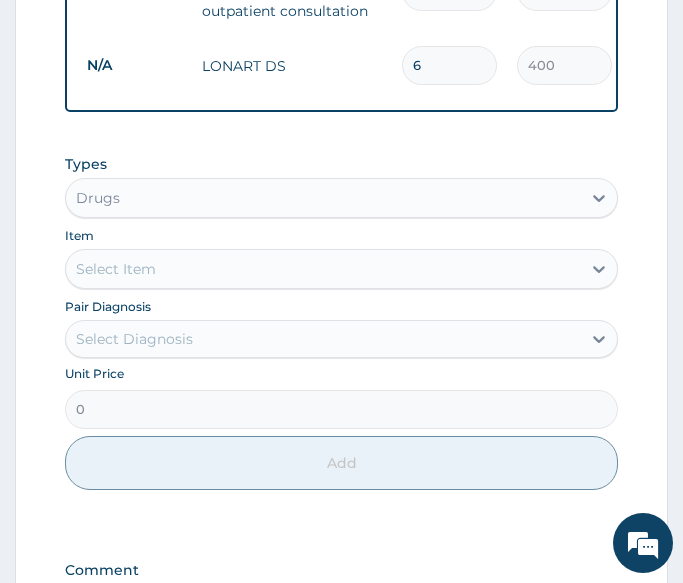 click on "Select Item" at bounding box center (323, 269) 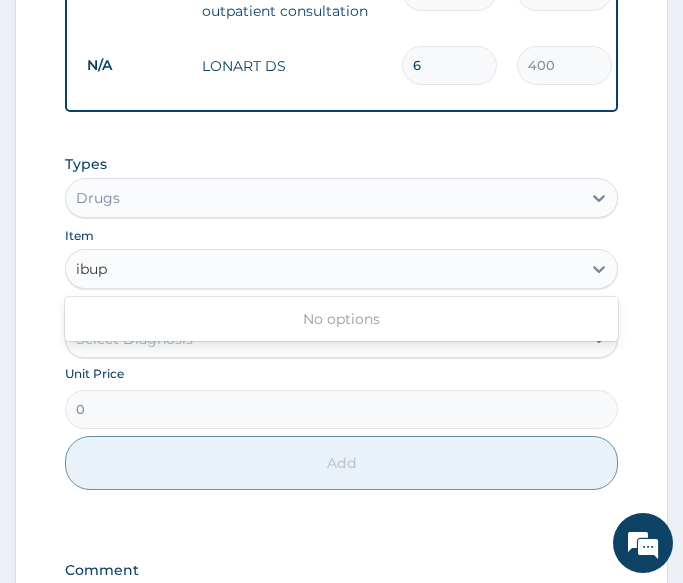type on "ibu" 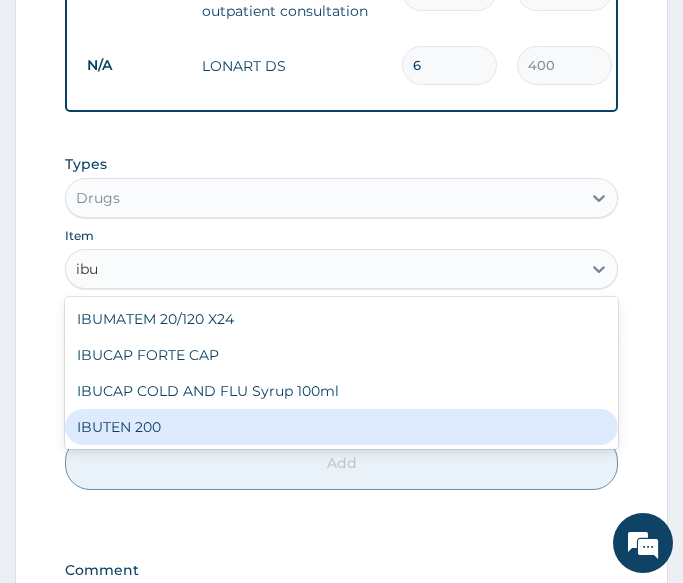 click on "IBUTEN 200" at bounding box center (341, 427) 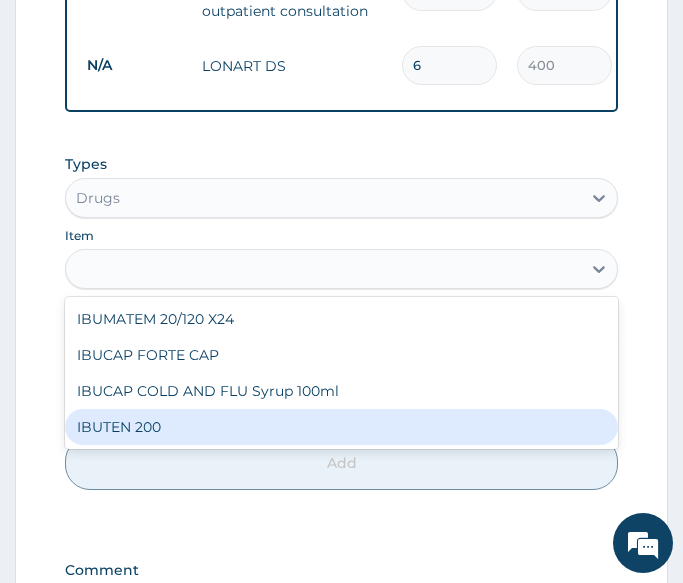 type on "70" 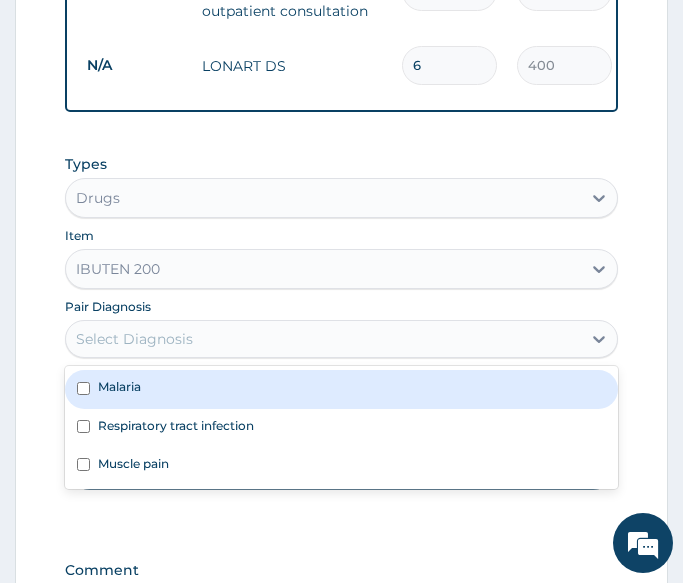 click on "Select Diagnosis" at bounding box center [323, 339] 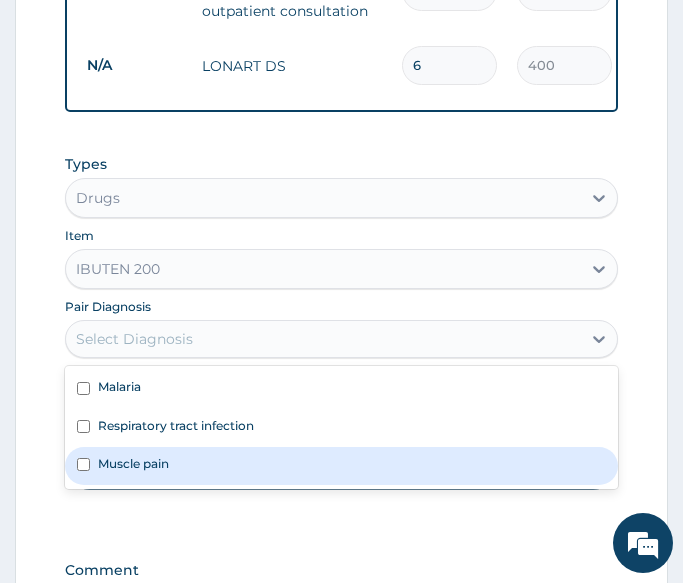 click on "Muscle pain" at bounding box center [133, 463] 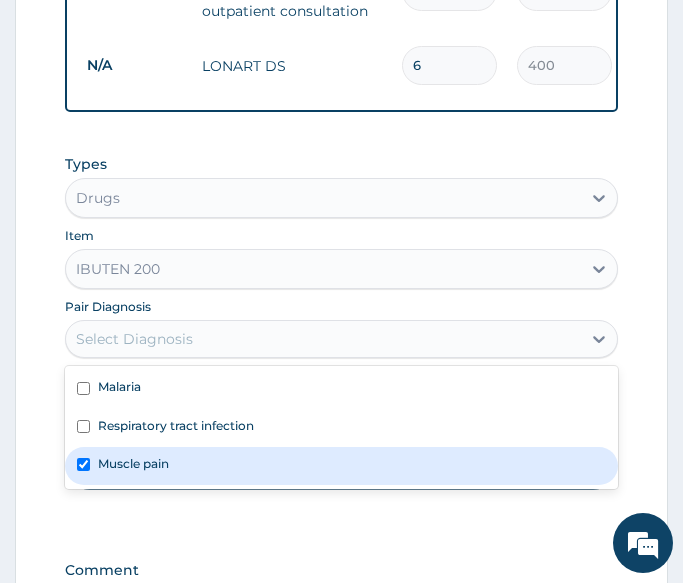 checkbox on "true" 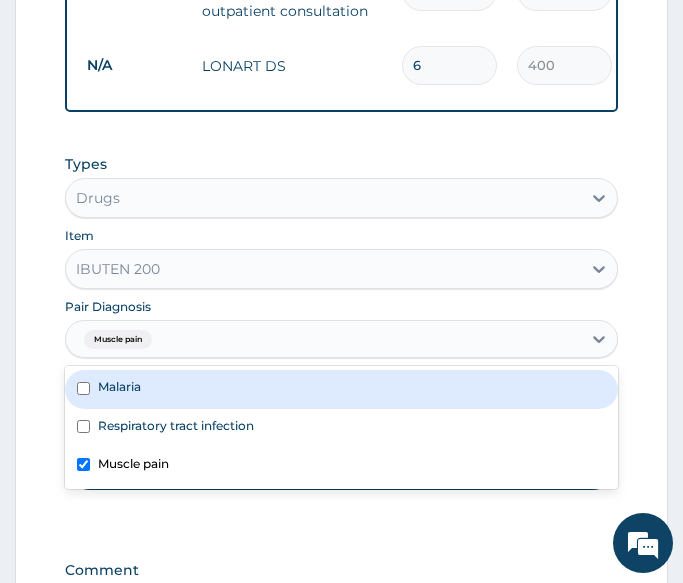 drag, startPoint x: 147, startPoint y: 396, endPoint x: 154, endPoint y: 441, distance: 45.54119 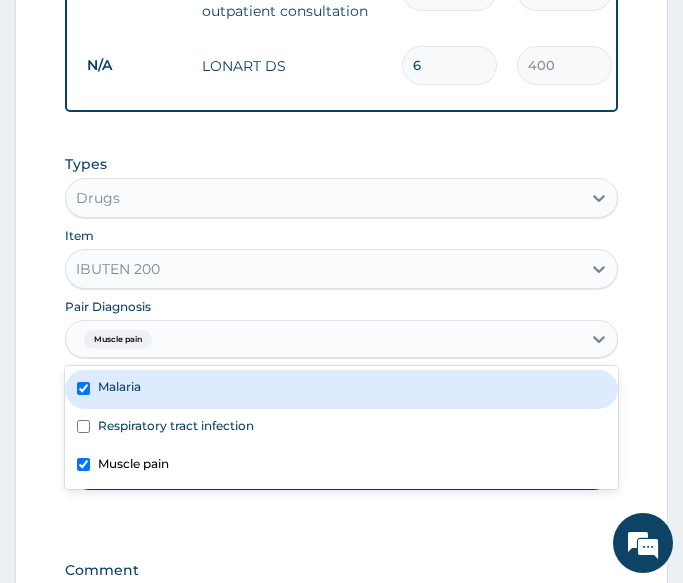 checkbox on "true" 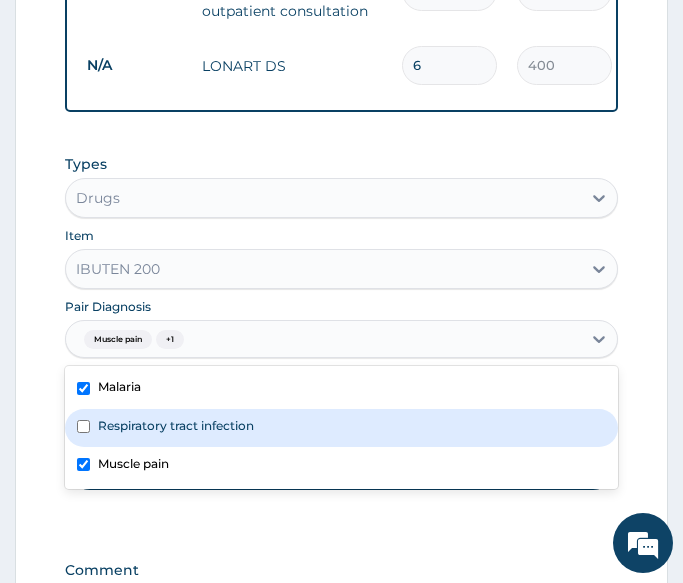 click on "Respiratory tract infection" at bounding box center (176, 425) 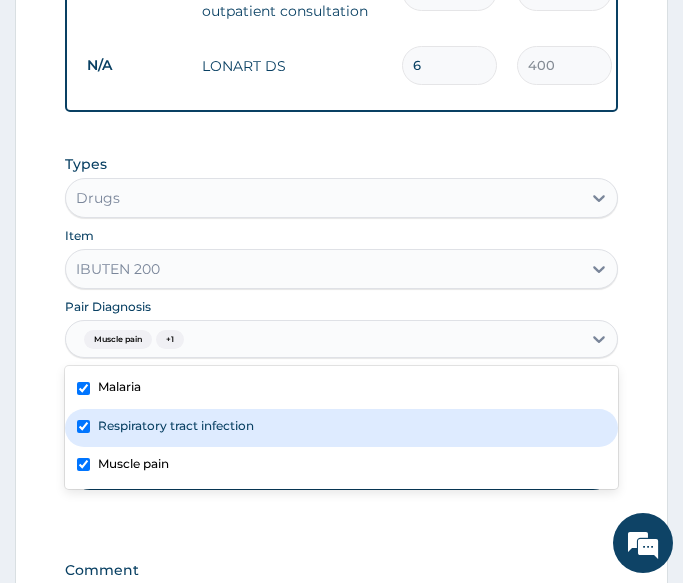 checkbox on "true" 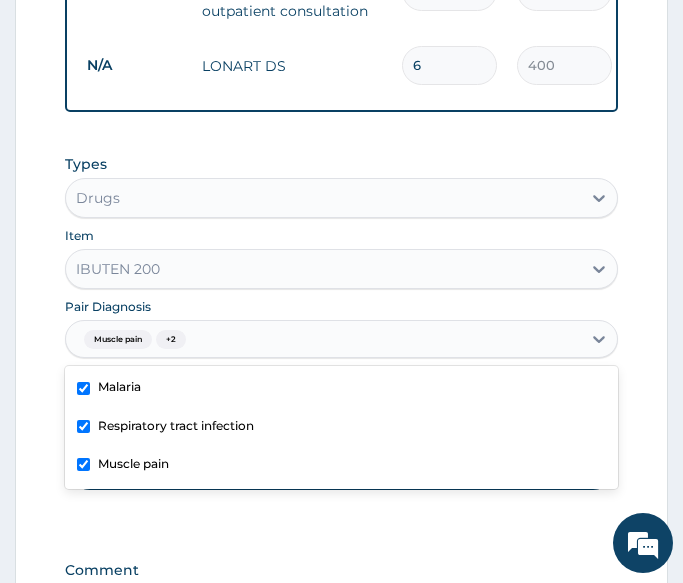 click on "Types Drugs Item IBUTEN 200 Pair Diagnosis option Respiratory tract infection, selected. option Muscle pain selected, 3 of 3. 3 results available. Use Up and Down to choose options, press Enter to select the currently focused option, press Escape to exit the menu, press Tab to select the option and exit the menu. Muscle pain  + 2 Malaria Respiratory tract infection Muscle pain Unit Price 70 Add" at bounding box center [341, 337] 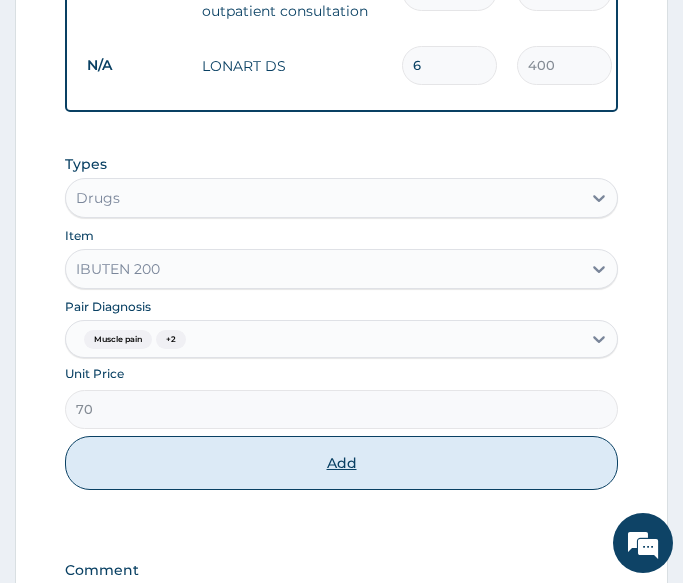 click on "Add" at bounding box center (341, 463) 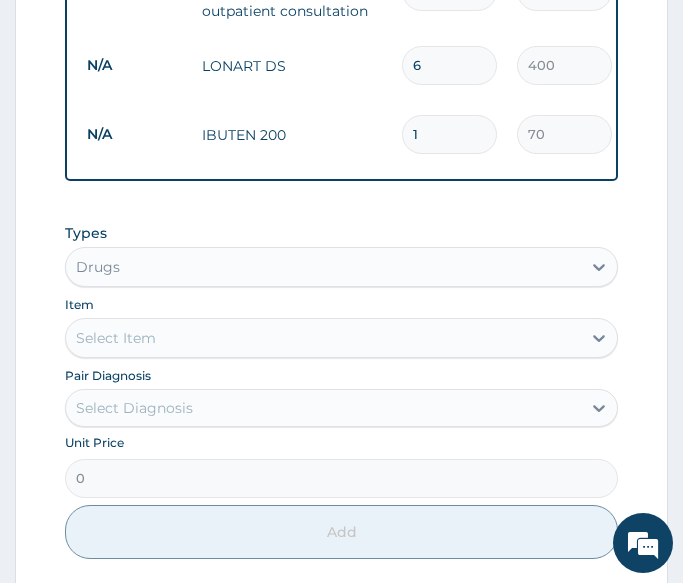type 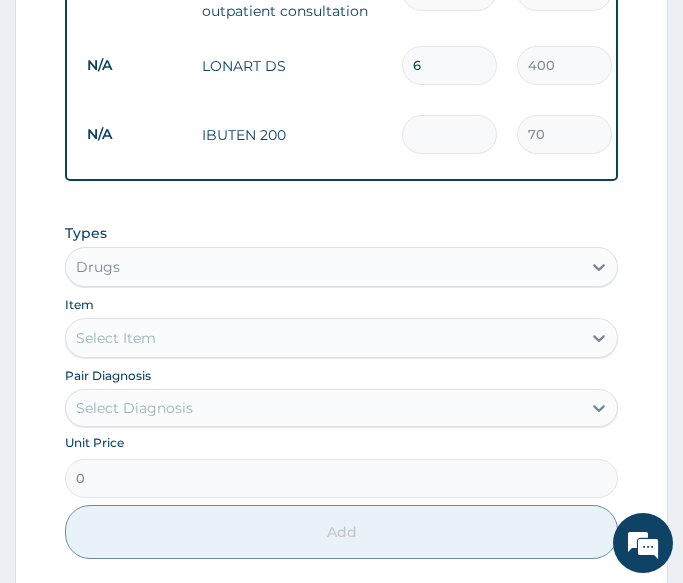 type on "0.00" 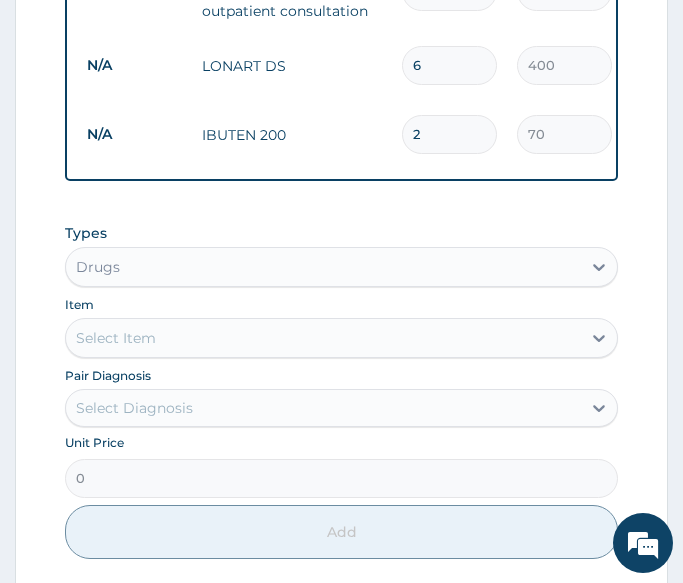 type on "20" 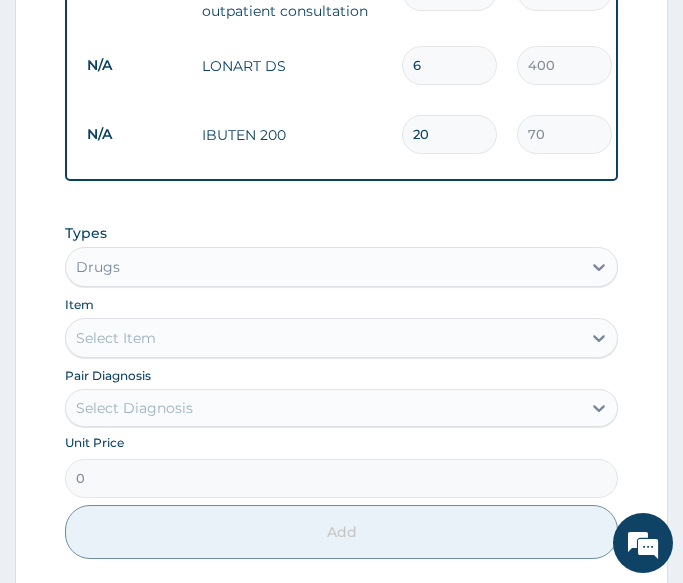 type on "20" 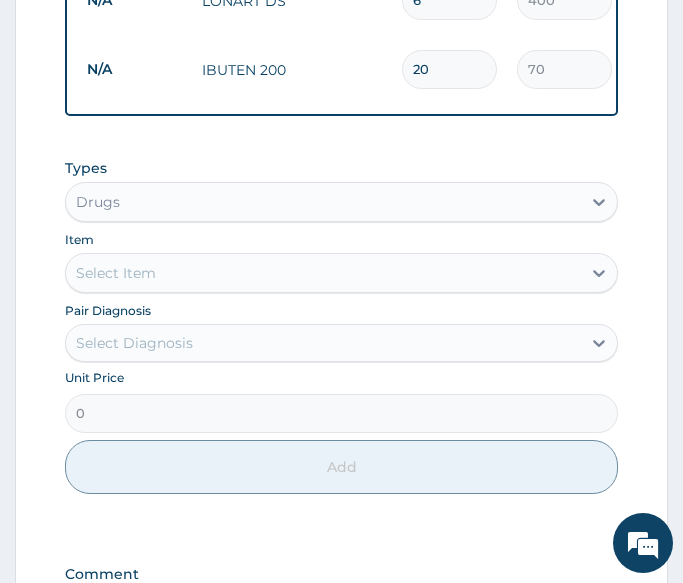 scroll, scrollTop: 1039, scrollLeft: 0, axis: vertical 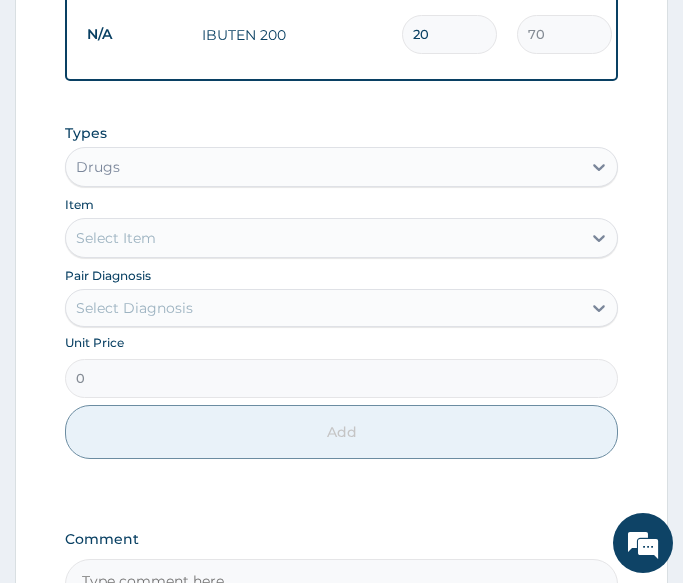 click on "Select Item" at bounding box center [323, 238] 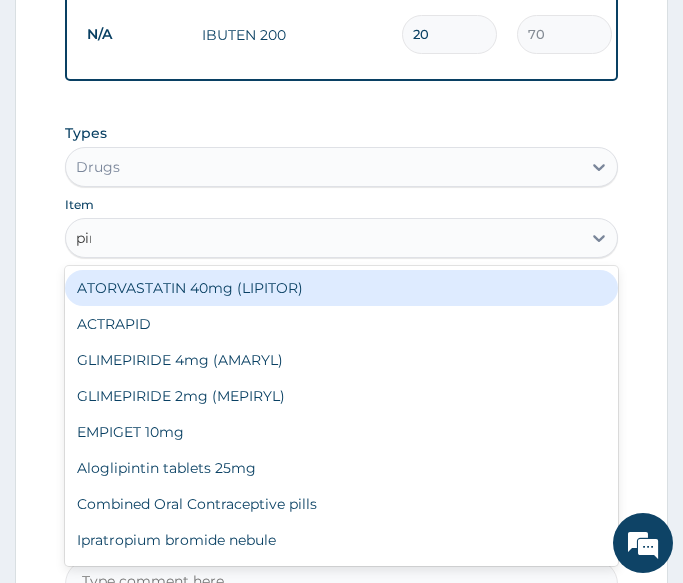 type on "piri" 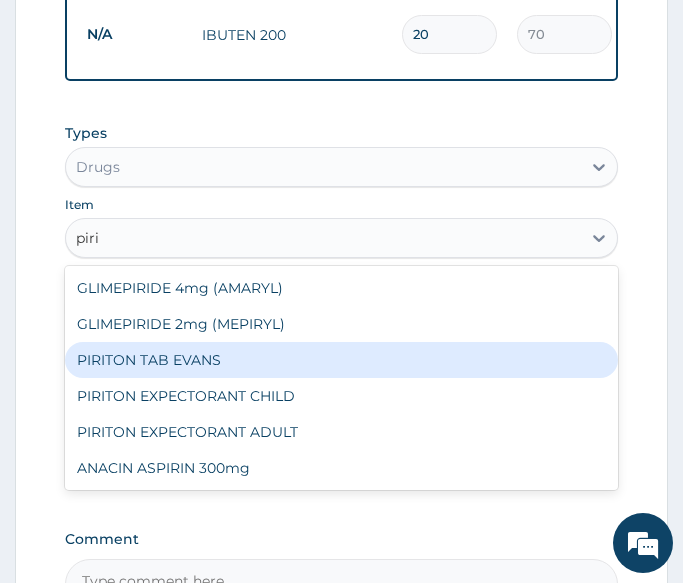 click on "PIRITON TAB EVANS" at bounding box center [341, 360] 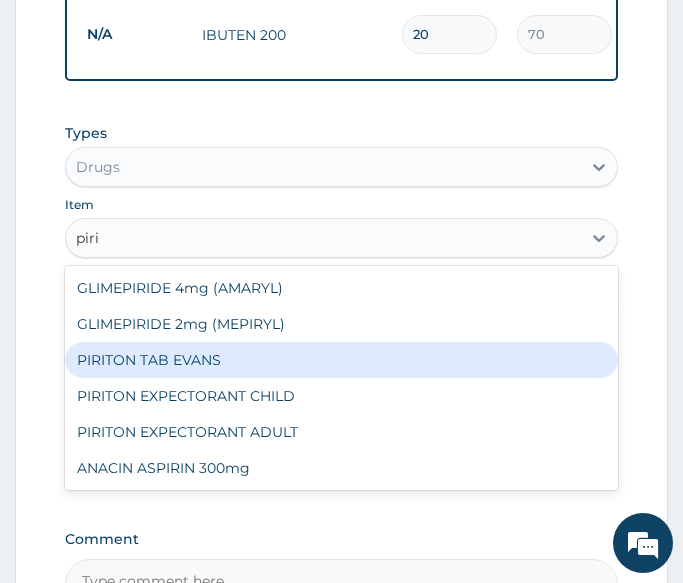 type 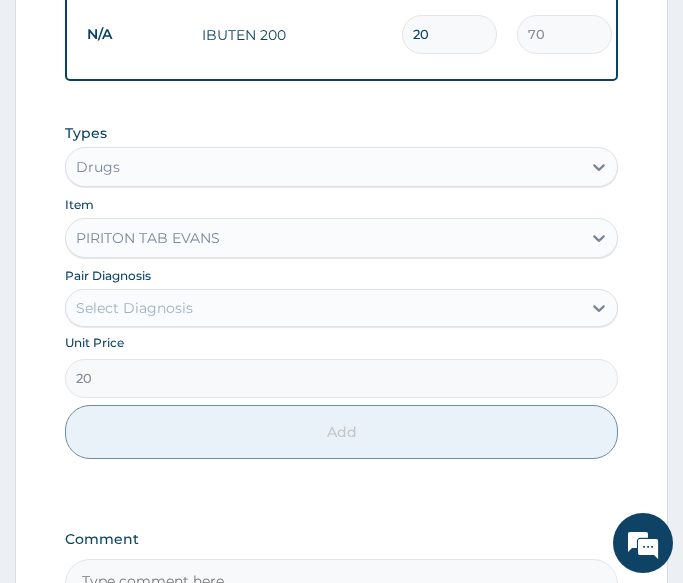 click on "Select Diagnosis" at bounding box center [323, 308] 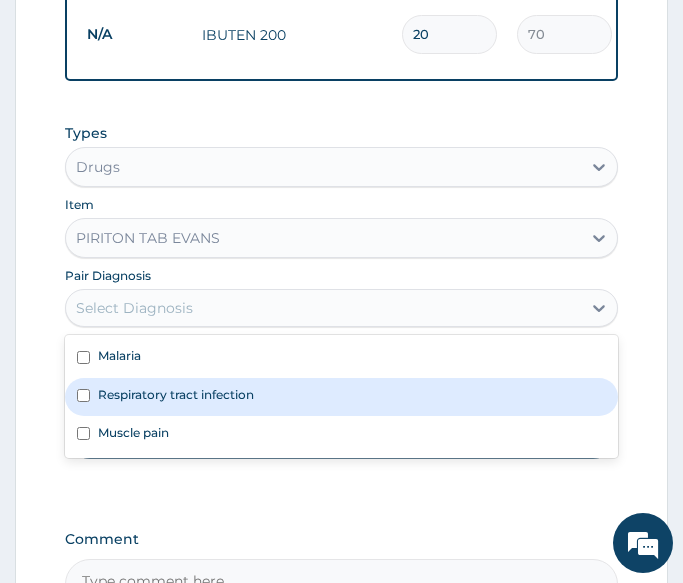 click on "Respiratory tract infection" at bounding box center [176, 394] 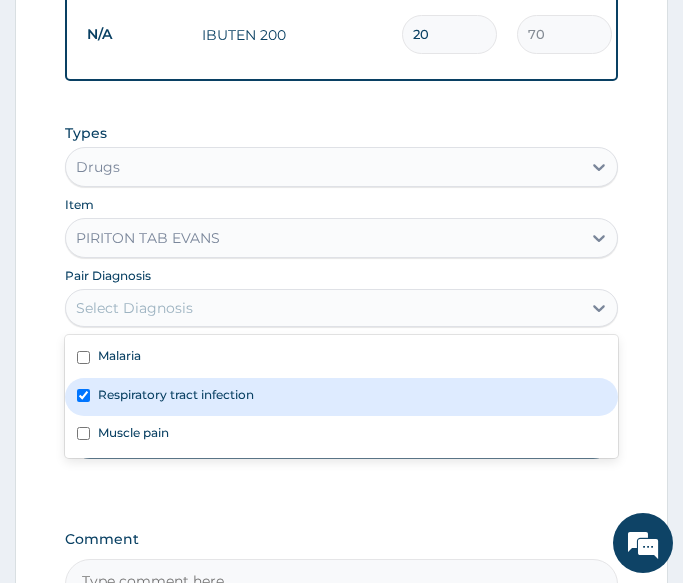 checkbox on "true" 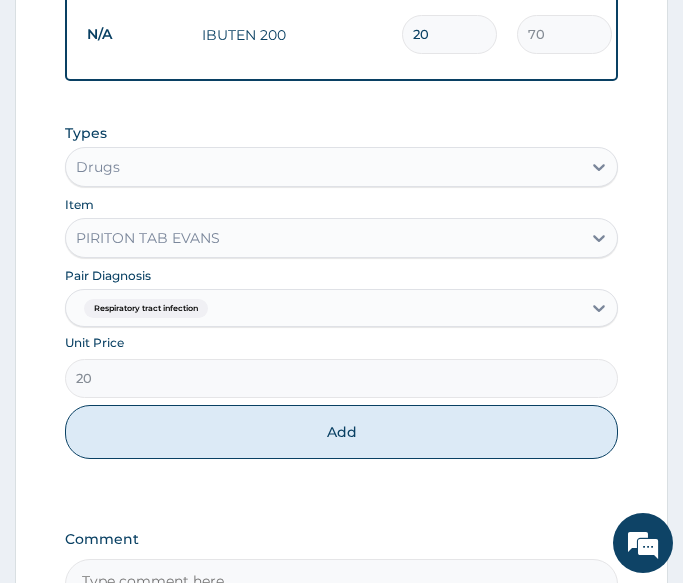click on "Step  2  of 2 PA Code / Prescription Code Enter Code(Secondary Care Only) Encounter Date 01-08-2025 Important Notice Please enter PA codes before entering items that are not attached to a PA code   All diagnoses entered must be linked to a claim item. Diagnosis & Claim Items that are visible but inactive cannot be edited because they were imported from an already approved PA code. Diagnosis Malaria Query Respiratory tract infection Query Muscle pain Confirmed NB: All diagnosis must be linked to a claim item Claim Items Type Name Quantity Unit Price Total Price Pair Diagnosis Actions N/A General practitioner Consultation first outpatient consultation 1 3000 3000.00 Malaria  + 2 Delete N/A LONART DS 6 400 2400.00 Malaria Delete N/A IBUTEN 200 20 70 1400.00 Muscle pain  + 2 Delete Types Drugs Item PIRITON TAB EVANS Pair Diagnosis Respiratory tract infection Unit Price 20 Add Comment     Previous   Submit" at bounding box center (341, -69) 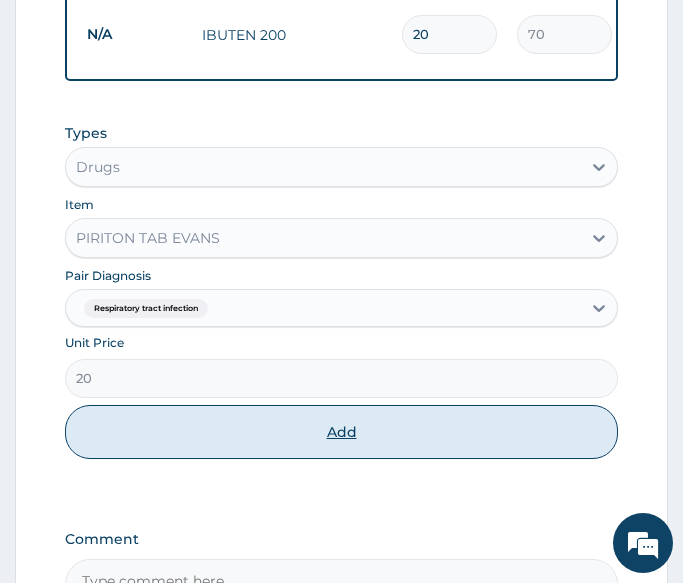 click on "Add" at bounding box center (341, 432) 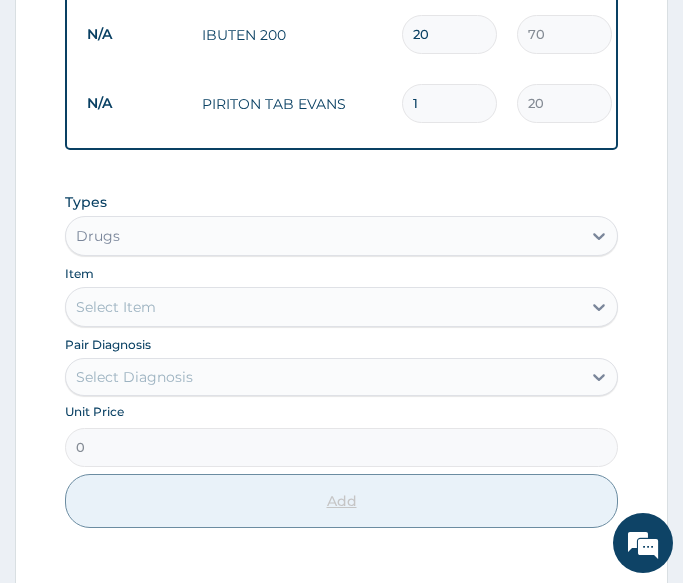 type 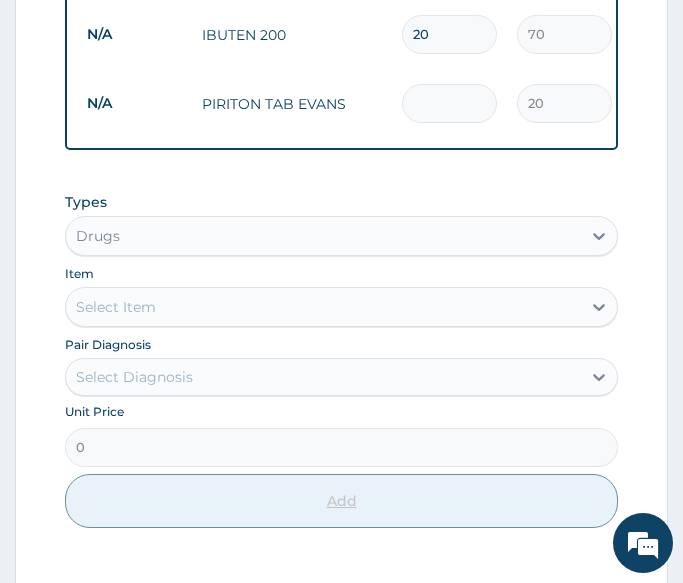 type on "0.00" 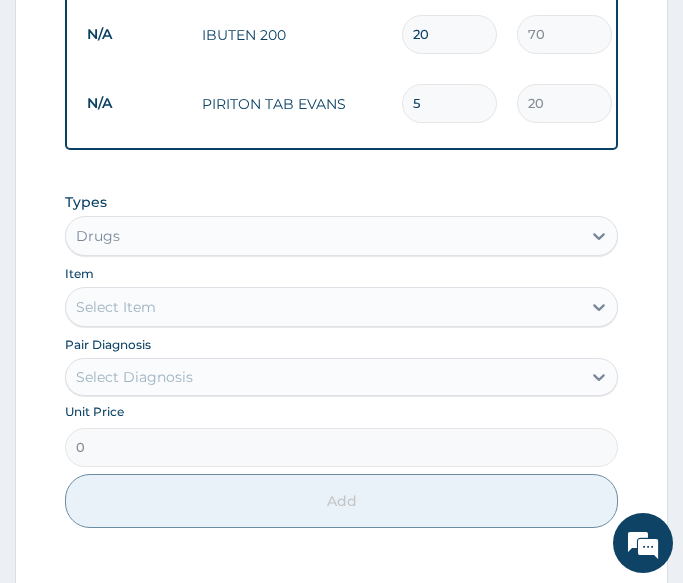 type on "5" 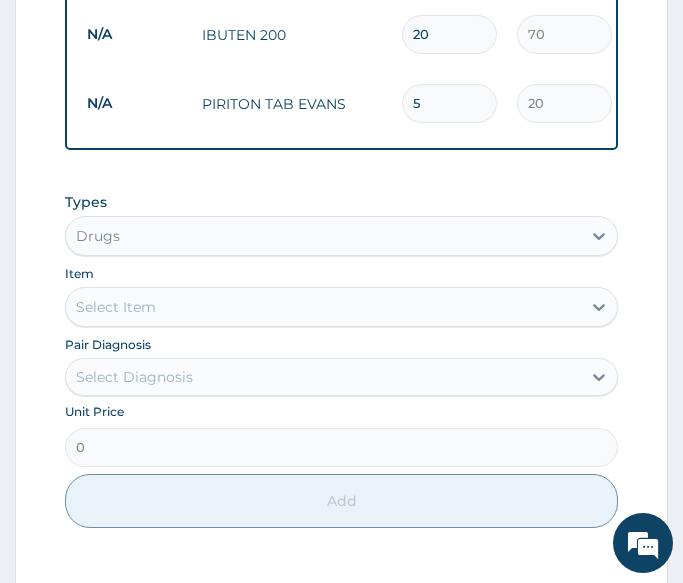 click on "Select Item" at bounding box center (323, 307) 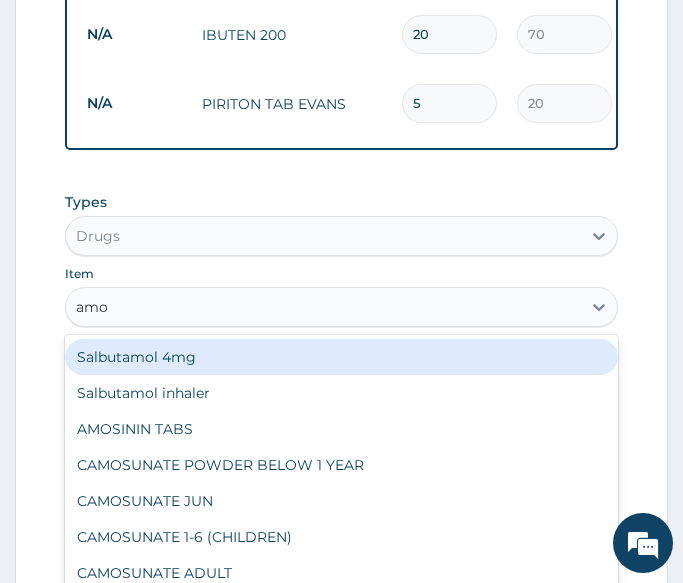 type on "amox" 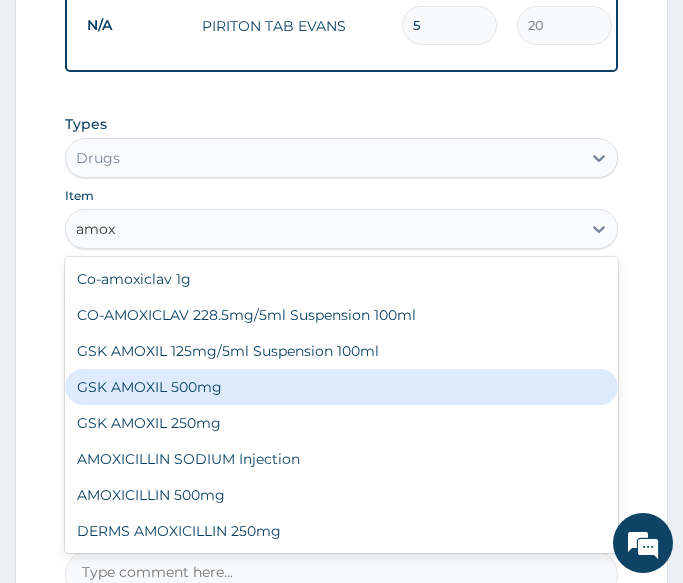 scroll, scrollTop: 1139, scrollLeft: 0, axis: vertical 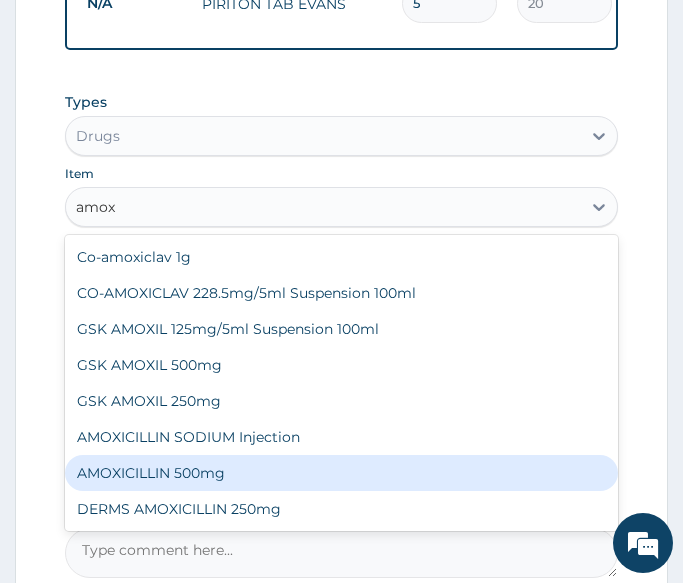 click on "AMOXICILLIN 500mg" at bounding box center (341, 473) 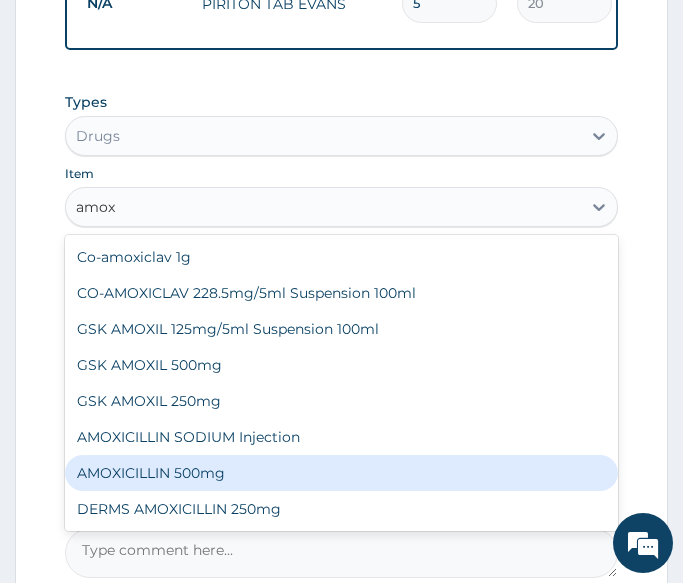 type 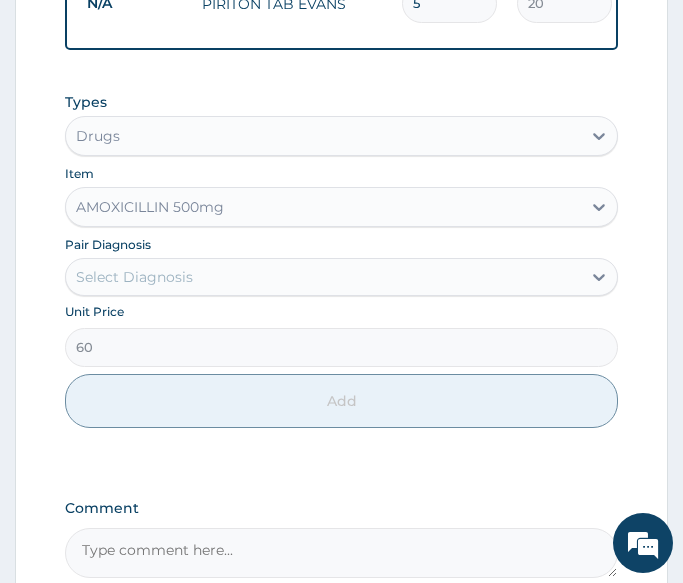 click on "Select Diagnosis" at bounding box center (134, 277) 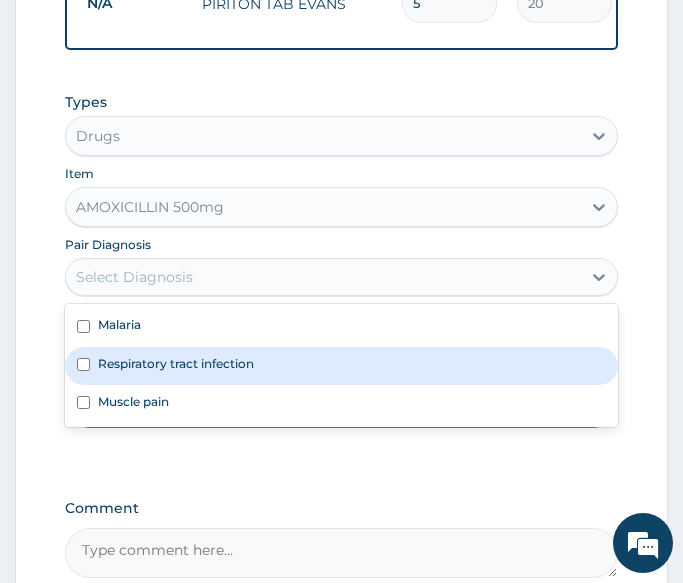 click on "Respiratory tract infection" at bounding box center (176, 363) 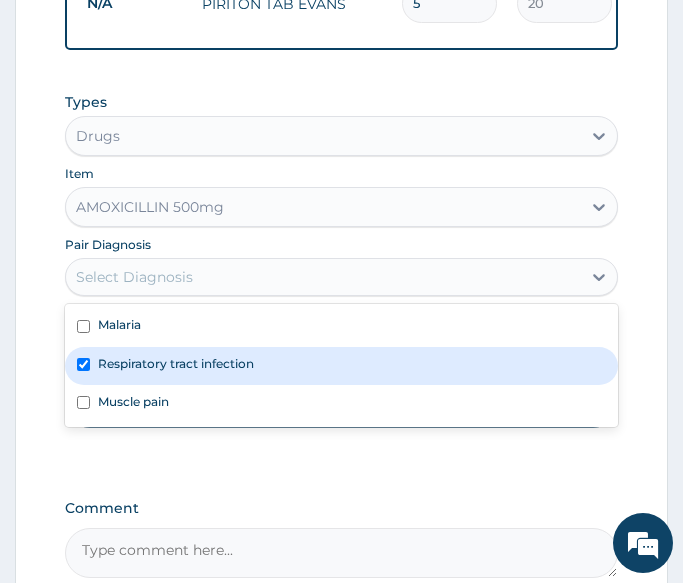 checkbox on "true" 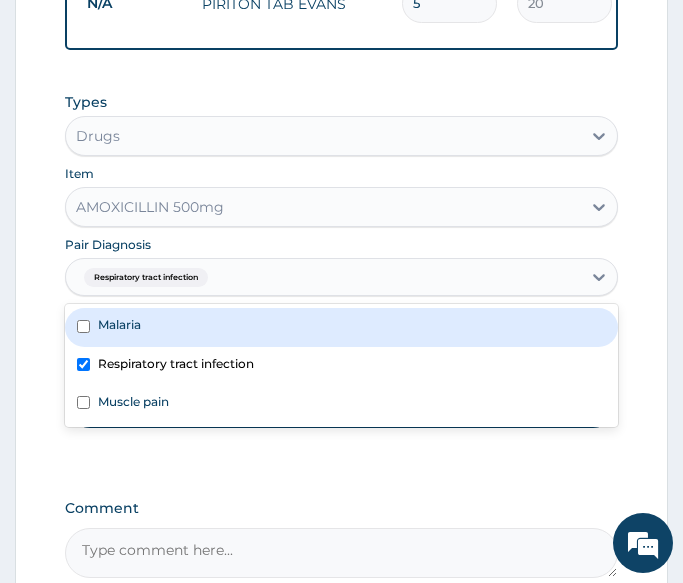click on "Step  2  of 2 PA Code / Prescription Code Enter Code(Secondary Care Only) Encounter Date 01-08-2025 Important Notice Please enter PA codes before entering items that are not attached to a PA code   All diagnoses entered must be linked to a claim item. Diagnosis & Claim Items that are visible but inactive cannot be edited because they were imported from an already approved PA code. Diagnosis Malaria Query Respiratory tract infection Query Muscle pain Confirmed NB: All diagnosis must be linked to a claim item Claim Items Type Name Quantity Unit Price Total Price Pair Diagnosis Actions N/A General practitioner Consultation first outpatient consultation 1 3000 3000.00 Malaria  + 2 Delete N/A LONART DS 6 400 2400.00 Malaria Delete N/A IBUTEN 200 20 70 1400.00 Muscle pain  + 2 Delete N/A PIRITON TAB EVANS 5 20 100.00 Respiratory tract infection Delete Types Drugs Item AMOXICILLIN 500mg Pair Diagnosis option Respiratory tract infection, selected. Respiratory tract infection Malaria Respiratory tract infection 60 Add" at bounding box center (341, -135) 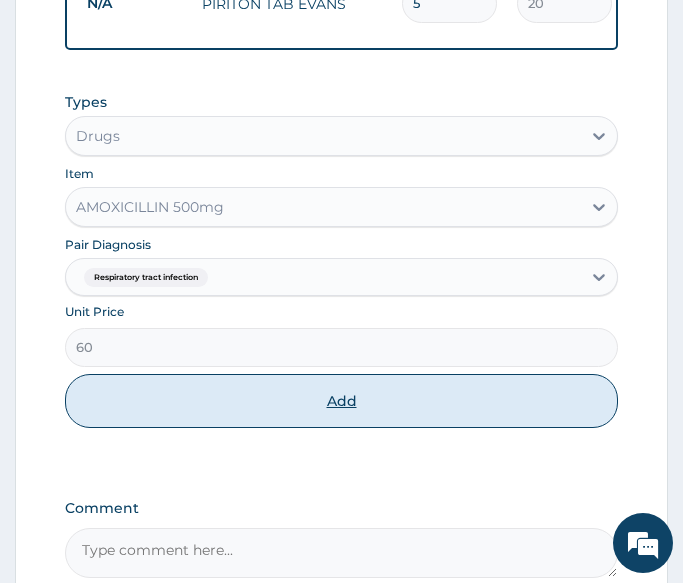 click on "Add" at bounding box center [341, 401] 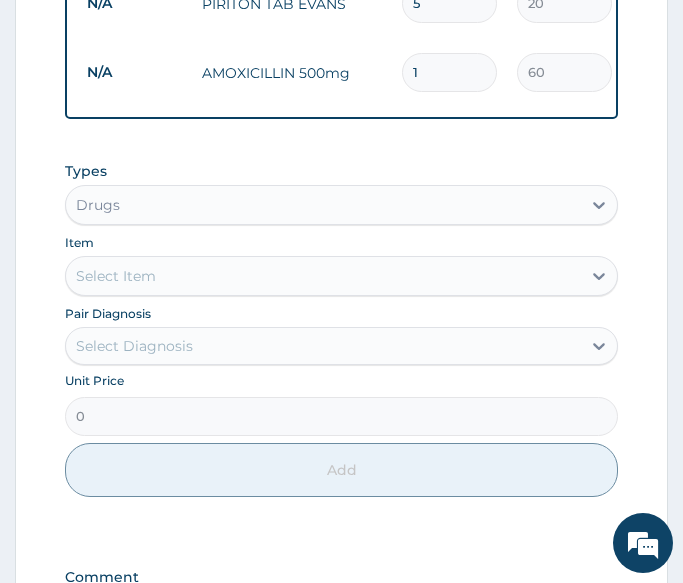 type on "15" 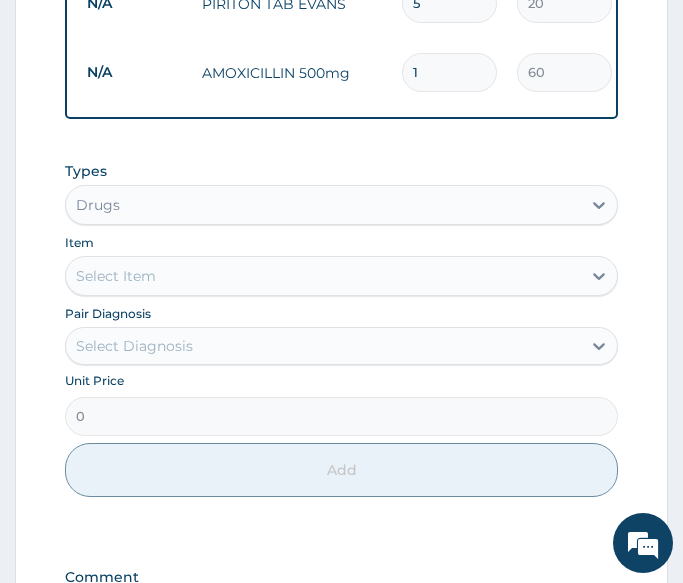 type on "900.00" 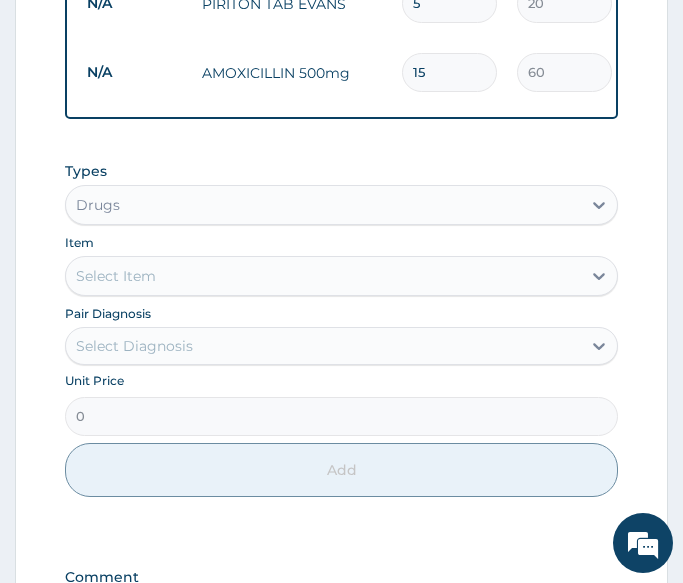 type on "15" 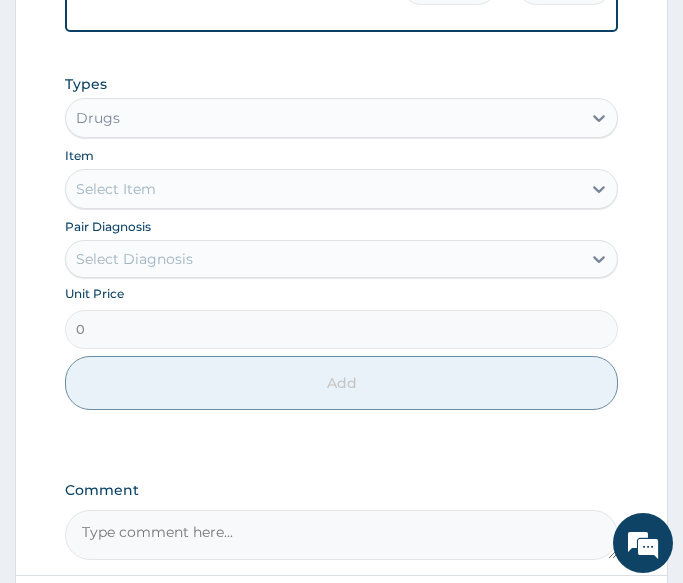 scroll, scrollTop: 1383, scrollLeft: 0, axis: vertical 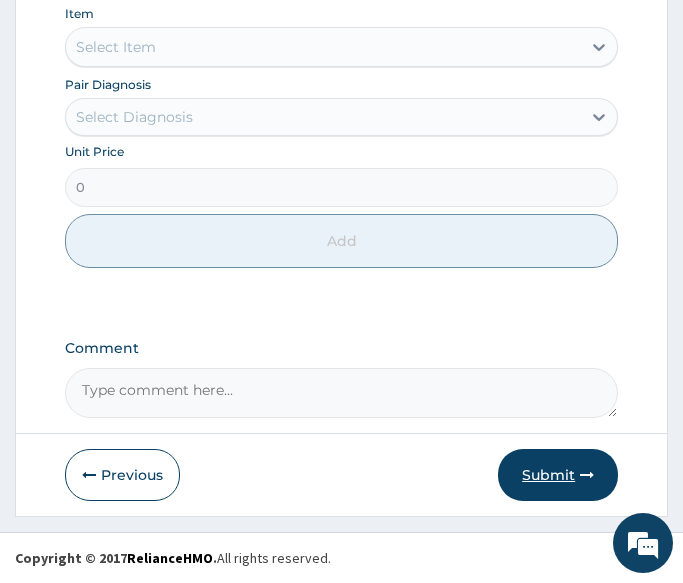 click on "Submit" at bounding box center (558, 475) 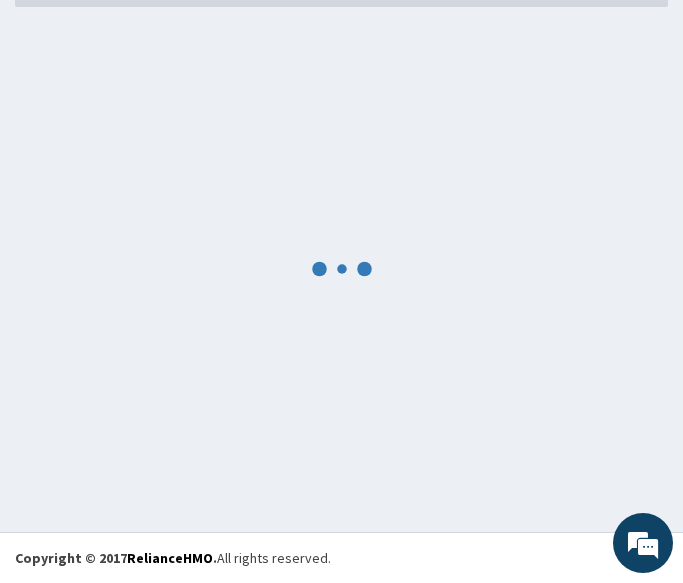 scroll, scrollTop: 1383, scrollLeft: 0, axis: vertical 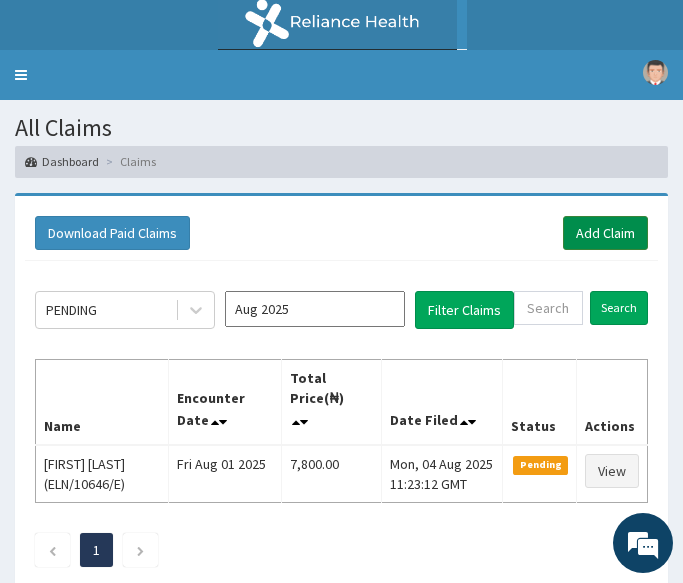 click on "Add Claim" at bounding box center [605, 233] 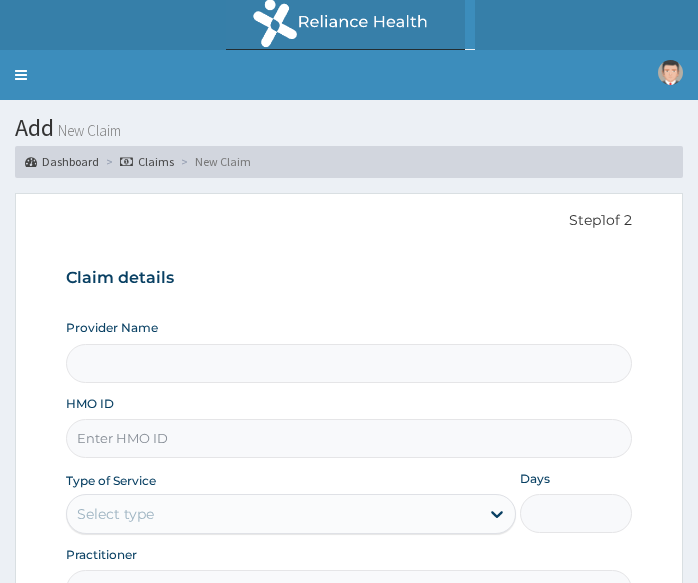 scroll, scrollTop: 0, scrollLeft: 0, axis: both 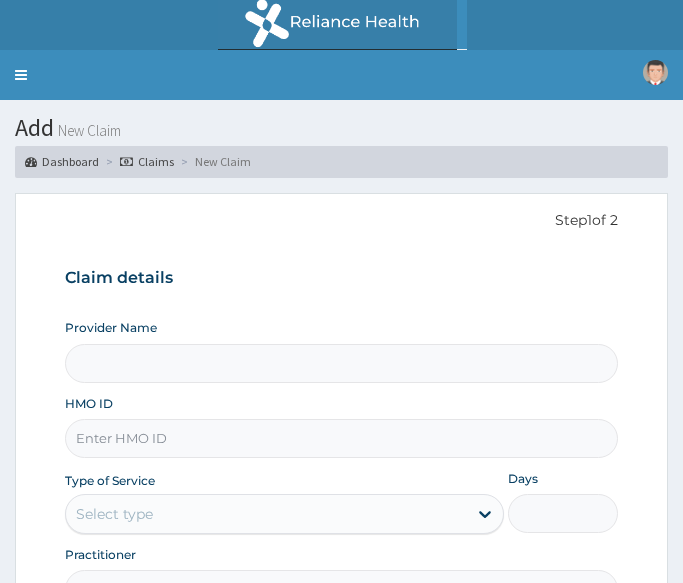 type on "All Soul's Hospital Ltd, Ajegunle" 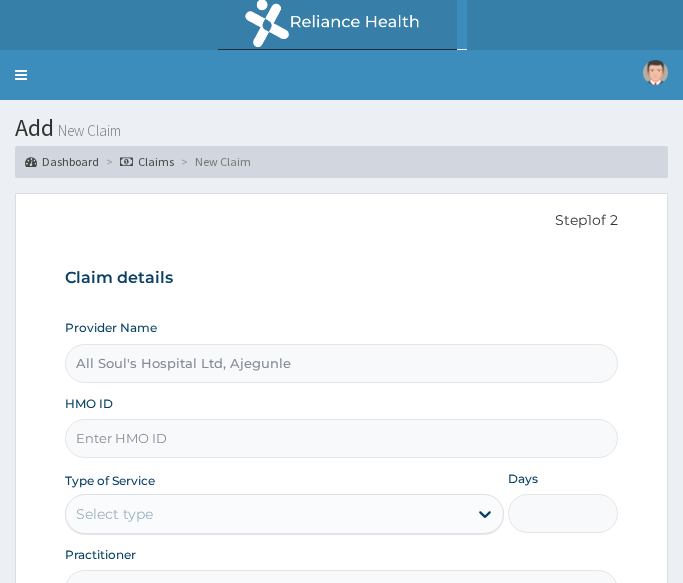 click on "Claim details Provider Name All Soul's Hospital Ltd, Ajegunle HMO ID Type of Service Select type Days Practitioner" at bounding box center [341, 428] 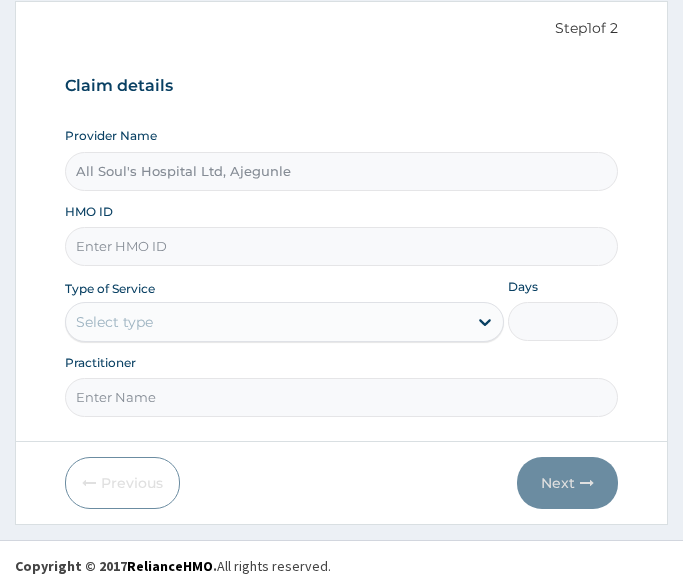 scroll, scrollTop: 200, scrollLeft: 0, axis: vertical 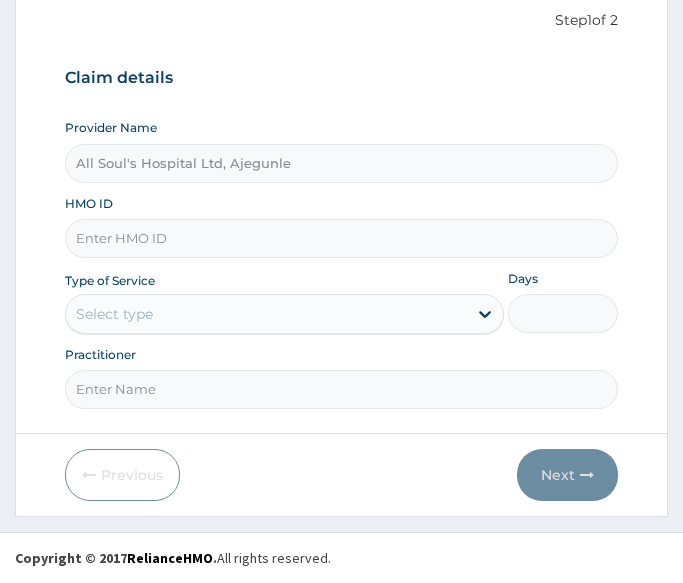 click on "HMO ID" at bounding box center [341, 238] 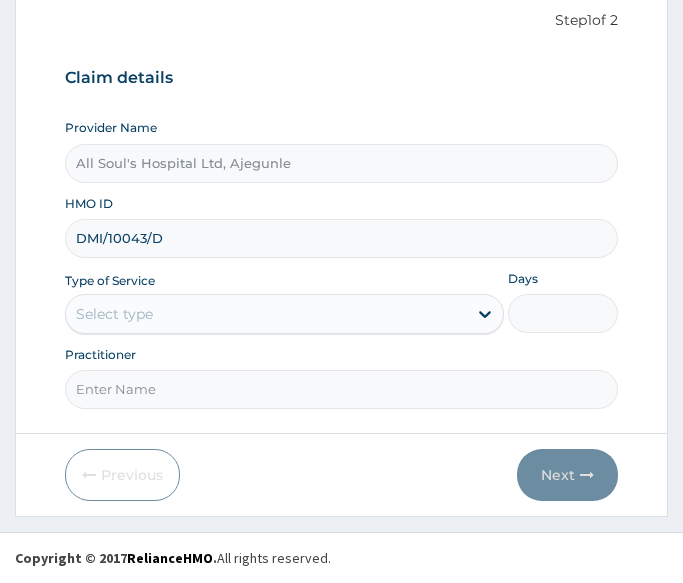 click on "DMI/10043/D" at bounding box center (341, 238) 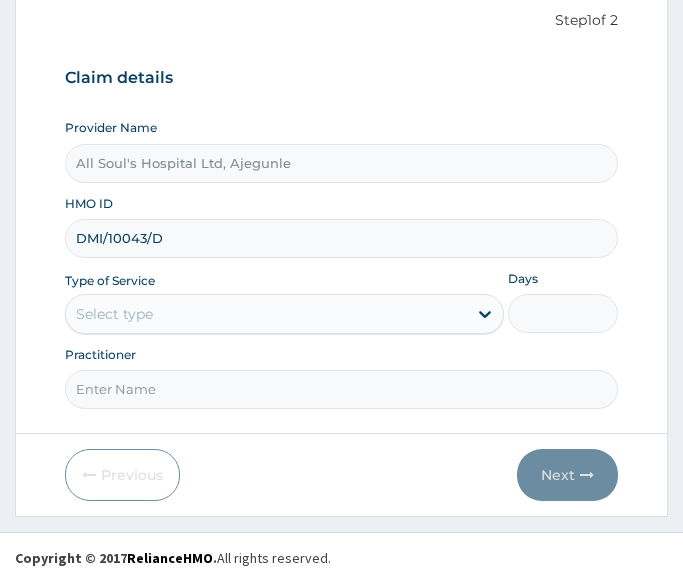 type on "DMI/10043/D" 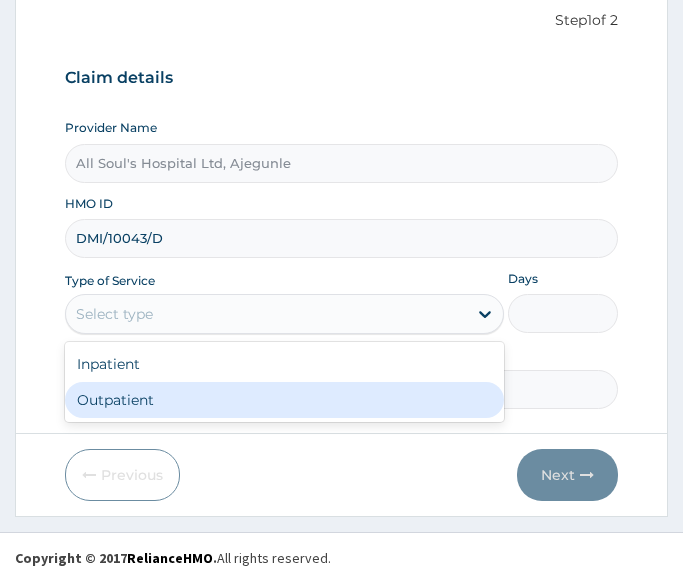 click on "Outpatient" at bounding box center [284, 400] 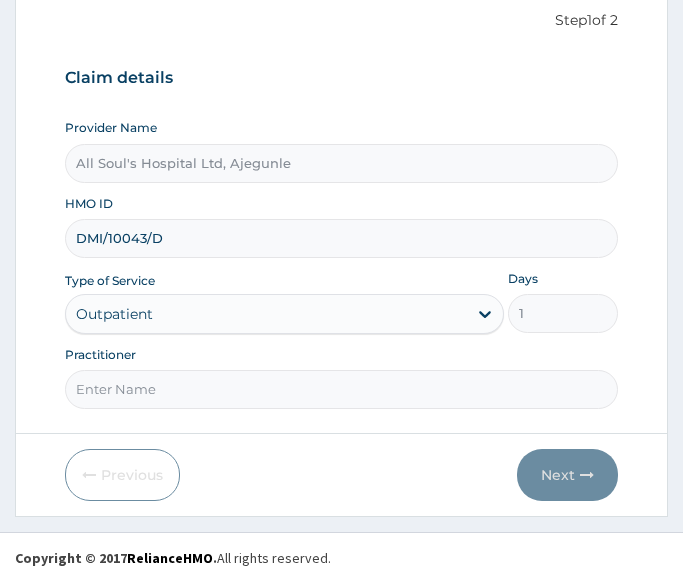 drag, startPoint x: 238, startPoint y: 398, endPoint x: 226, endPoint y: 409, distance: 16.27882 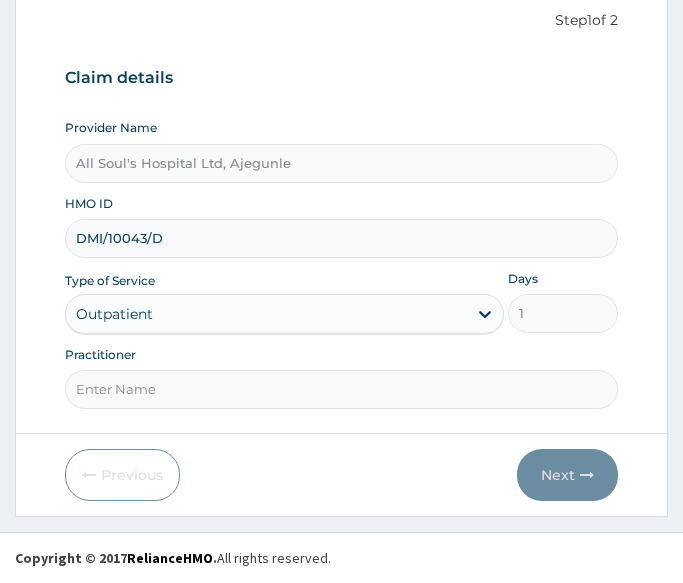 click on "Practitioner" at bounding box center (341, 389) 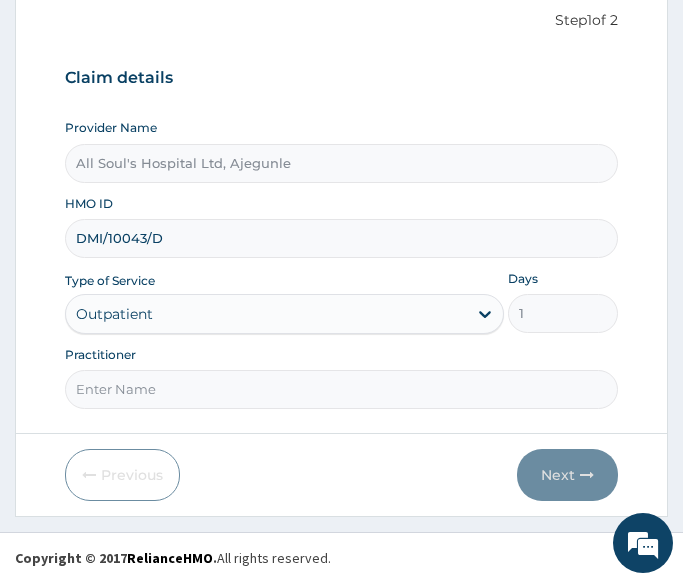 type on "Dr [NAME]" 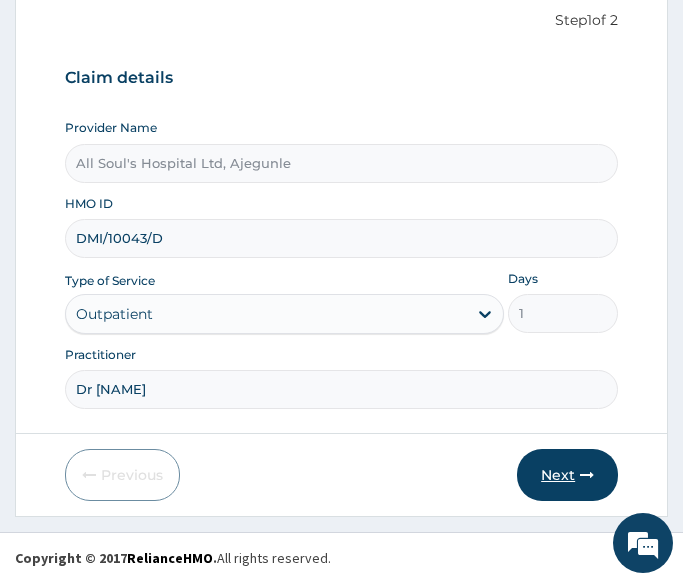 click at bounding box center (587, 475) 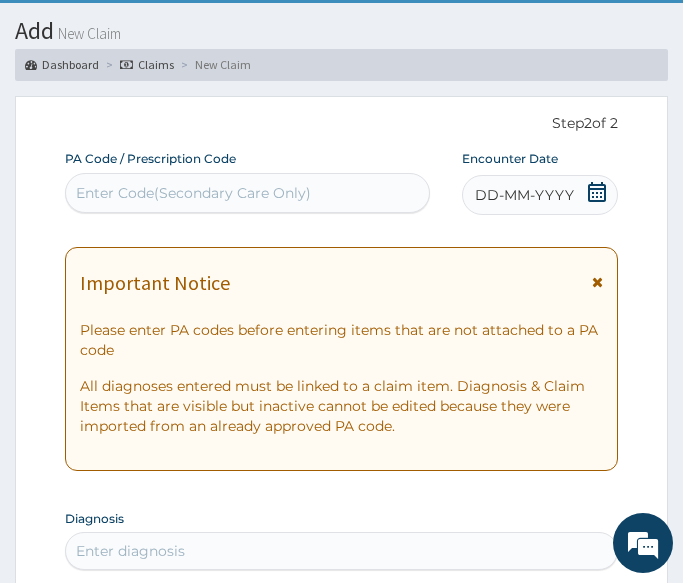 scroll, scrollTop: 0, scrollLeft: 0, axis: both 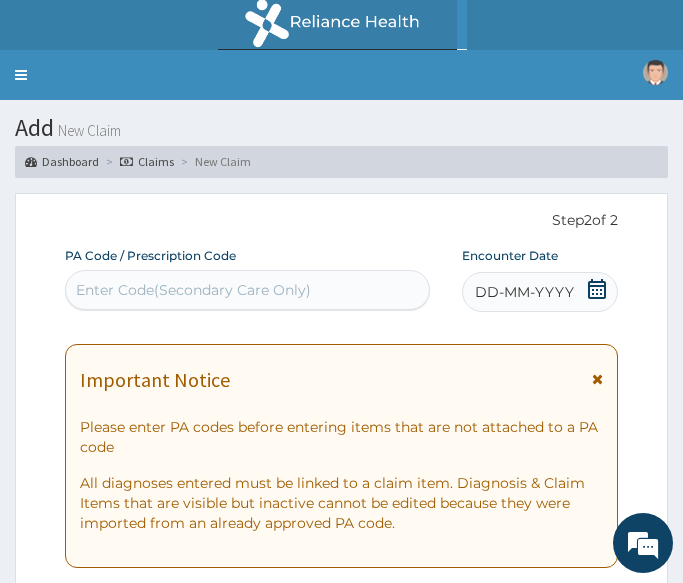 click 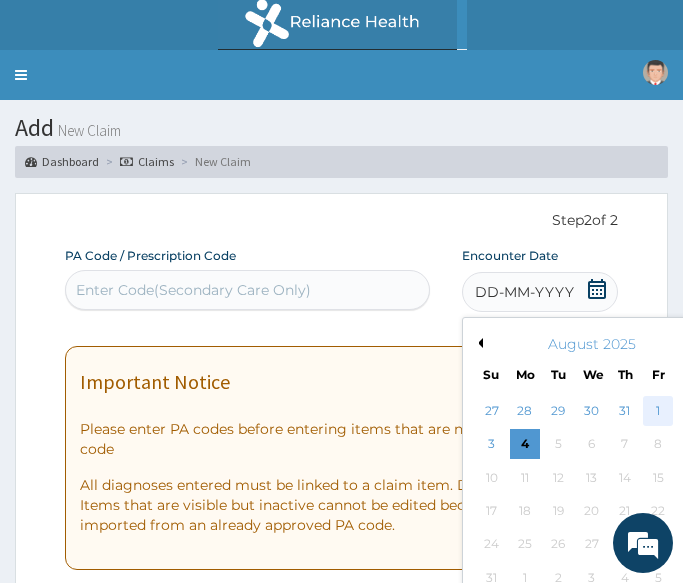 click on "1" at bounding box center [658, 411] 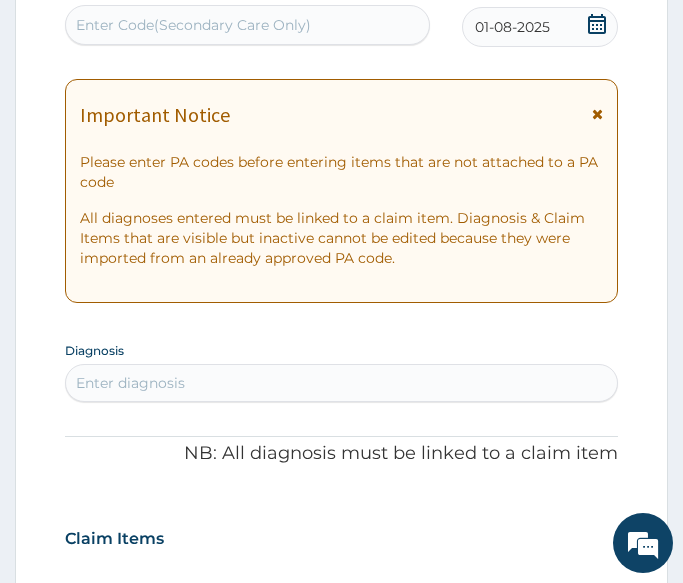 scroll, scrollTop: 300, scrollLeft: 0, axis: vertical 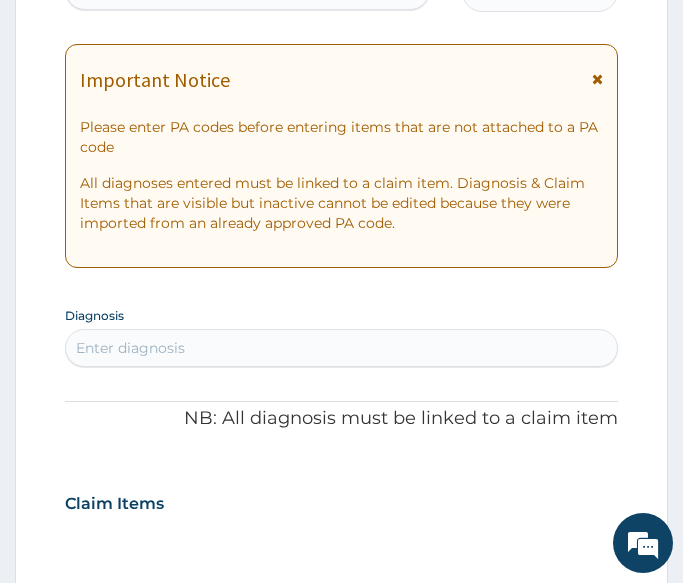 click on "Enter diagnosis" at bounding box center (341, 348) 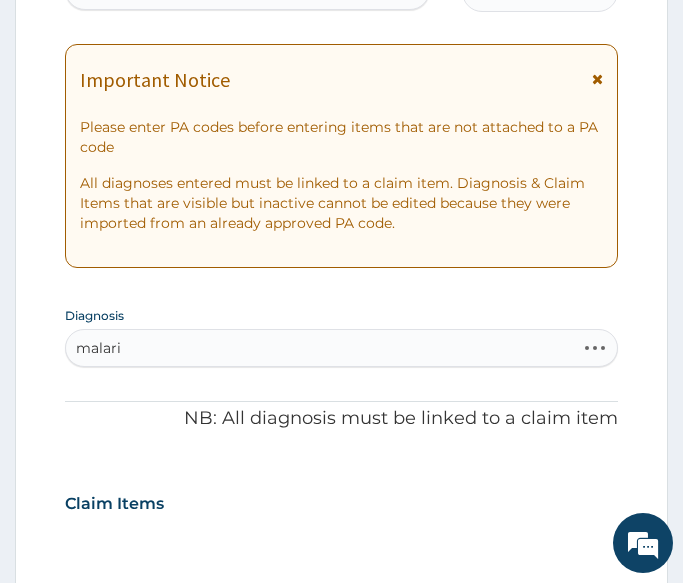 type on "malaria" 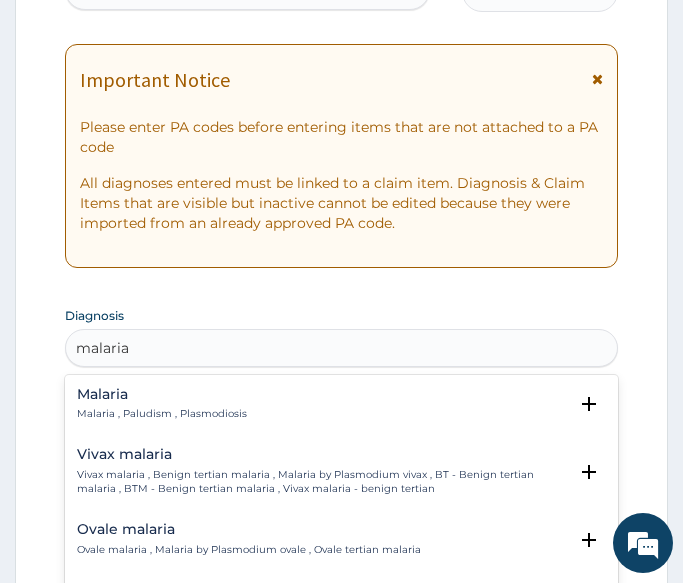 click on "Malaria" at bounding box center [162, 394] 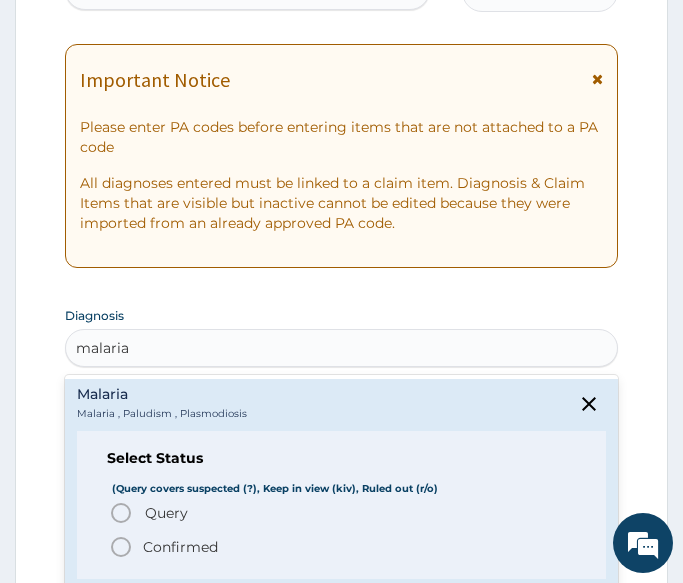 click on "Confirmed" at bounding box center (180, 547) 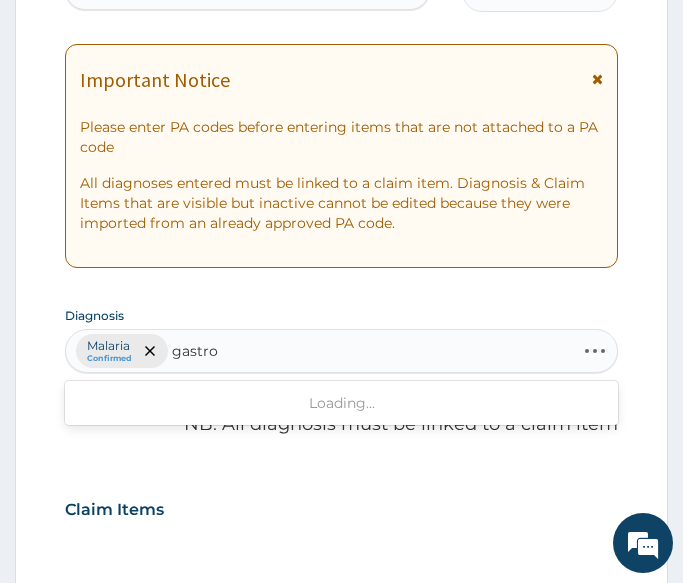 type on "gastroe" 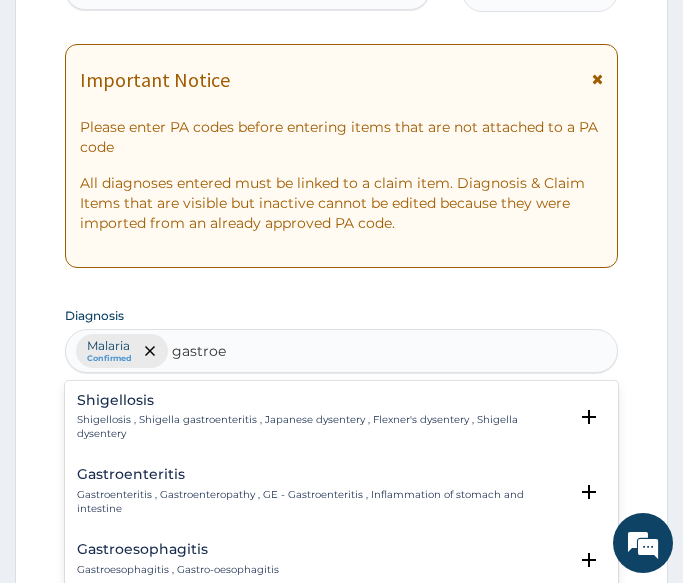click on "Gastroenteritis" at bounding box center (322, 474) 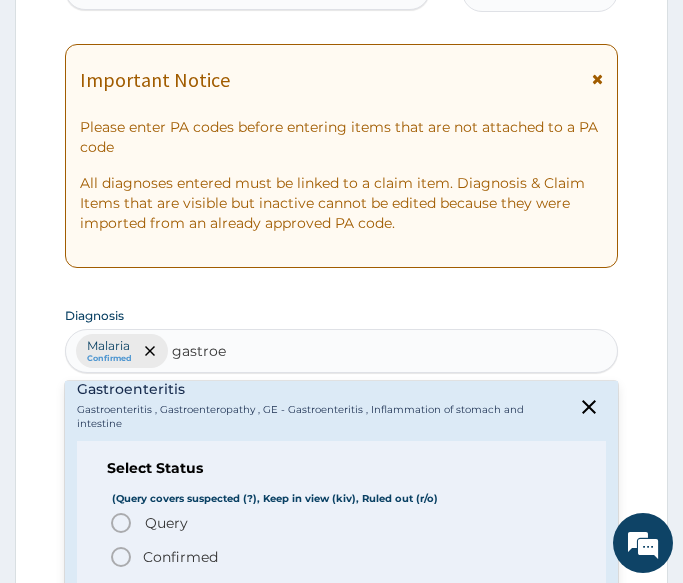scroll, scrollTop: 100, scrollLeft: 0, axis: vertical 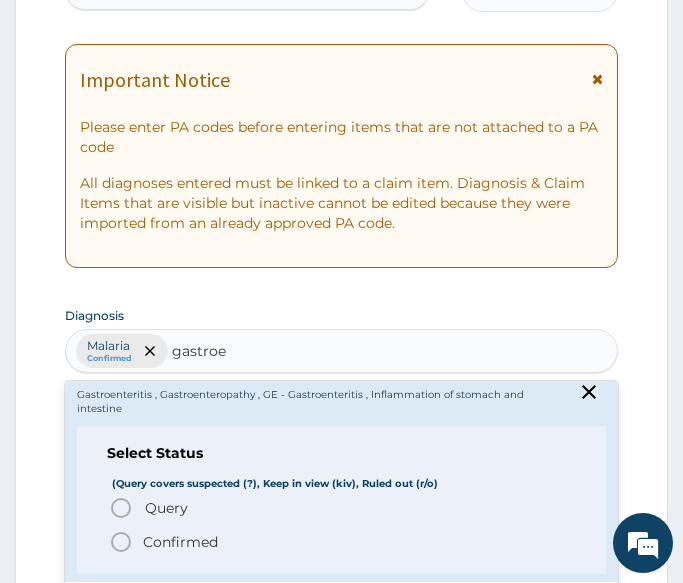 click on "Query" at bounding box center (166, 508) 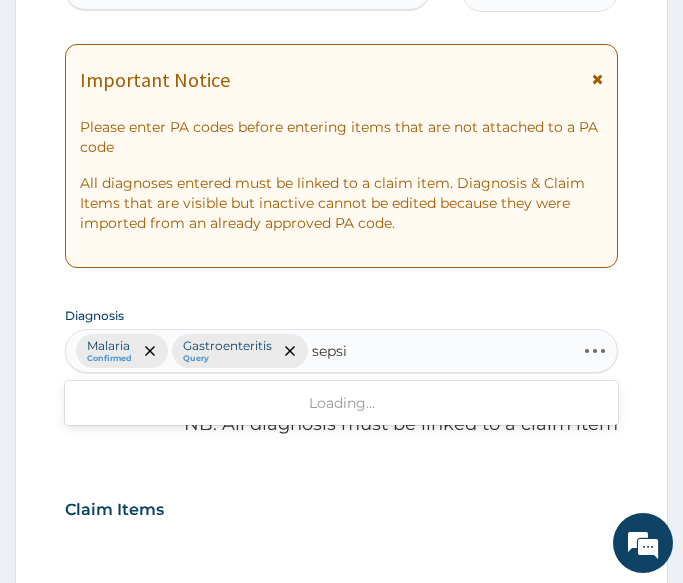 type on "sepsis" 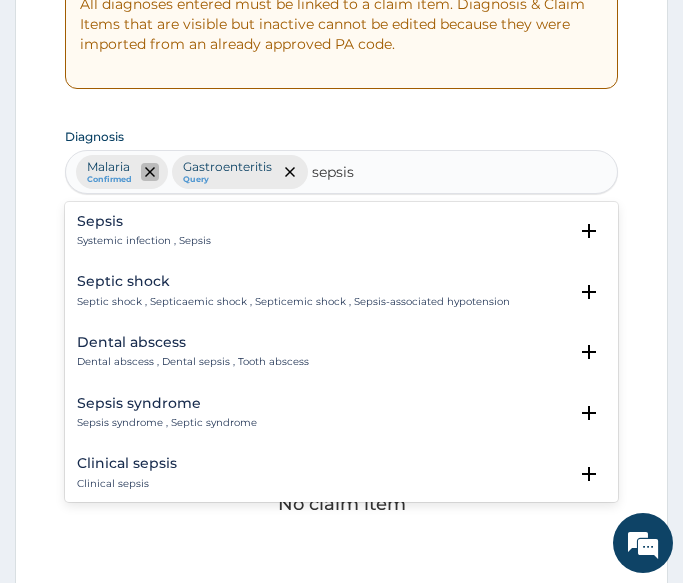 scroll, scrollTop: 500, scrollLeft: 0, axis: vertical 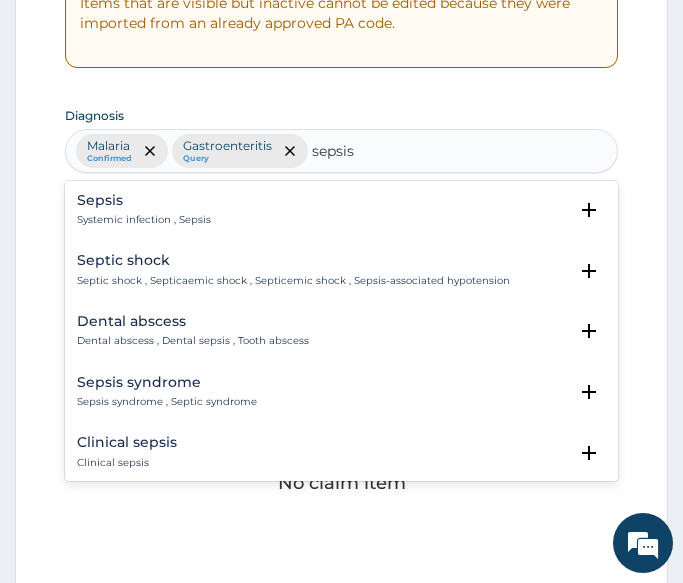 click on "Systemic infection , Sepsis" at bounding box center [144, 220] 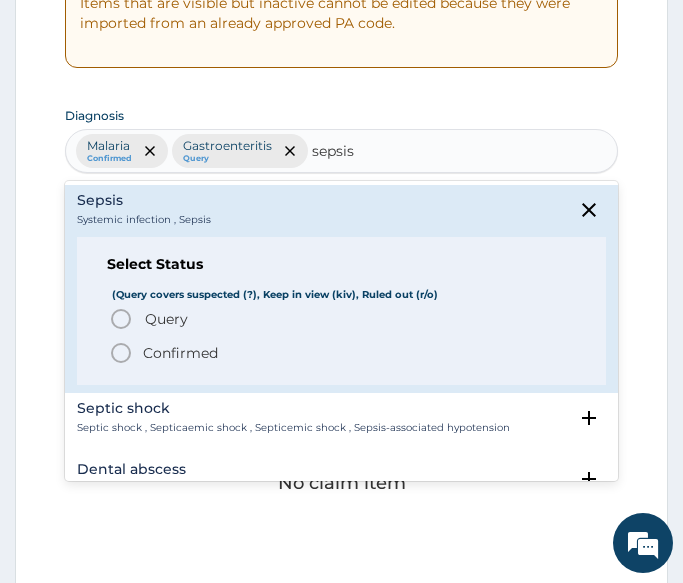 click on "Query" at bounding box center [166, 319] 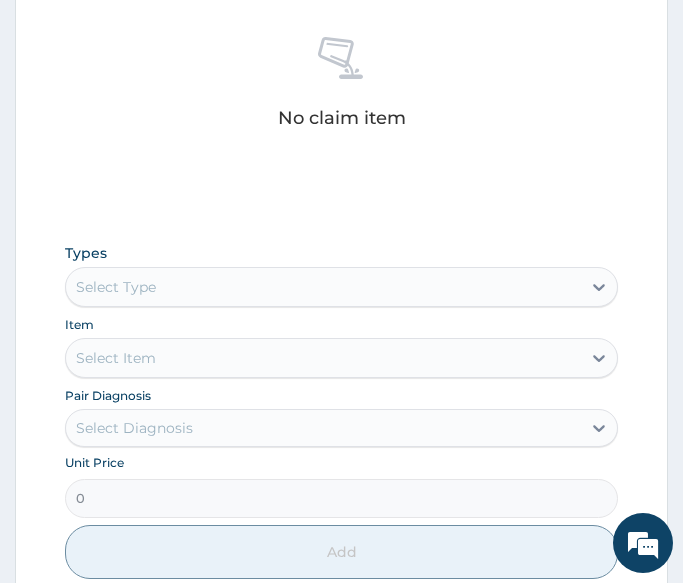 scroll, scrollTop: 900, scrollLeft: 0, axis: vertical 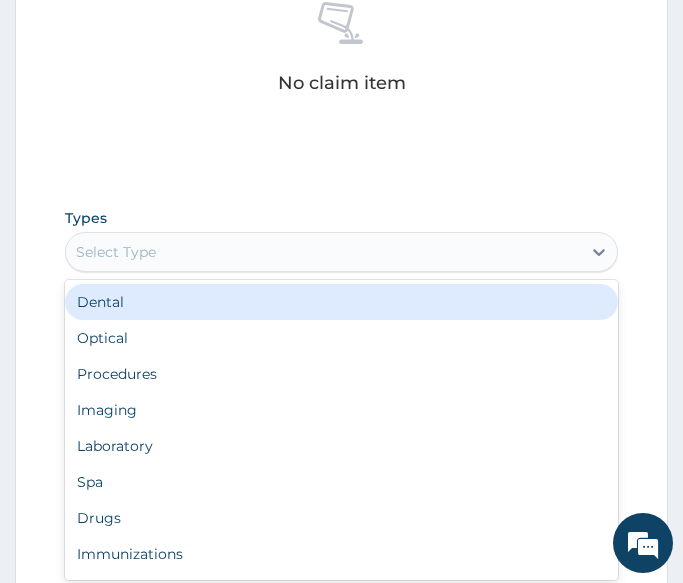 click on "Select Type" at bounding box center [323, 252] 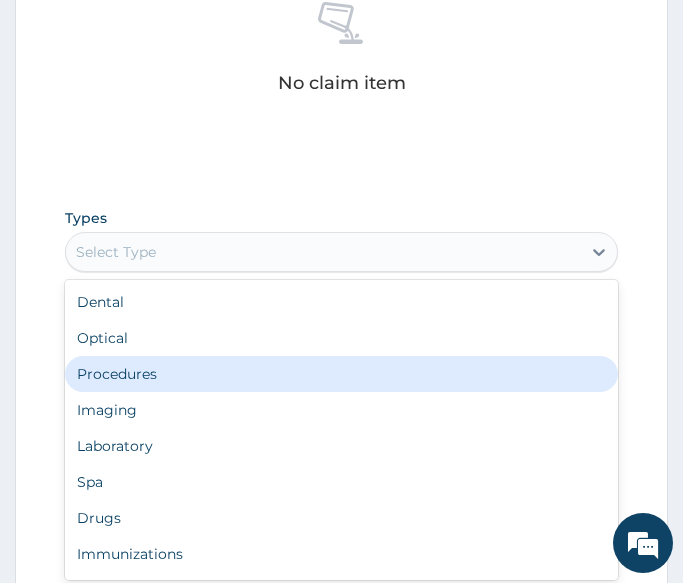 click on "Procedures" at bounding box center [341, 374] 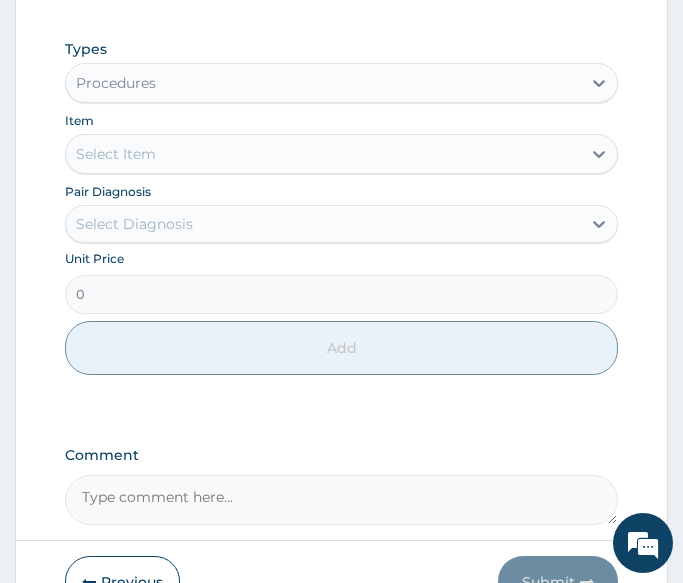 scroll, scrollTop: 1100, scrollLeft: 0, axis: vertical 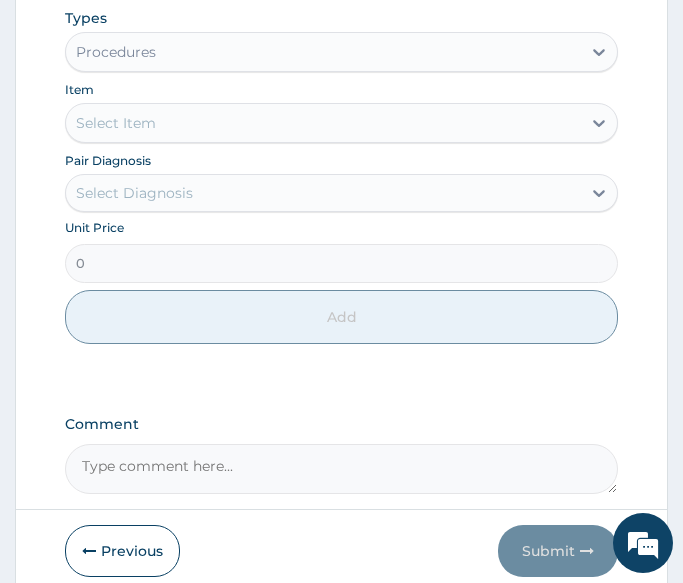 click on "Select Item" at bounding box center [323, 123] 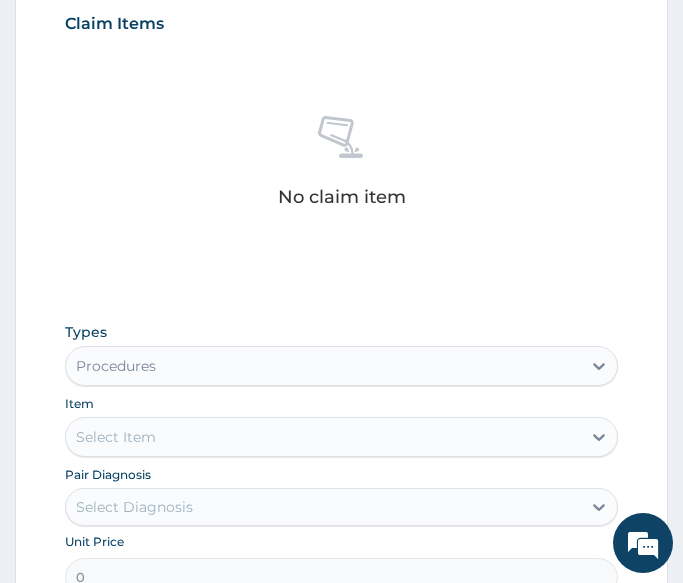 scroll, scrollTop: 900, scrollLeft: 0, axis: vertical 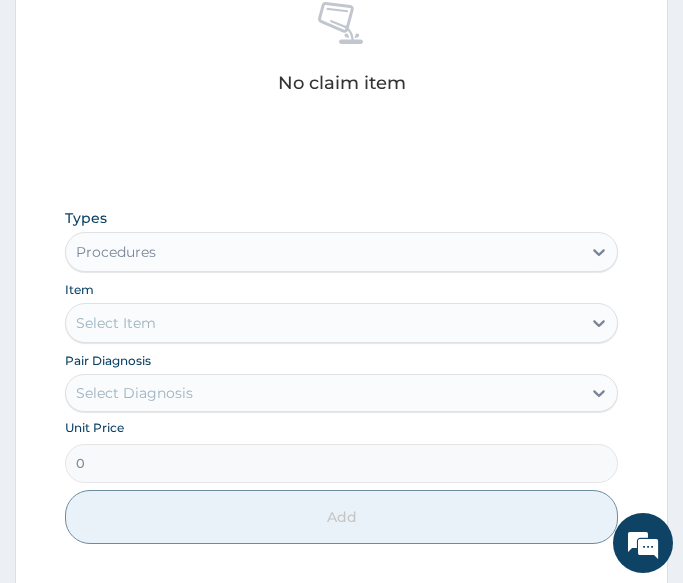 click on "Select Item" at bounding box center [323, 323] 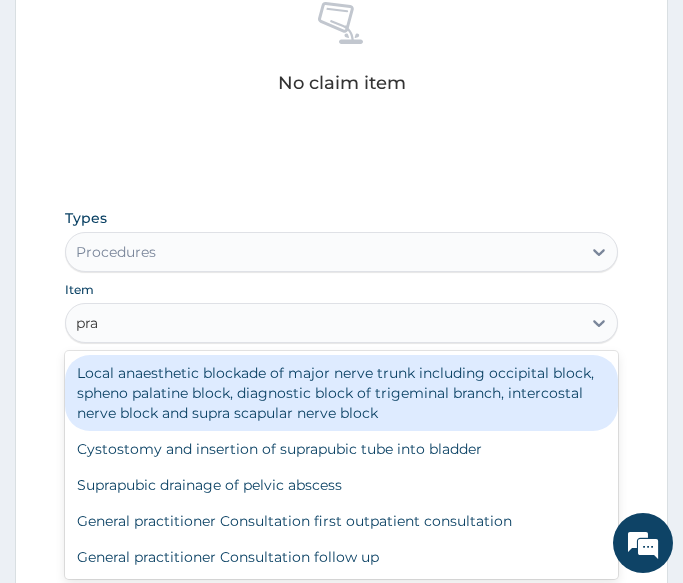 type on "prac" 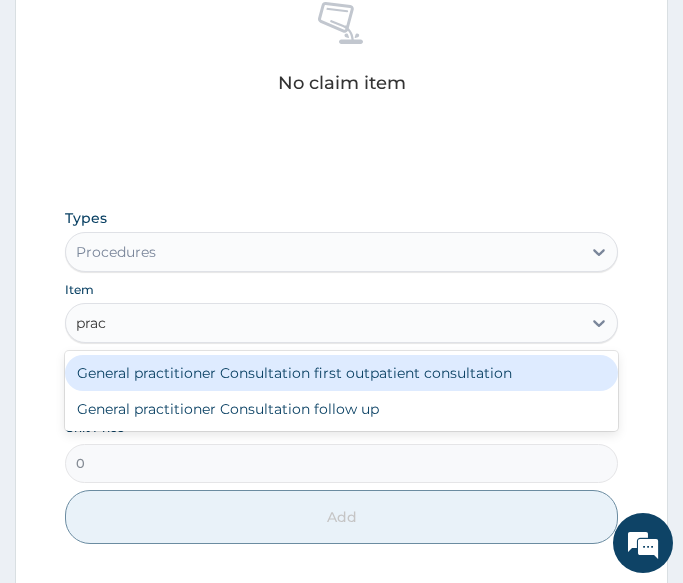drag, startPoint x: 161, startPoint y: 380, endPoint x: 176, endPoint y: 359, distance: 25.806976 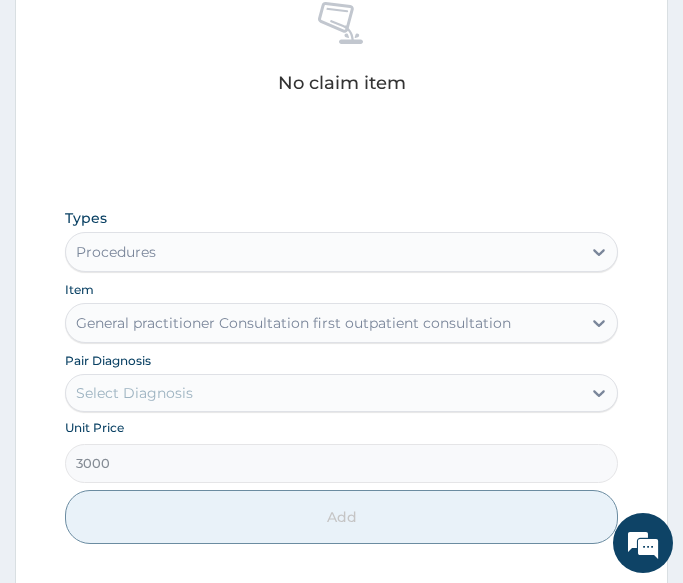 click on "Select Diagnosis" at bounding box center [323, 393] 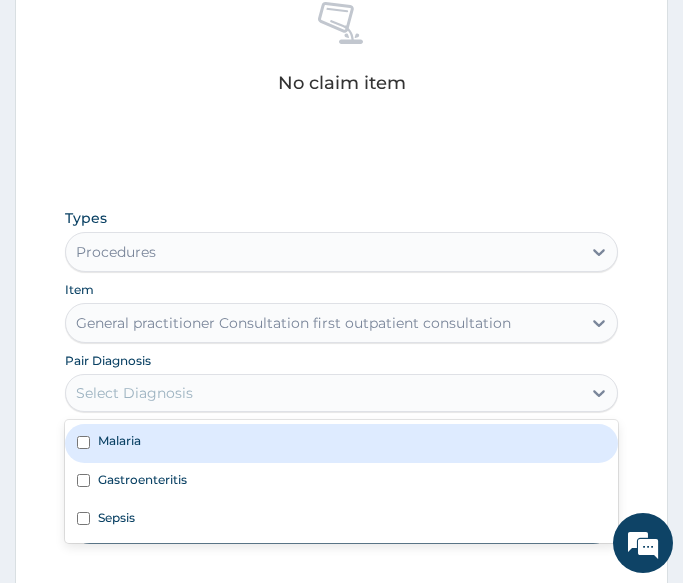 click on "Malaria" at bounding box center (341, 443) 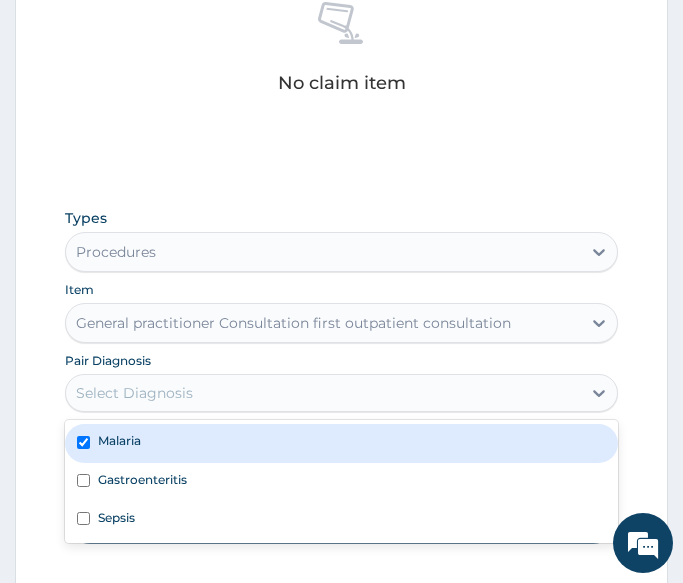 checkbox on "true" 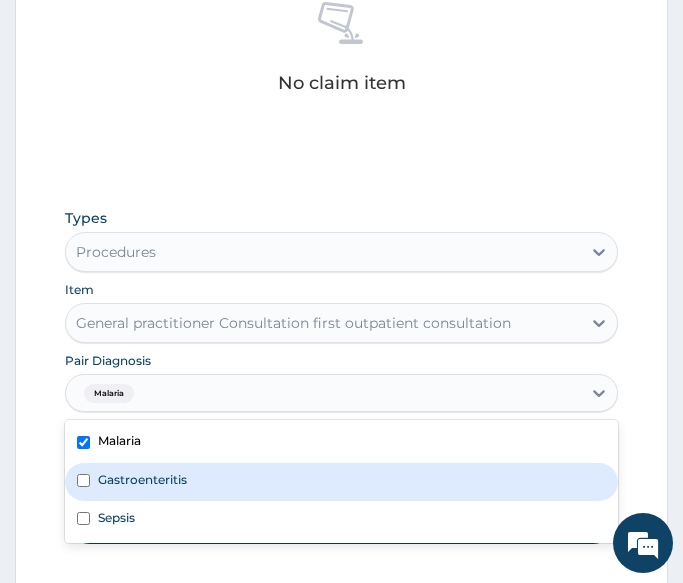click on "Gastroenteritis" at bounding box center (142, 479) 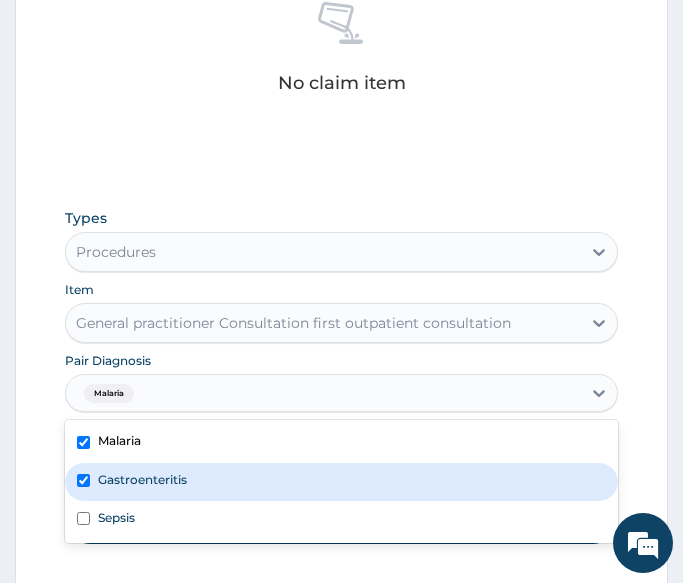 checkbox on "true" 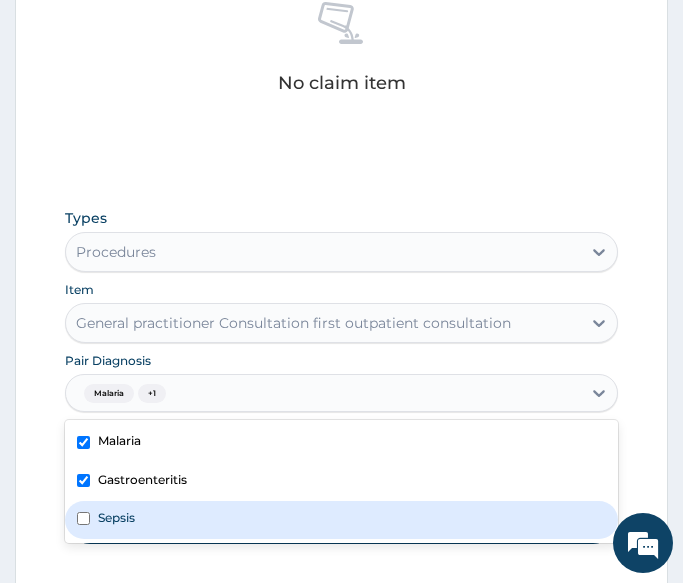 click on "Sepsis" at bounding box center (341, 520) 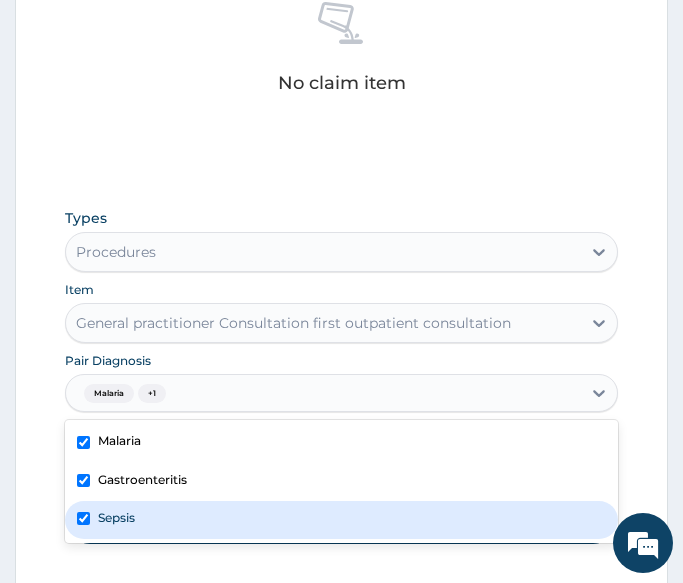 checkbox on "true" 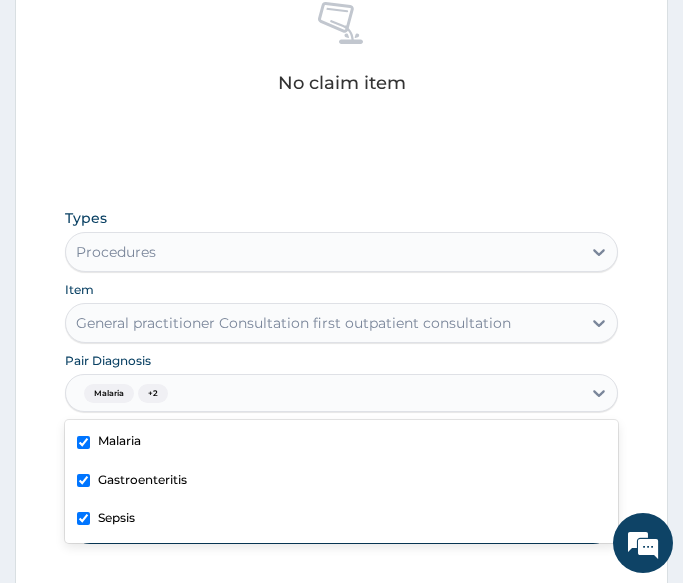 click on "Types Procedures Item General practitioner Consultation first outpatient consultation Pair Diagnosis option Sepsis, selected. option Sepsis selected, 3 of 3. 3 results available. Use Up and Down to choose options, press Enter to select the currently focused option, press Escape to exit the menu, press Tab to select the option and exit the menu. Malaria  + 2 Malaria Gastroenteritis Sepsis Unit Price 3000 Add" at bounding box center (341, 391) 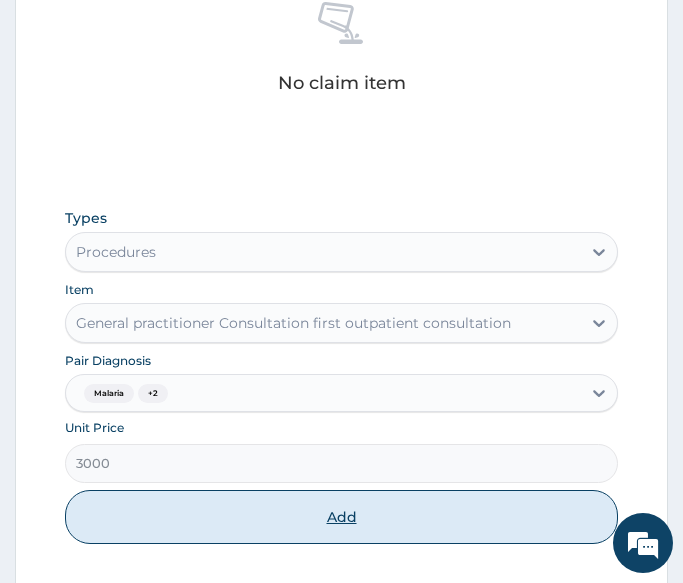 click on "Add" at bounding box center (341, 517) 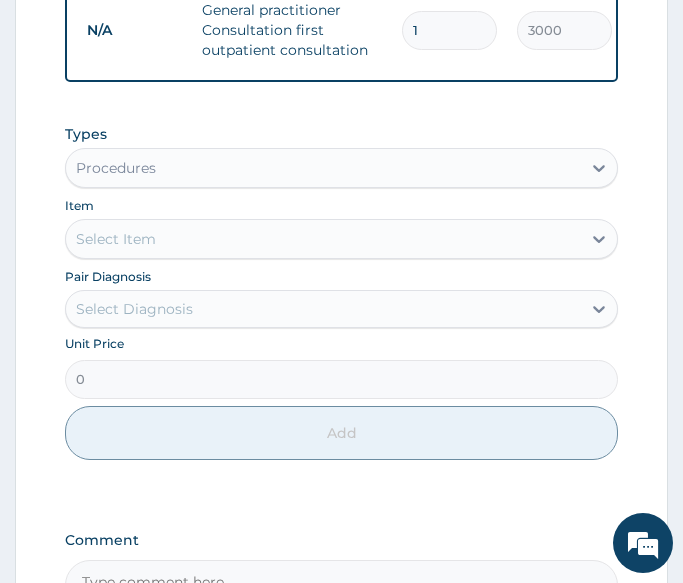 click on "Select Item" at bounding box center [323, 239] 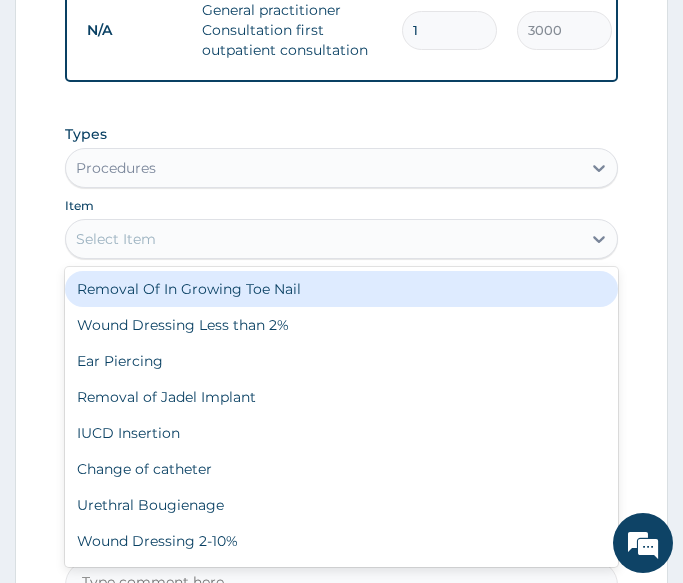 click on "Procedures" at bounding box center [323, 168] 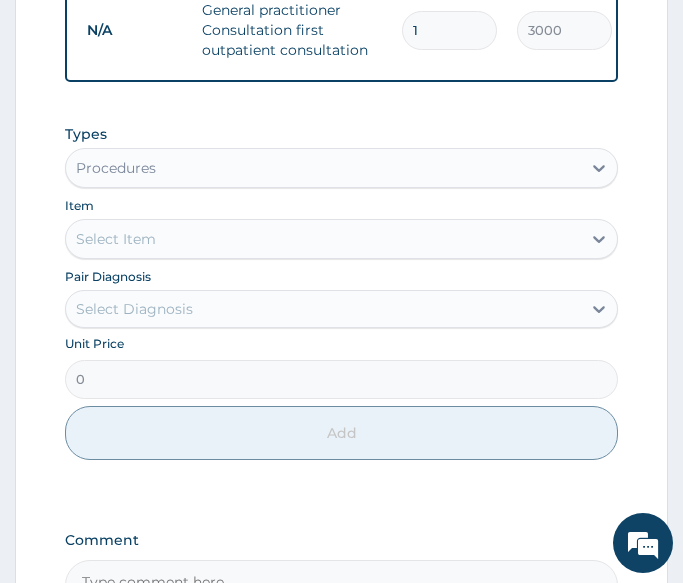 click on "PA Code / Prescription Code Enter Code(Secondary Care Only) Encounter Date 01-08-2025 Important Notice Please enter PA codes before entering items that are not attached to a PA code   All diagnoses entered must be linked to a claim item. Diagnosis & Claim Items that are visible but inactive cannot be edited because they were imported from an already approved PA code. Diagnosis Malaria Confirmed Gastroenteritis Query Sepsis Query NB: All diagnosis must be linked to a claim item Claim Items Type Name Quantity Unit Price Total Price Pair Diagnosis Actions N/A General practitioner Consultation first outpatient consultation 1 3000 3000.00 Malaria  + 2 Delete Types Procedures Item Select Item Pair Diagnosis Select Diagnosis Unit Price 0 Add Comment" at bounding box center [341, -22] 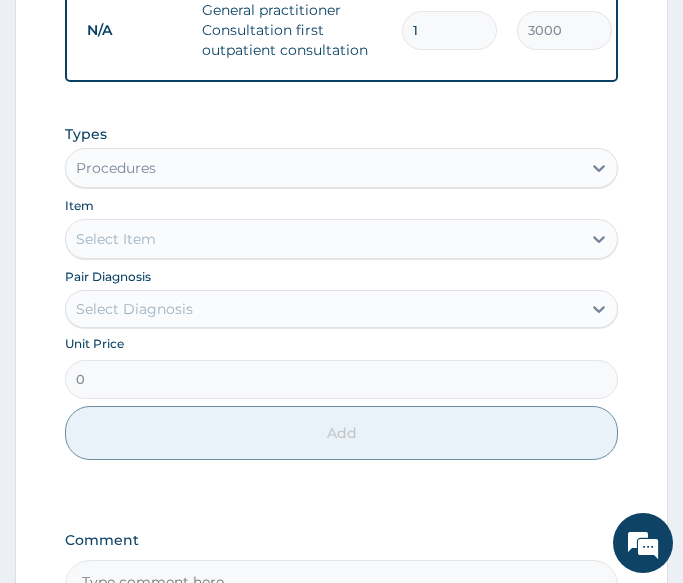click on "Item Select Item" at bounding box center [341, 227] 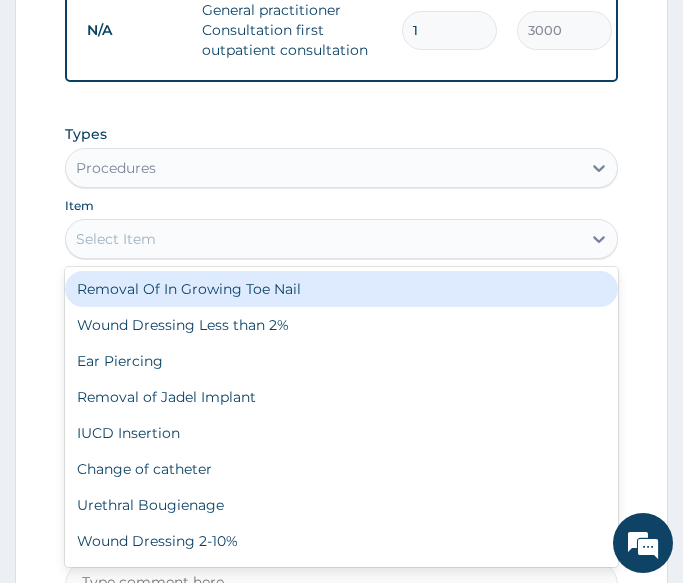 click on "Types Procedures" at bounding box center [341, 156] 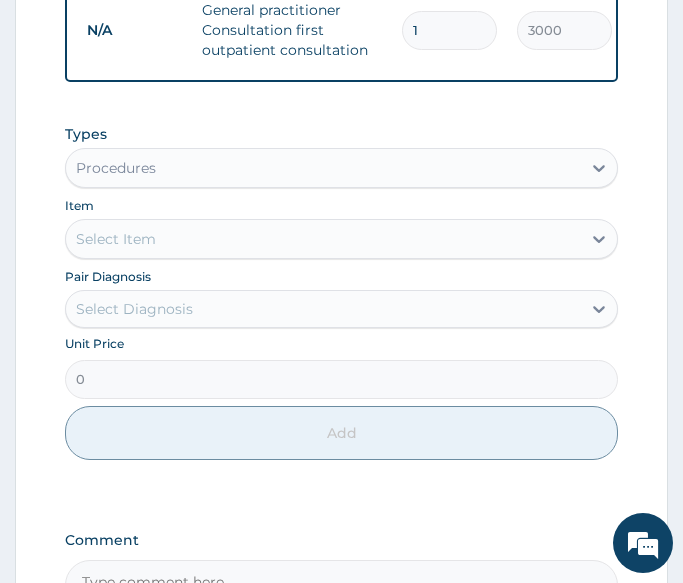 click on "Procedures" at bounding box center (323, 168) 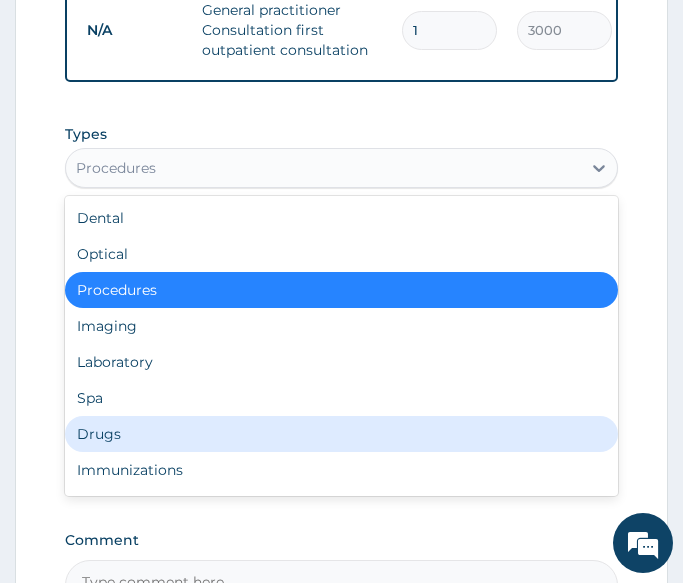 drag, startPoint x: 140, startPoint y: 443, endPoint x: 132, endPoint y: 431, distance: 14.422205 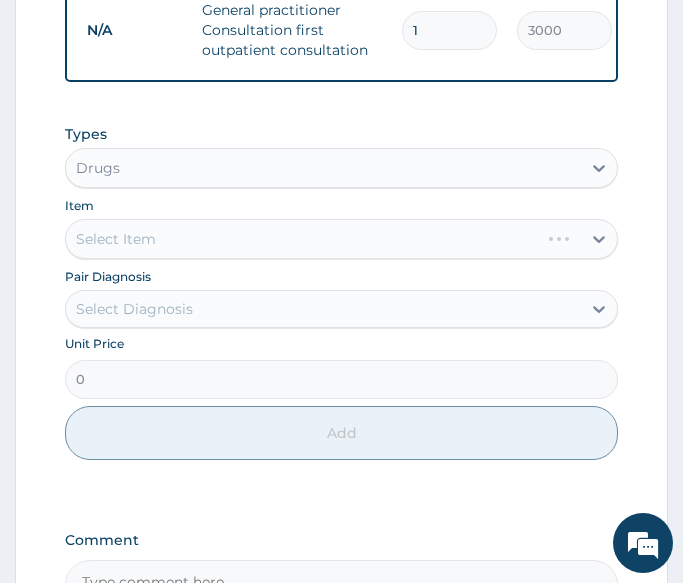 click on "Item Select Item" at bounding box center [341, 227] 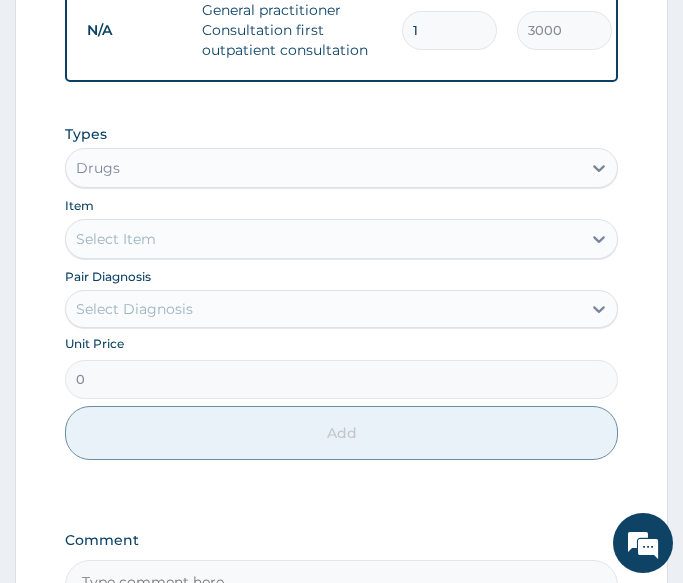 click on "Select Item" at bounding box center (323, 239) 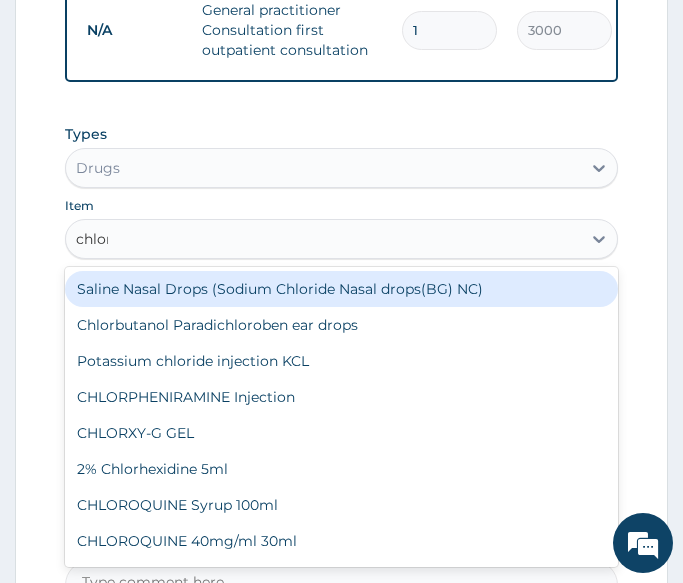 type on "chloro" 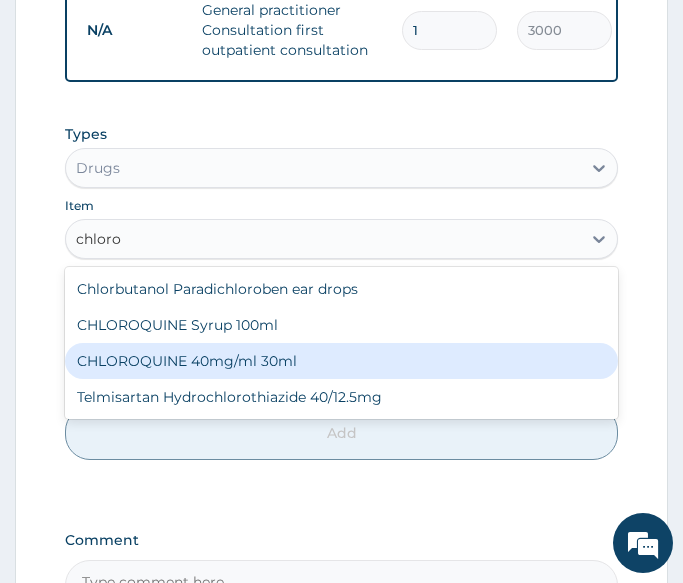 click on "CHLOROQUINE 40mg/ml 30ml" at bounding box center [341, 361] 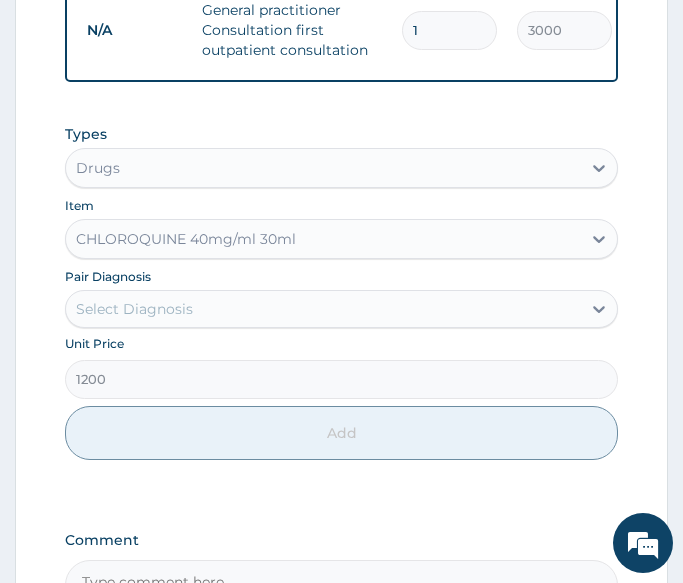 click on "Select Diagnosis" at bounding box center [323, 309] 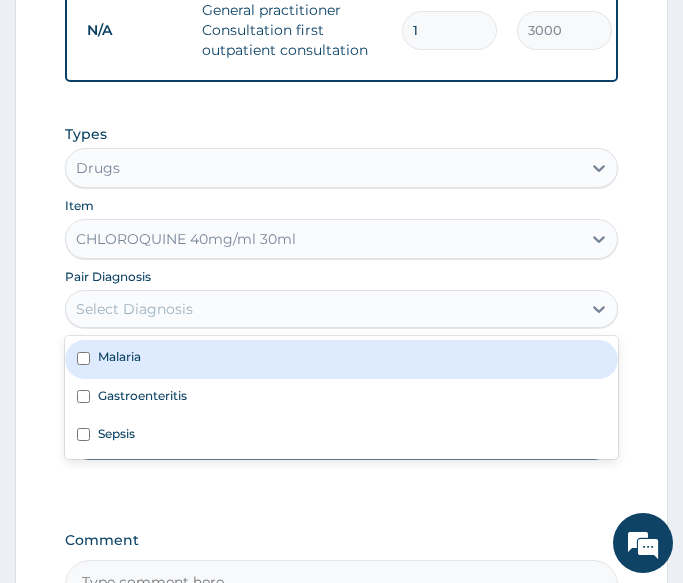 click on "Malaria" at bounding box center (341, 359) 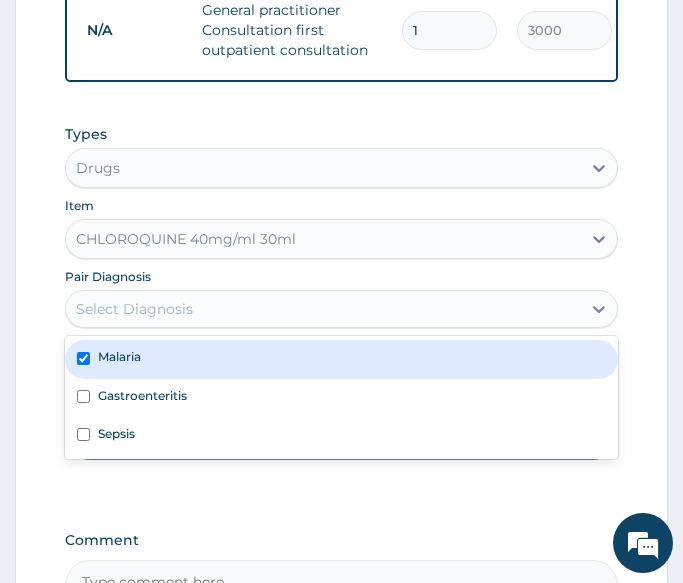 checkbox on "true" 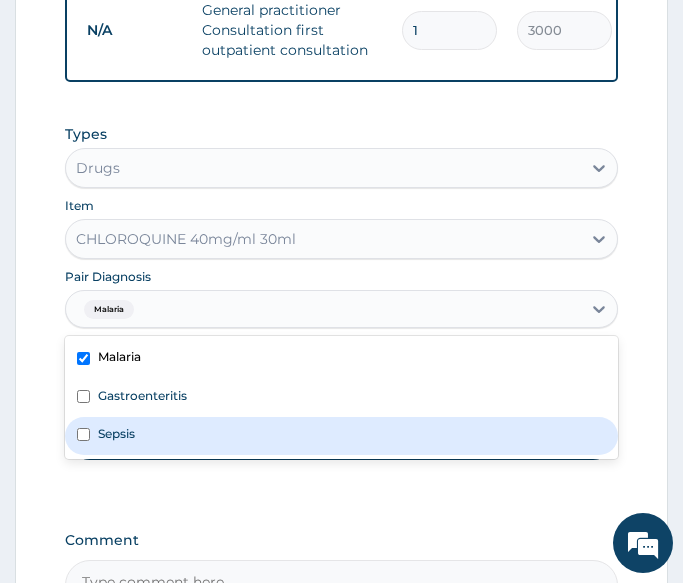 click on "Types Drugs Item CHLOROQUINE 40mg/ml 30ml Pair Diagnosis option Malaria, selected. option Sepsis focused, 3 of 3. 3 results available. Use Up and Down to choose options, press Enter to select the currently focused option, press Escape to exit the menu, press Tab to select the option and exit the menu. Malaria Malaria Gastroenteritis Sepsis Unit Price 1200 Add" at bounding box center [341, 307] 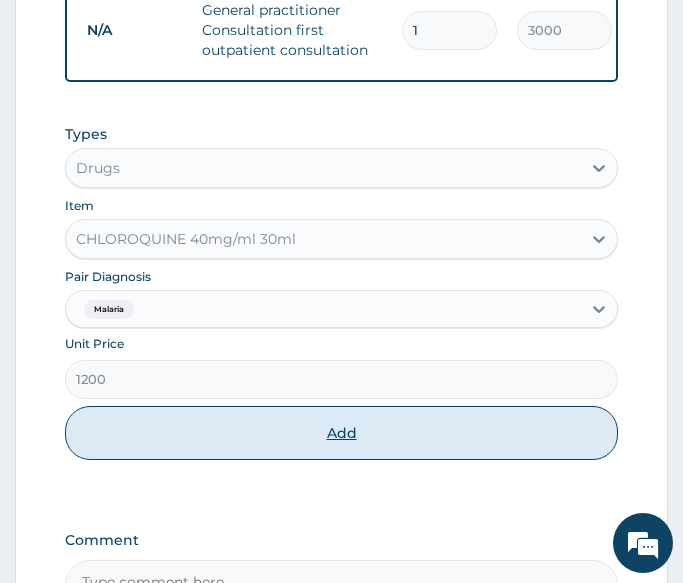 click on "Add" at bounding box center [341, 433] 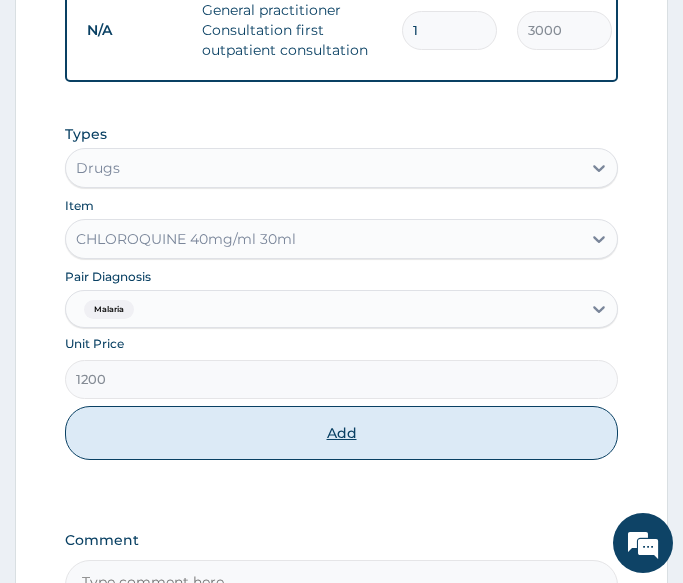 type on "0" 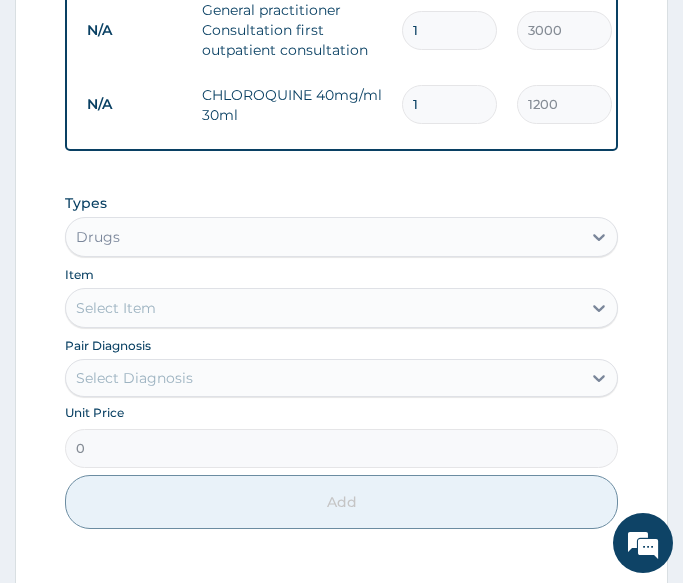 type 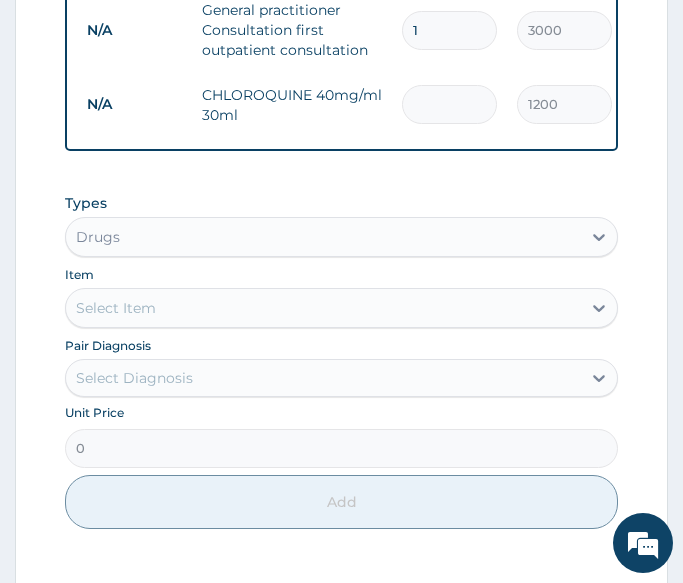 type on "0.00" 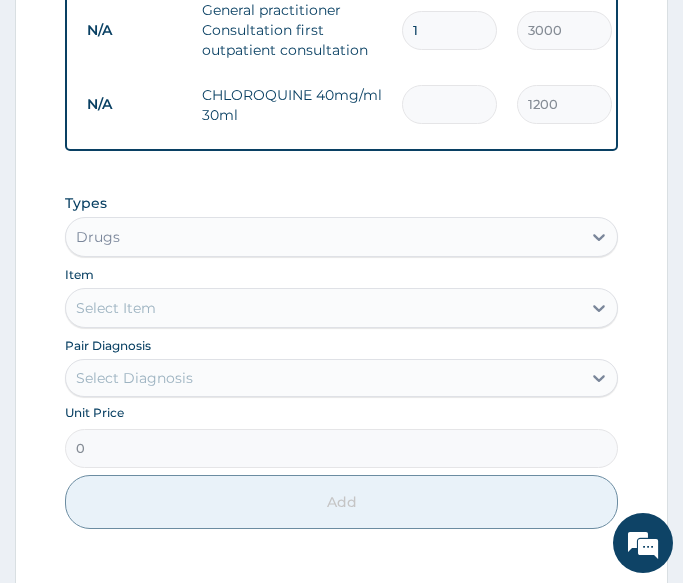 type on "3" 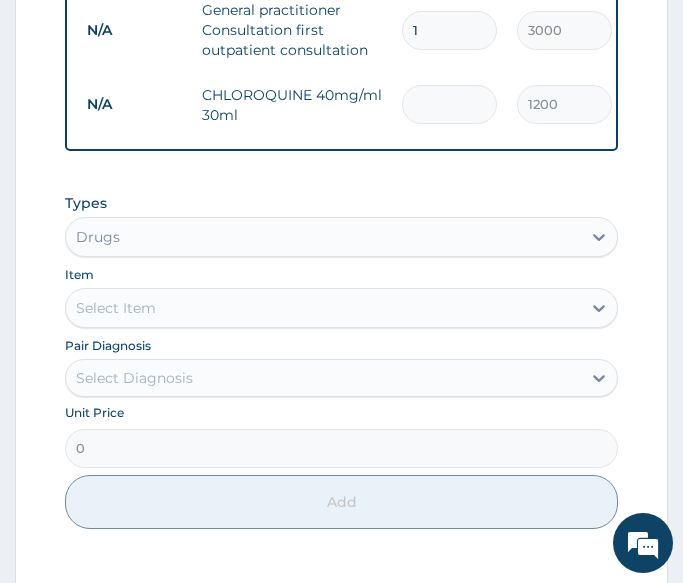 type on "3600.00" 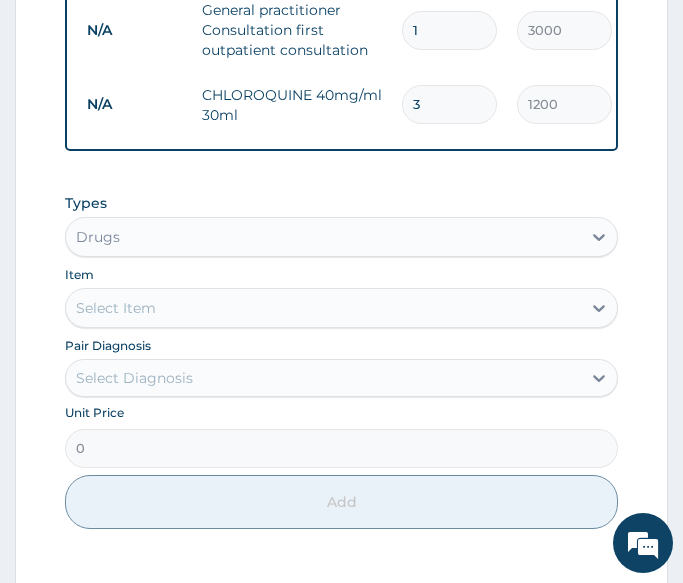 type on "3" 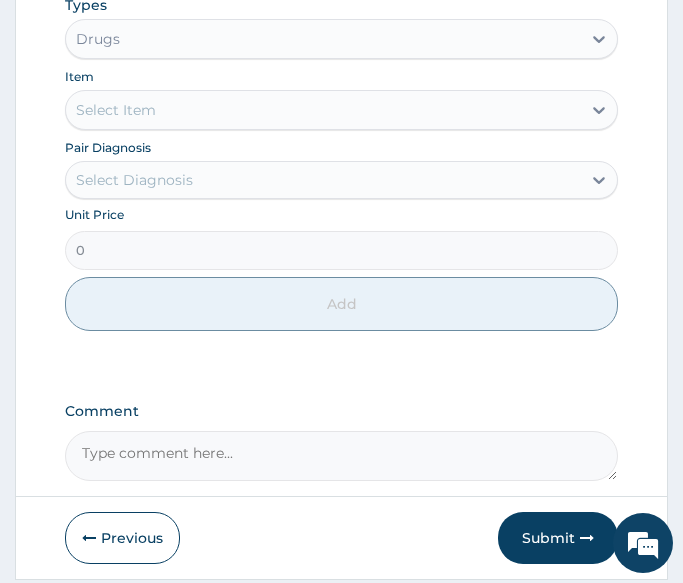 scroll, scrollTop: 1100, scrollLeft: 0, axis: vertical 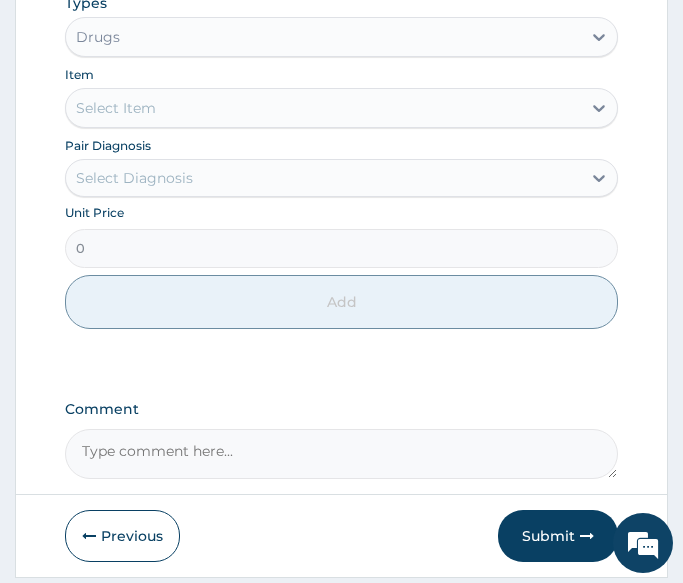 click on "Select Item" at bounding box center (323, 108) 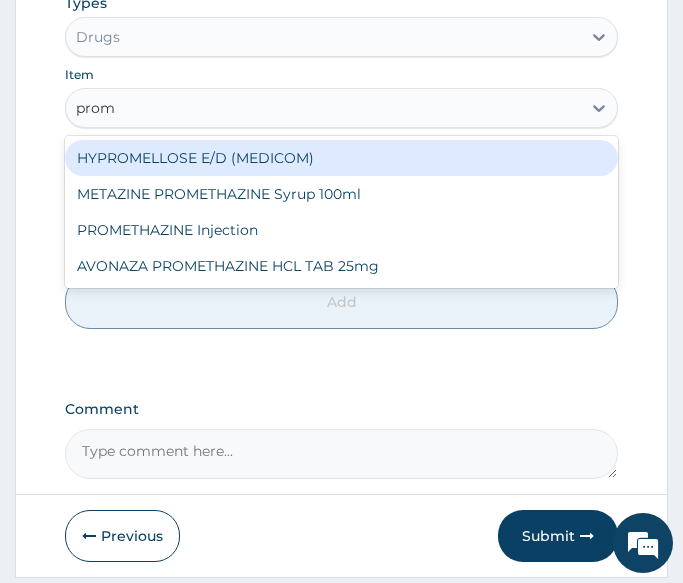 type on "prome" 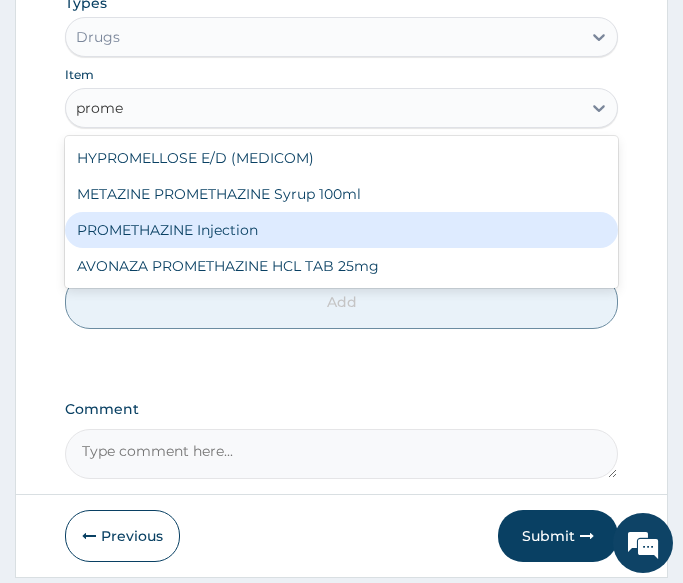 click on "PROMETHAZINE Injection" at bounding box center [341, 230] 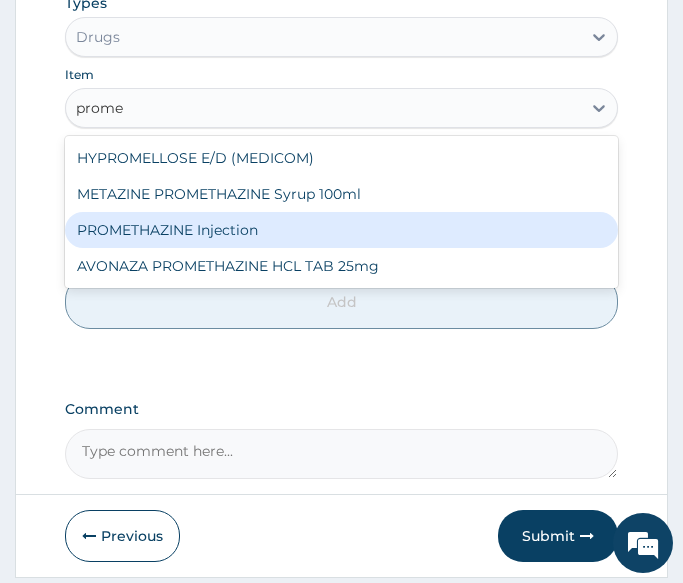 type on "120" 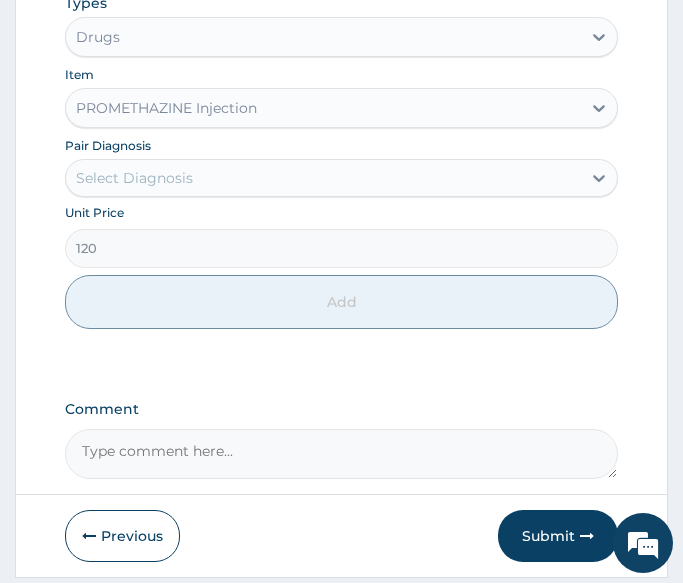click on "Select Diagnosis" at bounding box center [134, 178] 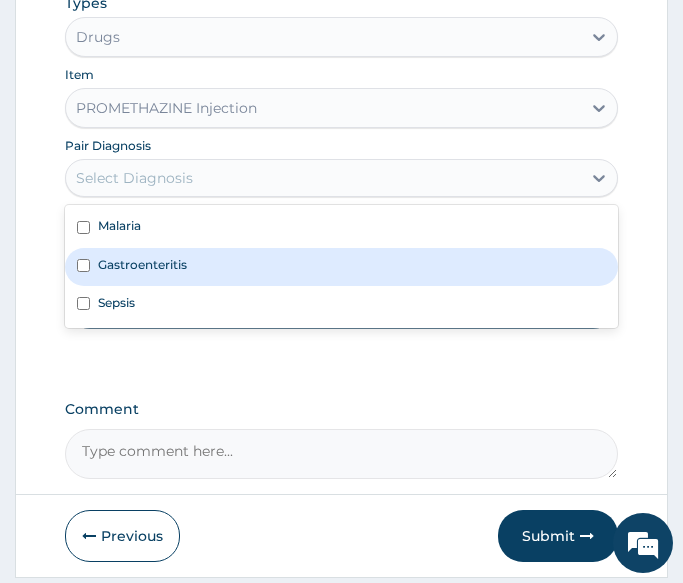 click on "Gastroenteritis" at bounding box center [142, 264] 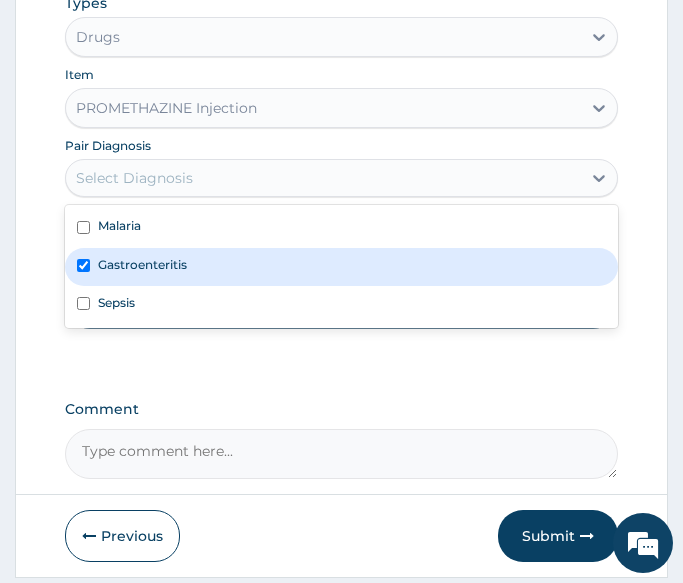 checkbox on "true" 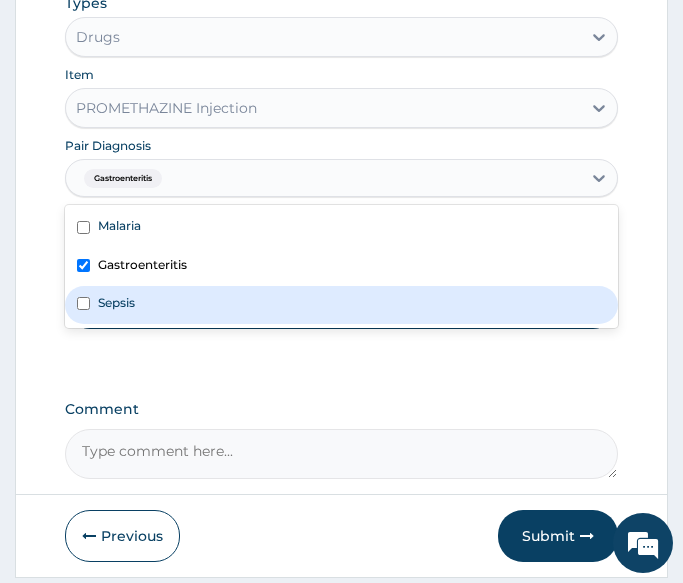 click on "Types Drugs Item PROMETHAZINE Injection Pair Diagnosis option Gastroenteritis, selected. option Sepsis focused, 3 of 3. 3 results available. Use Up and Down to choose options, press Enter to select the currently focused option, press Escape to exit the menu, press Tab to select the option and exit the menu. Gastroenteritis Malaria Gastroenteritis Sepsis Unit Price 120 Add" at bounding box center (341, 176) 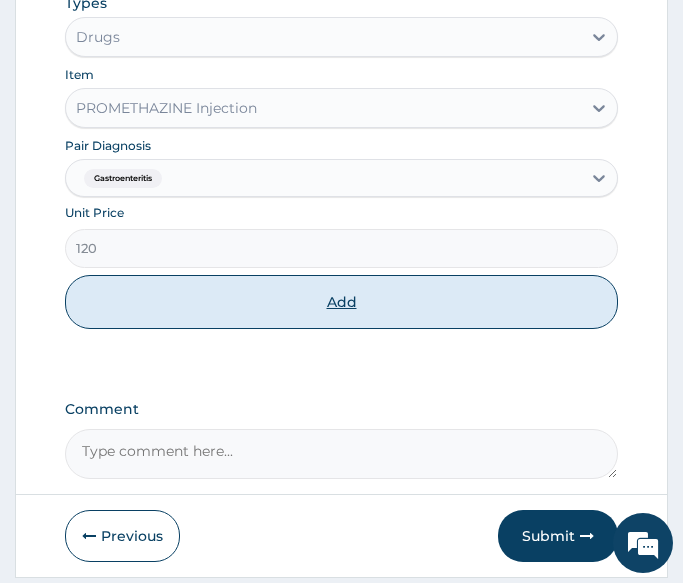 click on "Add" at bounding box center (341, 302) 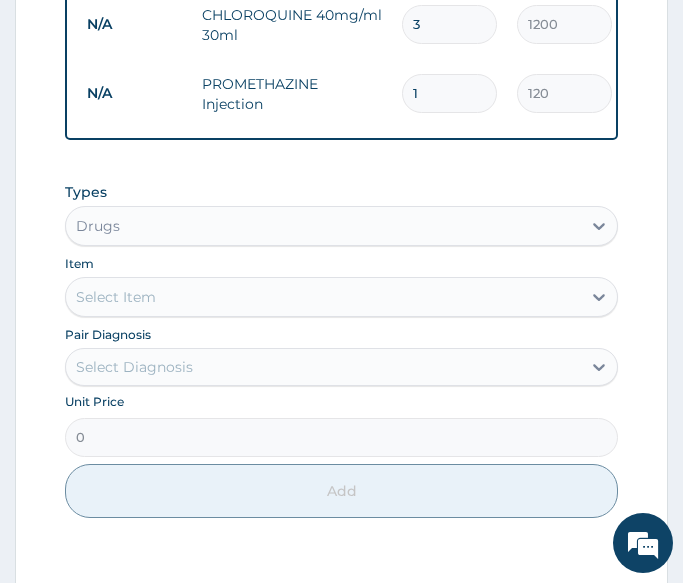 scroll, scrollTop: 982, scrollLeft: 0, axis: vertical 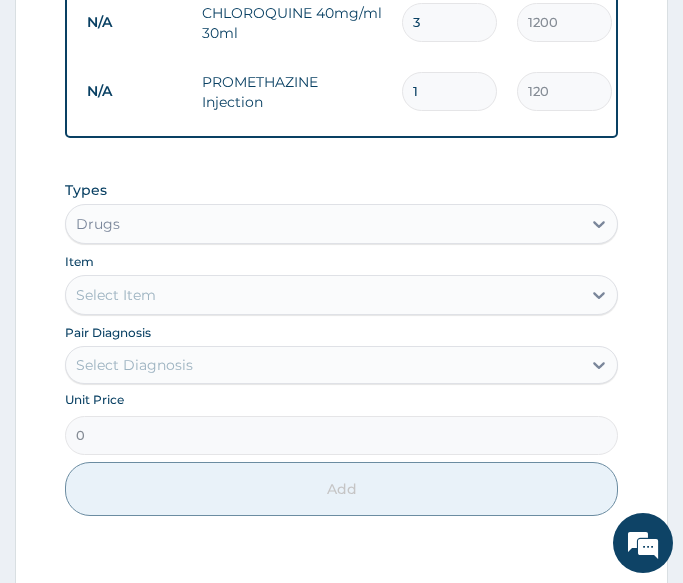 click on "Select Item" at bounding box center [323, 295] 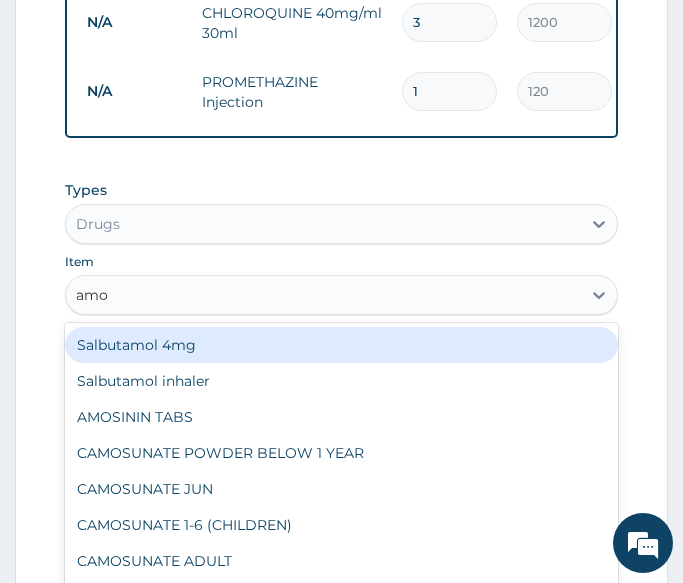 type on "amox" 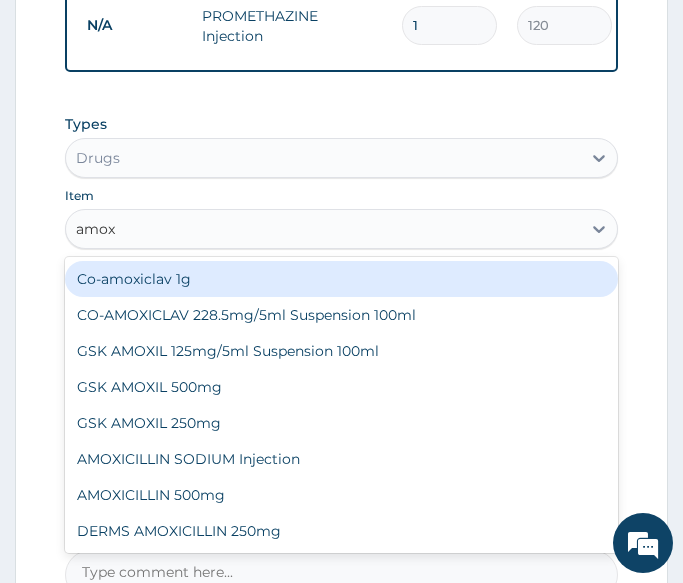 scroll, scrollTop: 1082, scrollLeft: 0, axis: vertical 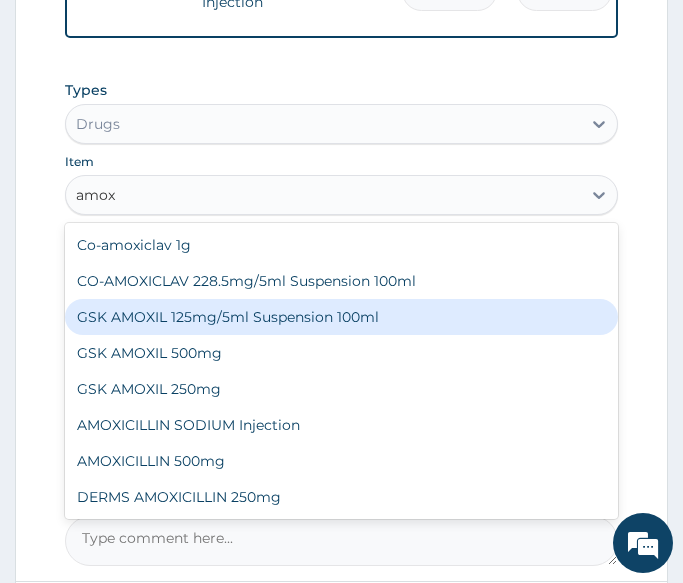 click on "GSK AMOXIL 125mg/5ml Suspension 100ml" at bounding box center (341, 317) 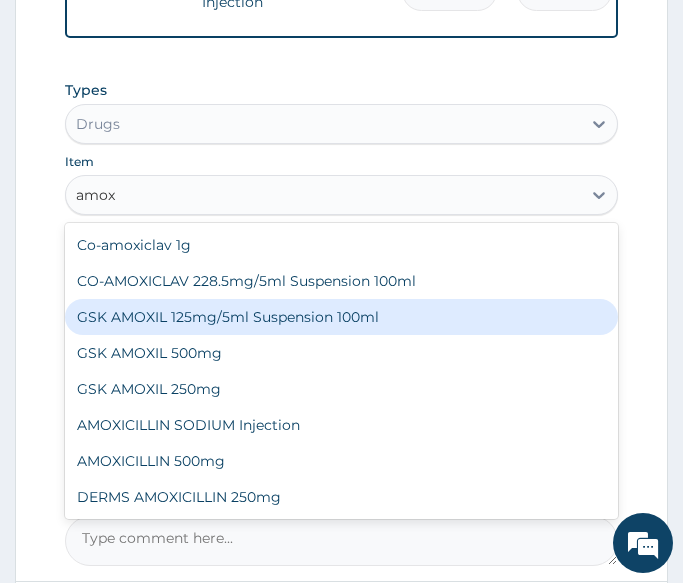 type 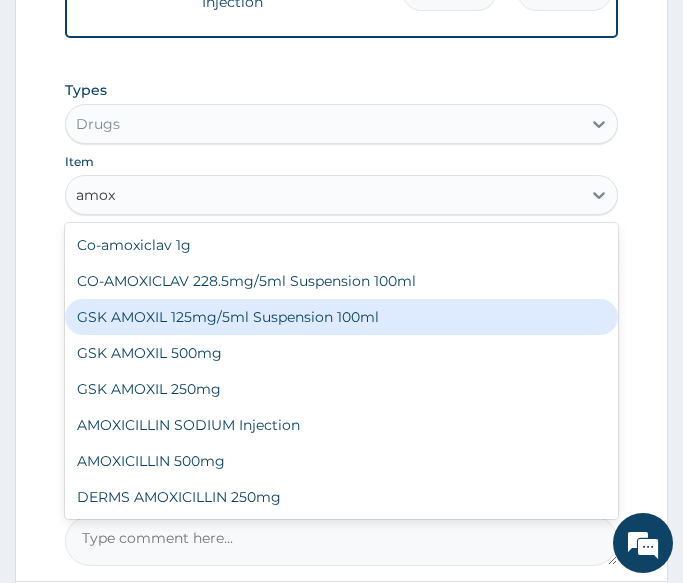 type on "7500" 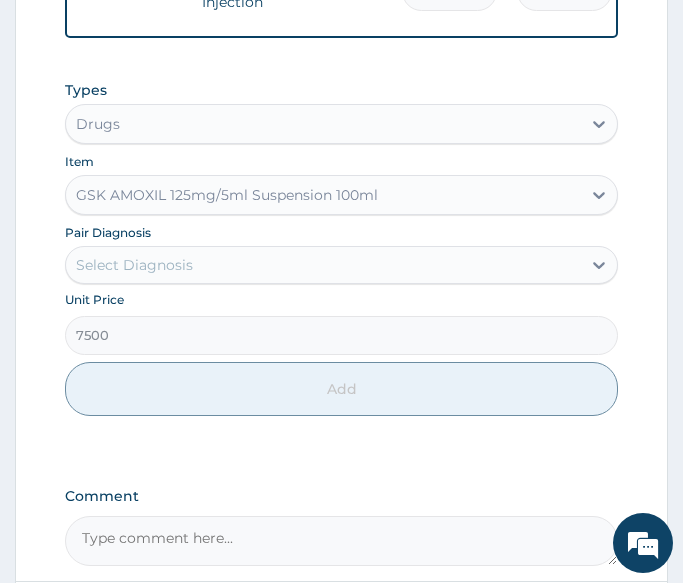 click on "Select Diagnosis" at bounding box center [323, 265] 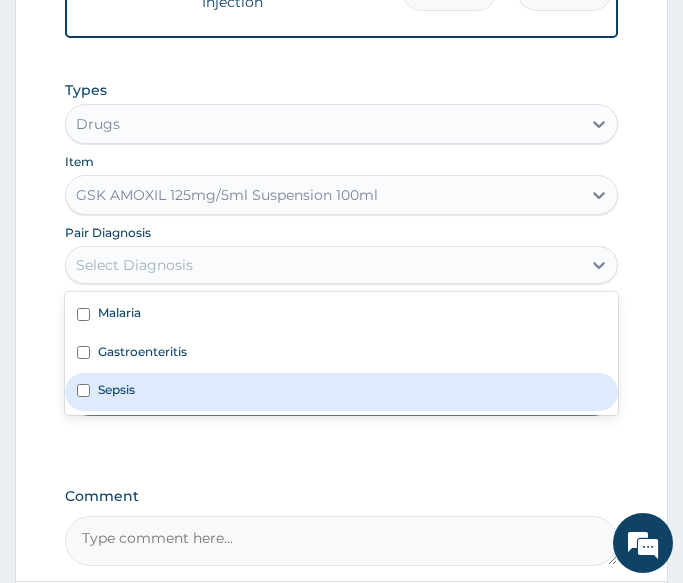 click on "Sepsis" at bounding box center (116, 389) 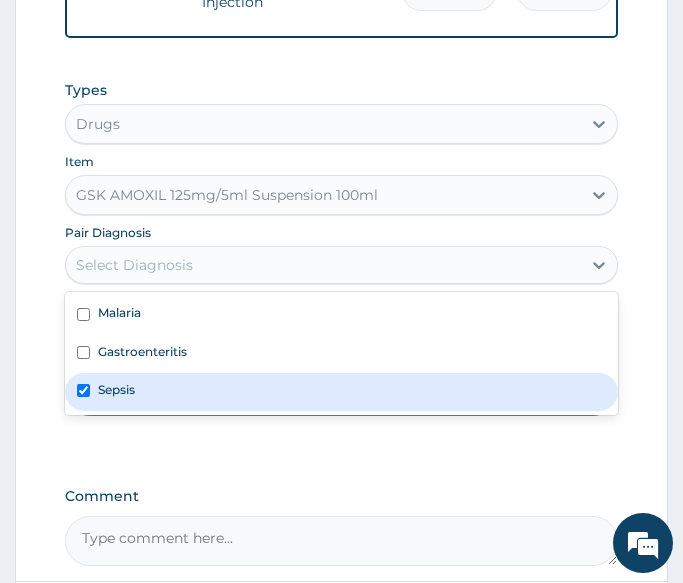 checkbox on "true" 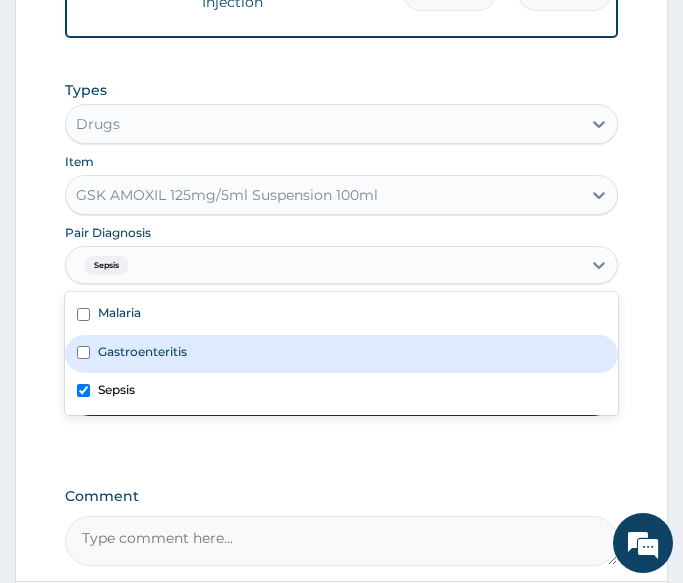 click on "Gastroenteritis" at bounding box center (142, 351) 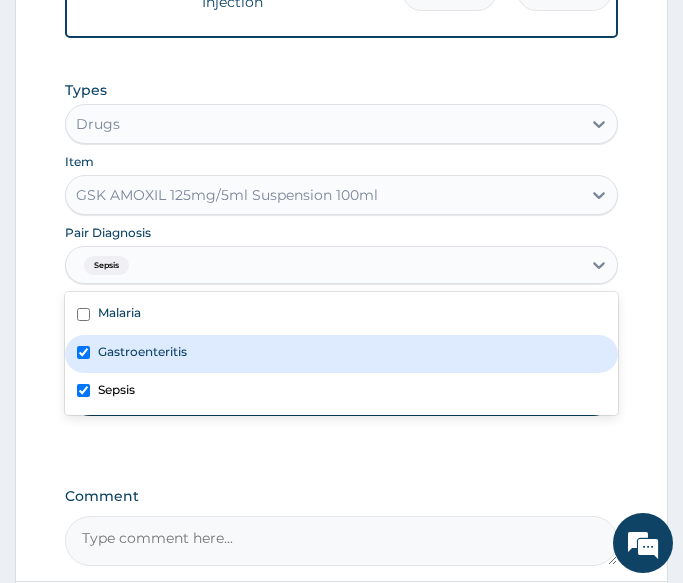 checkbox on "true" 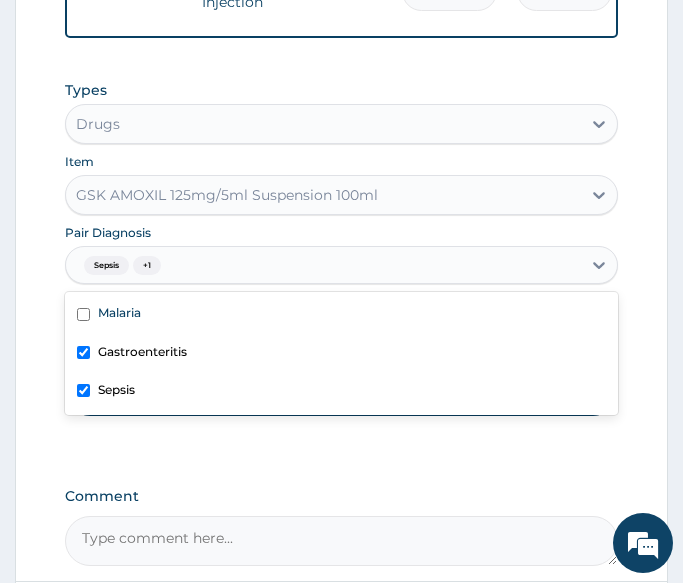 drag, startPoint x: 190, startPoint y: 464, endPoint x: 212, endPoint y: 460, distance: 22.36068 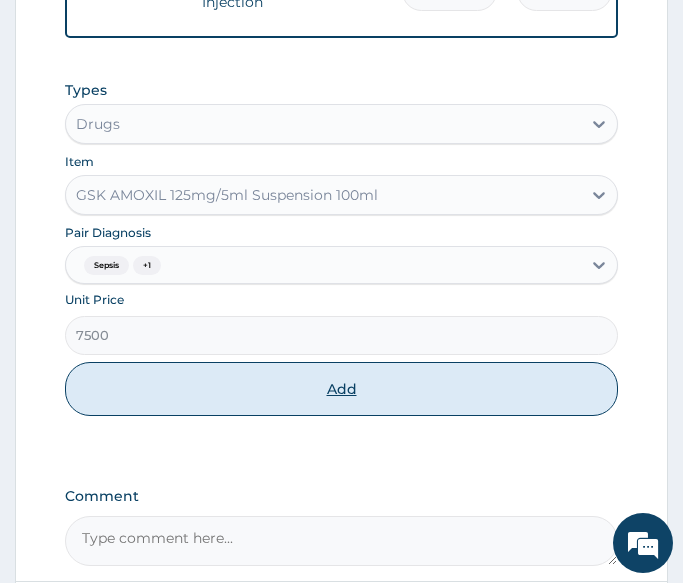 click on "Add" at bounding box center (341, 389) 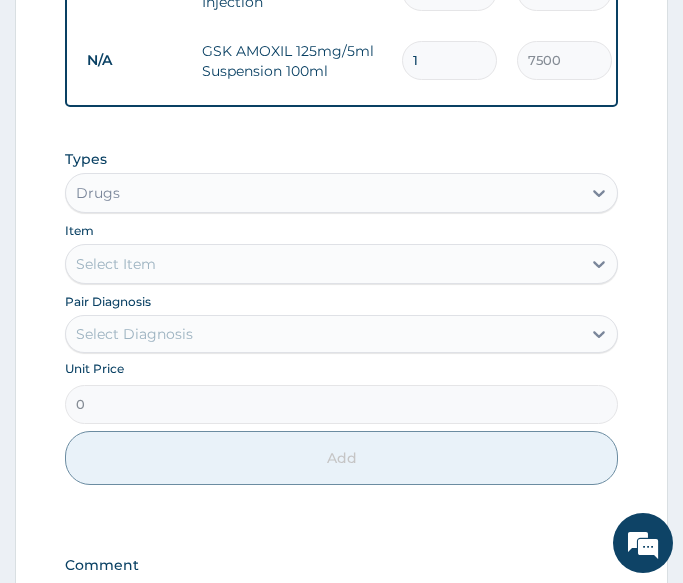 click on "Select Item" at bounding box center [323, 264] 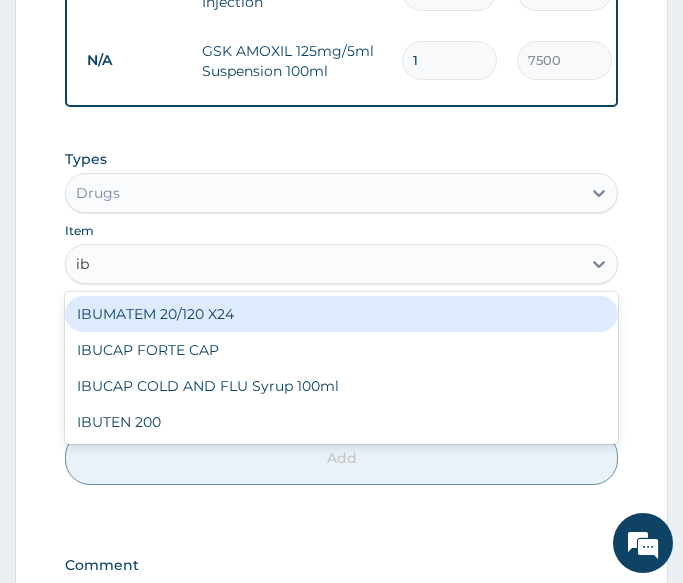 type on "i" 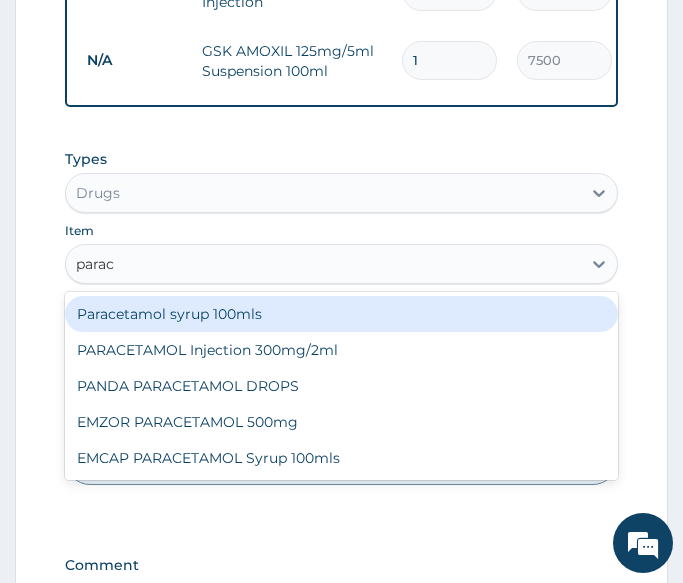 type on "parace" 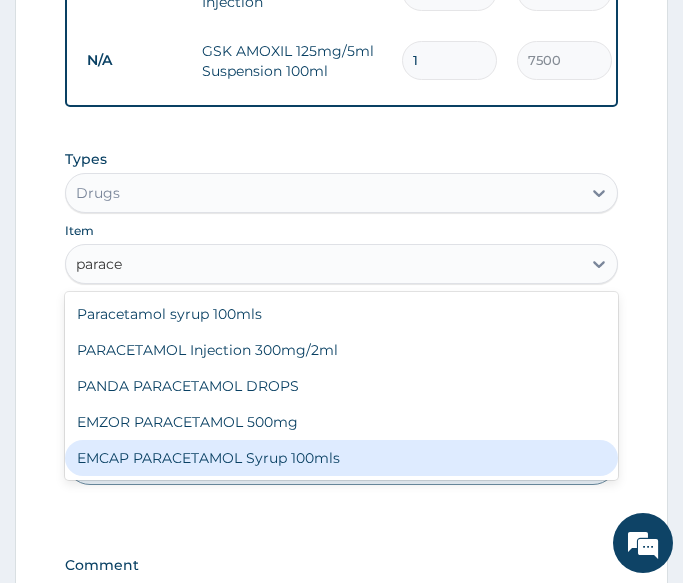 drag, startPoint x: 187, startPoint y: 487, endPoint x: 211, endPoint y: 458, distance: 37.64306 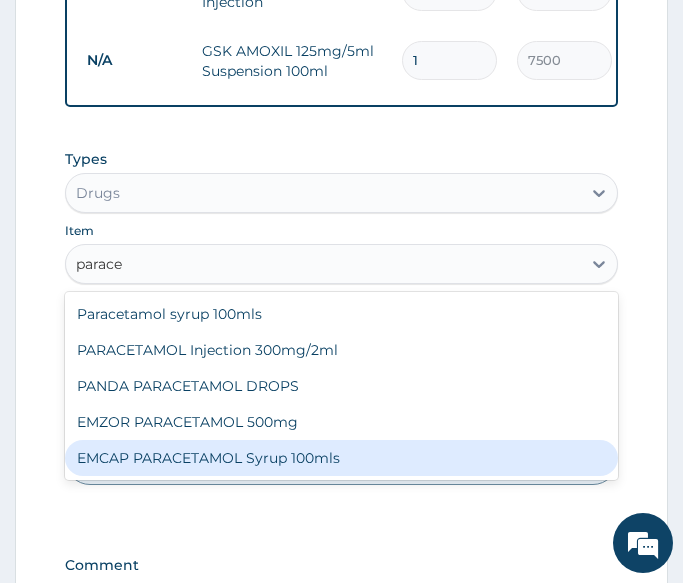type 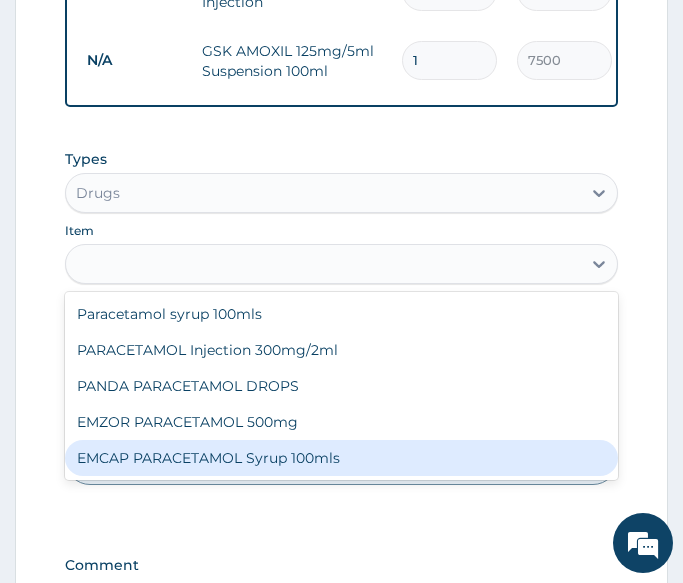 type on "400" 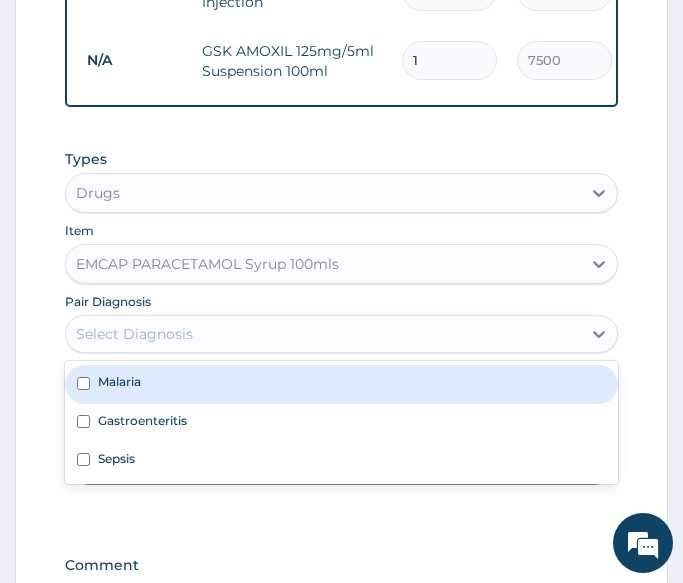 click on "Select Diagnosis" at bounding box center [323, 334] 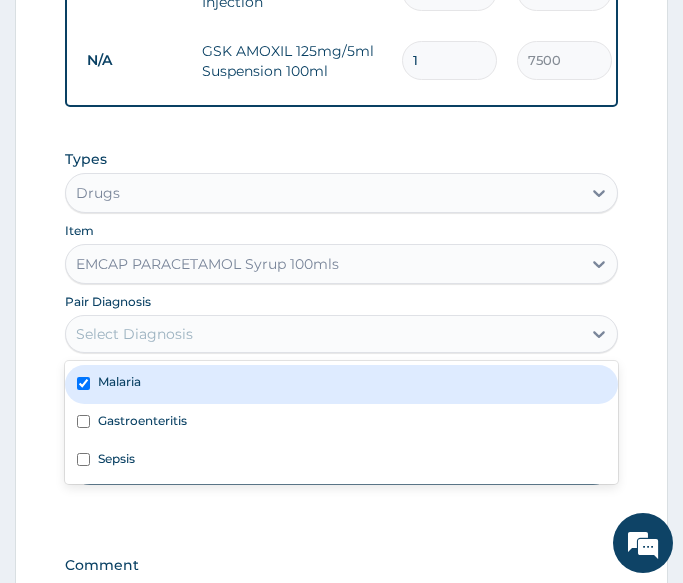 checkbox on "true" 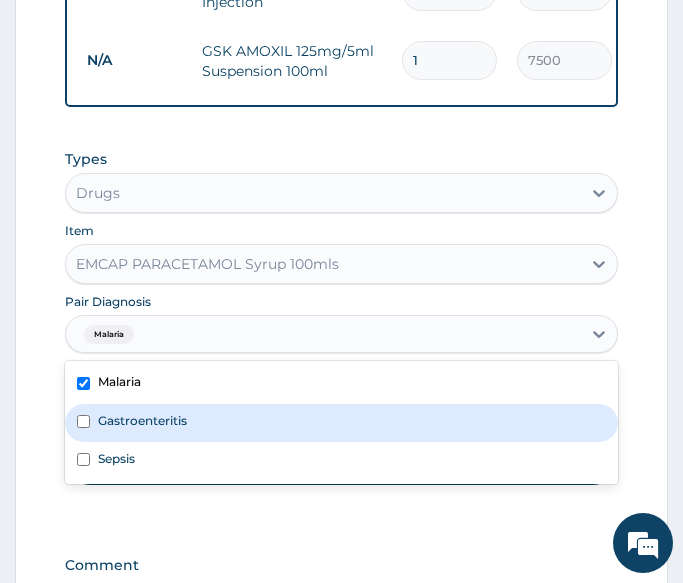 click on "Gastroenteritis" at bounding box center [142, 420] 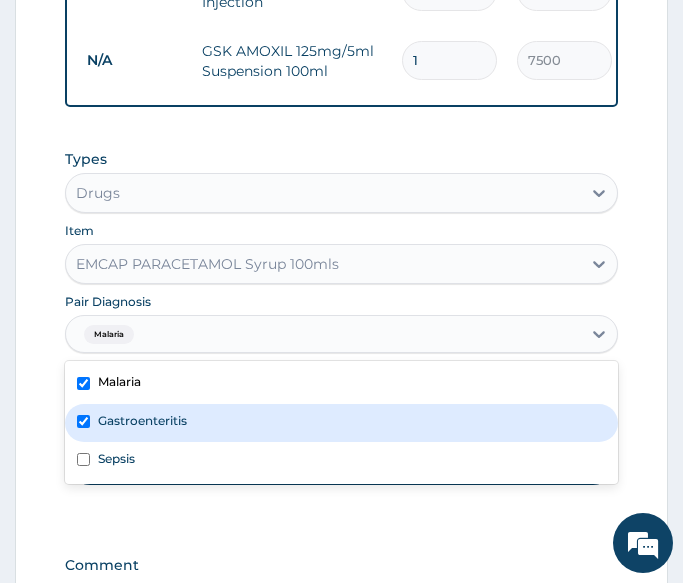 checkbox on "true" 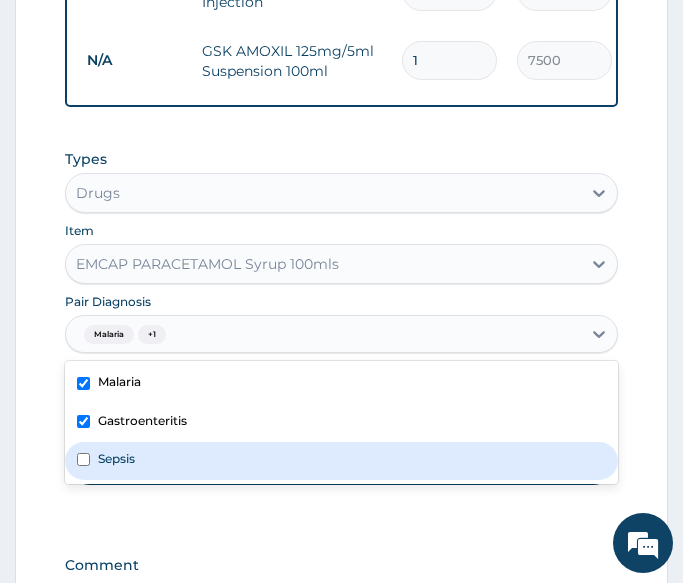 click on "Sepsis" at bounding box center (341, 461) 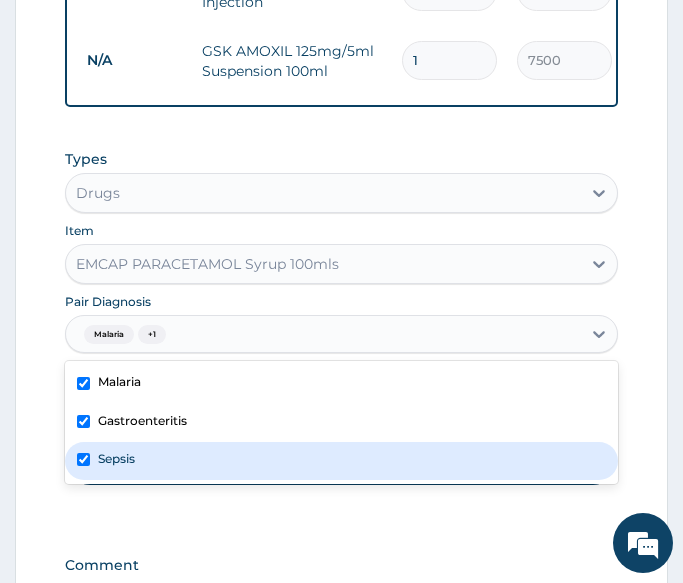 checkbox on "true" 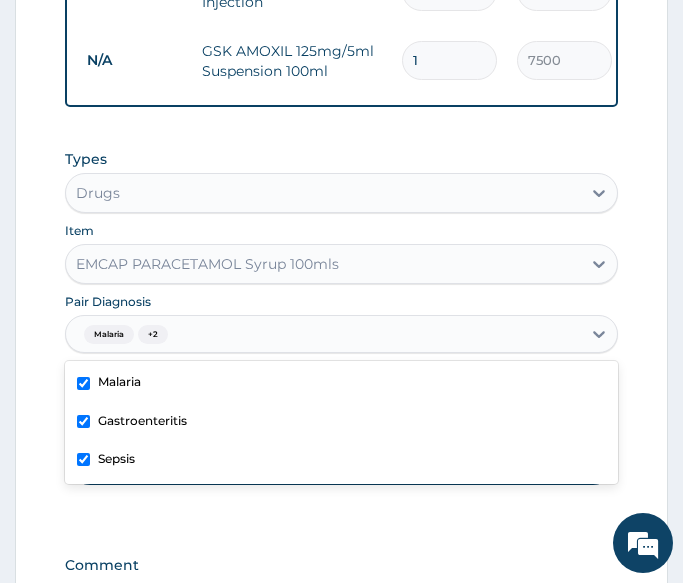 click on "Types Drugs Item EMCAP PARACETAMOL Syrup 100mls Pair Diagnosis option Sepsis, selected. option Sepsis selected, 3 of 3. 3 results available. Use Up and Down to choose options, press Enter to select the currently focused option, press Escape to exit the menu, press Tab to select the option and exit the menu. Malaria  + 2 Malaria Gastroenteritis Sepsis Unit Price 400 Add" at bounding box center [341, 332] 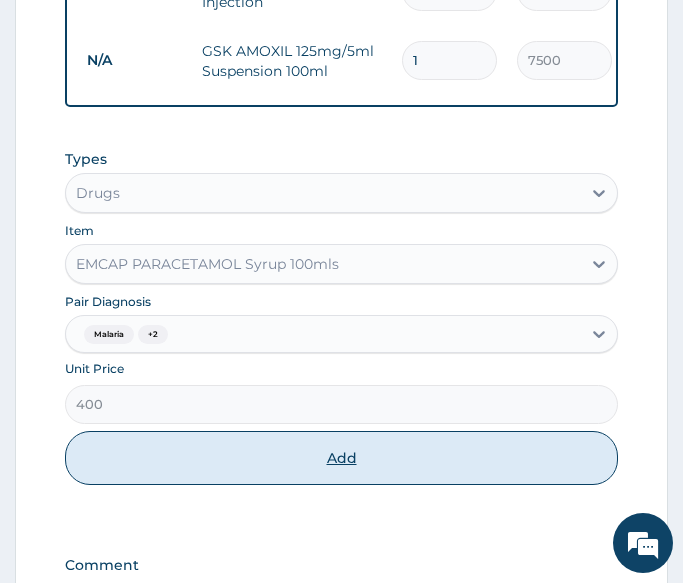 click on "Add" at bounding box center (341, 458) 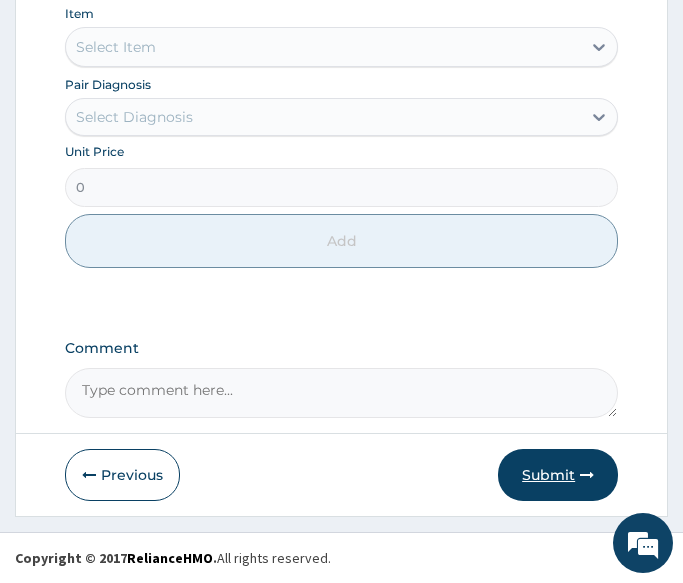 click on "Submit" at bounding box center [558, 475] 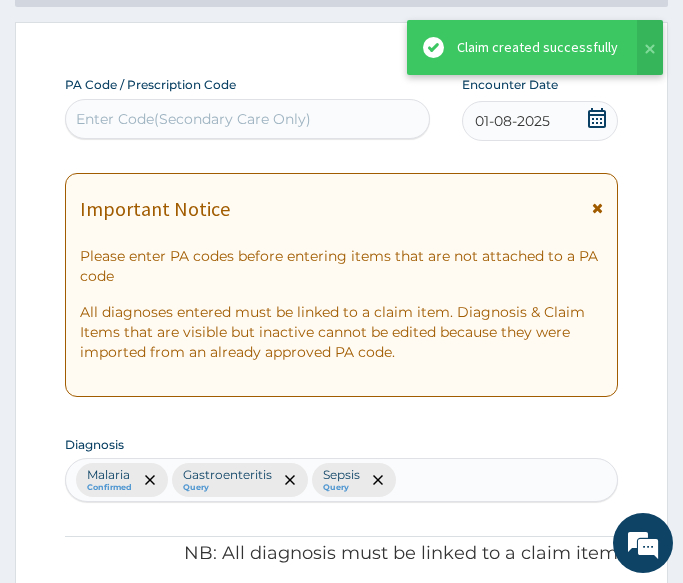 scroll, scrollTop: 1383, scrollLeft: 0, axis: vertical 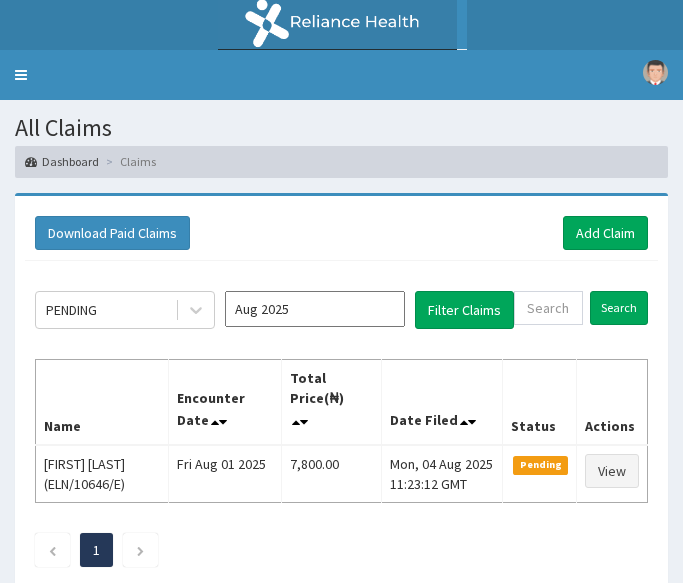 click on "Add Claim" at bounding box center (605, 233) 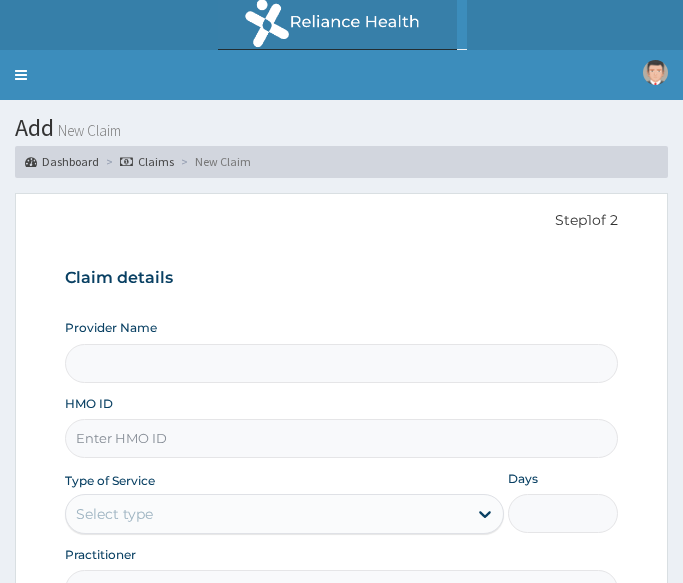 scroll, scrollTop: 0, scrollLeft: 0, axis: both 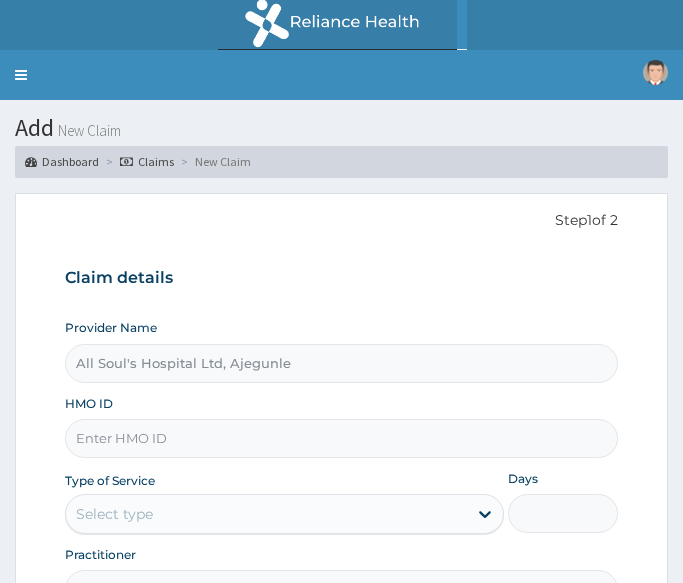 drag, startPoint x: 289, startPoint y: 252, endPoint x: 254, endPoint y: 362, distance: 115.43397 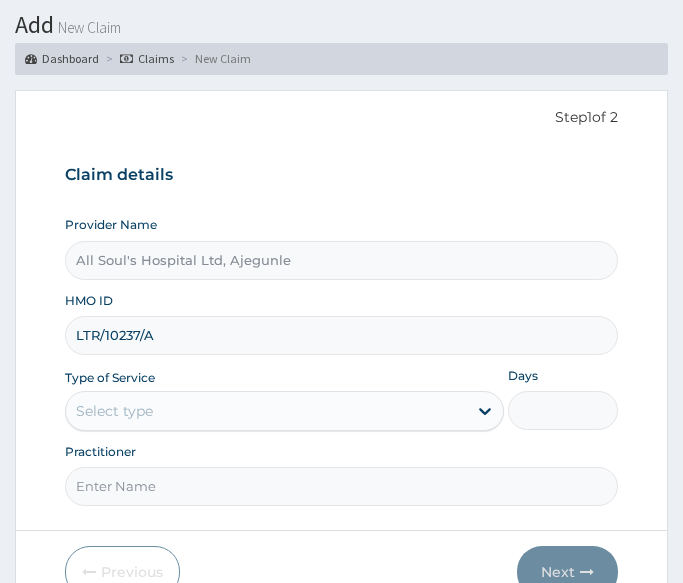 scroll, scrollTop: 200, scrollLeft: 0, axis: vertical 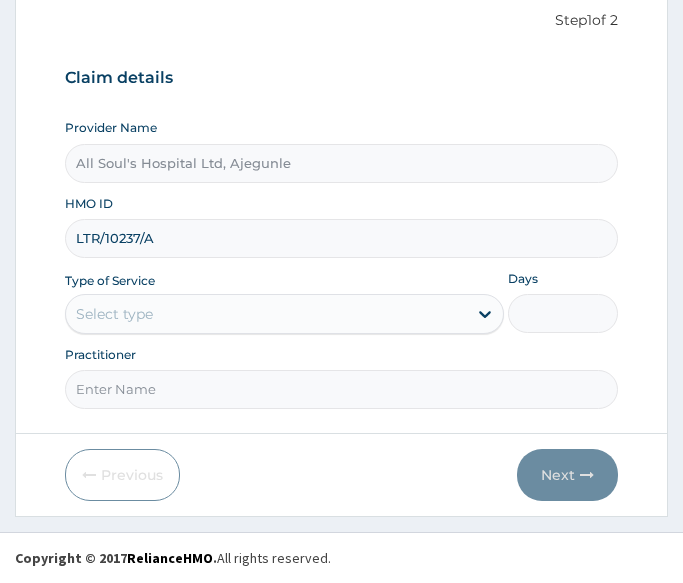 type on "LTR/10237/A" 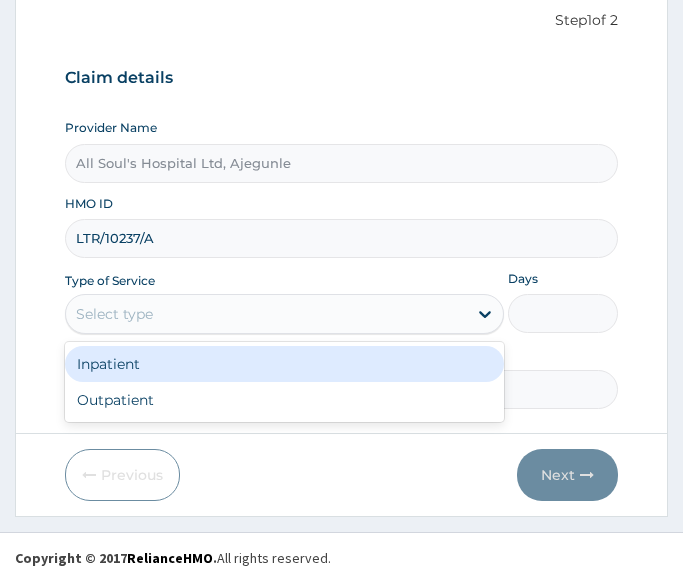 drag, startPoint x: 238, startPoint y: 295, endPoint x: 225, endPoint y: 321, distance: 29.068884 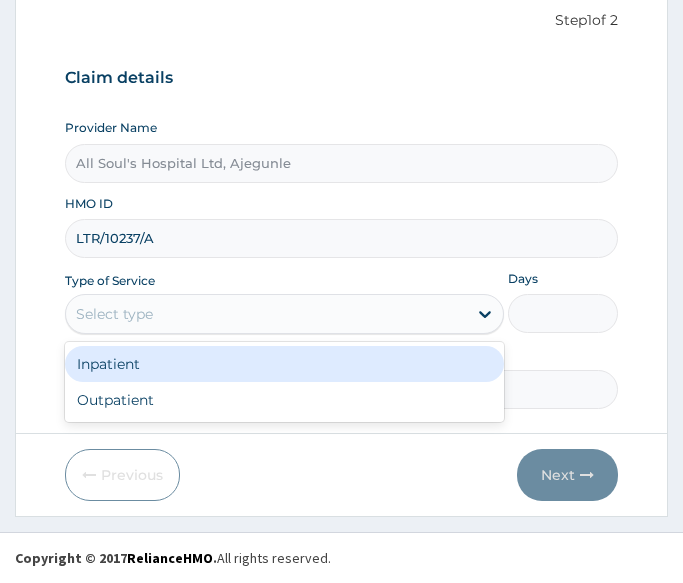 click on "Select type" at bounding box center [284, 314] 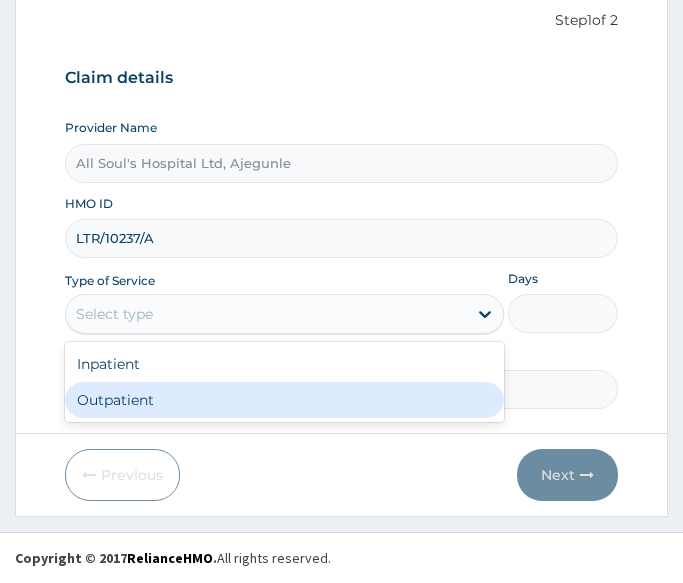 click on "Outpatient" at bounding box center (284, 400) 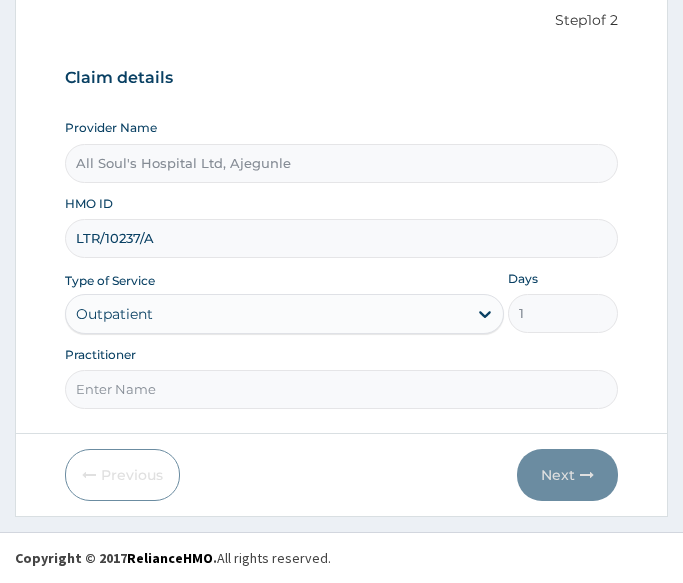 click on "Practitioner" at bounding box center [341, 389] 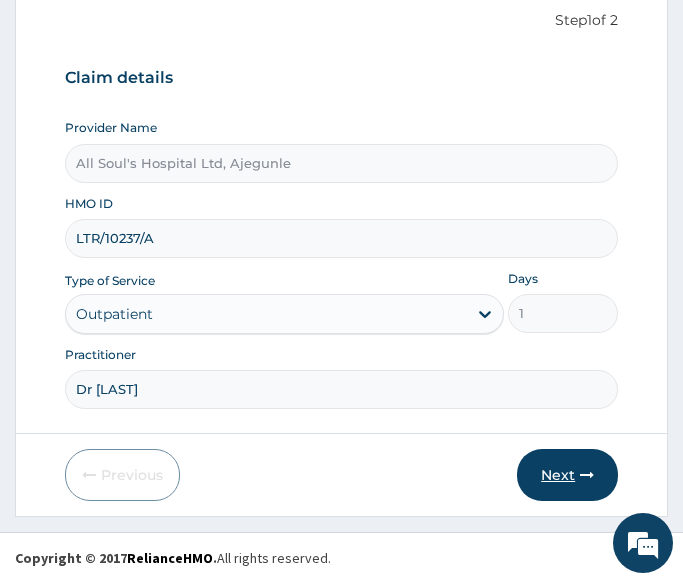 click on "Next" at bounding box center (567, 475) 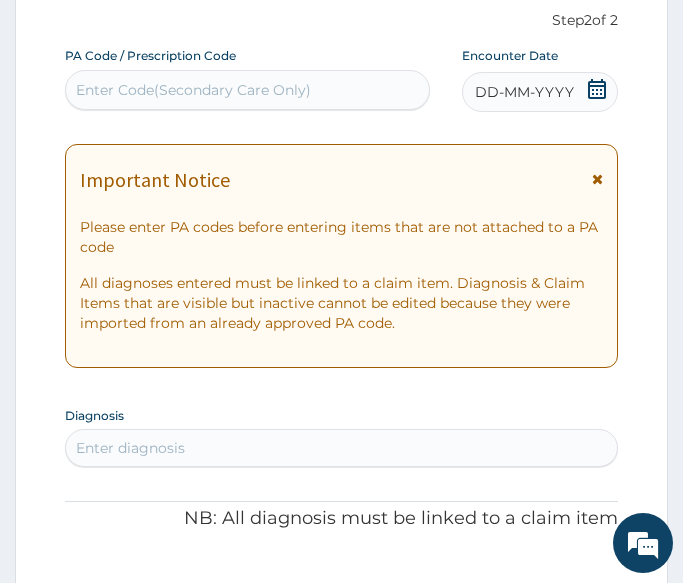 scroll, scrollTop: 0, scrollLeft: 0, axis: both 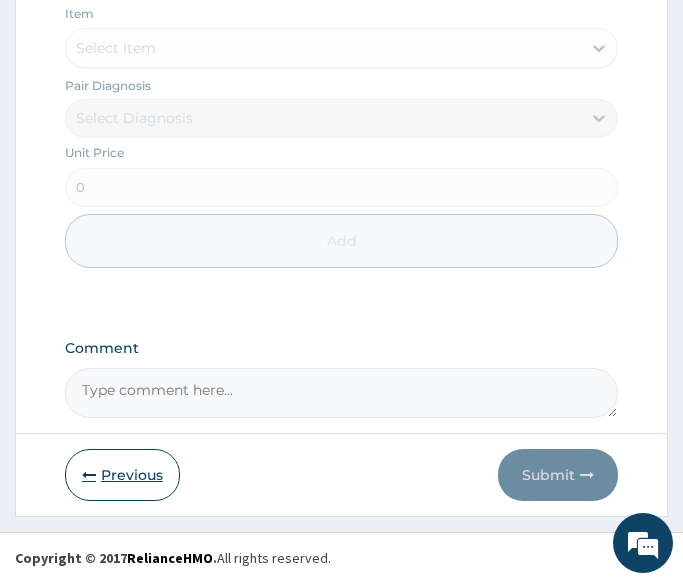 click on "Previous" at bounding box center [122, 475] 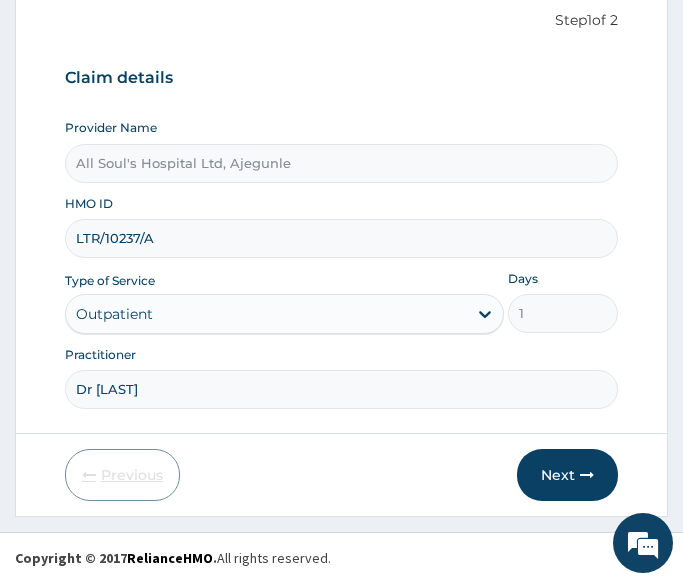 scroll, scrollTop: 200, scrollLeft: 0, axis: vertical 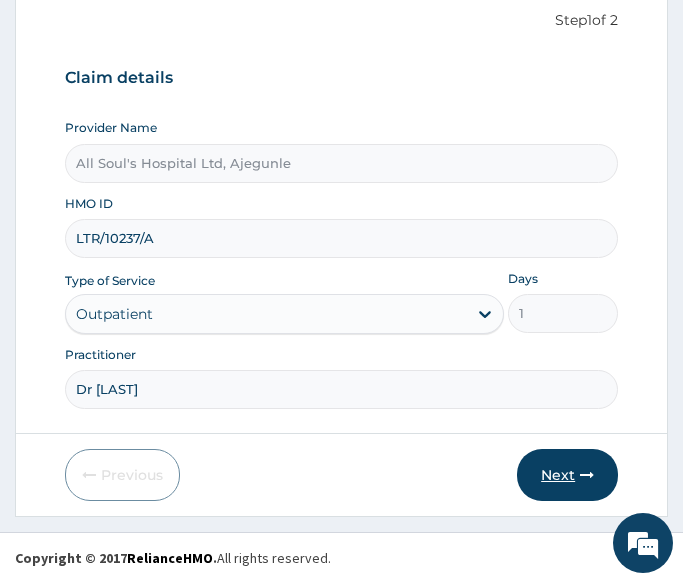 click on "Next" at bounding box center [567, 475] 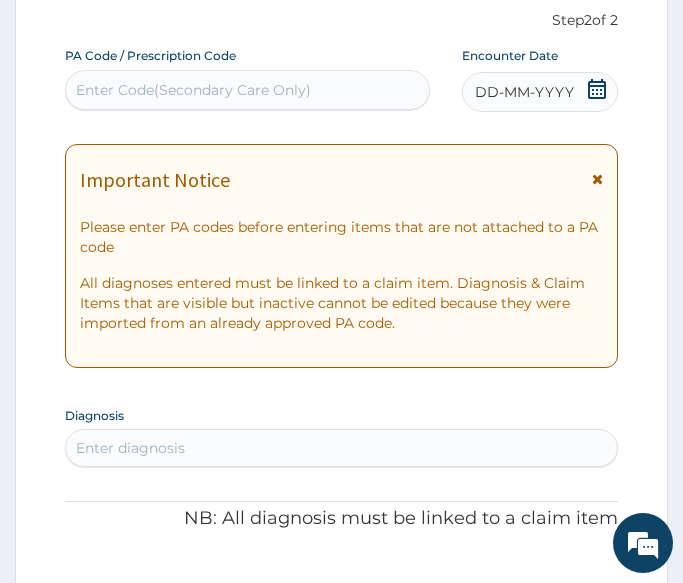 click on "Enter Code(Secondary Care Only)" at bounding box center [193, 90] 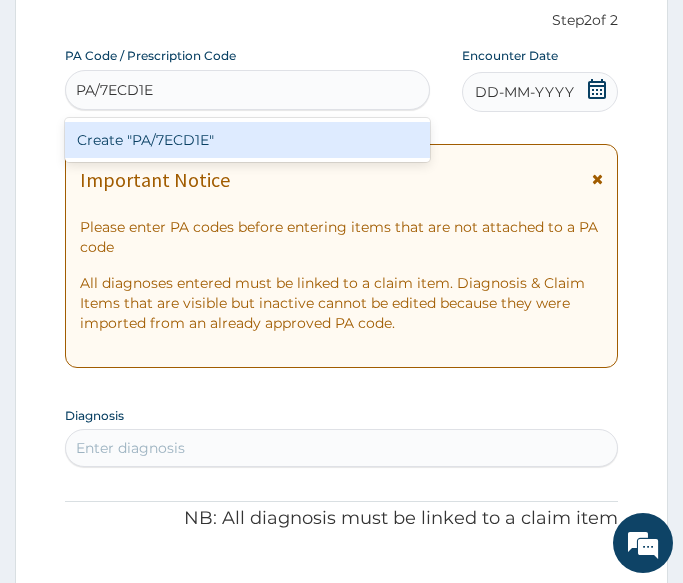 click on "Create "PA/7ECD1E"" at bounding box center (247, 140) 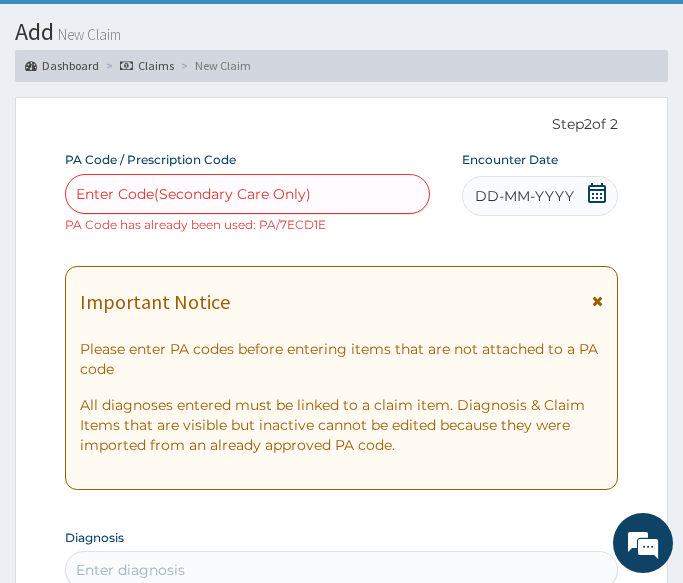 scroll, scrollTop: 0, scrollLeft: 0, axis: both 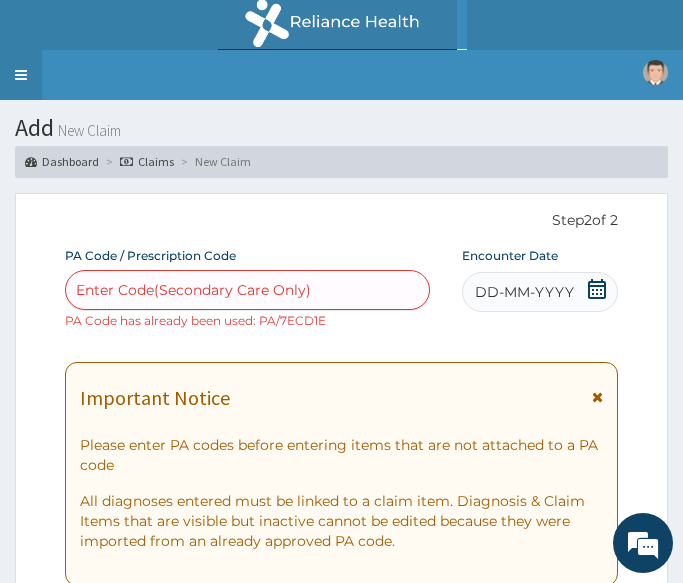 click on "Toggle navigation" at bounding box center [21, 75] 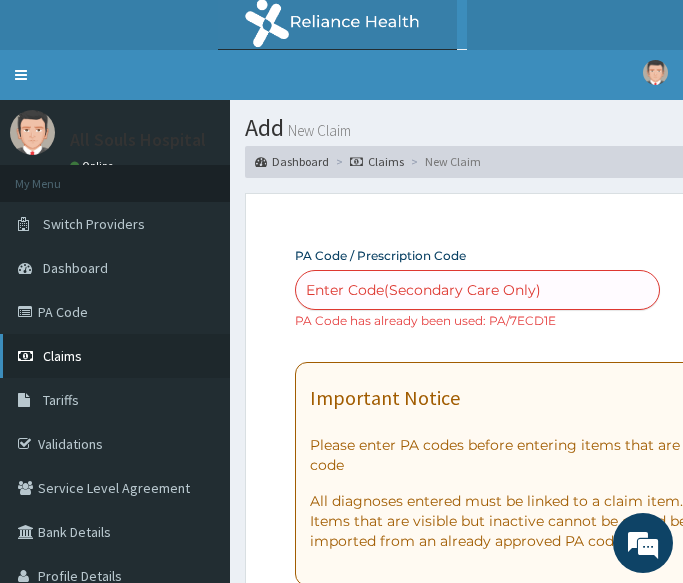 click on "Claims" at bounding box center (62, 356) 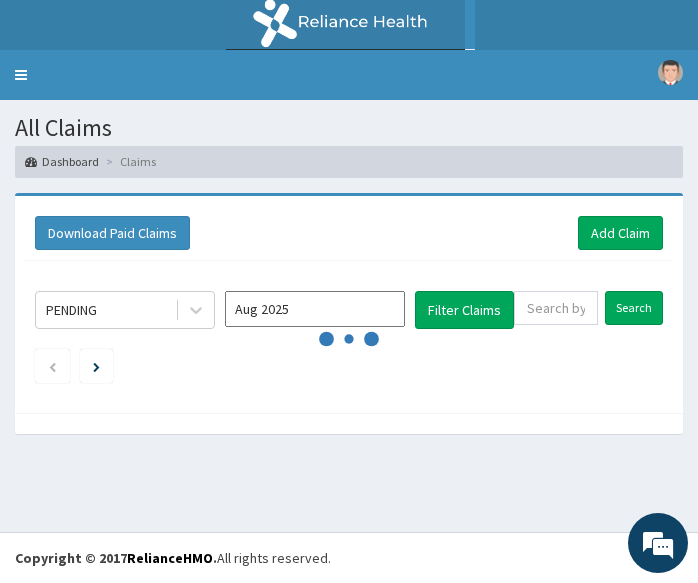 scroll, scrollTop: 0, scrollLeft: 0, axis: both 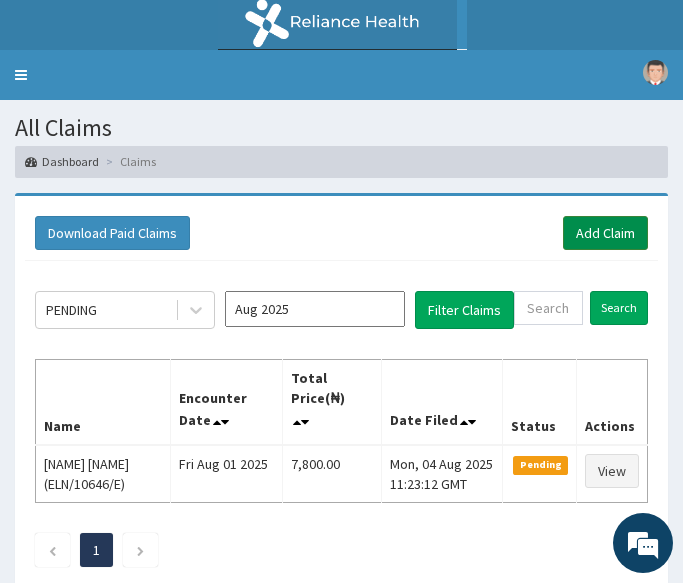 click on "Add Claim" at bounding box center [605, 233] 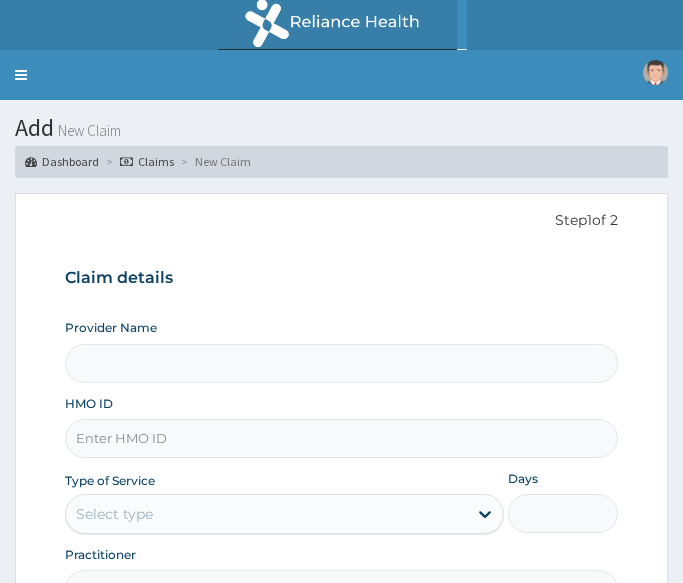 scroll, scrollTop: 0, scrollLeft: 0, axis: both 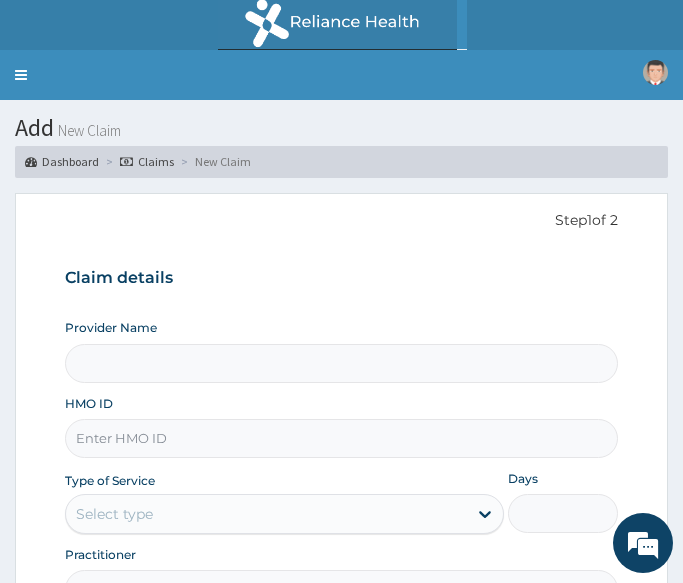 type on "All Soul's Hospital Ltd, Ajegunle" 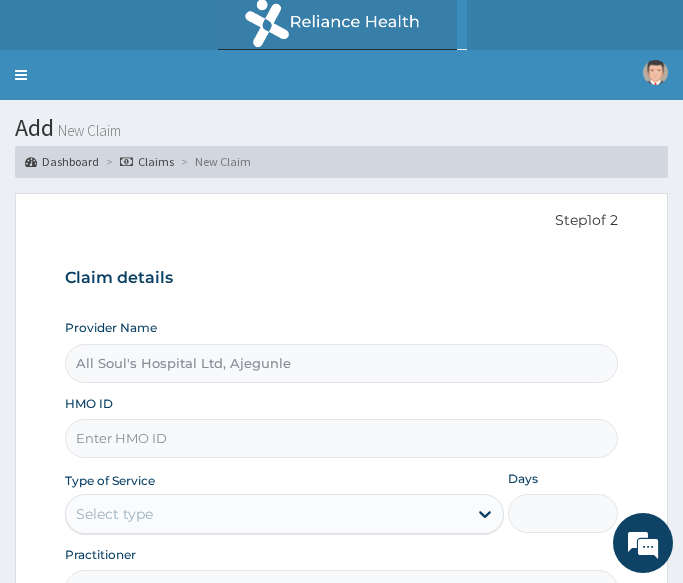click on "All Soul's Hospital Ltd, Ajegunle" at bounding box center [341, 363] 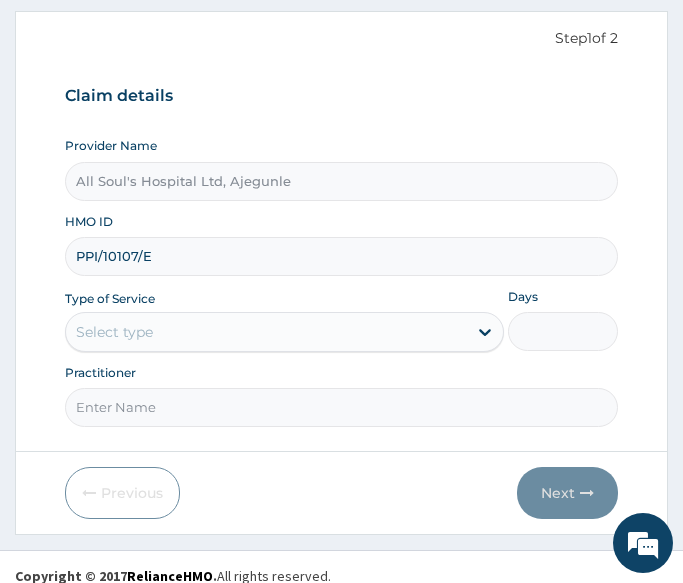 scroll, scrollTop: 200, scrollLeft: 0, axis: vertical 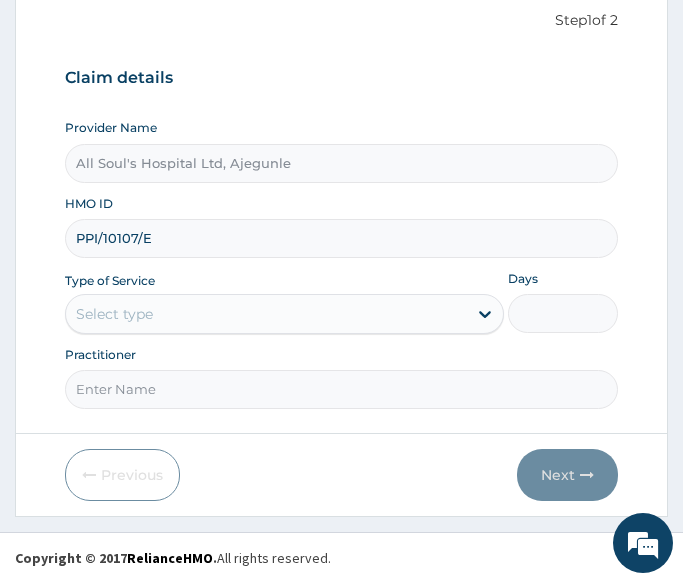 type on "PPI/10107/E" 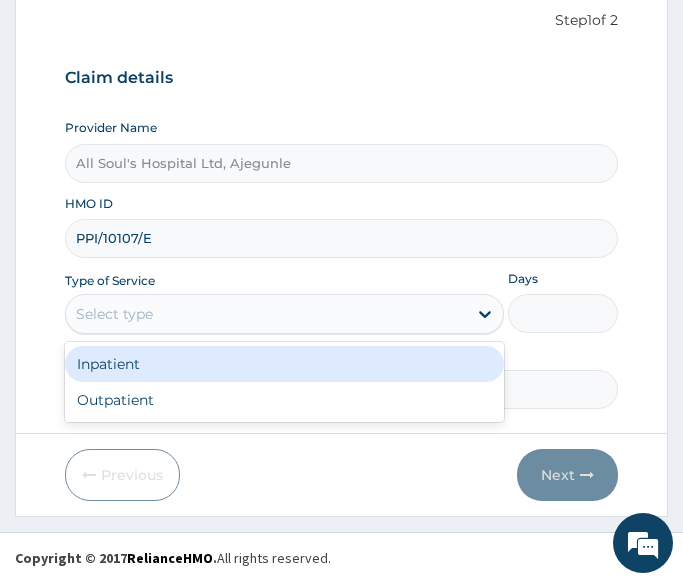 click on "Select type" at bounding box center [114, 314] 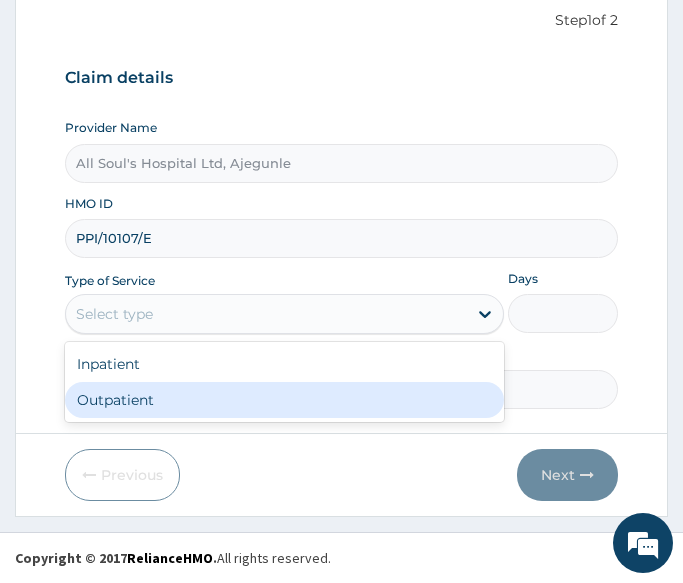 click on "Outpatient" at bounding box center [284, 400] 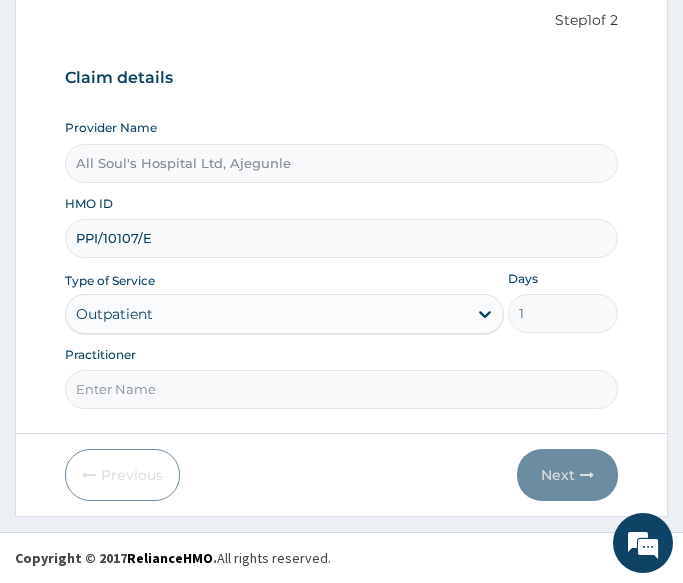 drag, startPoint x: 218, startPoint y: 382, endPoint x: 198, endPoint y: 402, distance: 28.284271 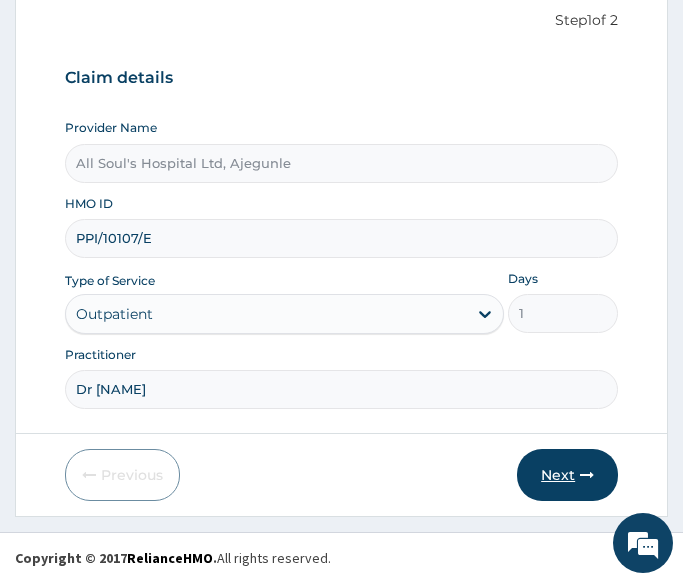 click on "Next" at bounding box center [567, 475] 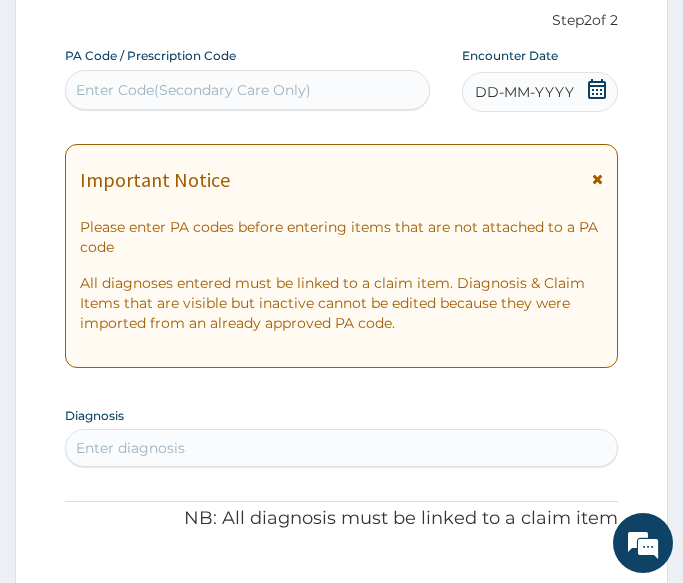 click 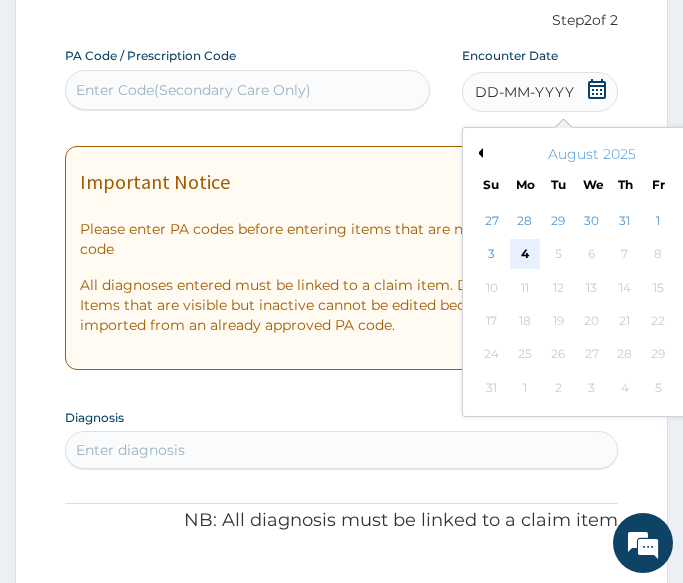 scroll, scrollTop: 0, scrollLeft: 0, axis: both 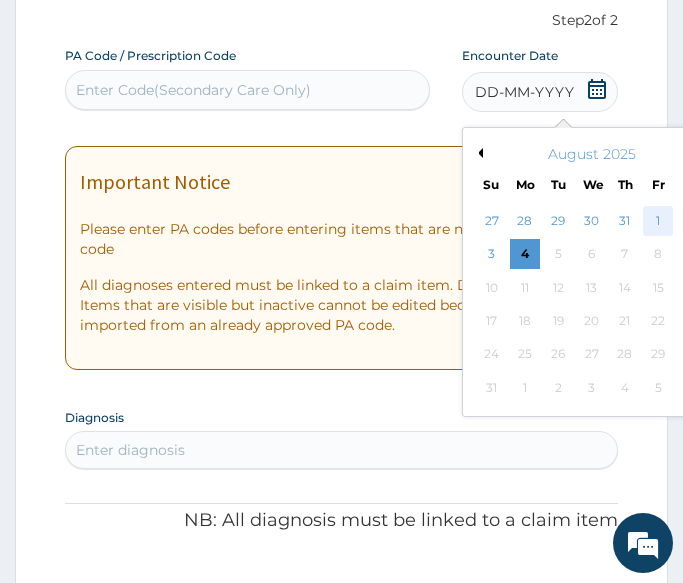 click on "1" at bounding box center (658, 221) 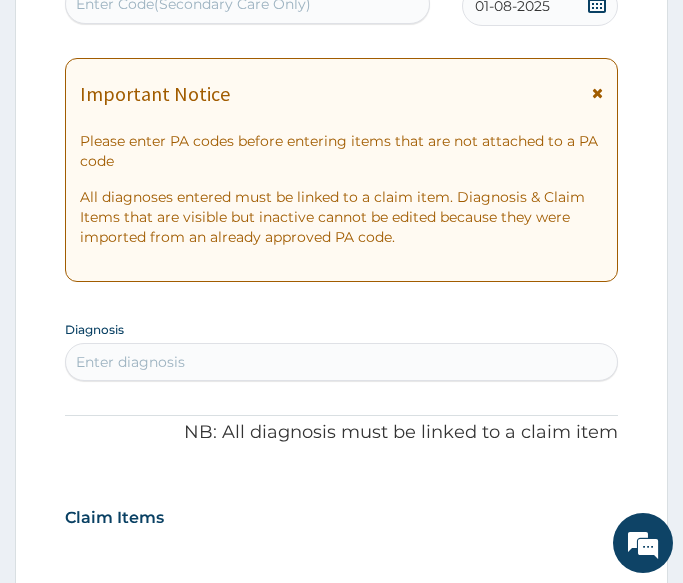scroll, scrollTop: 400, scrollLeft: 0, axis: vertical 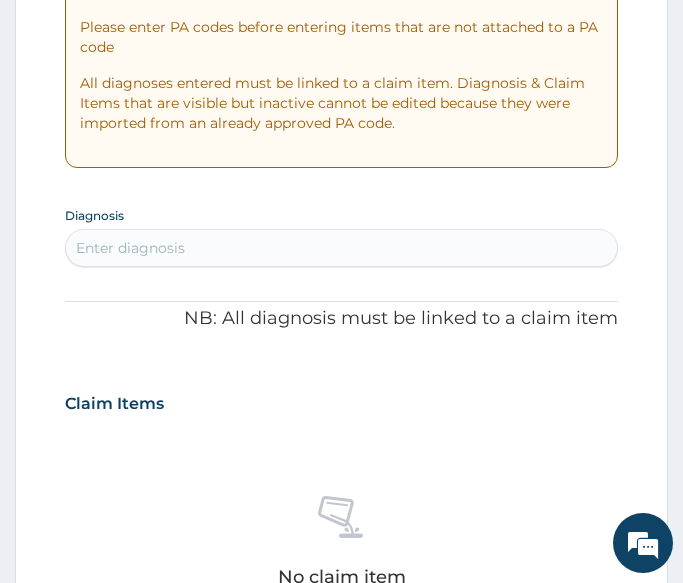 click on "Enter diagnosis" at bounding box center [130, 248] 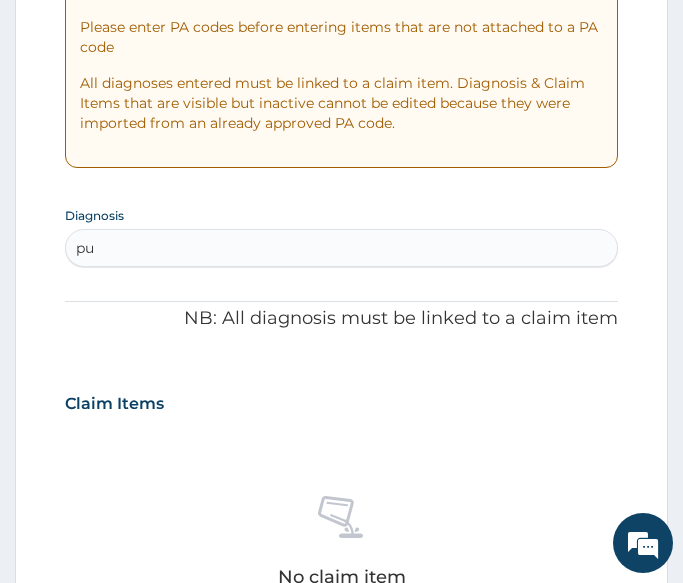 type on "pud" 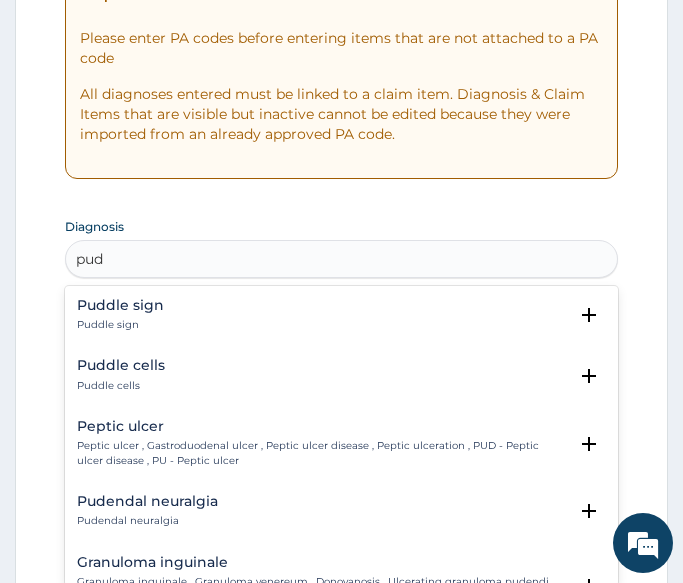 scroll, scrollTop: 400, scrollLeft: 0, axis: vertical 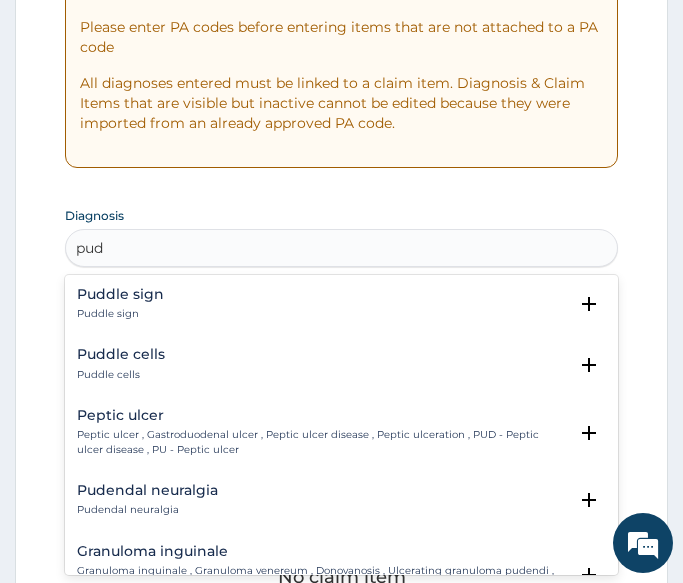 click on "Peptic ulcer , Gastroduodenal ulcer , Peptic ulcer disease , Peptic ulceration , PUD - Peptic ulcer disease , PU - Peptic ulcer" at bounding box center (322, 442) 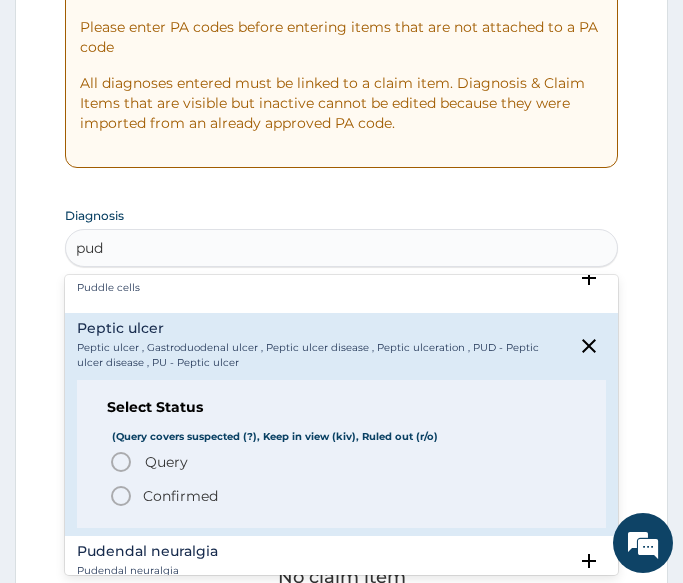 scroll, scrollTop: 200, scrollLeft: 0, axis: vertical 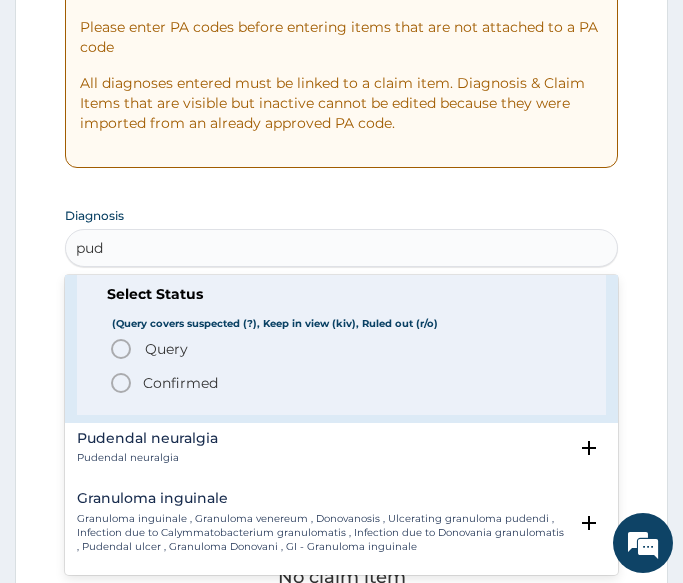 click on "Confirmed" at bounding box center (180, 383) 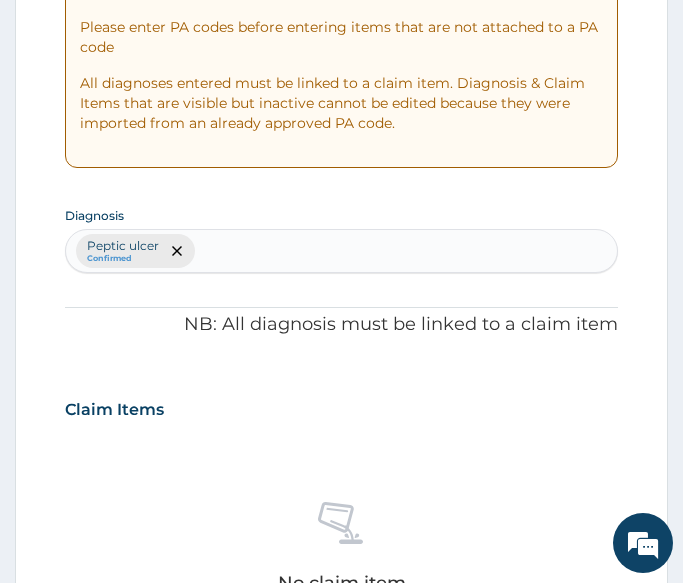 click on "No claim item" at bounding box center [341, 551] 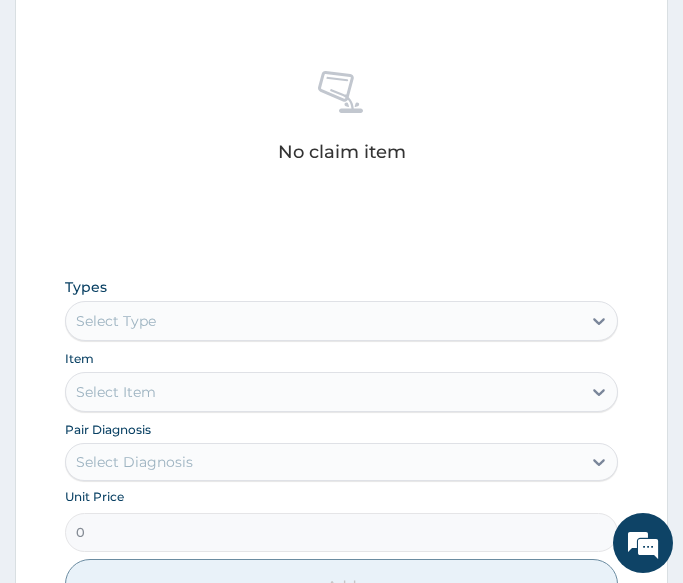 scroll, scrollTop: 900, scrollLeft: 0, axis: vertical 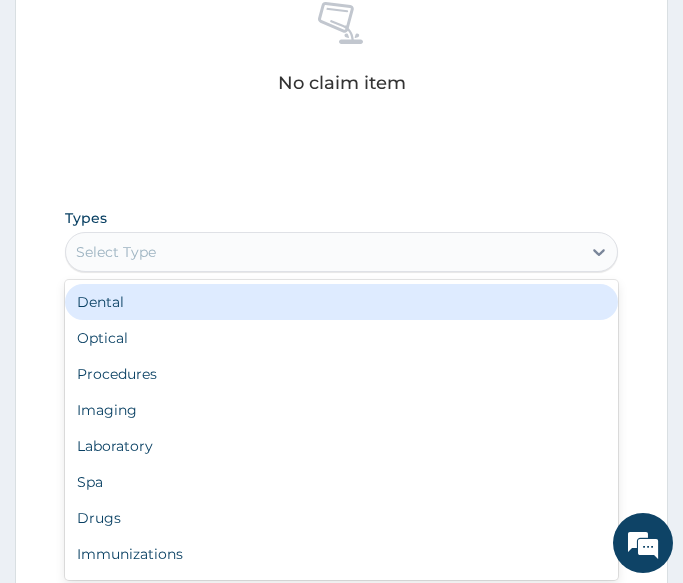 drag, startPoint x: 225, startPoint y: 237, endPoint x: 208, endPoint y: 296, distance: 61.400326 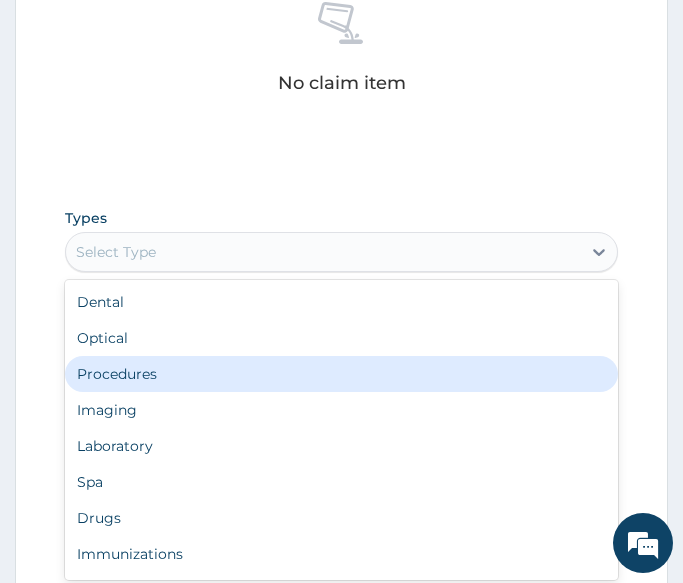 click on "Procedures" at bounding box center (341, 374) 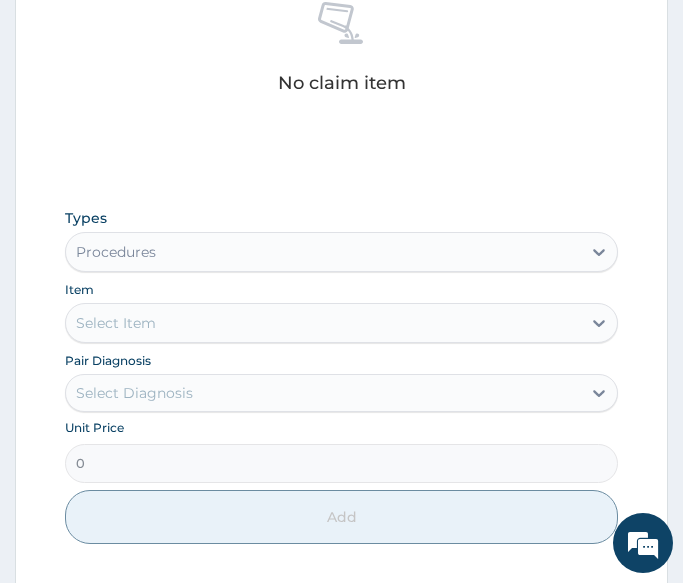 click on "Select Item" at bounding box center [323, 323] 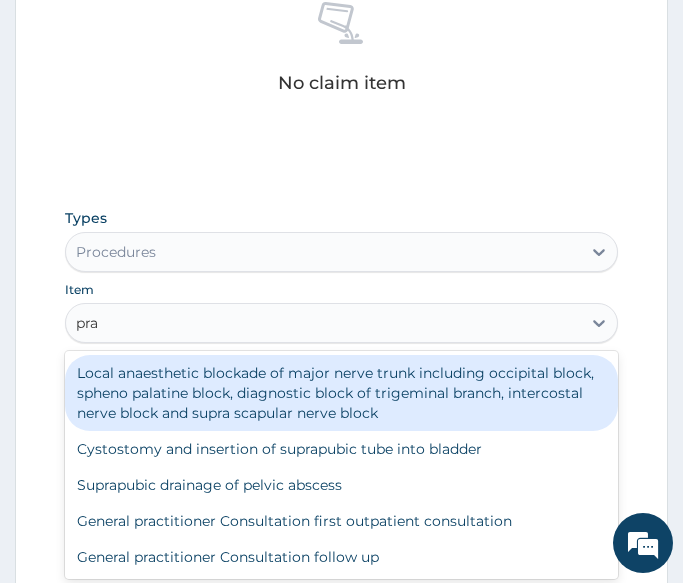 type on "prac" 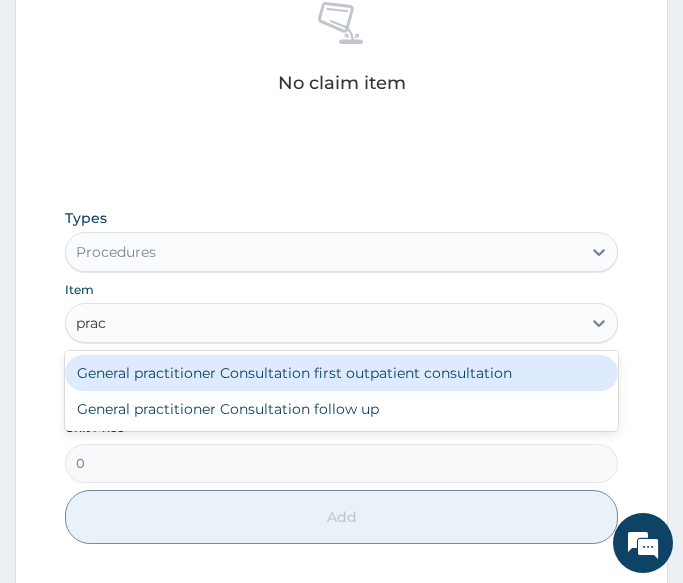 click on "General practitioner Consultation first outpatient consultation" at bounding box center (341, 373) 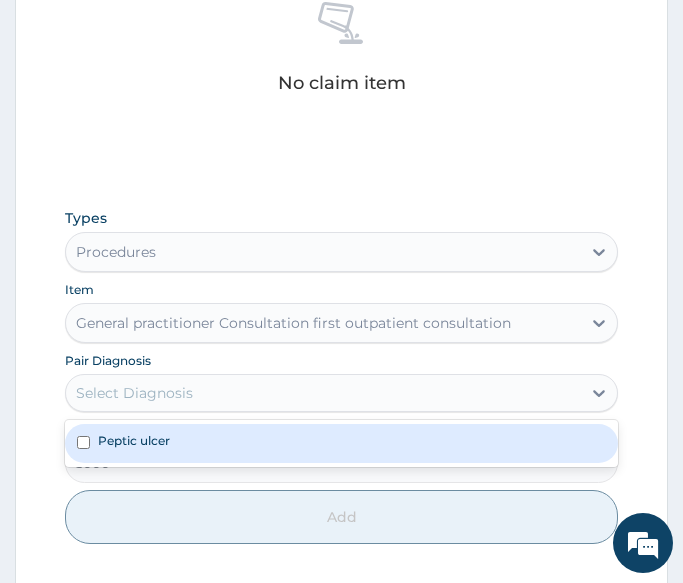 click on "Select Diagnosis" at bounding box center (323, 393) 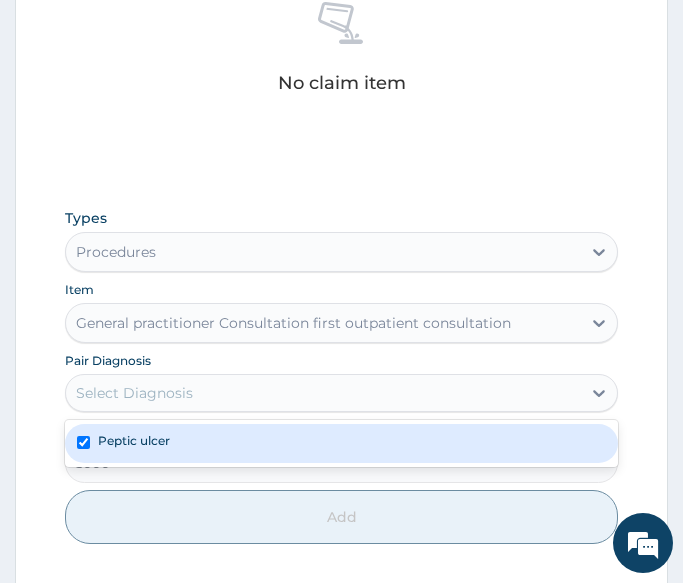checkbox on "true" 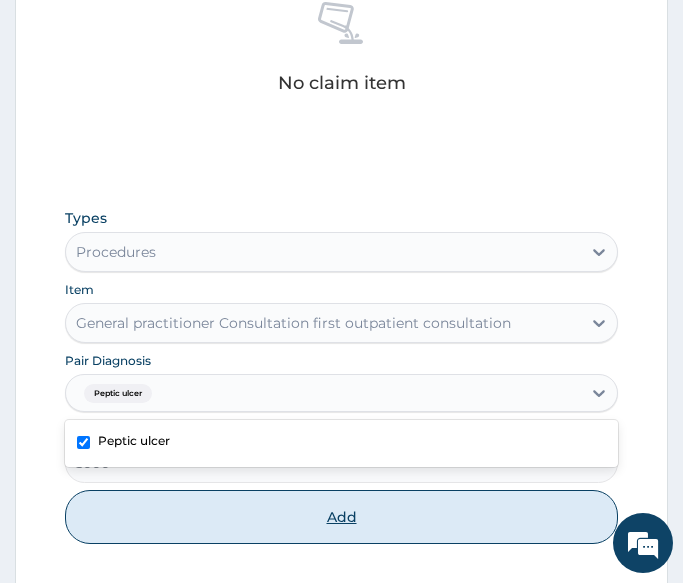 click on "Add" at bounding box center [341, 517] 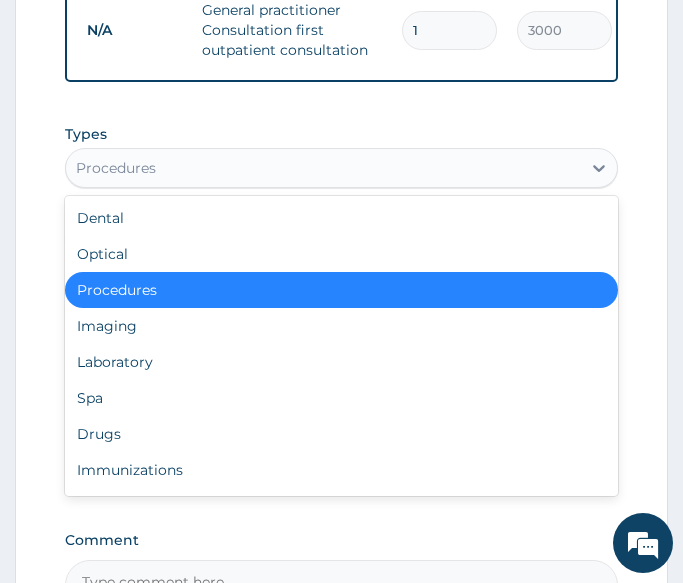 click on "Procedures" at bounding box center [116, 168] 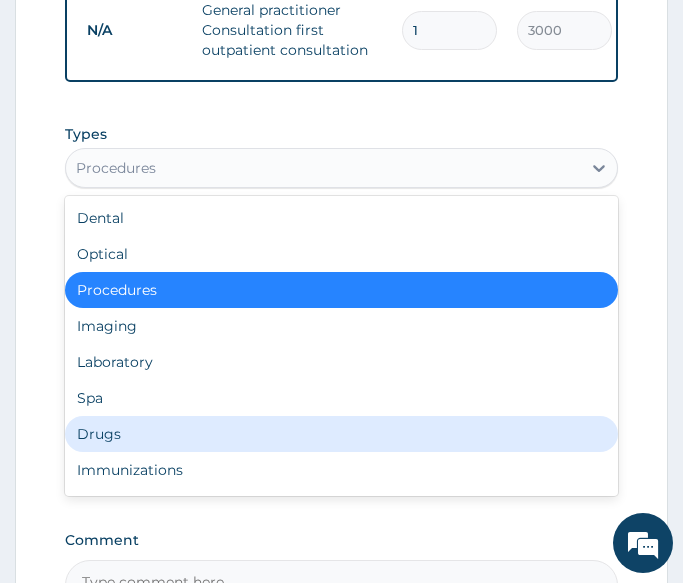 click on "Drugs" at bounding box center (341, 434) 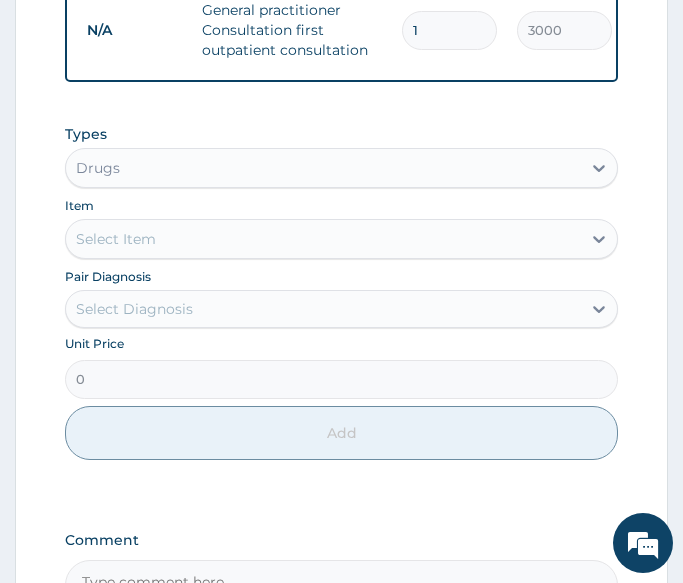 click on "Select Item" at bounding box center (323, 239) 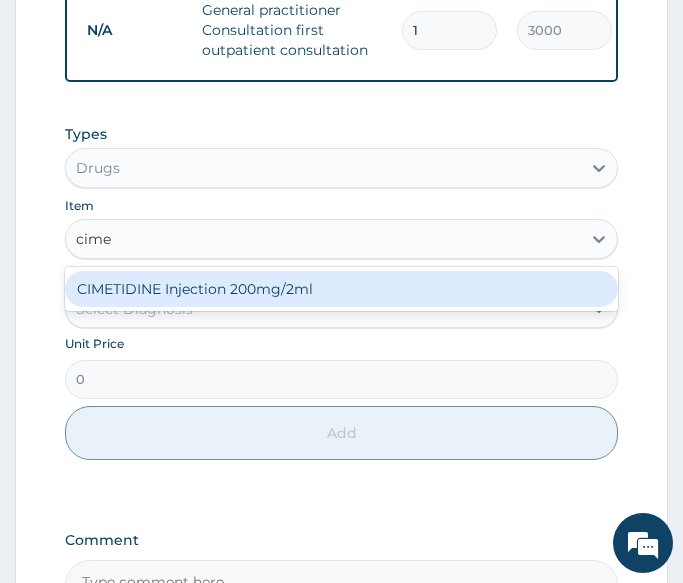 type on "cimet" 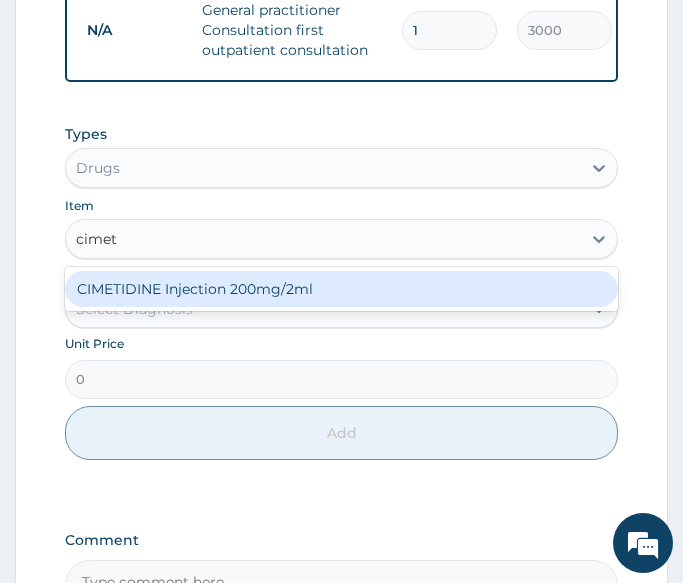 click on "CIMETIDINE Injection 200mg/2ml" at bounding box center [341, 289] 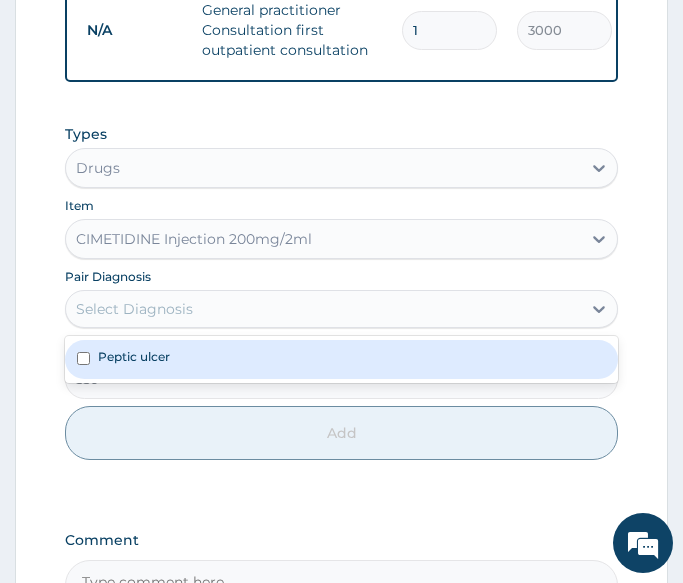 click on "Select Diagnosis" at bounding box center (323, 309) 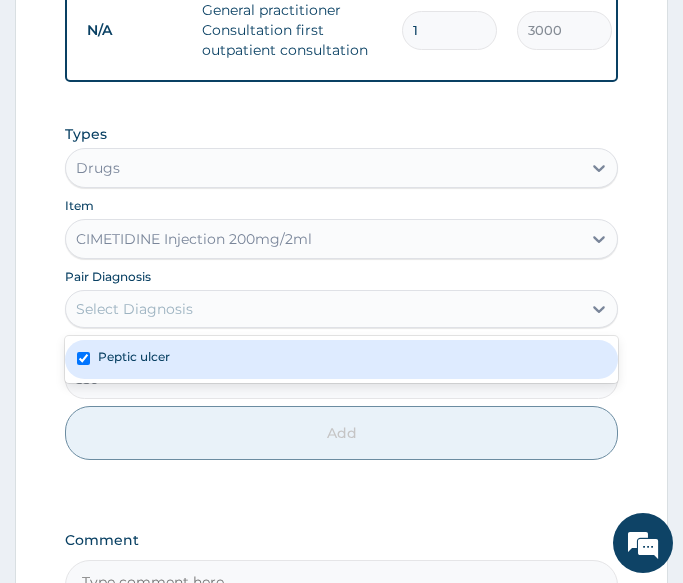 checkbox on "true" 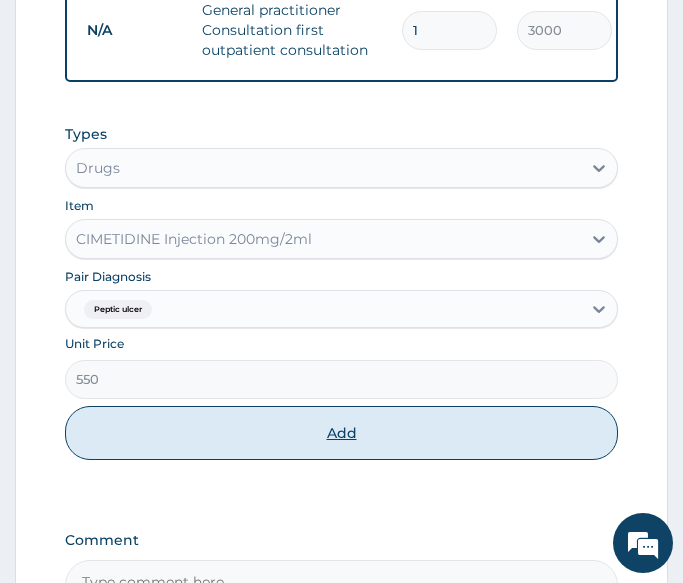 click on "Add" at bounding box center (341, 433) 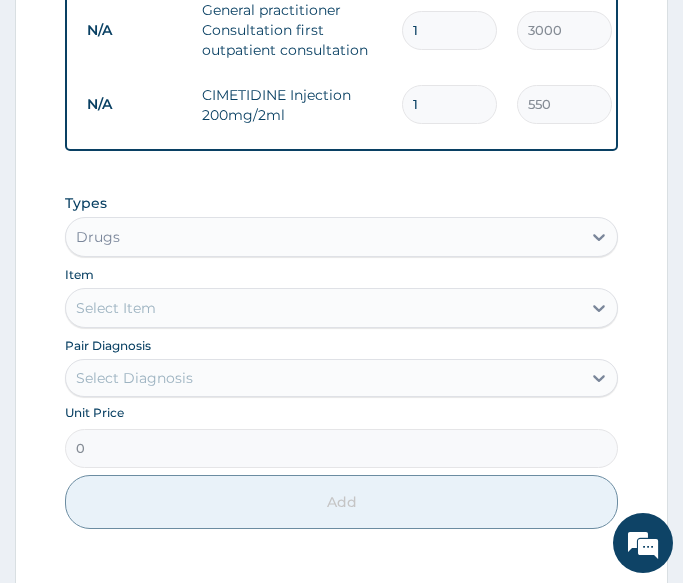 type 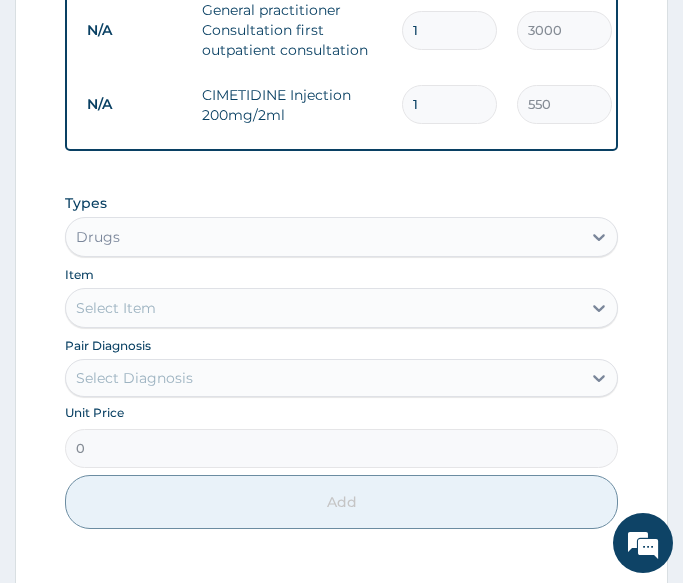 type on "0.00" 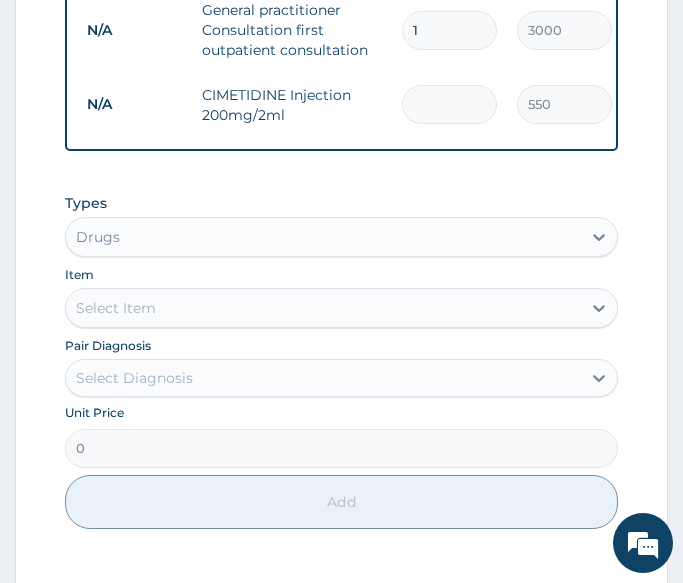 type on "2" 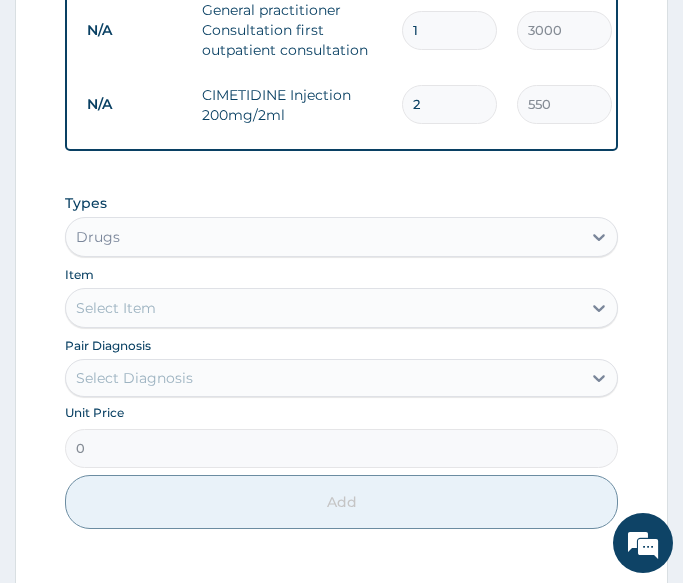 type on "2" 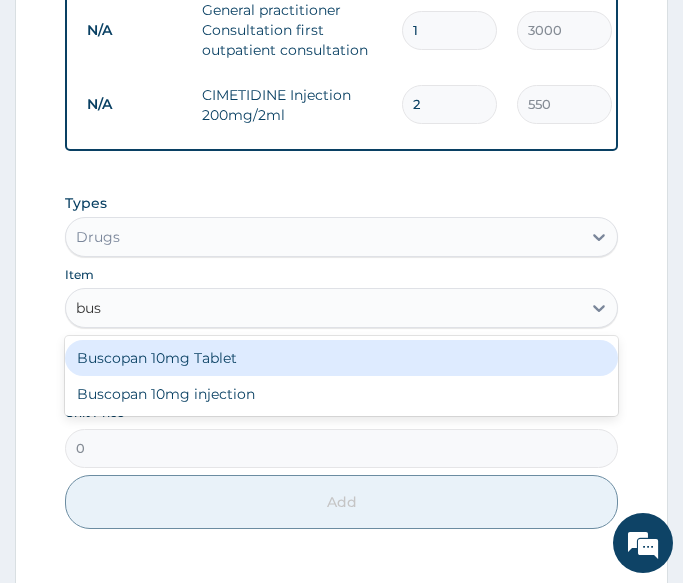 type on "busc" 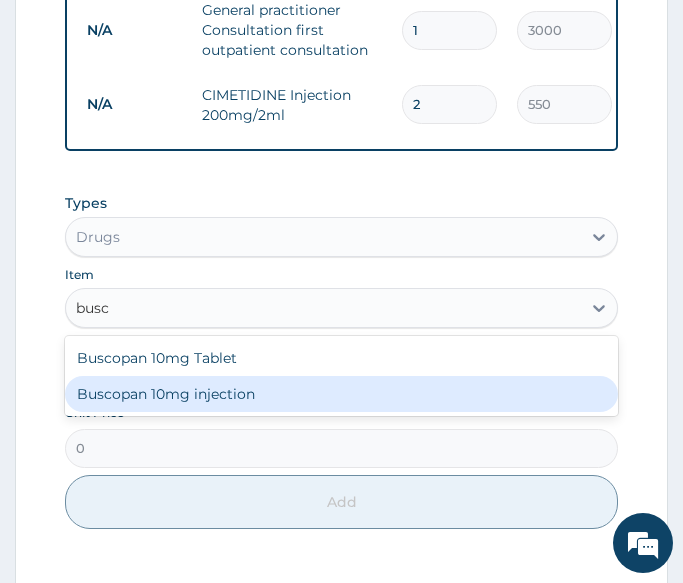 click on "Buscopan 10mg injection" at bounding box center (341, 394) 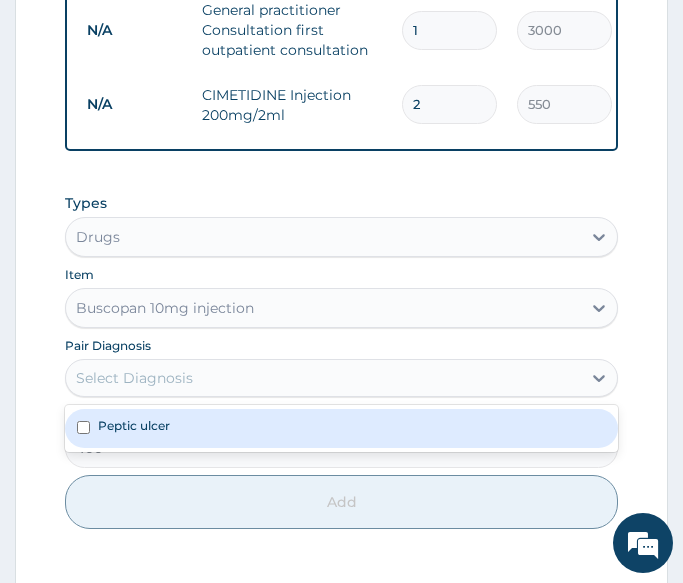 click on "Select Diagnosis" at bounding box center (134, 378) 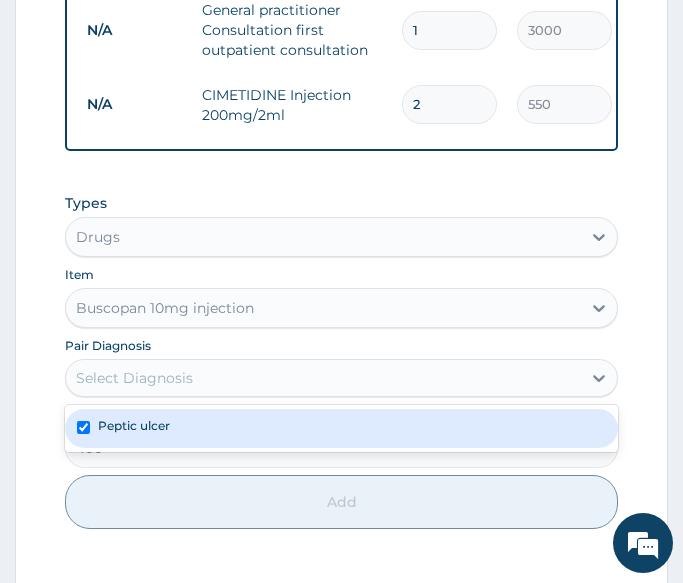 checkbox on "true" 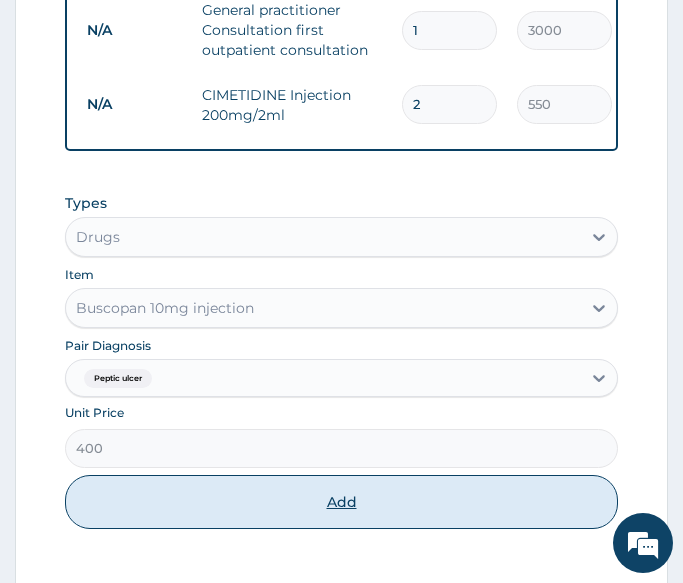 click on "Add" at bounding box center (341, 502) 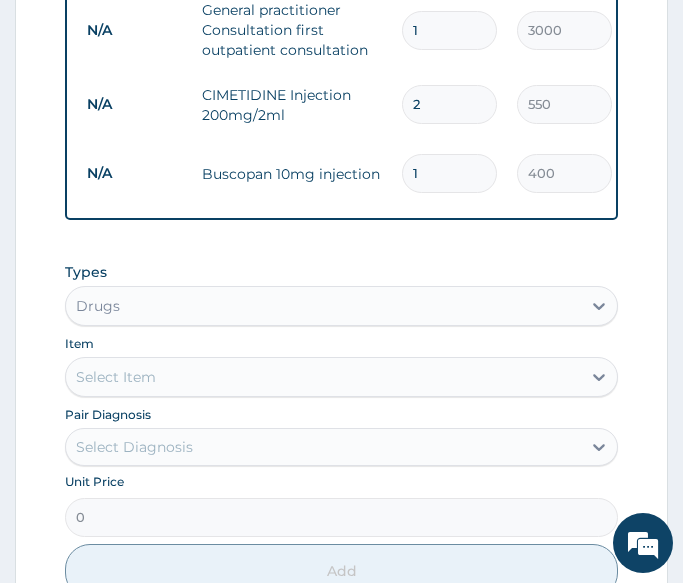 type 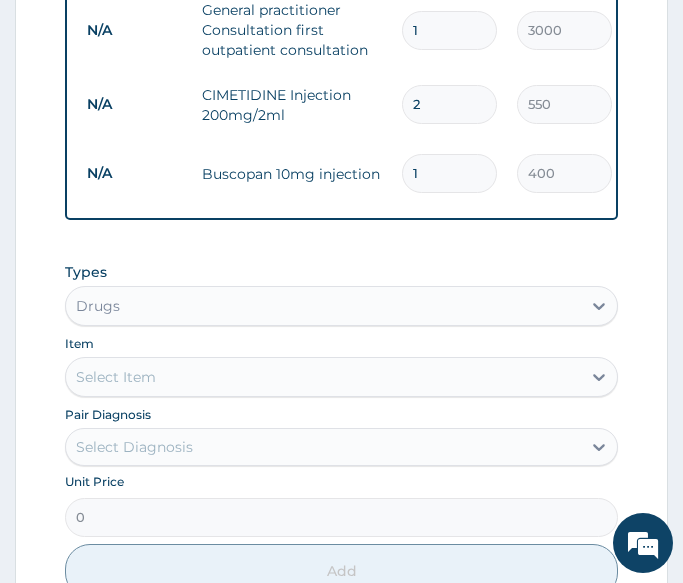 type on "0.00" 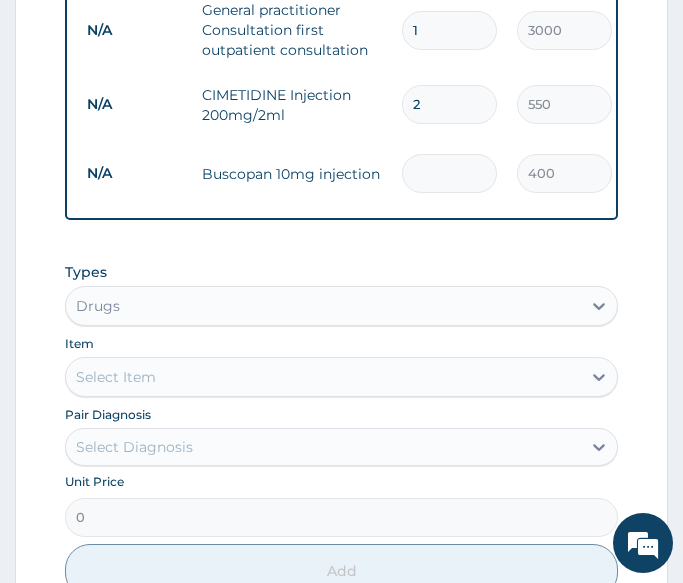 type on "2" 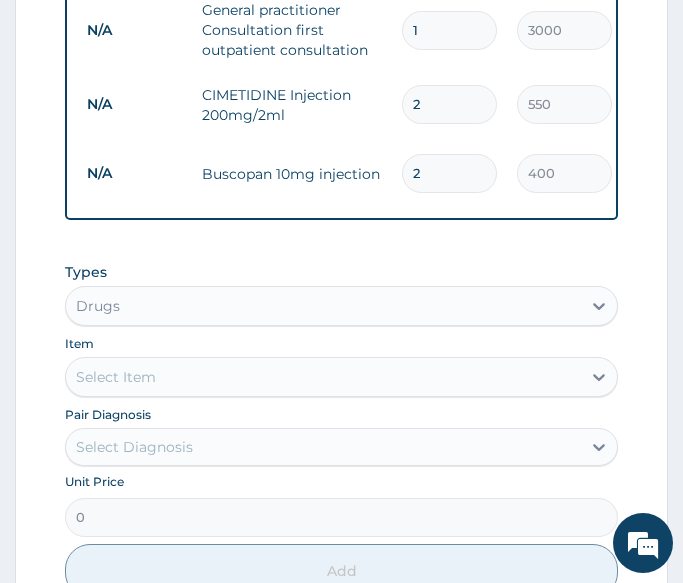 type on "2" 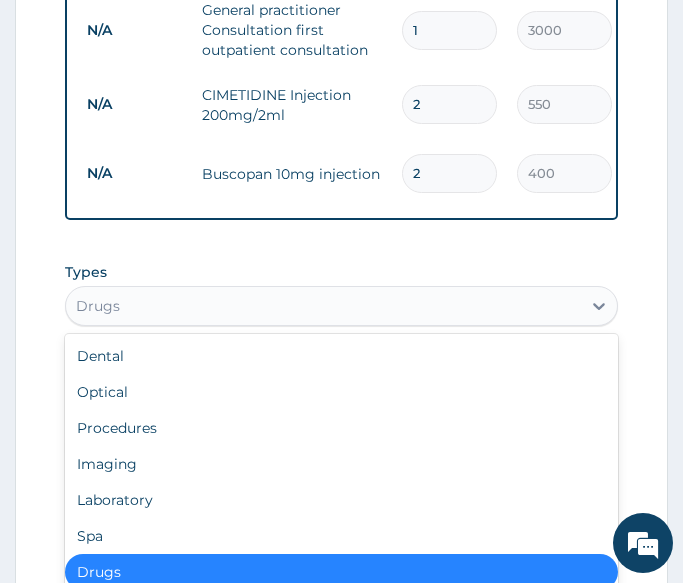 click on "Drugs" at bounding box center [341, 306] 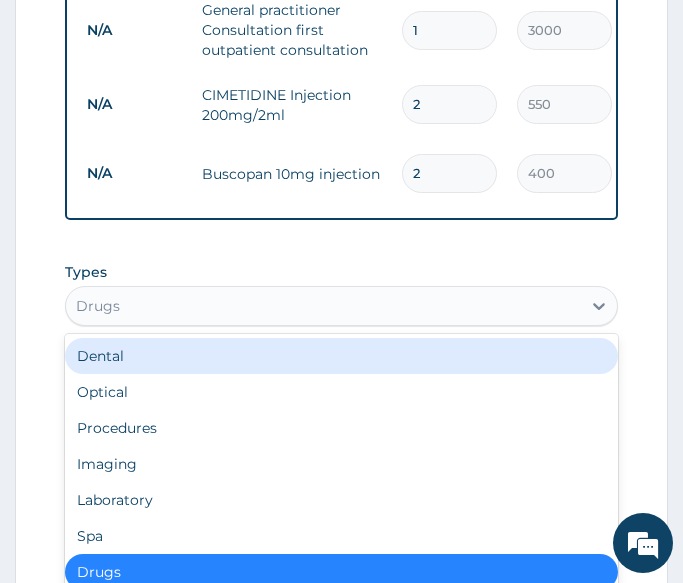 click on "Types option Drugs, selected. option Dental focused, 1 of 10. 10 results available. Use Up and Down to choose options, press Enter to select the currently focused option, press Escape to exit the menu, press Tab to select the option and exit the menu. Drugs Dental Optical Procedures Imaging Laboratory Spa Drugs Immunizations Others Gym Item Select Item Pair Diagnosis Select Diagnosis Unit Price 0 Add" at bounding box center (341, 430) 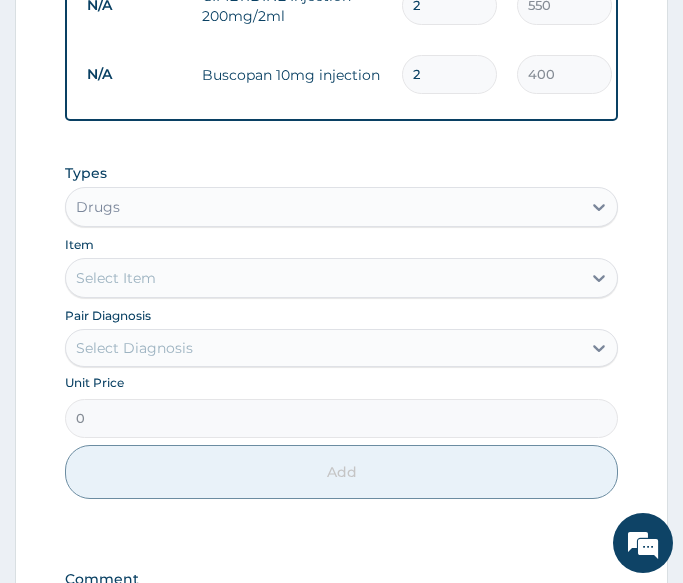 scroll, scrollTop: 1100, scrollLeft: 0, axis: vertical 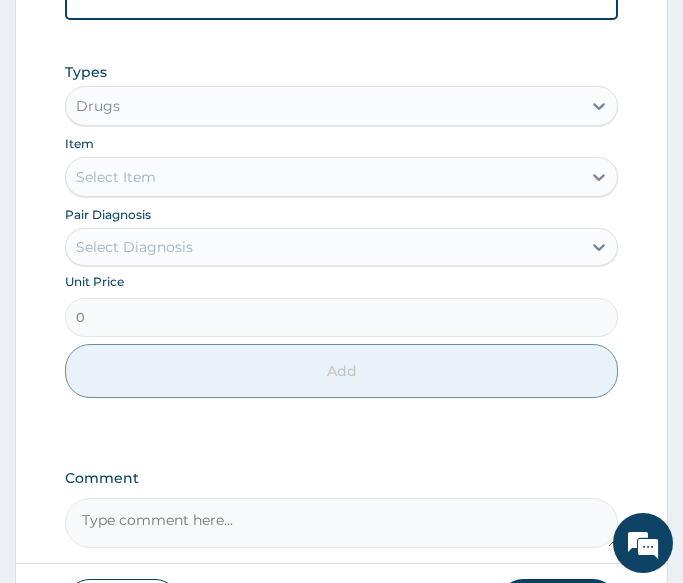 click on "Select Item" at bounding box center (323, 177) 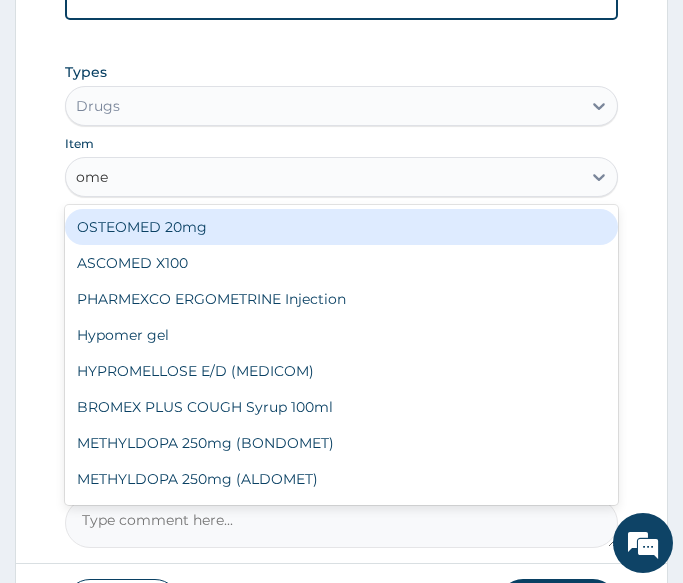 type on "omep" 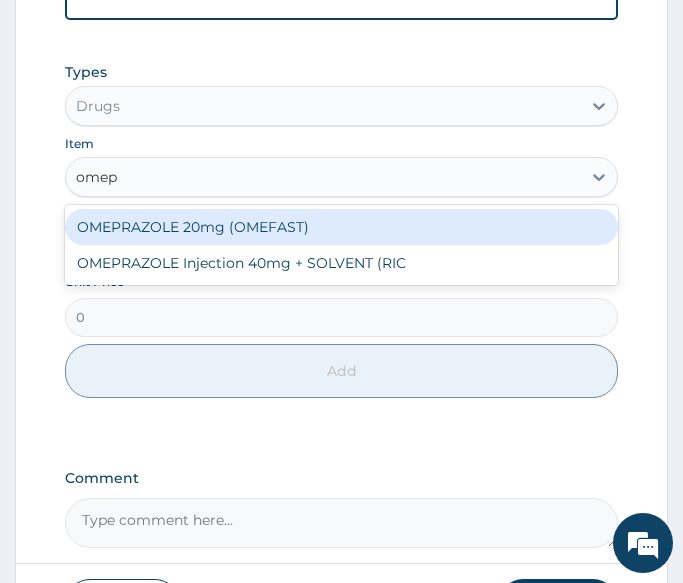 click on "OMEPRAZOLE 20mg (OMEFAST)" at bounding box center [341, 227] 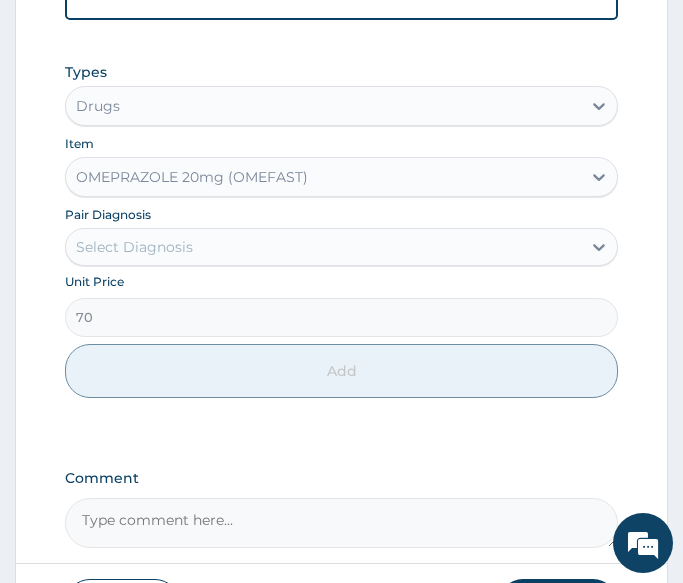 click on "Select Diagnosis" at bounding box center [134, 247] 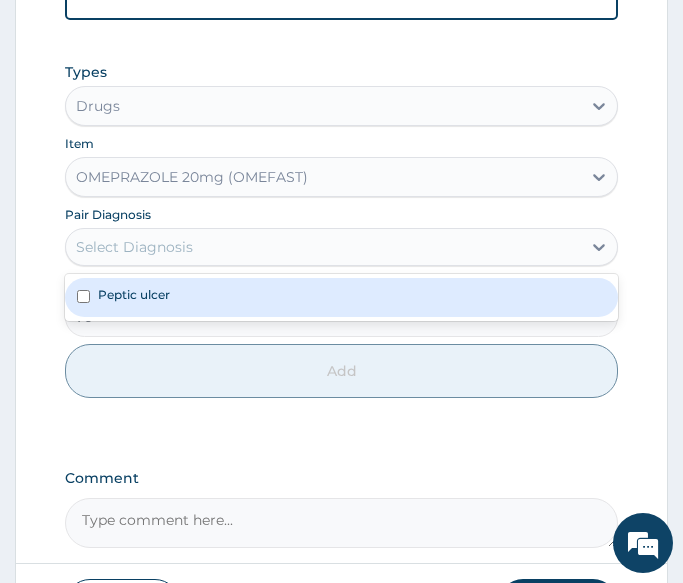 click on "Peptic ulcer" at bounding box center (341, 297) 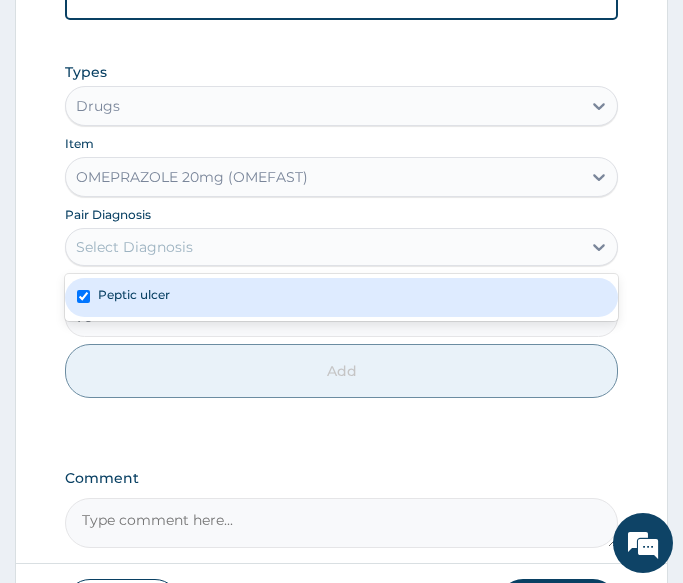 checkbox on "true" 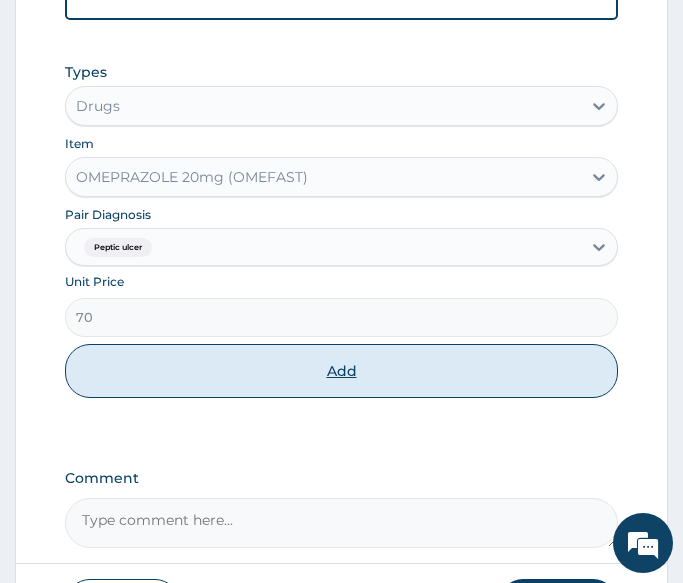 click on "Add" at bounding box center (341, 371) 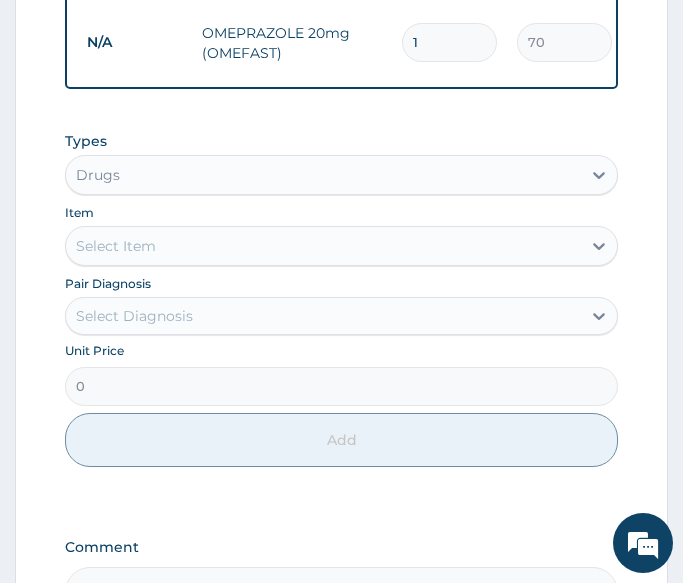 type on "14" 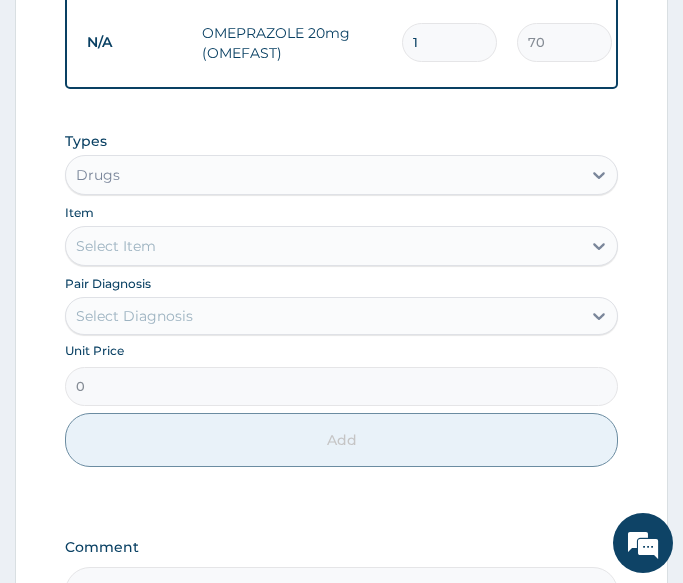 type on "980.00" 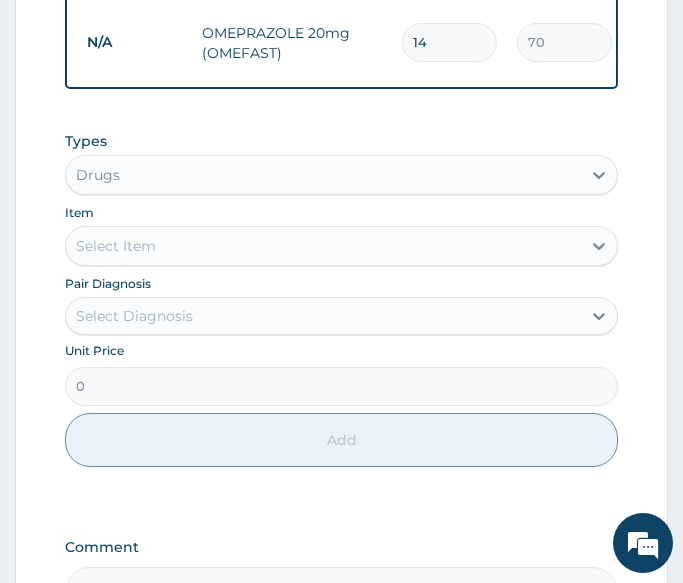 type on "14" 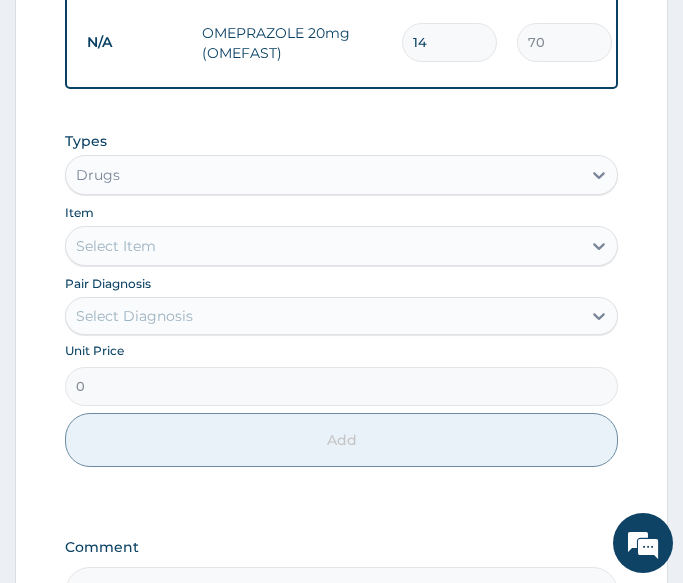 click on "Select Item" at bounding box center [323, 246] 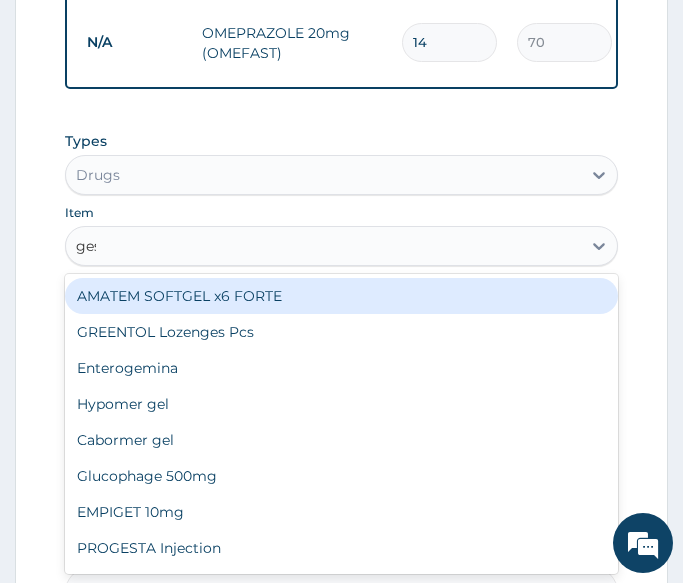 type on "gest" 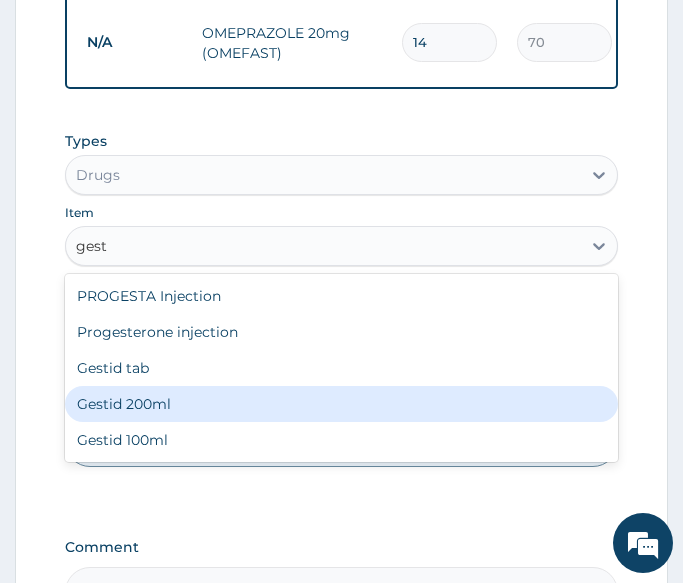 click on "Gestid 200ml" at bounding box center [341, 404] 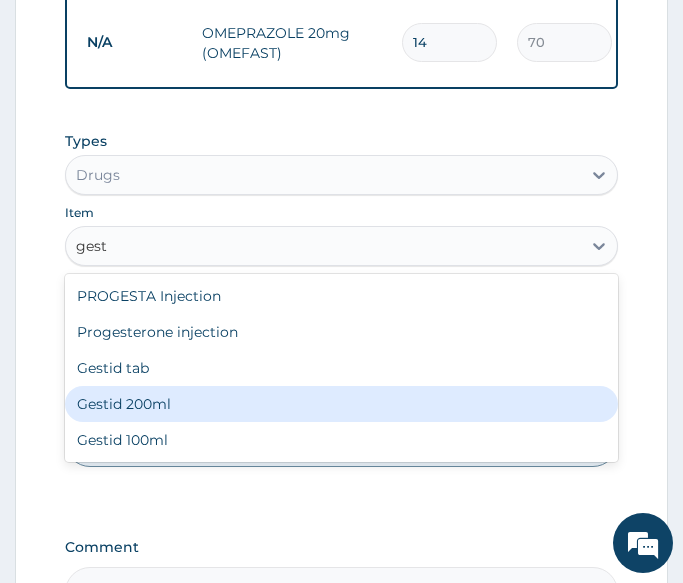 type 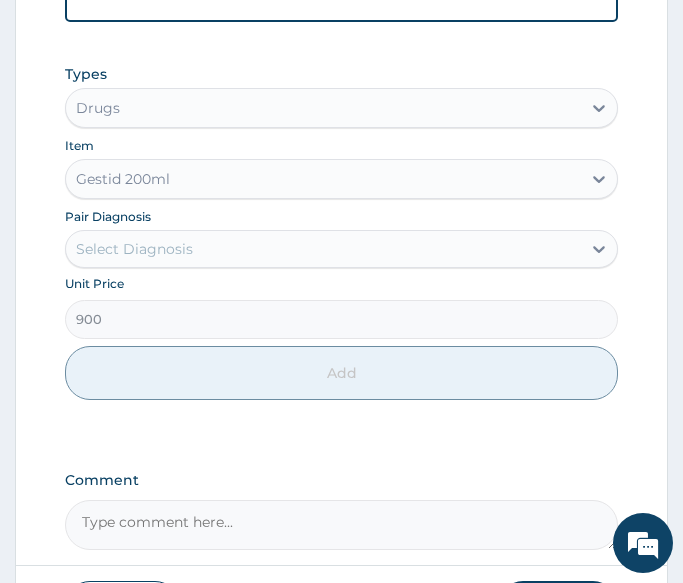 scroll, scrollTop: 1200, scrollLeft: 0, axis: vertical 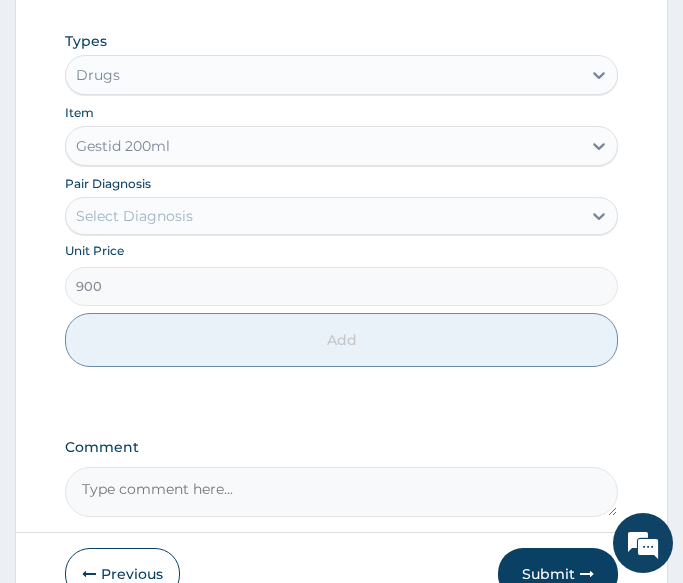 click on "Select Diagnosis" at bounding box center (134, 216) 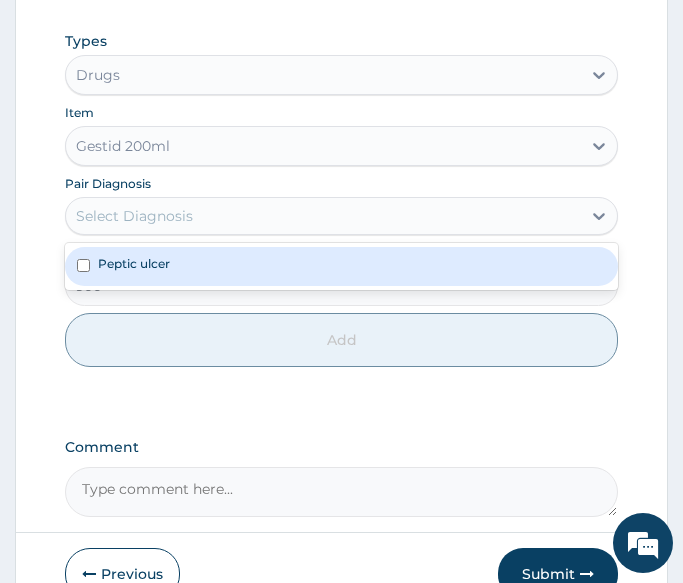click on "Peptic ulcer" at bounding box center (134, 263) 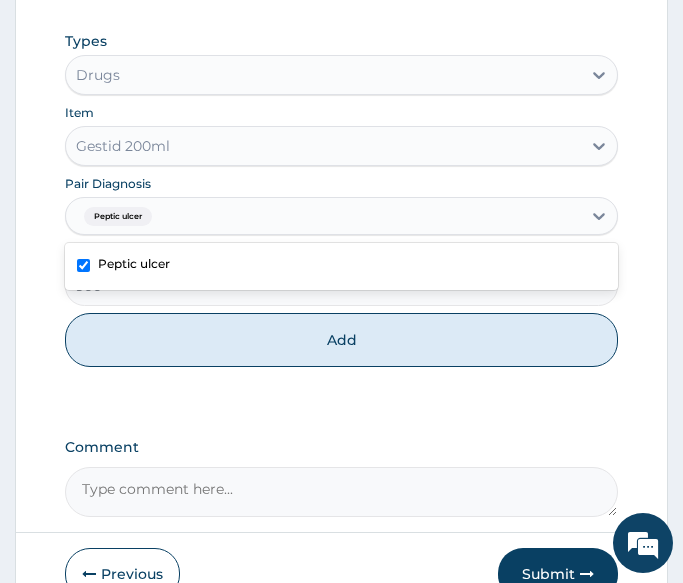 click on "Peptic ulcer" at bounding box center [134, 263] 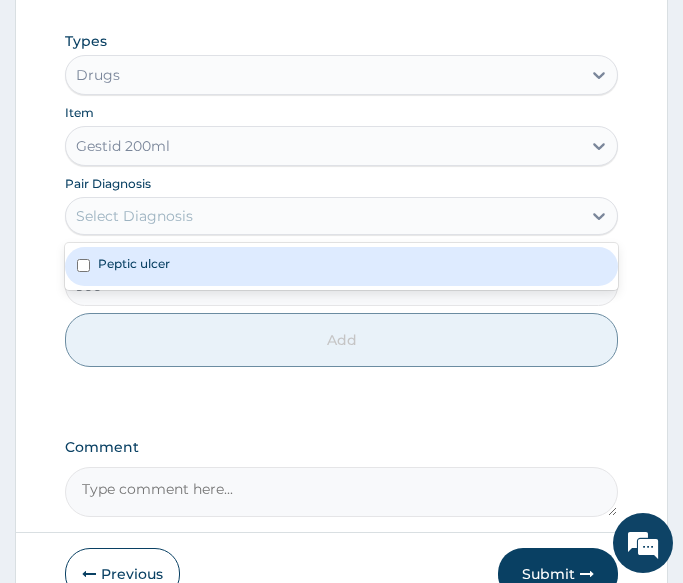 click on "Peptic ulcer" at bounding box center (341, 266) 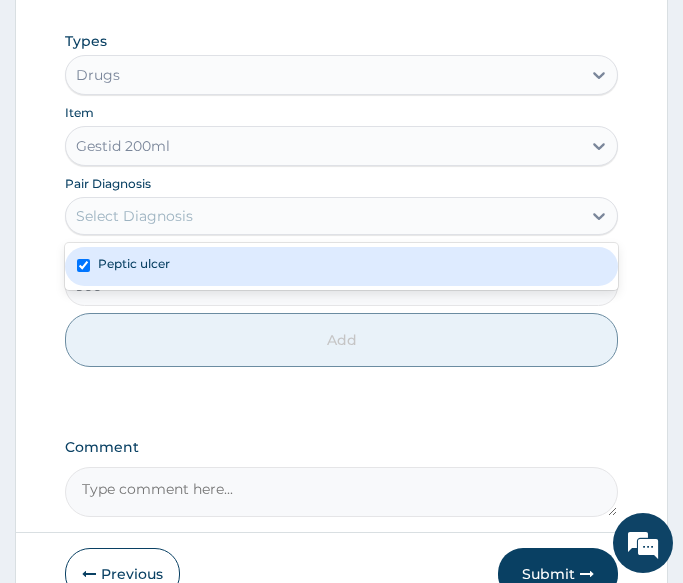 checkbox on "true" 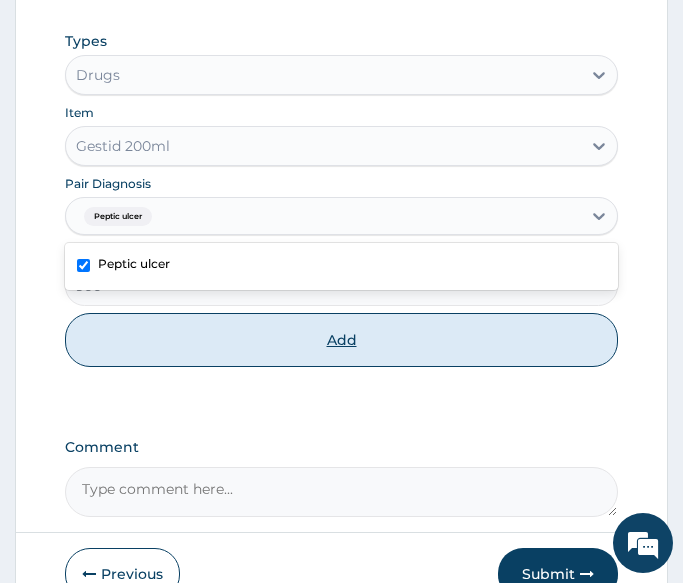 click on "Add" at bounding box center (341, 340) 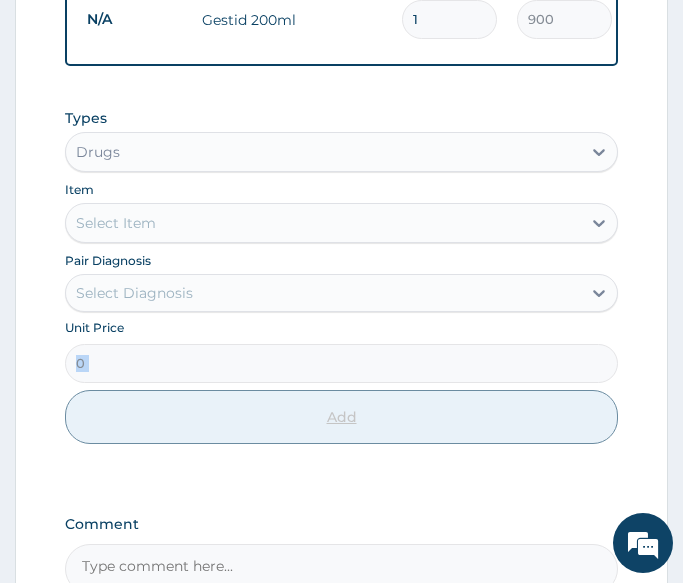 click on "Unit Price 0" at bounding box center [341, 350] 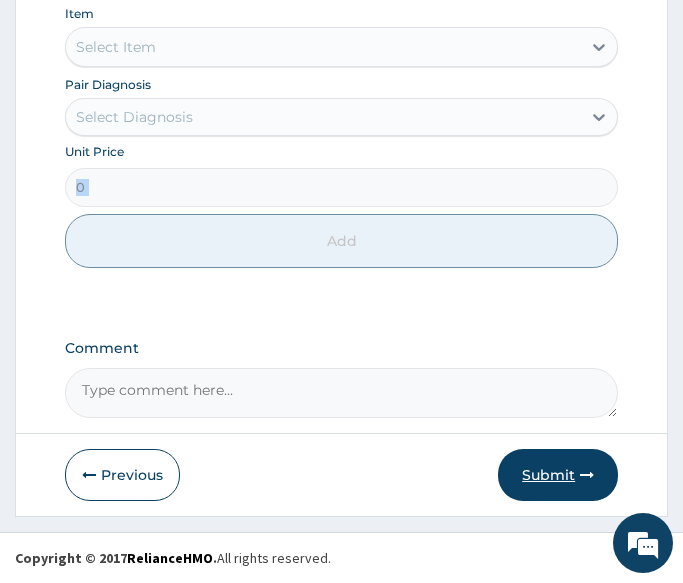 click on "Submit" at bounding box center [558, 475] 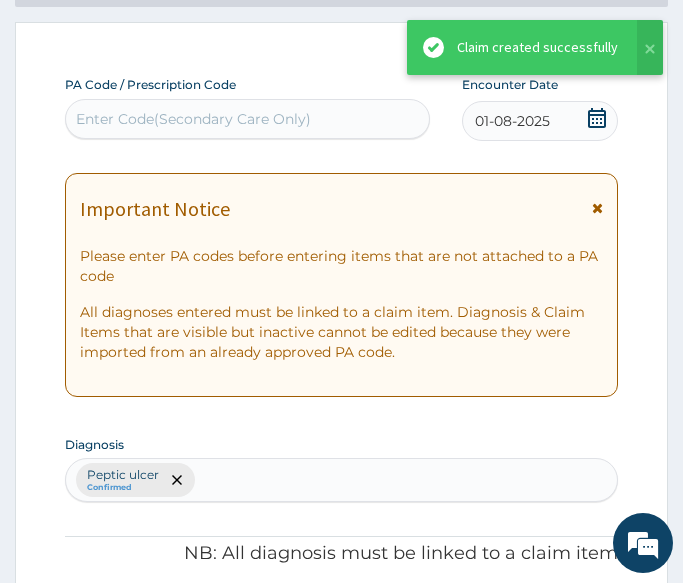 scroll, scrollTop: 1383, scrollLeft: 0, axis: vertical 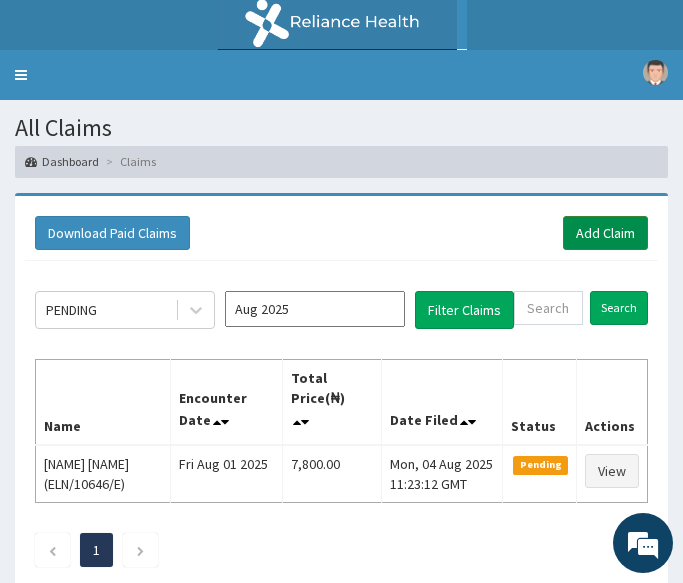click on "Add Claim" at bounding box center (605, 233) 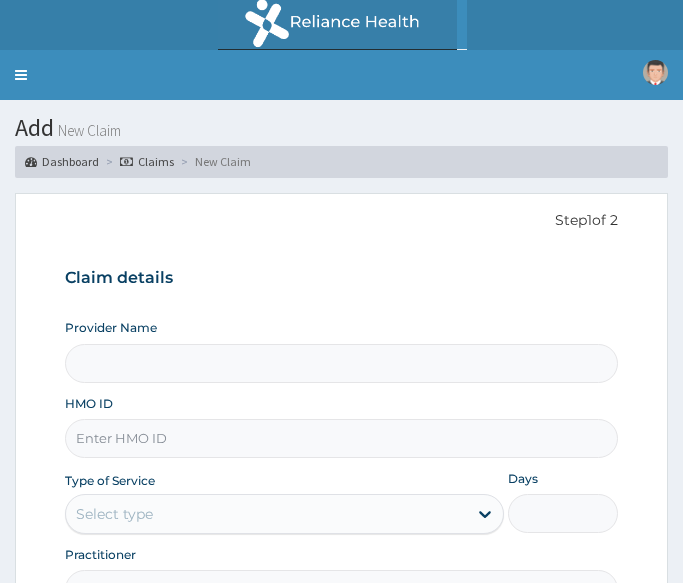 scroll, scrollTop: 0, scrollLeft: 0, axis: both 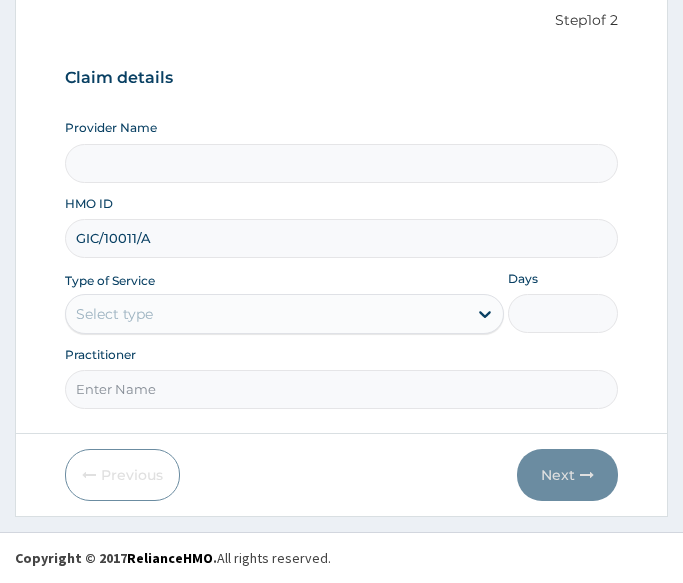 type on "All Soul's Hospital Ltd, Ajegunle" 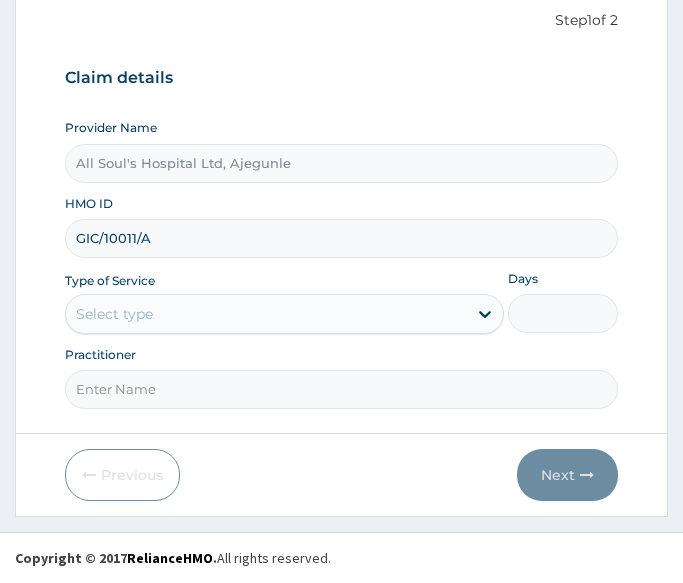 type on "GIC/10011/A" 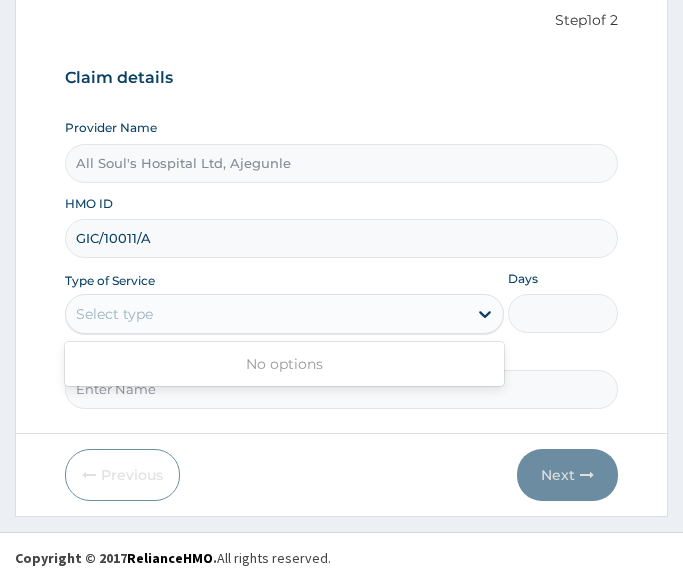 click on "Select type" at bounding box center [114, 314] 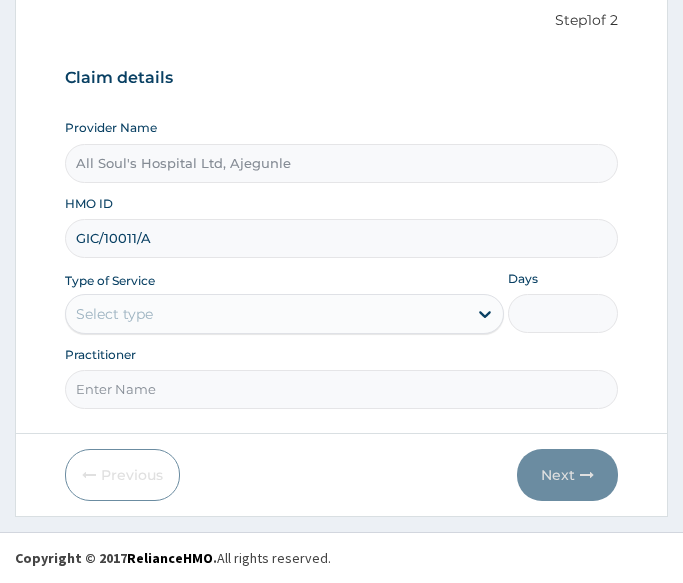 click on "Select type" at bounding box center (114, 314) 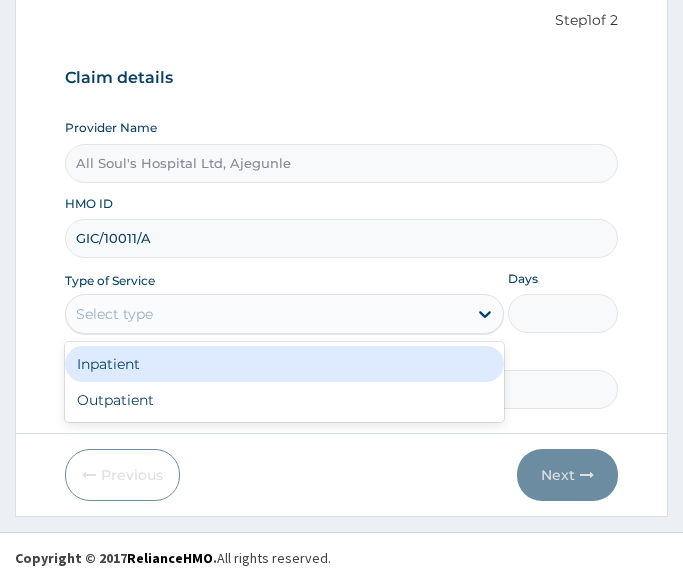 click on "Select type" at bounding box center [114, 314] 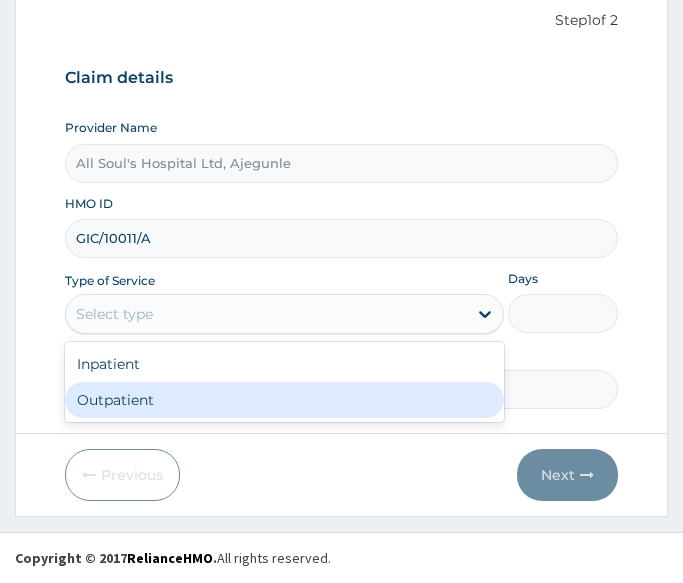 click on "Outpatient" at bounding box center [284, 400] 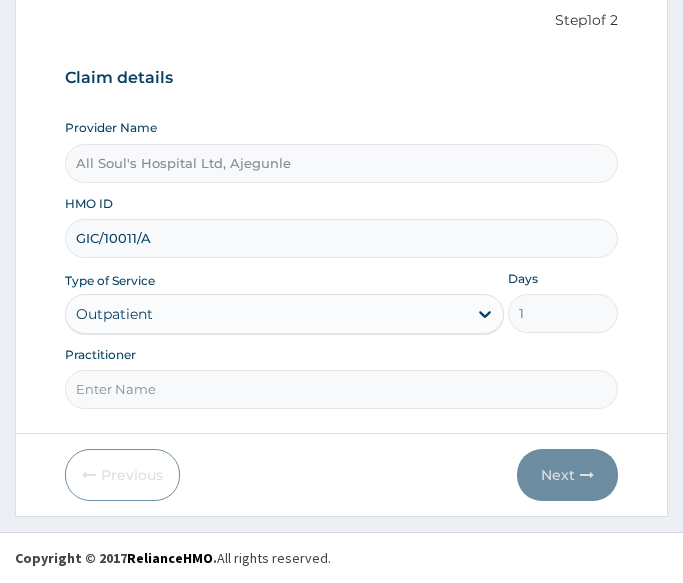 click on "Practitioner" at bounding box center [341, 389] 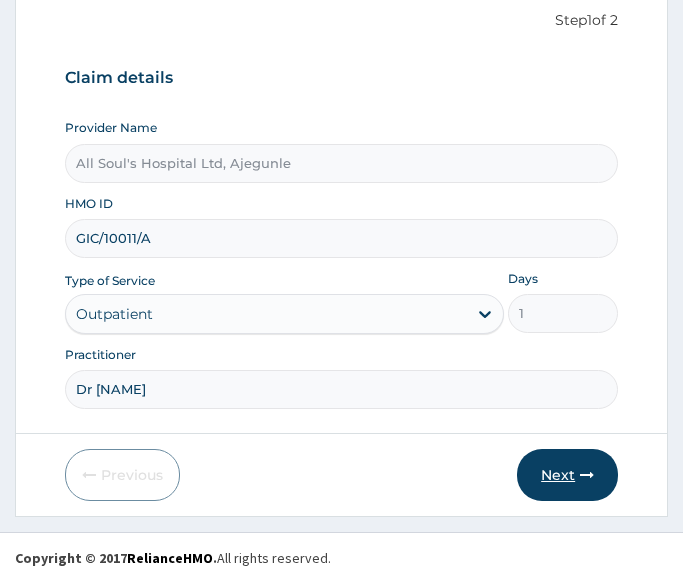 click on "Next" at bounding box center (567, 475) 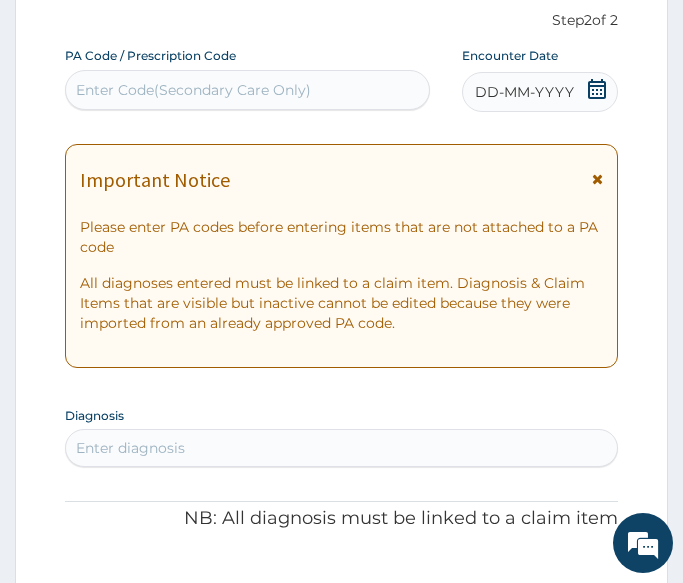 click 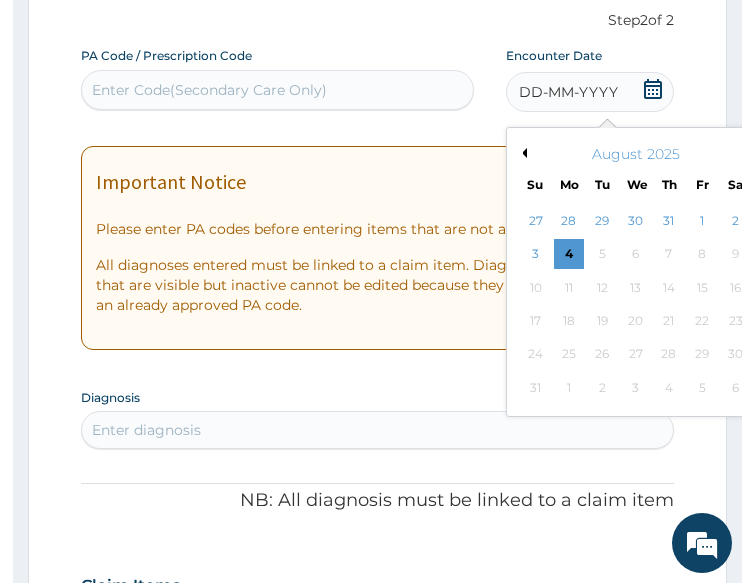 scroll, scrollTop: 0, scrollLeft: 0, axis: both 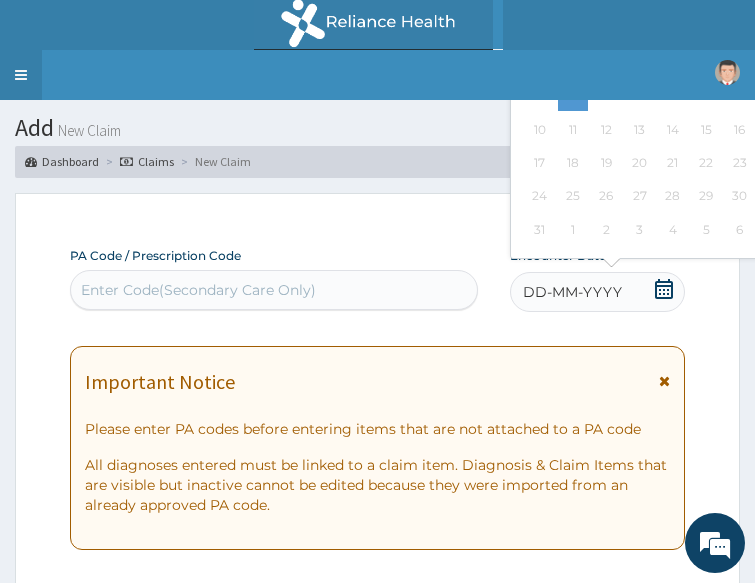click on "Toggle navigation" at bounding box center (21, 75) 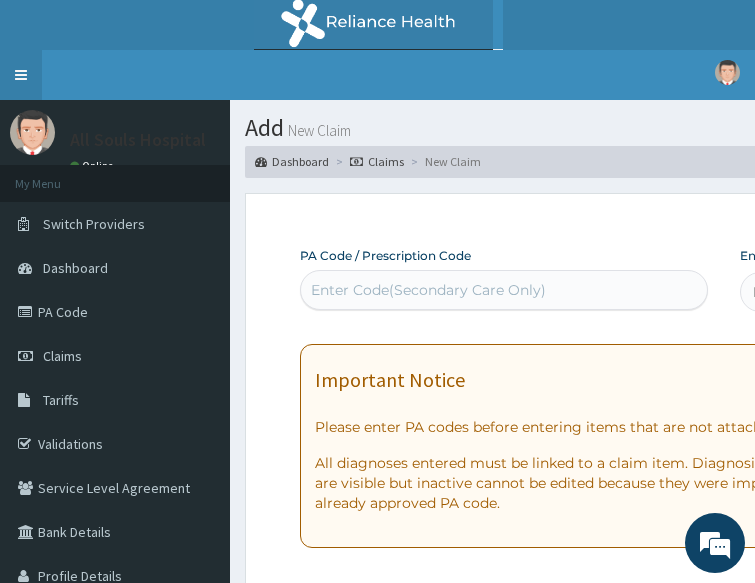 click on "Toggle navigation" at bounding box center [21, 75] 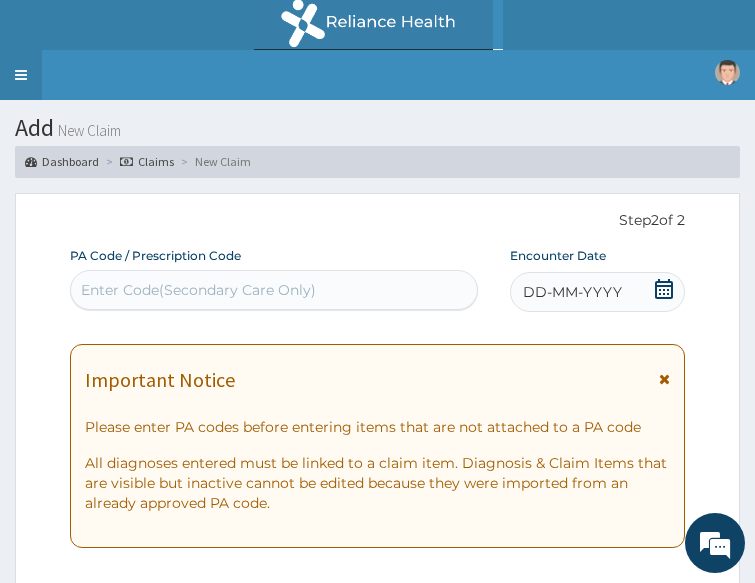 click on "Toggle navigation" at bounding box center (21, 75) 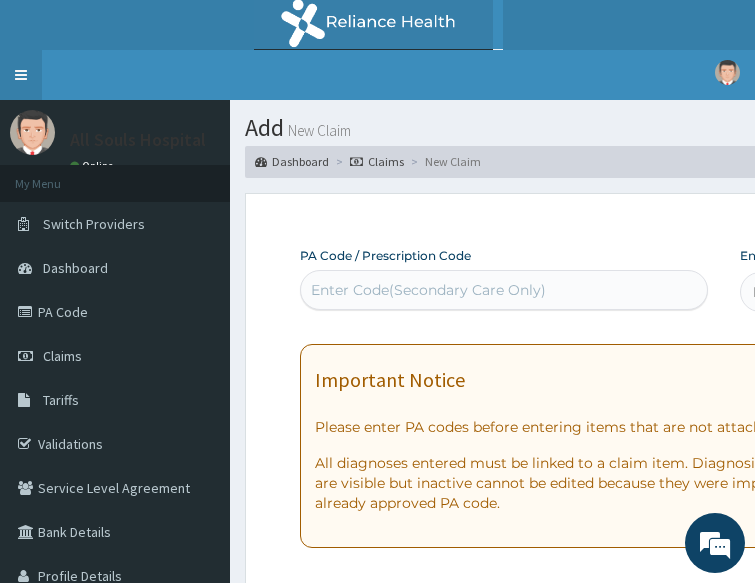 click on "Toggle navigation" at bounding box center [21, 75] 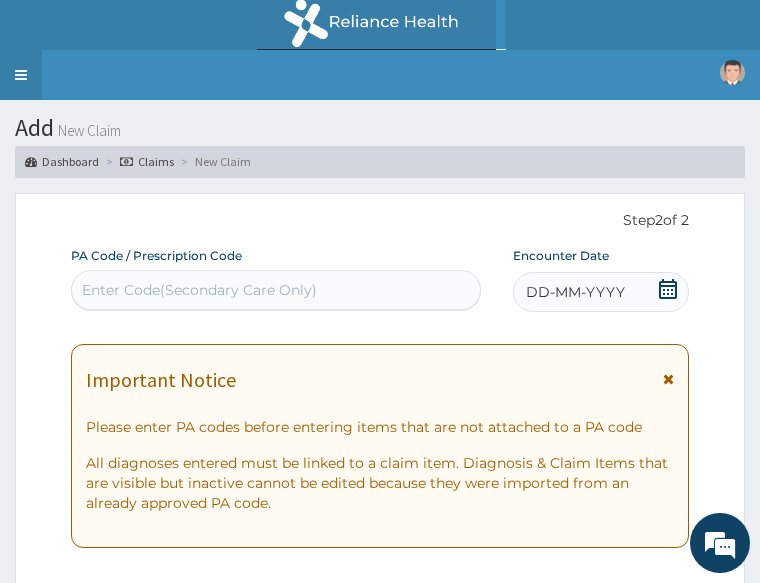 click on "Toggle navigation" at bounding box center (21, 75) 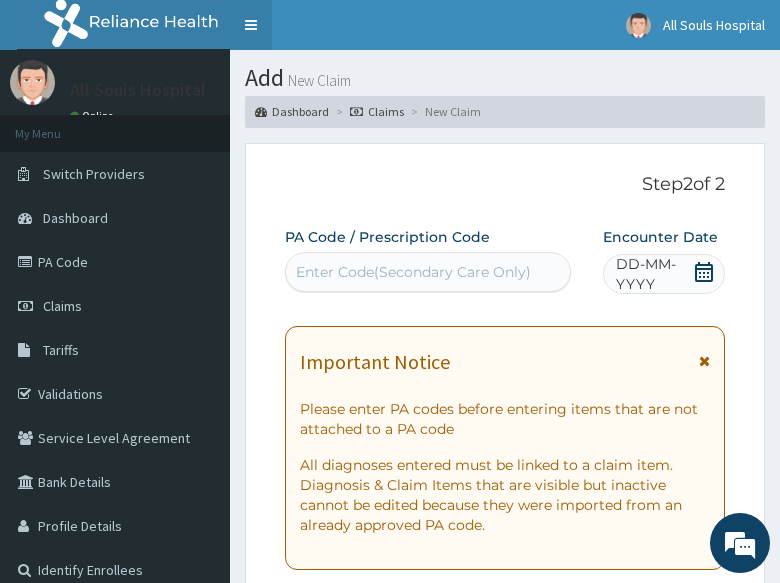 click on "Toggle navigation" at bounding box center (251, 25) 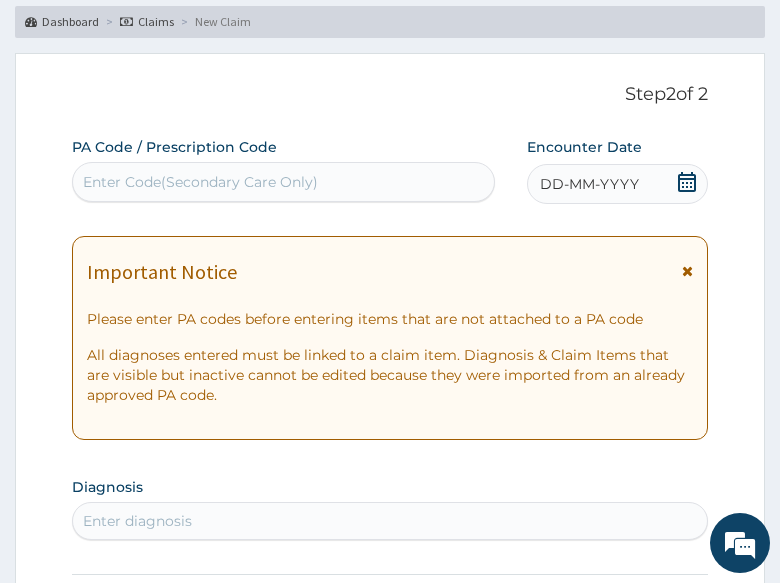 scroll, scrollTop: 200, scrollLeft: 0, axis: vertical 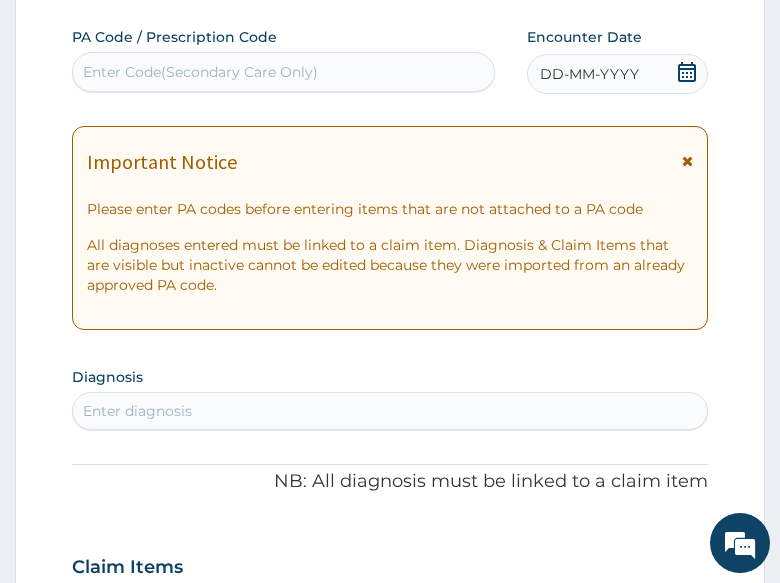 drag, startPoint x: 690, startPoint y: 75, endPoint x: 677, endPoint y: 102, distance: 29.966648 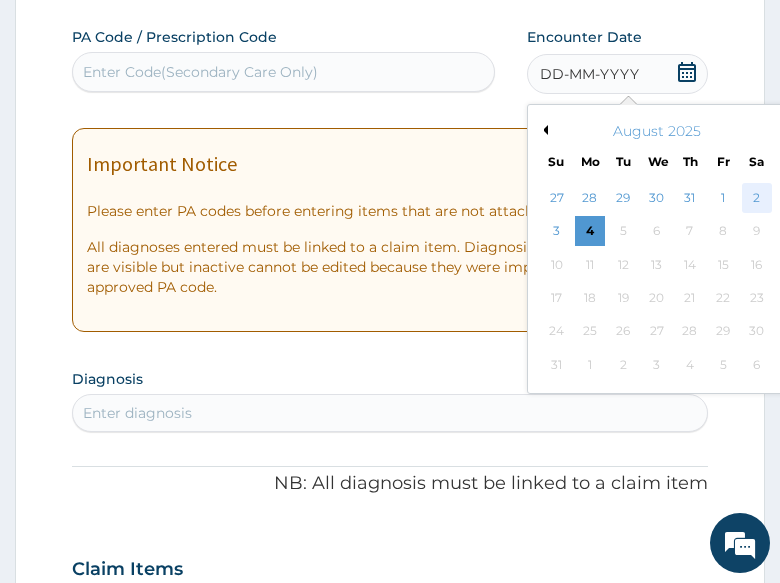 click on "2" at bounding box center [756, 198] 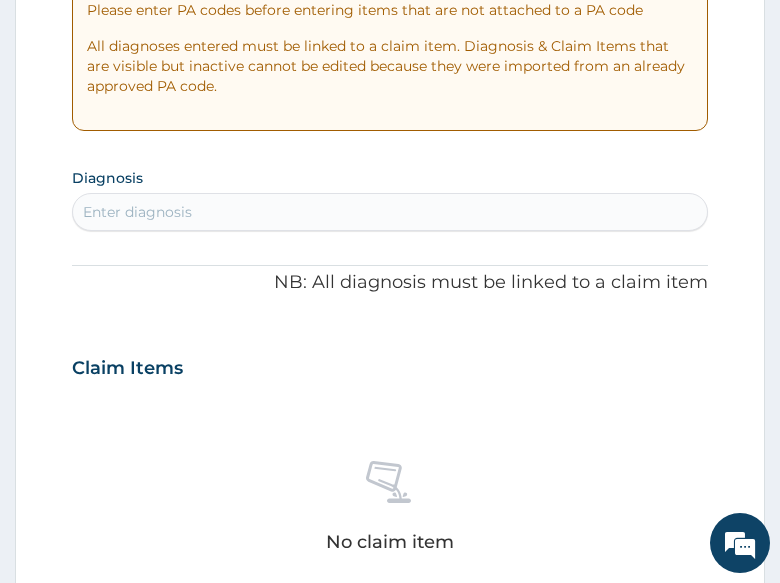 scroll, scrollTop: 400, scrollLeft: 0, axis: vertical 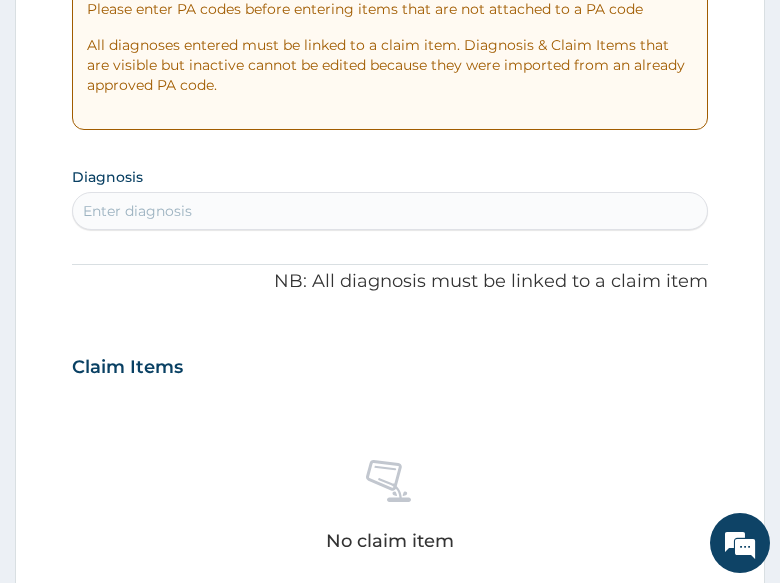 click on "Enter diagnosis" at bounding box center [137, 211] 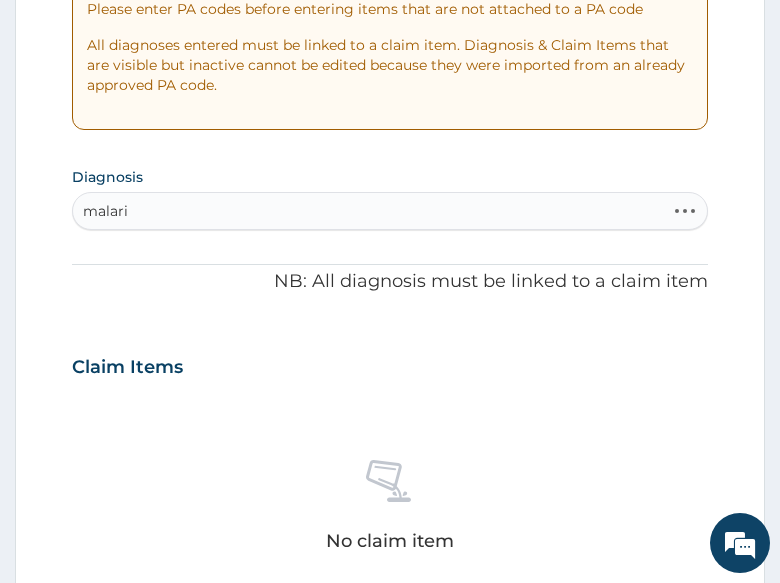 type on "malaria" 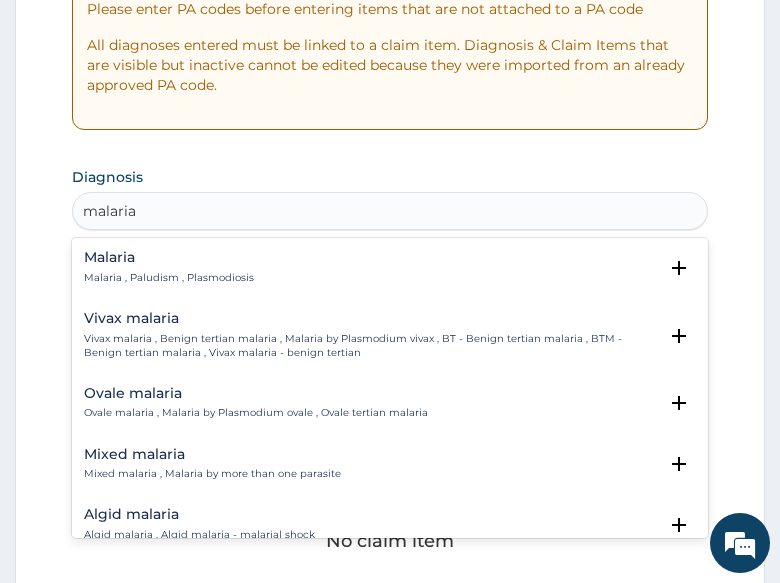 click on "Malaria" at bounding box center [169, 257] 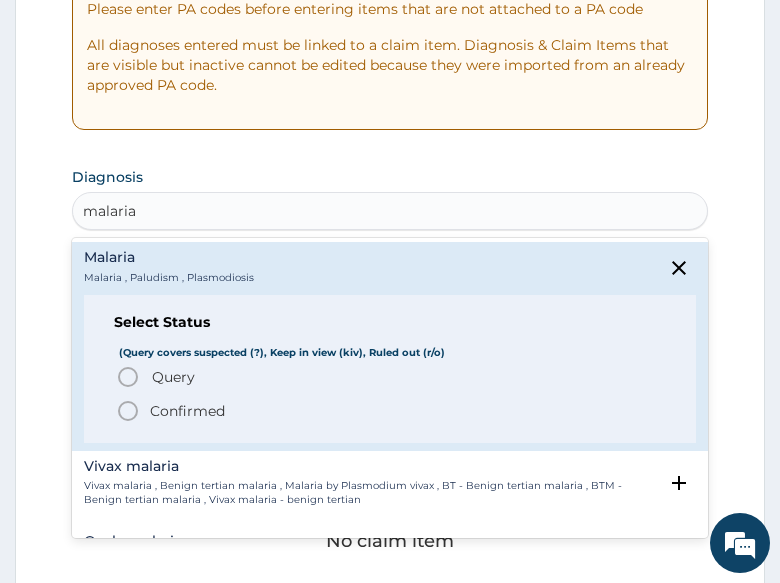 click on "Confirmed" at bounding box center [187, 411] 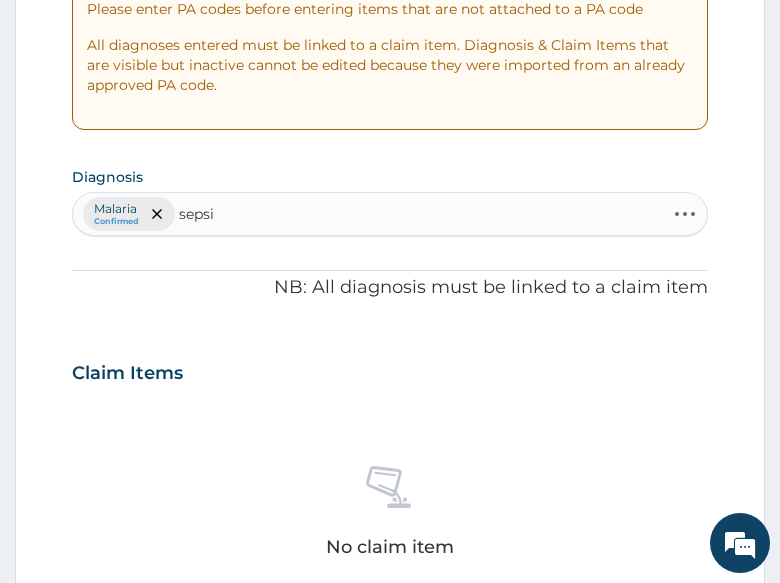 type on "sepsis" 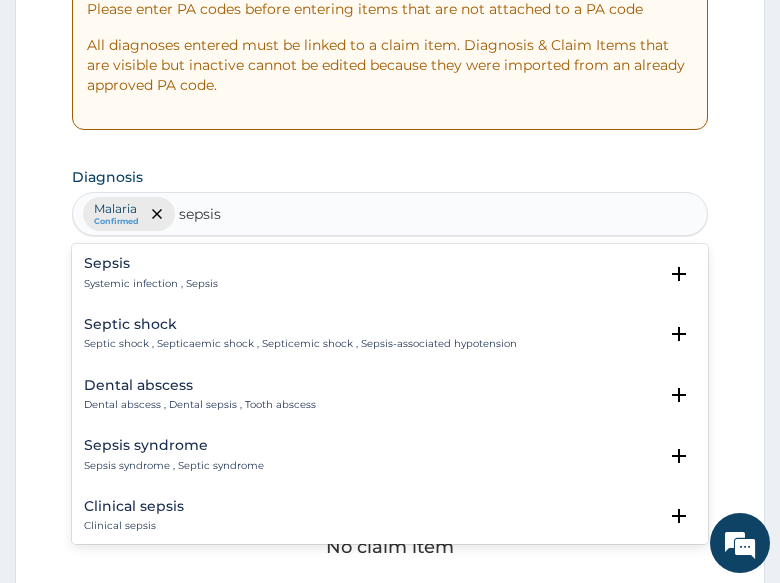 click on "Sepsis Systemic infection , Sepsis" at bounding box center (151, 273) 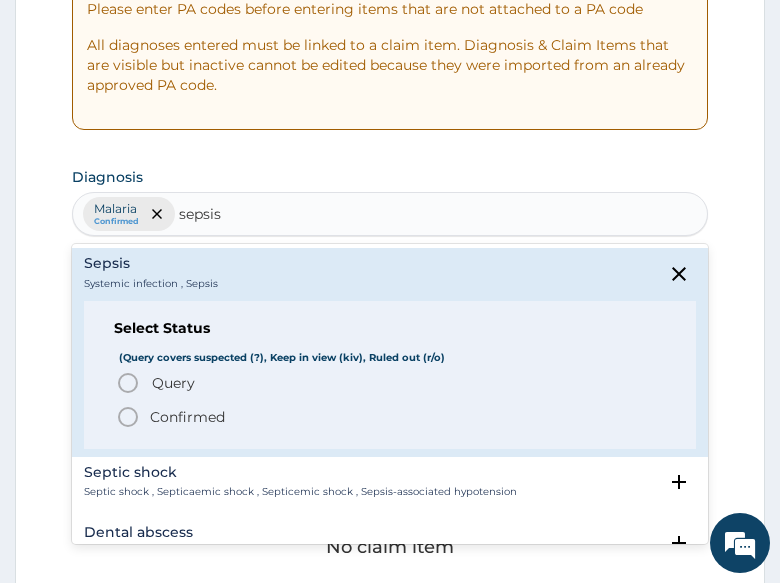 click on "Query" at bounding box center [173, 383] 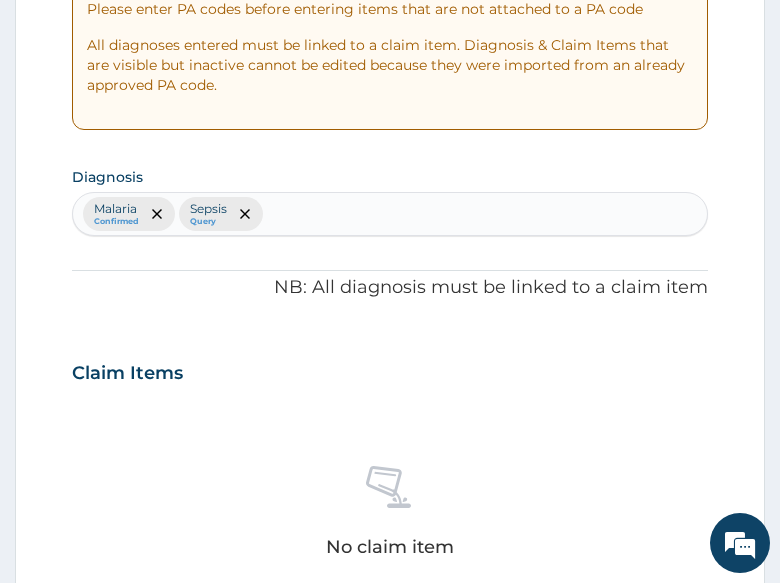 click on "Claim Items" at bounding box center (390, 369) 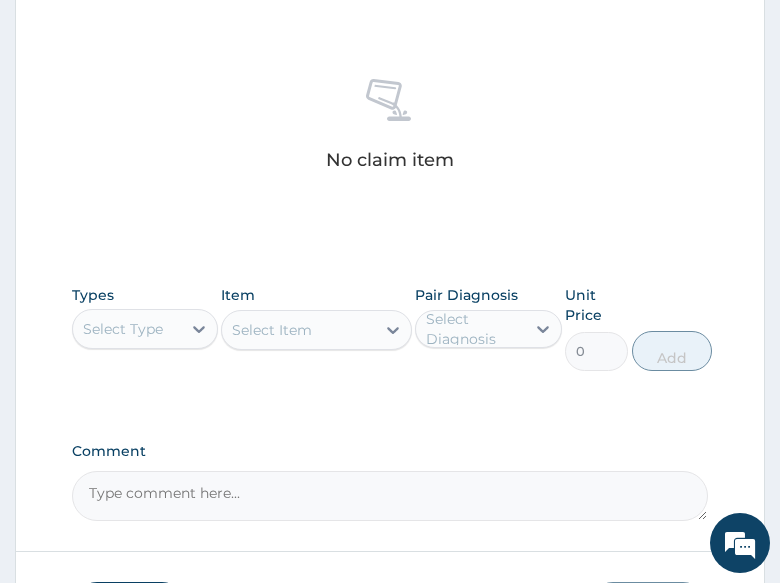 scroll, scrollTop: 800, scrollLeft: 0, axis: vertical 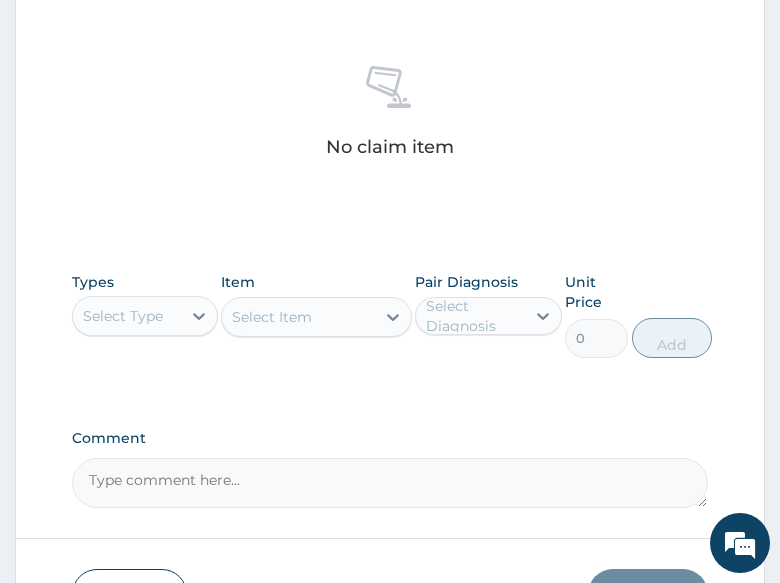 click on "Types Select Type" at bounding box center [145, 315] 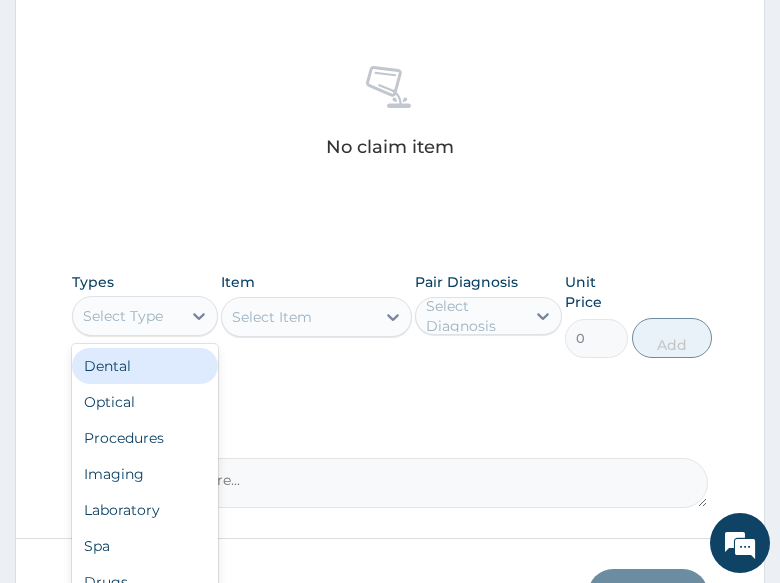 click on "Select Type" at bounding box center (123, 316) 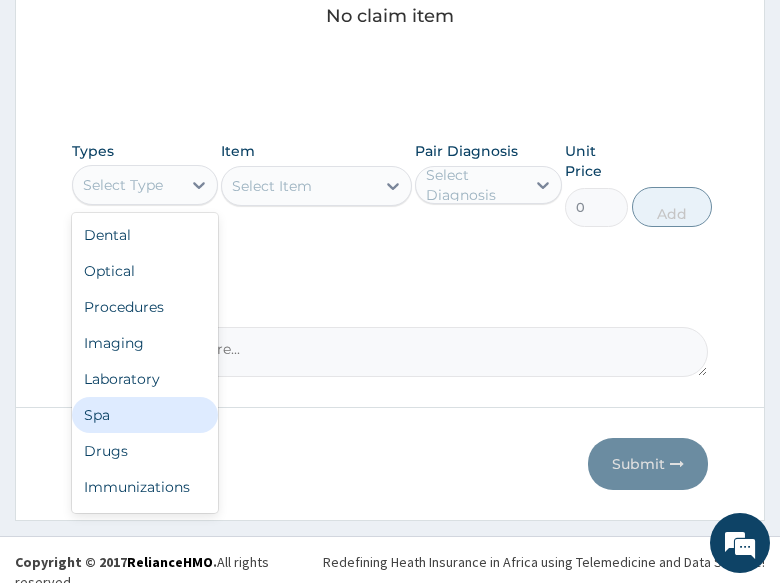 scroll, scrollTop: 935, scrollLeft: 0, axis: vertical 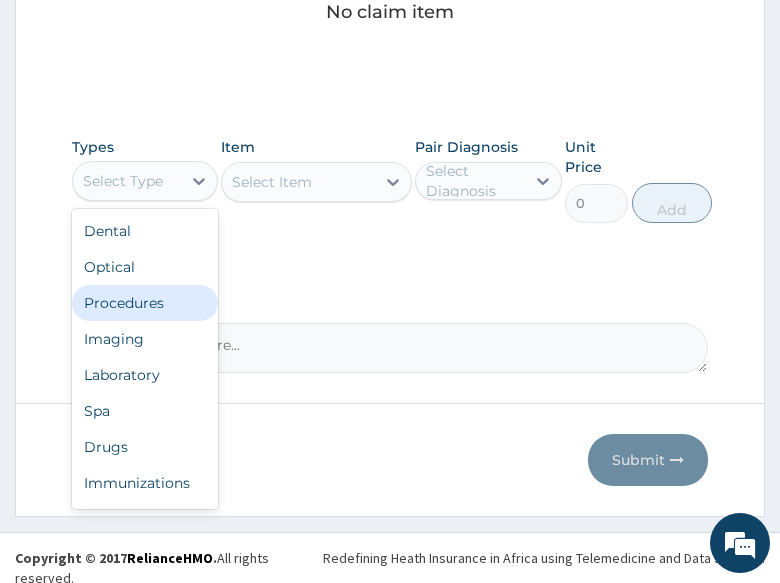 click on "Procedures" at bounding box center (145, 303) 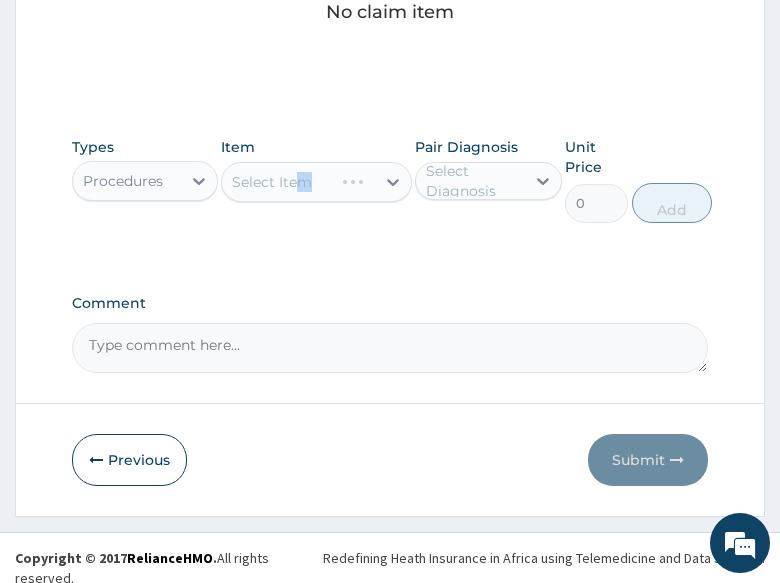 click on "Select Item" at bounding box center [316, 182] 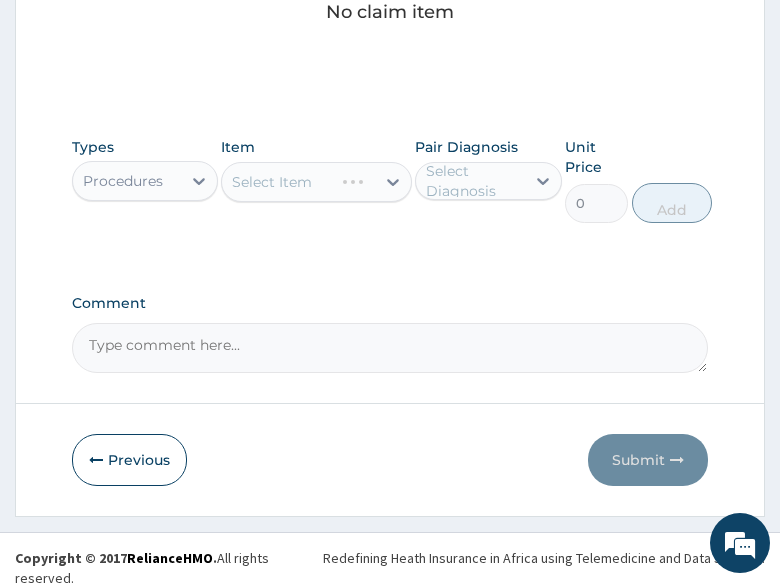 click on "Types Procedures Item Select Item Pair Diagnosis Select Diagnosis Unit Price 0 Add" at bounding box center [390, 180] 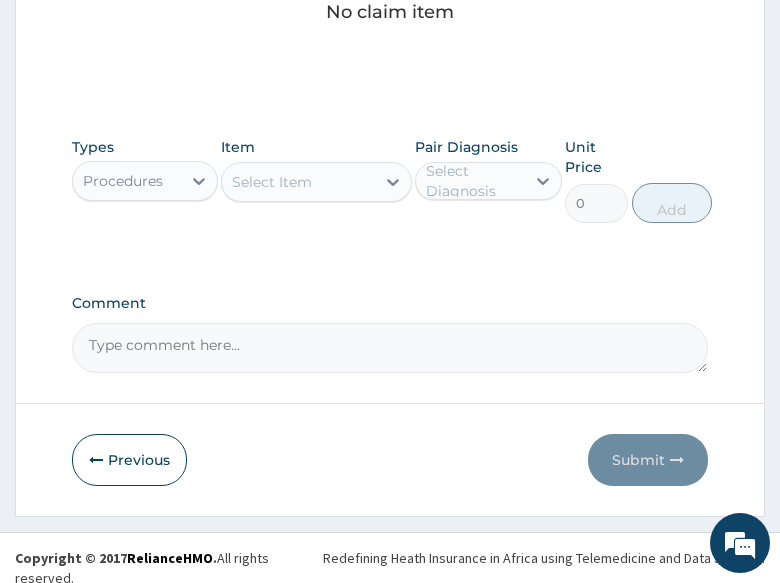 click on "PA Code / Prescription Code Enter Code(Secondary Care Only) Encounter Date 02-08-2025 Important Notice Please enter PA codes before entering items that are not attached to a PA code   All diagnoses entered must be linked to a claim item. Diagnosis & Claim Items that are visible but inactive cannot be edited because they were imported from an already approved PA code. Diagnosis Malaria Confirmed Sepsis Query NB: All diagnosis must be linked to a claim item Claim Items No claim item Types Procedures Item Select Item Pair Diagnosis Select Diagnosis Unit Price 0 Add Comment" at bounding box center (390, -168) 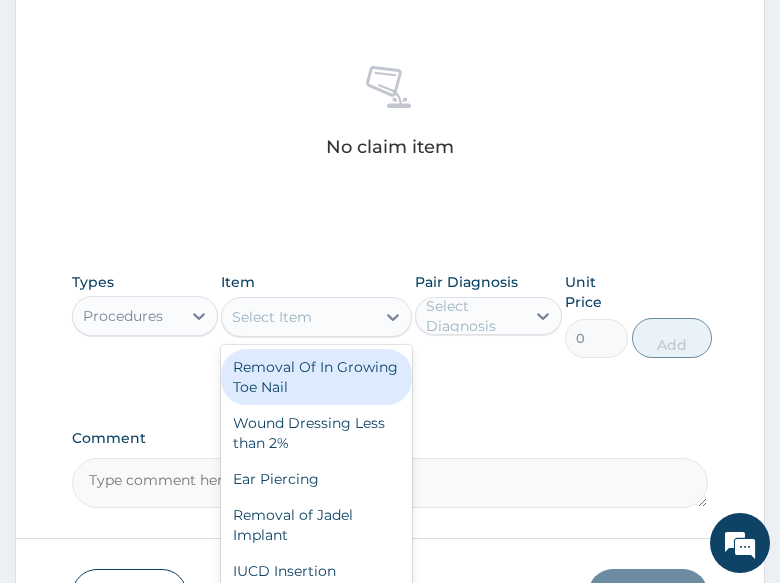 scroll, scrollTop: 835, scrollLeft: 0, axis: vertical 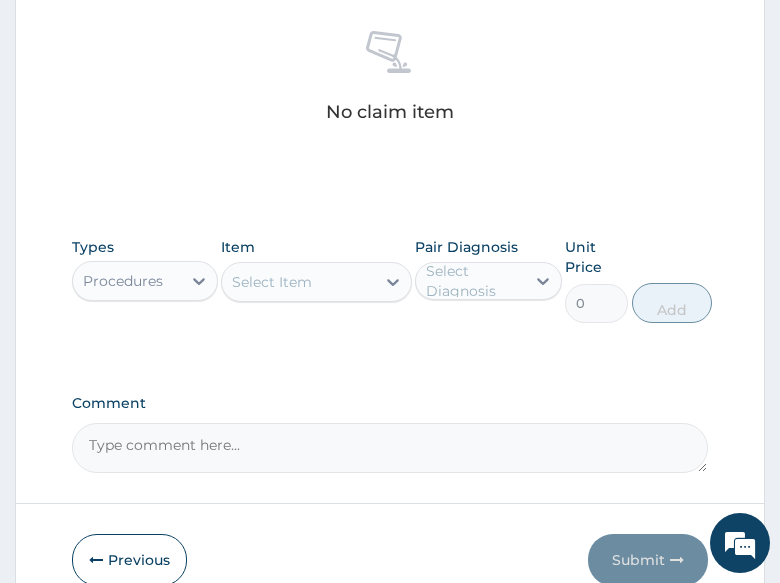 click on "Types Procedures Item Select Item Pair Diagnosis Select Diagnosis Unit Price 0 Add" at bounding box center [390, 295] 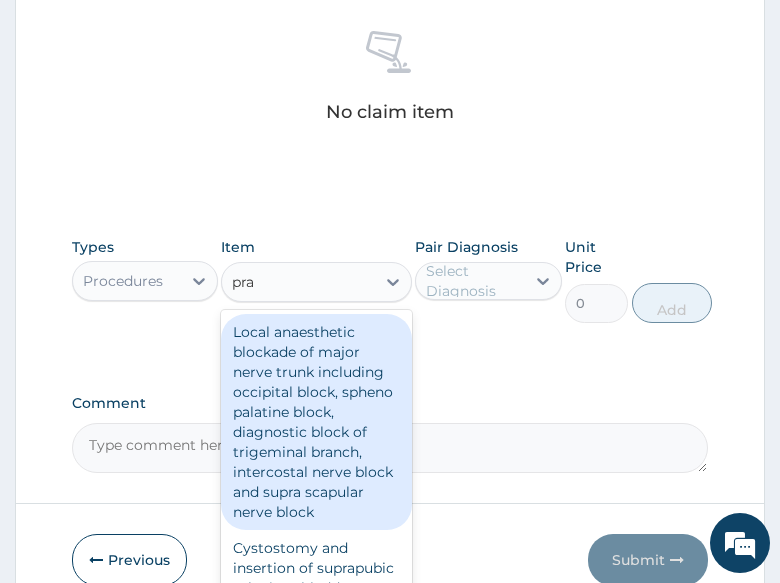 type on "prac" 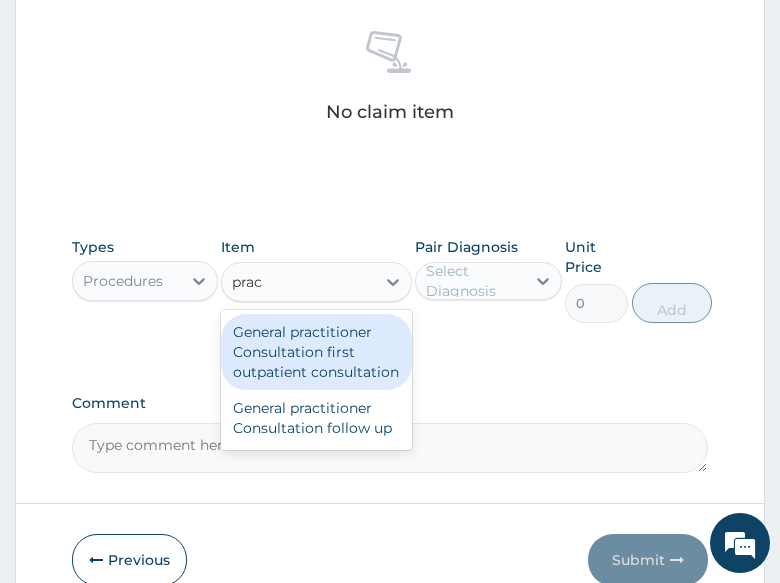 click on "General practitioner Consultation first outpatient consultation" at bounding box center (316, 352) 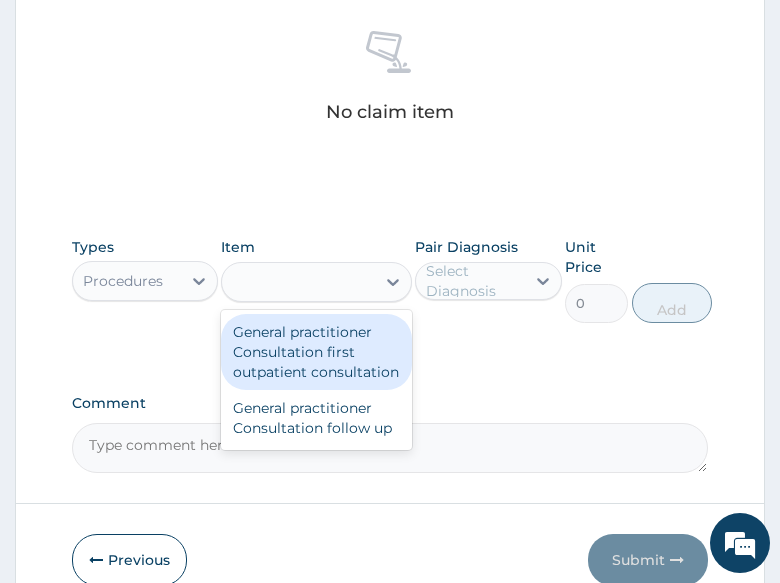 type on "3000" 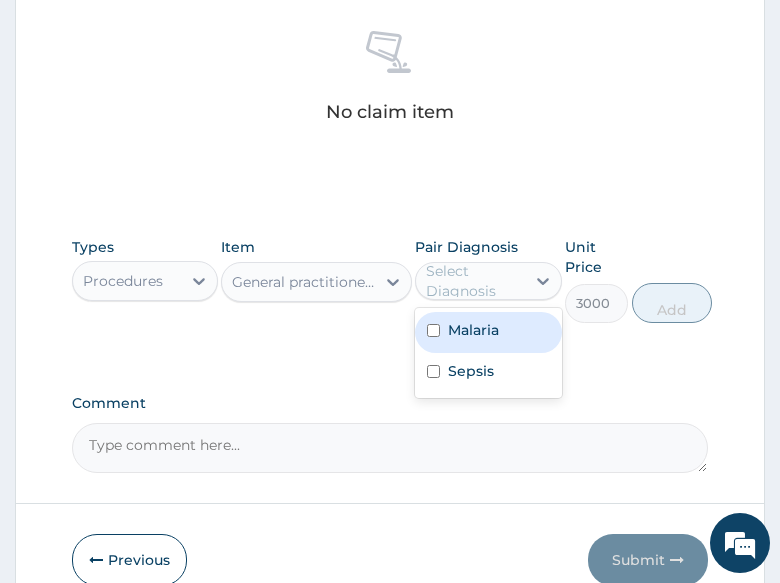 drag, startPoint x: 458, startPoint y: 276, endPoint x: 464, endPoint y: 326, distance: 50.358715 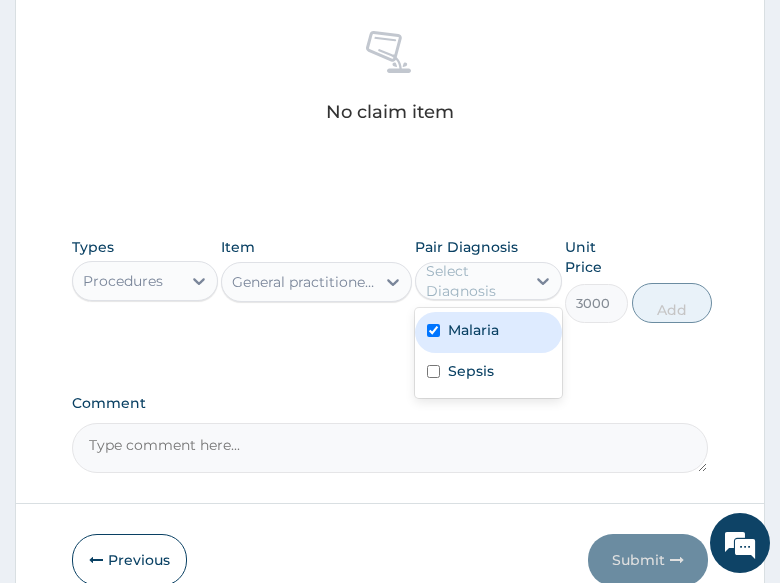 checkbox on "true" 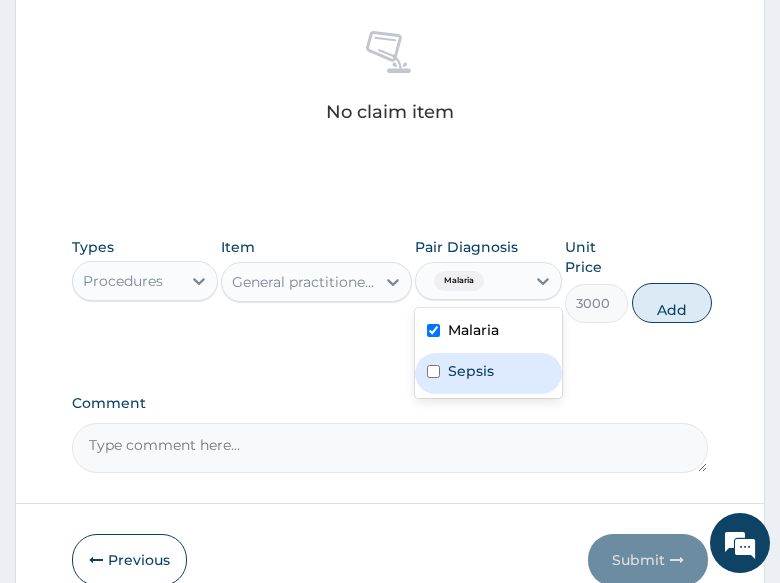 click on "Sepsis" at bounding box center [471, 371] 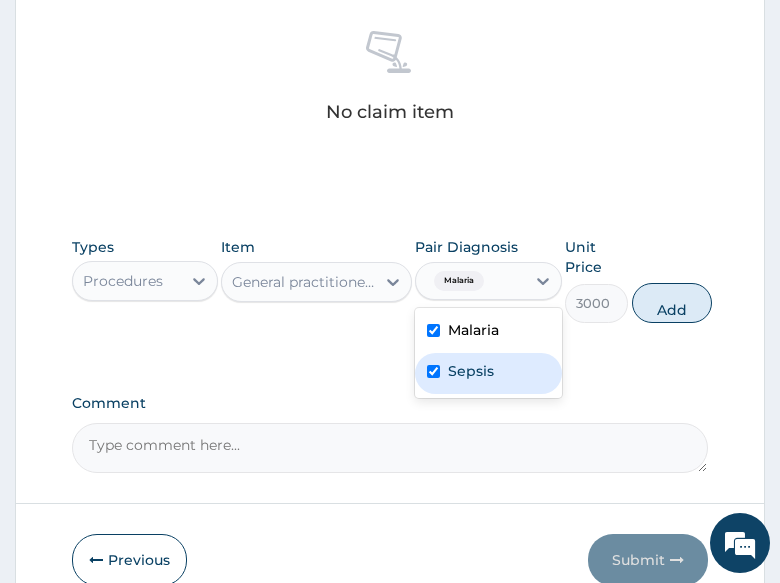 checkbox on "true" 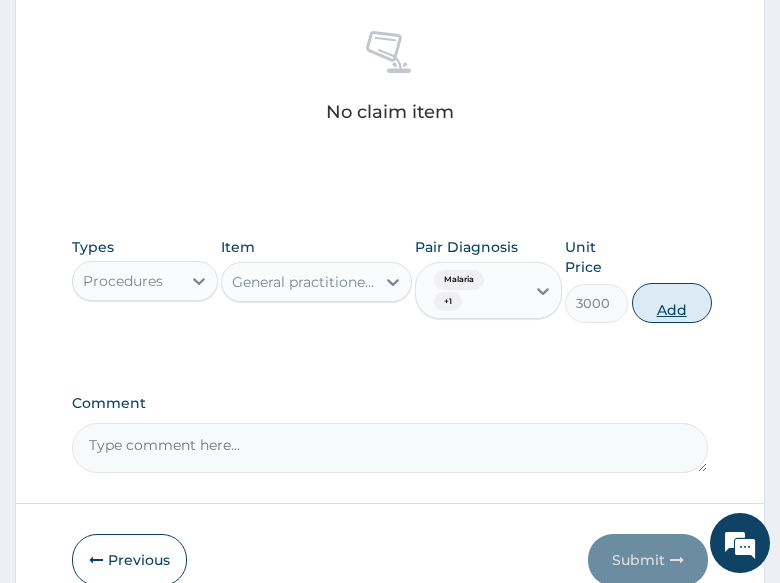 click on "Add" at bounding box center (672, 303) 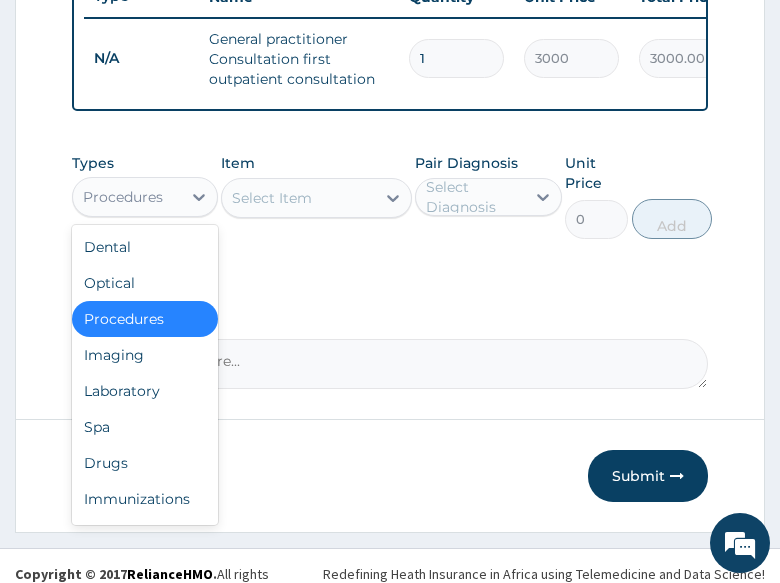 click on "Procedures" at bounding box center [123, 197] 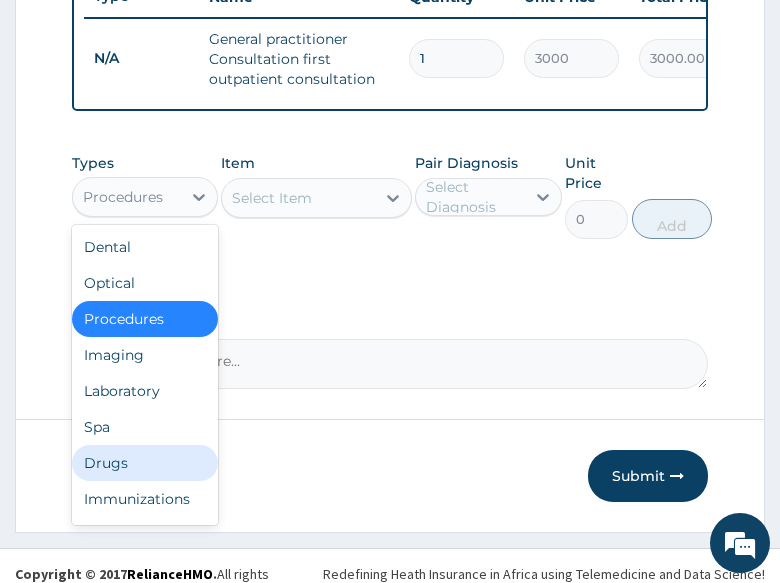 click on "Drugs" at bounding box center (145, 463) 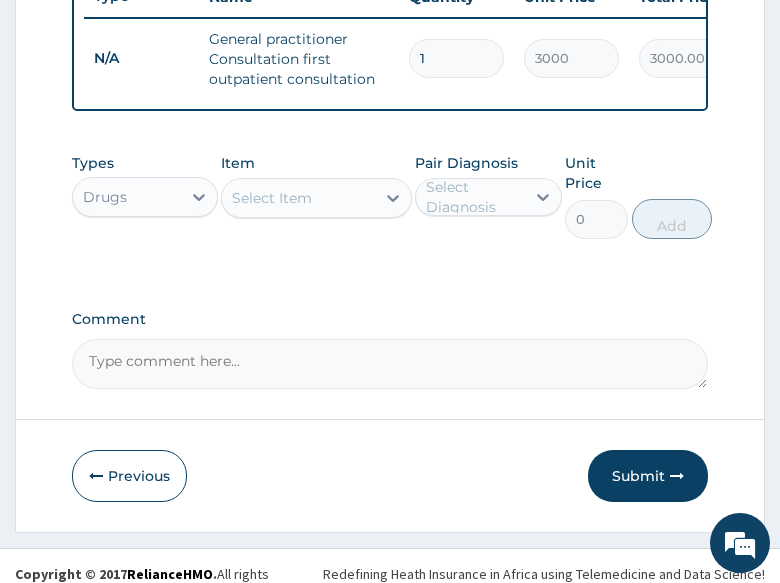 click on "Select Item" at bounding box center (298, 198) 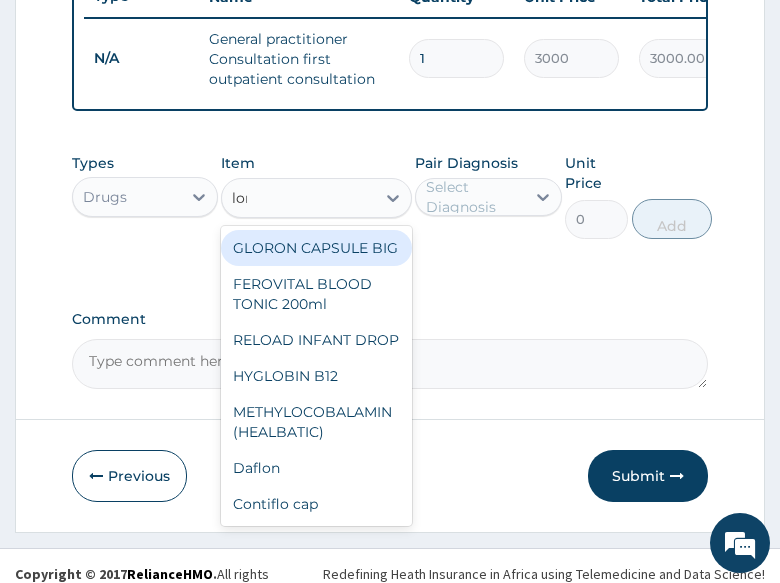 type on "lona" 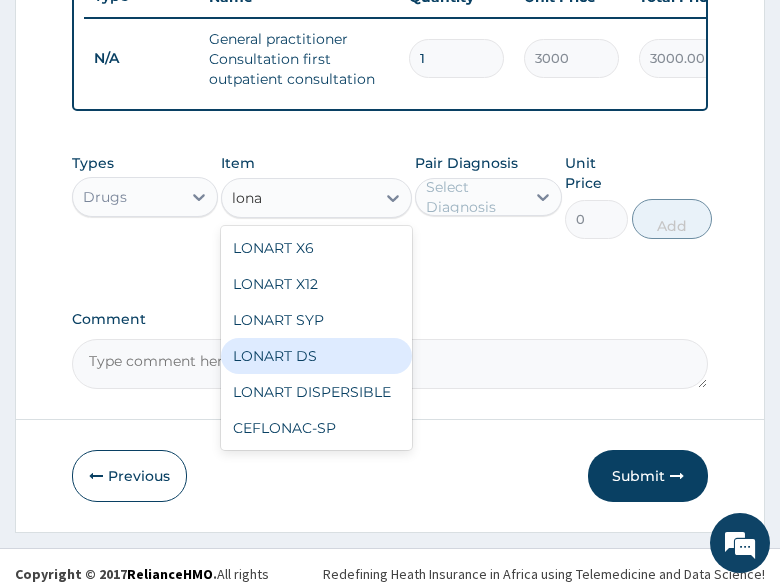 drag, startPoint x: 305, startPoint y: 372, endPoint x: 456, endPoint y: 231, distance: 206.59622 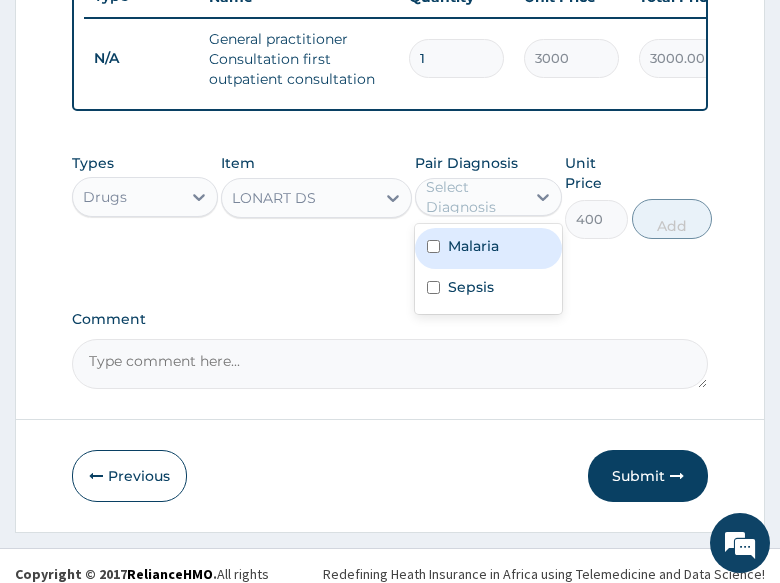 click on "Select Diagnosis" at bounding box center [474, 197] 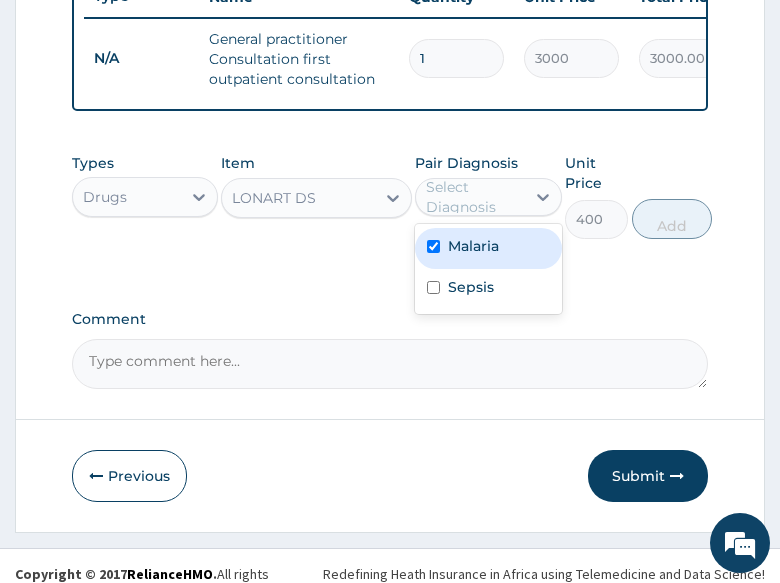 checkbox on "true" 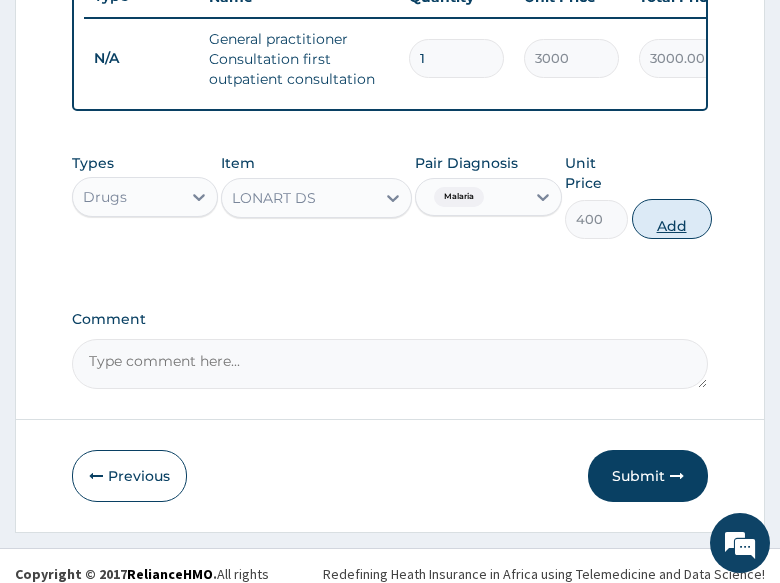 click on "Add" at bounding box center [672, 219] 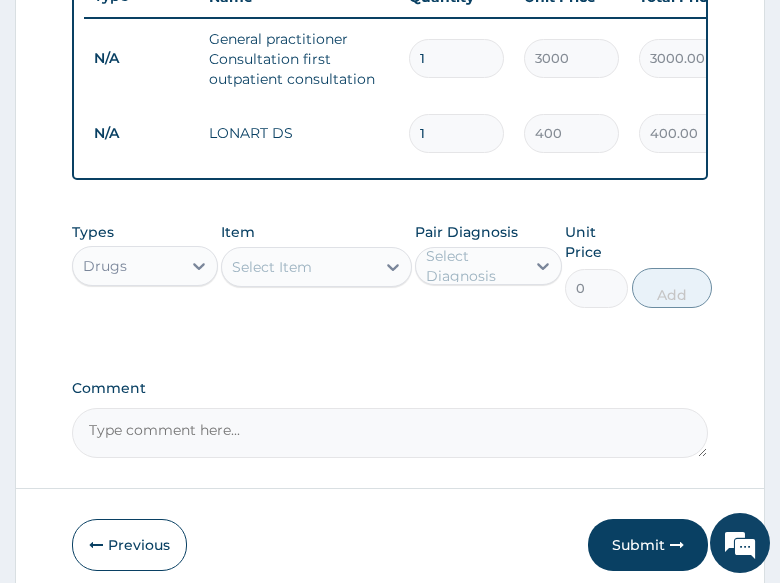 type 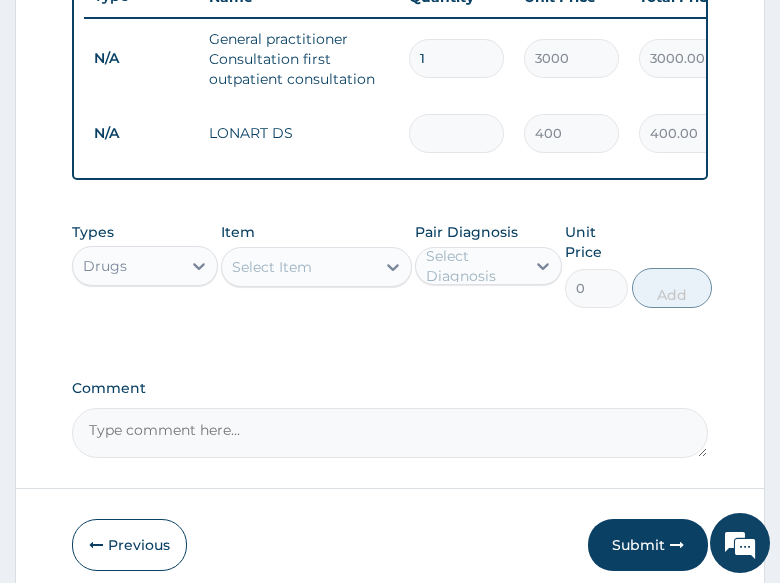 type on "0.00" 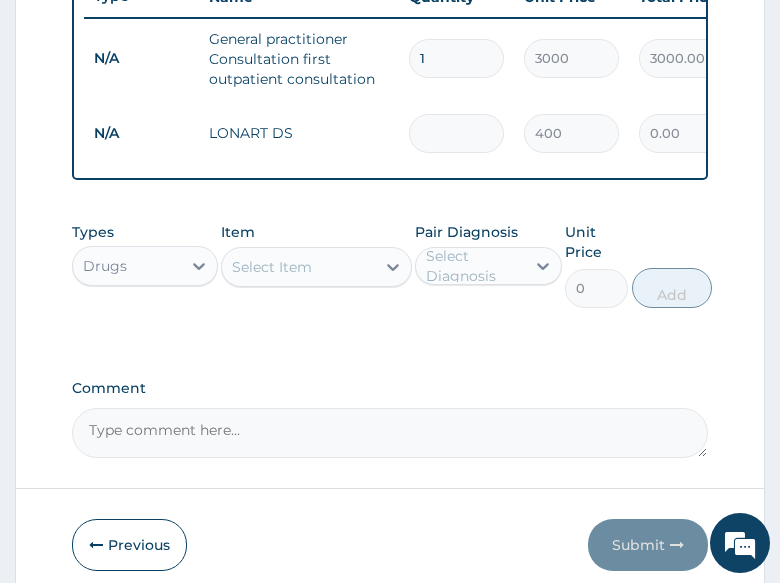 type on "6" 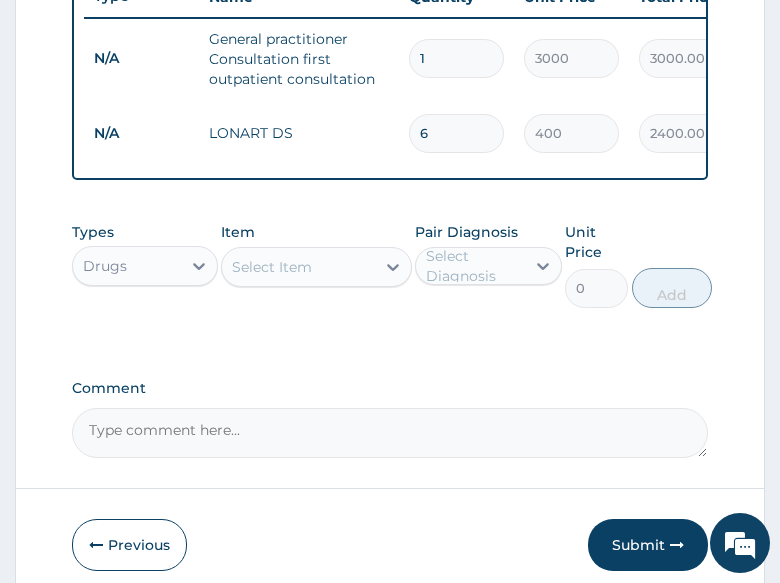 type on "6" 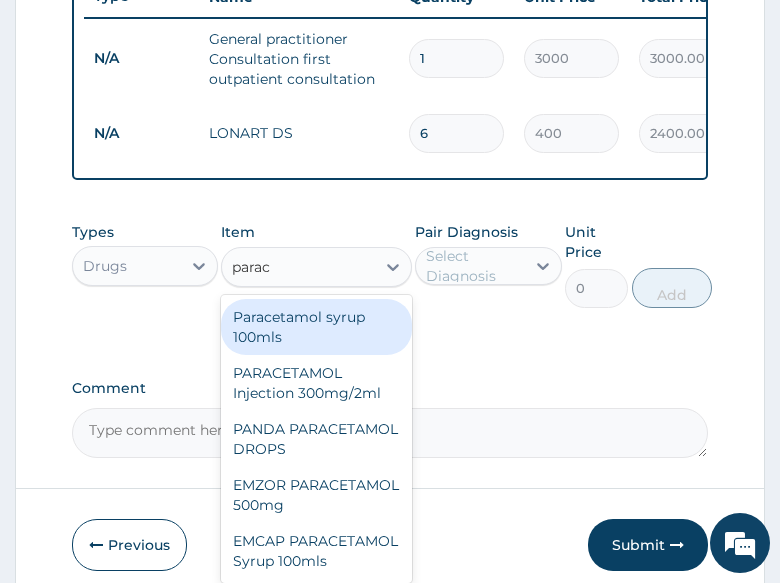 type on "parace" 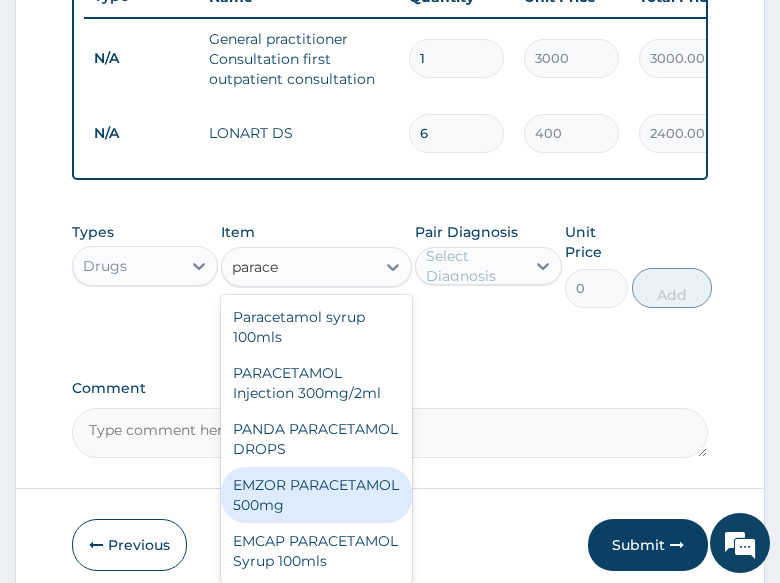 click on "EMZOR PARACETAMOL 500mg" at bounding box center (316, 495) 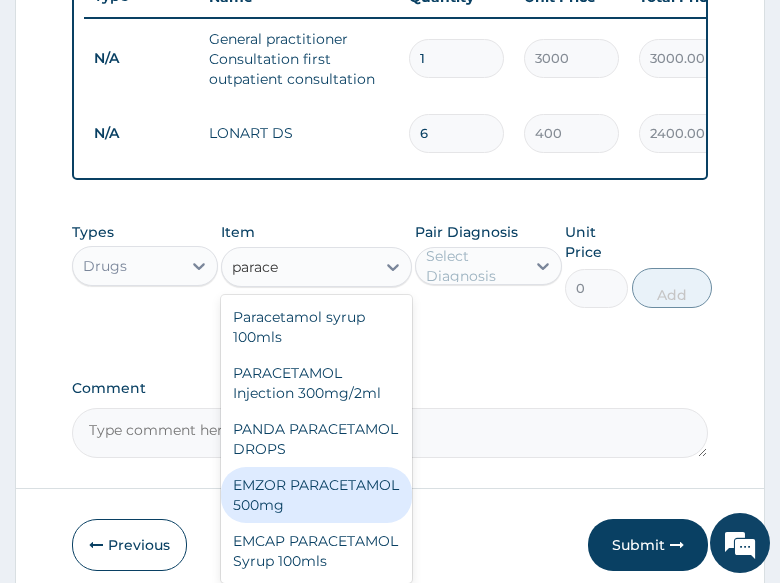 type 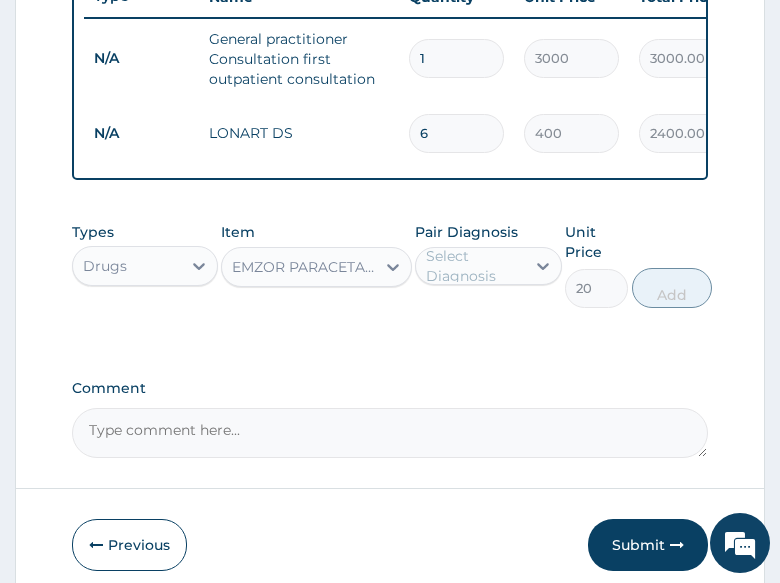 click on "Select Diagnosis" at bounding box center (474, 266) 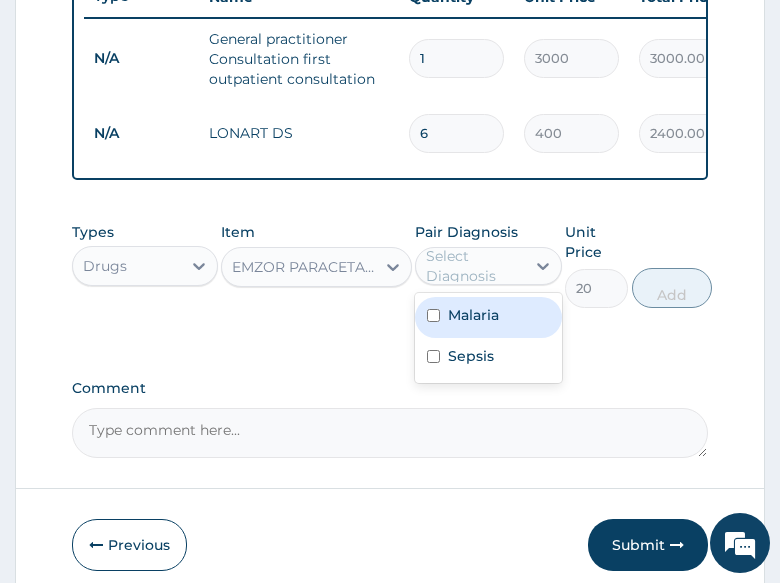 click on "Malaria" at bounding box center [488, 317] 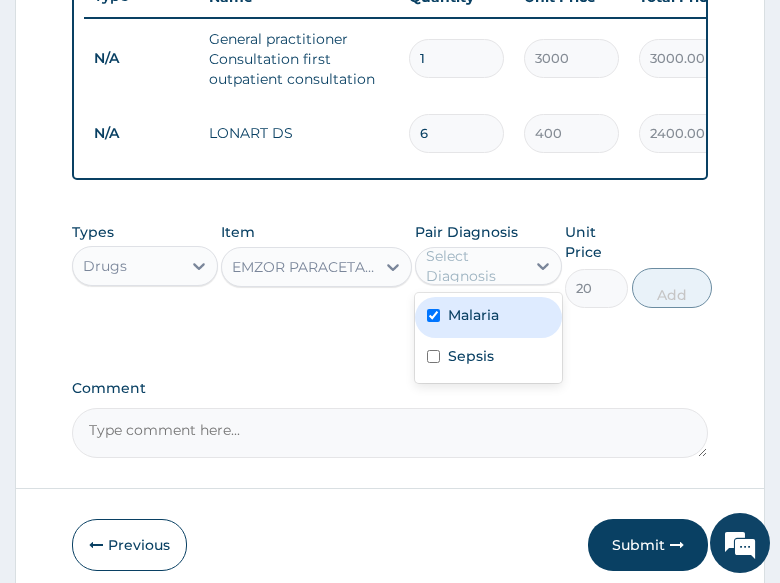 checkbox on "true" 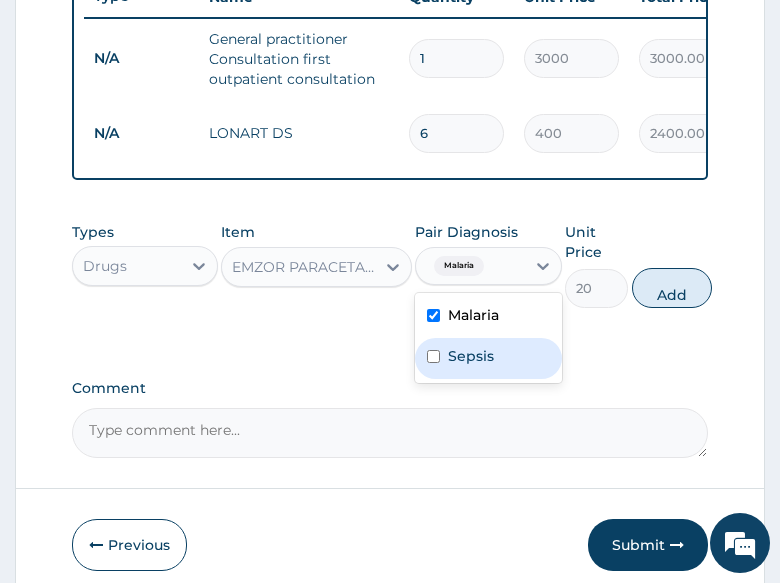 click on "Sepsis" at bounding box center [471, 356] 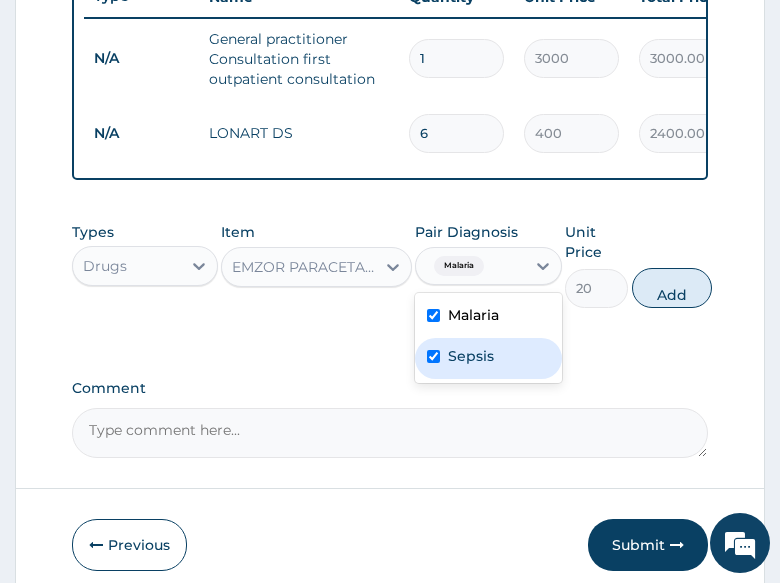 checkbox on "true" 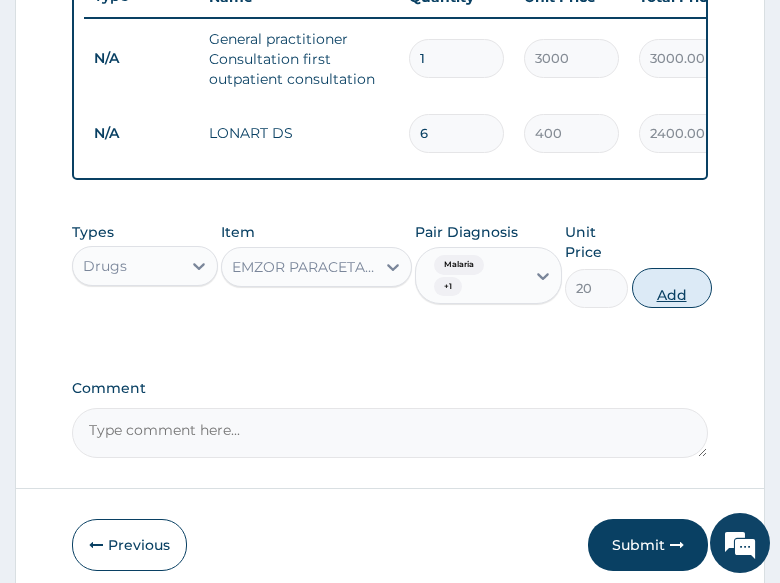 click on "Add" at bounding box center [672, 288] 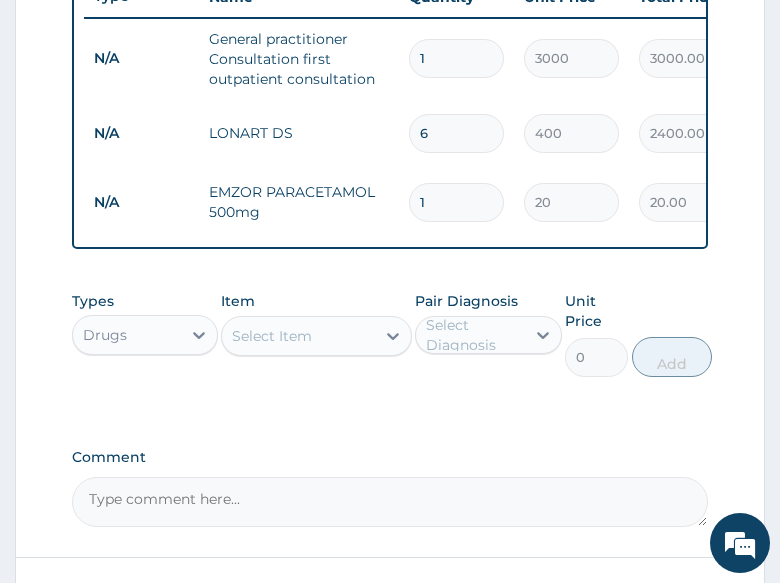 type on "18" 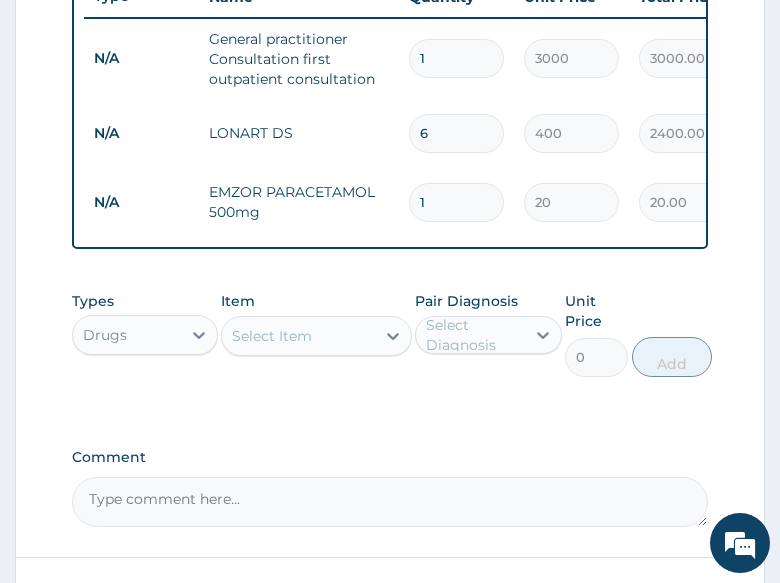 type on "360.00" 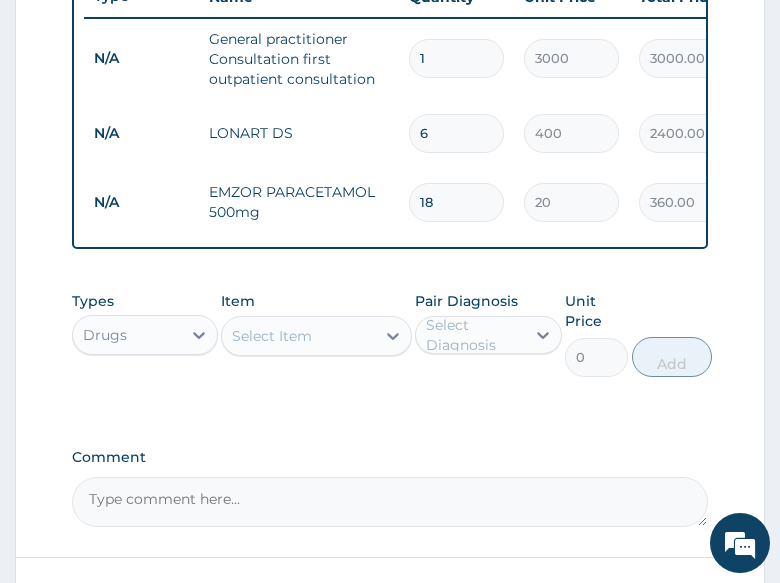 type on "18" 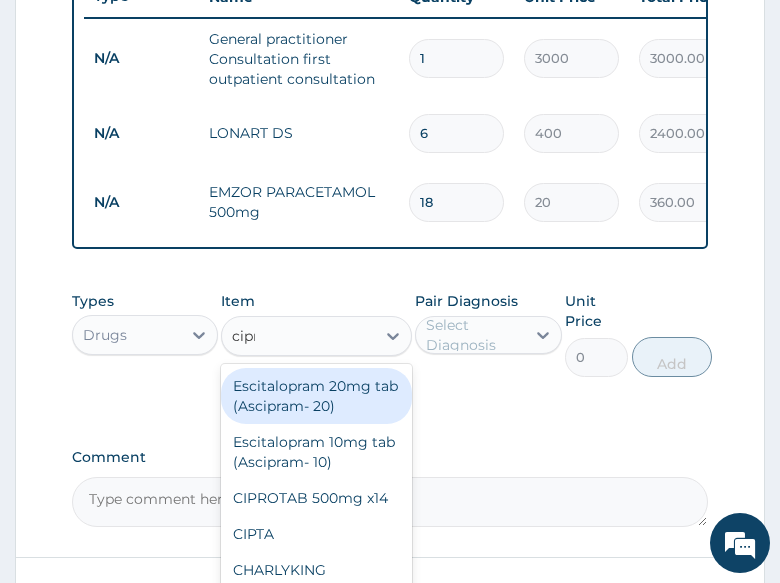 type on "cipro" 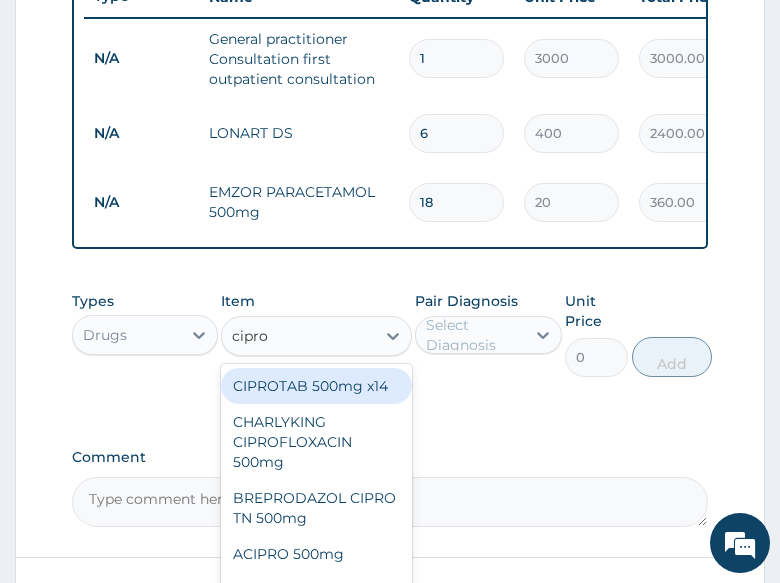 click on "CIPROTAB 500mg x14" at bounding box center (316, 386) 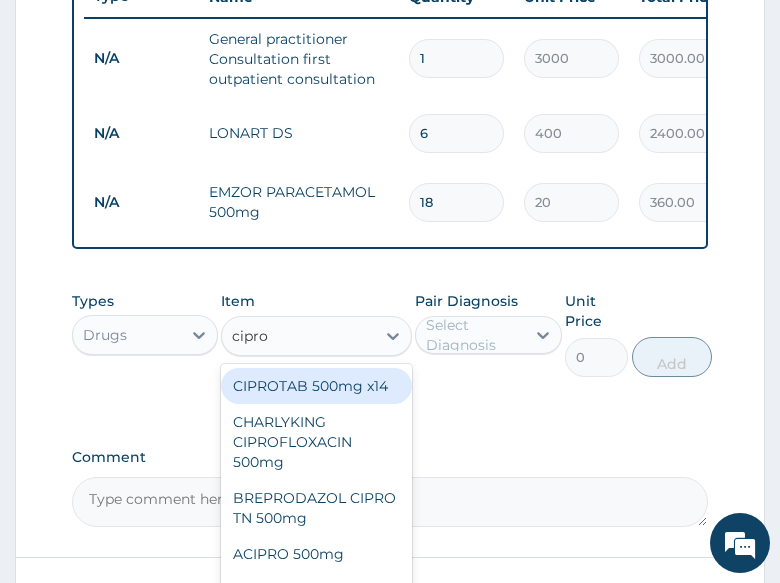 type 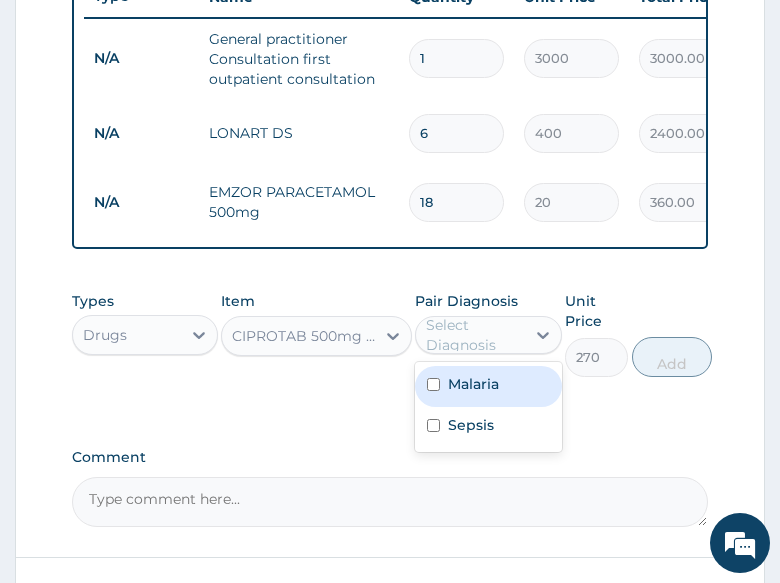 click on "Select Diagnosis" at bounding box center [474, 335] 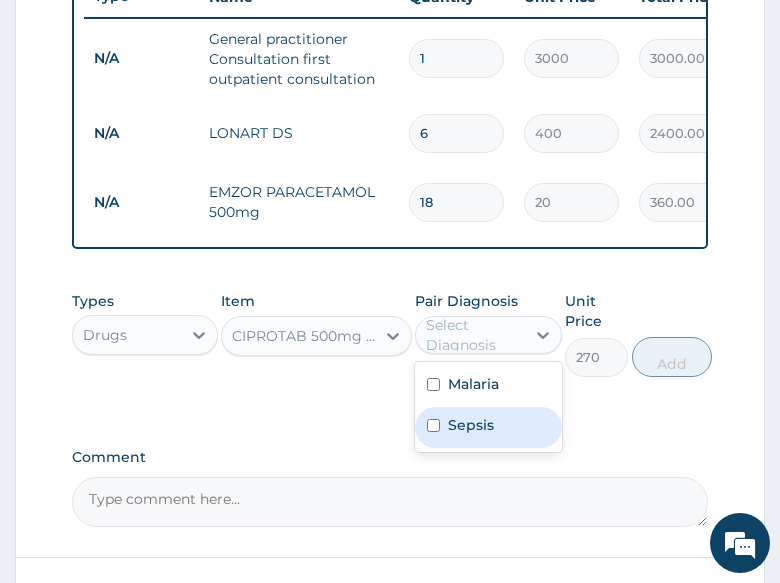 click on "Sepsis" at bounding box center (471, 425) 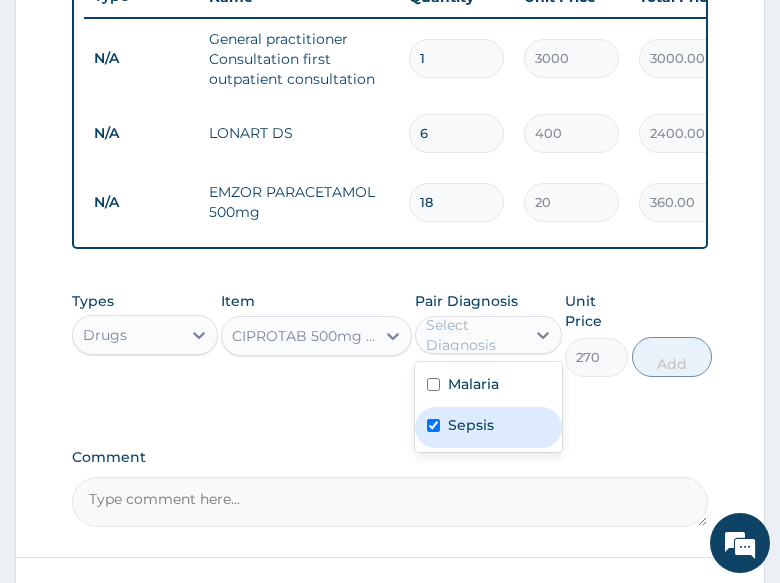 checkbox on "true" 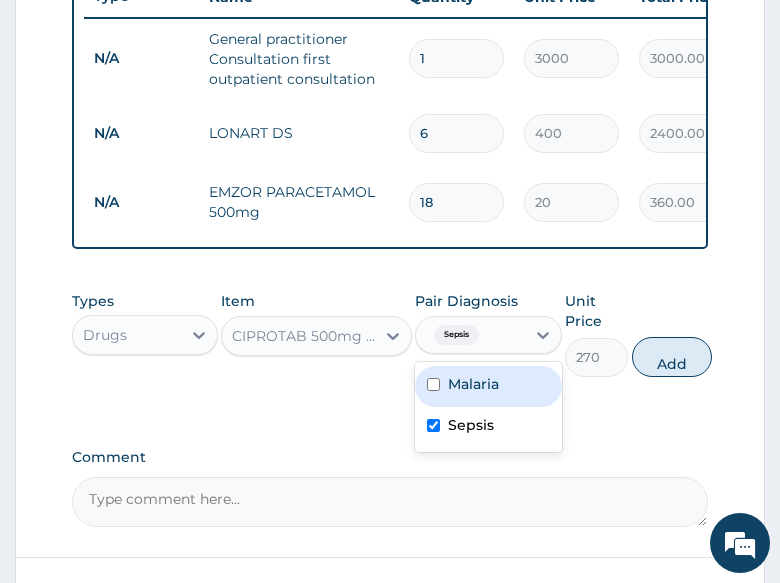drag, startPoint x: 661, startPoint y: 376, endPoint x: 655, endPoint y: 386, distance: 11.661903 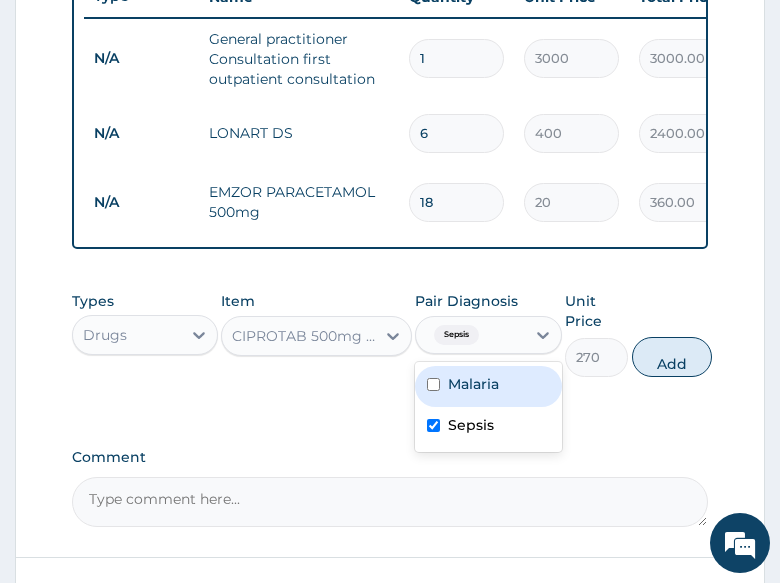 click on "Add" at bounding box center (672, 357) 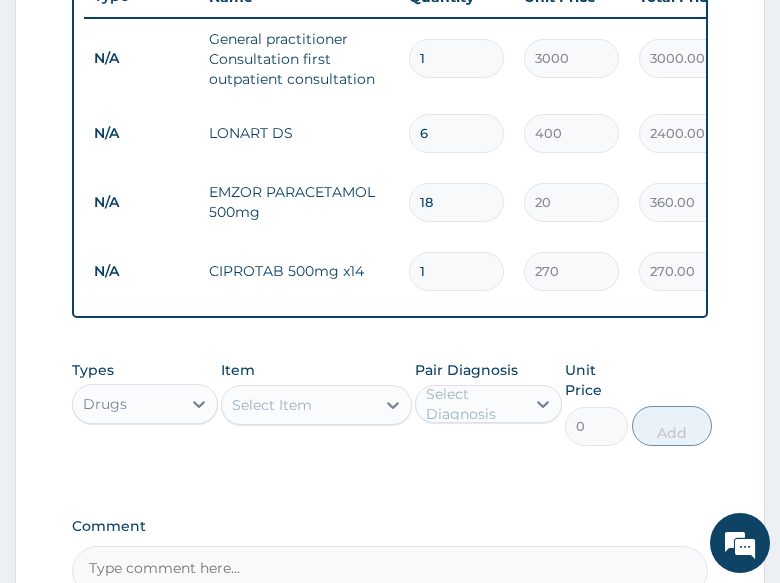 type on "10" 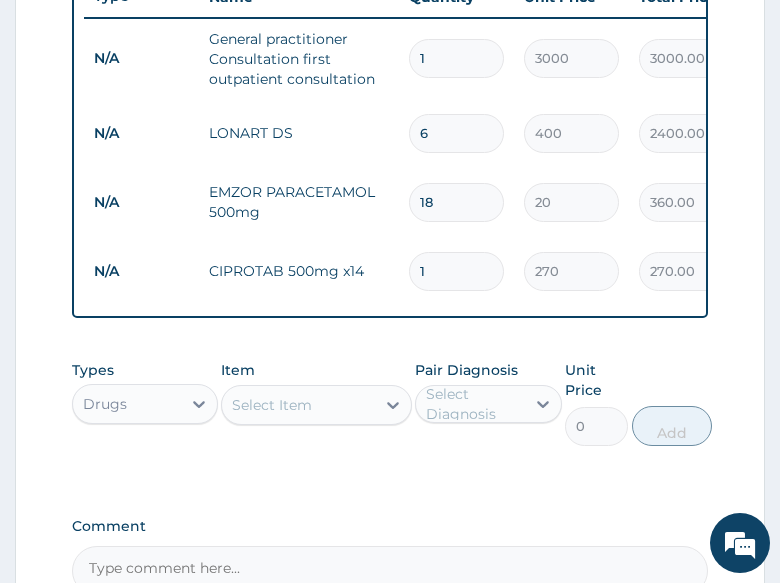 type on "2700.00" 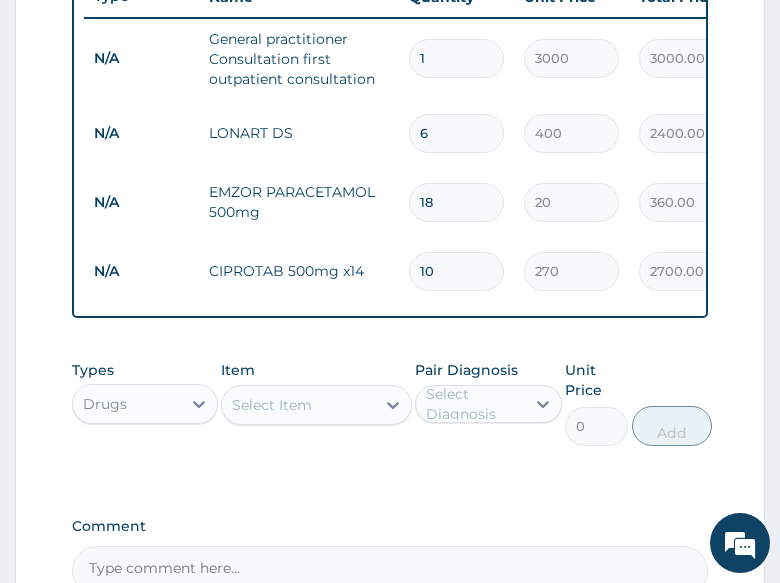 type on "10" 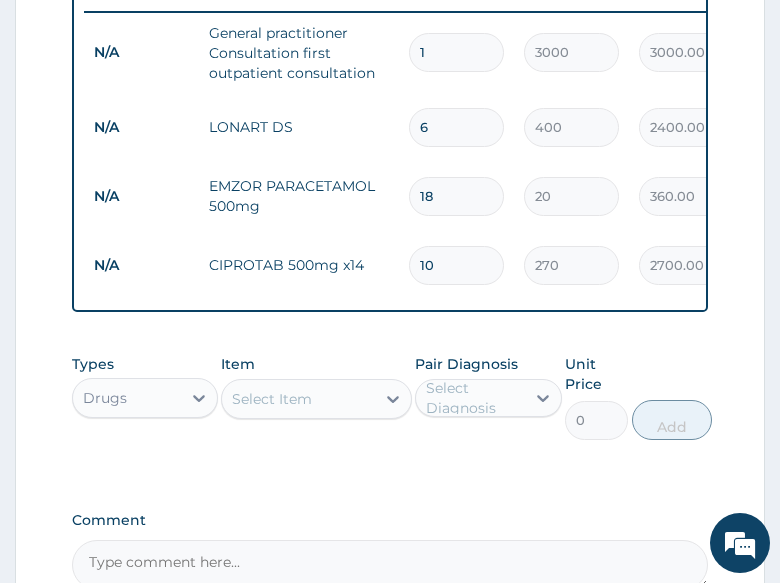 scroll, scrollTop: 1073, scrollLeft: 0, axis: vertical 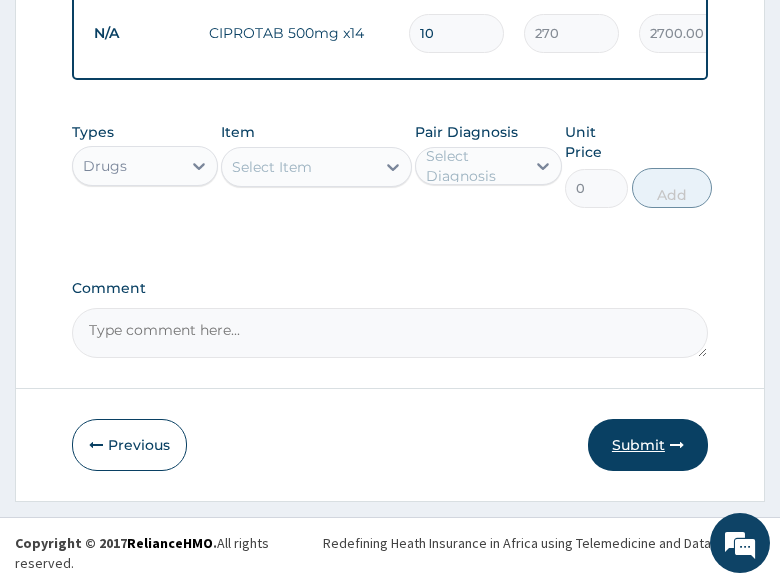 click on "Submit" at bounding box center [648, 445] 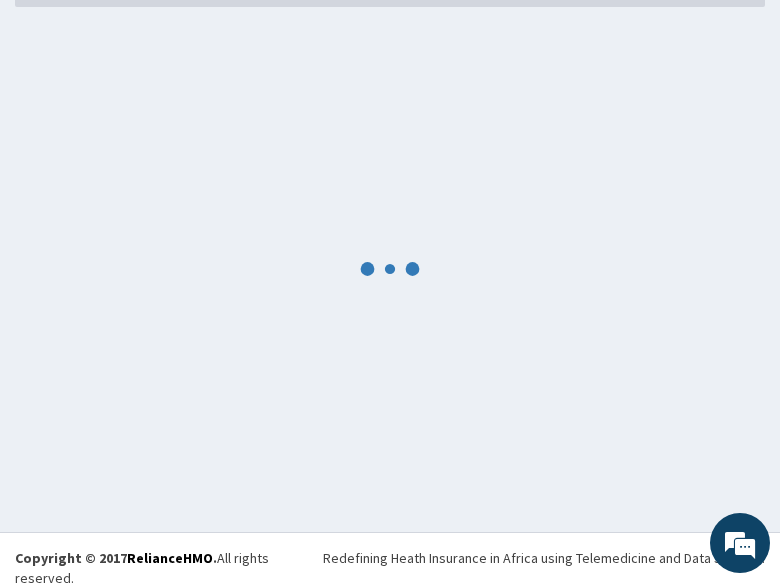 scroll, scrollTop: 1073, scrollLeft: 0, axis: vertical 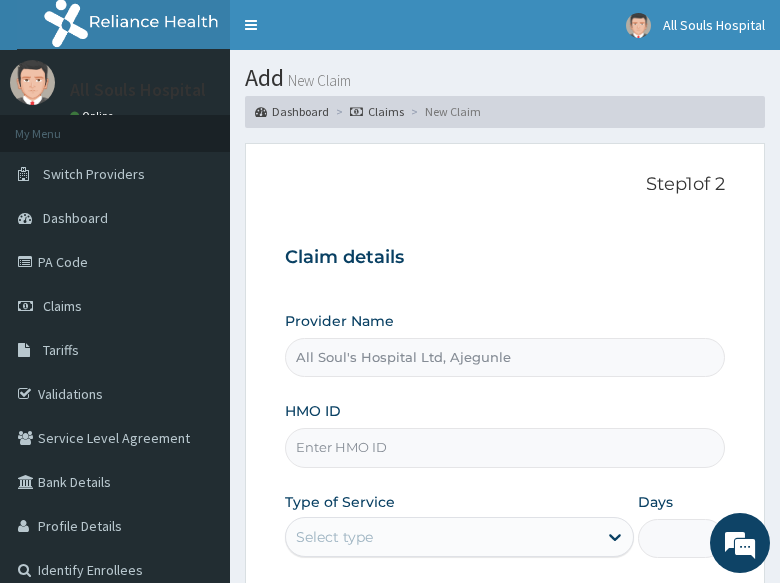 click on "Claim details Provider Name All Soul's Hospital Ltd, Ajegunle HMO ID Type of Service Select type Days Practitioner" at bounding box center (505, 437) 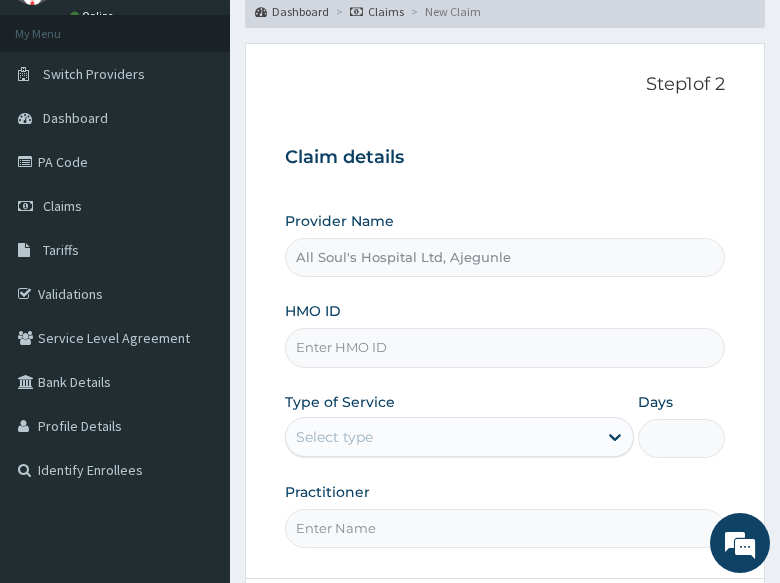 scroll, scrollTop: 0, scrollLeft: 0, axis: both 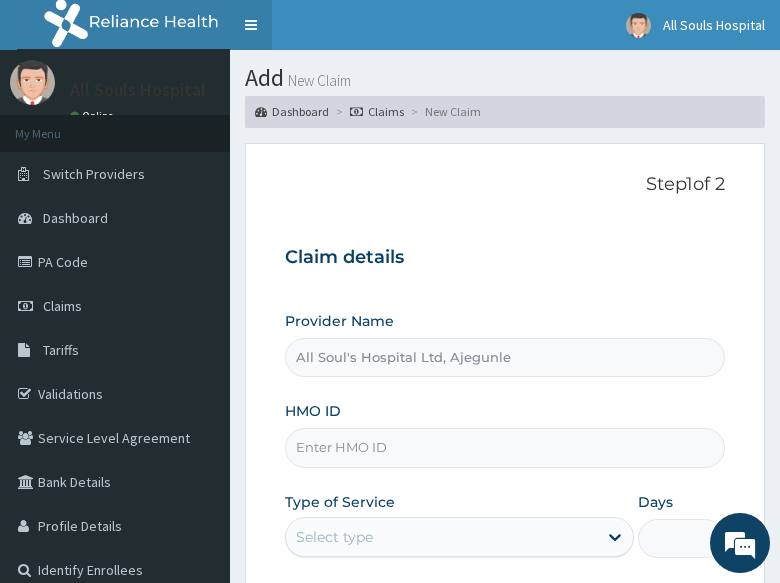 click on "Toggle navigation" at bounding box center [251, 25] 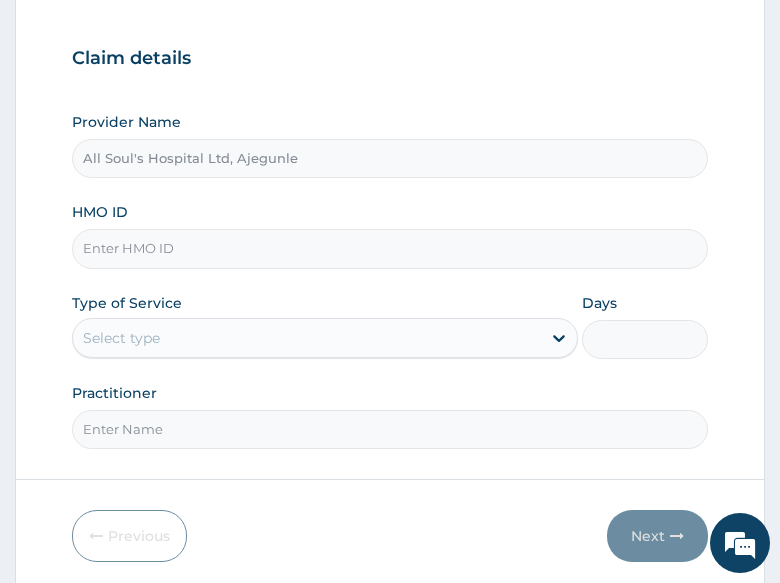 scroll, scrollTop: 200, scrollLeft: 0, axis: vertical 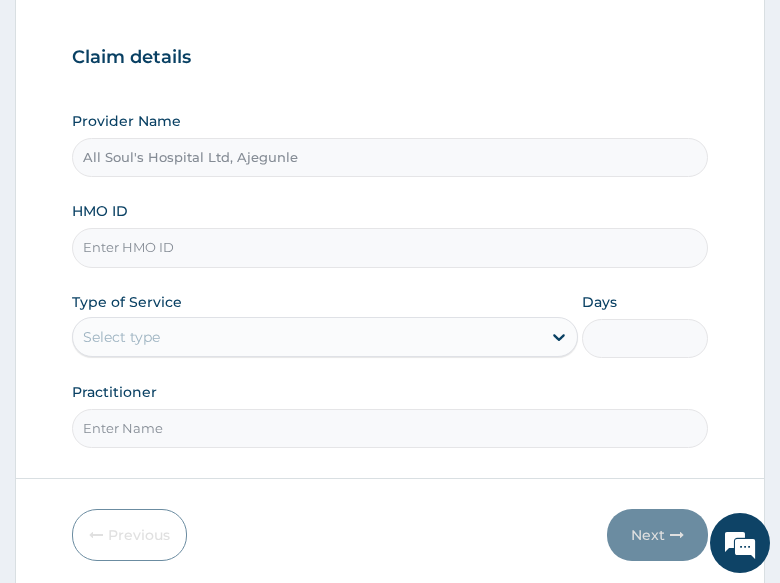 click on "HMO ID" at bounding box center [390, 247] 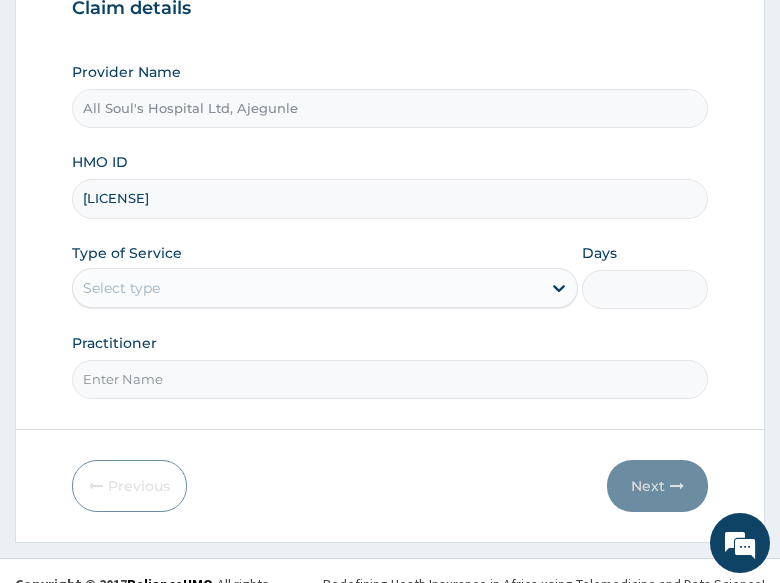 scroll, scrollTop: 275, scrollLeft: 0, axis: vertical 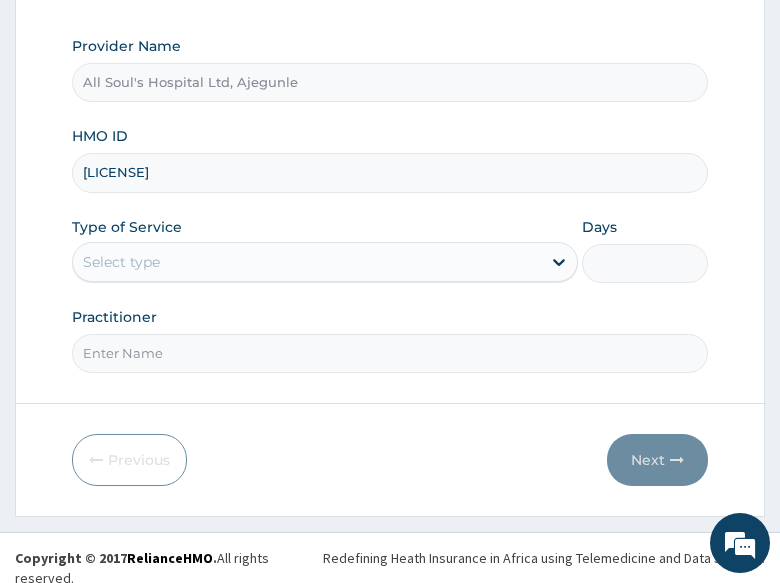 type on "[LICENSE]" 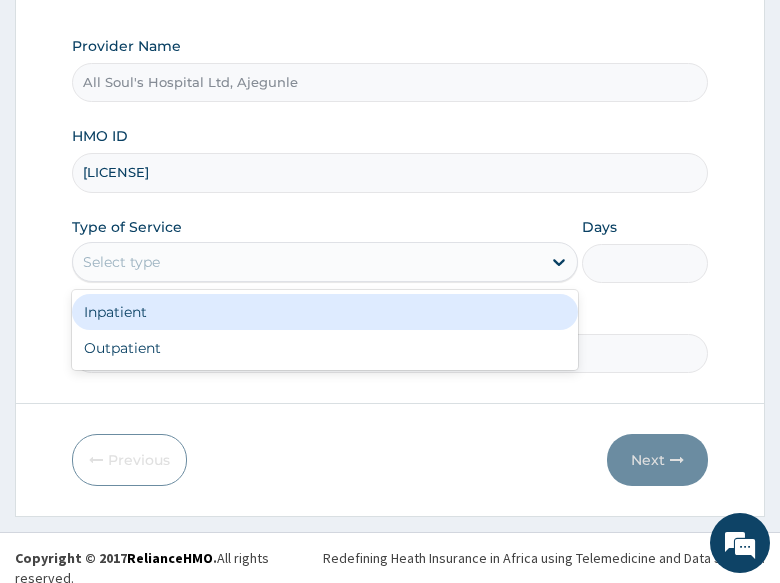 click on "Select type" at bounding box center [306, 262] 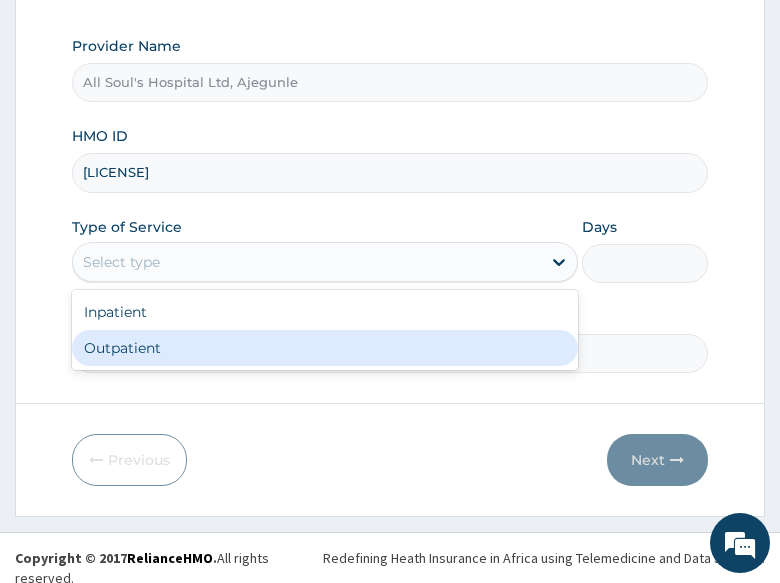 click on "Outpatient" at bounding box center [324, 348] 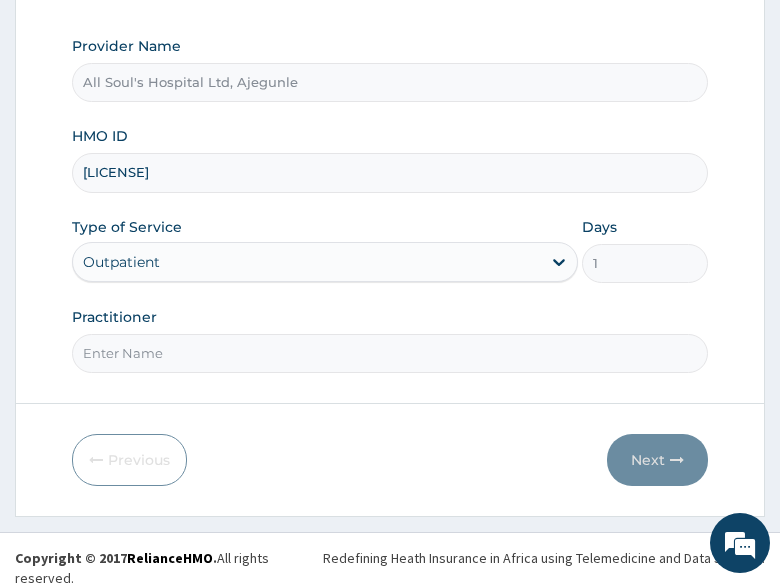 click on "Practitioner" at bounding box center (390, 353) 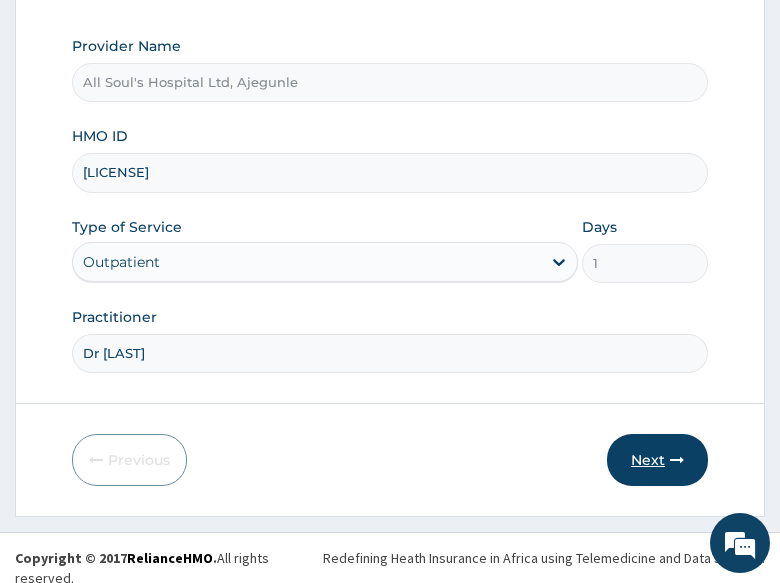 click on "Next" at bounding box center [657, 460] 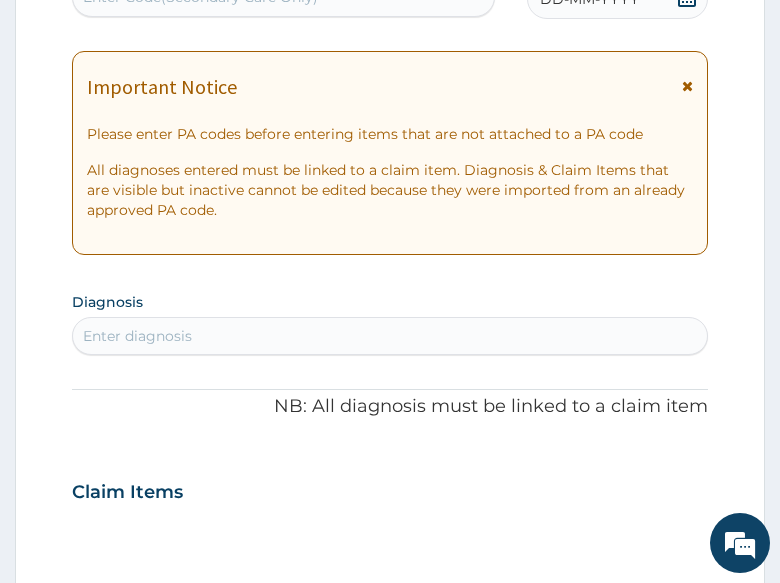 click on "Enter diagnosis" at bounding box center [390, 336] 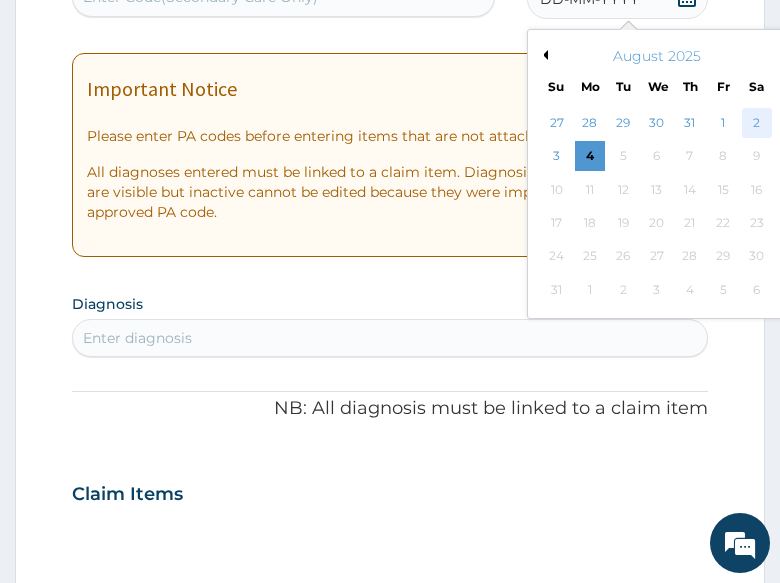 click on "2" at bounding box center [756, 123] 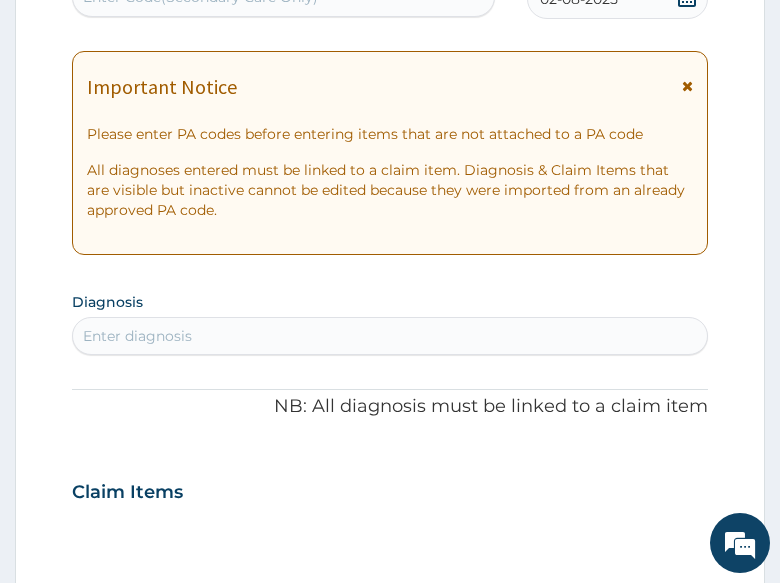 click on "Enter diagnosis" at bounding box center (390, 336) 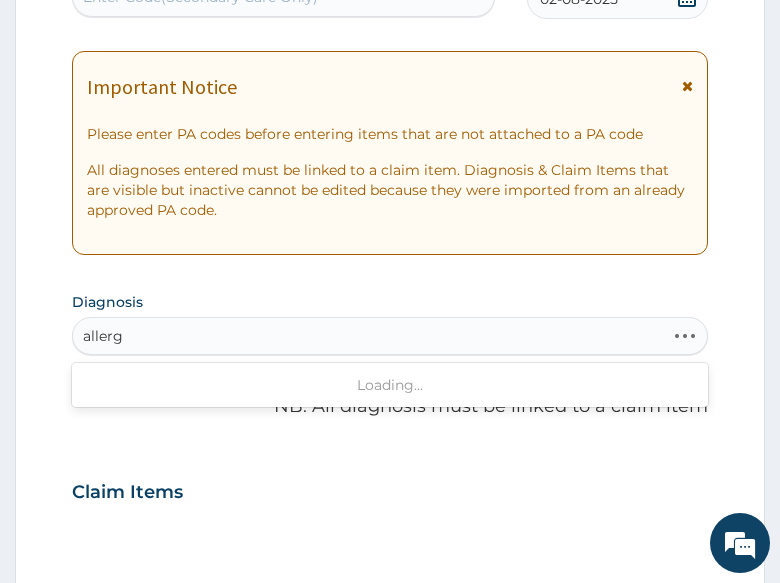 type on "allergy" 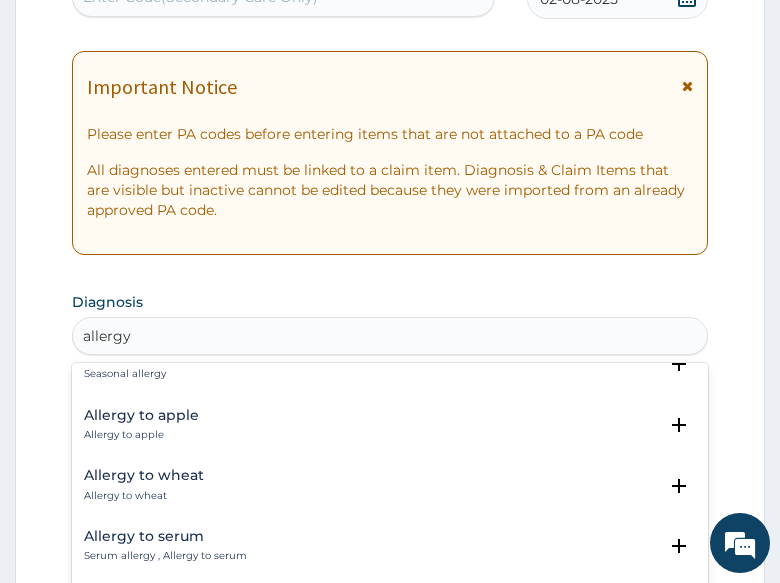 scroll, scrollTop: 1142, scrollLeft: 0, axis: vertical 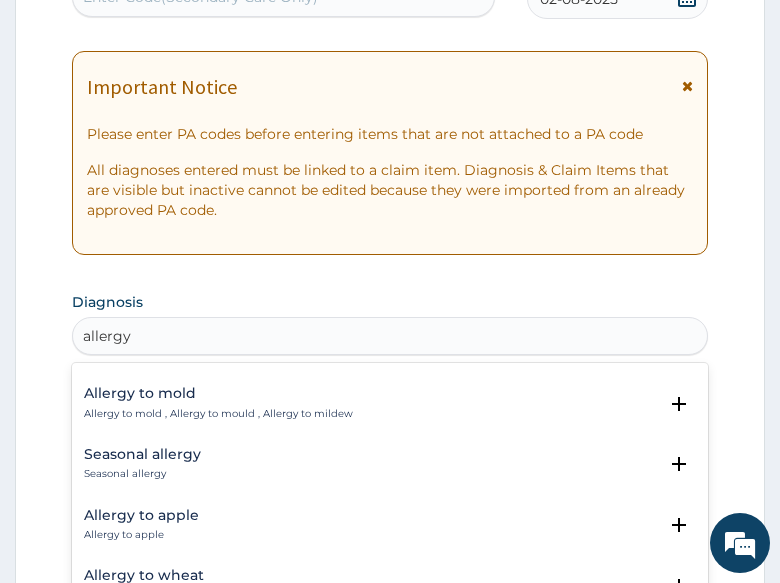 click on "Seasonal allergy" at bounding box center (142, 474) 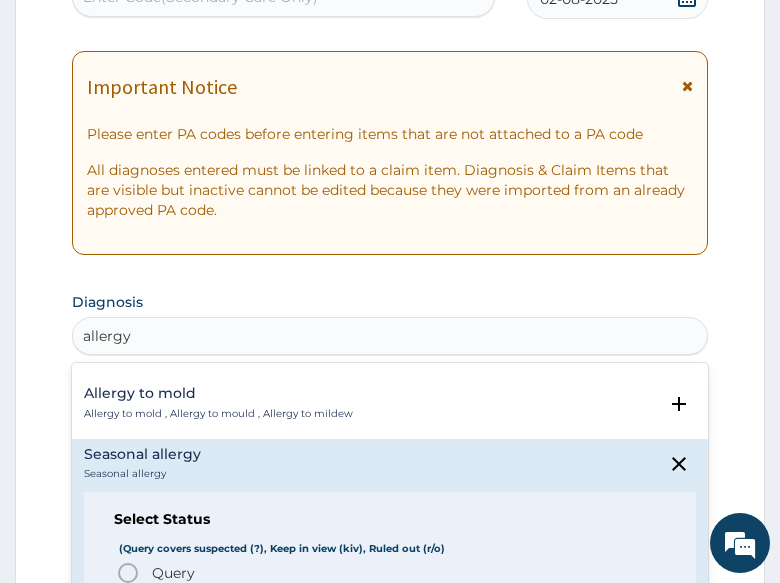 click on "Query" at bounding box center (173, 573) 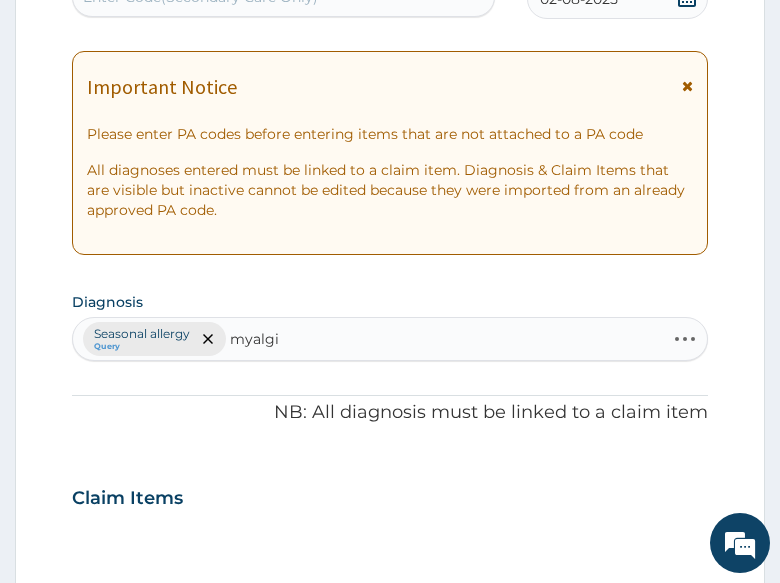type on "myalgia" 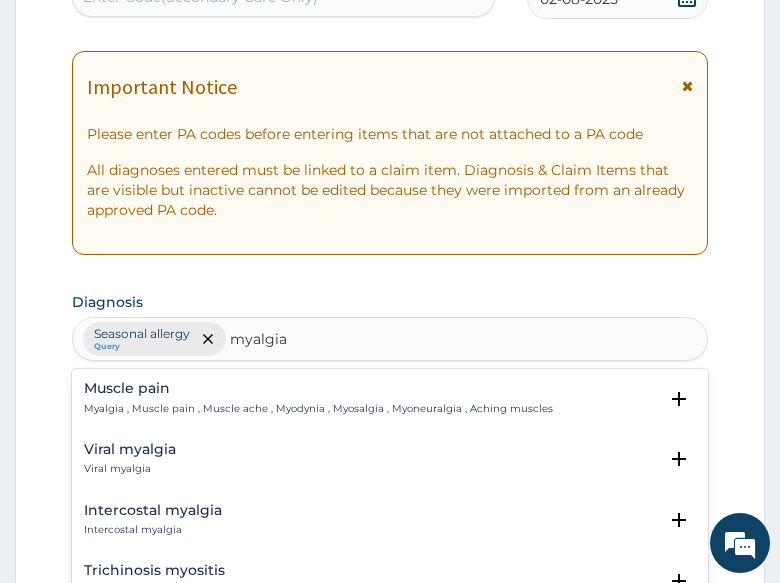click on "Myalgia , Muscle pain , Muscle ache , Myodynia , Myosalgia , Myoneuralgia , Aching muscles" at bounding box center [318, 409] 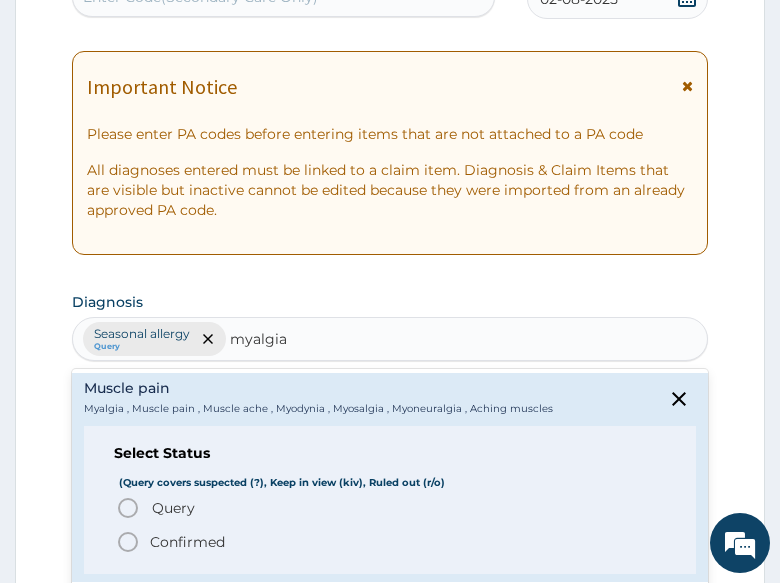 click on "Confirmed" at bounding box center (187, 542) 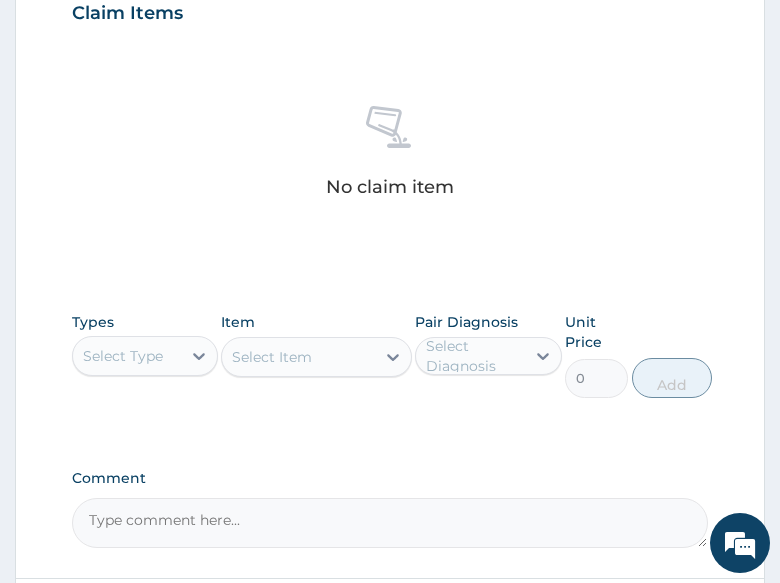 scroll, scrollTop: 775, scrollLeft: 0, axis: vertical 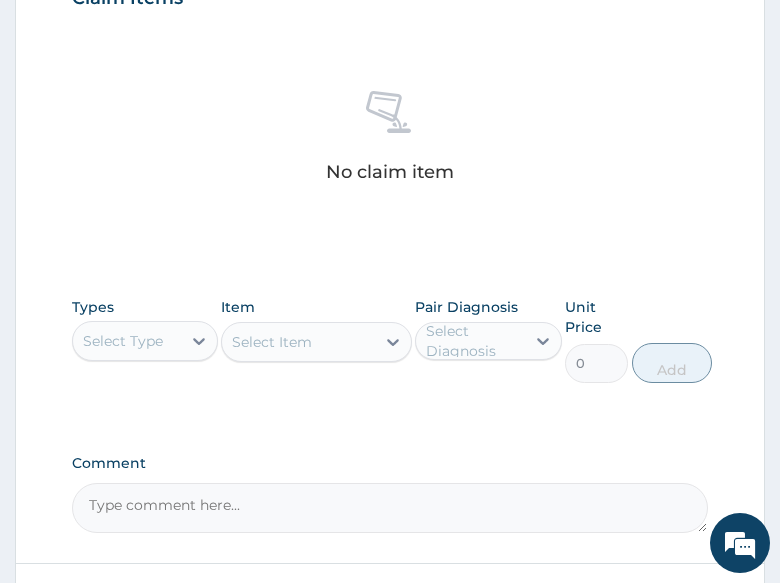 click on "Select Type" at bounding box center [123, 341] 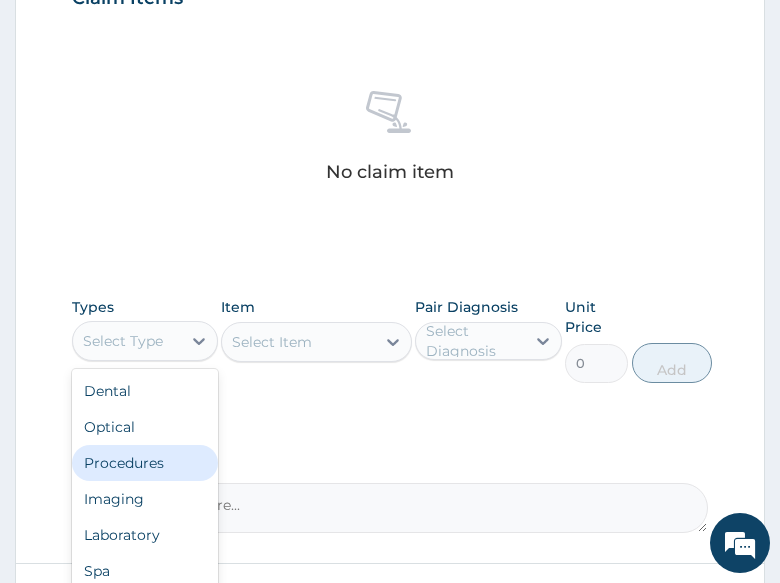 click on "Procedures" at bounding box center [145, 463] 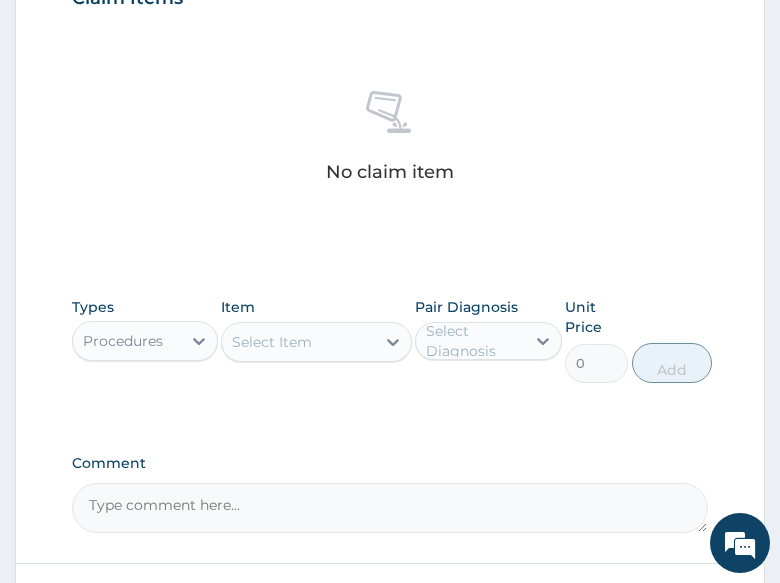 click on "Select Item" at bounding box center [272, 342] 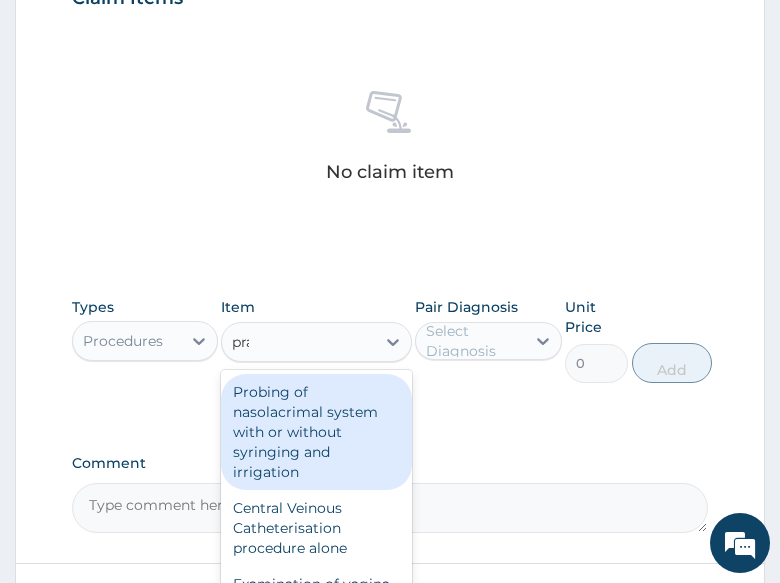 type on "prac" 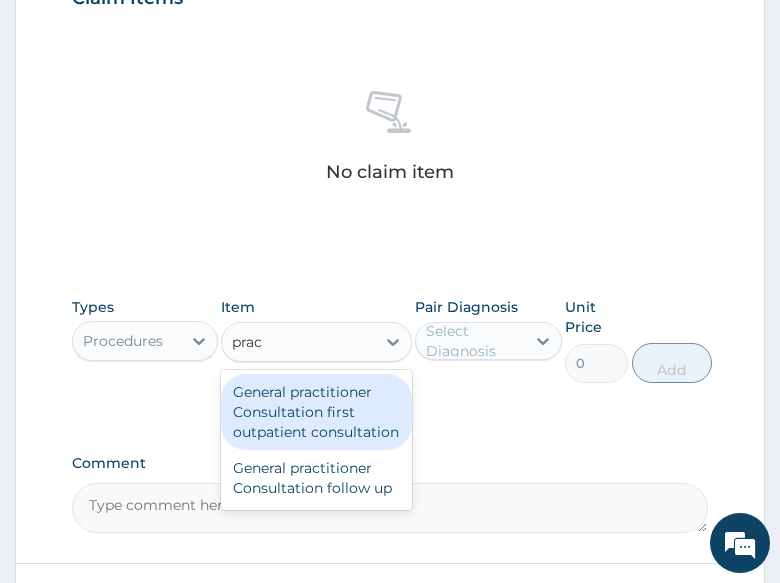 click on "General practitioner Consultation first outpatient consultation" at bounding box center (316, 412) 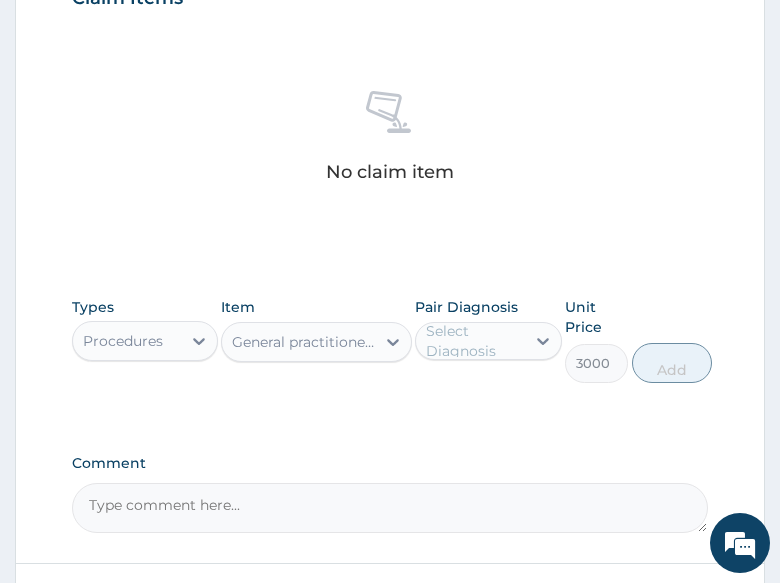 click on "Select Diagnosis" at bounding box center [474, 341] 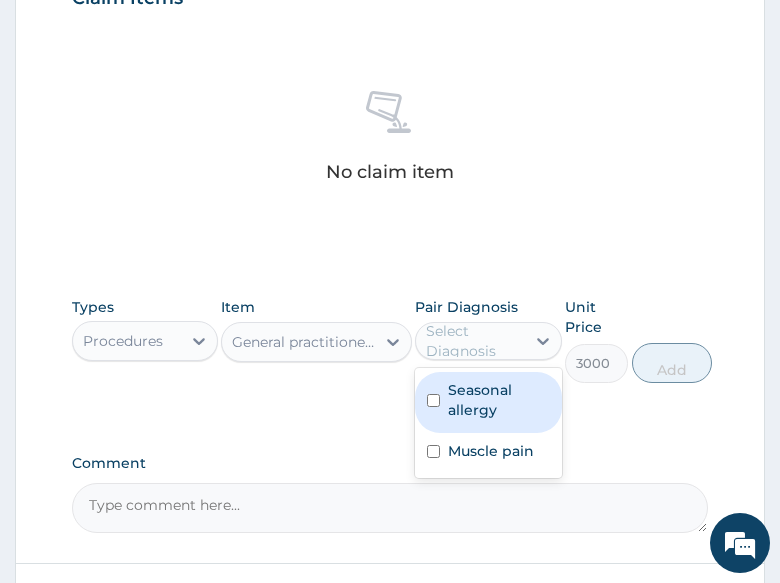 click on "Seasonal allergy" at bounding box center (498, 400) 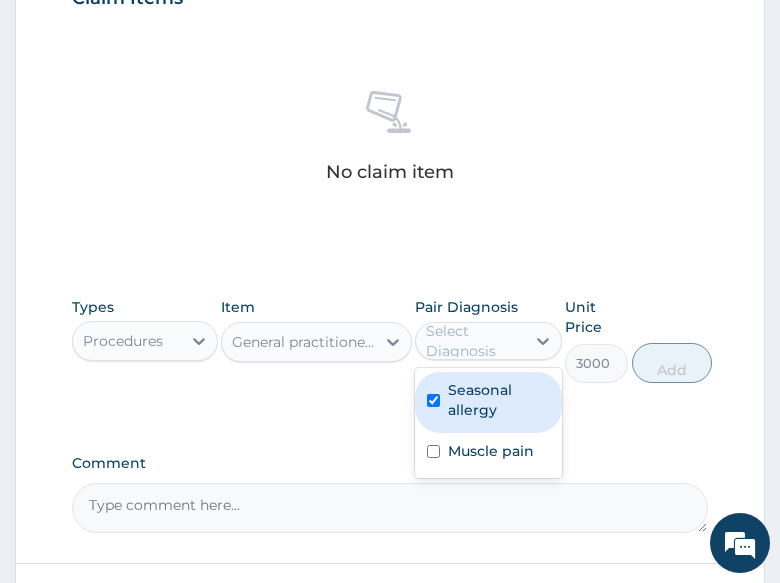 checkbox on "true" 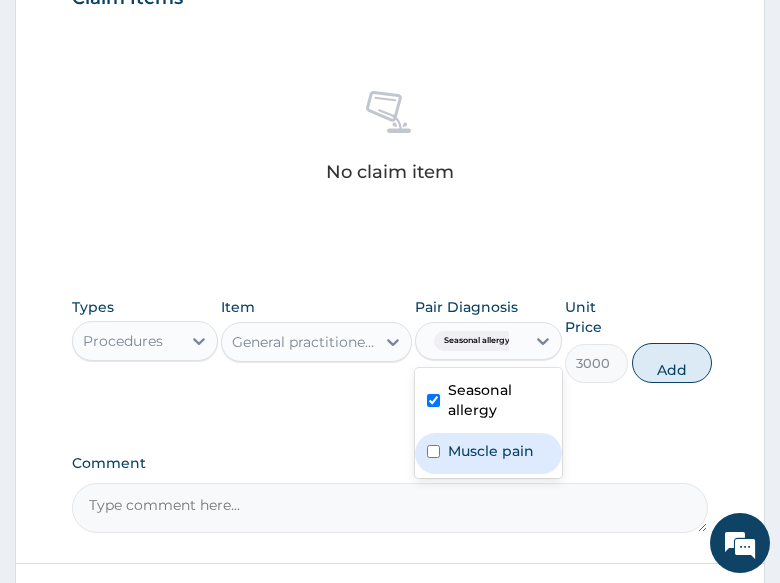 click on "Muscle pain" at bounding box center [491, 451] 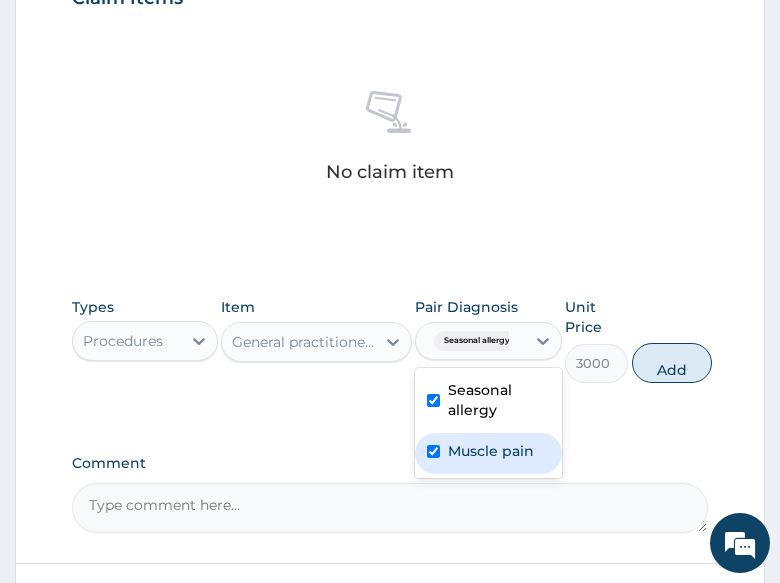 checkbox on "true" 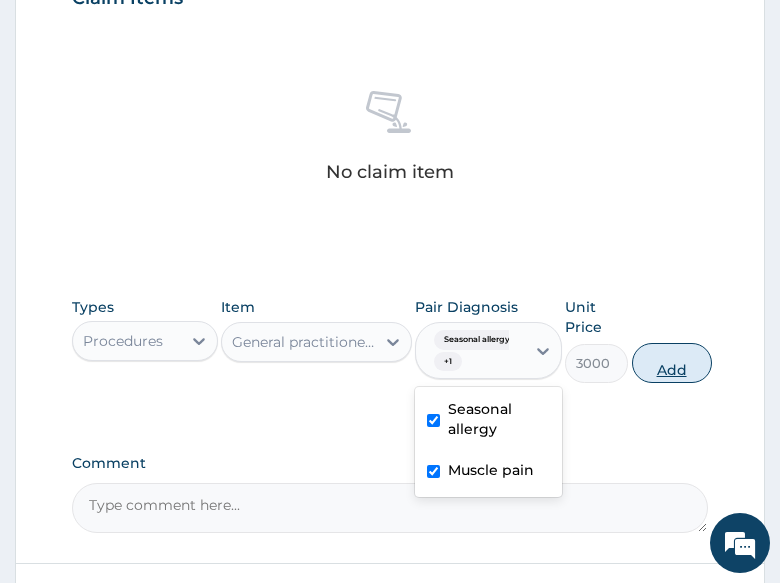 click on "Add" at bounding box center [672, 363] 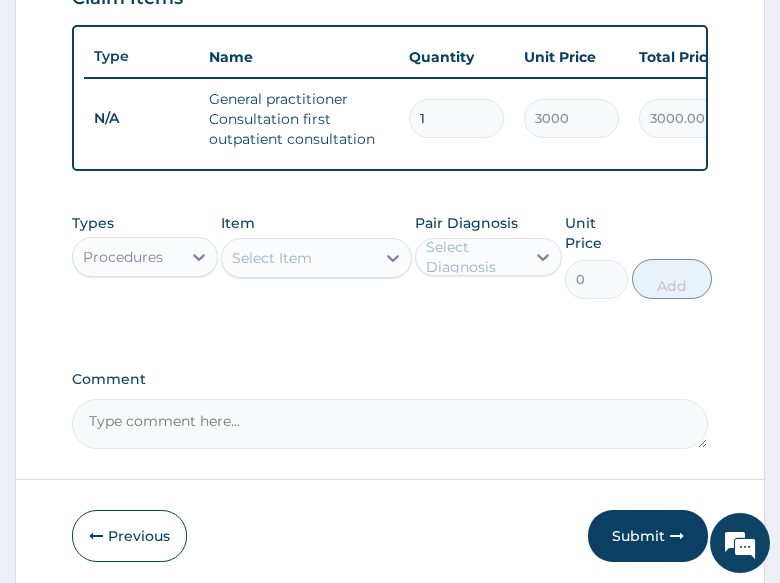 click on "Procedures" at bounding box center (123, 257) 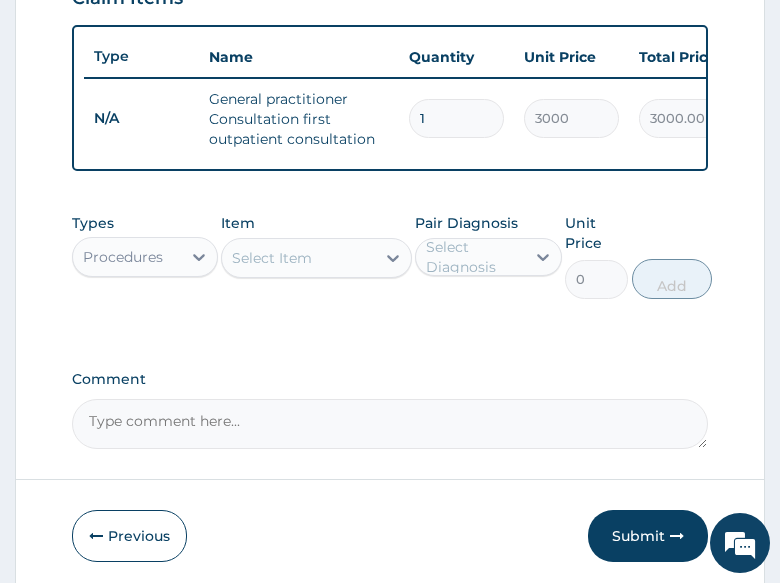 click on "Types Procedures Item Select Item Pair Diagnosis Select Diagnosis Unit Price 0 Add" at bounding box center (390, 271) 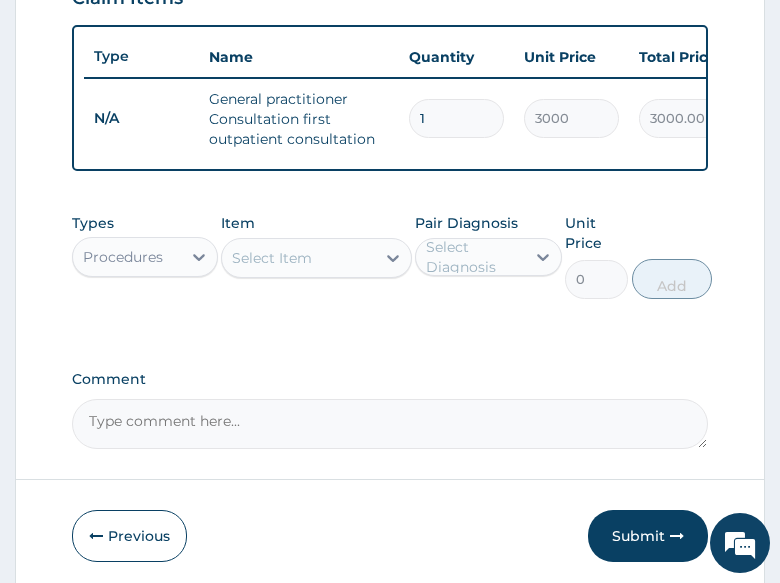 click on "Select Item" at bounding box center (272, 258) 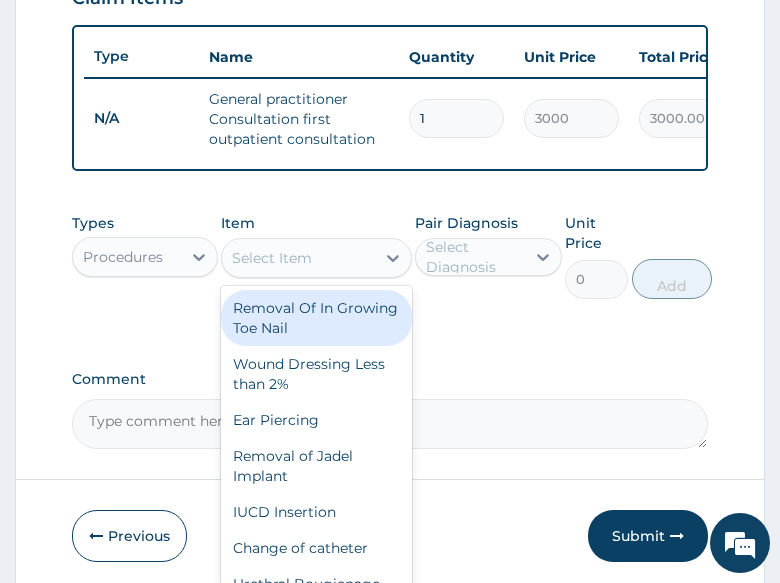 click on "Procedures" at bounding box center (145, 257) 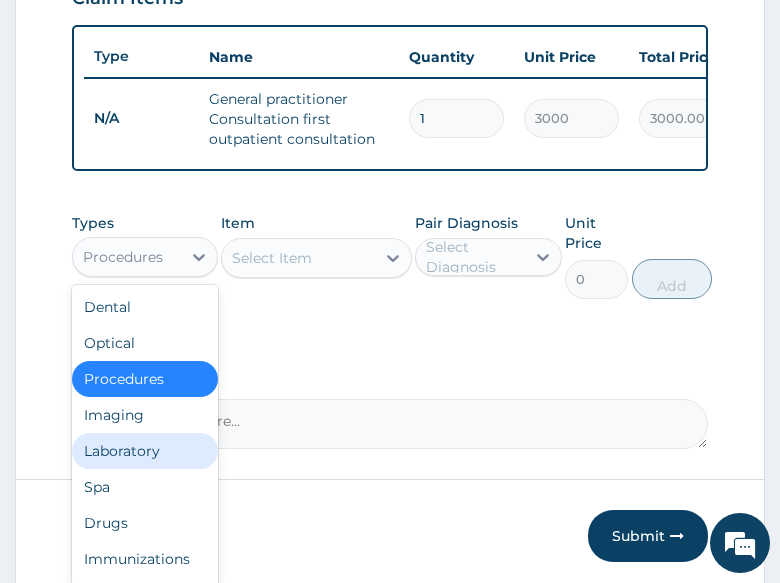 click on "Laboratory" at bounding box center (145, 451) 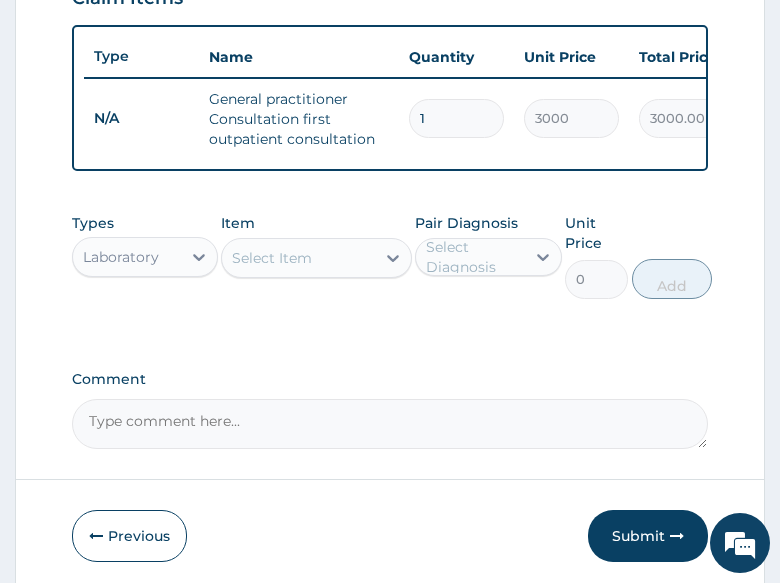 click on "Select Item" at bounding box center [272, 258] 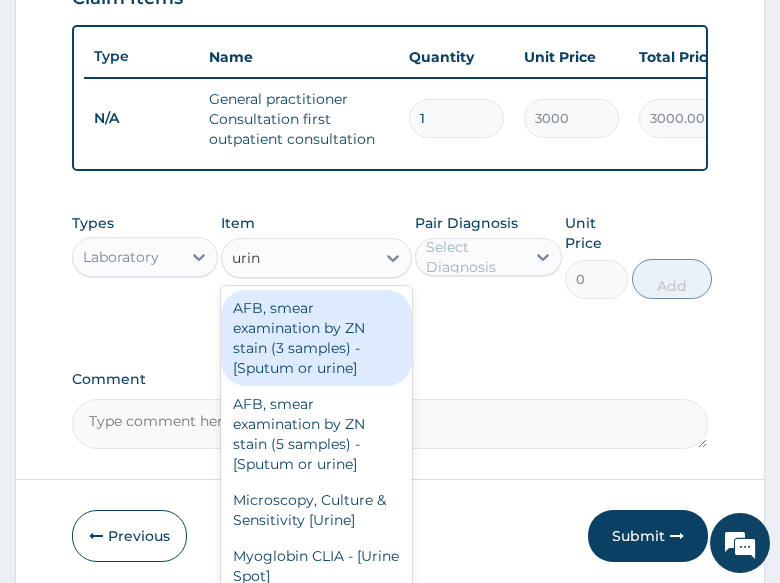 type on "urine" 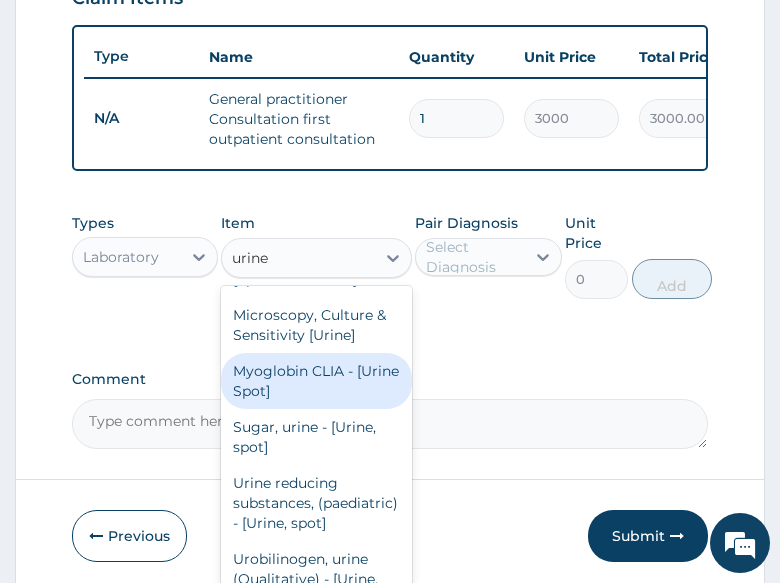 scroll, scrollTop: 200, scrollLeft: 0, axis: vertical 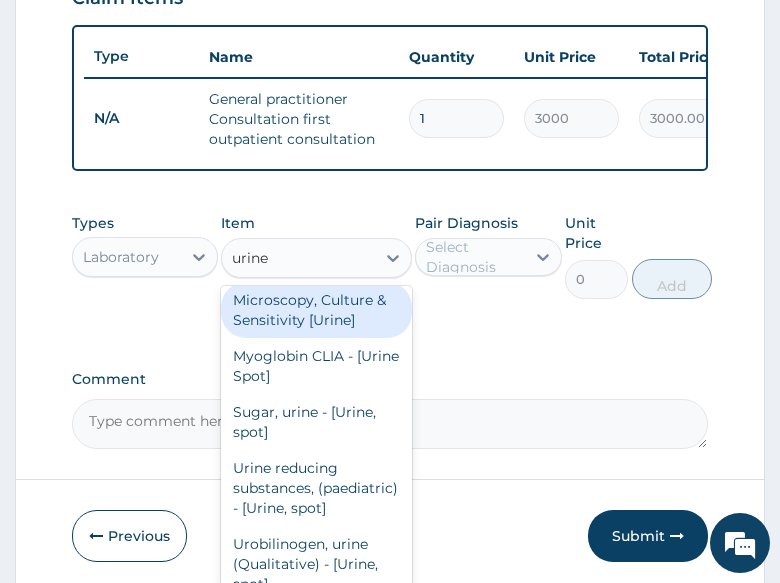 click on "Microscopy, Culture & Sensitivity [Urine]" at bounding box center [316, 310] 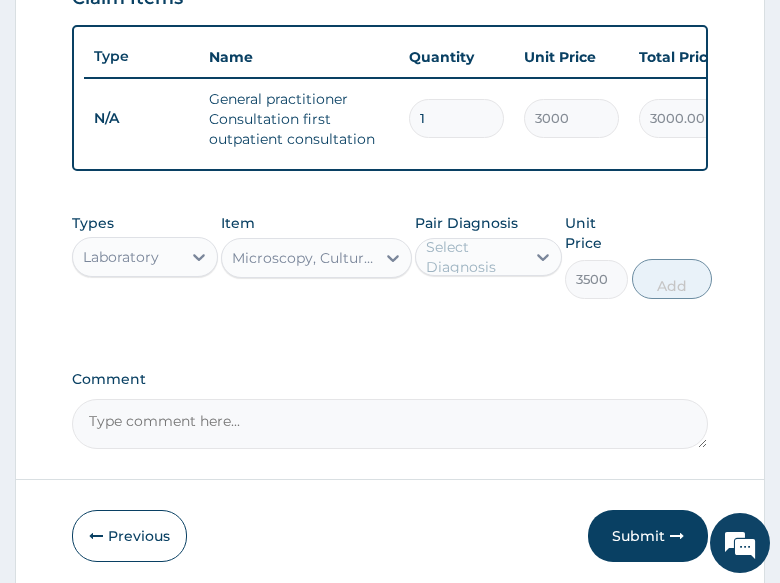 click on "Select Diagnosis" at bounding box center [474, 257] 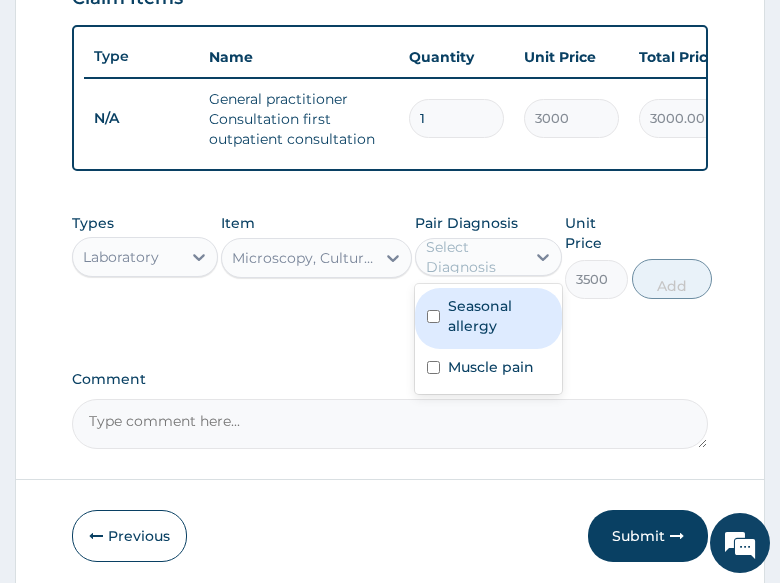 click on "Seasonal allergy" at bounding box center (498, 316) 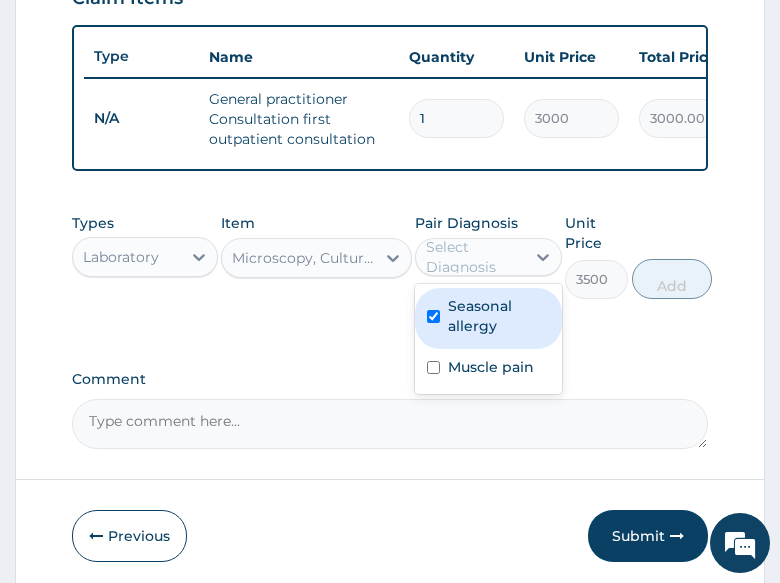 checkbox on "true" 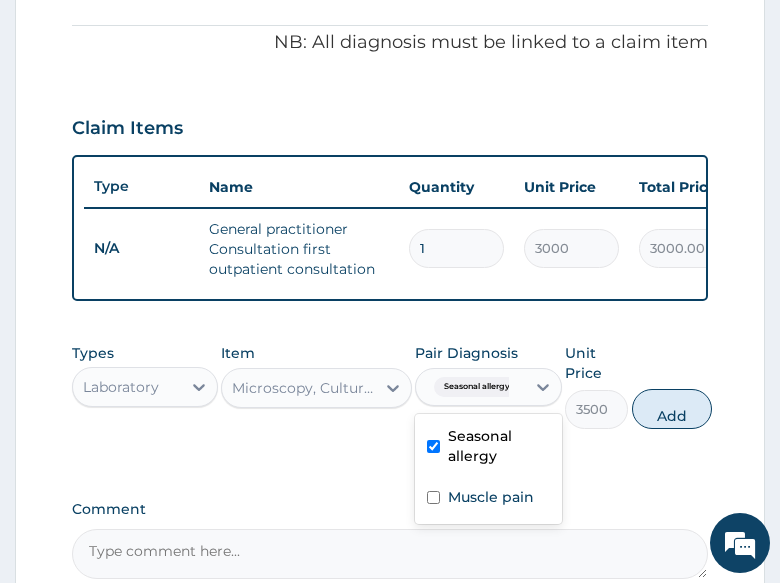 scroll, scrollTop: 566, scrollLeft: 0, axis: vertical 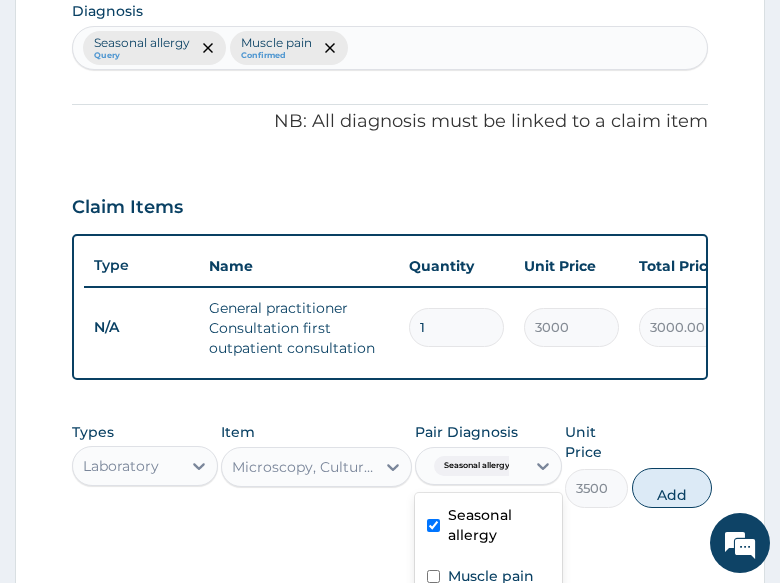 click on "Seasonal allergy Query Muscle pain Confirmed" at bounding box center [390, 48] 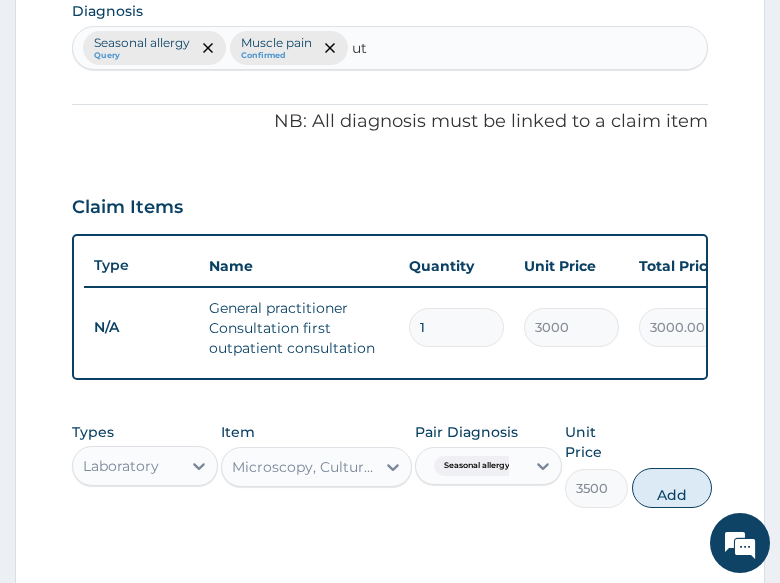 type on "uti" 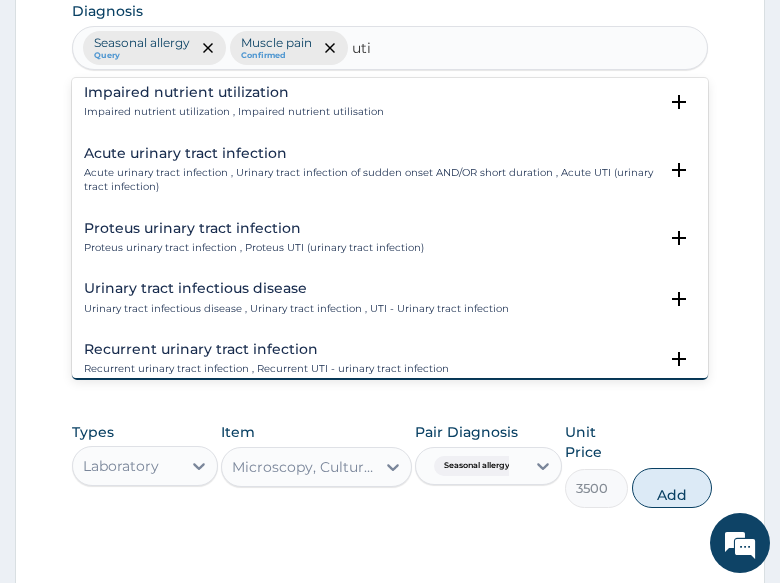 scroll, scrollTop: 100, scrollLeft: 0, axis: vertical 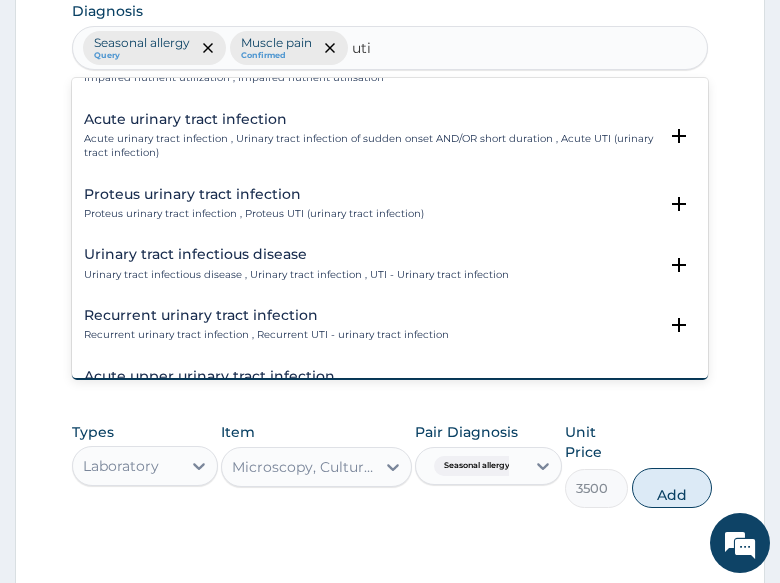click on "Urinary tract infectious disease" at bounding box center [296, 254] 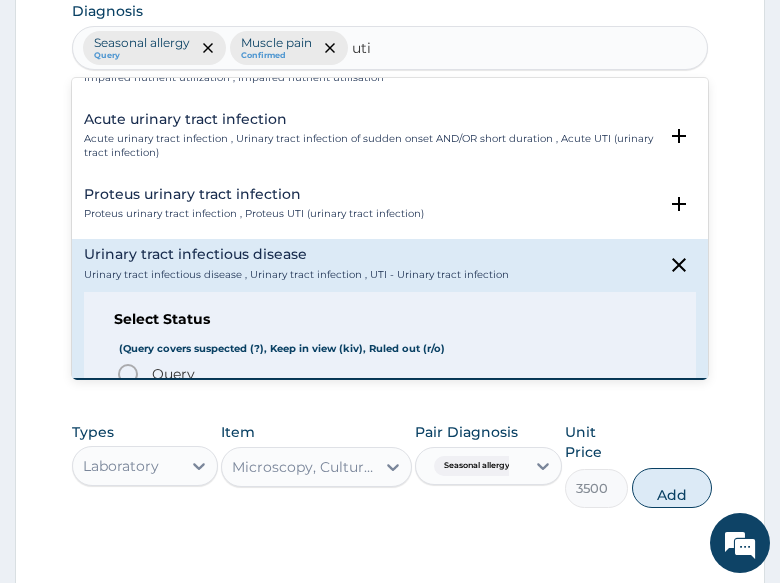 click on "Query" at bounding box center (173, 374) 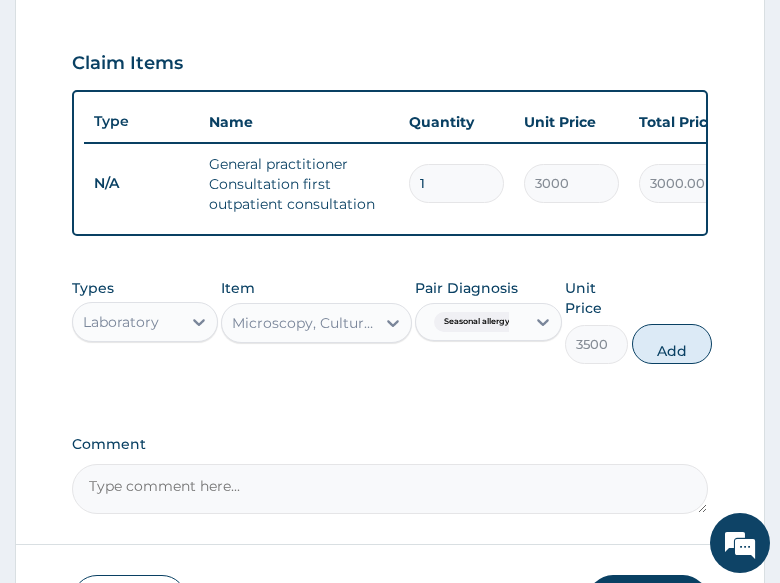 scroll, scrollTop: 866, scrollLeft: 0, axis: vertical 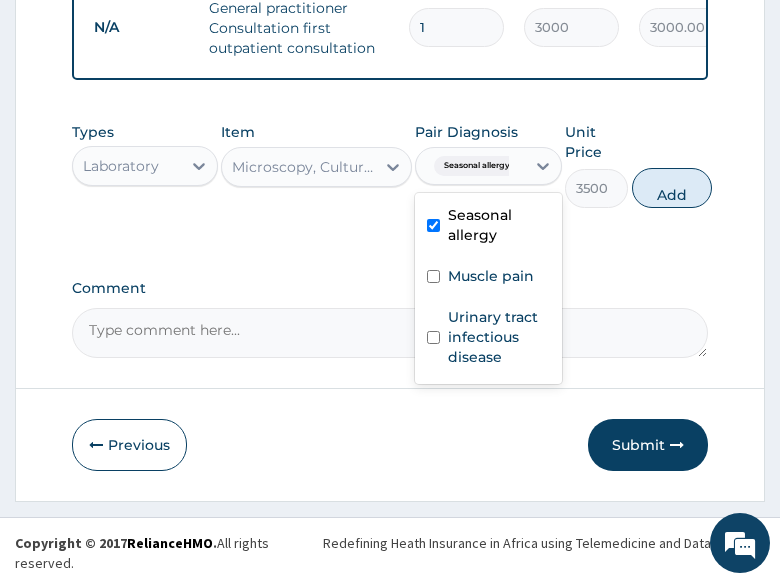 click on "Seasonal allergy" at bounding box center [477, 166] 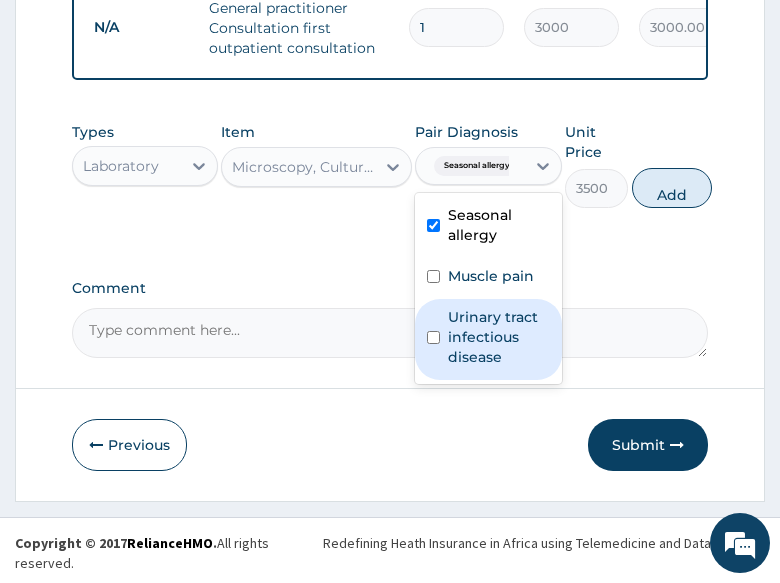 click on "Urinary tract infectious disease" at bounding box center [498, 337] 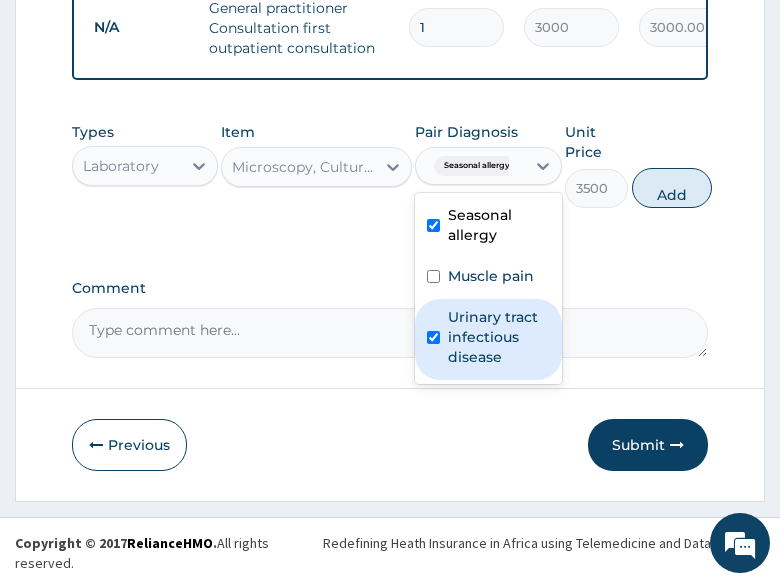 checkbox on "true" 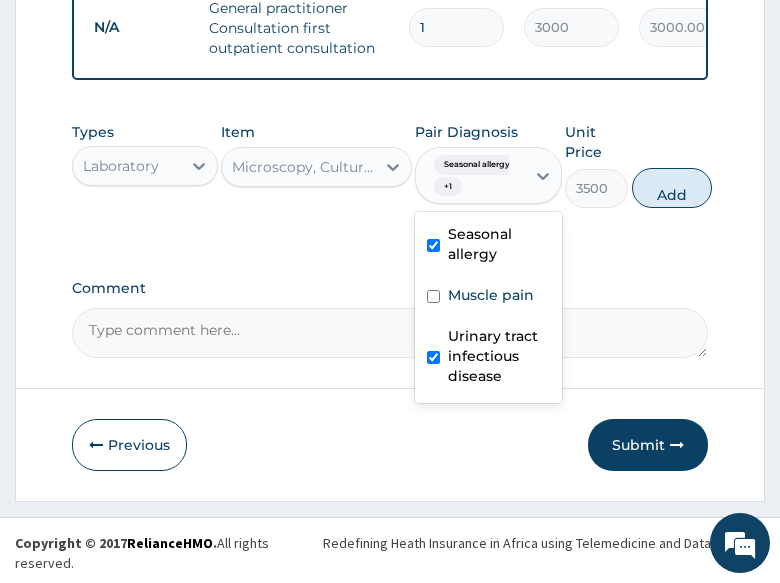 click on "Seasonal allergy" at bounding box center (477, 165) 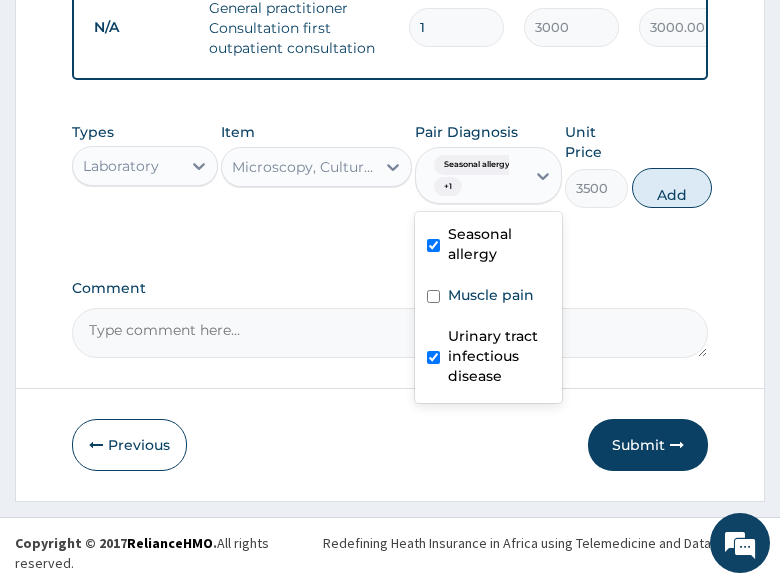 click on "Seasonal allergy  + 1" at bounding box center [467, 176] 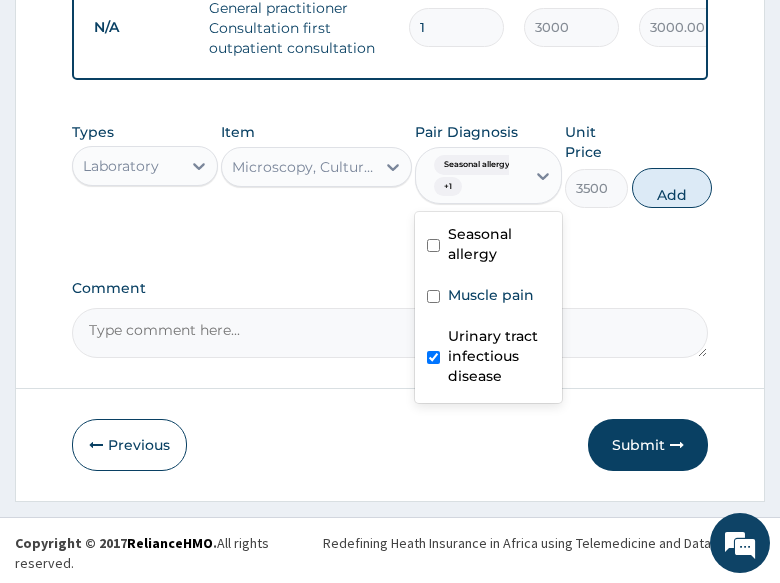 checkbox on "false" 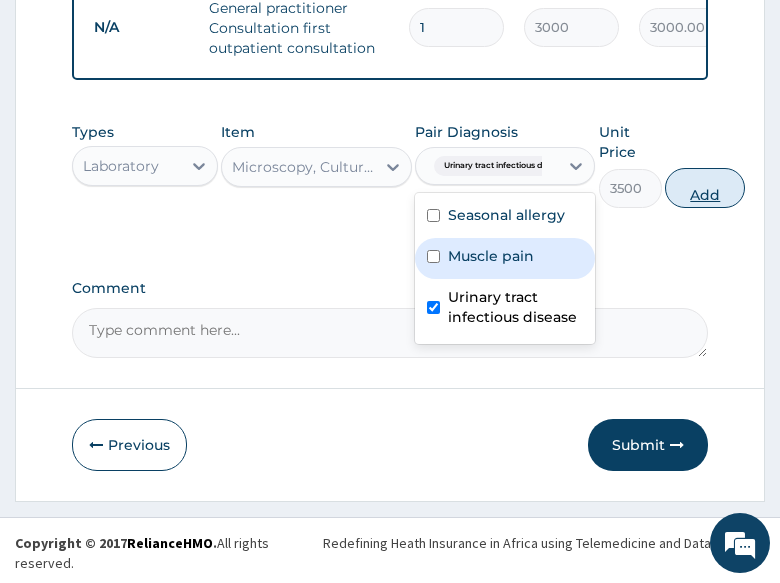 click on "Add" at bounding box center [705, 188] 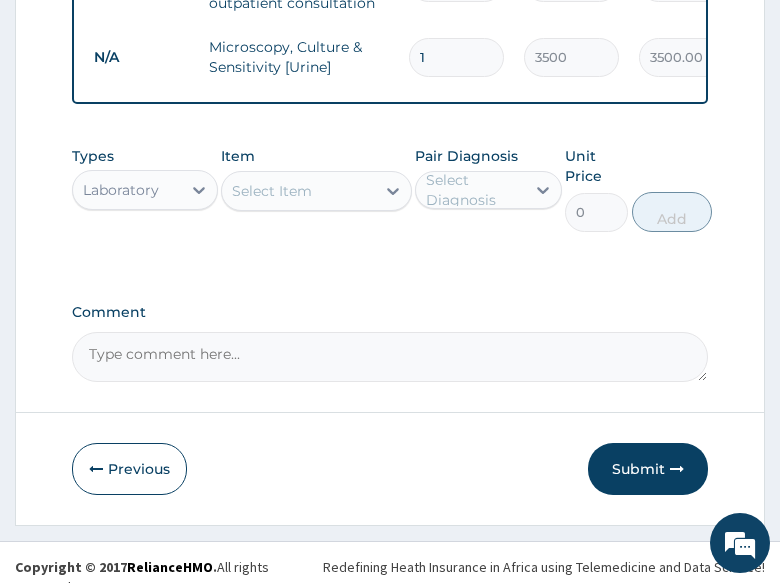 scroll, scrollTop: 935, scrollLeft: 0, axis: vertical 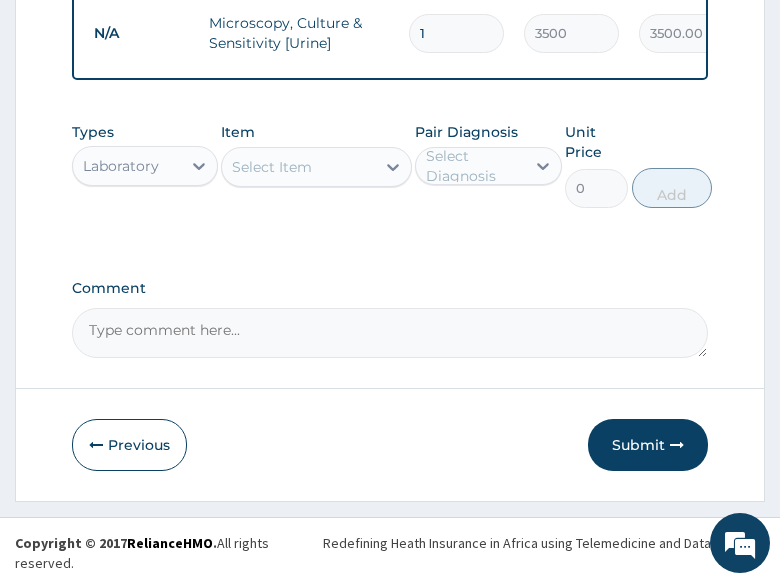 click on "Laboratory" at bounding box center [127, 166] 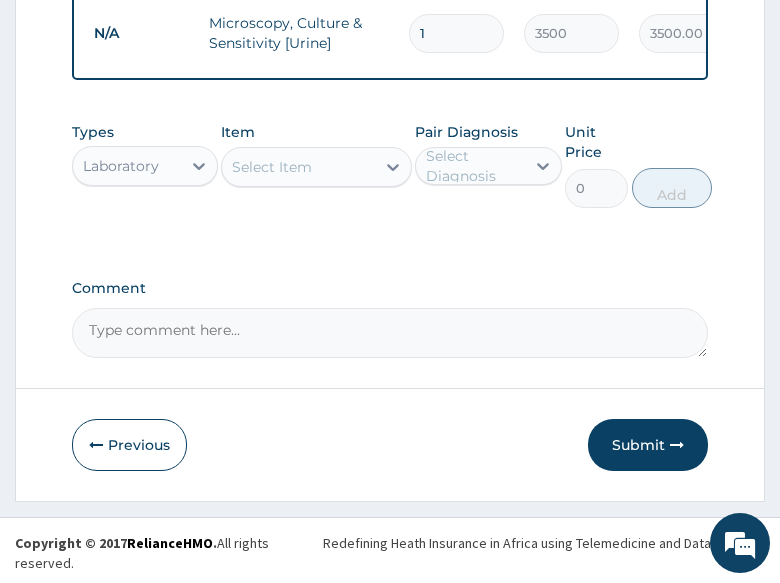 click on "Laboratory" at bounding box center (121, 166) 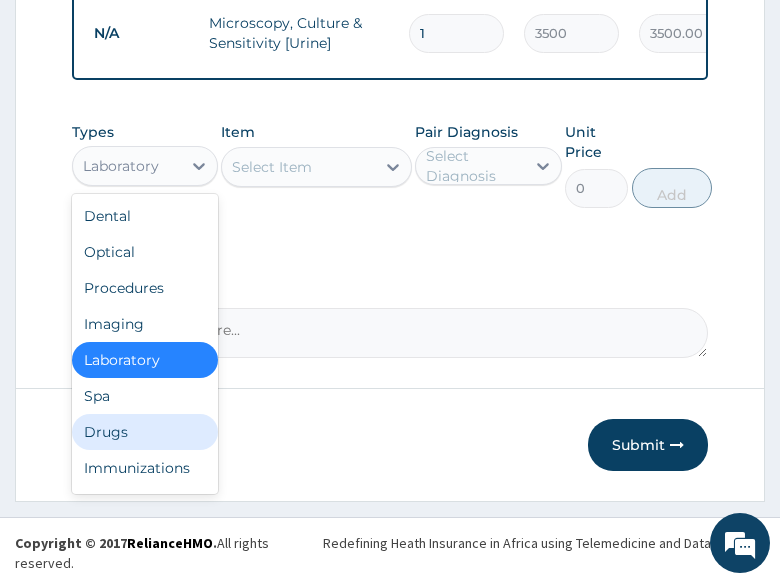 click on "Drugs" at bounding box center (145, 432) 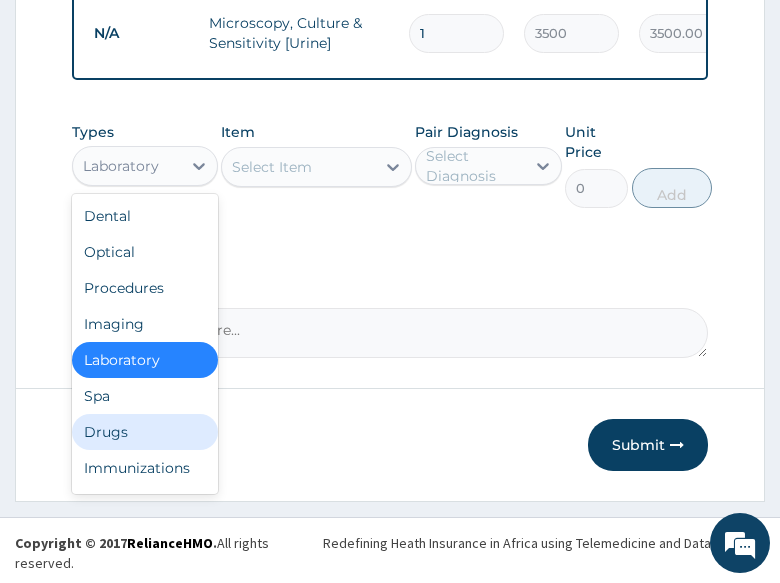 click on "Previous" at bounding box center [129, 445] 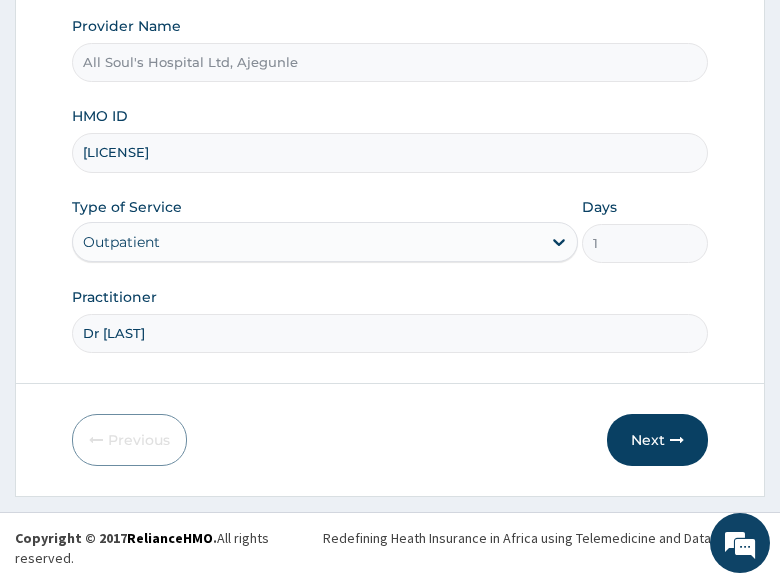 scroll, scrollTop: 275, scrollLeft: 0, axis: vertical 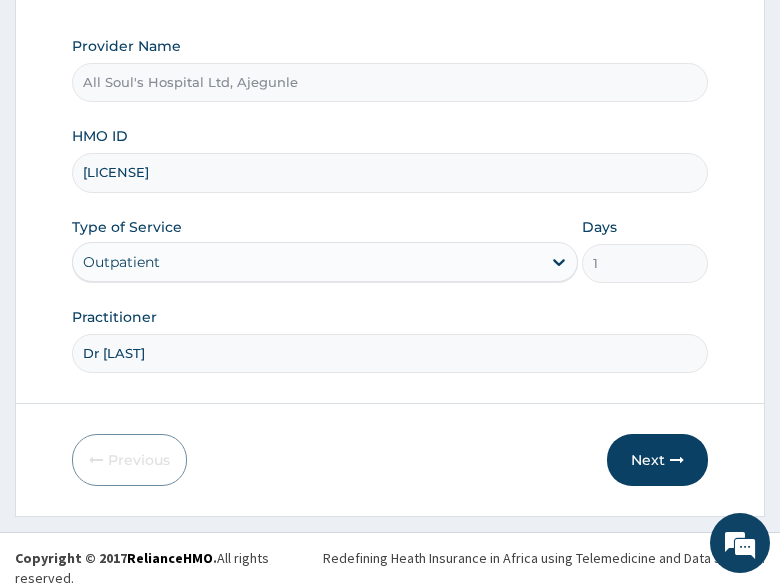 click on "HAR/10012/A" at bounding box center [390, 172] 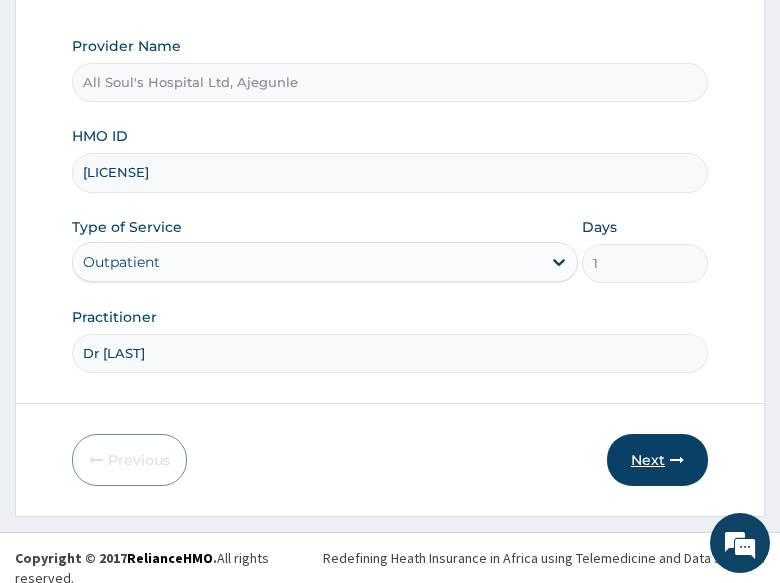 click on "Next" at bounding box center [657, 460] 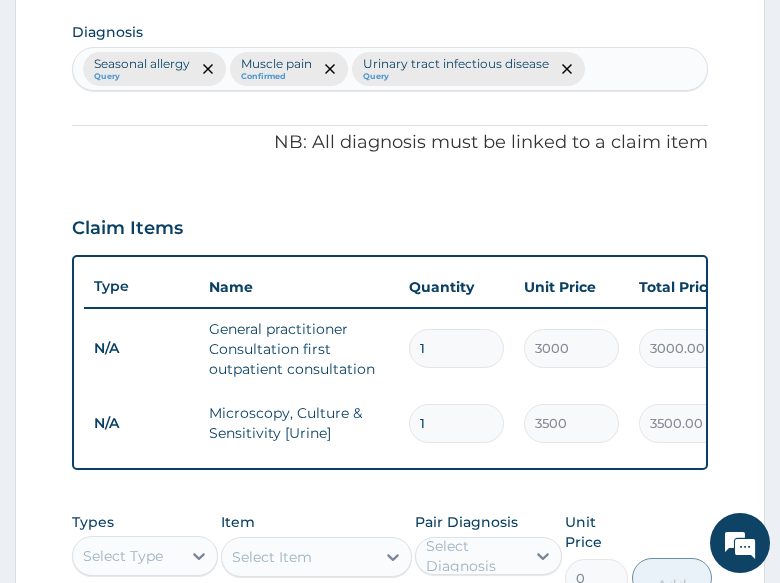 scroll, scrollTop: 700, scrollLeft: 0, axis: vertical 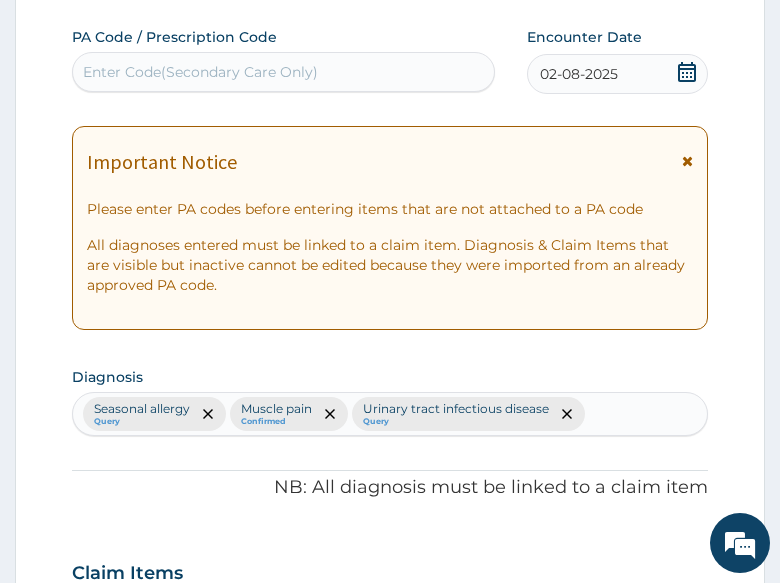 click on "Enter Code(Secondary Care Only)" at bounding box center (200, 72) 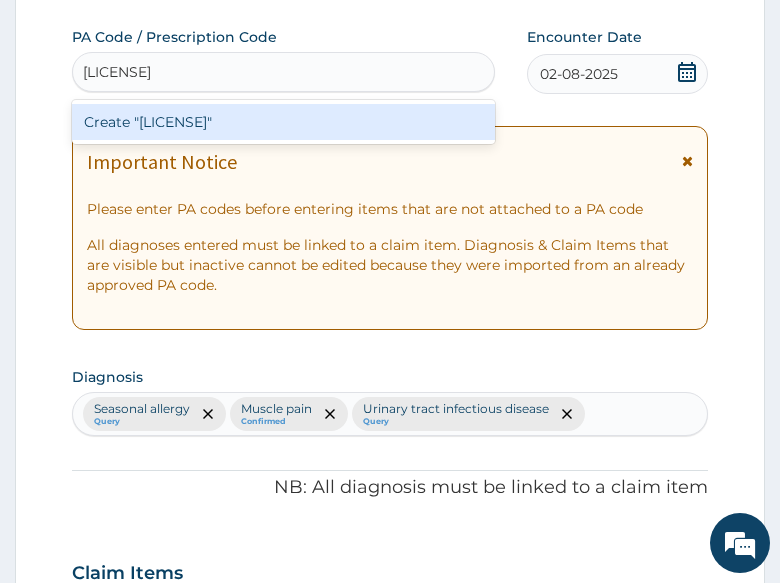 click on "Create "PA/95DE5E"" at bounding box center [283, 122] 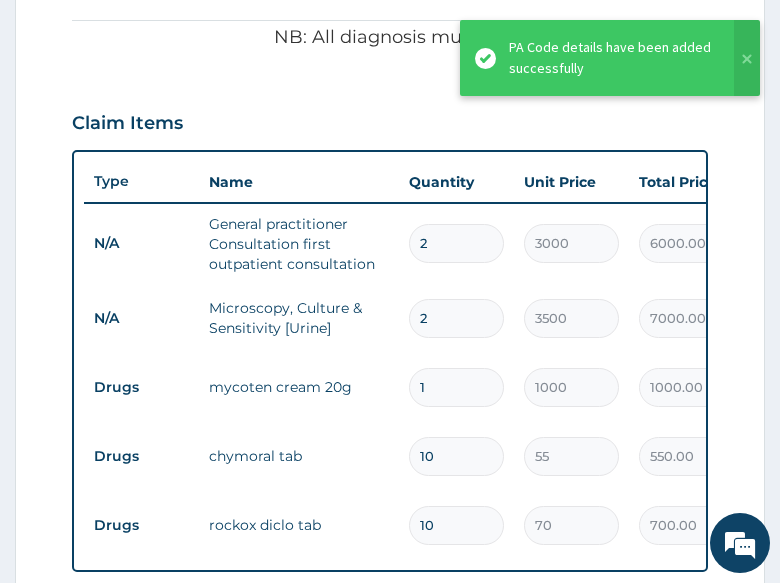 scroll, scrollTop: 684, scrollLeft: 0, axis: vertical 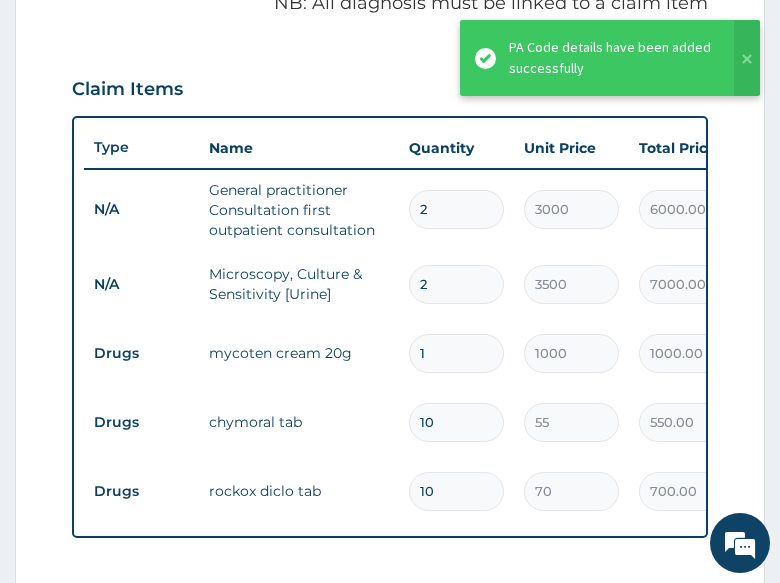 click on "2" at bounding box center [456, 284] 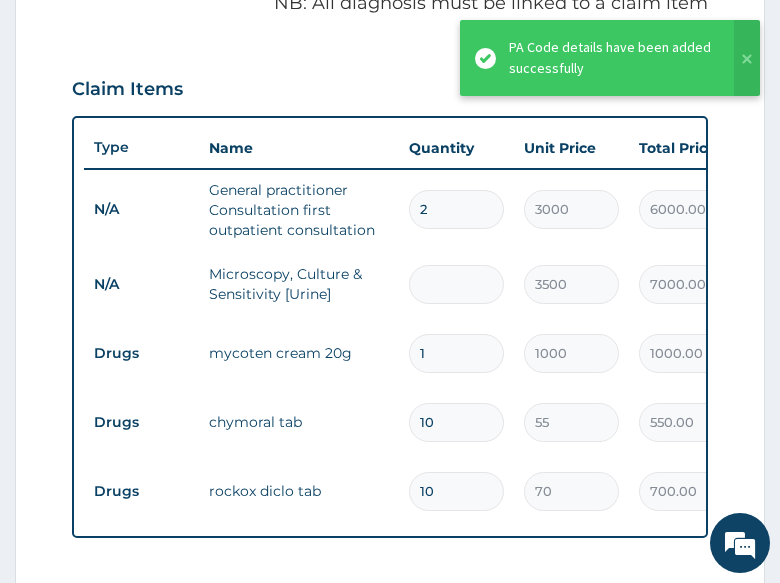 type on "0.00" 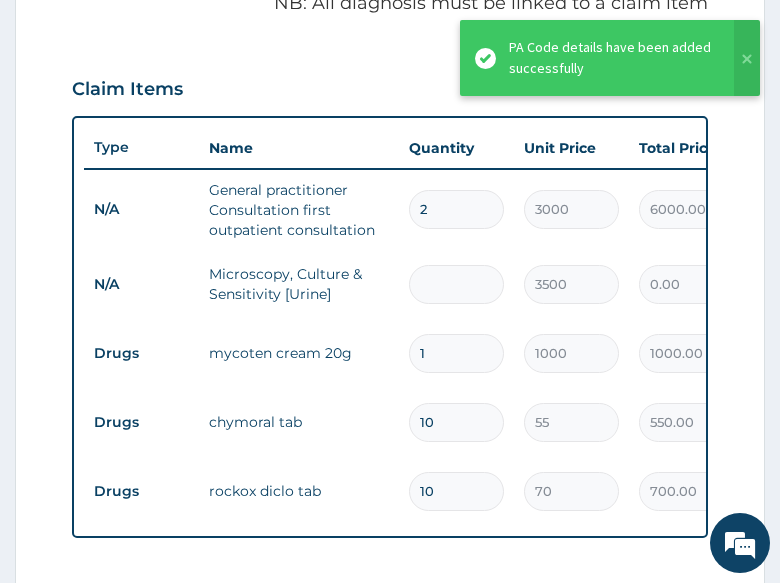 type on "1" 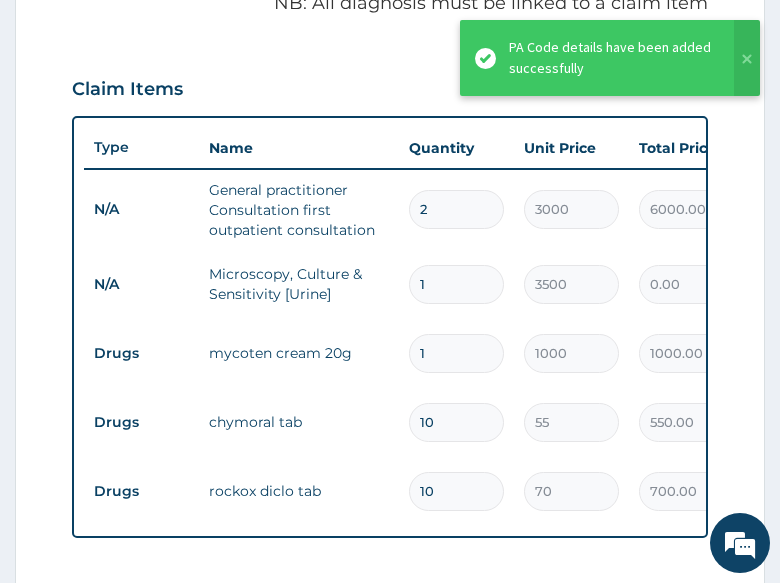 type on "3500.00" 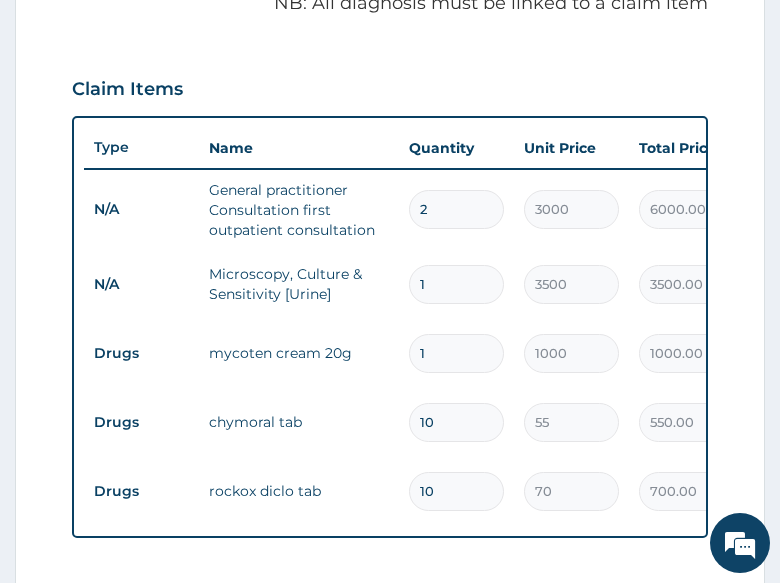 type on "1" 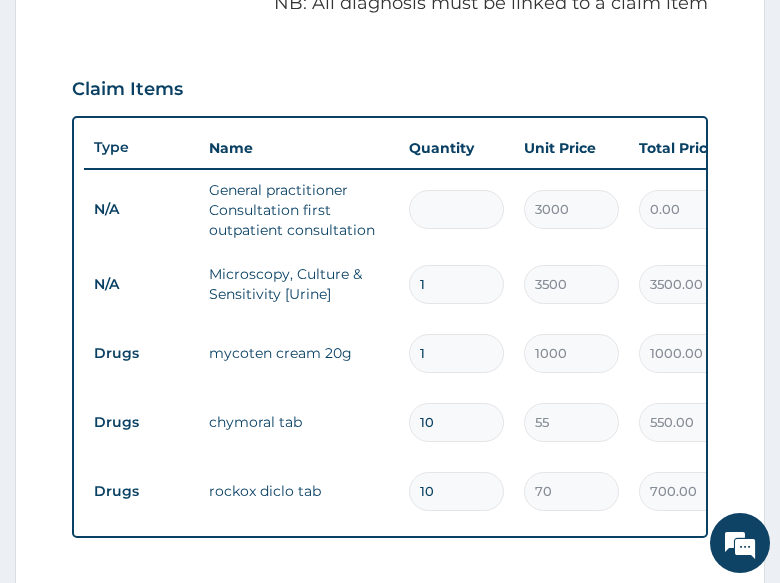 type on "1" 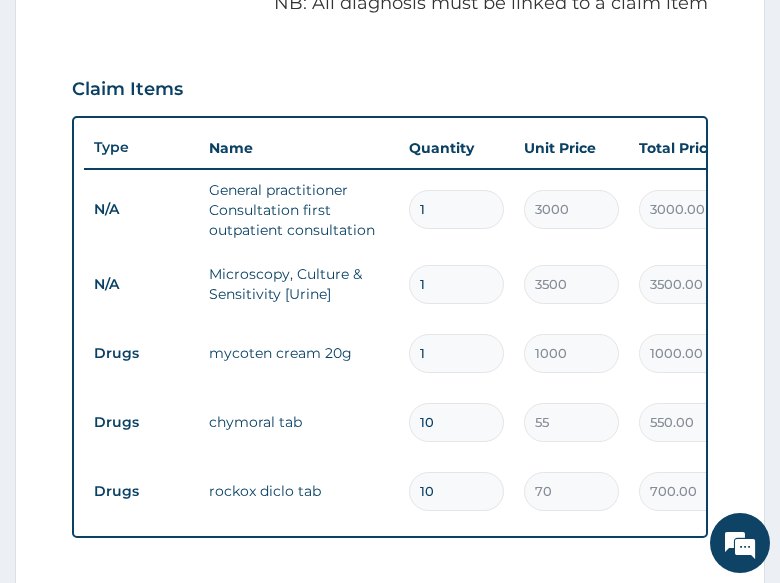 scroll, scrollTop: 0, scrollLeft: 368, axis: horizontal 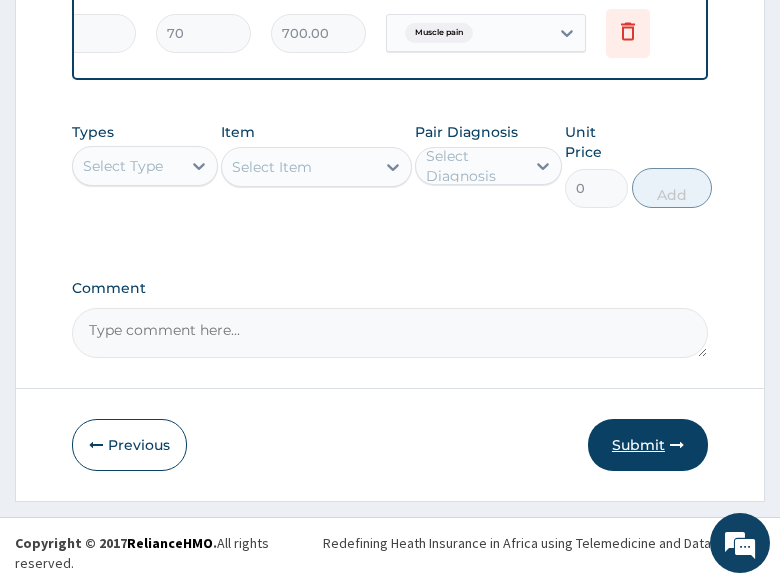 type on "1" 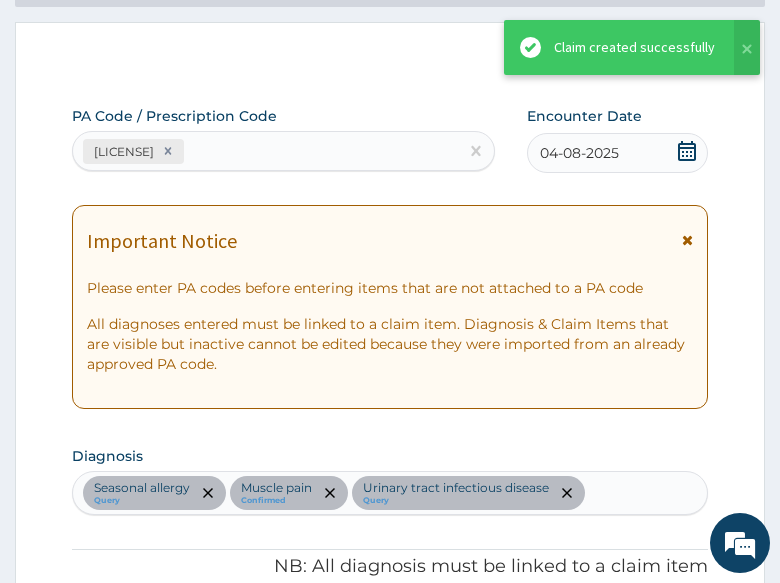 scroll, scrollTop: 1142, scrollLeft: 0, axis: vertical 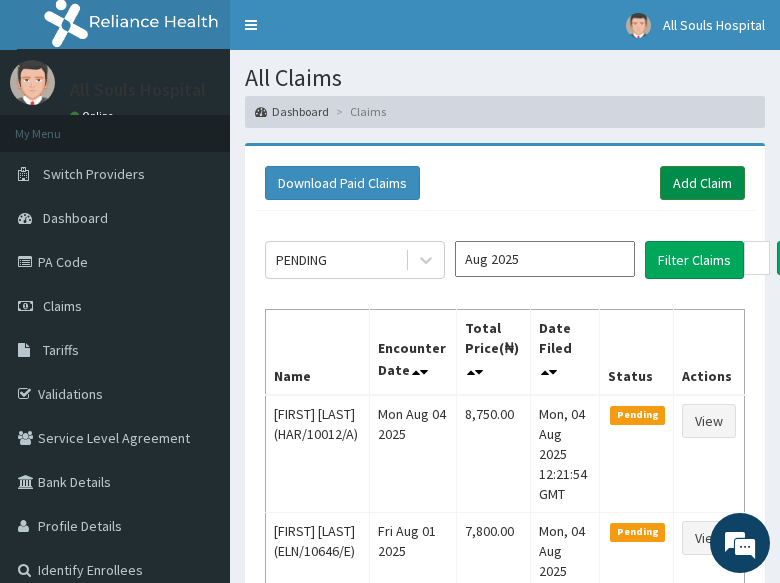 click on "Add Claim" at bounding box center [702, 183] 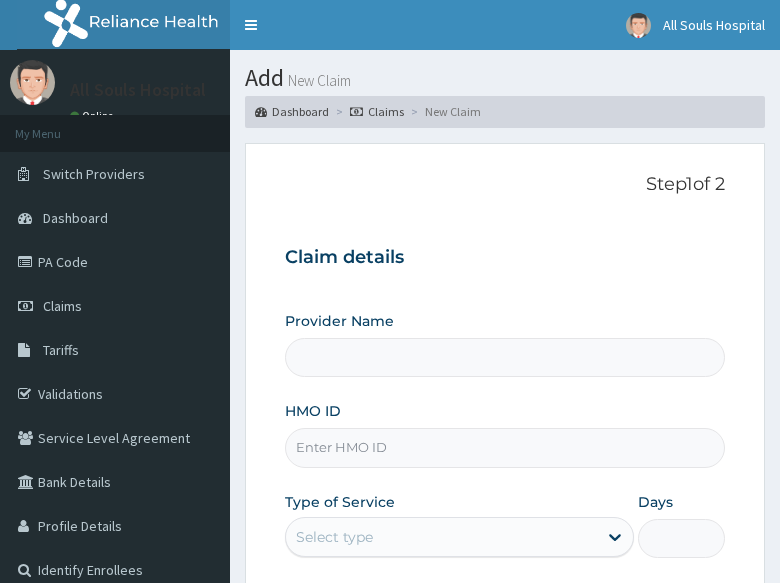 type on "All Soul's Hospital Ltd, Ajegunle" 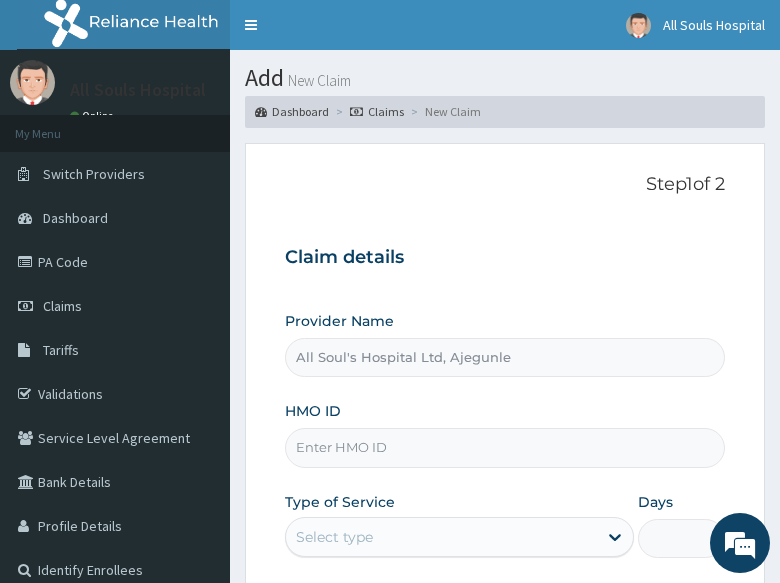 scroll, scrollTop: 0, scrollLeft: 0, axis: both 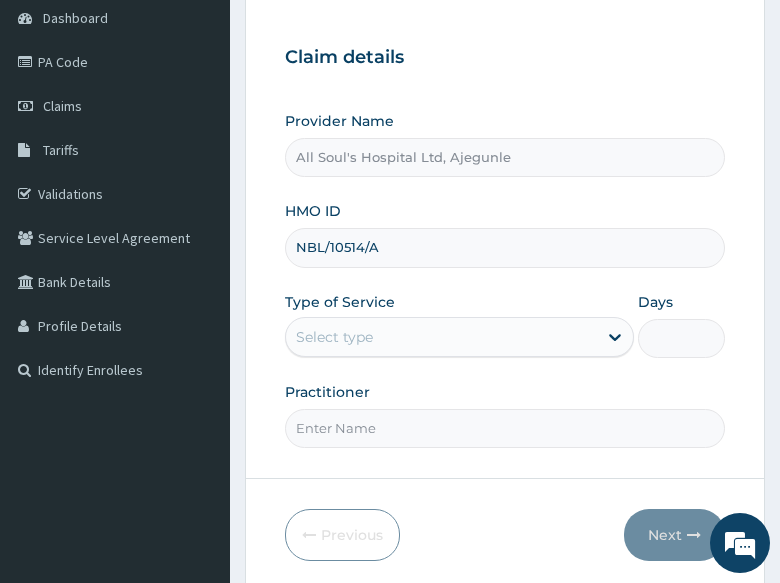 type on "NBL/10514/A" 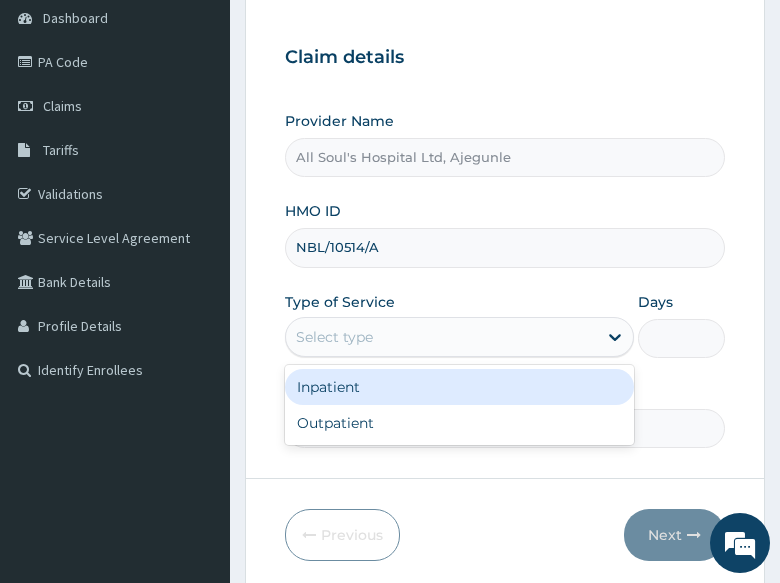 drag, startPoint x: 410, startPoint y: 332, endPoint x: 381, endPoint y: 399, distance: 73.00685 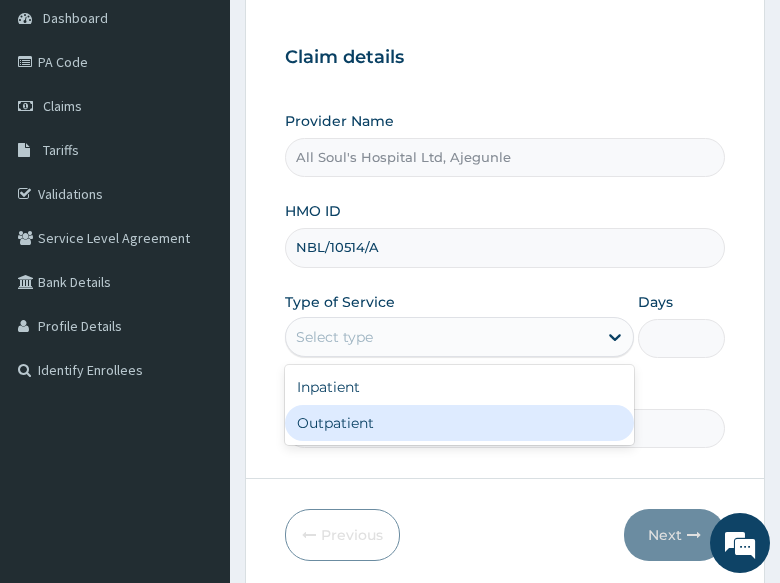 click on "Outpatient" at bounding box center [459, 423] 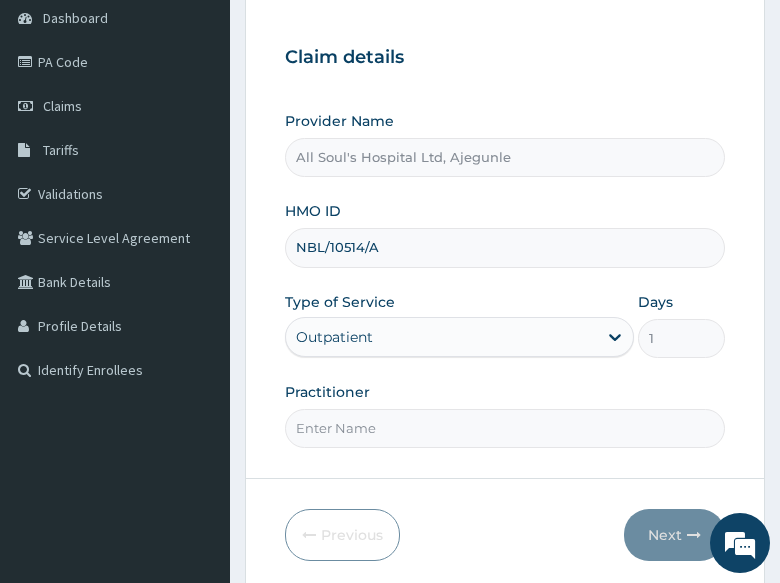 drag, startPoint x: 459, startPoint y: 435, endPoint x: 443, endPoint y: 447, distance: 20 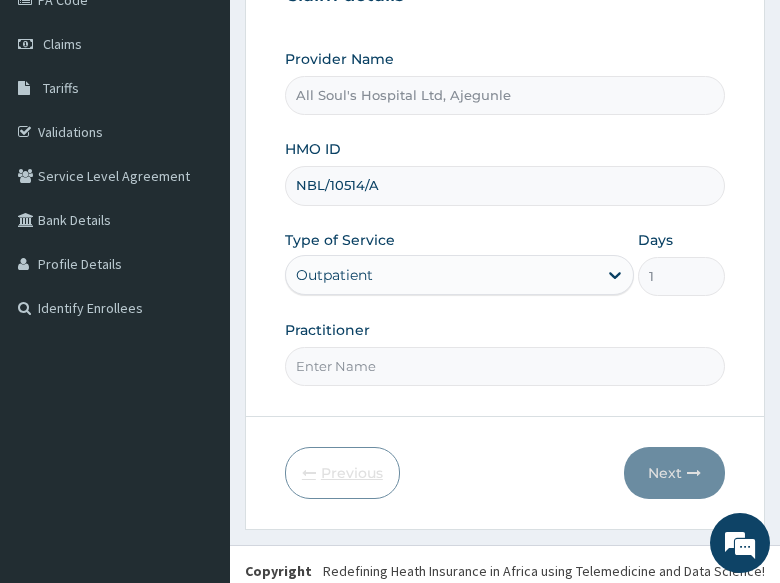 scroll, scrollTop: 295, scrollLeft: 0, axis: vertical 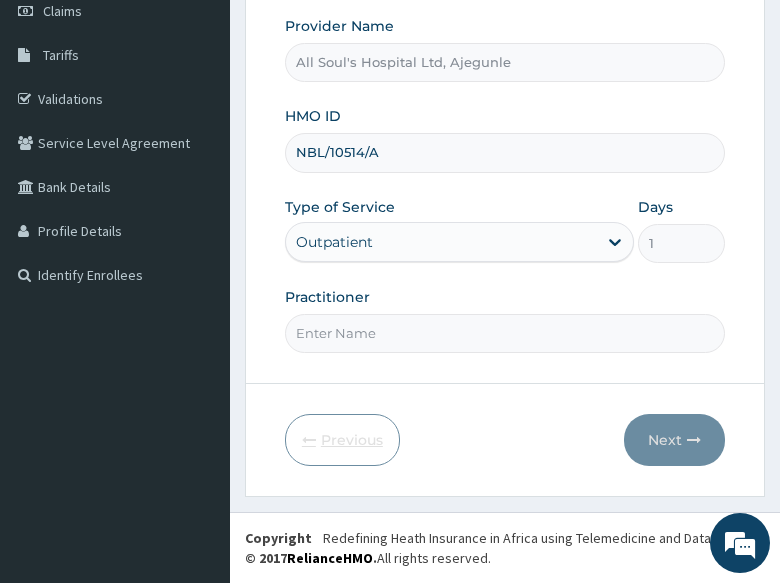 drag, startPoint x: 372, startPoint y: 337, endPoint x: 363, endPoint y: 415, distance: 78.51752 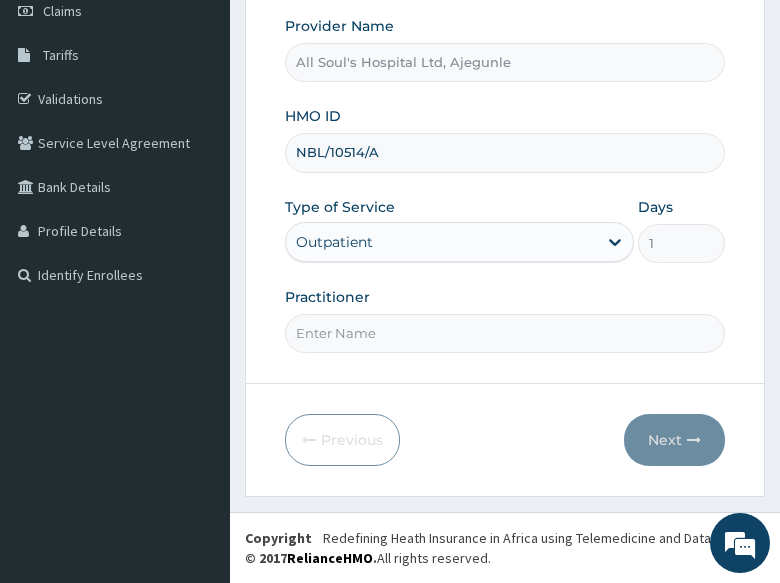 type on "Dr Segun" 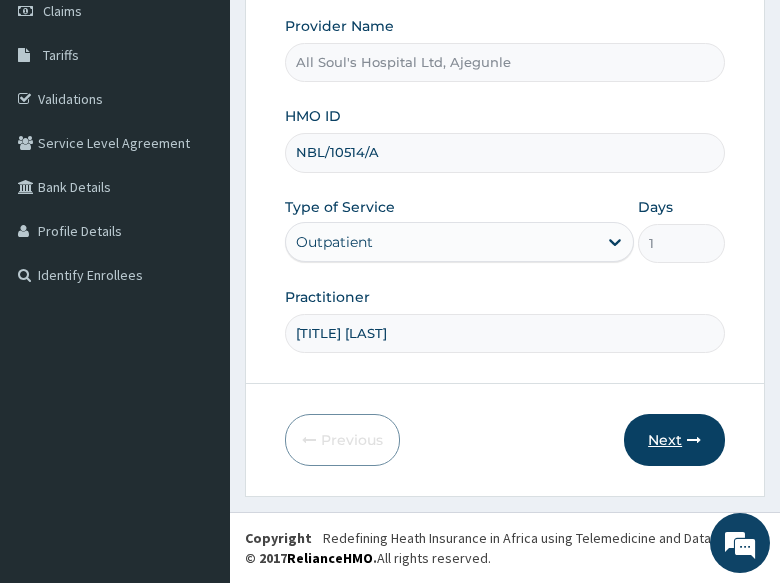 click on "Next" at bounding box center (674, 440) 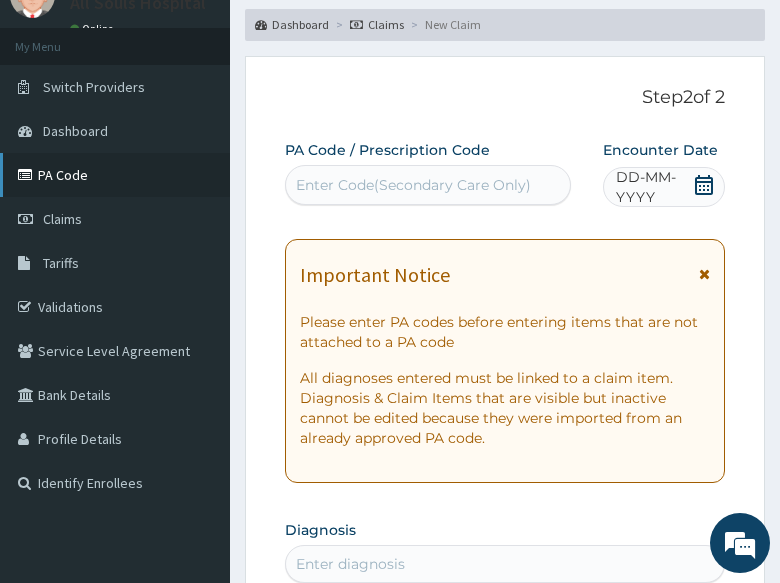 scroll, scrollTop: 0, scrollLeft: 0, axis: both 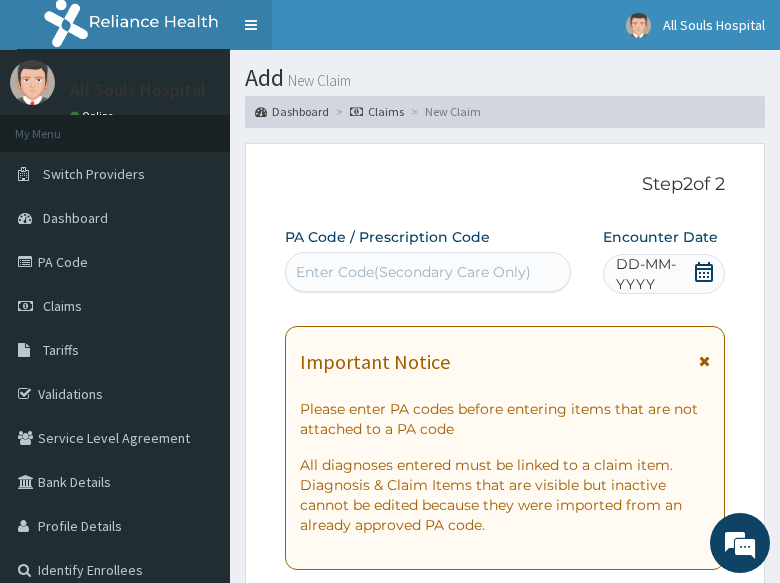 click on "Toggle navigation" at bounding box center (251, 25) 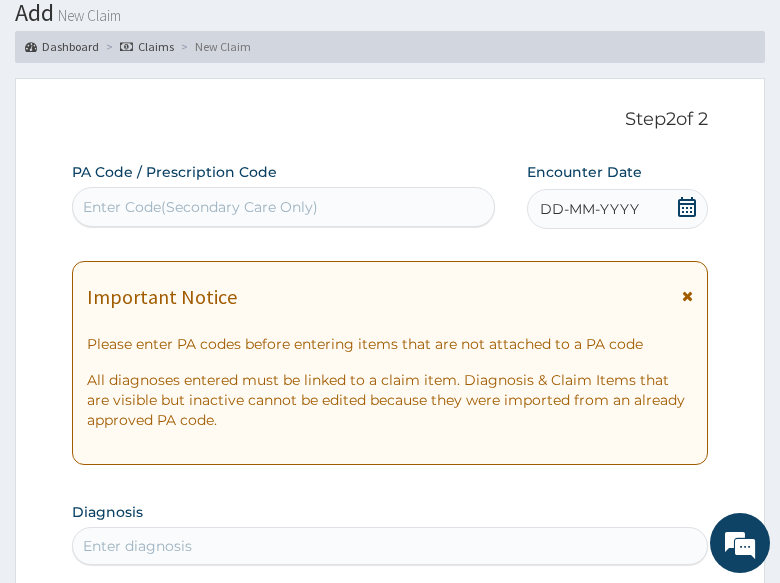 scroll, scrollTop: 100, scrollLeft: 0, axis: vertical 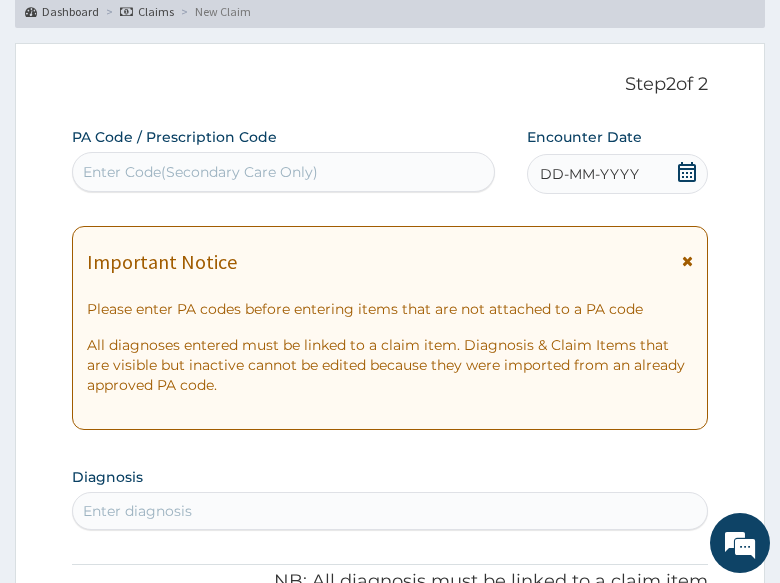click 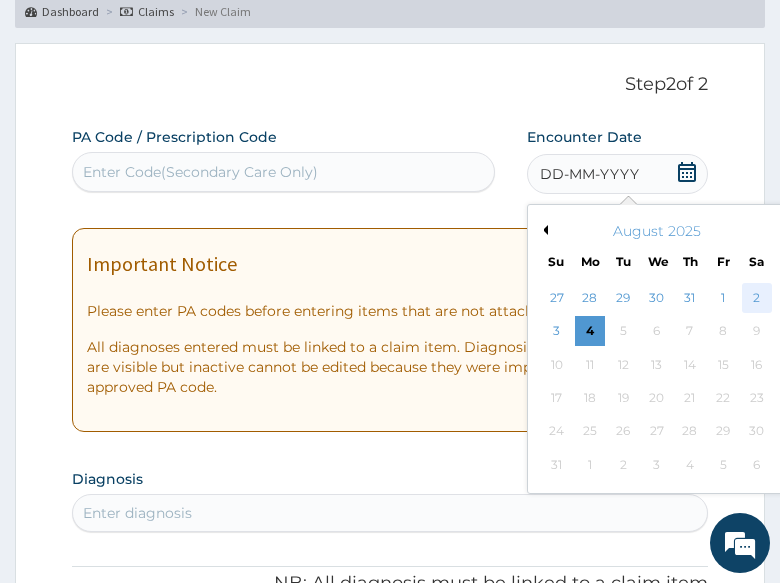 click on "2" at bounding box center [756, 298] 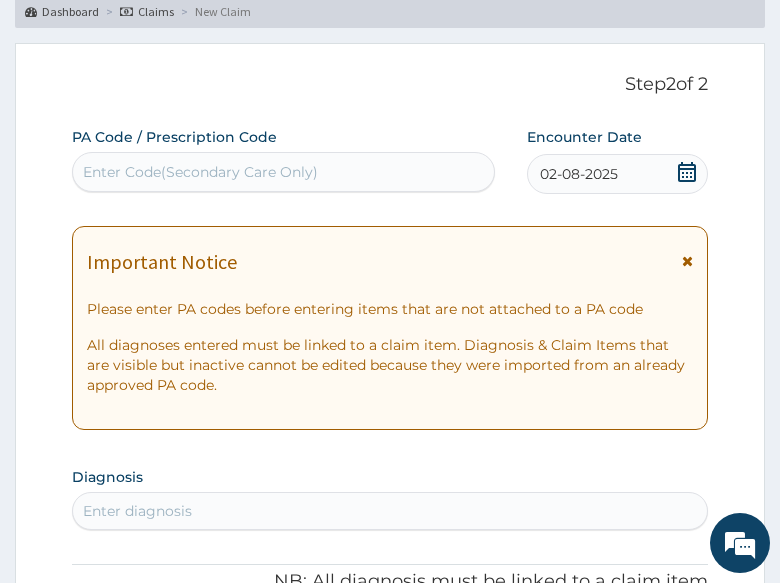 click on "Enter Code(Secondary Care Only)" at bounding box center (283, 172) 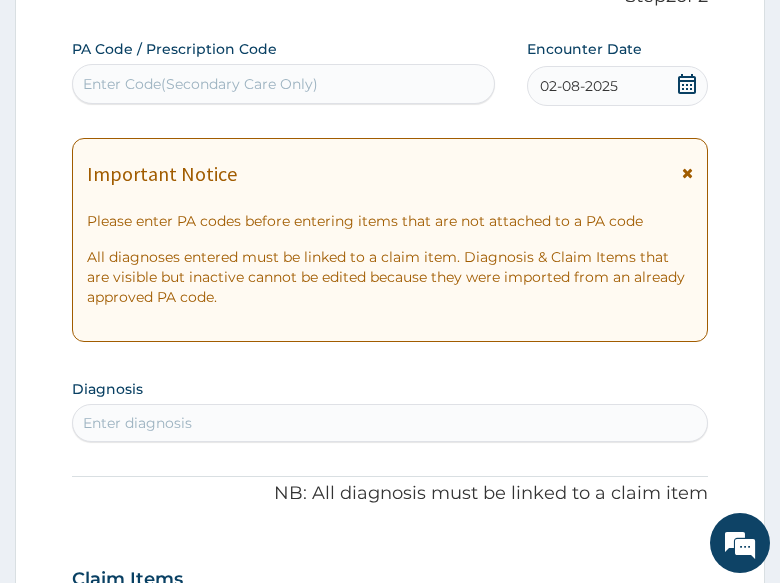 scroll, scrollTop: 400, scrollLeft: 0, axis: vertical 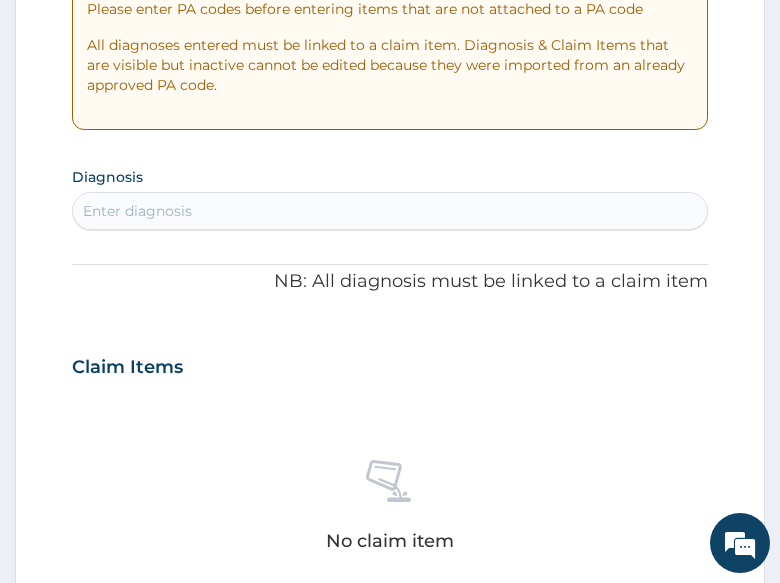 click on "Enter diagnosis" at bounding box center (390, 211) 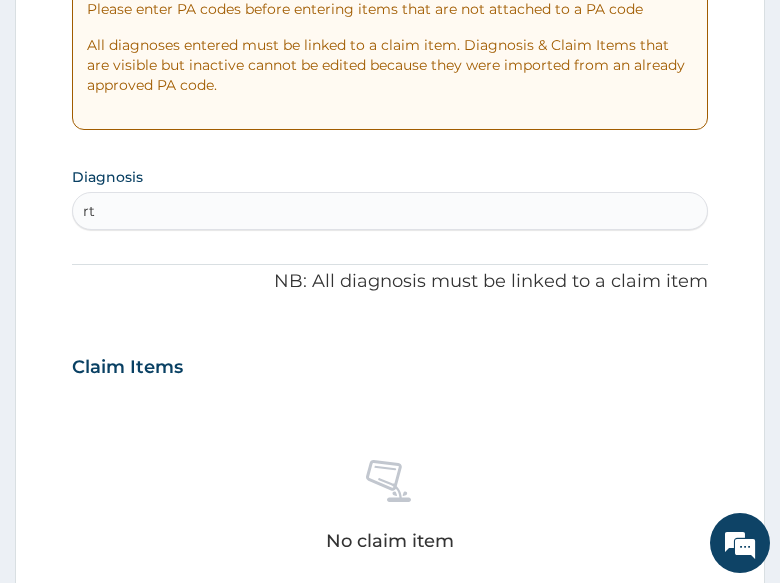 type on "rti" 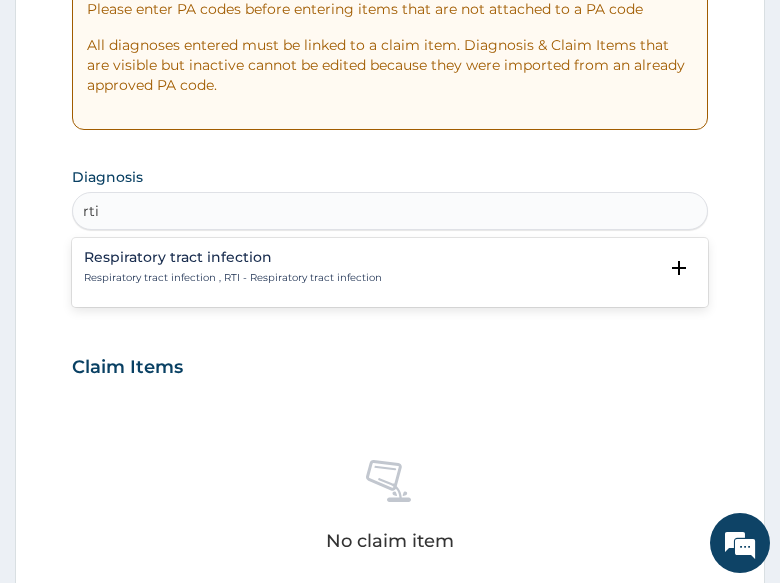click on "Respiratory tract infection" at bounding box center (233, 257) 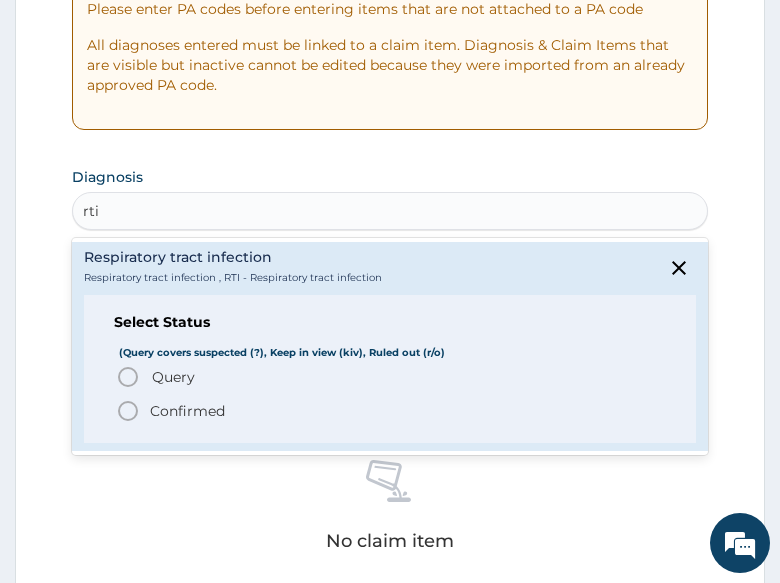 click on "Query" at bounding box center [173, 377] 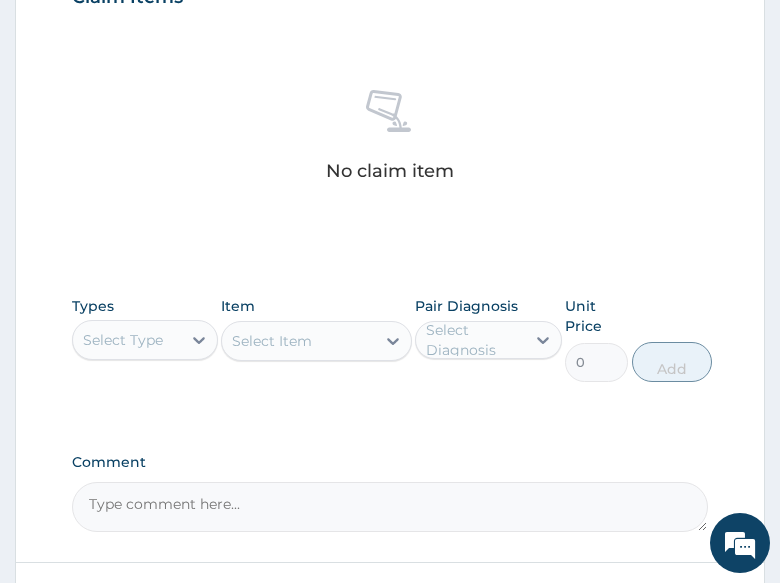 scroll, scrollTop: 800, scrollLeft: 0, axis: vertical 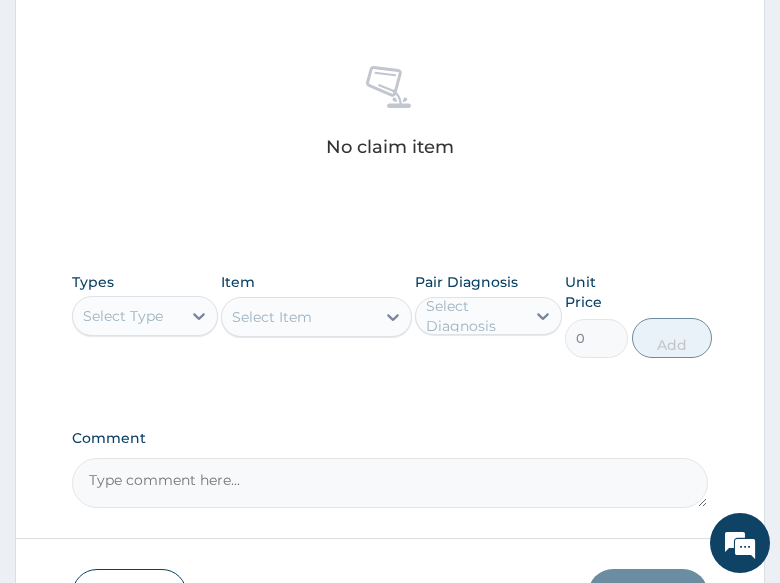 click on "Select Type" at bounding box center (123, 316) 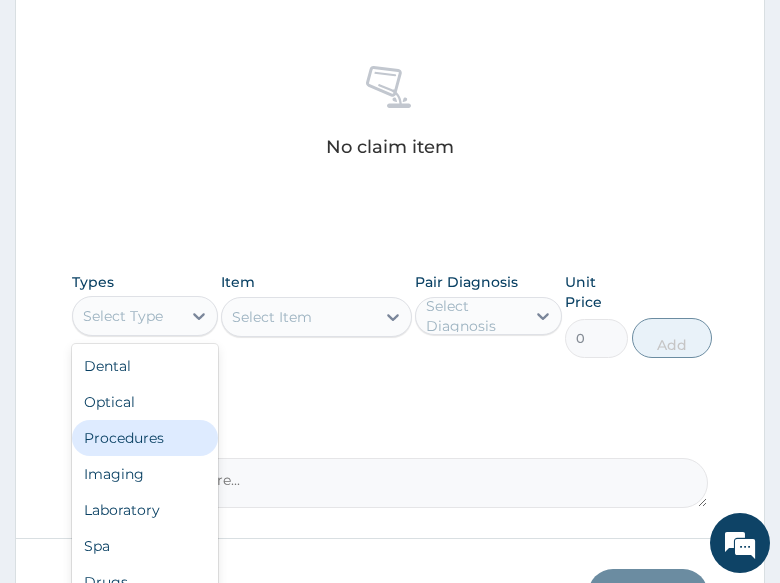 click on "Procedures" at bounding box center [145, 438] 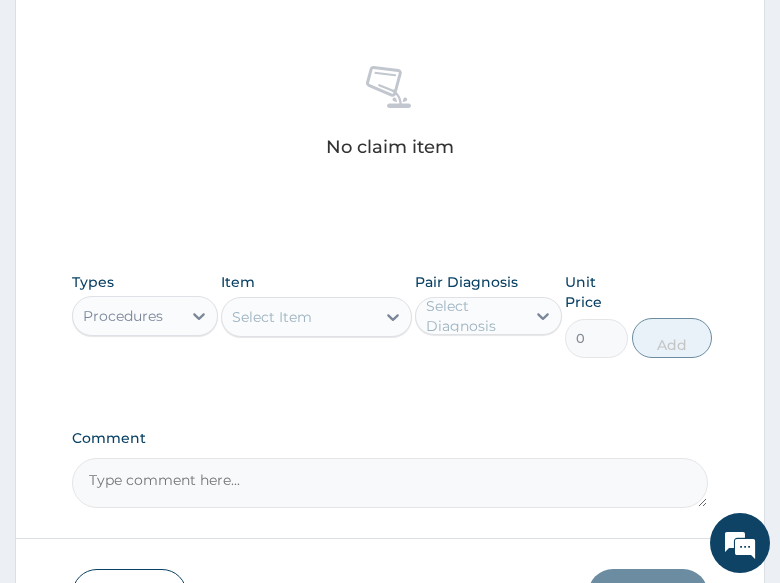 click on "Select Item" at bounding box center (272, 317) 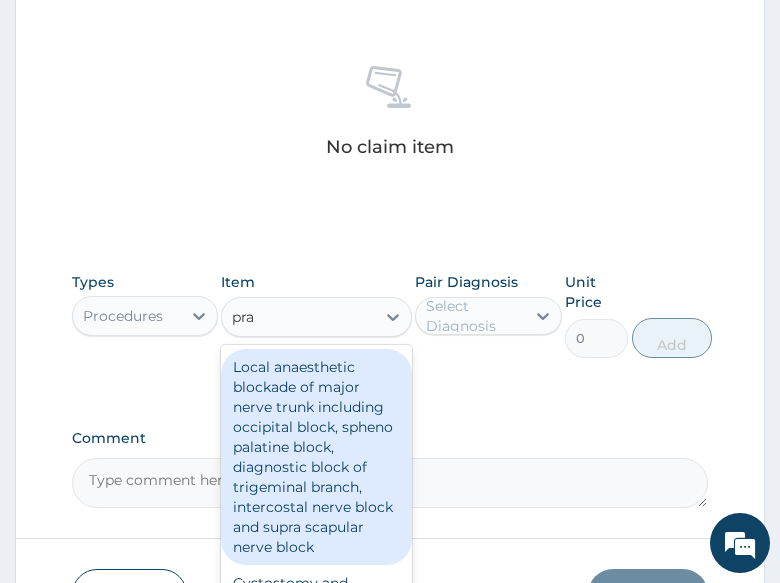 type on "prac" 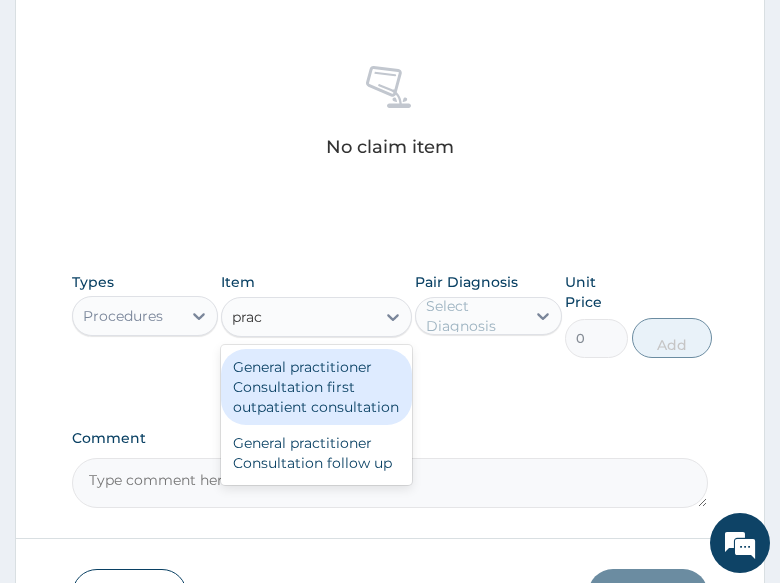 click on "General practitioner Consultation first outpatient consultation" at bounding box center (316, 387) 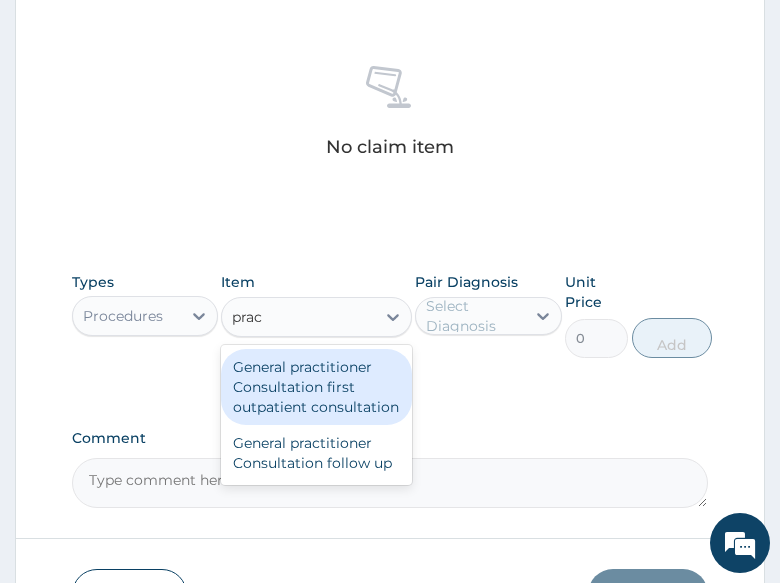 type on "3000" 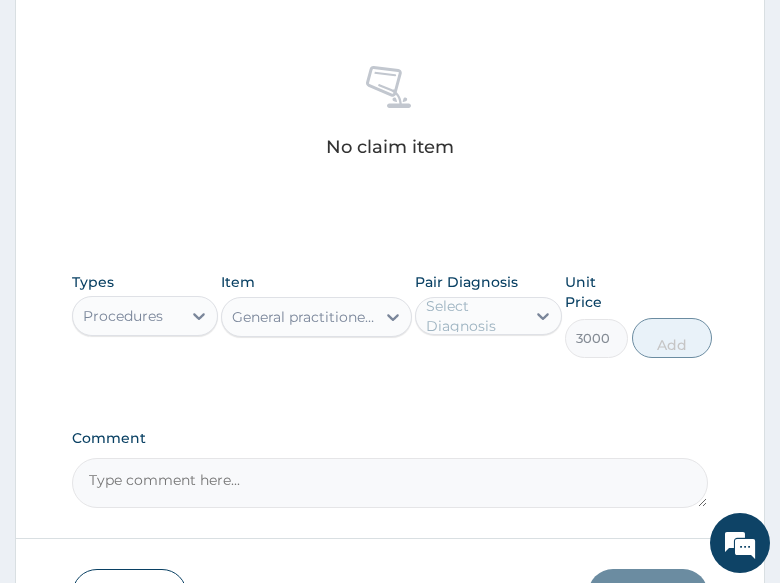 click on "PA Code / Prescription Code Enter Code(Secondary Care Only) Encounter Date 02-08-2025 Important Notice Please enter PA codes before entering items that are not attached to a PA code   All diagnoses entered must be linked to a claim item. Diagnosis & Claim Items that are visible but inactive cannot be edited because they were imported from an already approved PA code. Diagnosis Respiratory tract infection Query NB: All diagnosis must be linked to a claim item Claim Items No claim item Types Procedures Item option General practitioner Consultation first outpatient consultation, selected.   Select is focused ,type to refine list, press Down to open the menu,  General practitioner Consultation first outpatient consultation Pair Diagnosis Select Diagnosis Unit Price 3000 Add Comment" at bounding box center (390, -33) 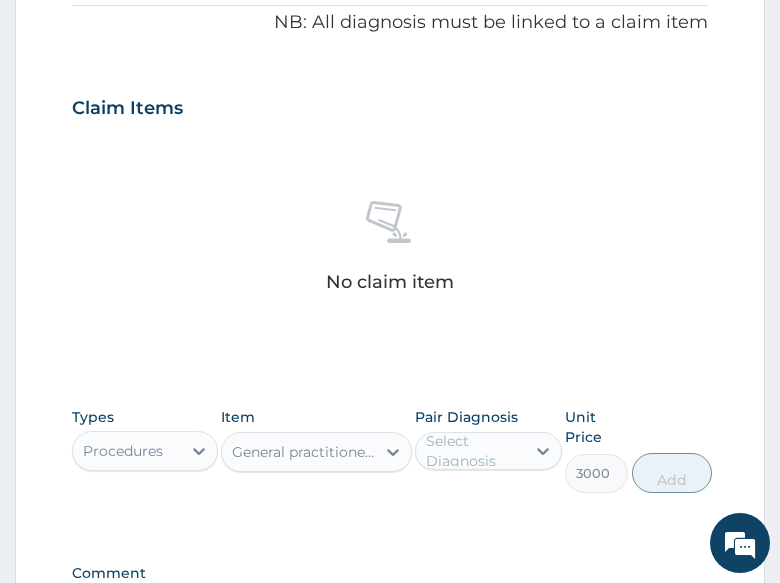 scroll, scrollTop: 700, scrollLeft: 0, axis: vertical 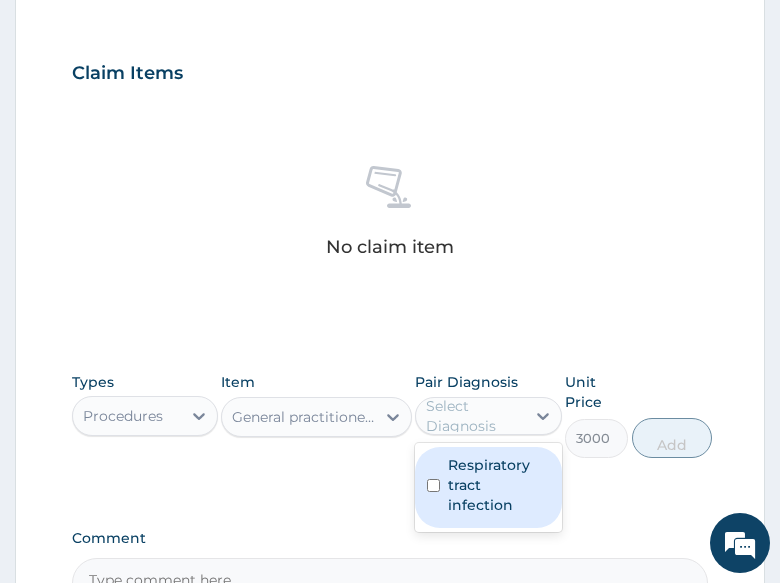 click on "Select Diagnosis" at bounding box center (474, 416) 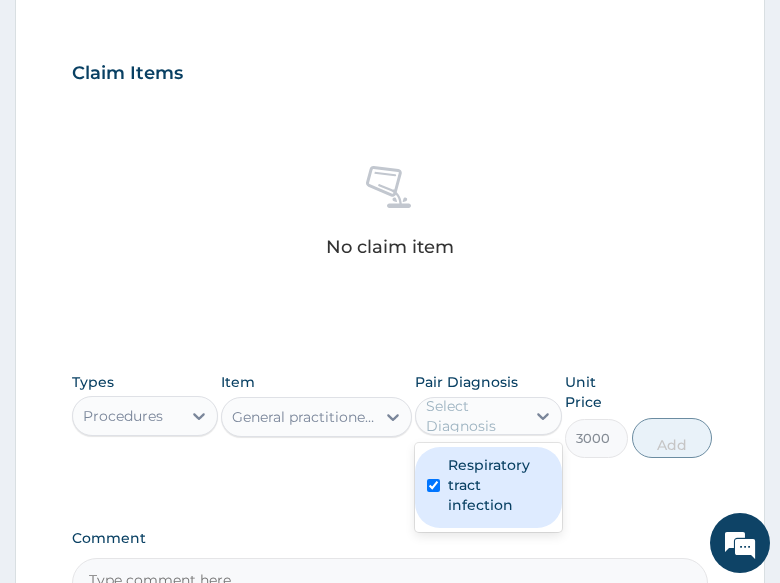 checkbox on "true" 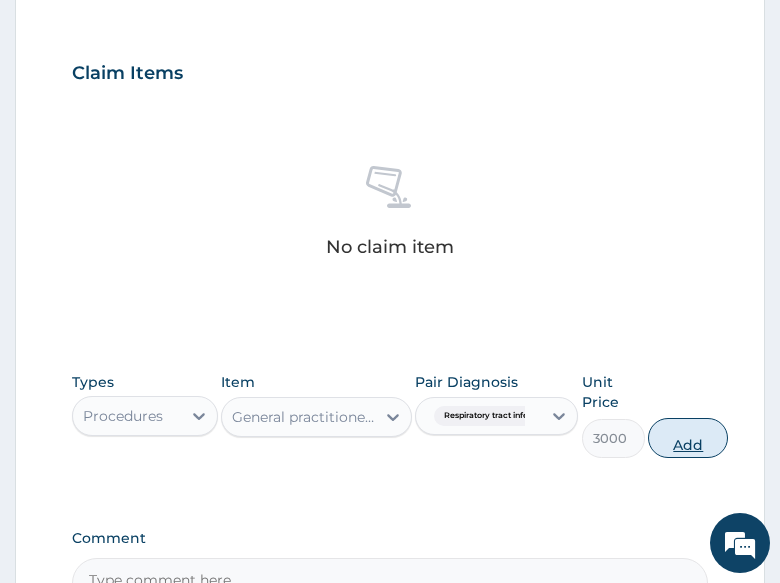click on "Add" at bounding box center (688, 438) 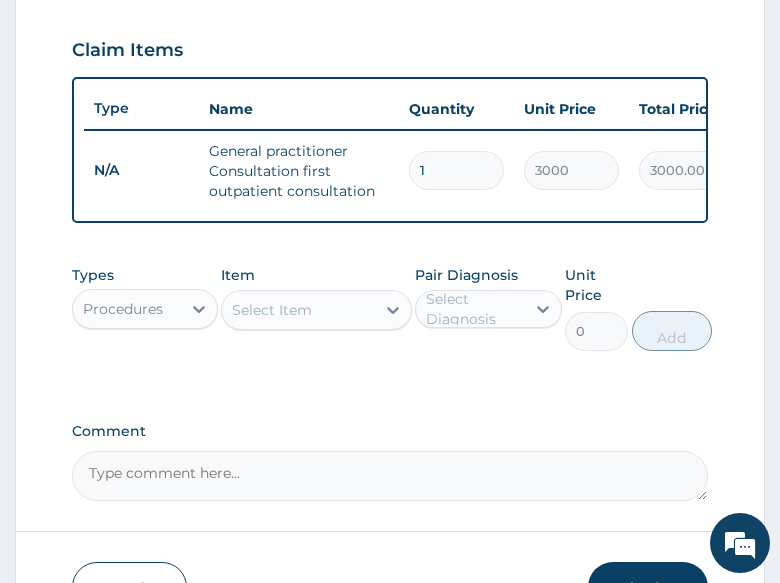 scroll, scrollTop: 800, scrollLeft: 0, axis: vertical 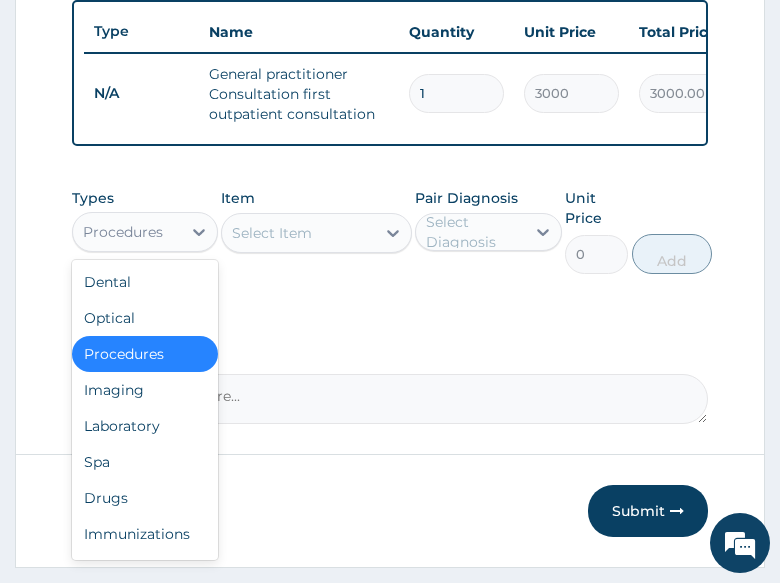 click on "Procedures" at bounding box center (123, 232) 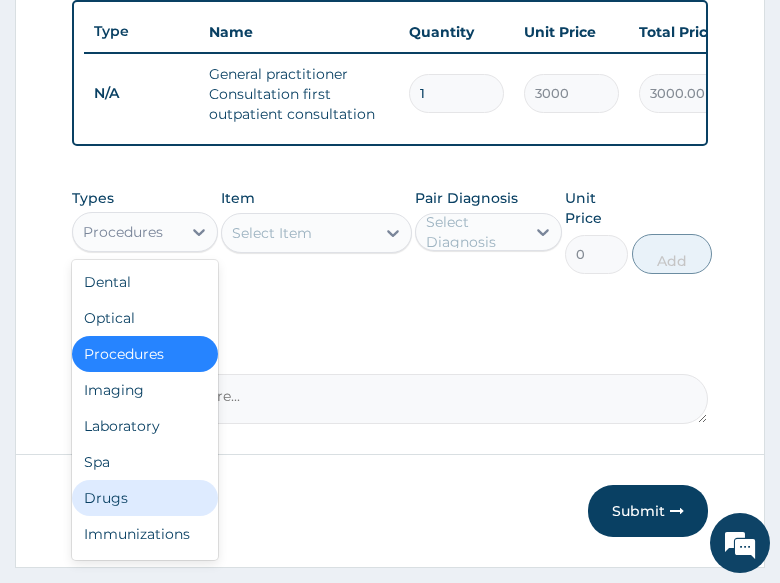 click on "Drugs" at bounding box center [145, 498] 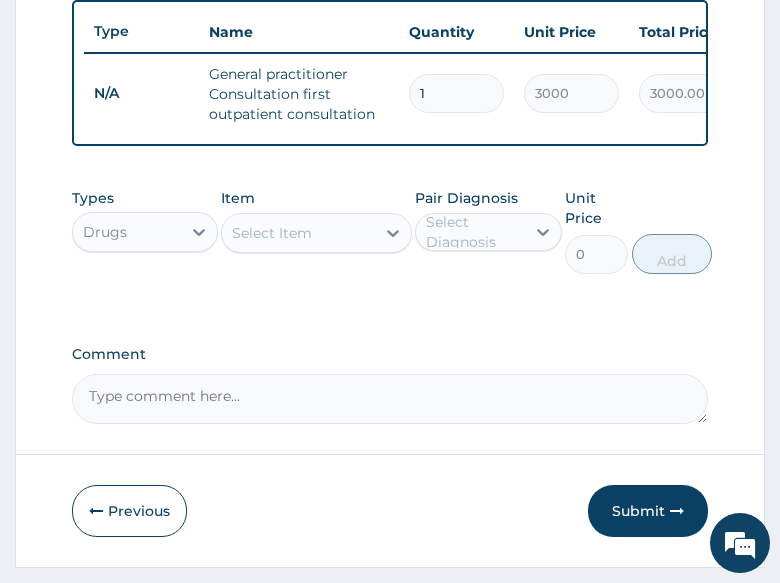 click on "Select Item" at bounding box center (272, 233) 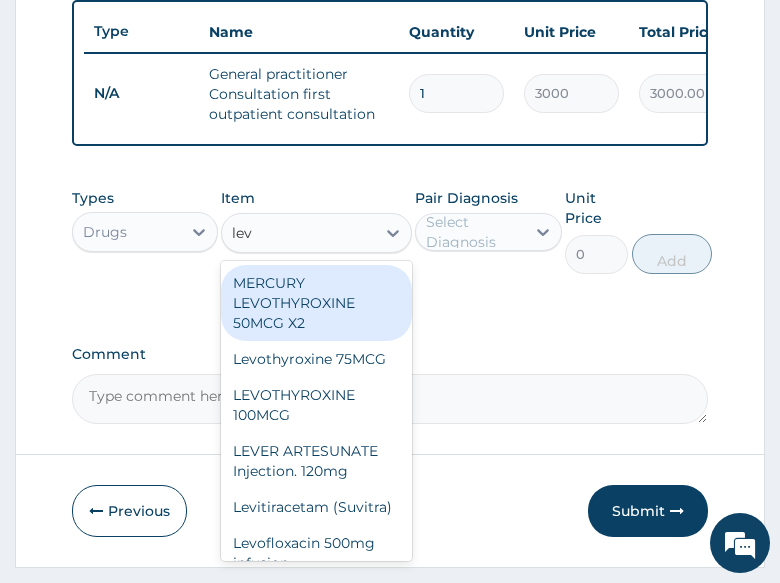 type on "levo" 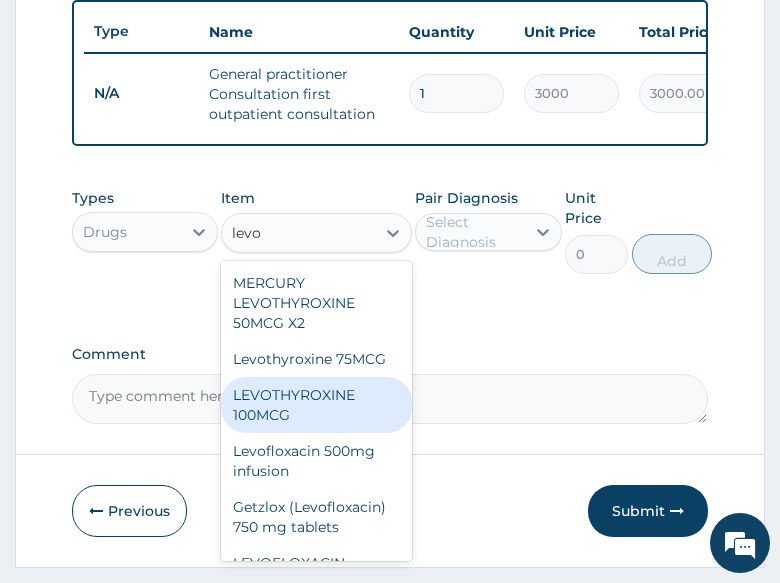 scroll, scrollTop: 44, scrollLeft: 0, axis: vertical 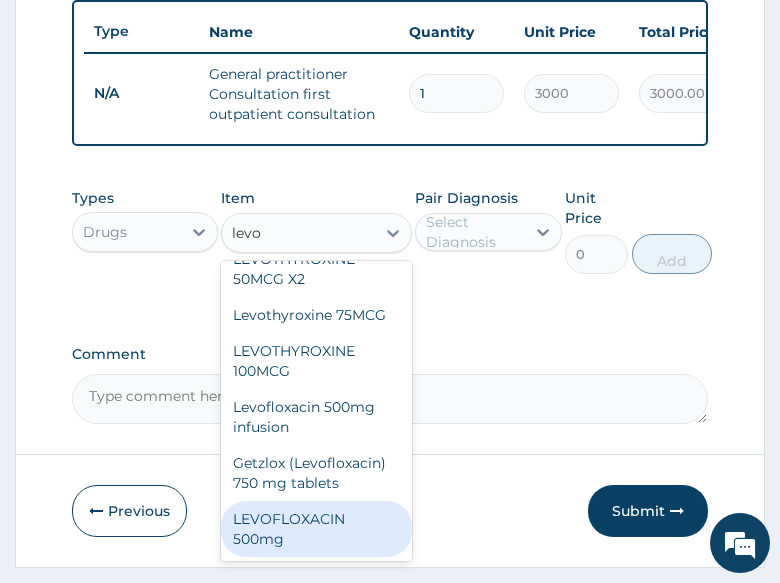 click on "LEVOFLOXACIN 500mg" at bounding box center (316, 529) 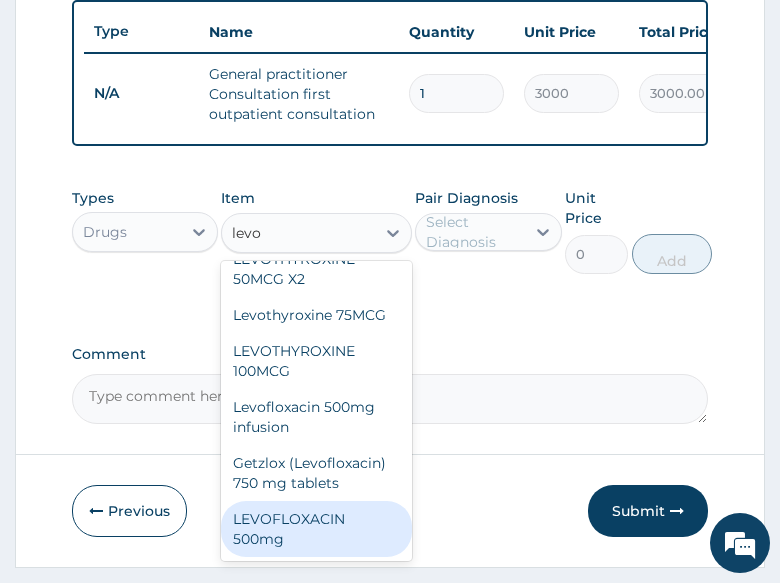 type 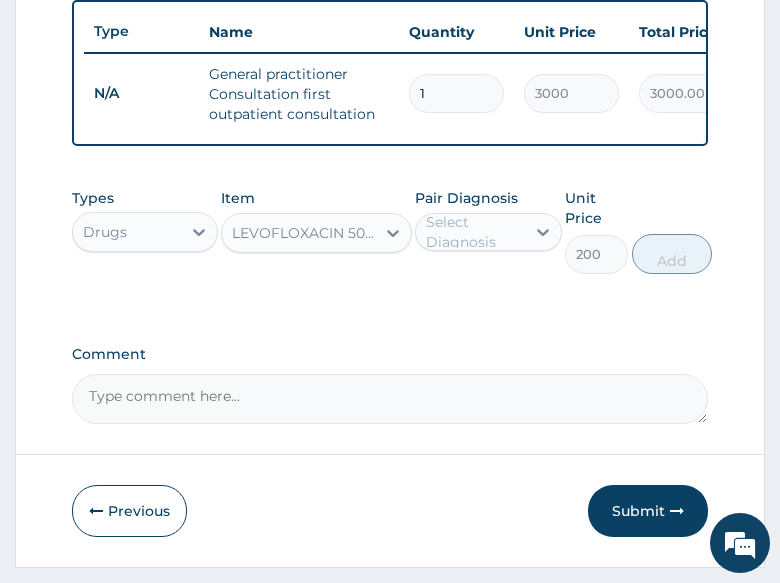 click on "Select Diagnosis" at bounding box center (474, 232) 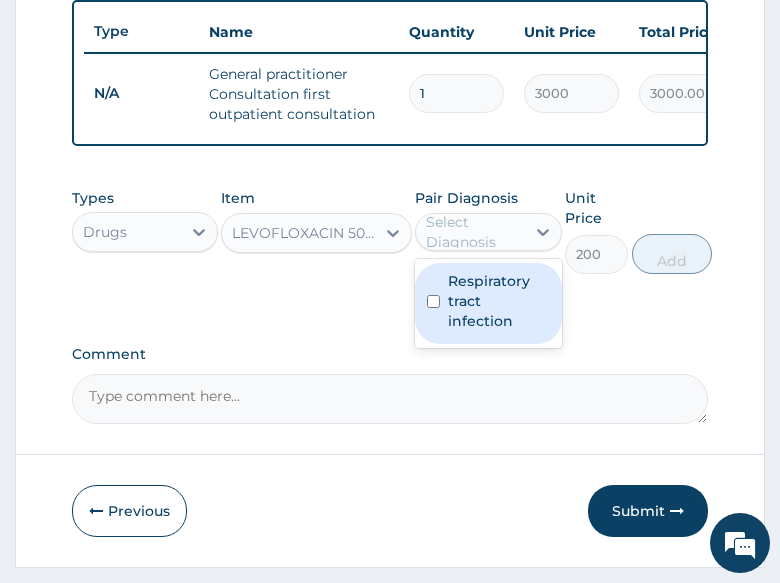 click on "Respiratory tract infection" at bounding box center (498, 301) 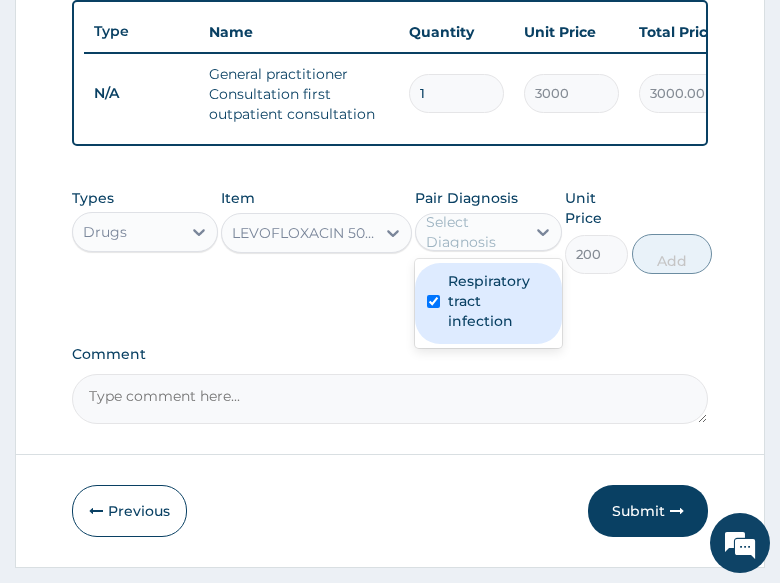 checkbox on "true" 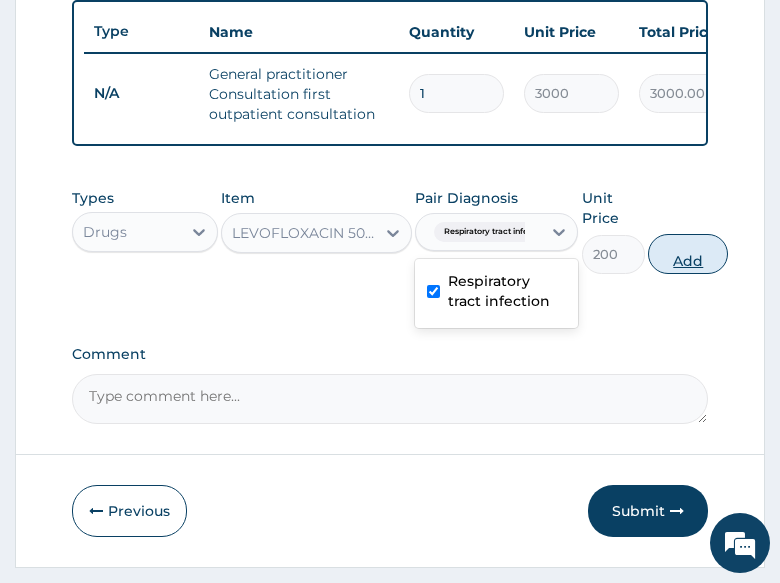 click on "Add" at bounding box center (688, 254) 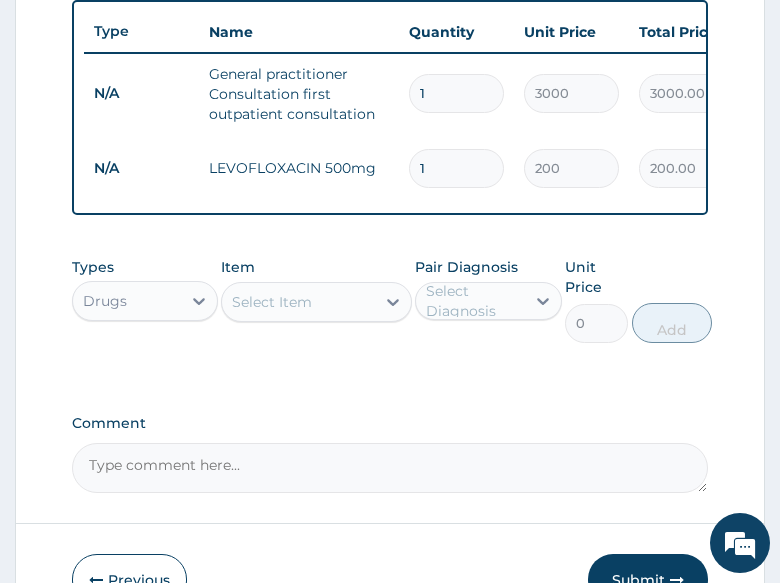 click on "PA Code / Prescription Code Enter Code(Secondary Care Only) Encounter Date 02-08-2025 Important Notice Please enter PA codes before entering items that are not attached to a PA code   All diagnoses entered must be linked to a claim item. Diagnosis & Claim Items that are visible but inactive cannot be edited because they were imported from an already approved PA code. Diagnosis Respiratory tract infection Query NB: All diagnosis must be linked to a claim item Claim Items Type Name Quantity Unit Price Total Price Pair Diagnosis Actions N/A General practitioner Consultation first outpatient consultation 1 3000 3000.00 Respiratory tract infection Delete N/A LEVOFLOXACIN 500mg 1 200 200.00 Respiratory tract infection Delete Types Drugs Item Select Item Pair Diagnosis Select Diagnosis Unit Price 0 Add Comment" at bounding box center [390, -40] 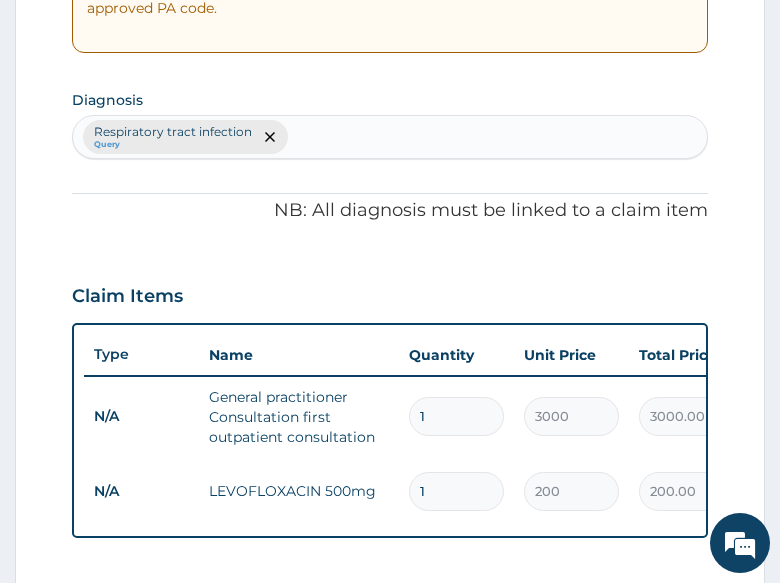 scroll, scrollTop: 400, scrollLeft: 0, axis: vertical 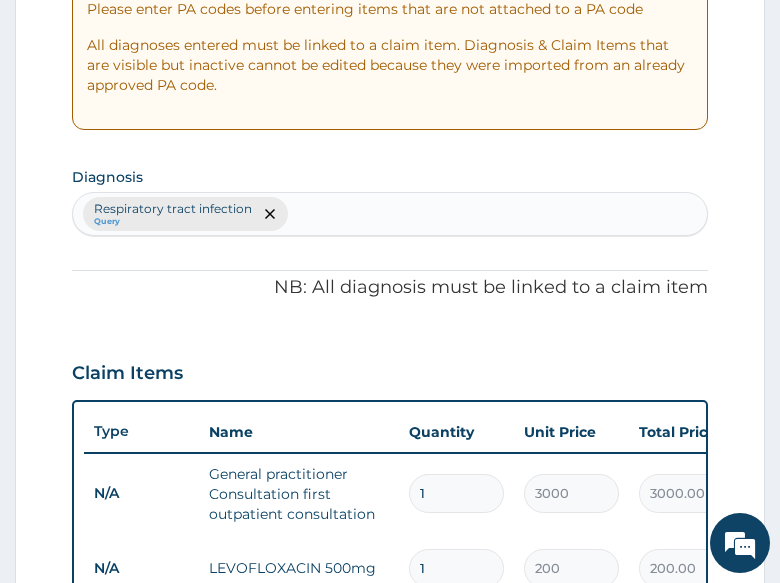 click on "Respiratory tract infection Query" at bounding box center (390, 214) 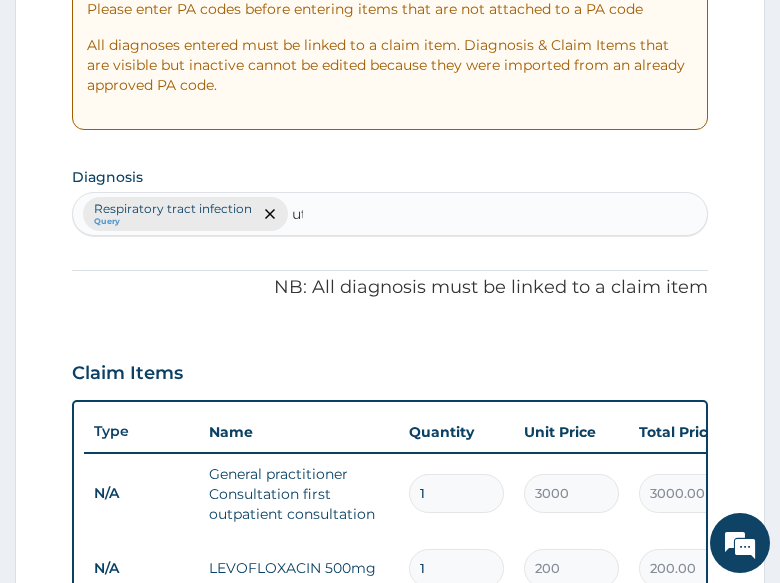 type on "uti" 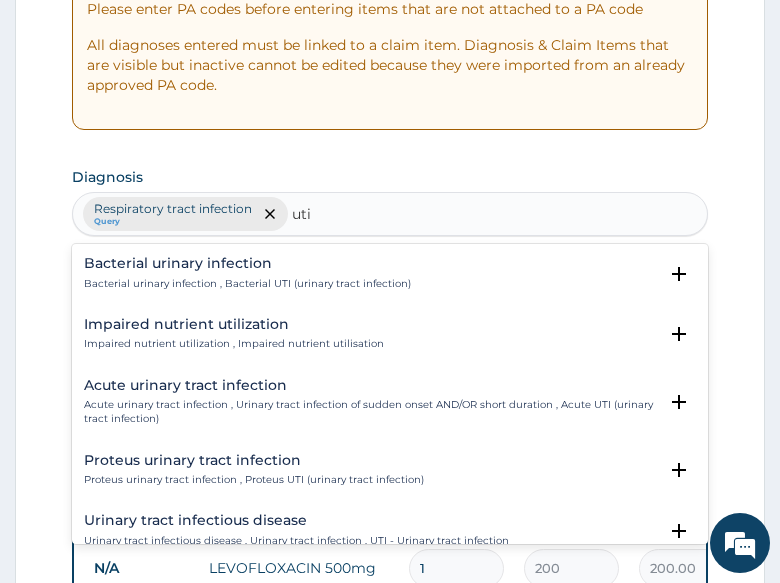 scroll, scrollTop: 100, scrollLeft: 0, axis: vertical 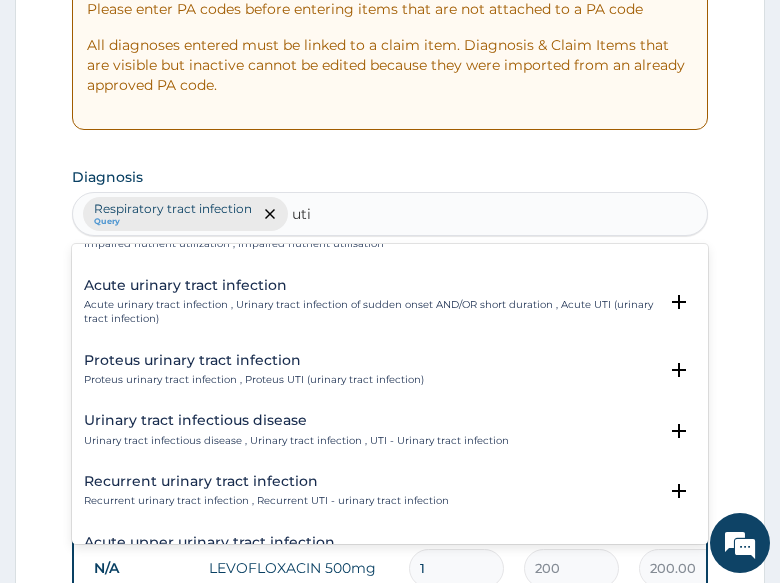 click on "Urinary tract infectious disease" at bounding box center (296, 420) 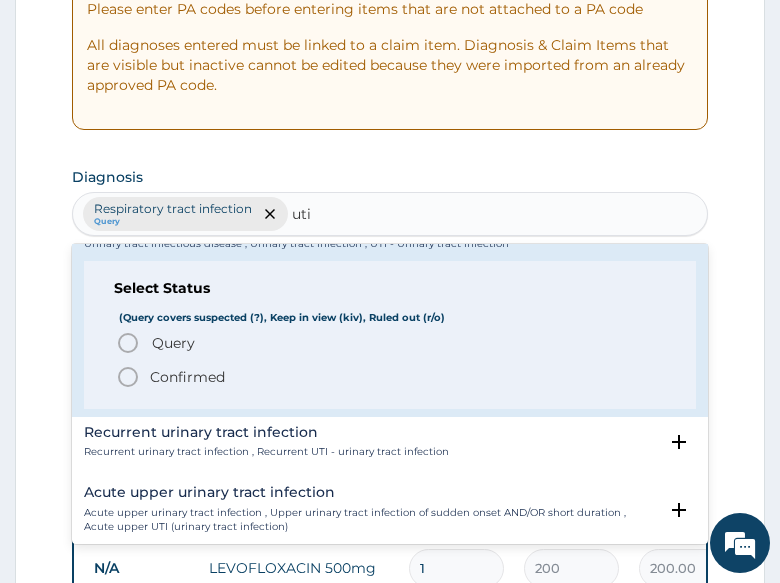 scroll, scrollTop: 300, scrollLeft: 0, axis: vertical 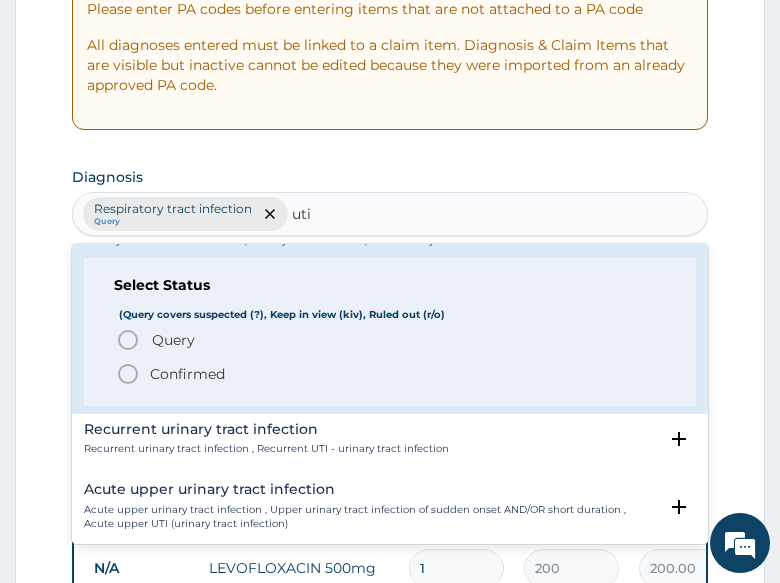 click on "Query" at bounding box center [173, 340] 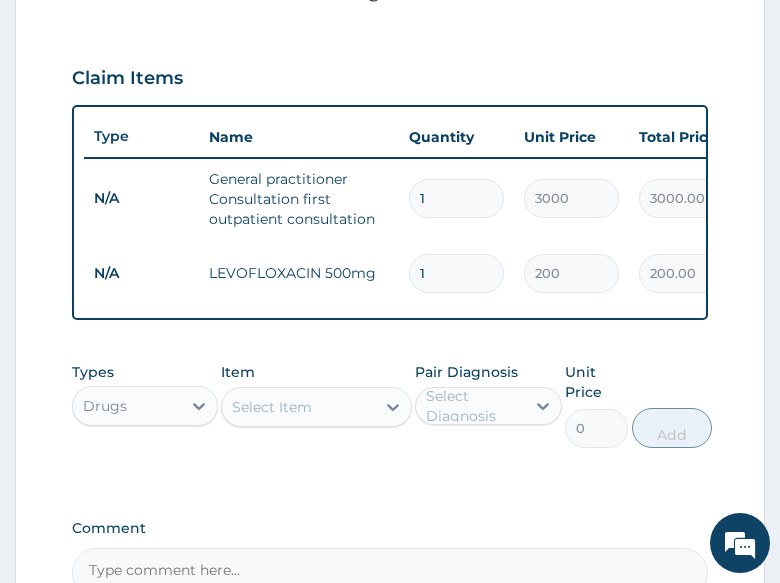 scroll, scrollTop: 700, scrollLeft: 0, axis: vertical 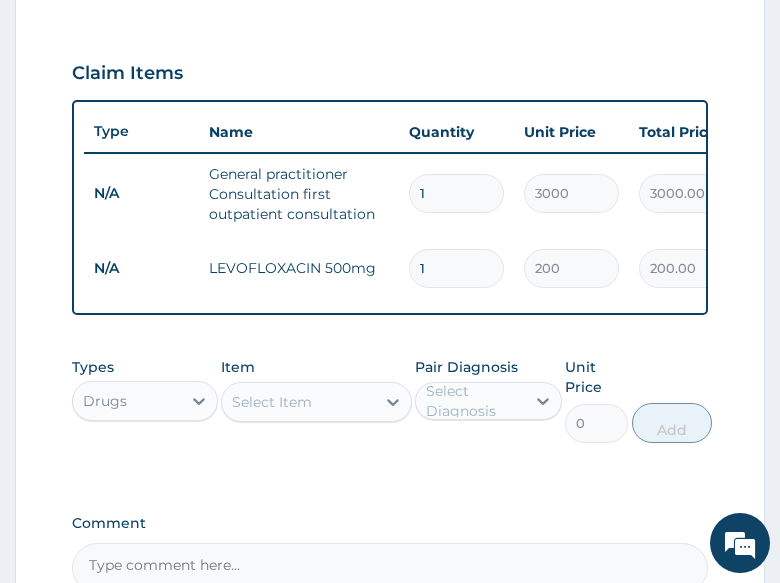 click on "Type Name Quantity Unit Price Total Price Pair Diagnosis Actions N/A General practitioner Consultation first outpatient consultation 1 3000 3000.00 Respiratory tract infection Delete N/A LEVOFLOXACIN 500mg 1 200 200.00 Respiratory tract infection Delete" at bounding box center (390, 207) 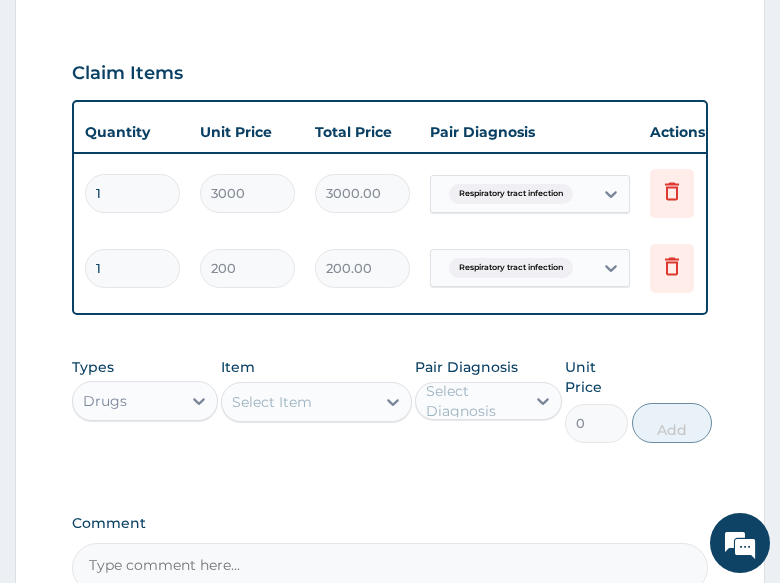 scroll, scrollTop: 0, scrollLeft: 368, axis: horizontal 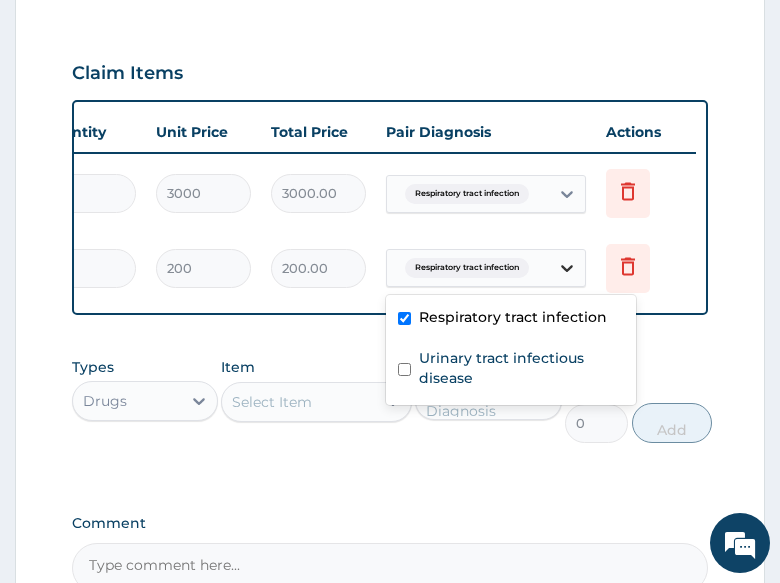 click at bounding box center (567, 268) 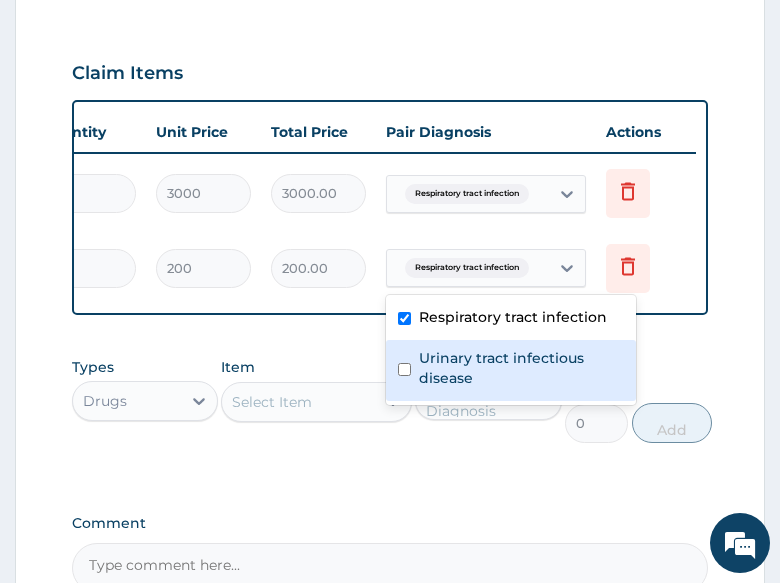 click on "Urinary tract infectious disease" at bounding box center [521, 368] 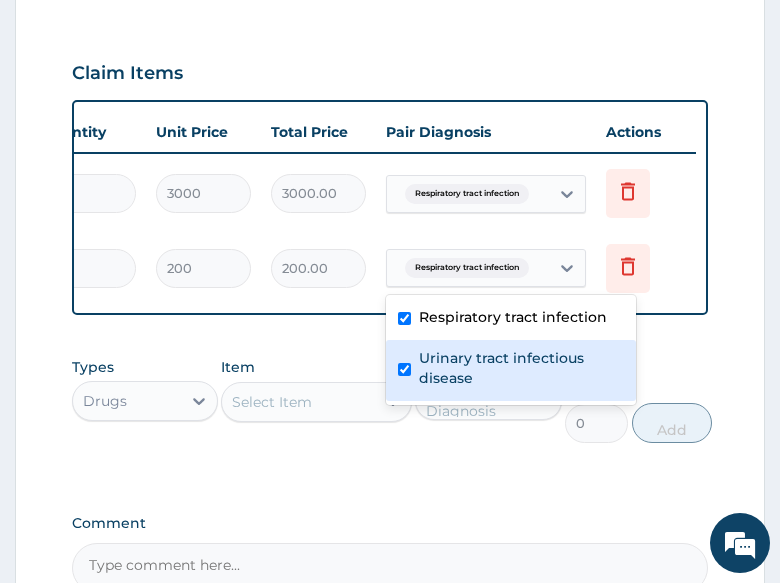checkbox on "true" 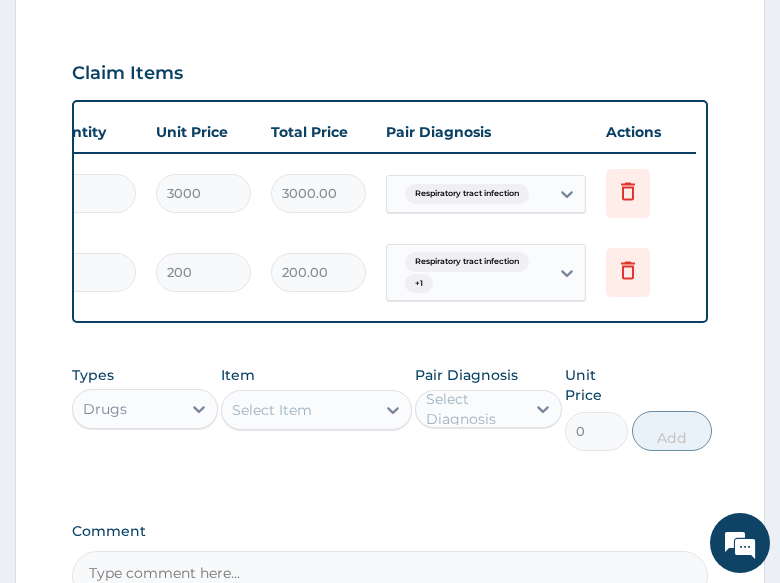 click on "Respiratory tract infection" at bounding box center (467, 262) 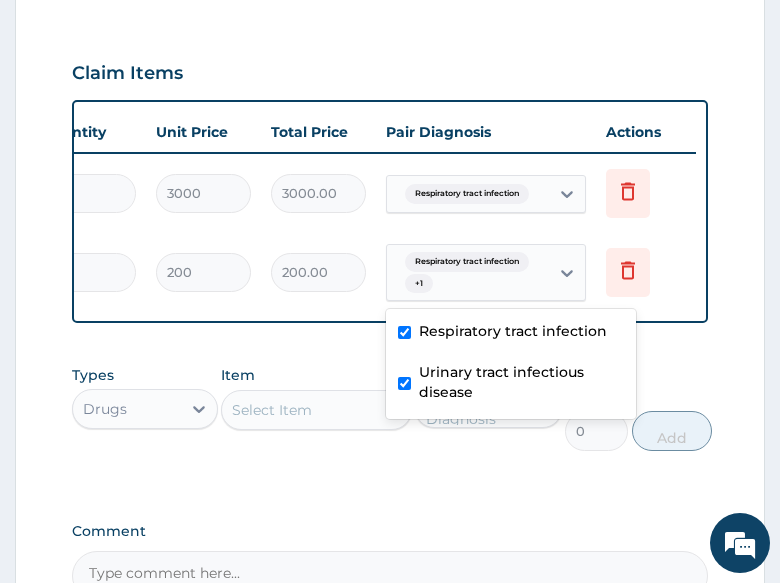 click on "Respiratory tract infection  + 1" at bounding box center (465, 273) 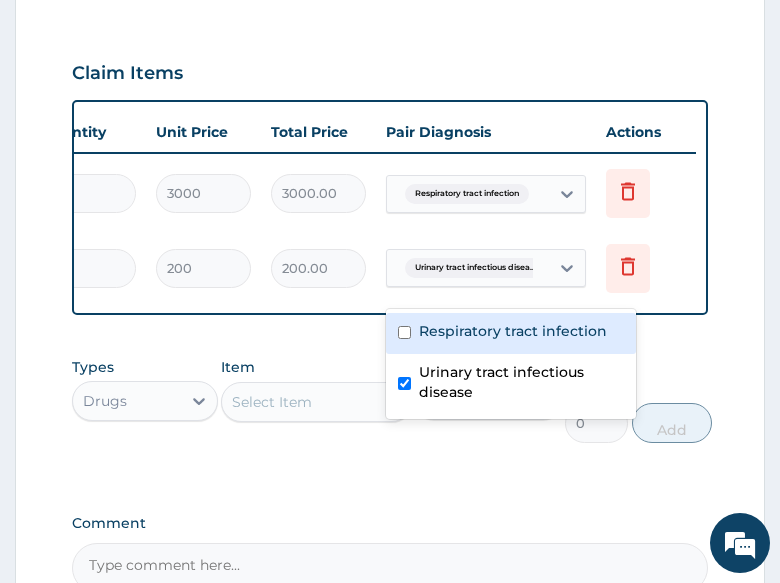 click on "Respiratory tract infection" at bounding box center [513, 331] 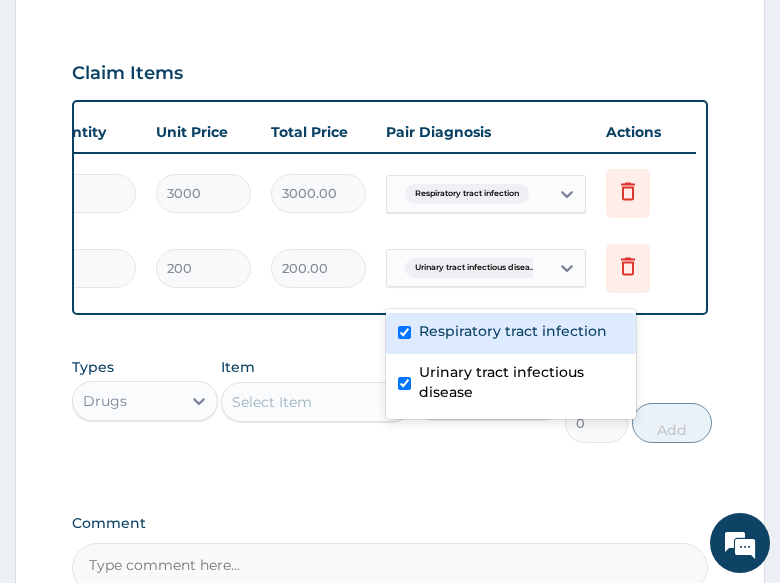 click on "Respiratory tract infection" at bounding box center [511, 333] 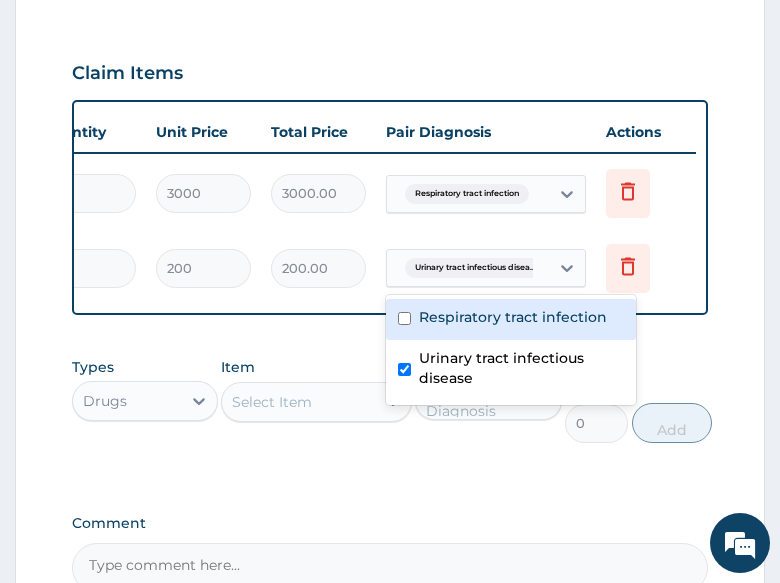 click on "Respiratory tract infection" at bounding box center [513, 317] 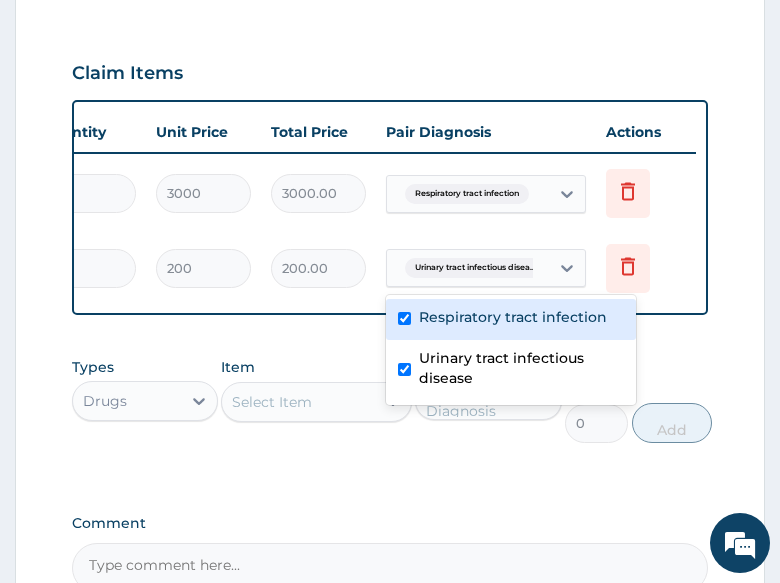 checkbox on "true" 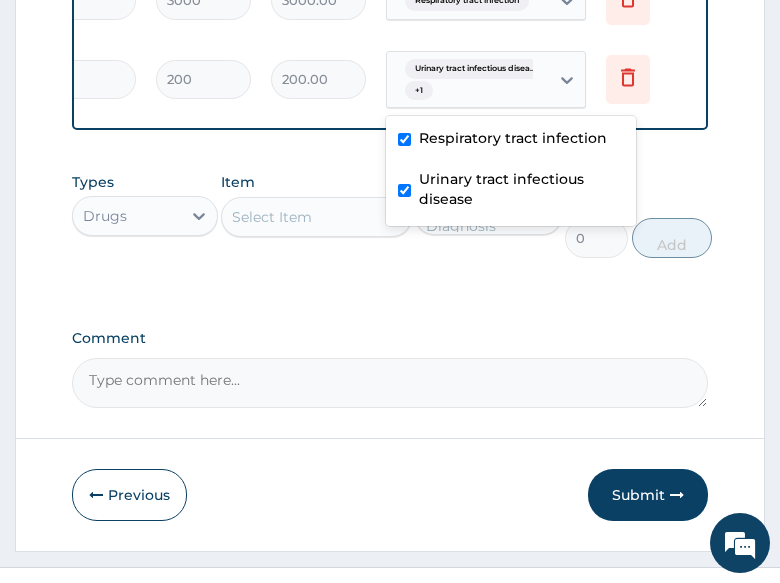 scroll, scrollTop: 900, scrollLeft: 0, axis: vertical 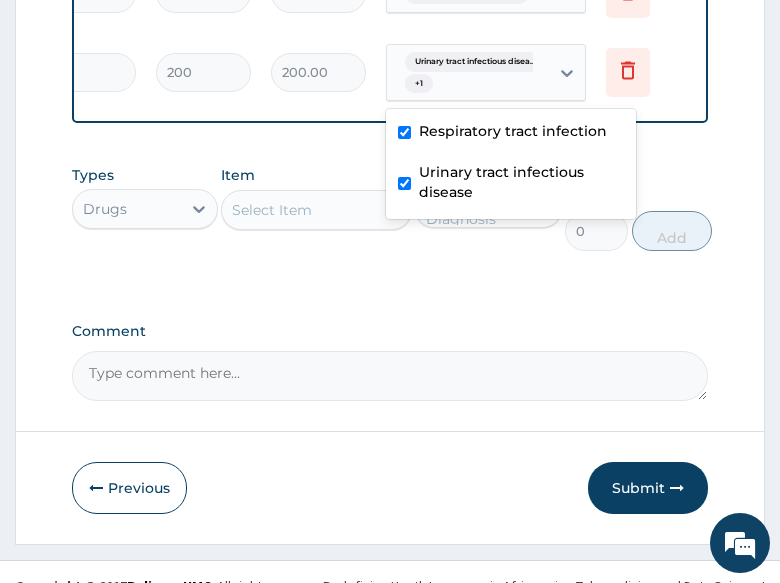 click on "Select Item" at bounding box center (272, 210) 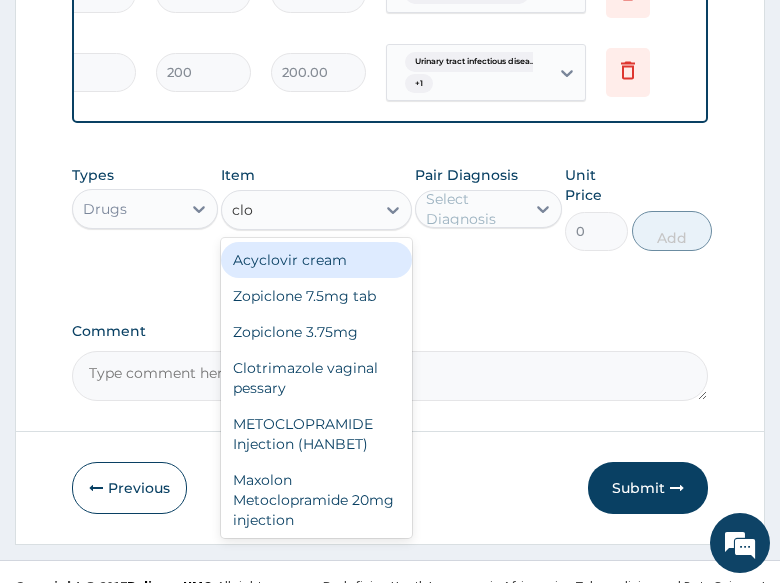 type on "clot" 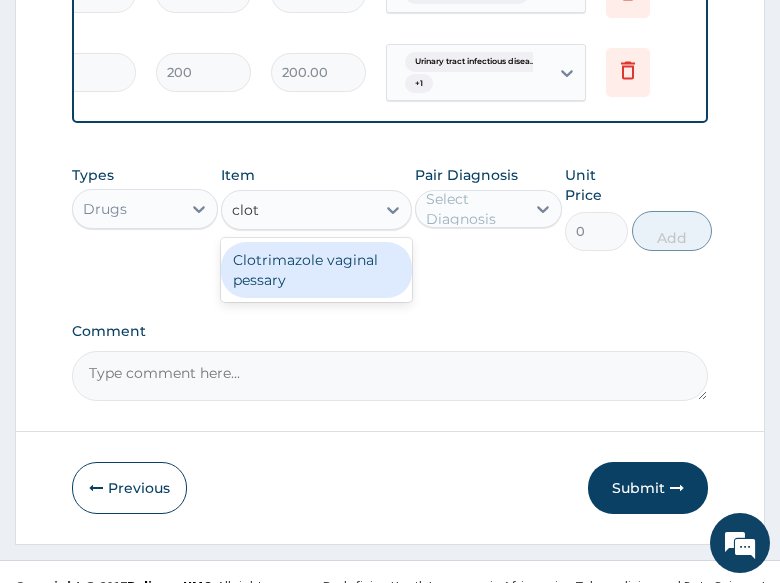 click on "Clotrimazole vaginal pessary" at bounding box center (316, 270) 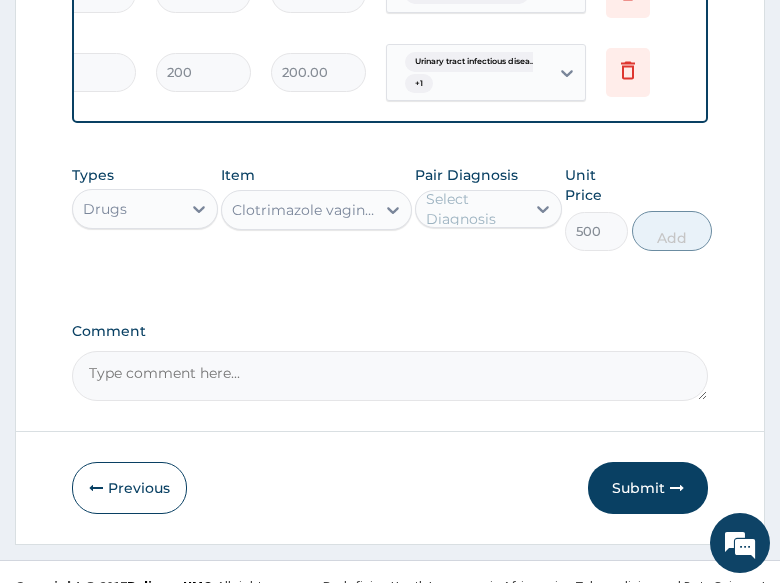 click on "Select Diagnosis" at bounding box center [474, 209] 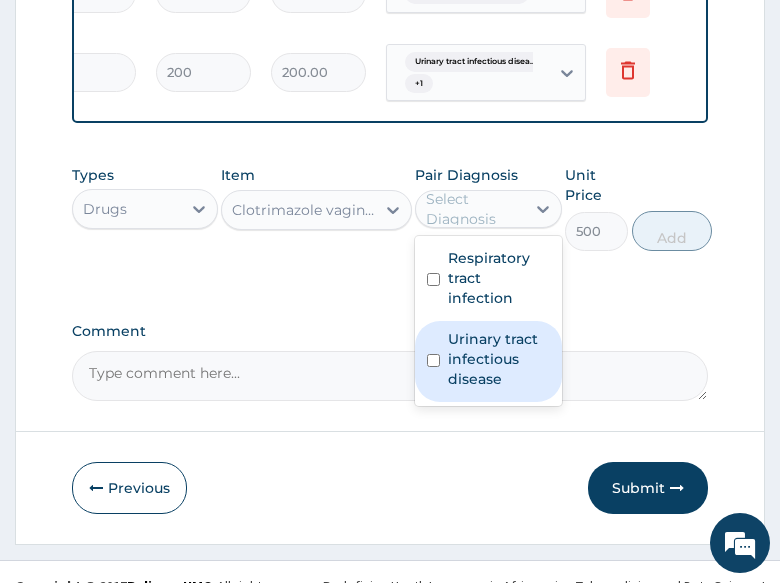 click on "Urinary tract infectious disease" at bounding box center (498, 359) 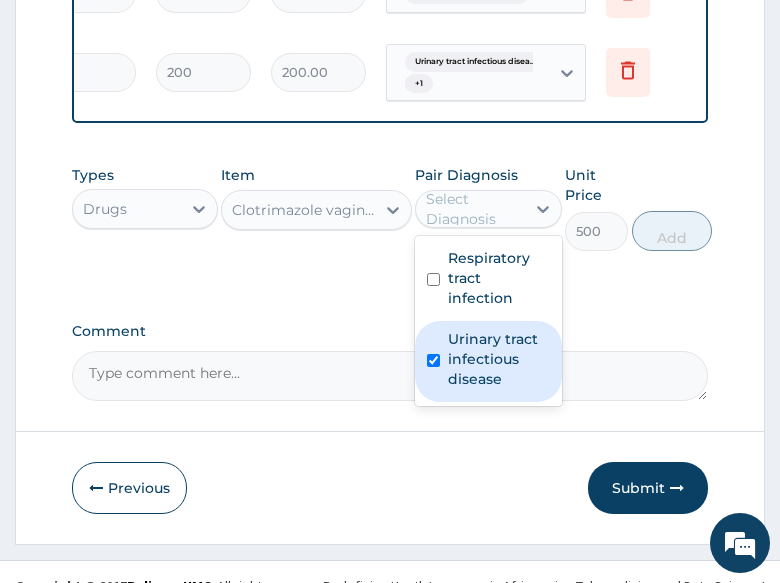 checkbox on "true" 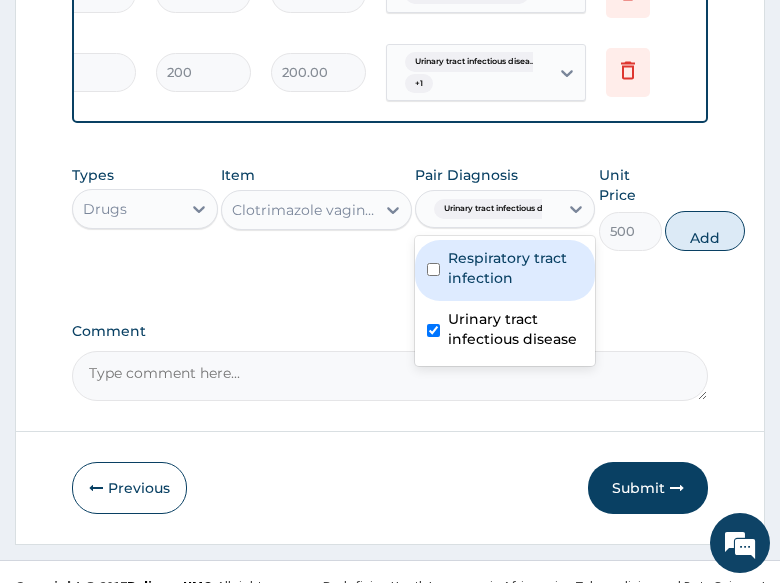 click on "Add" at bounding box center (705, 231) 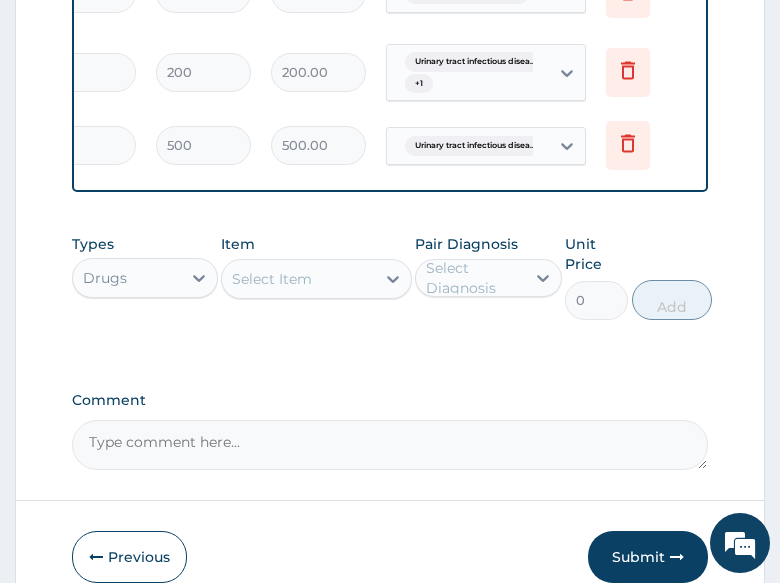 scroll, scrollTop: 0, scrollLeft: 335, axis: horizontal 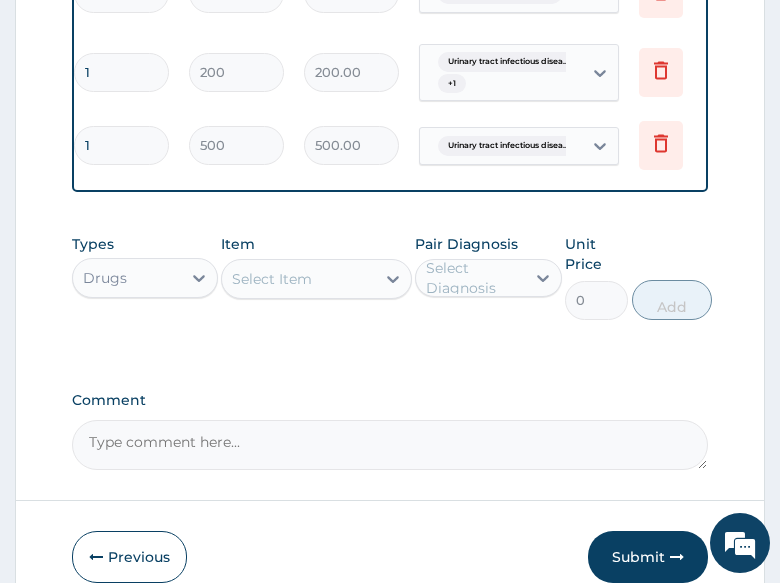 type 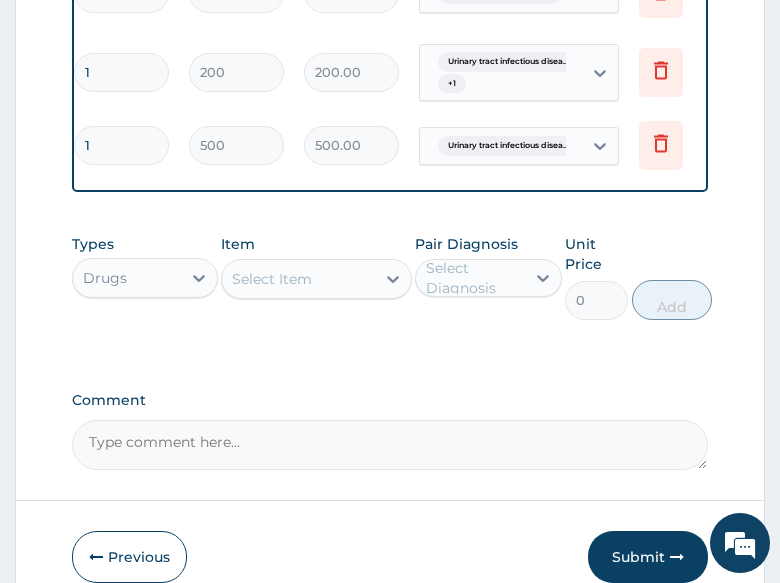 type on "0.00" 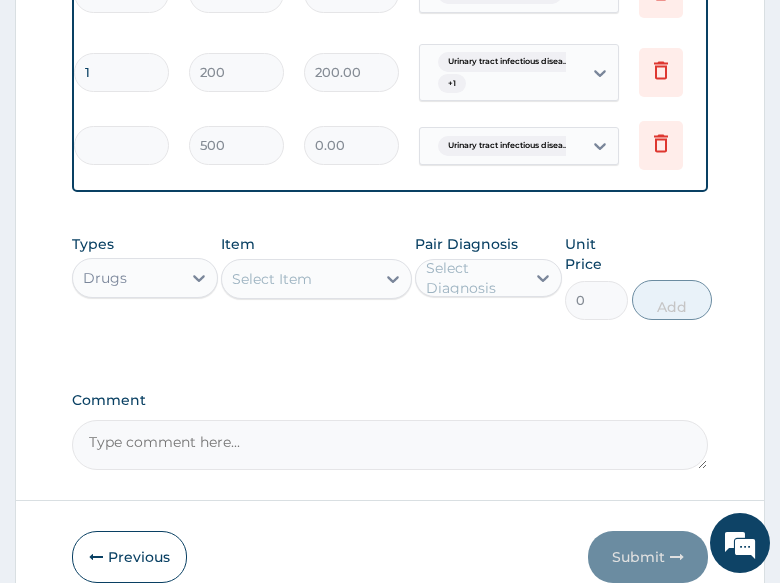 type on "6" 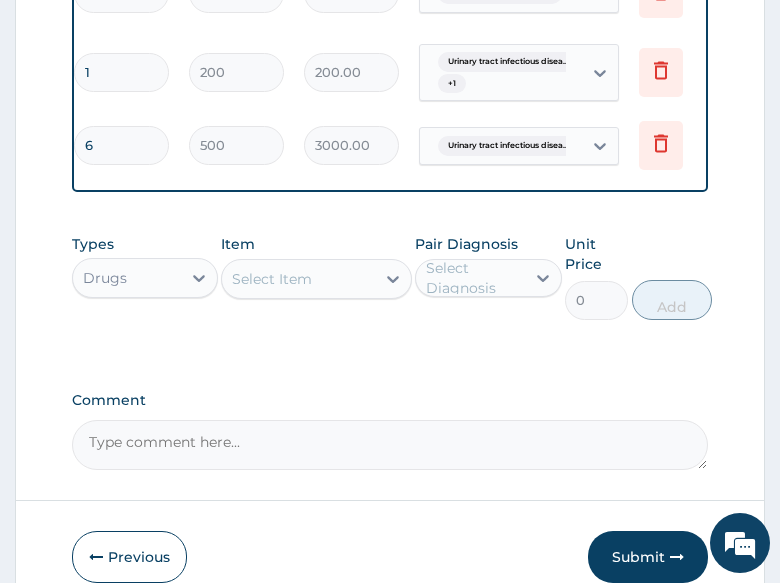 type on "6" 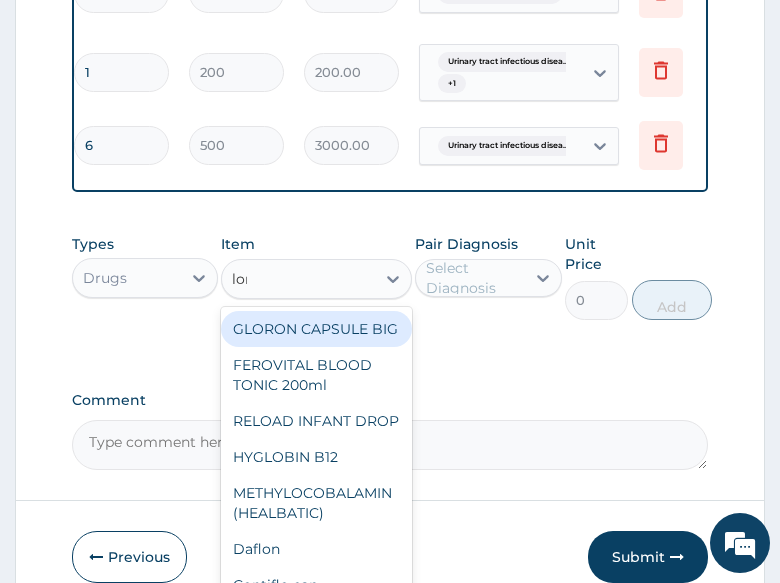 type on "lorat" 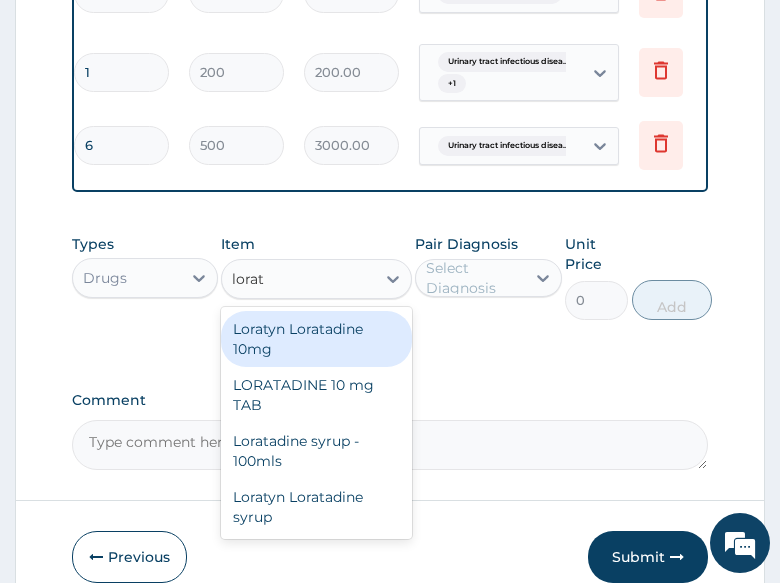 click on "Loratyn Loratadine 10mg" at bounding box center (316, 339) 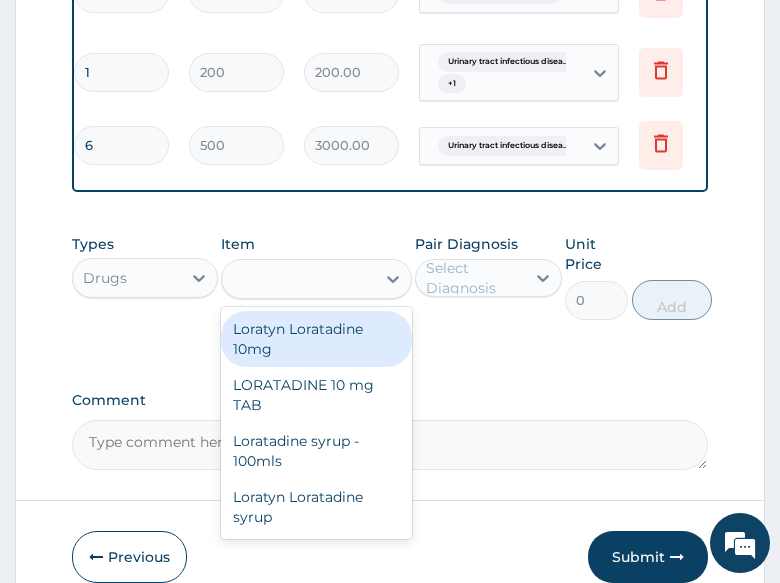 type on "75" 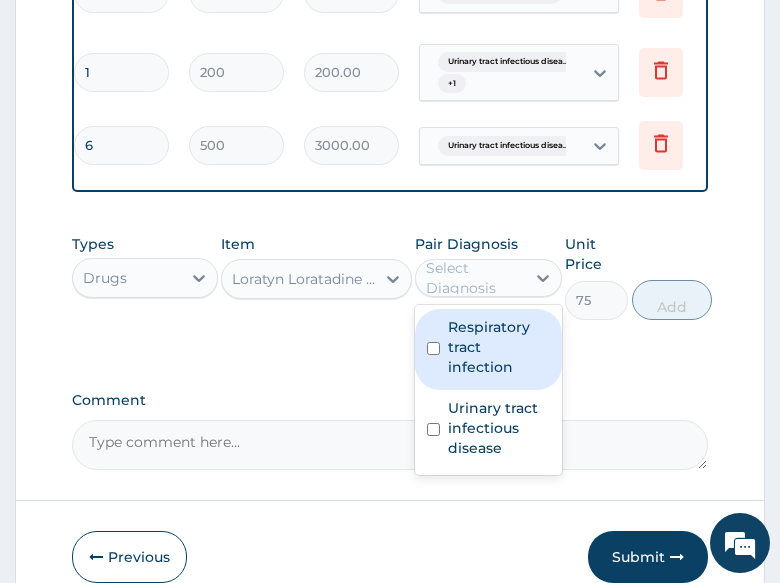 click on "Select Diagnosis" at bounding box center (474, 278) 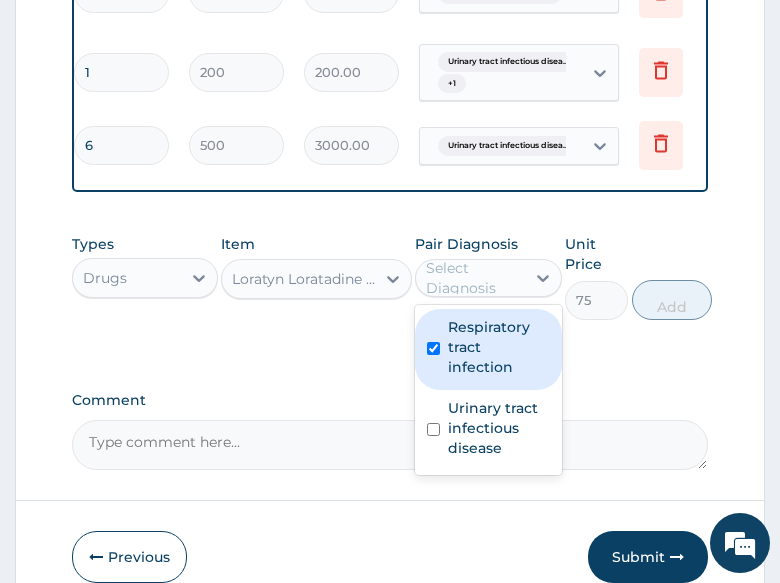 checkbox on "true" 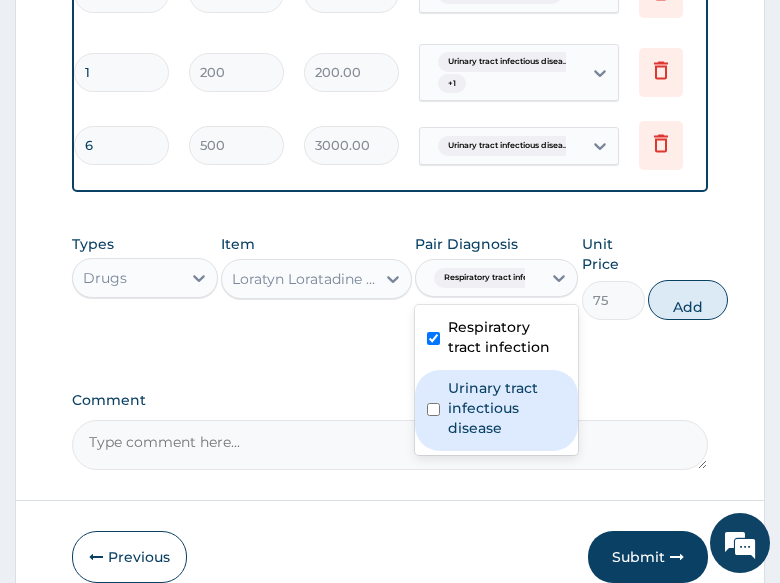 click on "Urinary tract infectious disease" at bounding box center [507, 408] 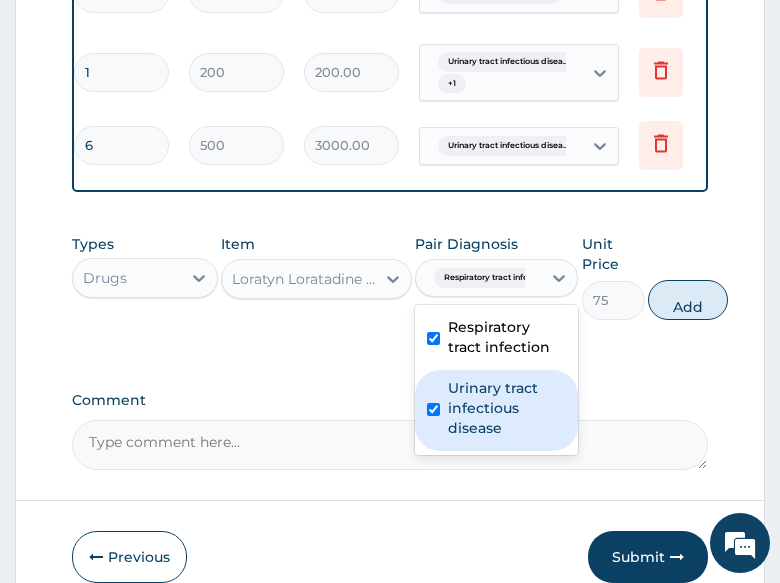 checkbox on "true" 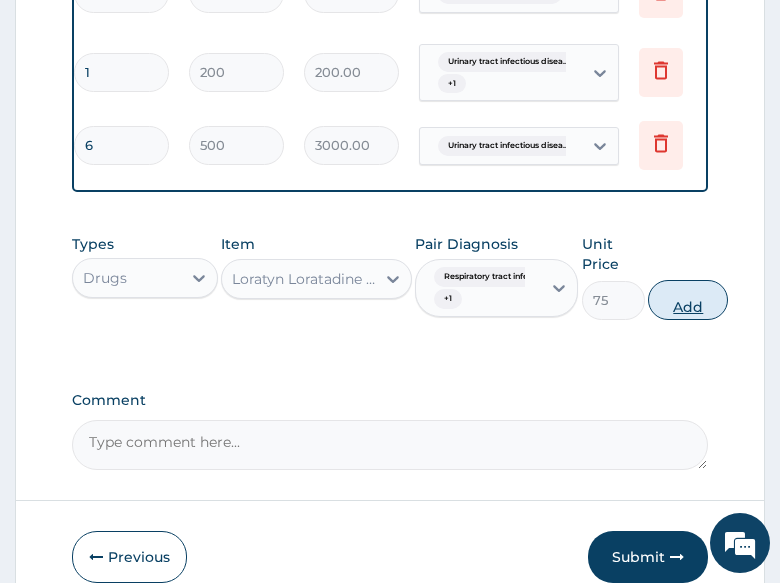 click on "Add" at bounding box center [688, 300] 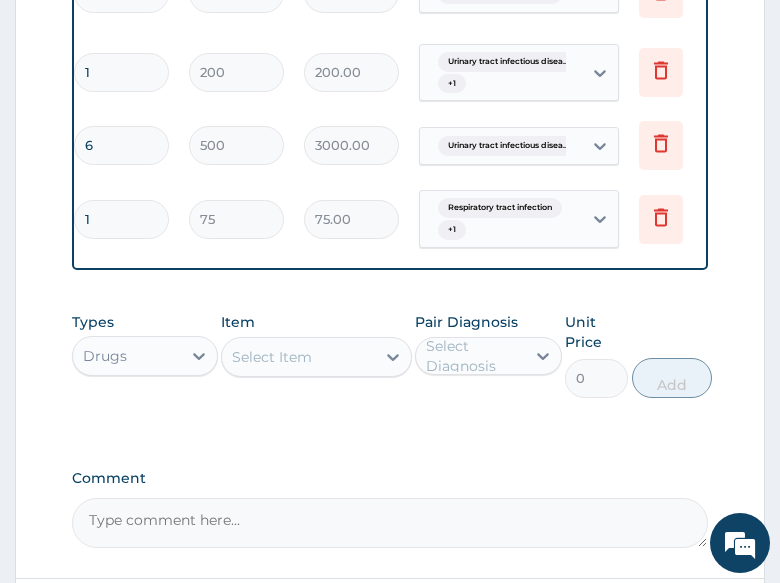 type 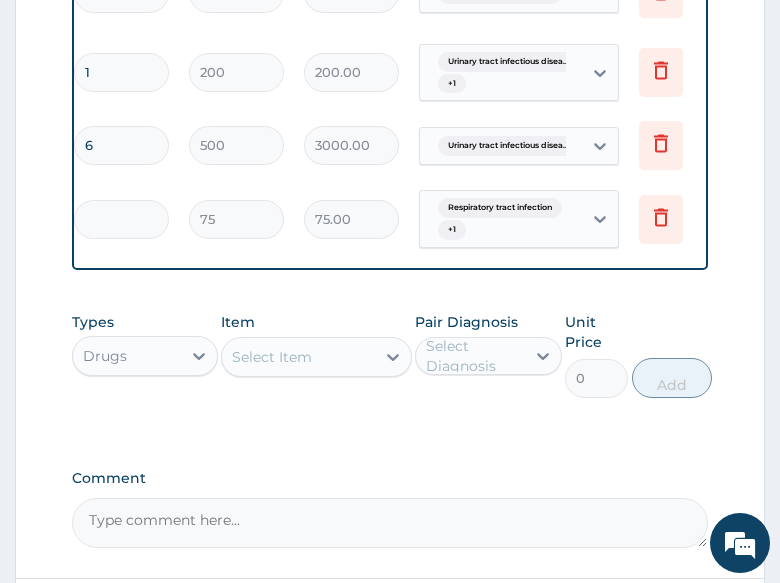 type on "0.00" 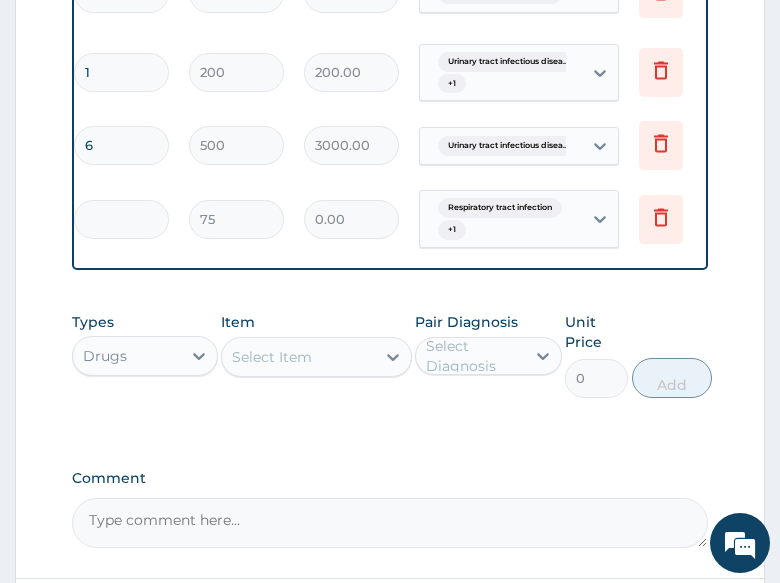 type on "5" 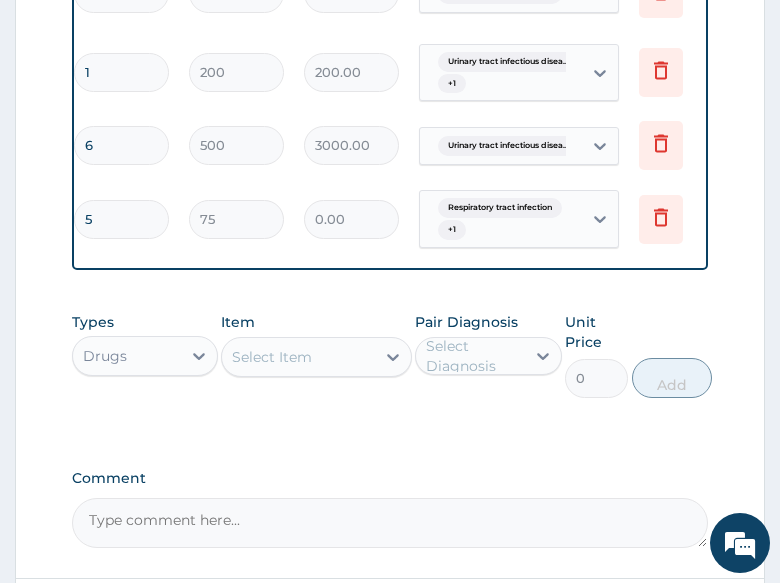 type on "375.00" 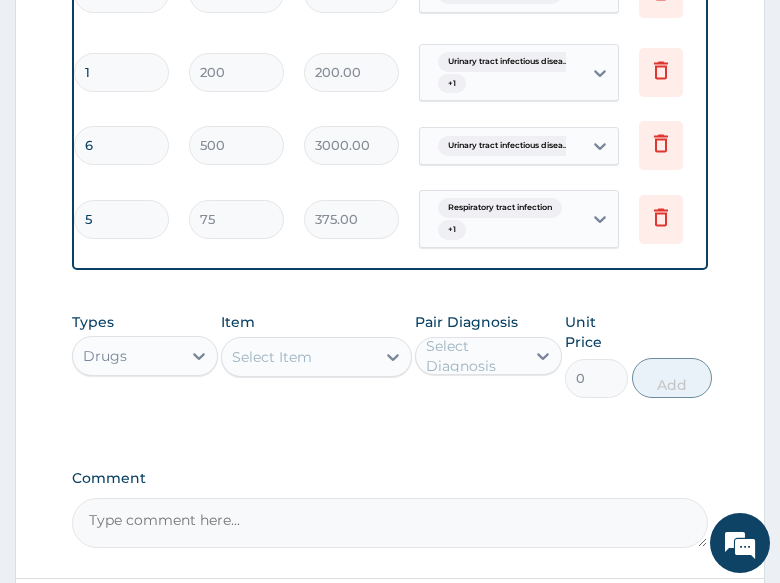 type on "5" 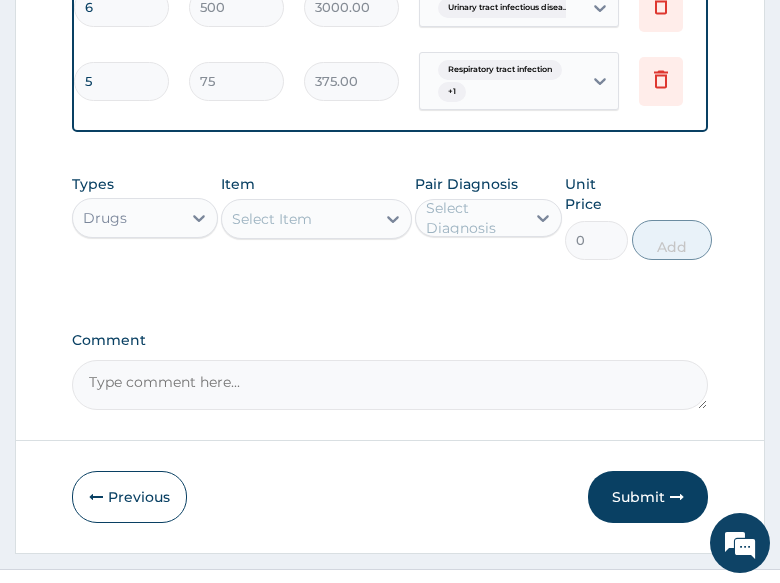 scroll, scrollTop: 1090, scrollLeft: 0, axis: vertical 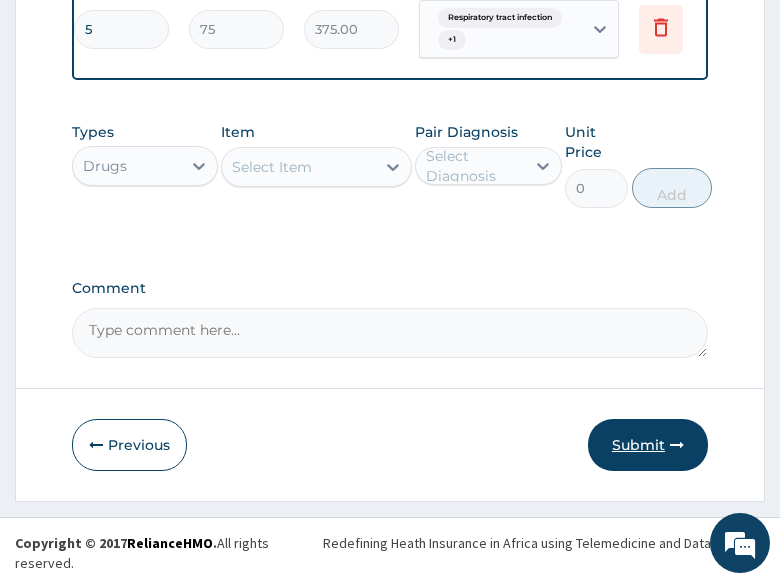 click on "Submit" at bounding box center (648, 445) 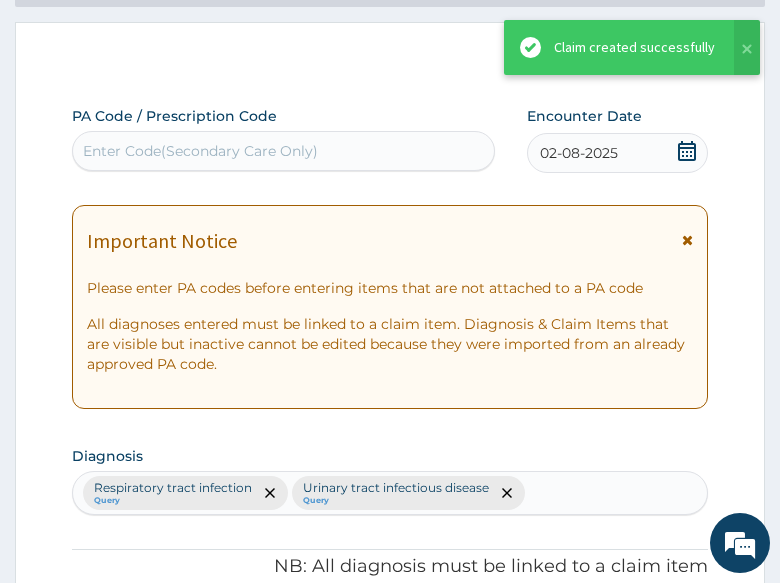 scroll, scrollTop: 1090, scrollLeft: 0, axis: vertical 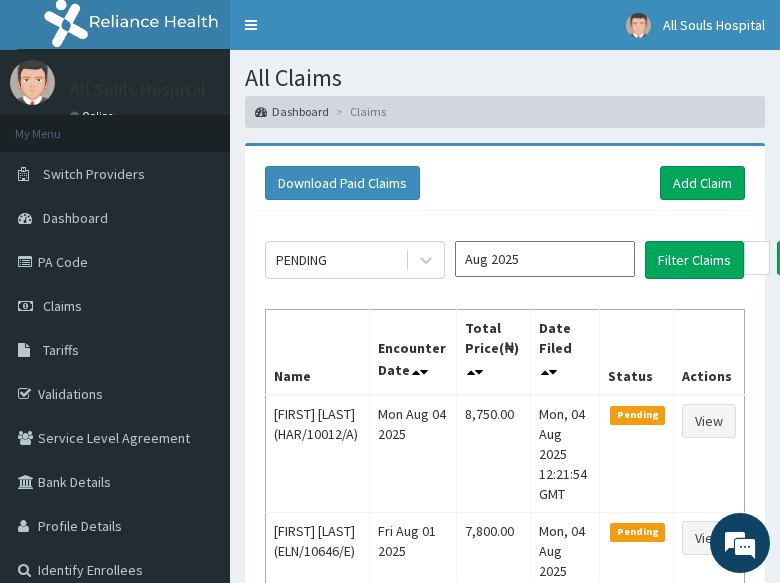 click on "Download Paid Claims Add Claim" at bounding box center [505, 183] 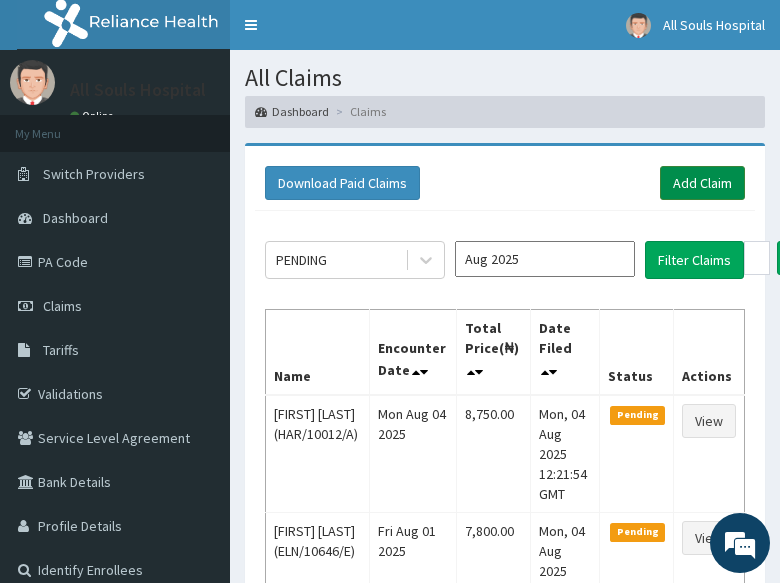 click on "Add Claim" at bounding box center [702, 183] 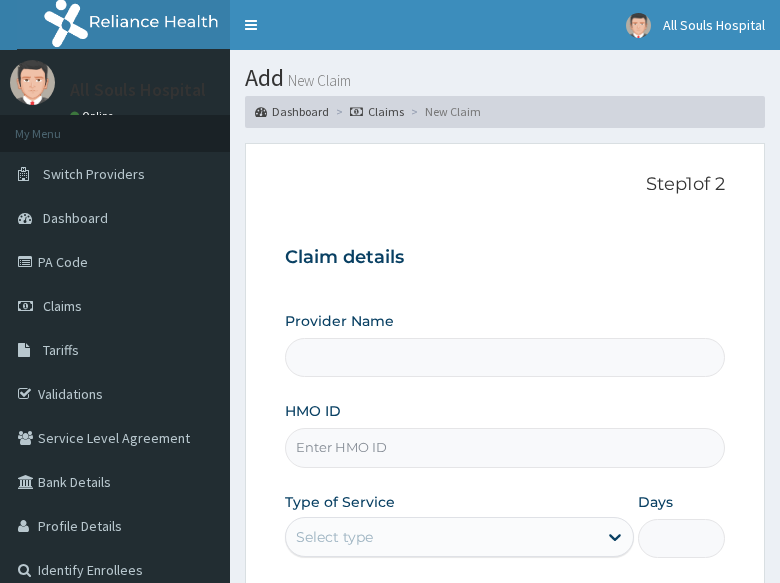 scroll, scrollTop: 0, scrollLeft: 0, axis: both 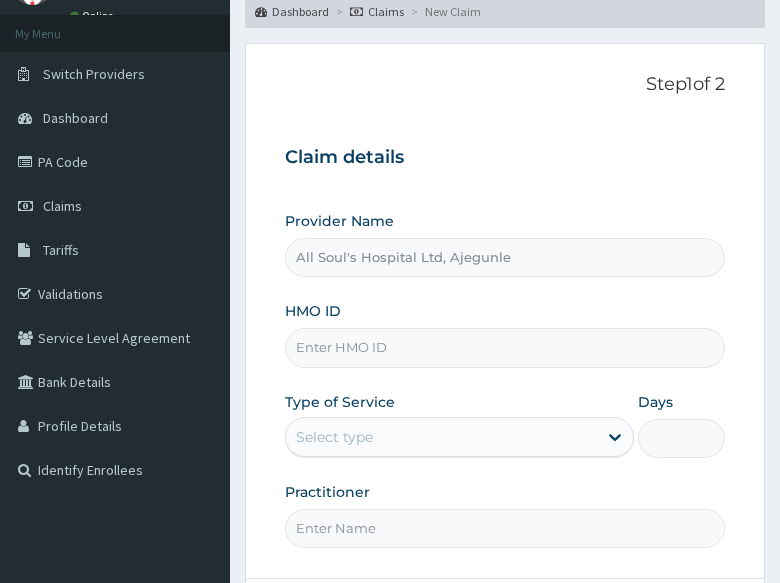 type on "All Soul's Hospital Ltd, Ajegunle" 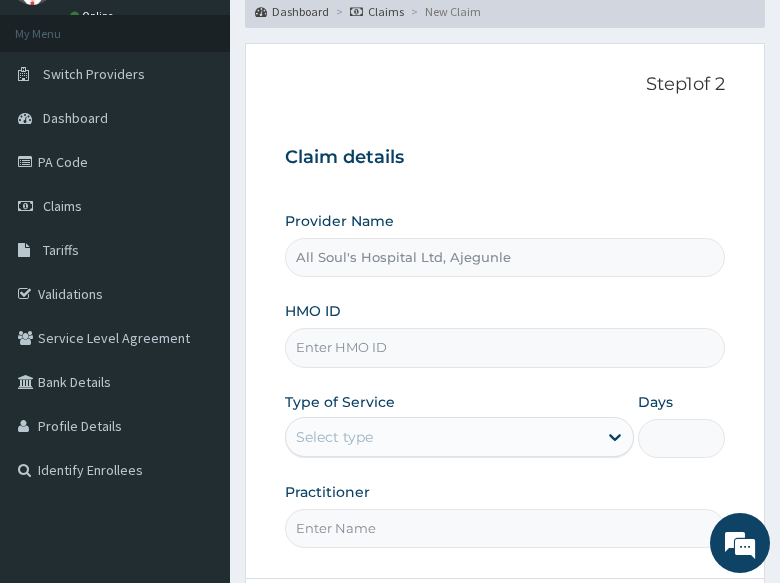 click on "HMO ID" at bounding box center (505, 347) 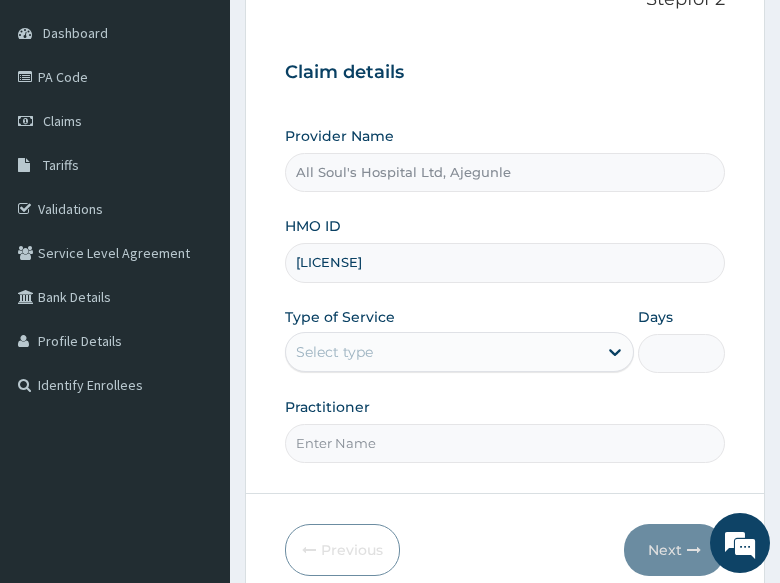 scroll, scrollTop: 295, scrollLeft: 0, axis: vertical 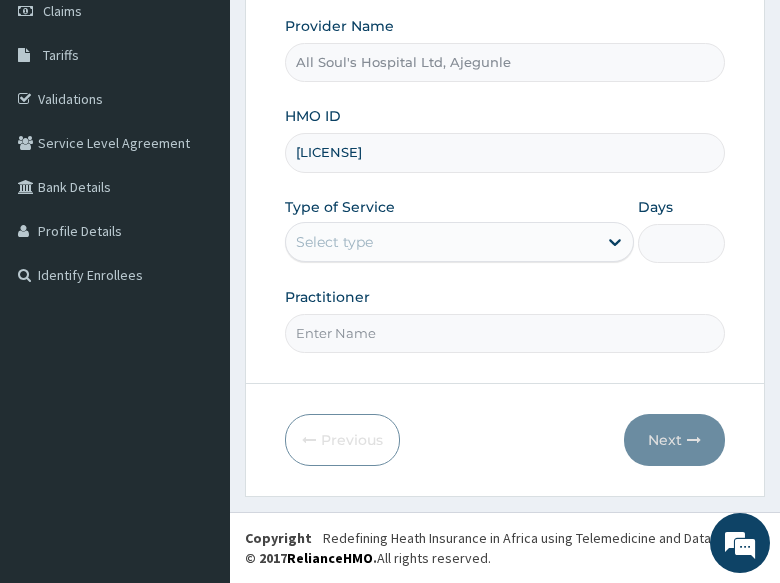 type on "GSV/12376/A" 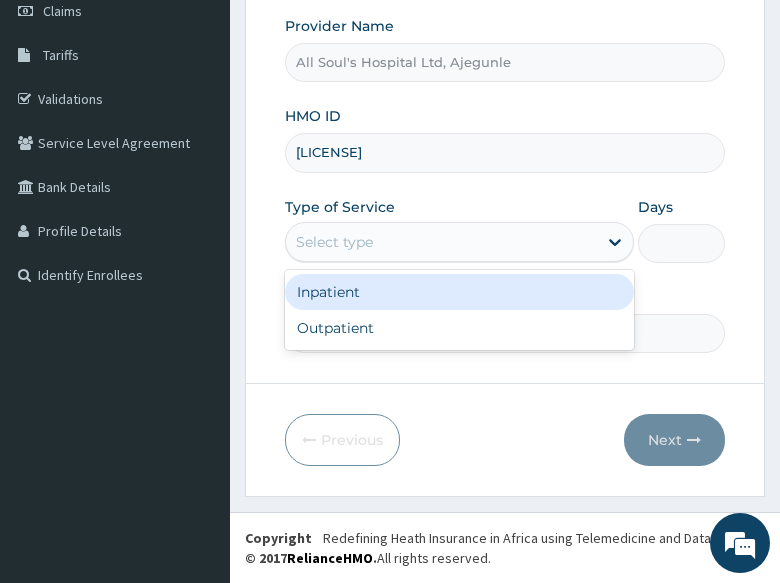 click on "Select type" at bounding box center (334, 242) 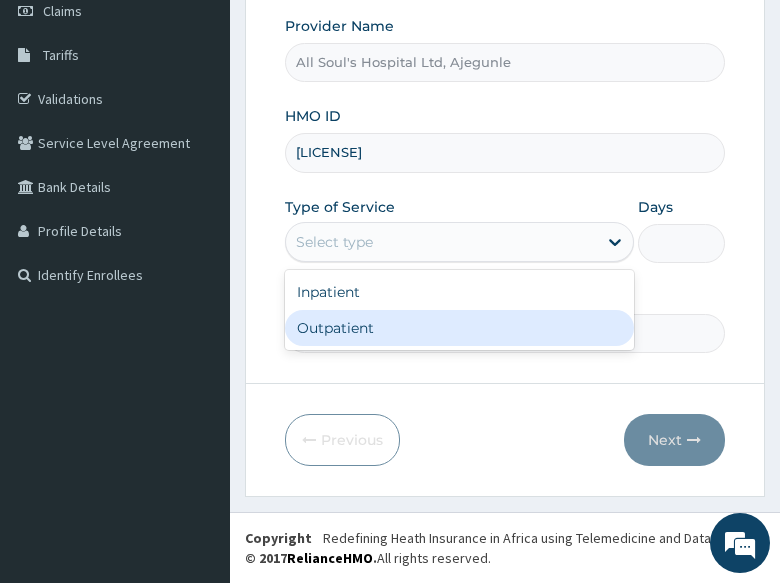 click on "Outpatient" at bounding box center (459, 328) 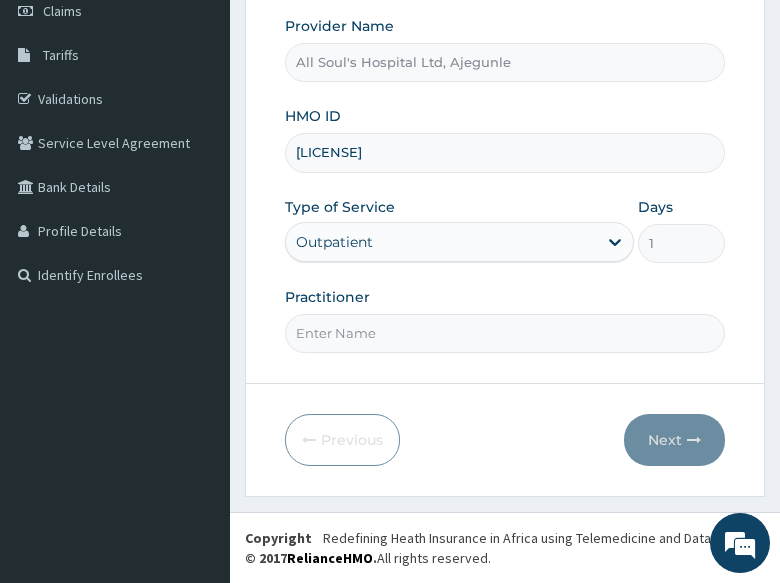click on "Practitioner" at bounding box center [505, 333] 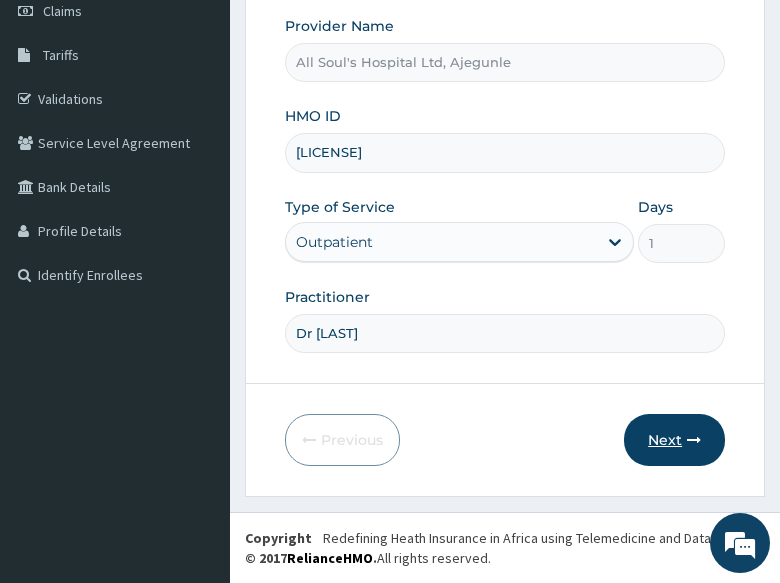 click on "Next" at bounding box center [674, 440] 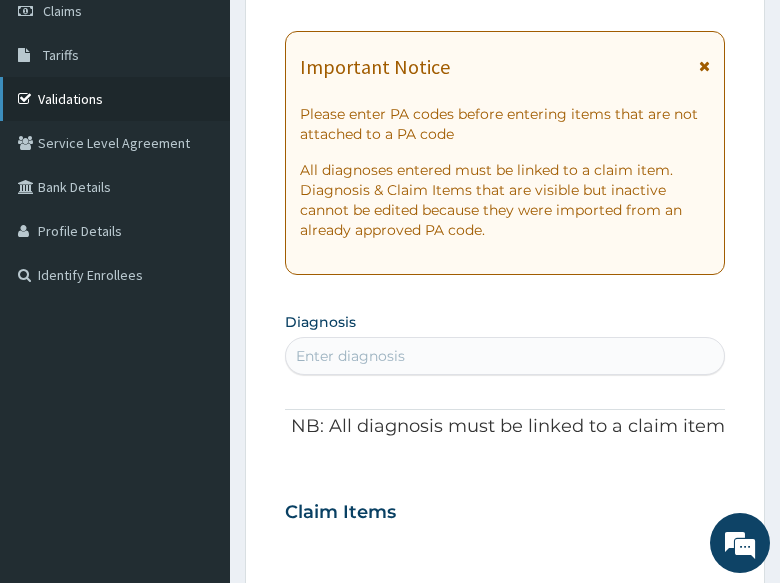 scroll, scrollTop: 0, scrollLeft: 0, axis: both 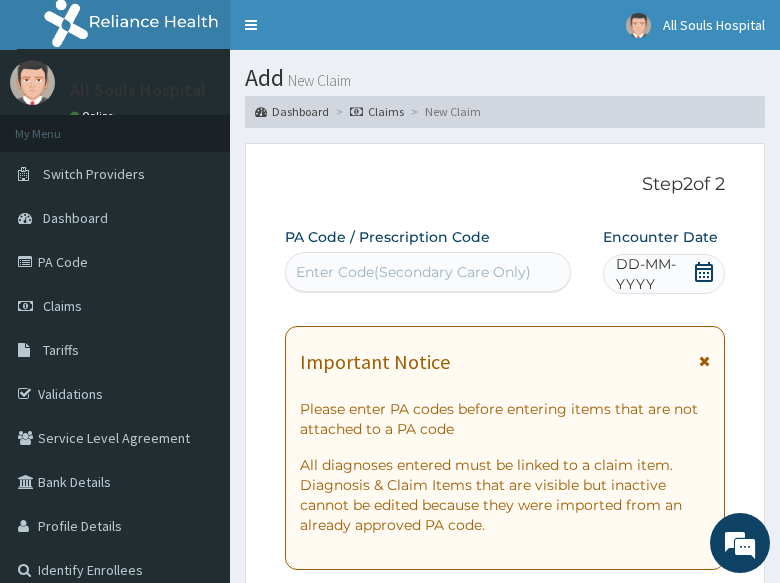 click on "Enter Code(Secondary Care Only)" at bounding box center (413, 272) 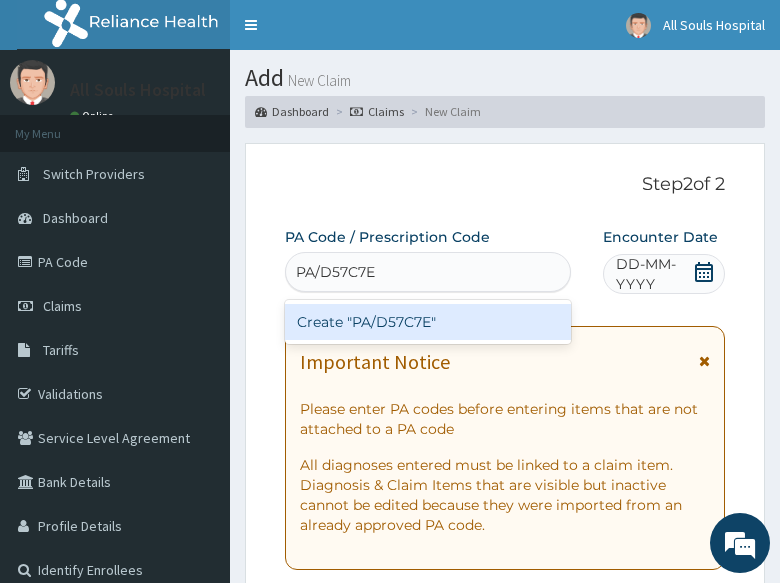 click on "Create "PA/D57C7E"" at bounding box center [428, 322] 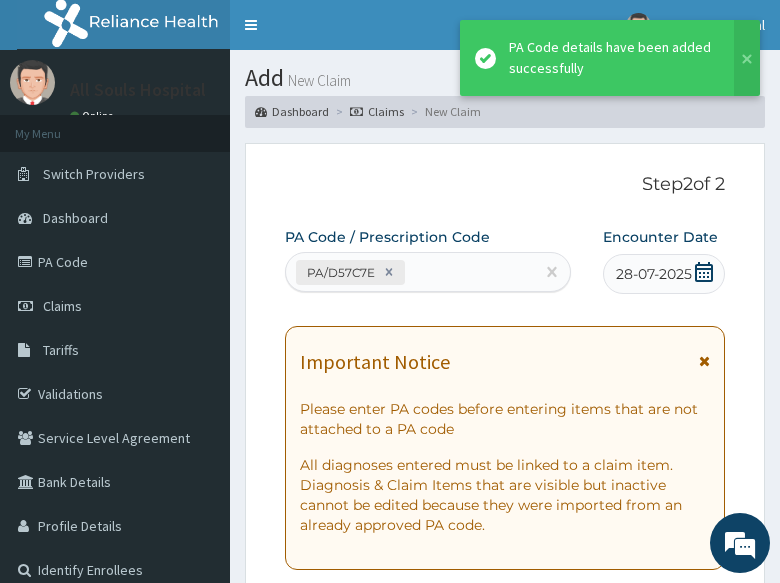 scroll, scrollTop: 844, scrollLeft: 0, axis: vertical 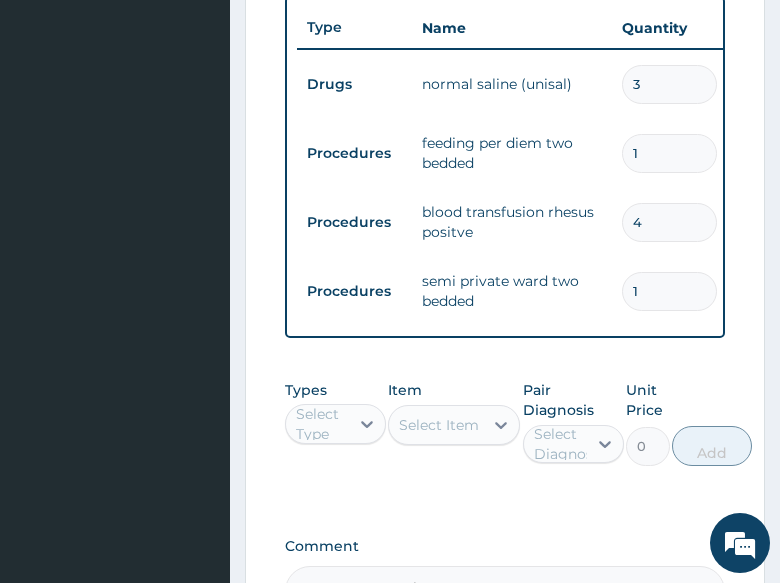 type 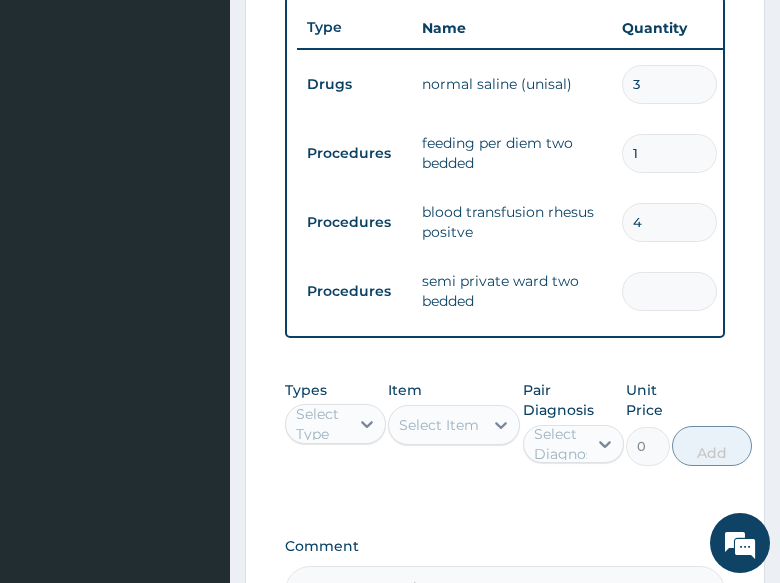 type on "0.00" 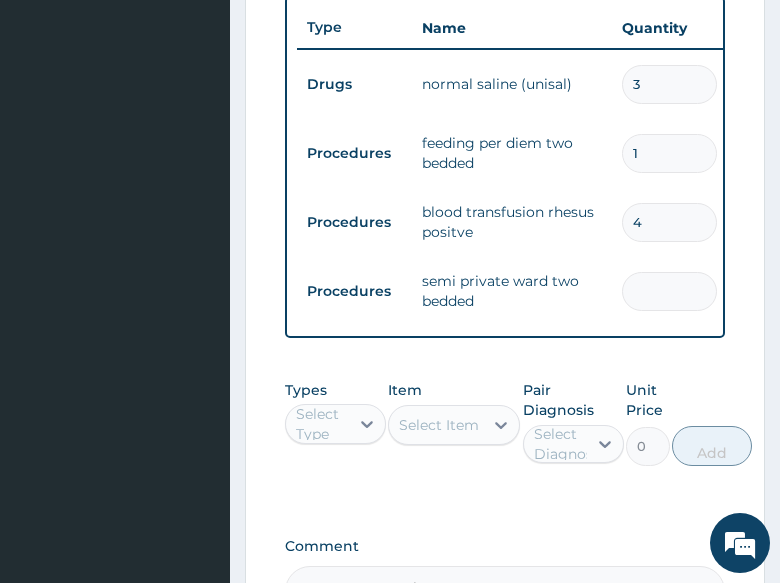 type on "2" 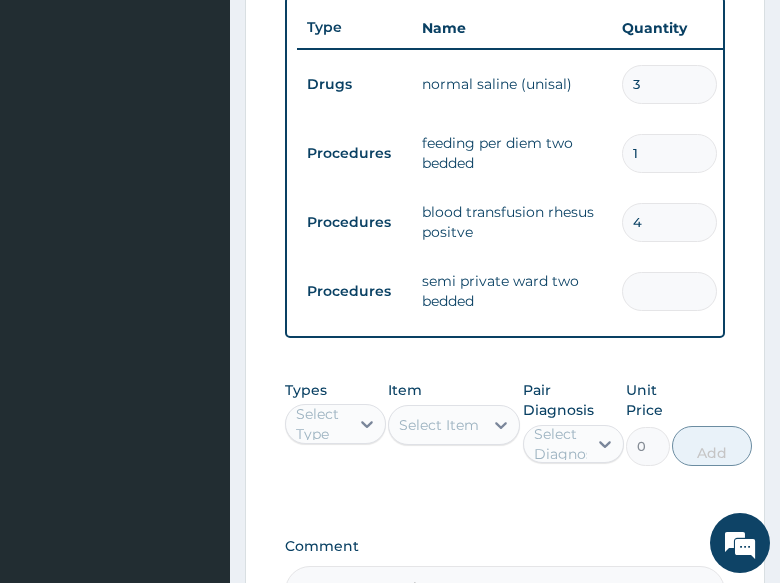 type on "11000.00" 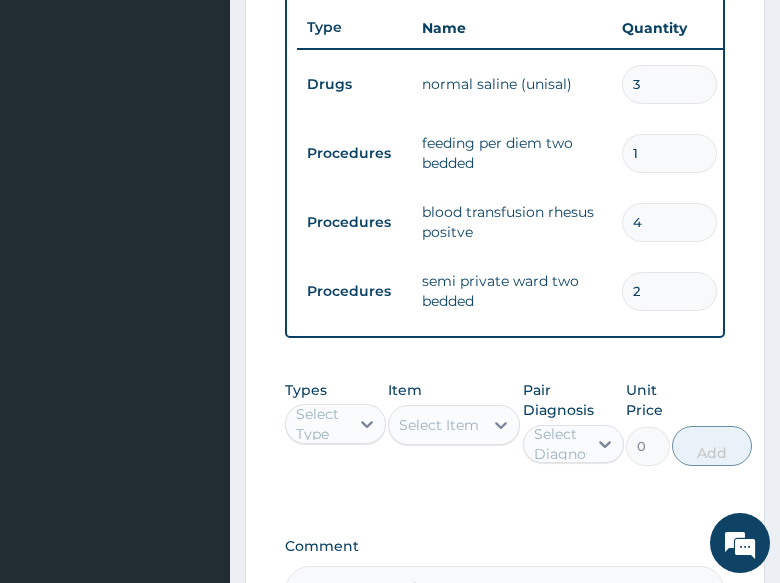 type on "2" 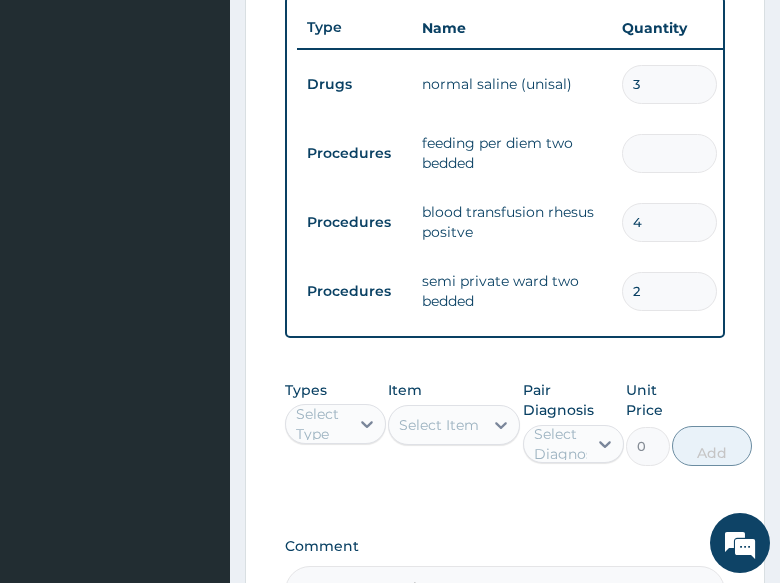 type on "0.00" 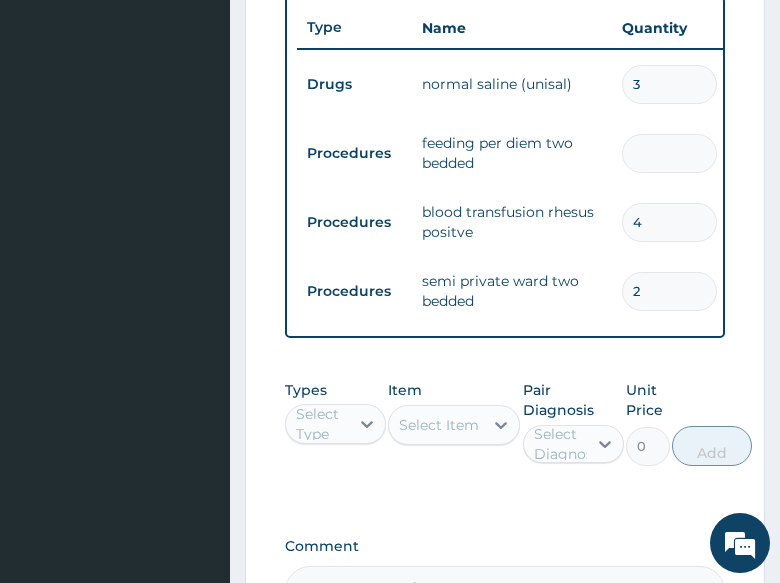 type on "2" 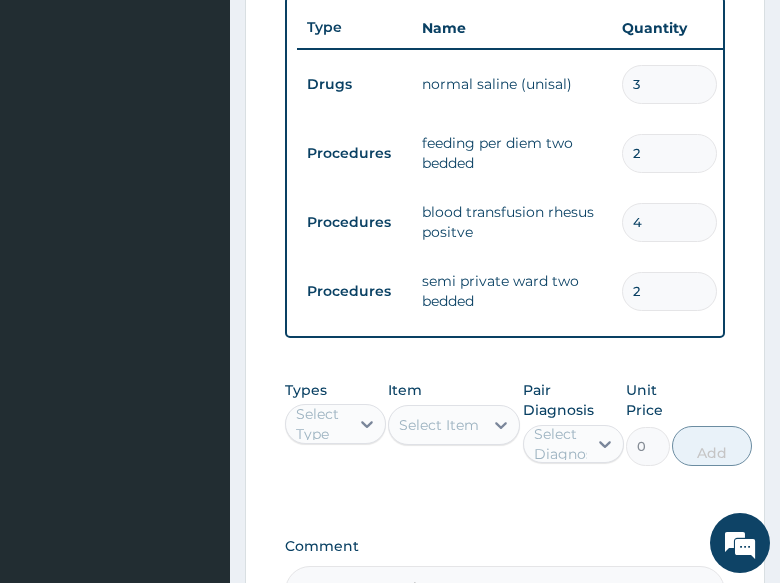 type on "10000.00" 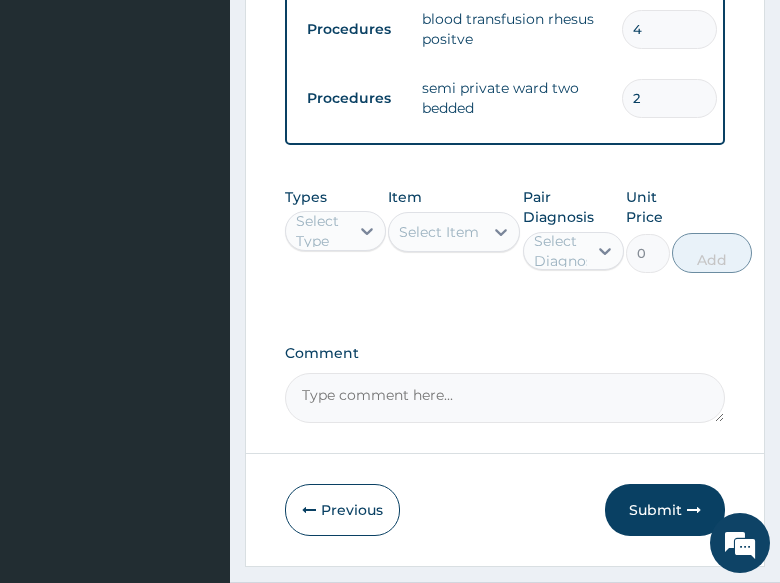 scroll, scrollTop: 1044, scrollLeft: 0, axis: vertical 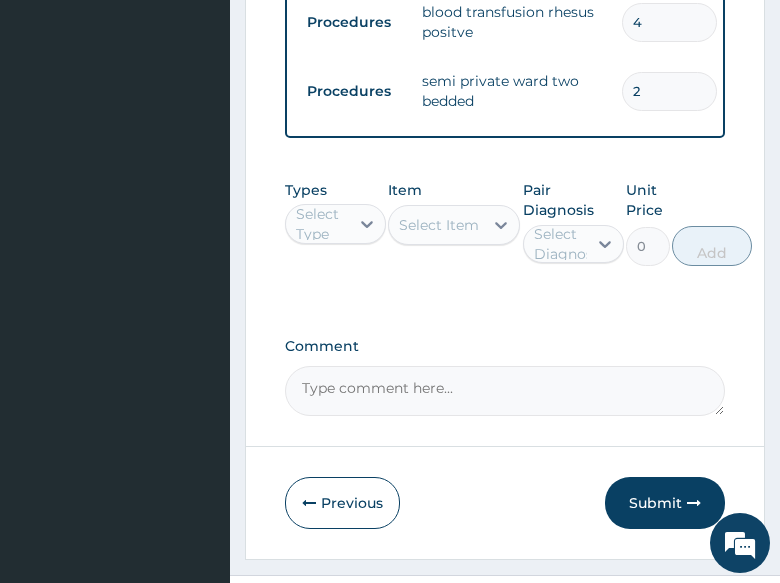 type on "2" 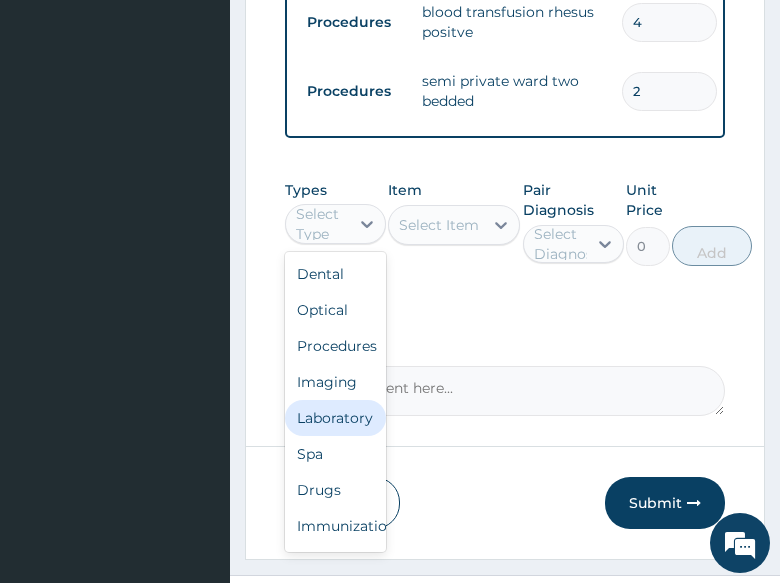 scroll, scrollTop: 83, scrollLeft: 0, axis: vertical 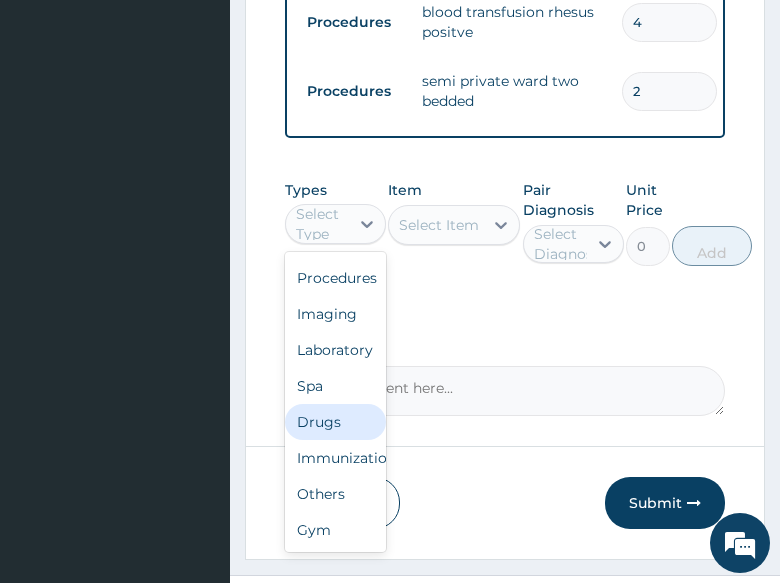 click on "Drugs" at bounding box center [335, 422] 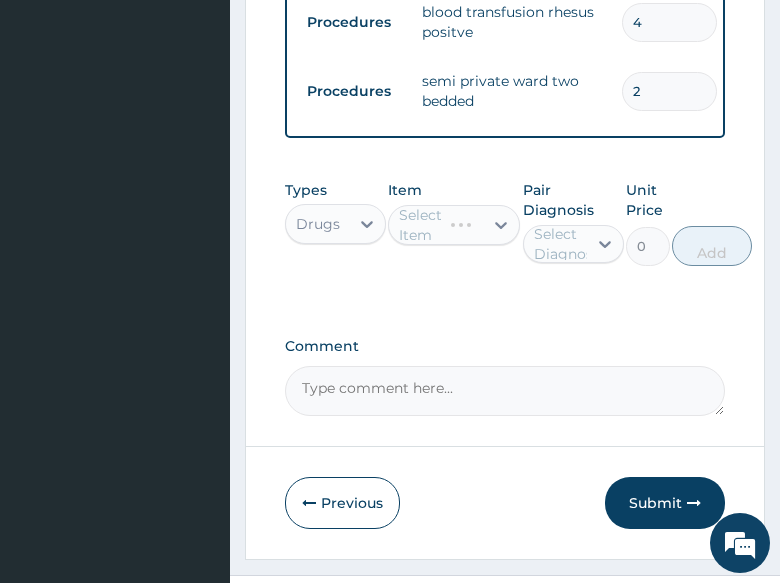 click on "Select Item" at bounding box center (454, 225) 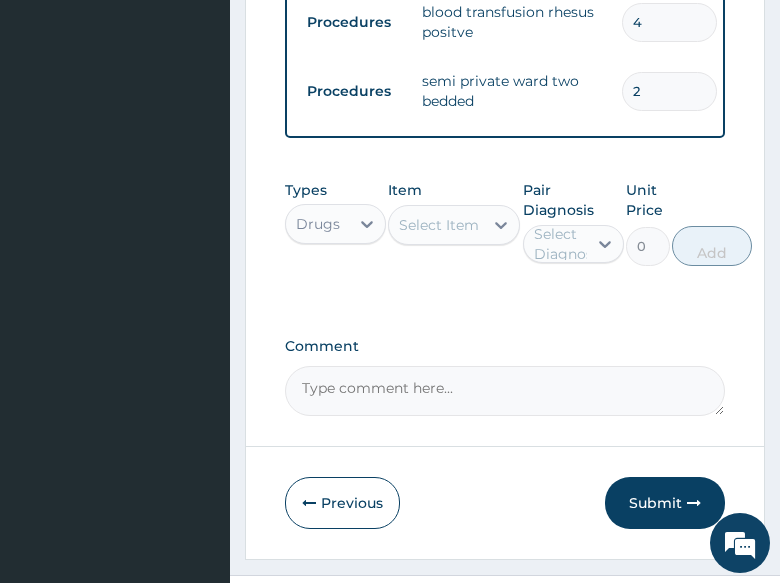 click on "Select Item" at bounding box center (436, 225) 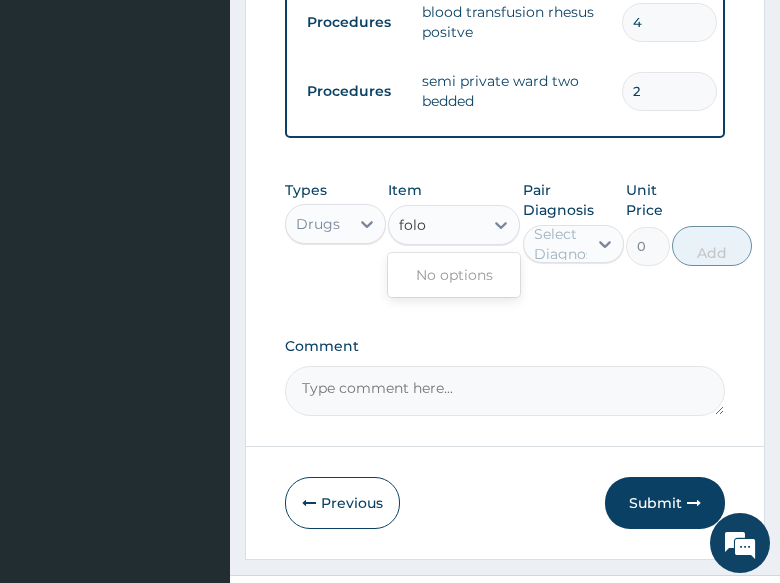 type on "fol" 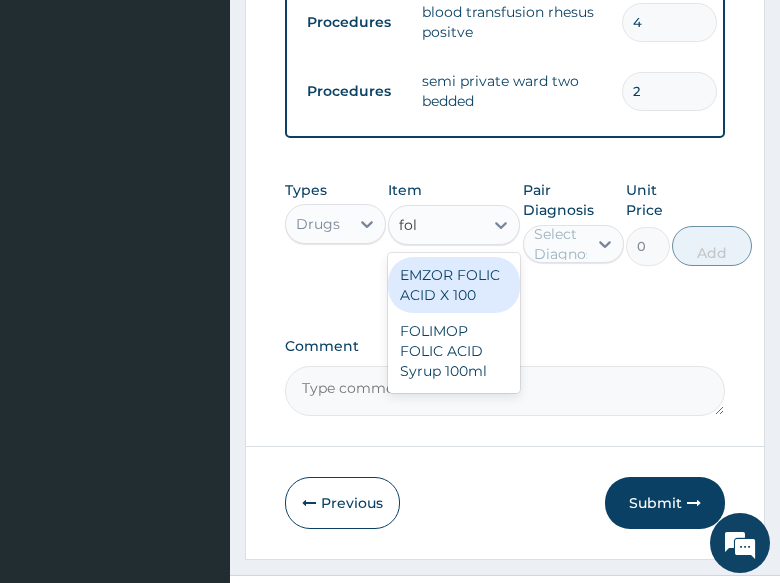drag, startPoint x: 447, startPoint y: 308, endPoint x: 637, endPoint y: 277, distance: 192.51234 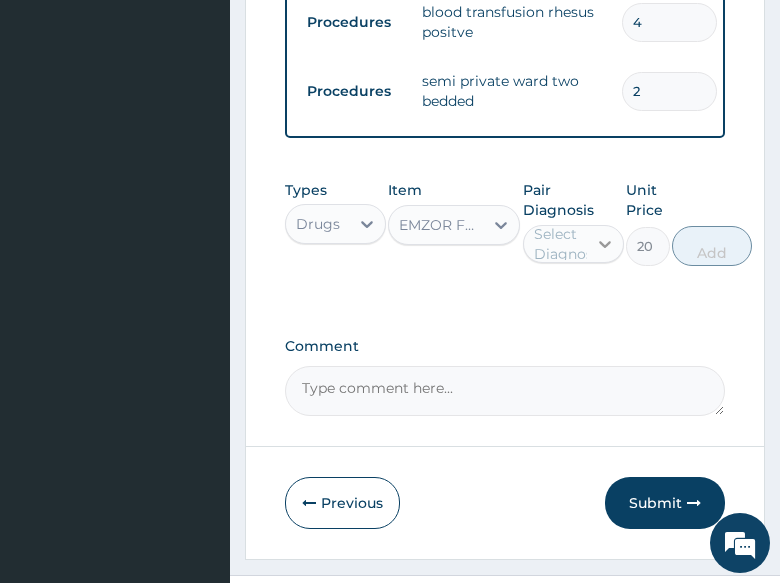 click at bounding box center [605, 244] 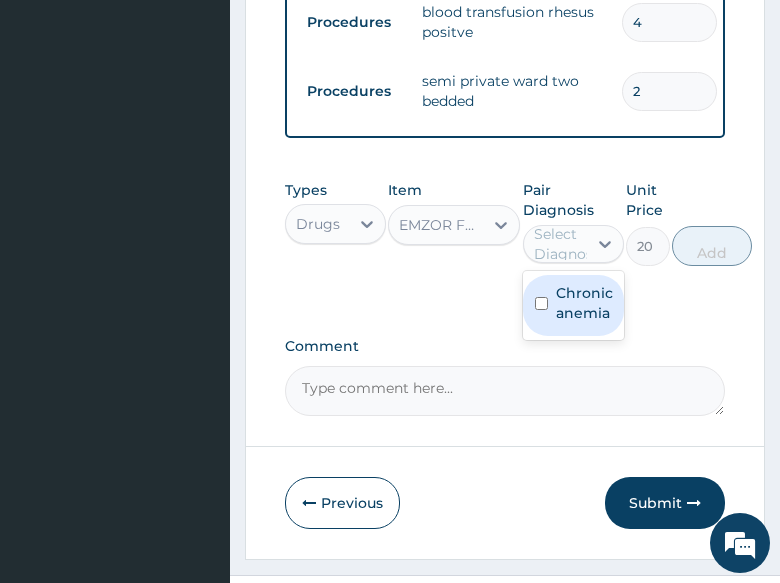 click on "Chronic anemia" at bounding box center (584, 303) 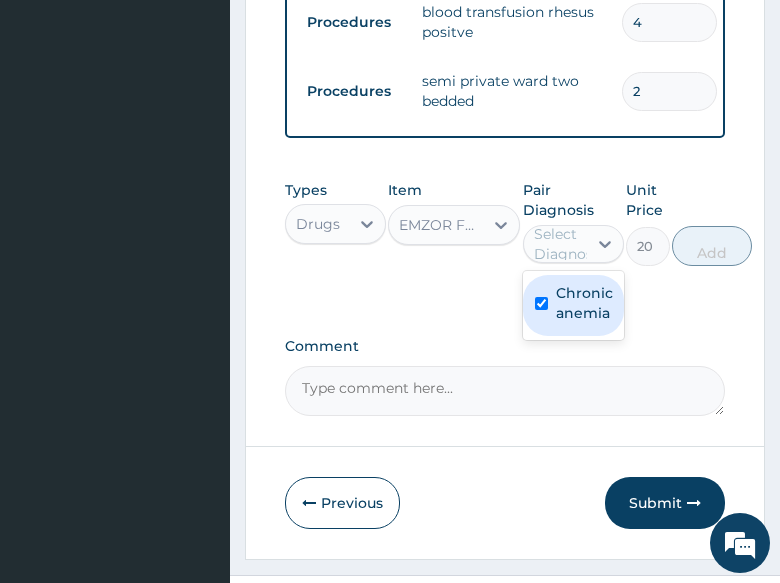 checkbox on "true" 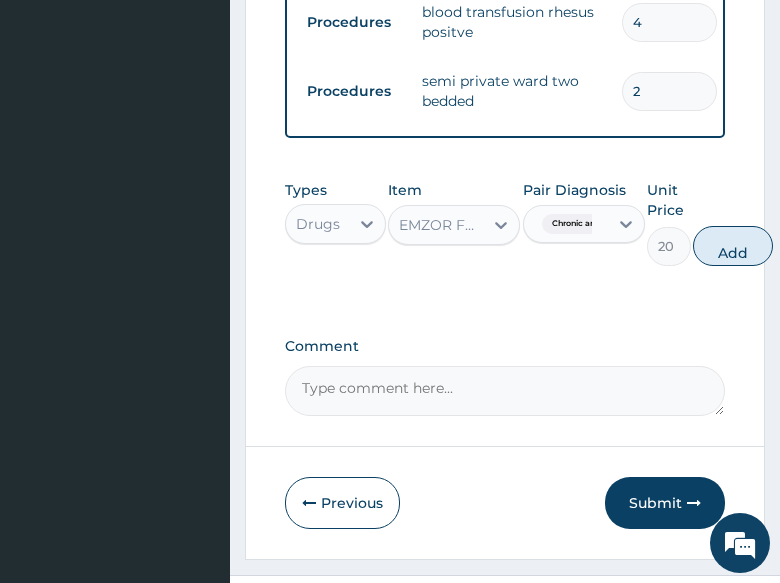 click on "Add" at bounding box center (733, 246) 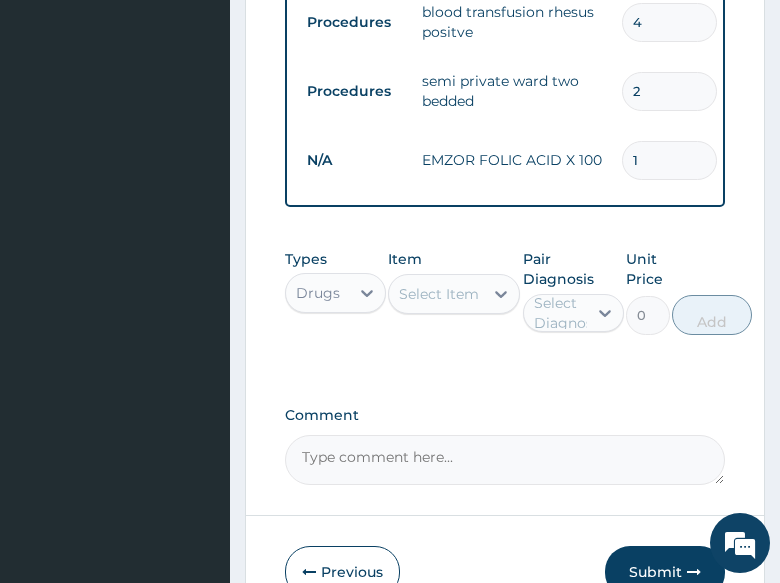 click on "1" at bounding box center (669, 160) 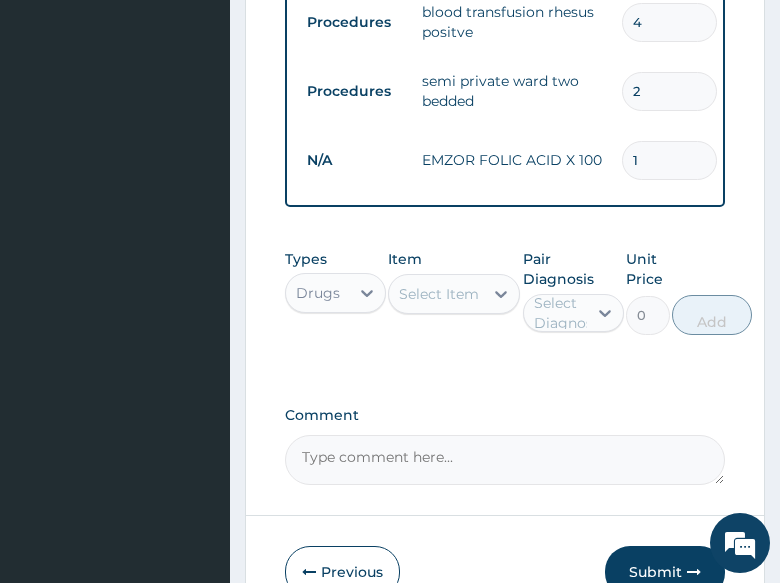 type on "14" 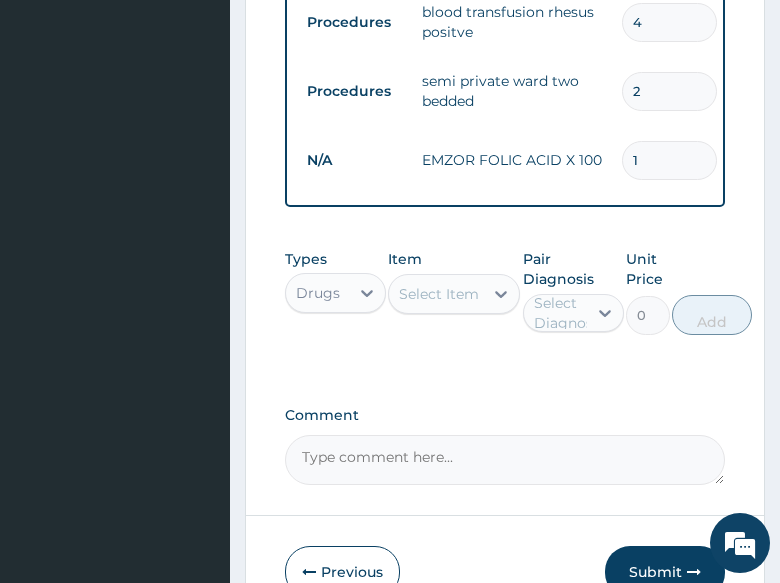 type on "280.00" 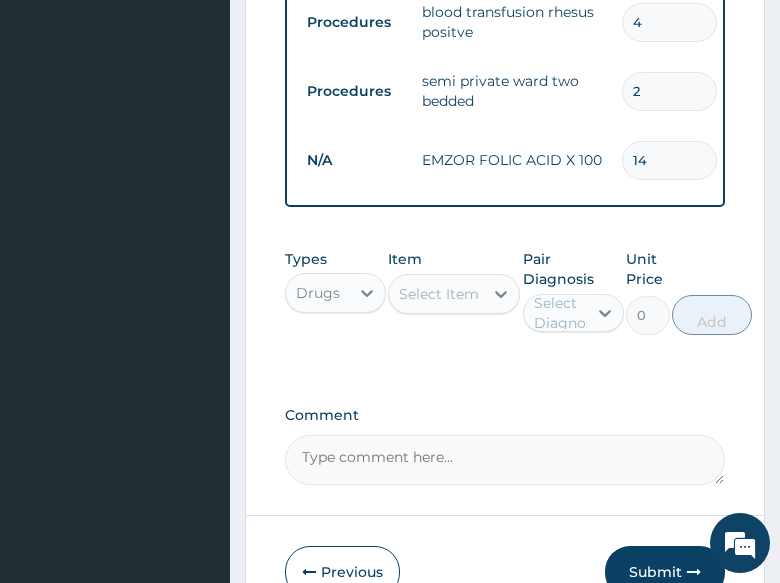 type on "14" 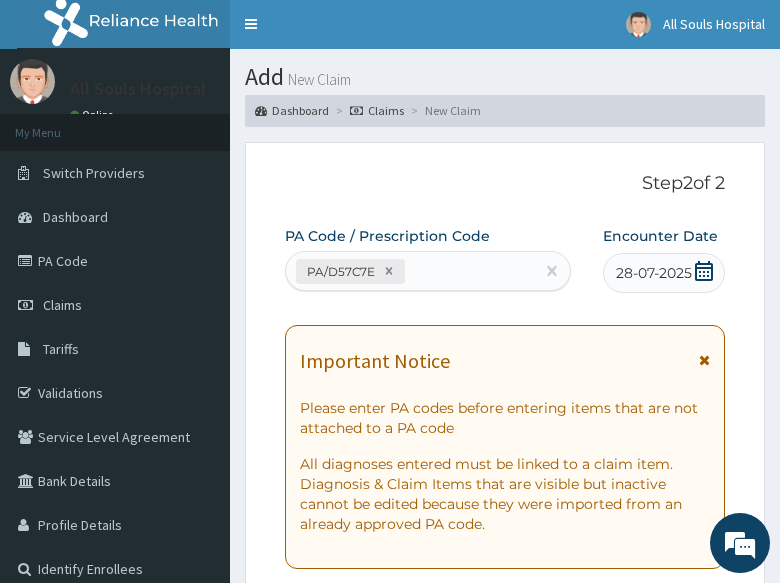scroll, scrollTop: 0, scrollLeft: 0, axis: both 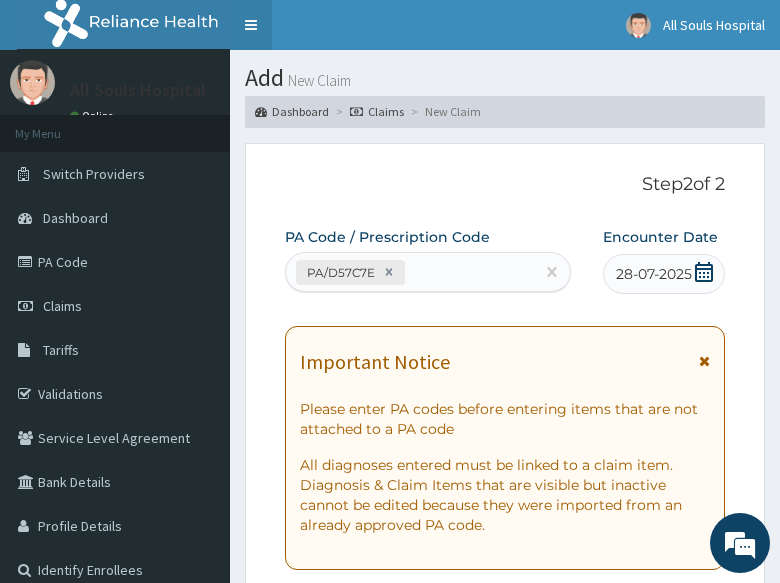 click on "Toggle navigation" at bounding box center [251, 25] 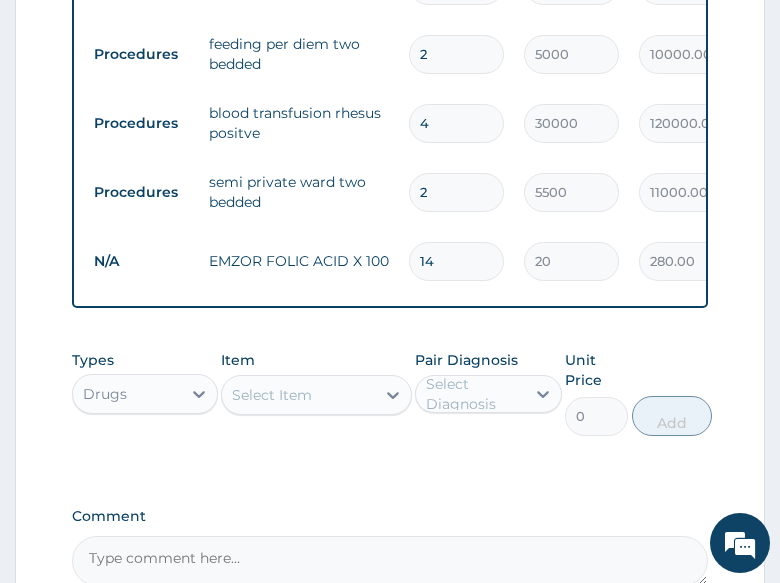 scroll, scrollTop: 1000, scrollLeft: 0, axis: vertical 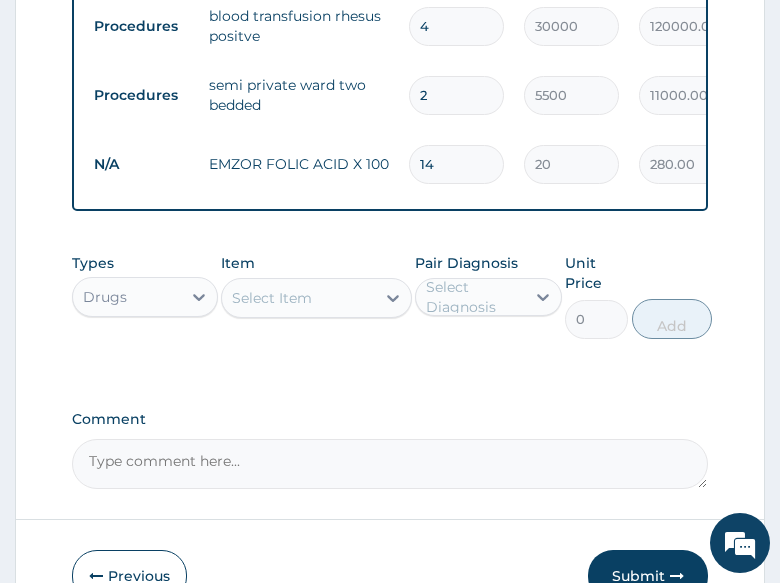 click on "Select Item" at bounding box center [298, 298] 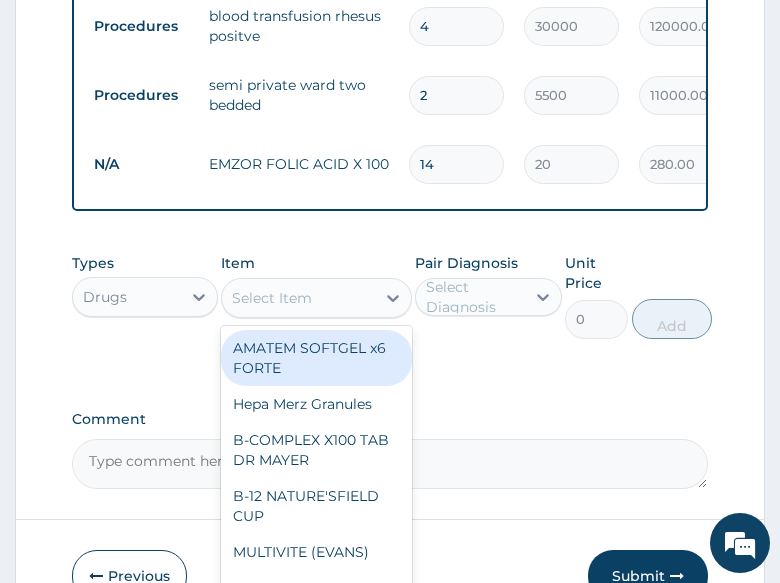 scroll, scrollTop: 1100, scrollLeft: 0, axis: vertical 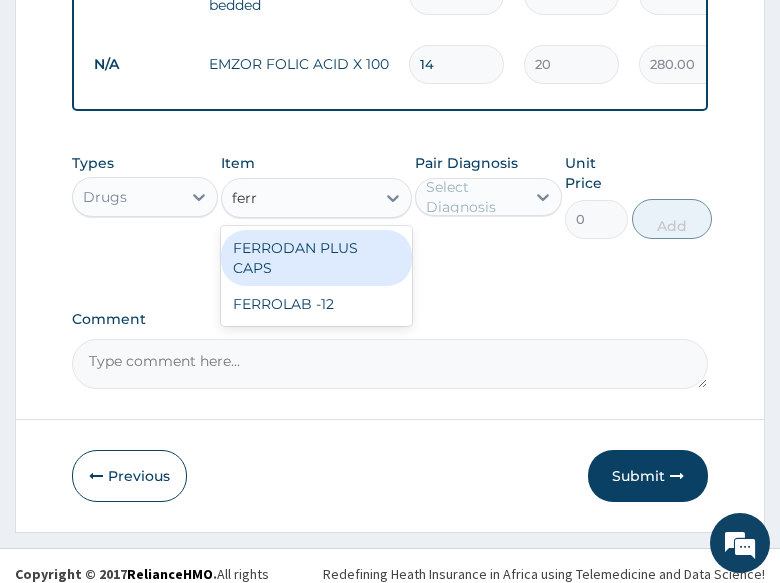 type on "ferro" 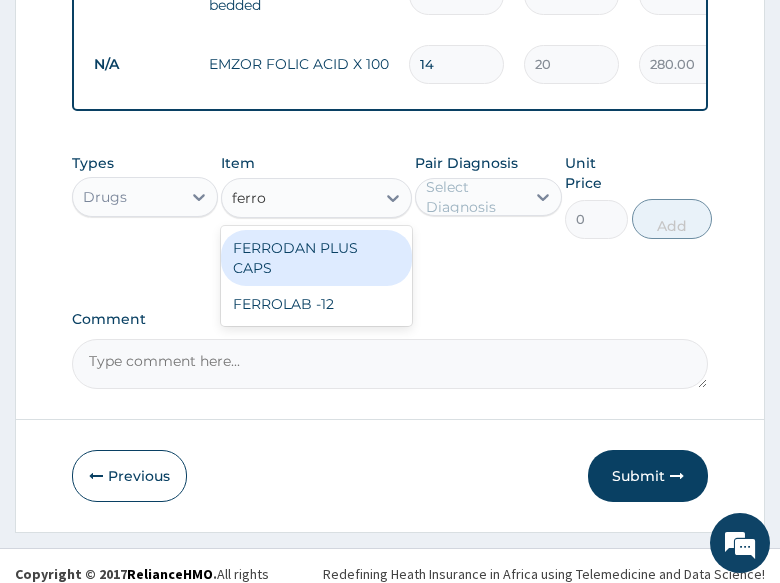 click on "FERRODAN PLUS CAPS" at bounding box center [316, 258] 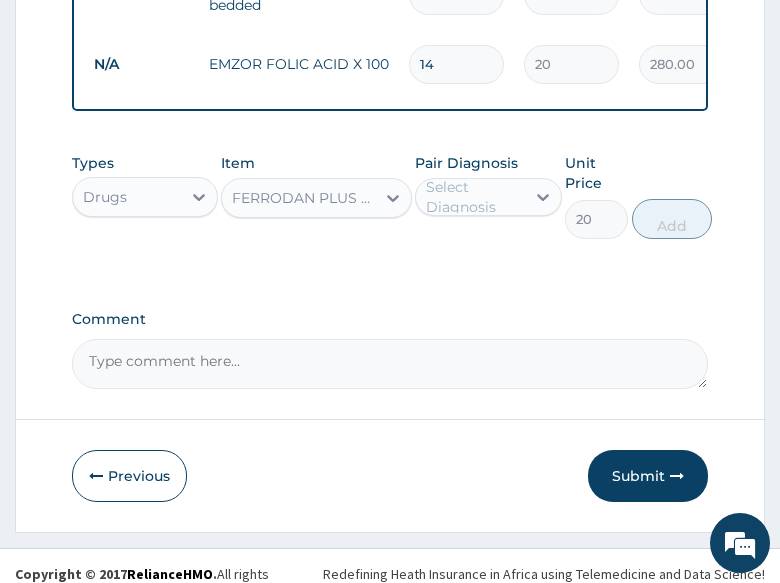click on "Select Diagnosis" at bounding box center (474, 197) 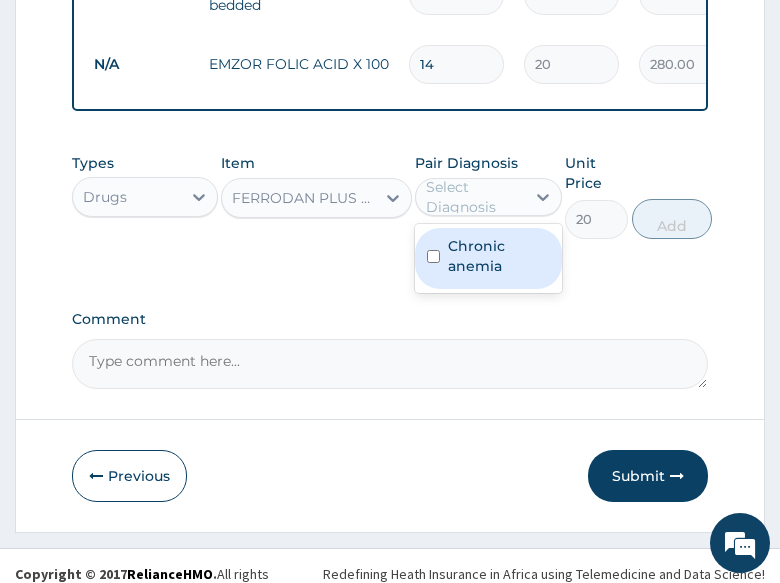 click on "Chronic anemia" at bounding box center (498, 256) 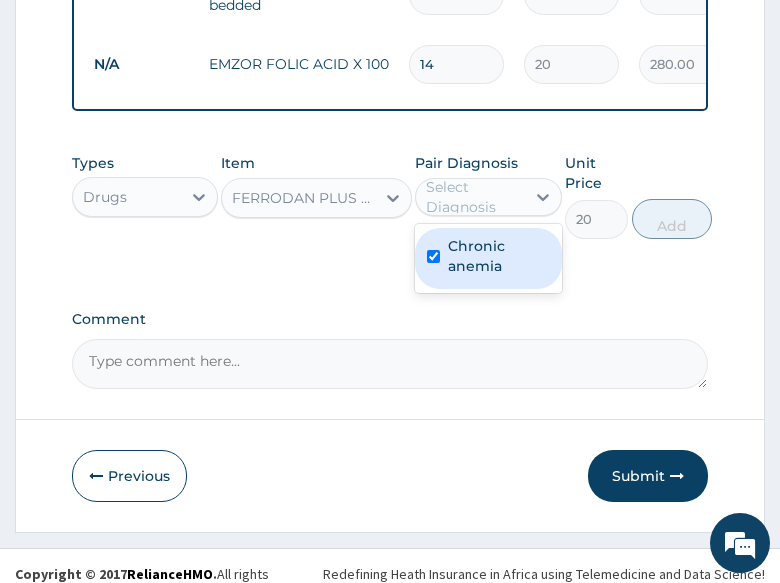 checkbox on "true" 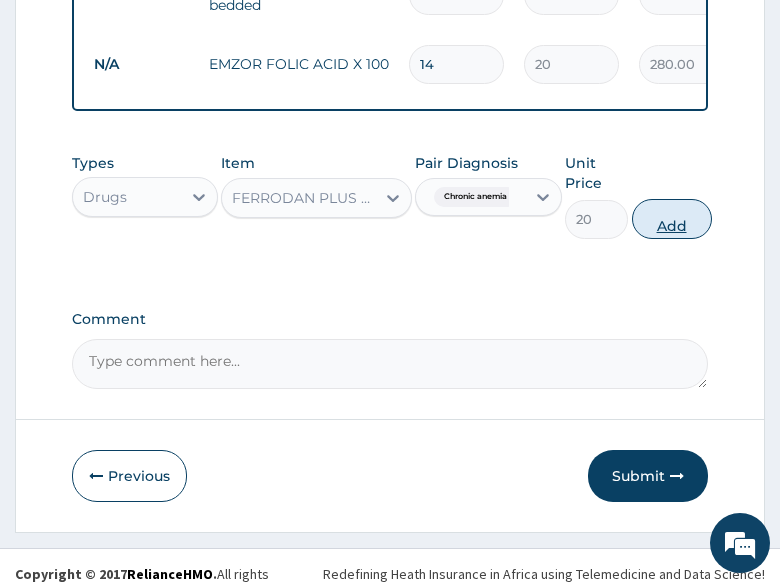 click on "Add" at bounding box center [672, 219] 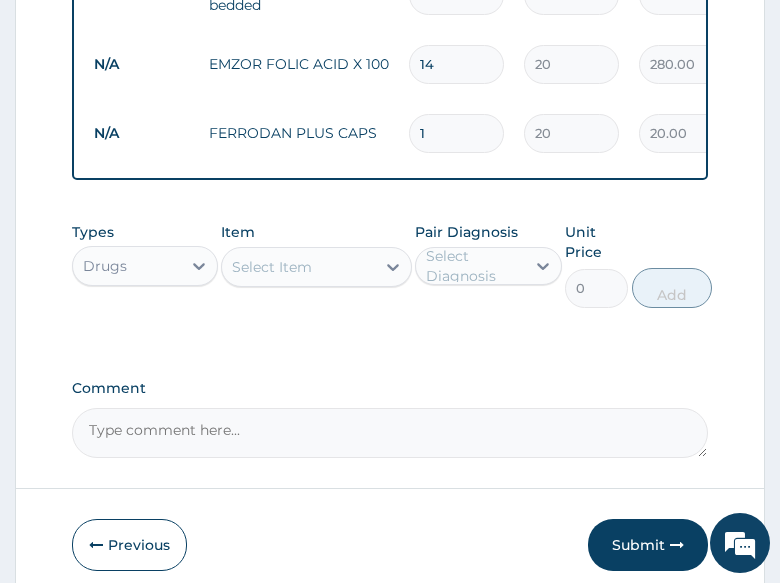 type 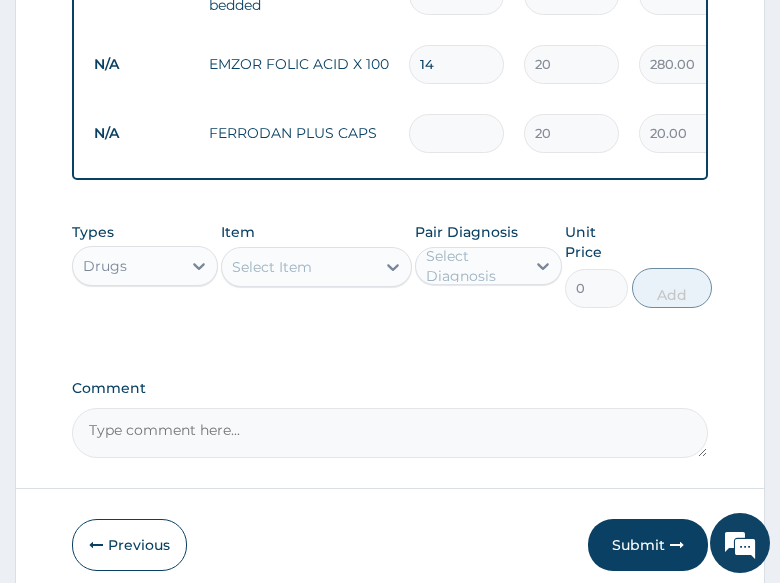 type on "0.00" 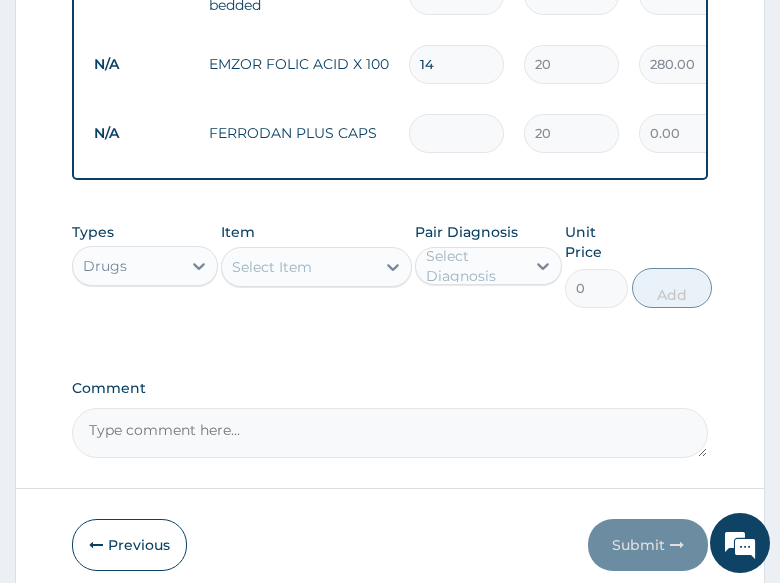 type on "2" 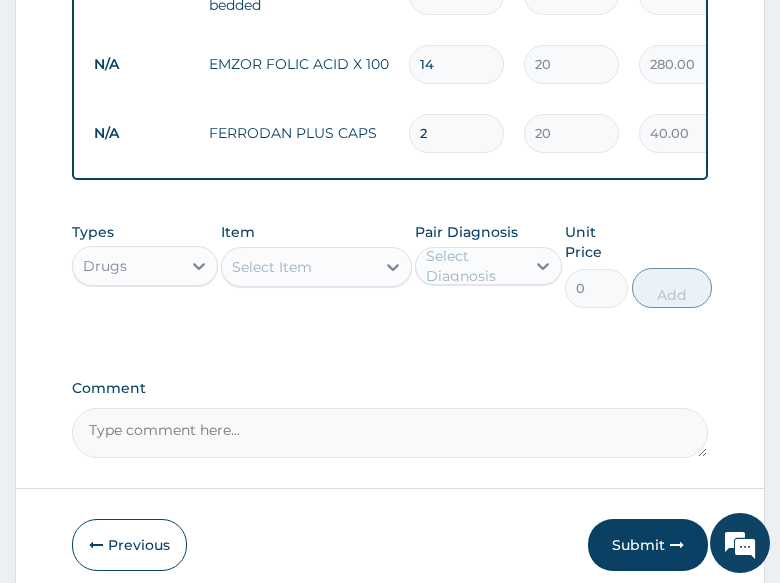 type on "28" 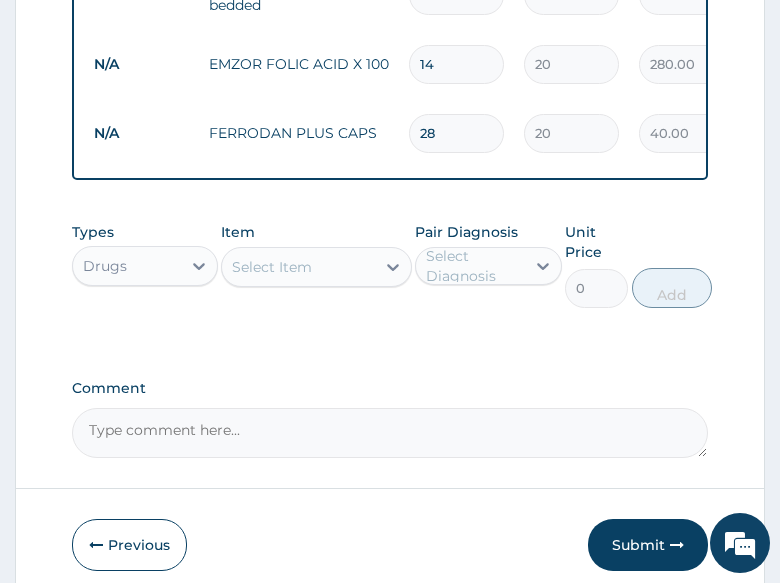 type on "560.00" 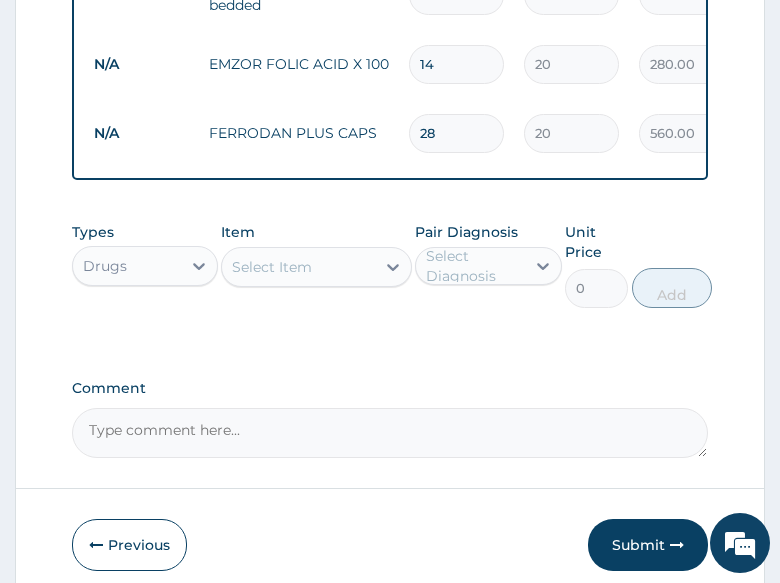 type on "28" 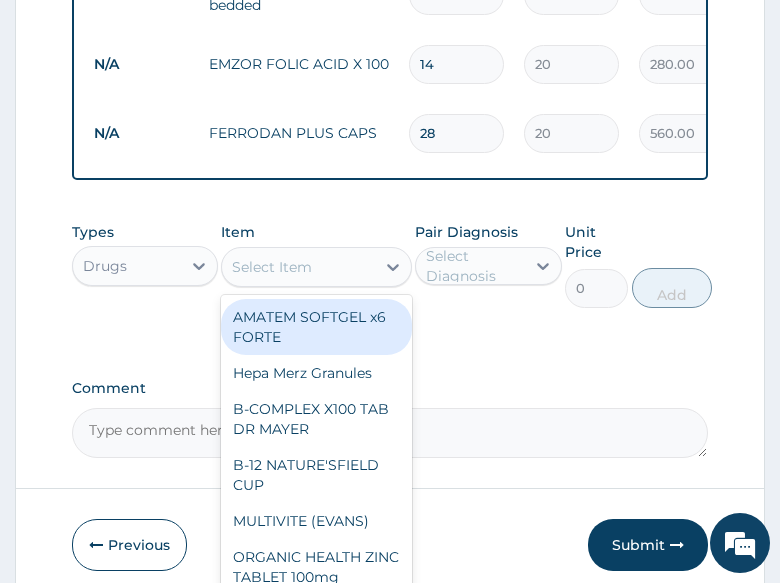 click on "Select Item" at bounding box center (272, 267) 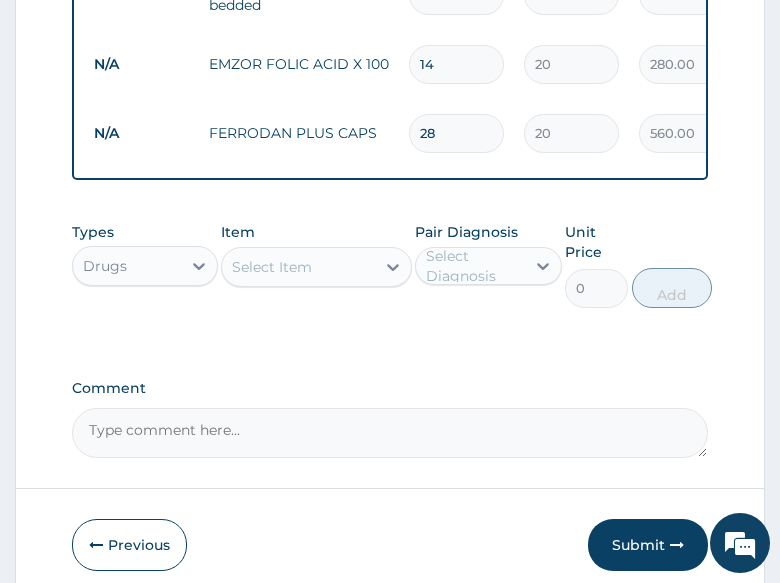 click on "Types Drugs Item Select Item Pair Diagnosis Select Diagnosis Unit Price 0 Add" at bounding box center [390, 280] 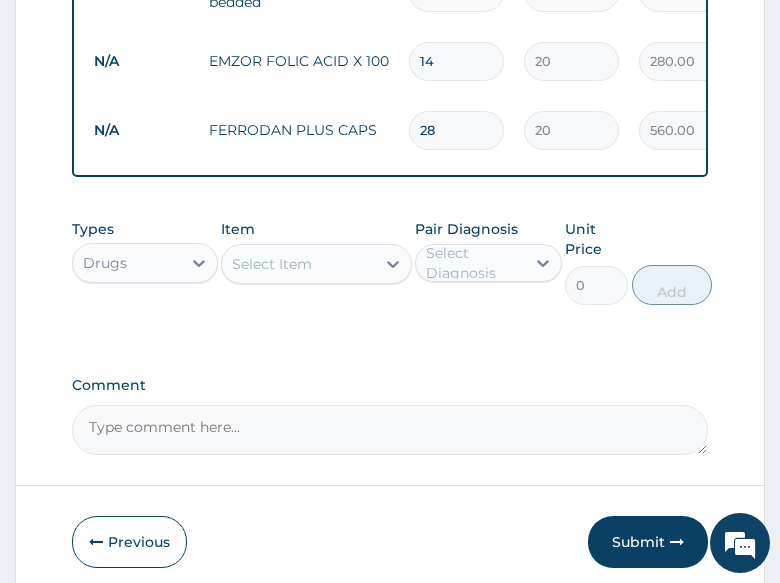 scroll, scrollTop: 1200, scrollLeft: 0, axis: vertical 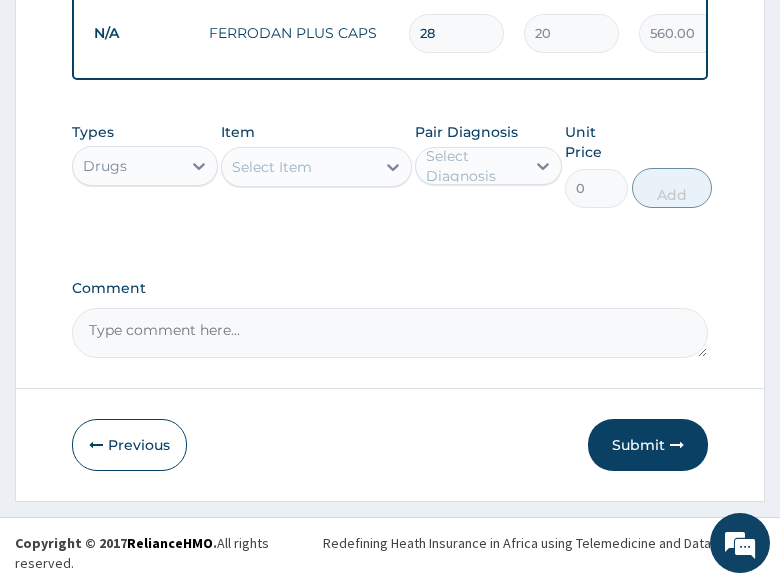 click on "Drugs" at bounding box center (105, 166) 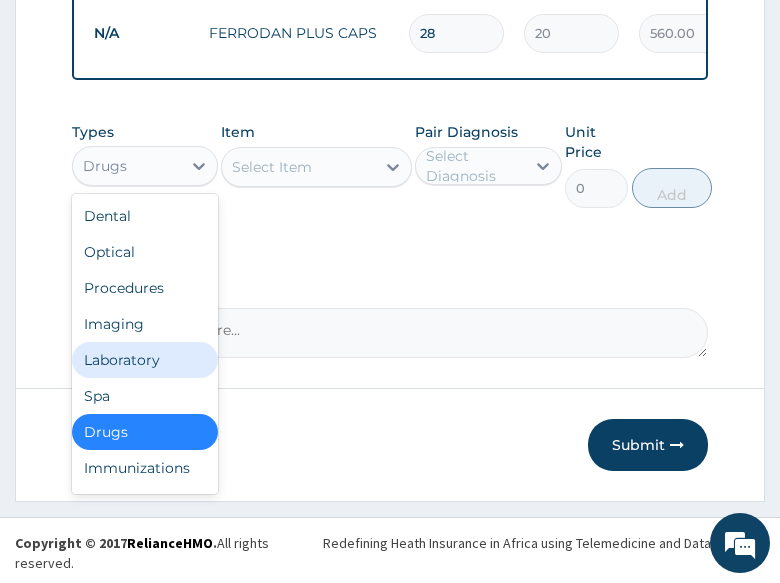click on "Laboratory" at bounding box center [145, 360] 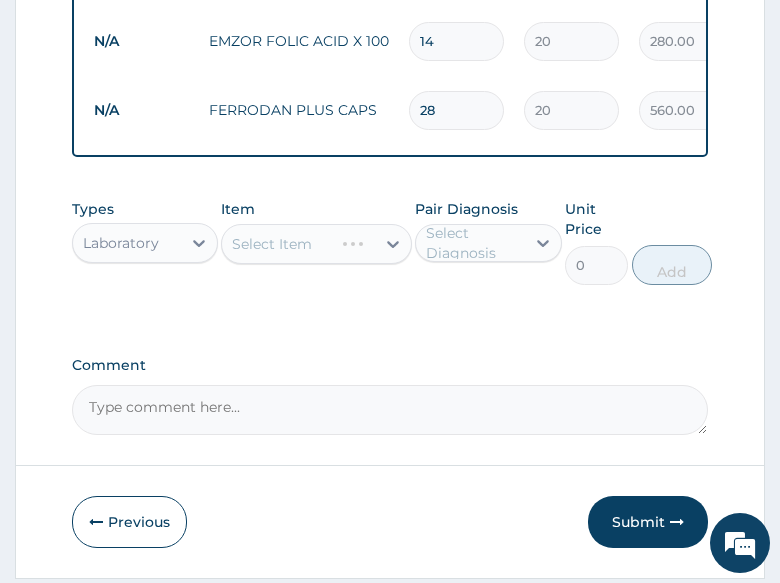 scroll, scrollTop: 1200, scrollLeft: 0, axis: vertical 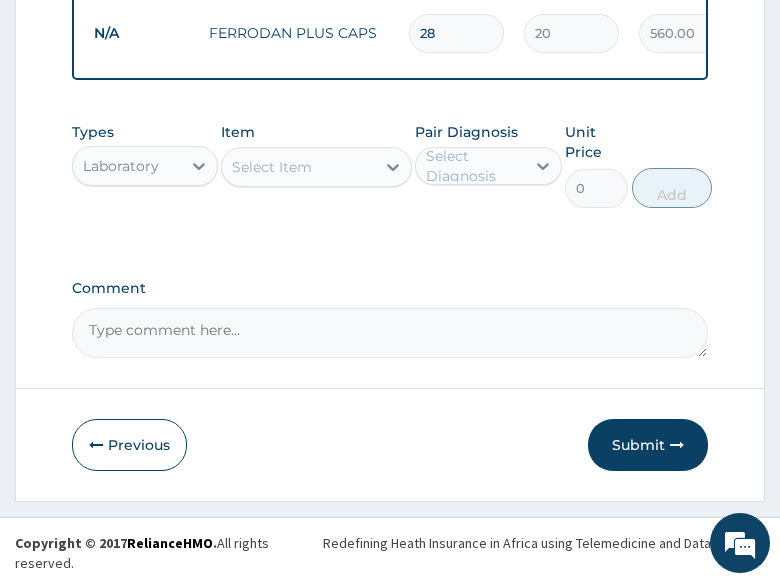 click on "Select Item" at bounding box center (298, 167) 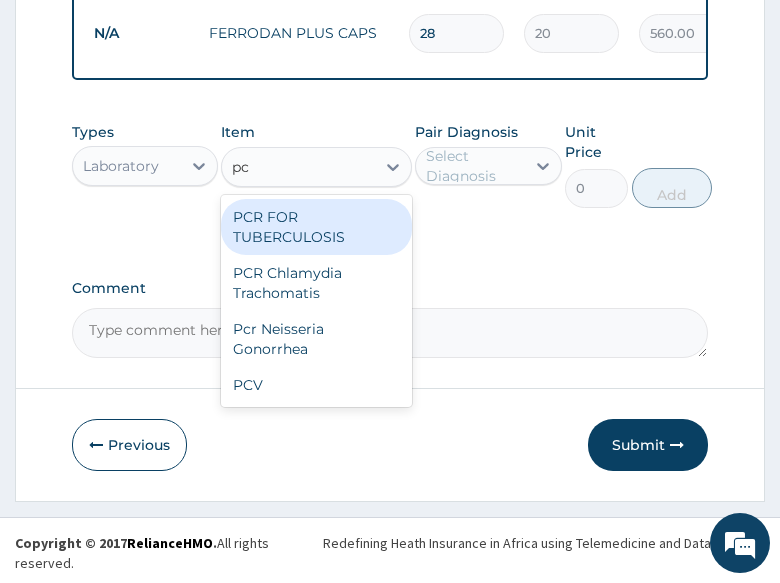 type on "pcv" 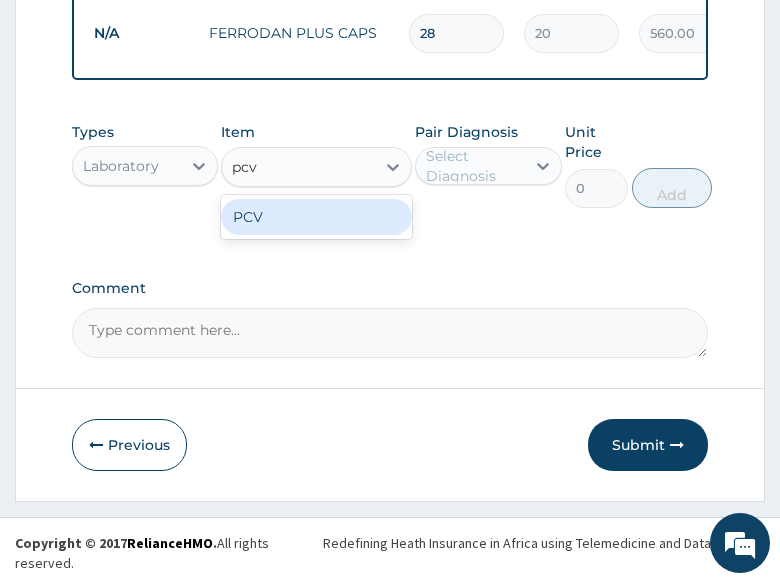 click on "PCV" at bounding box center (316, 217) 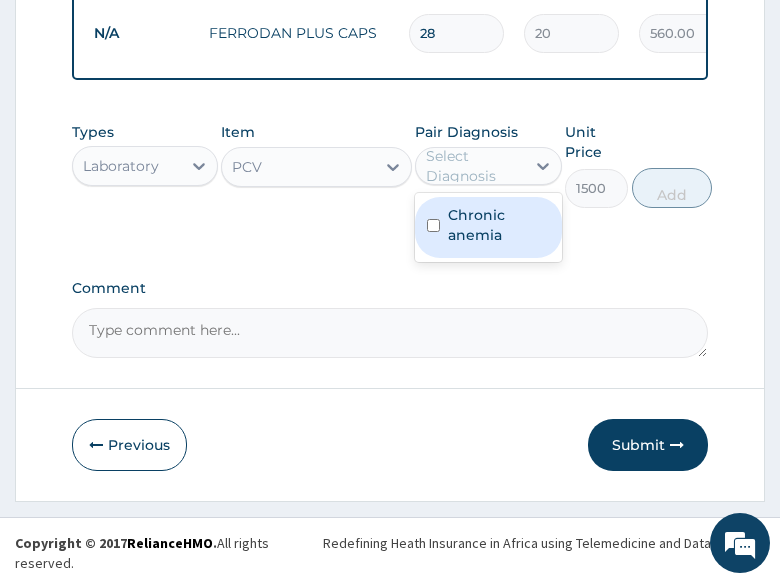 click on "Select Diagnosis" at bounding box center [474, 166] 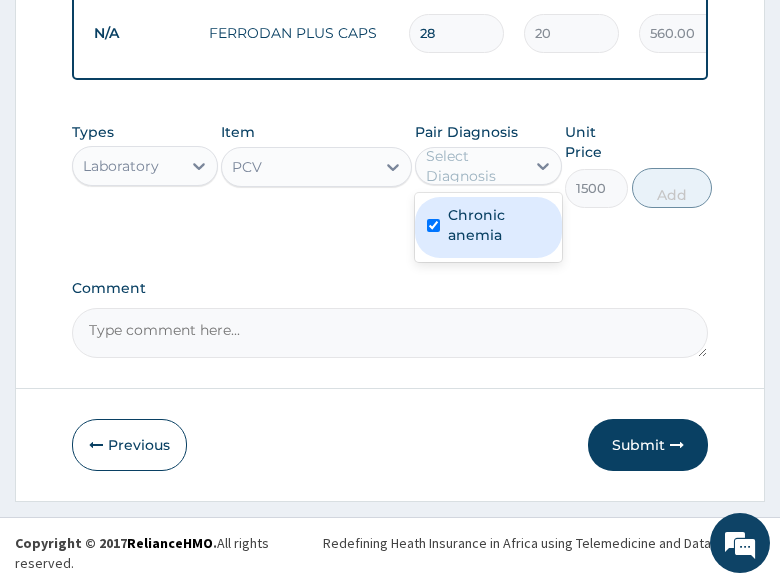 checkbox on "true" 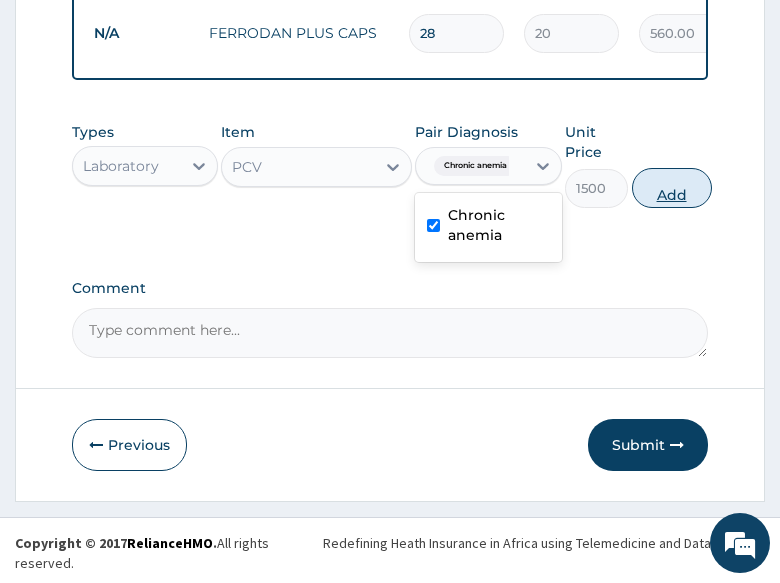 click on "Add" at bounding box center (672, 188) 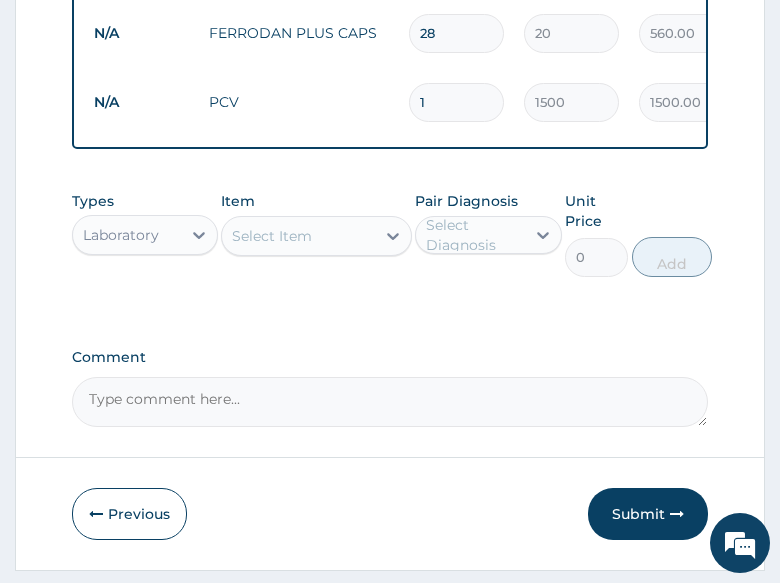 type 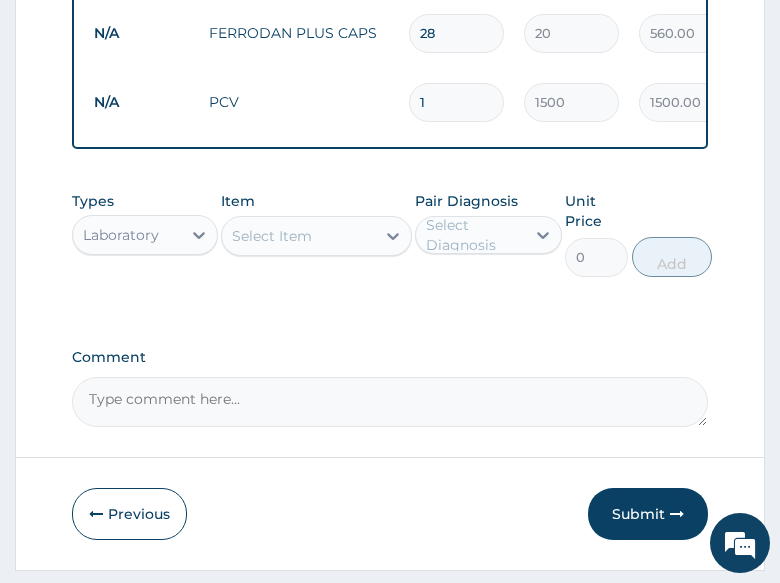 type on "0.00" 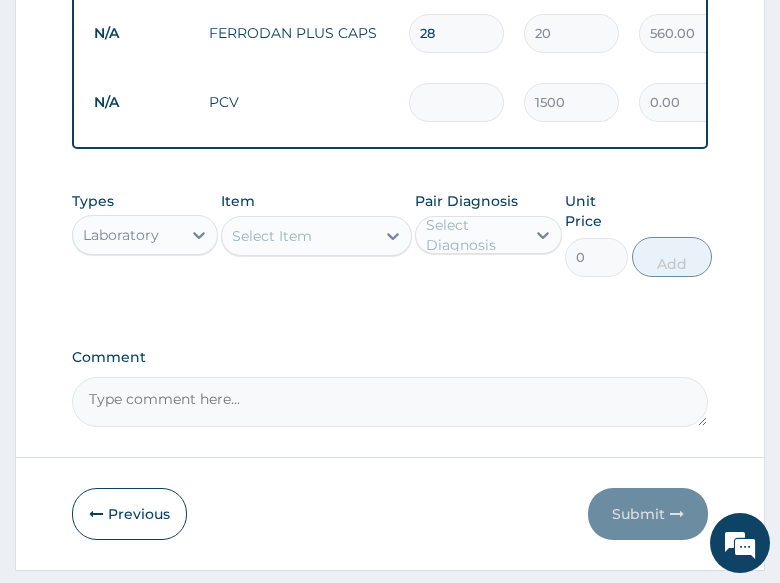 type on "2" 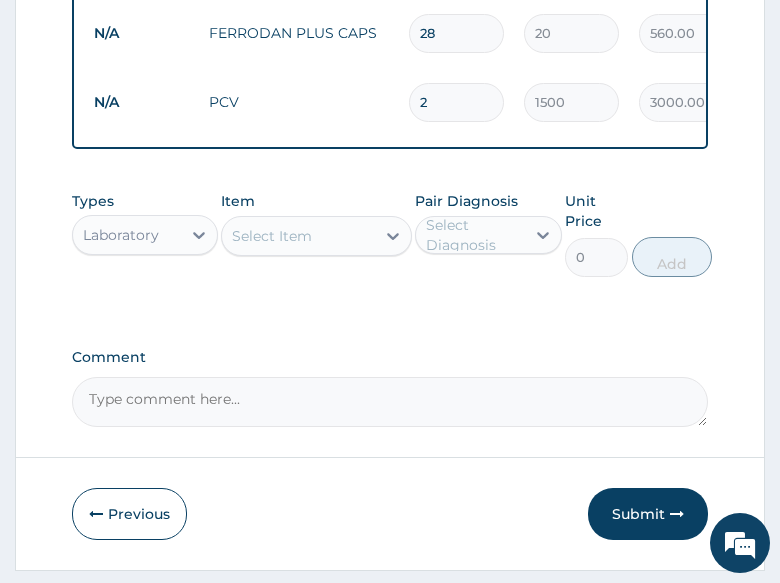 type on "2" 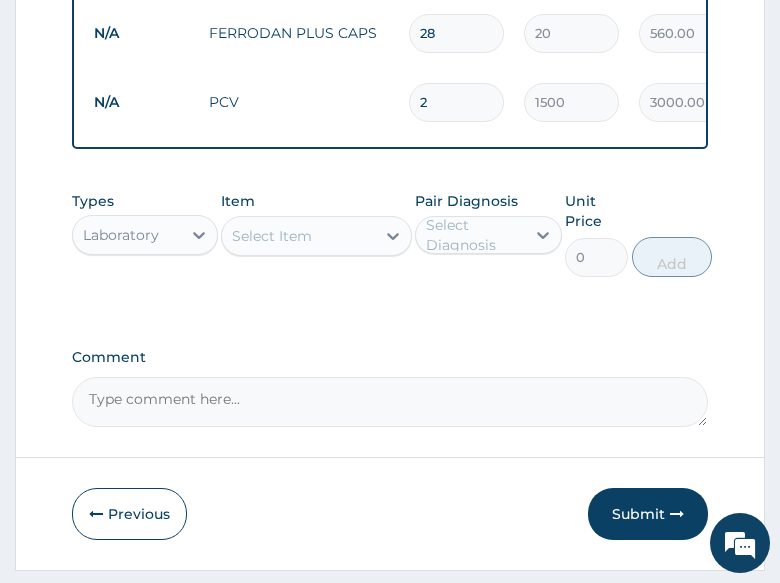 click on "Item Select Item" at bounding box center (316, 234) 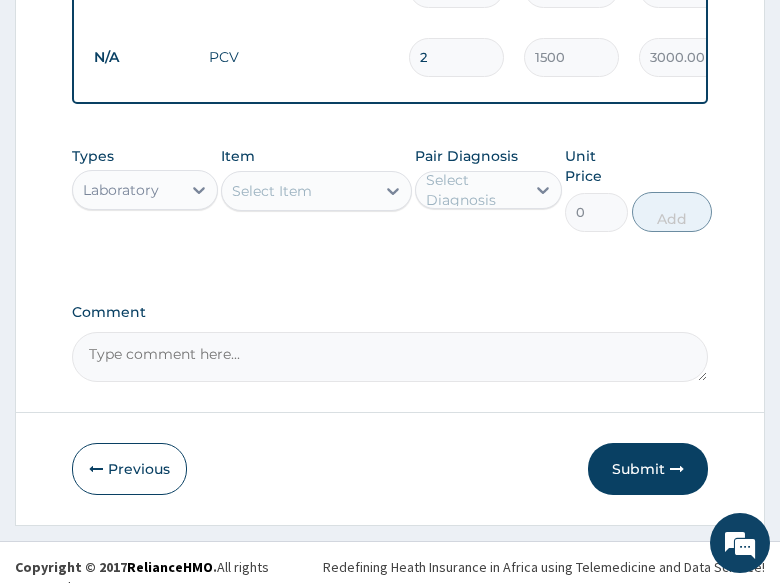scroll, scrollTop: 1269, scrollLeft: 0, axis: vertical 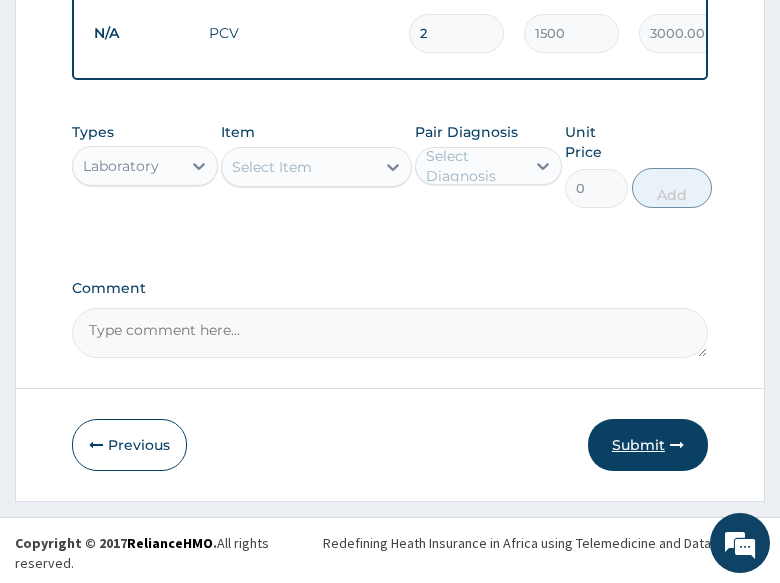 click on "Submit" at bounding box center [648, 445] 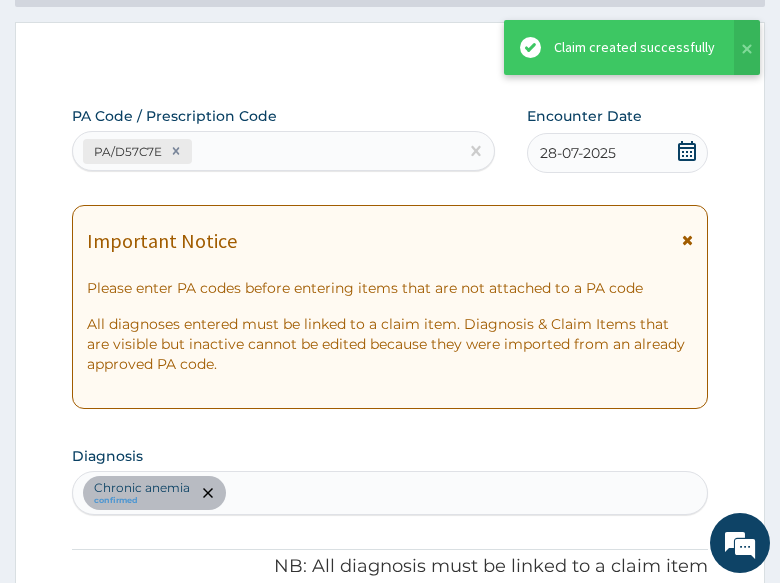 scroll, scrollTop: 1269, scrollLeft: 0, axis: vertical 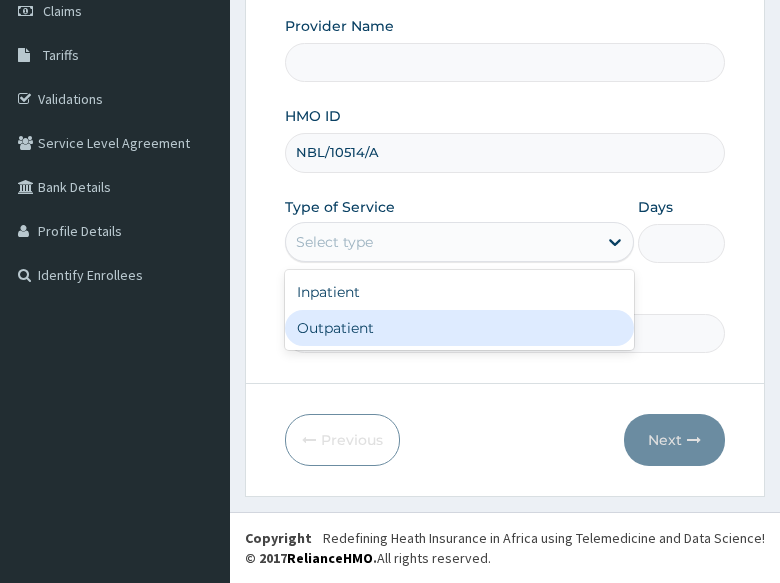 click on "Outpatient" at bounding box center [459, 328] 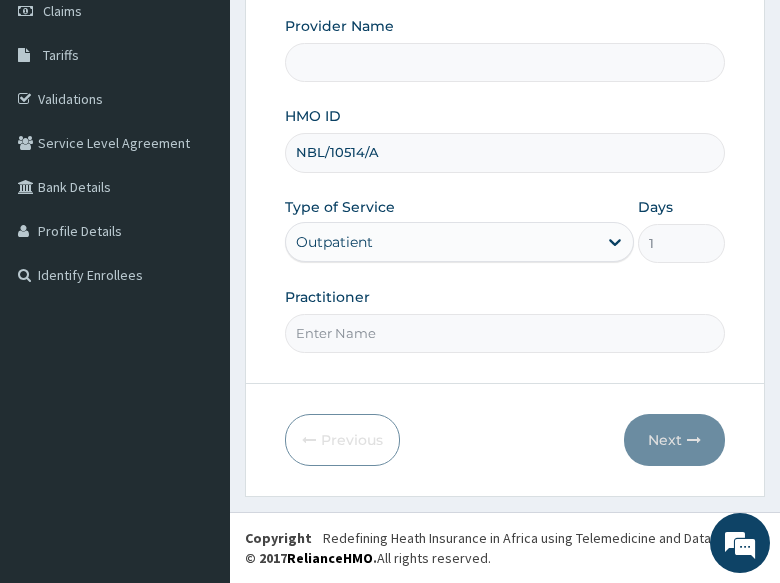 type on "All Soul's Hospital Ltd, Ajegunle" 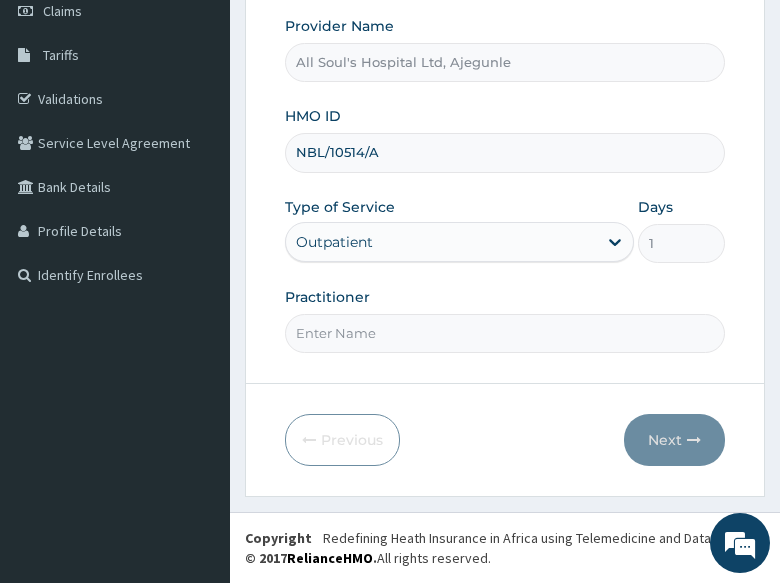 click on "Practitioner" at bounding box center [505, 333] 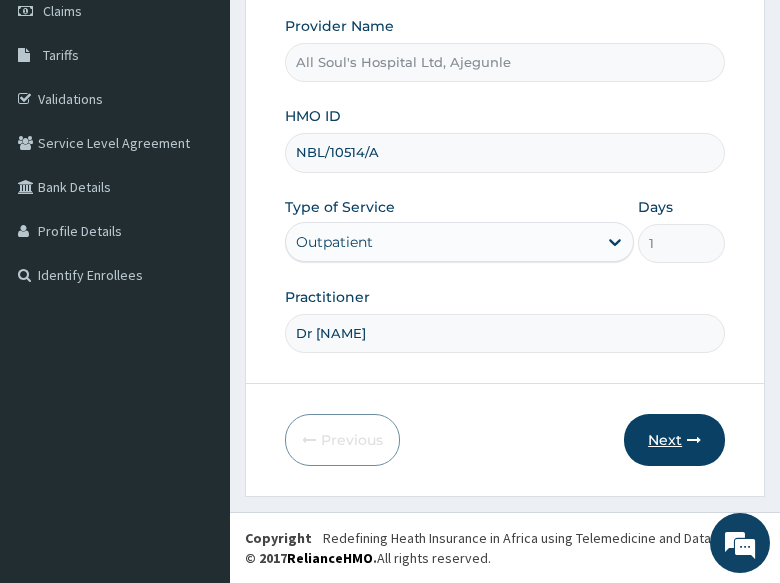 scroll, scrollTop: 0, scrollLeft: 0, axis: both 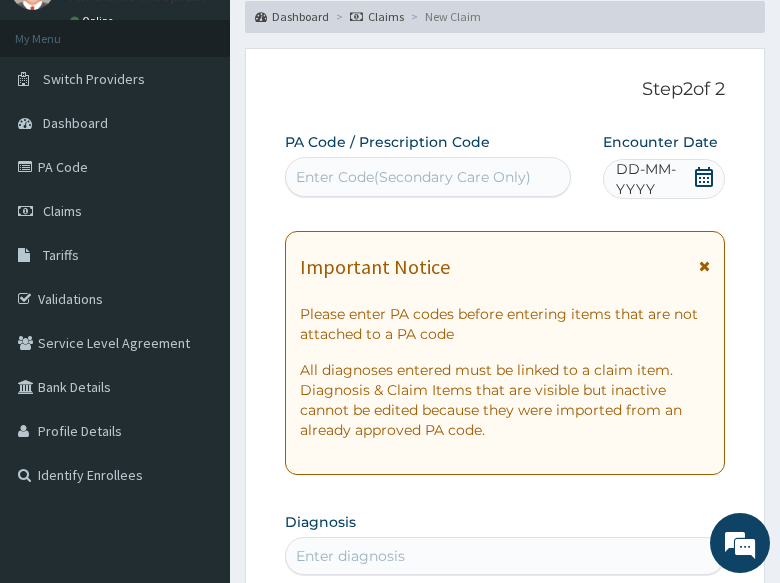click on "Enter Code(Secondary Care Only)" at bounding box center [413, 177] 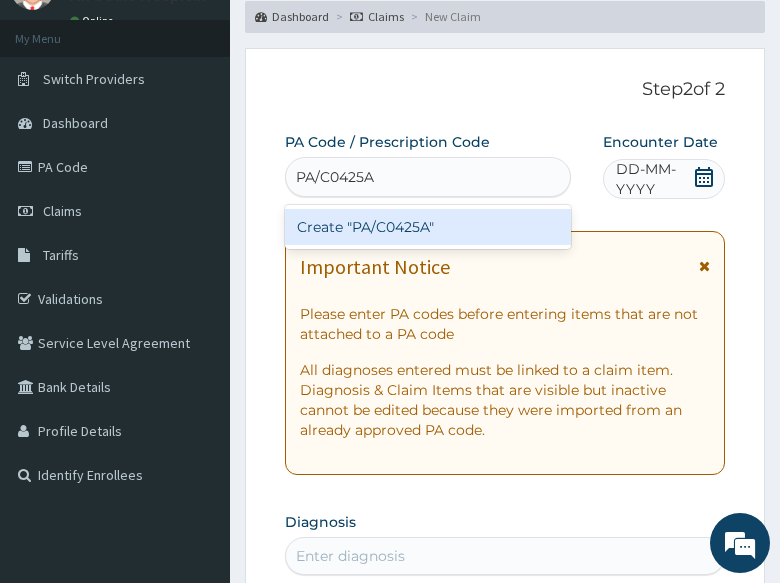click on "Create "PA/C0425A"" at bounding box center (428, 227) 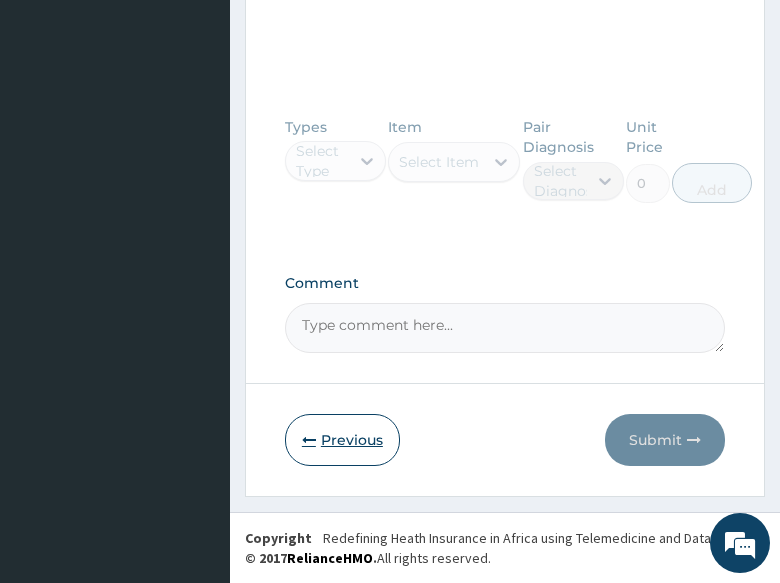 click on "Previous" at bounding box center [342, 440] 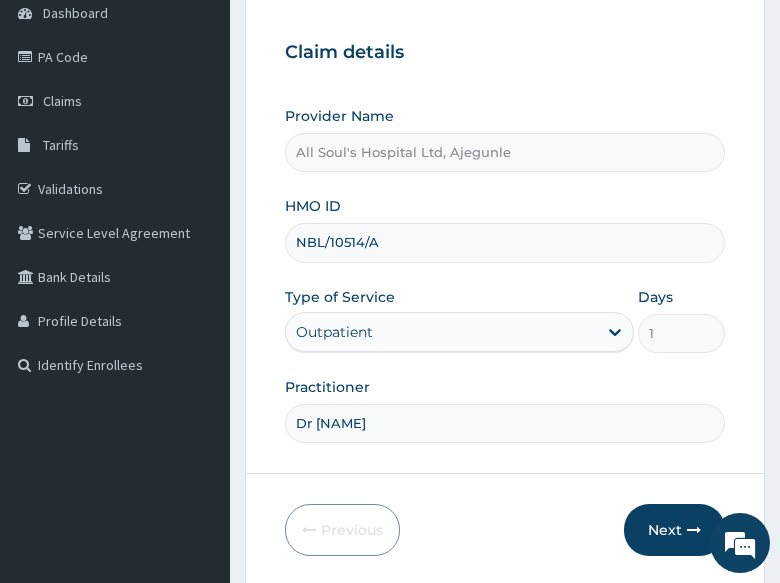 scroll, scrollTop: 95, scrollLeft: 0, axis: vertical 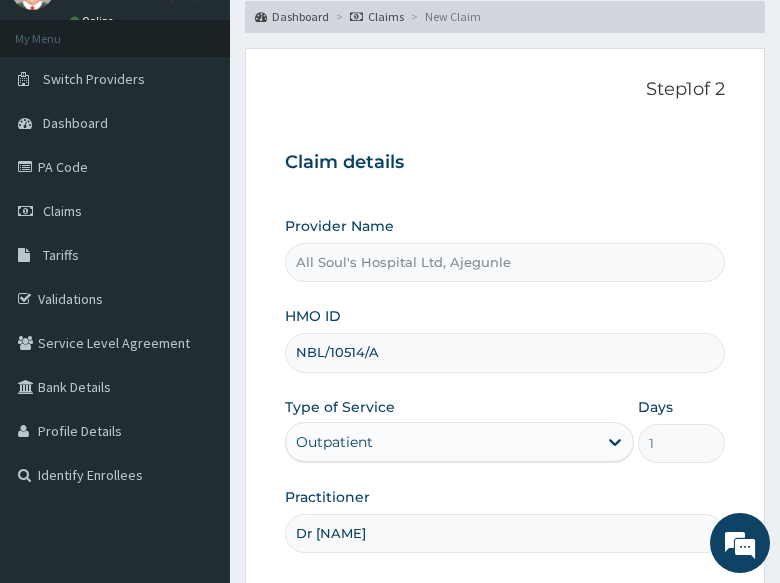 click on "NBL/10514/A" at bounding box center (505, 352) 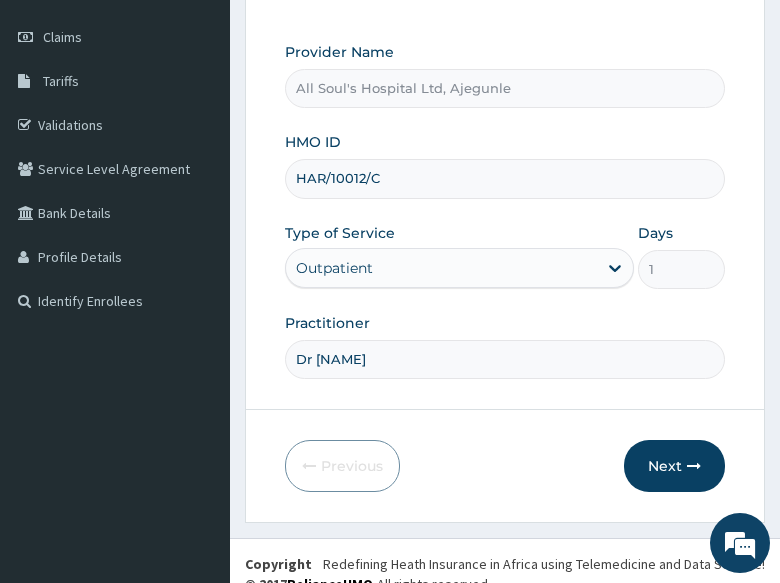 scroll, scrollTop: 295, scrollLeft: 0, axis: vertical 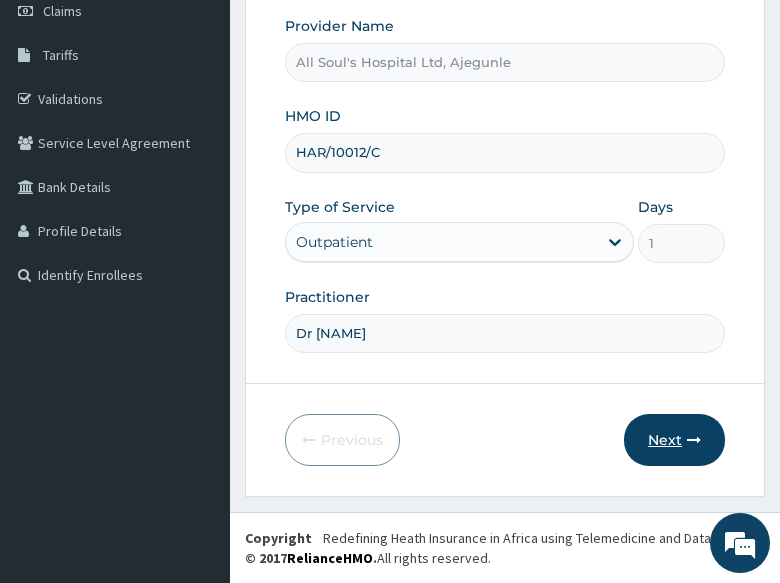 type on "HAR/10012/C" 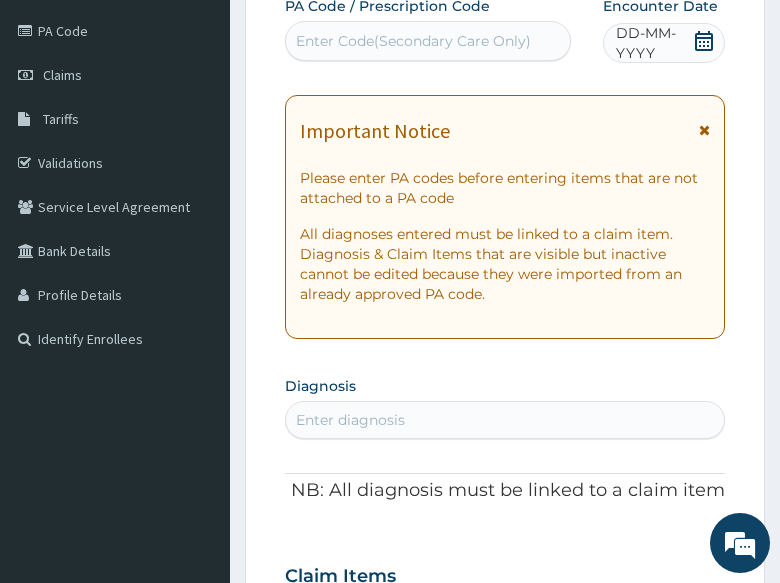 scroll, scrollTop: 0, scrollLeft: 0, axis: both 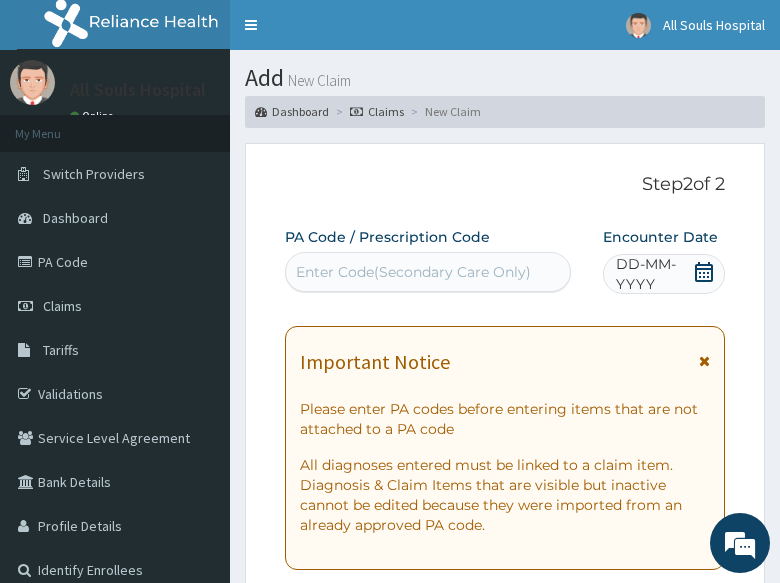 click on "Enter Code(Secondary Care Only)" at bounding box center (428, 272) 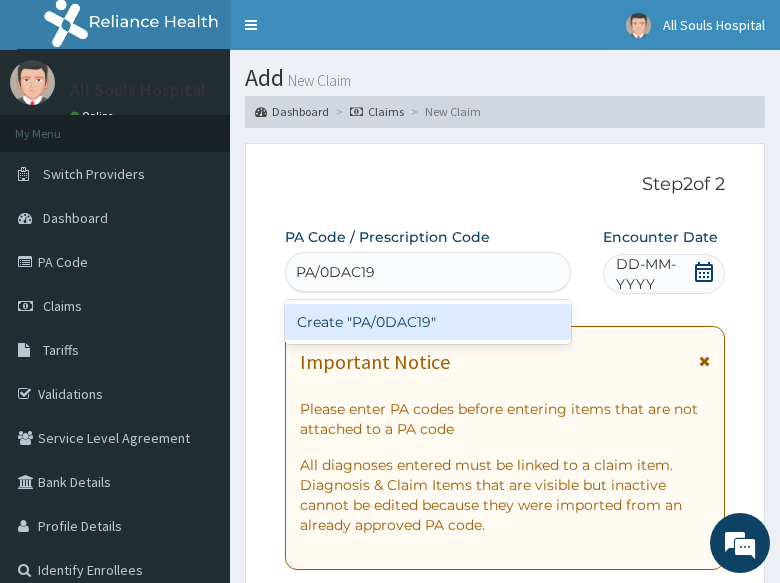 click on "Create "PA/0DAC19"" at bounding box center (428, 322) 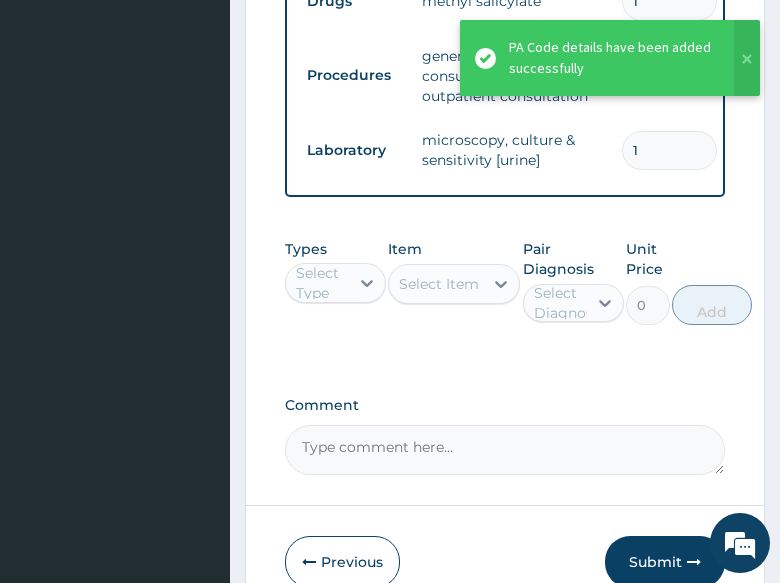 scroll, scrollTop: 771, scrollLeft: 0, axis: vertical 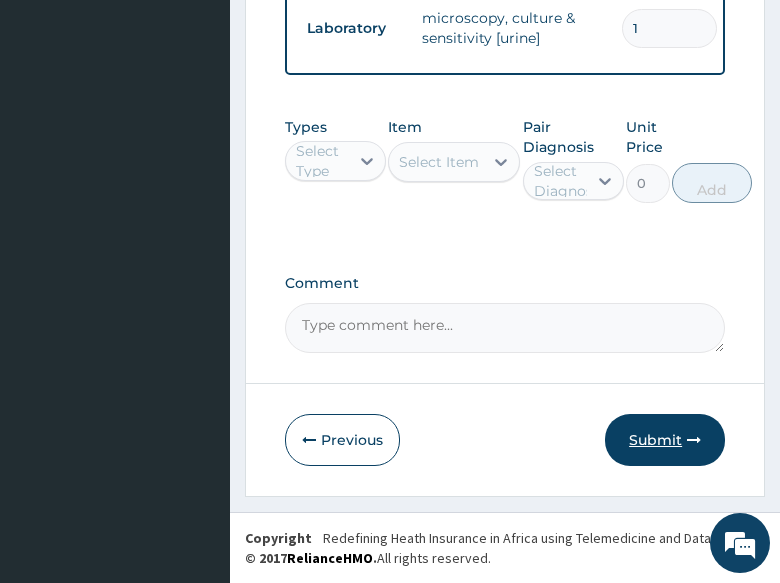 click on "Submit" at bounding box center (665, 440) 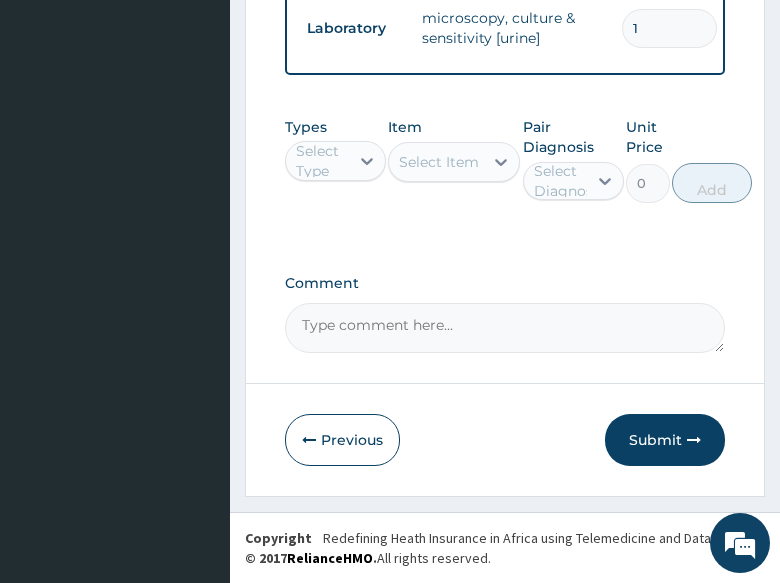scroll, scrollTop: 141, scrollLeft: 0, axis: vertical 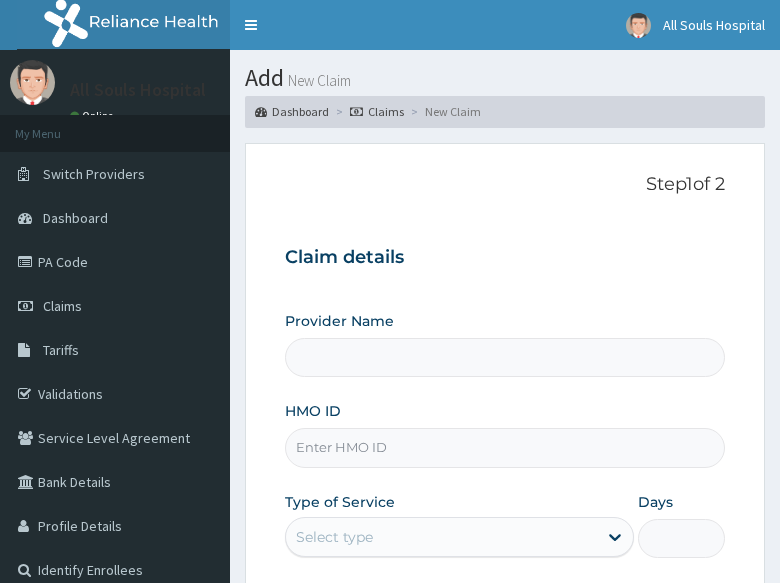 type on "All Soul's Hospital Ltd, Ajegunle" 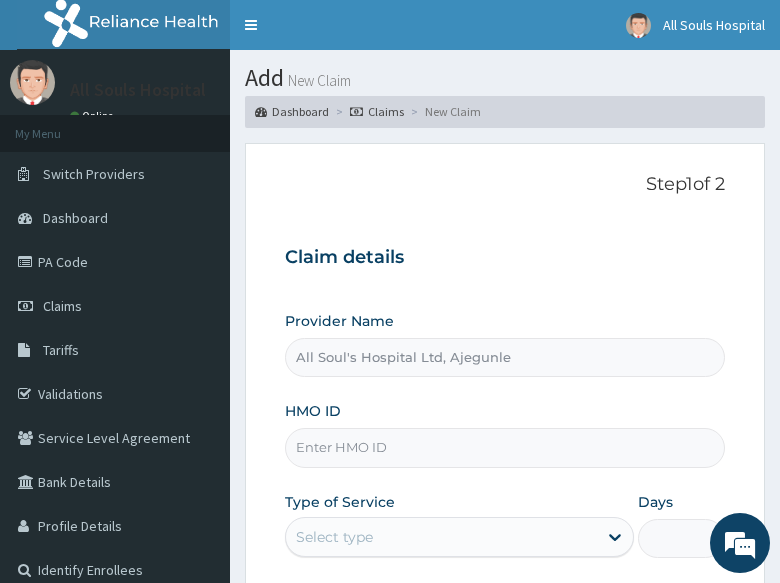 scroll, scrollTop: 0, scrollLeft: 0, axis: both 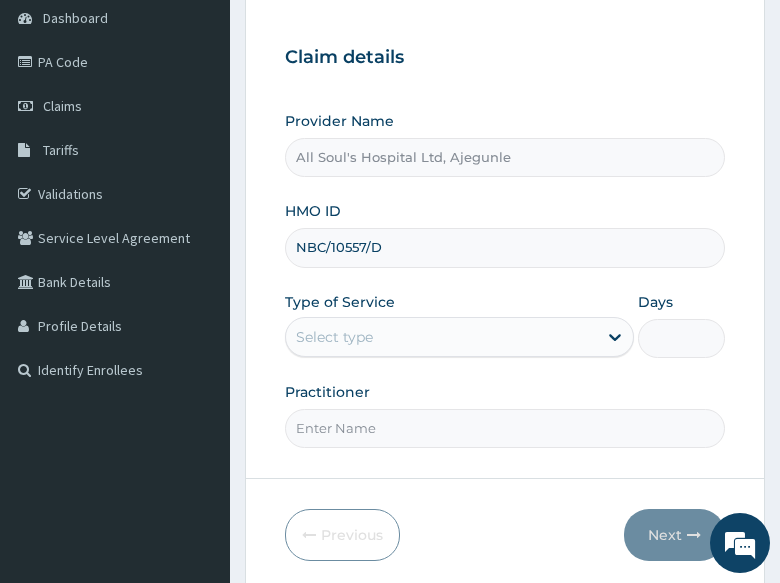 type on "NBC/10557/D" 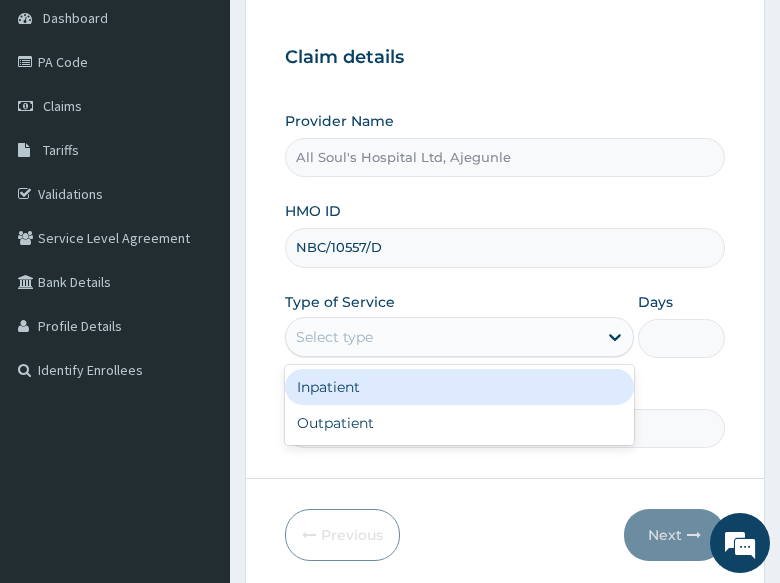 click on "Select type" at bounding box center [441, 337] 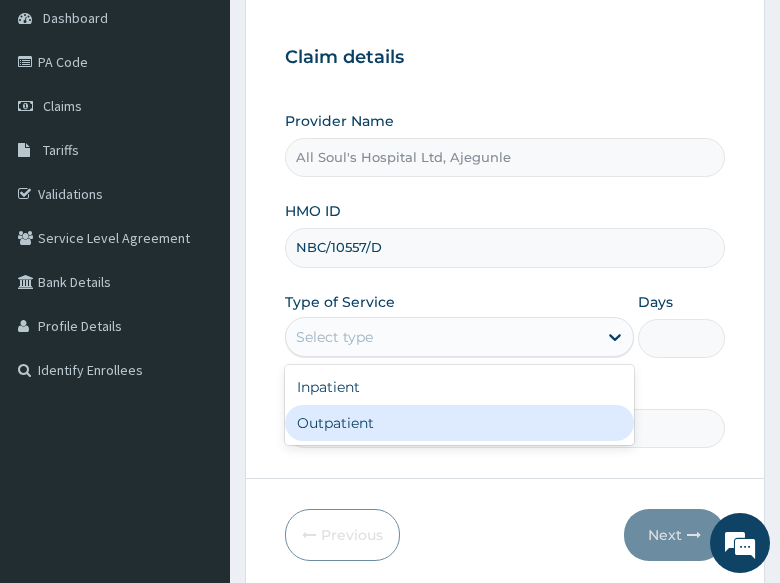 click on "Outpatient" at bounding box center [459, 423] 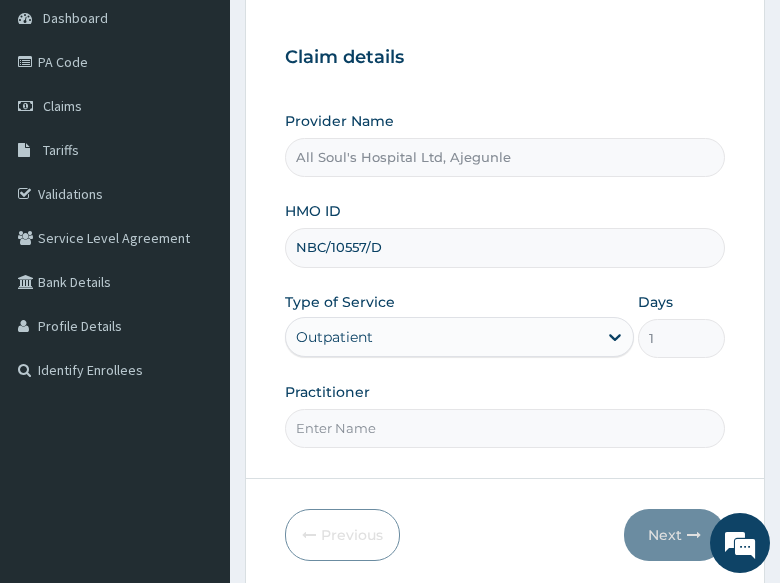drag, startPoint x: 427, startPoint y: 429, endPoint x: 435, endPoint y: 444, distance: 17 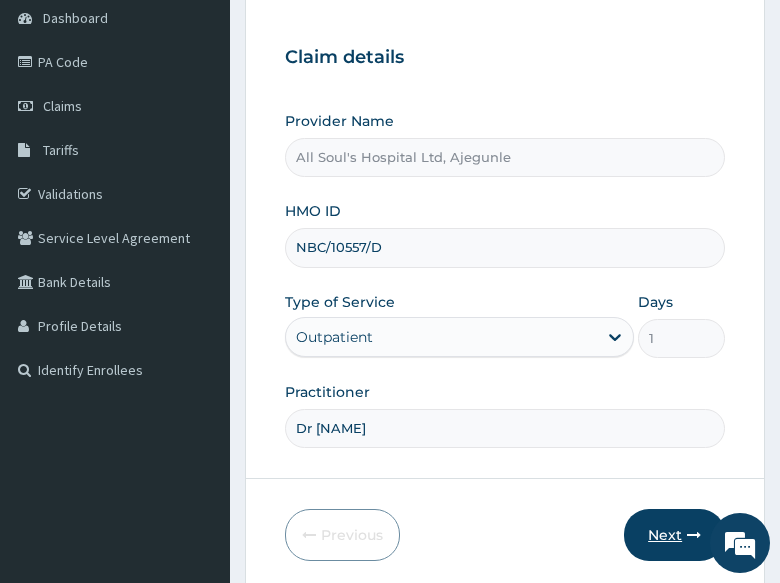 click on "Next" at bounding box center [674, 535] 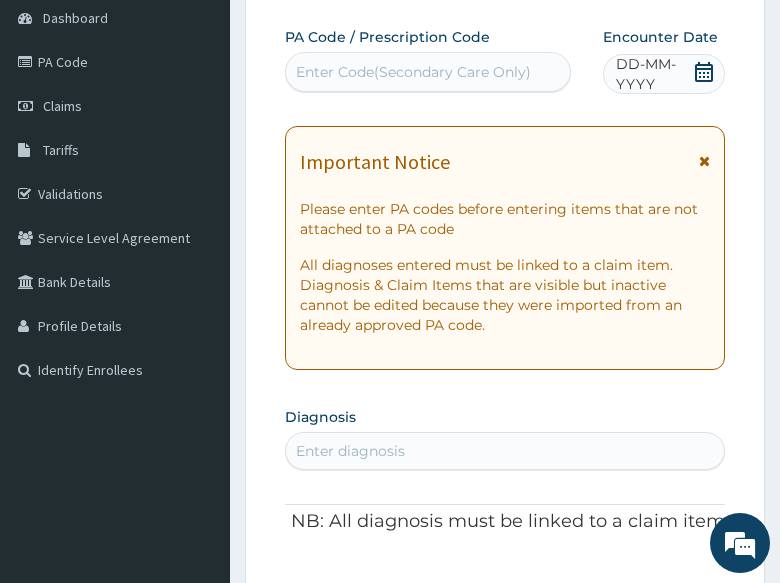 click 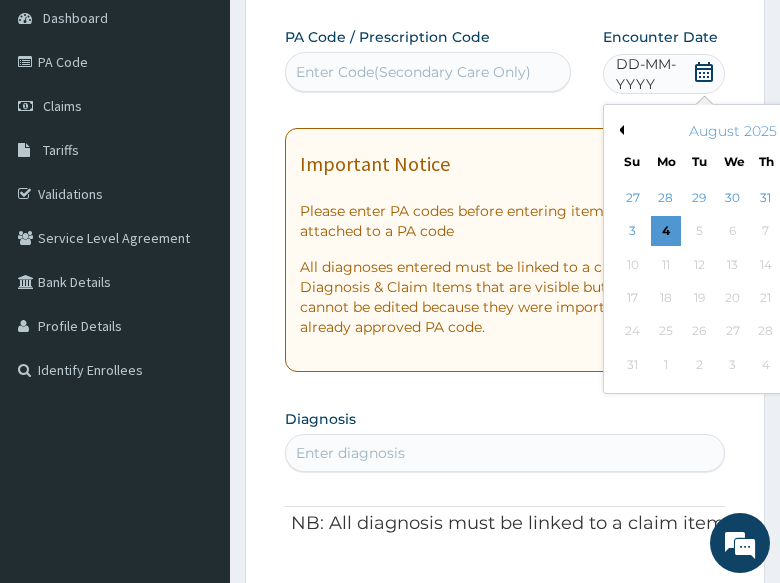 scroll, scrollTop: 0, scrollLeft: 0, axis: both 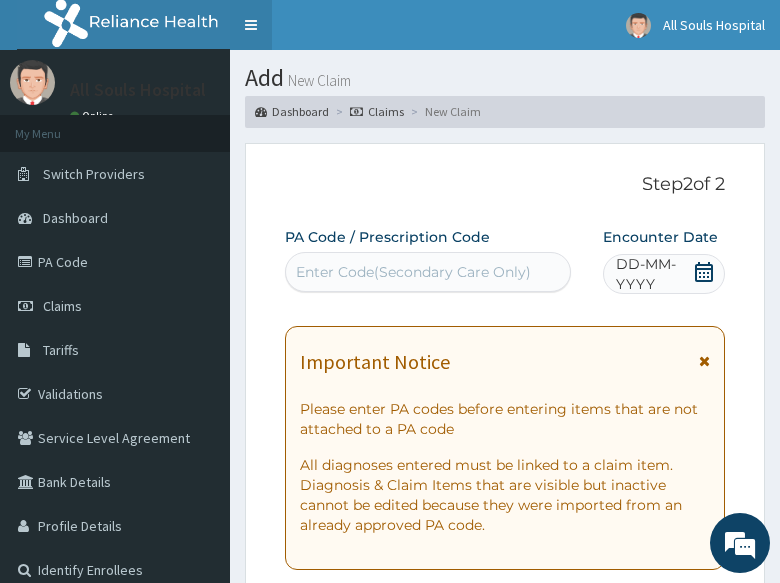 click on "Toggle navigation" at bounding box center (251, 25) 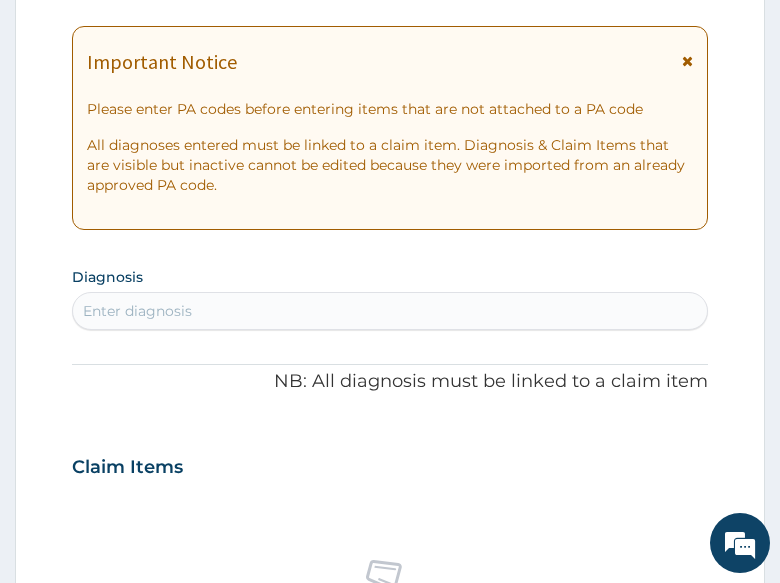 scroll, scrollTop: 100, scrollLeft: 0, axis: vertical 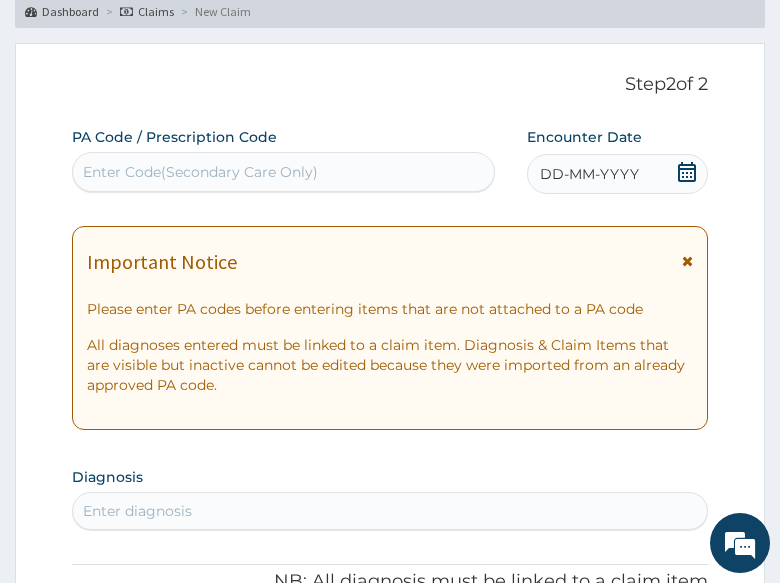 click 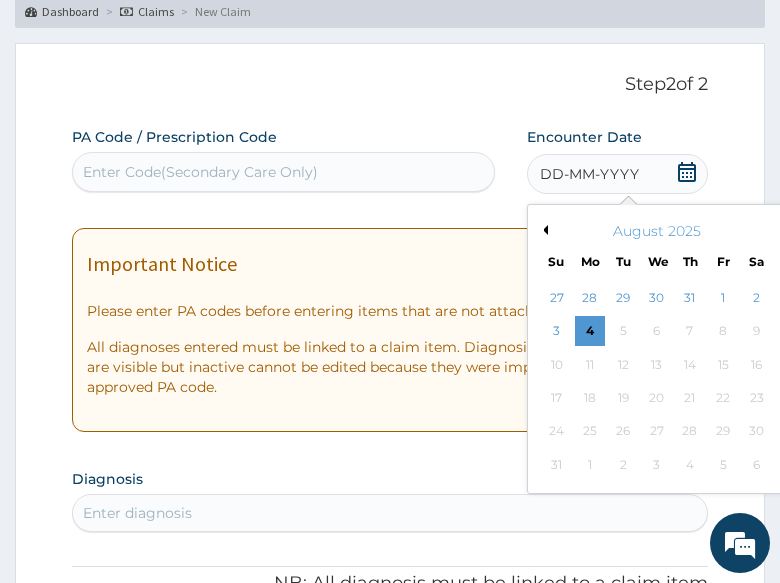 click on "2" at bounding box center [756, 298] 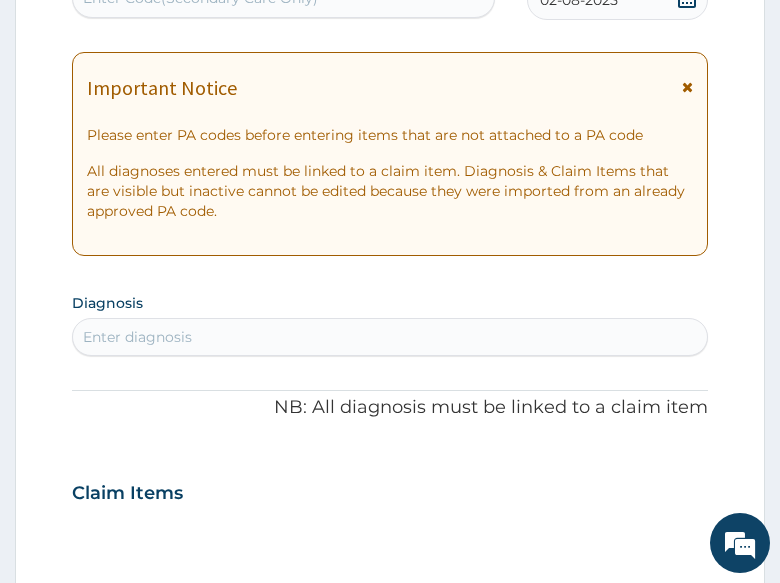 scroll, scrollTop: 400, scrollLeft: 0, axis: vertical 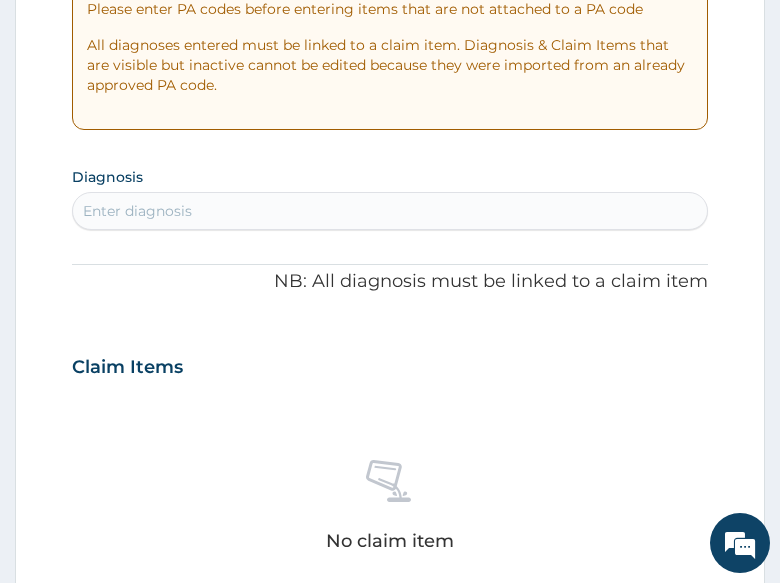 click on "Enter diagnosis" at bounding box center (390, 211) 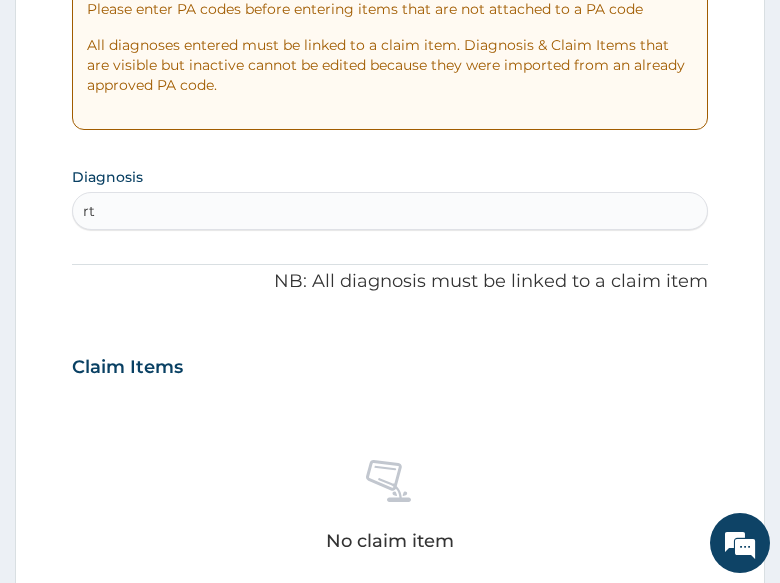 type on "rti" 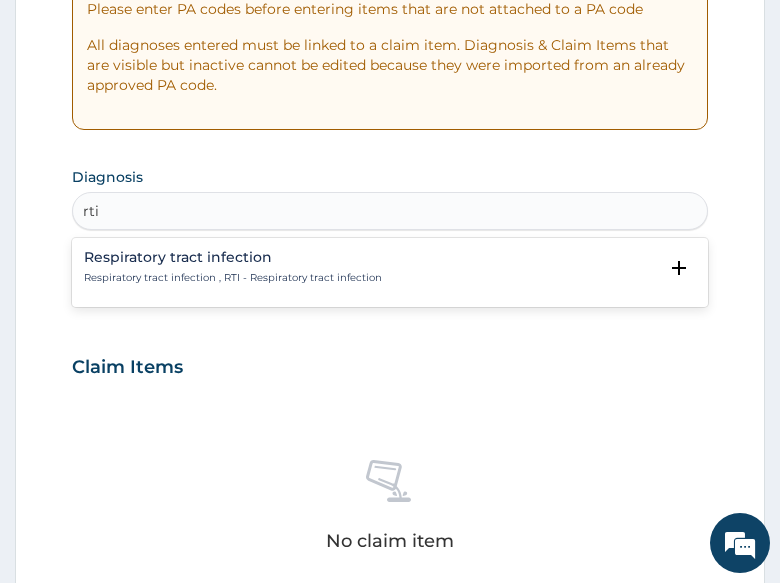 click on "Respiratory tract infection" at bounding box center [233, 257] 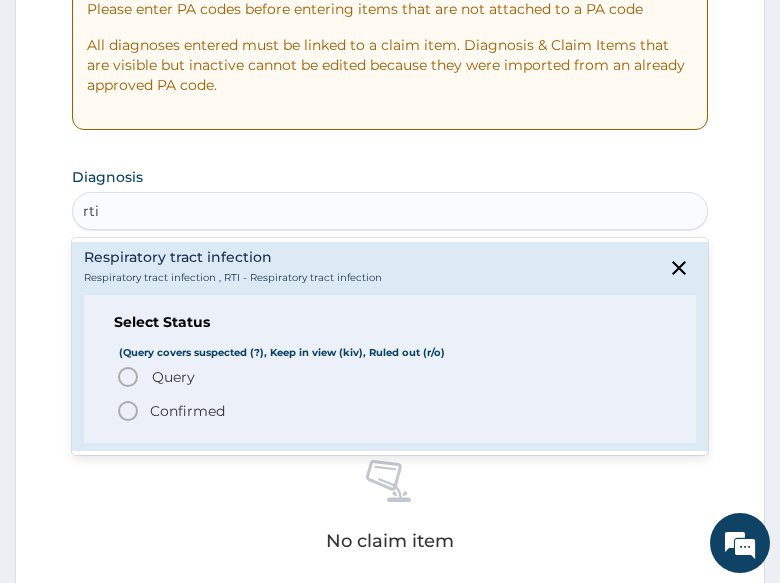 click on "Query" at bounding box center [173, 377] 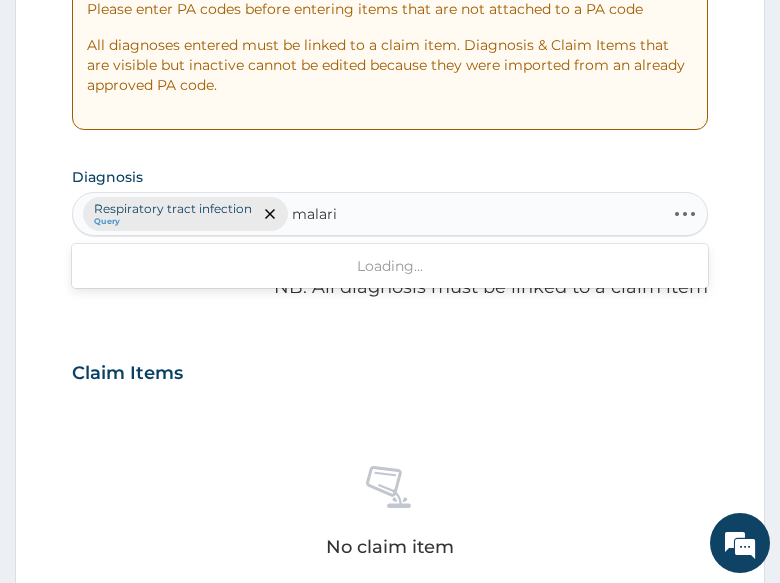 type on "malaria" 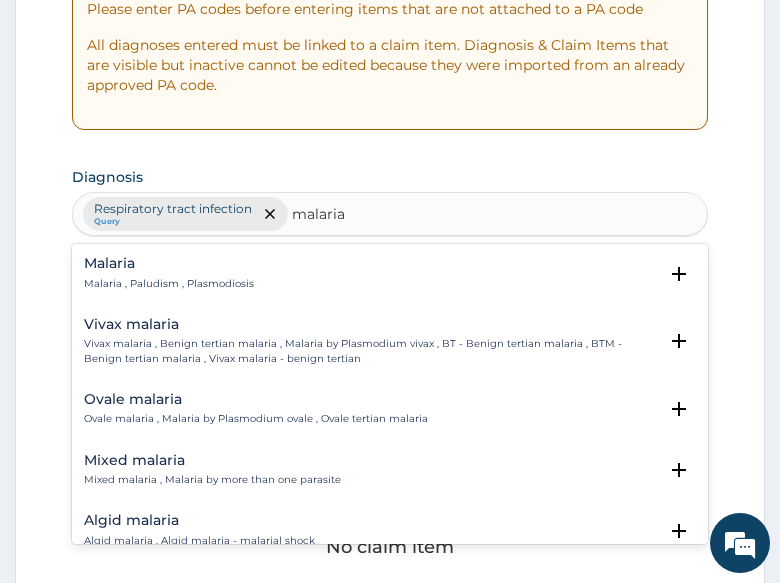 click on "Malaria , Paludism , Plasmodiosis" at bounding box center (169, 284) 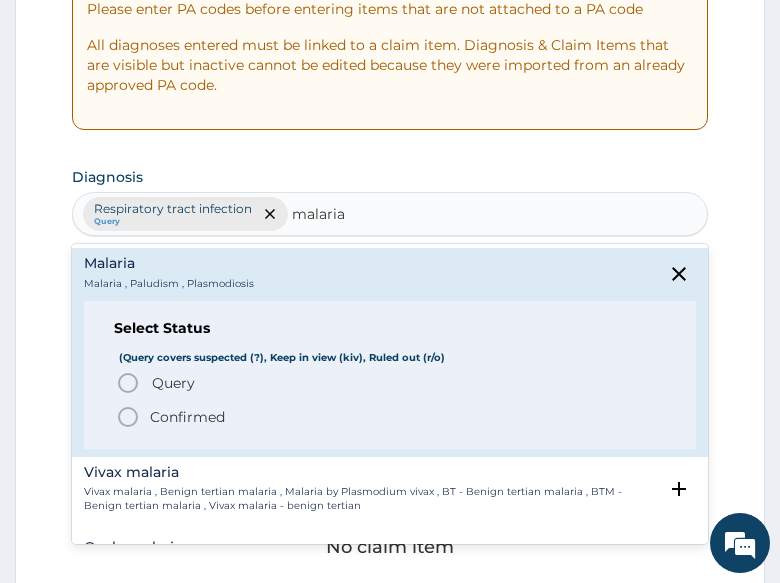 click on "Query" at bounding box center [173, 383] 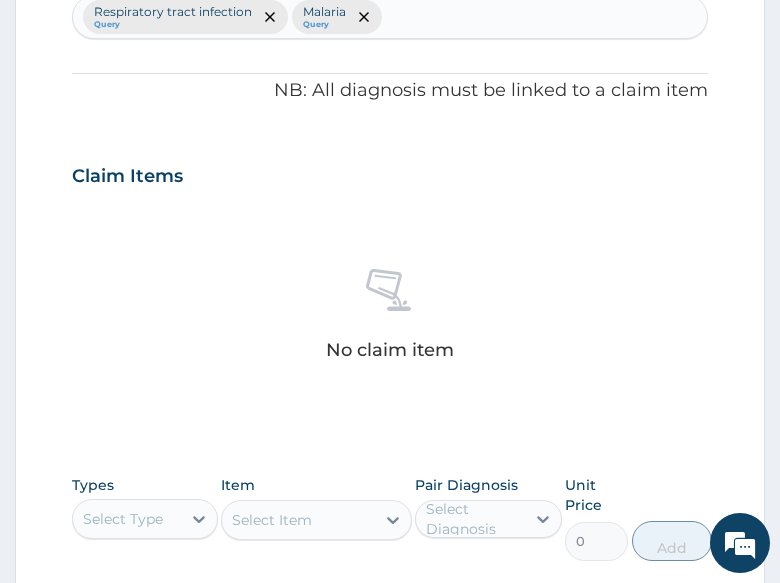 scroll, scrollTop: 600, scrollLeft: 0, axis: vertical 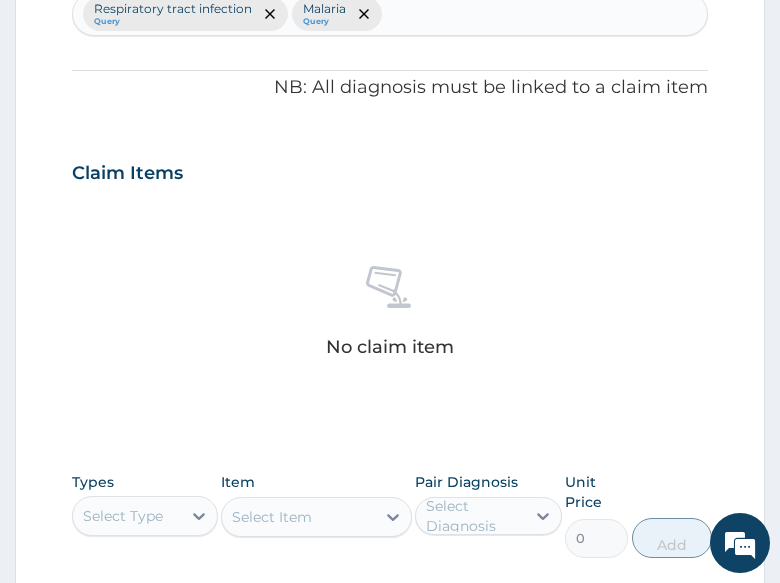 click on "Claim Items" at bounding box center [390, 169] 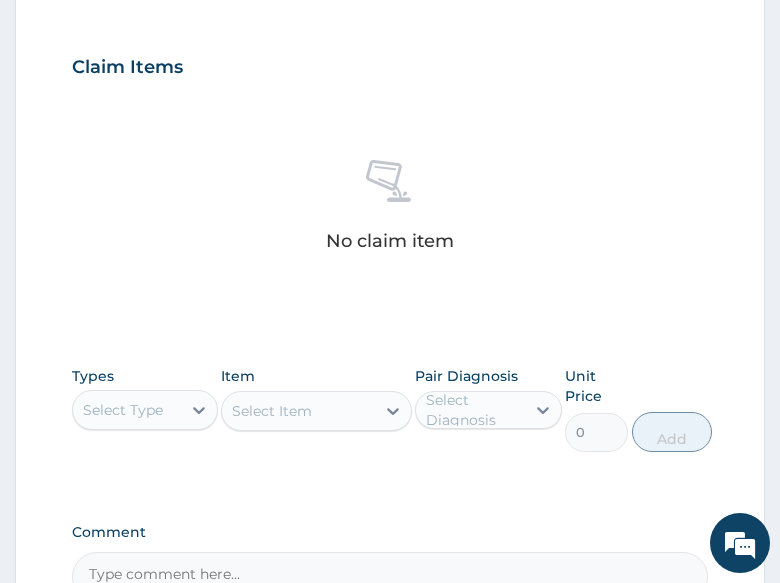 scroll, scrollTop: 800, scrollLeft: 0, axis: vertical 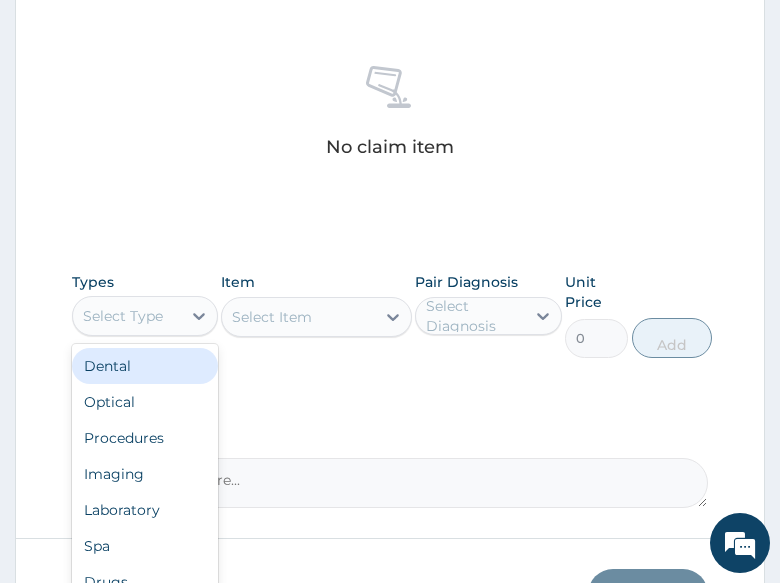 click on "Select Type" at bounding box center (127, 316) 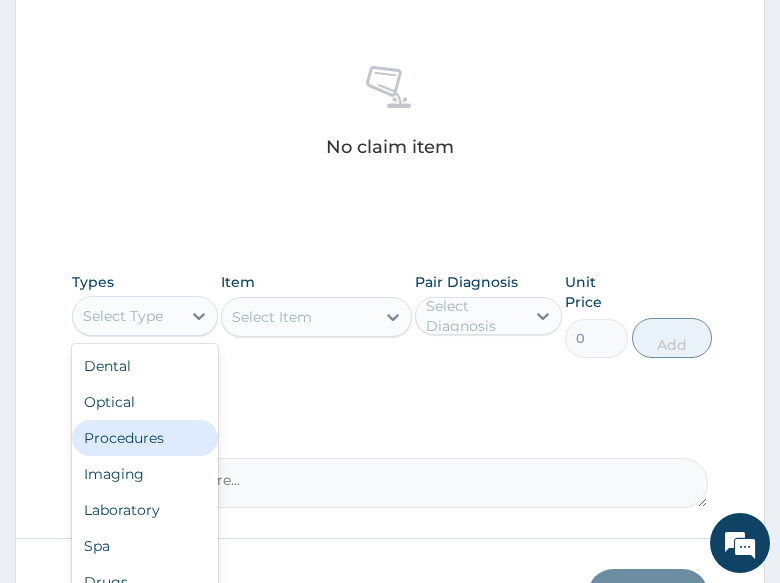 click on "Procedures" at bounding box center (145, 438) 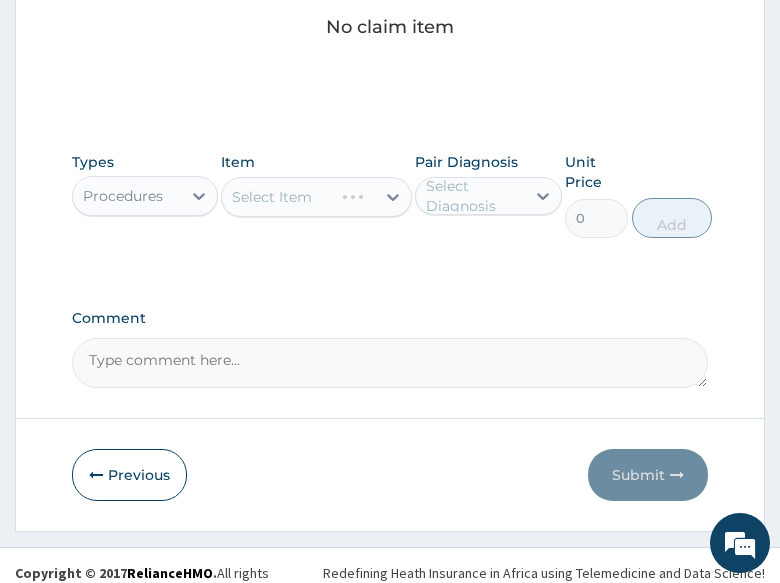scroll, scrollTop: 935, scrollLeft: 0, axis: vertical 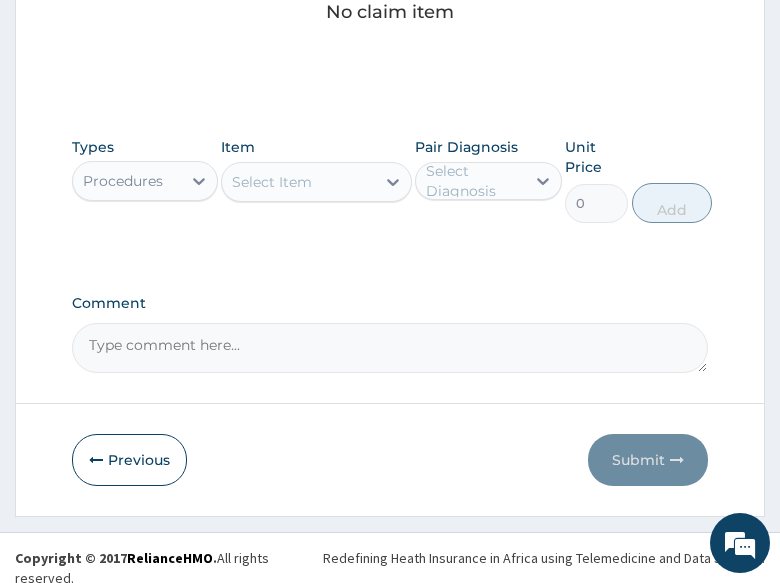 click on "Select Item" at bounding box center [298, 182] 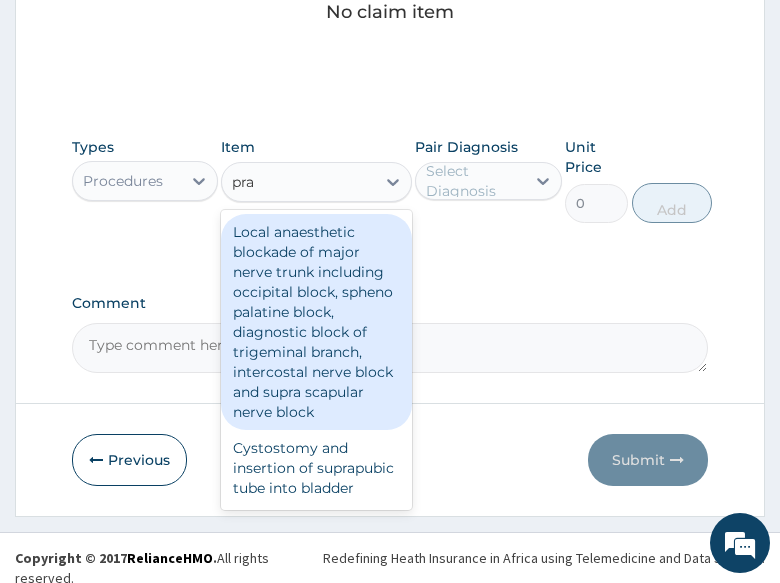 type on "prac" 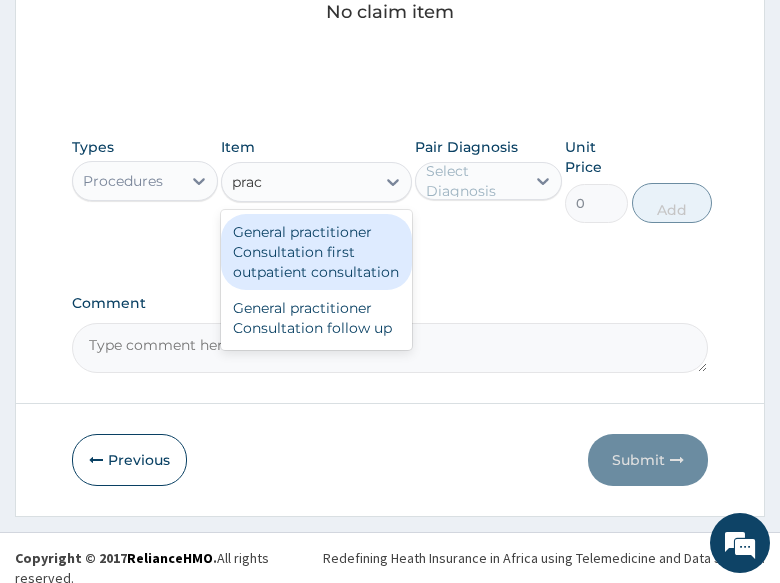 click on "General practitioner Consultation first outpatient consultation" at bounding box center (316, 252) 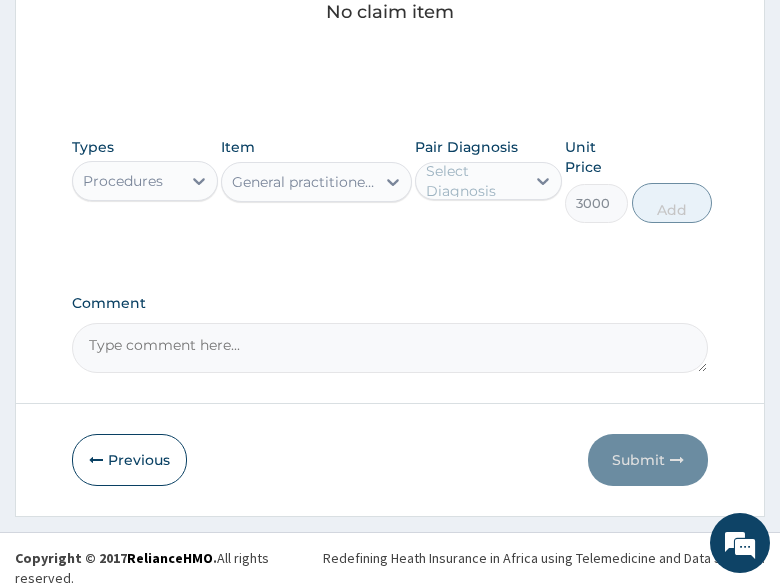click on "Pair Diagnosis Select Diagnosis" at bounding box center [488, 180] 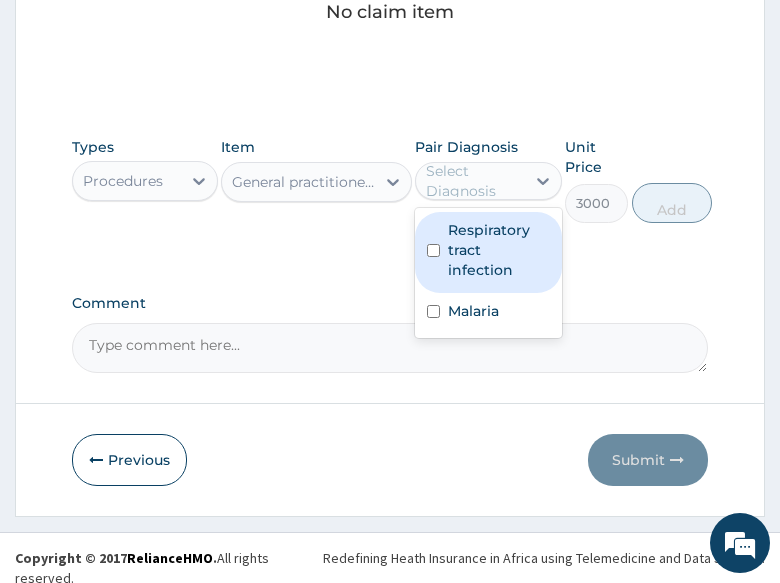 drag, startPoint x: 502, startPoint y: 244, endPoint x: 492, endPoint y: 270, distance: 27.856777 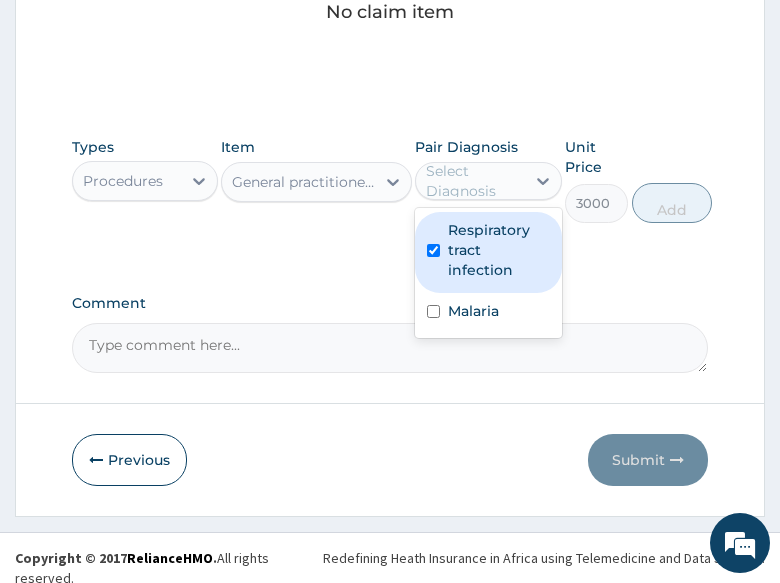 checkbox on "true" 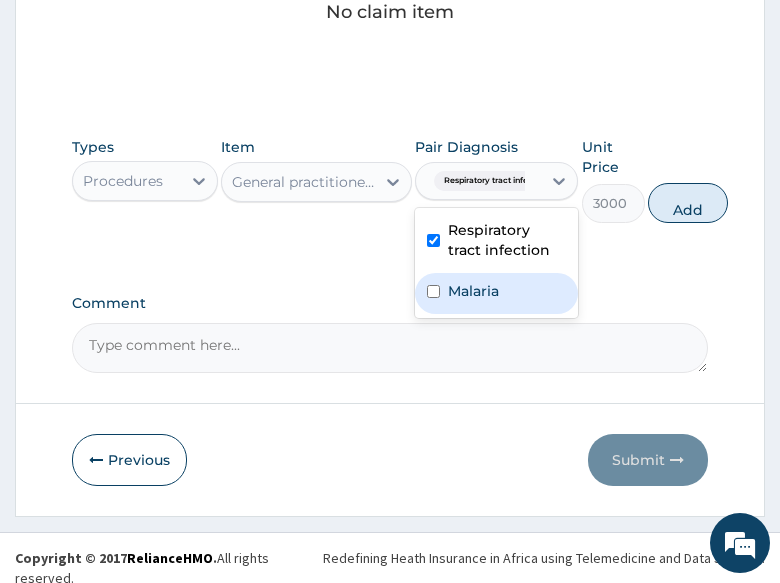 click on "Malaria" at bounding box center (473, 291) 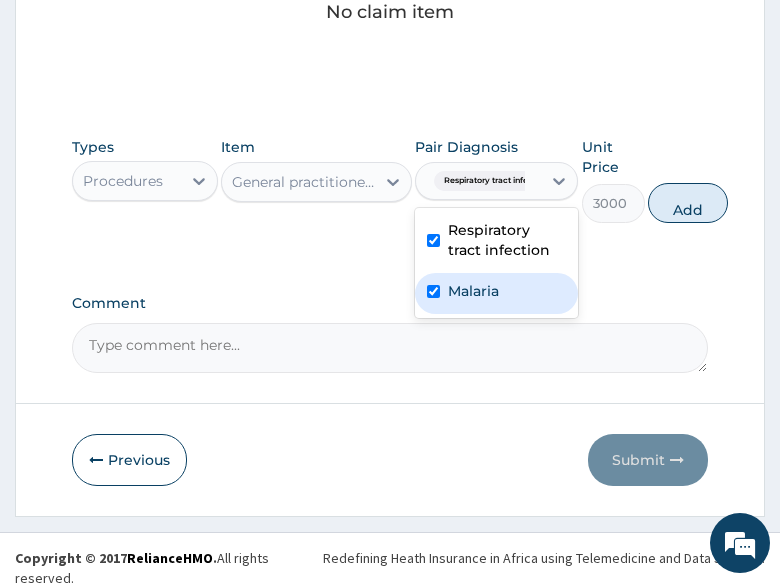 checkbox on "true" 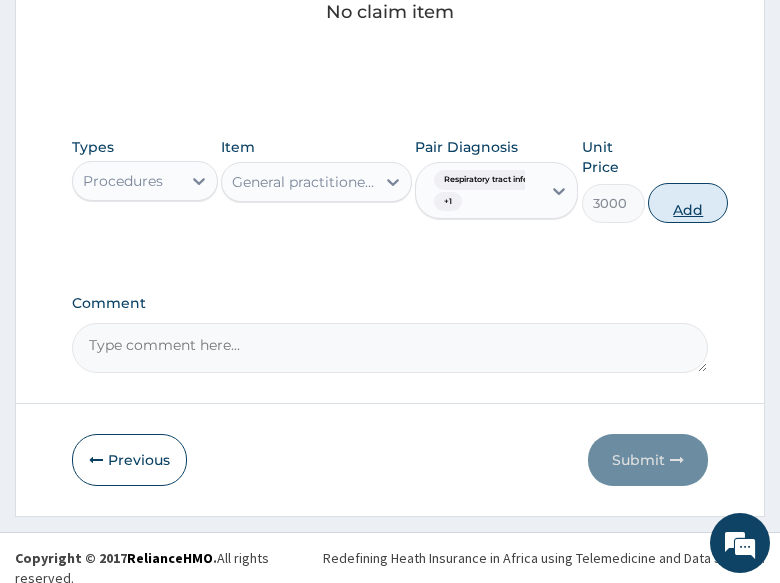 click on "Add" at bounding box center (688, 203) 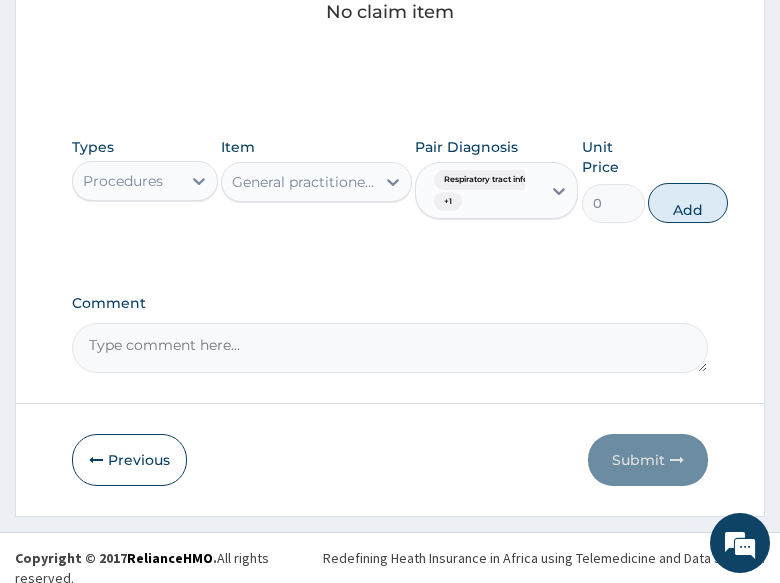 scroll, scrollTop: 866, scrollLeft: 0, axis: vertical 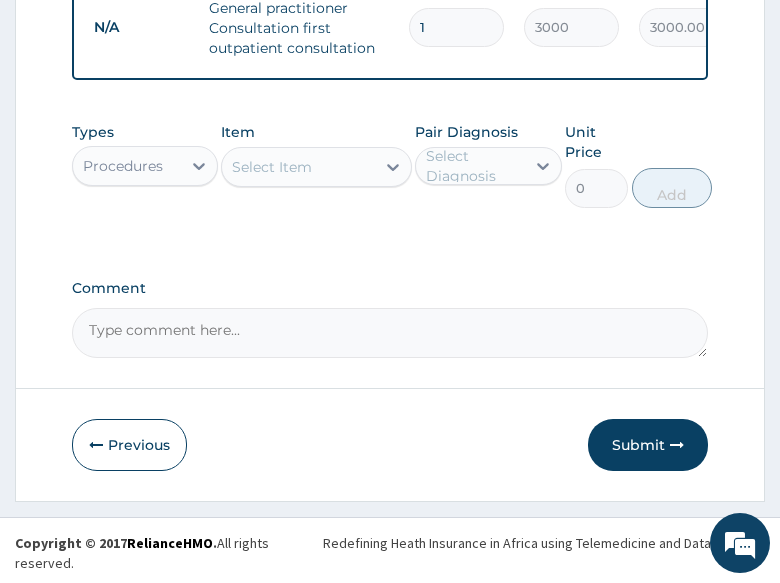 click on "Procedures" at bounding box center [127, 166] 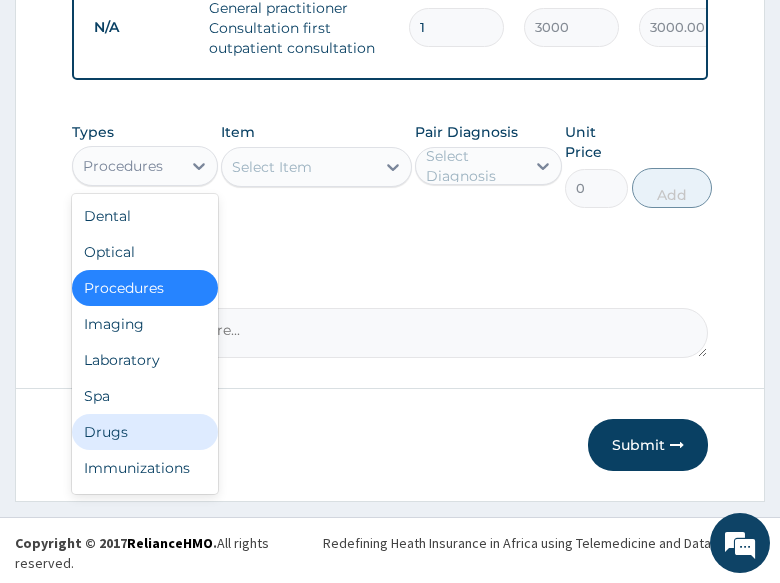 click on "Drugs" at bounding box center [145, 432] 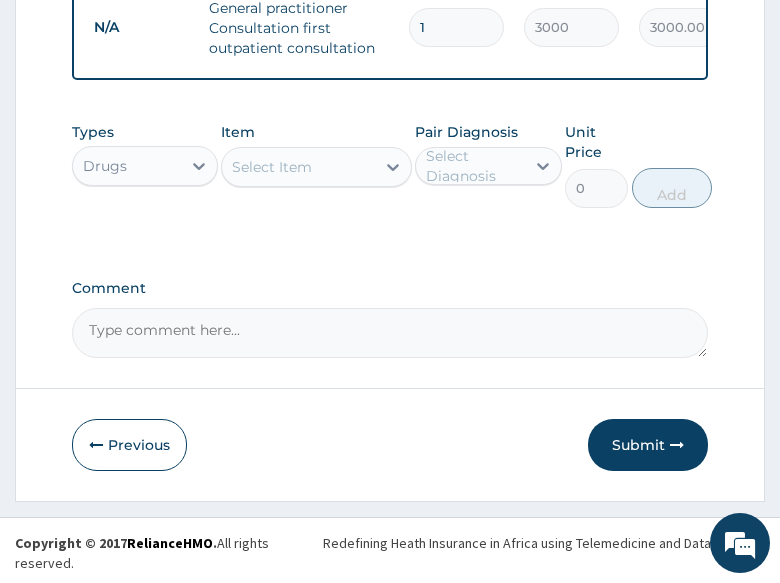 click on "Select Item" at bounding box center [272, 167] 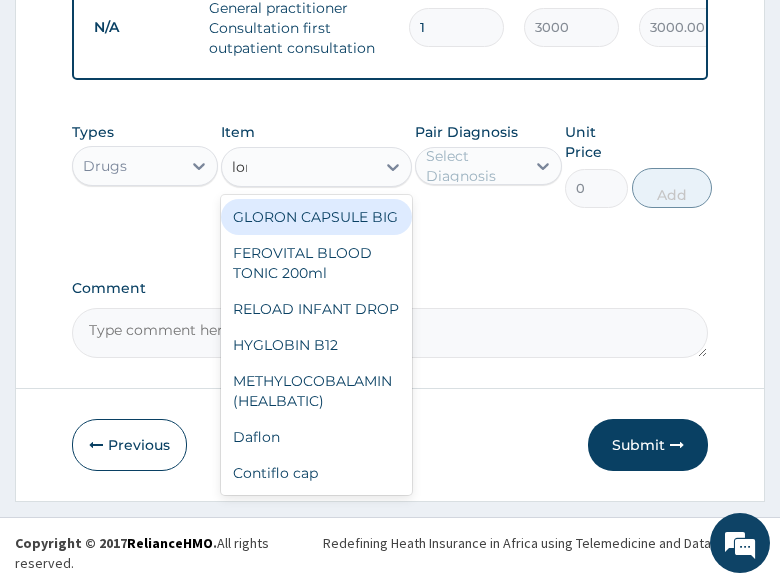 type on "lona" 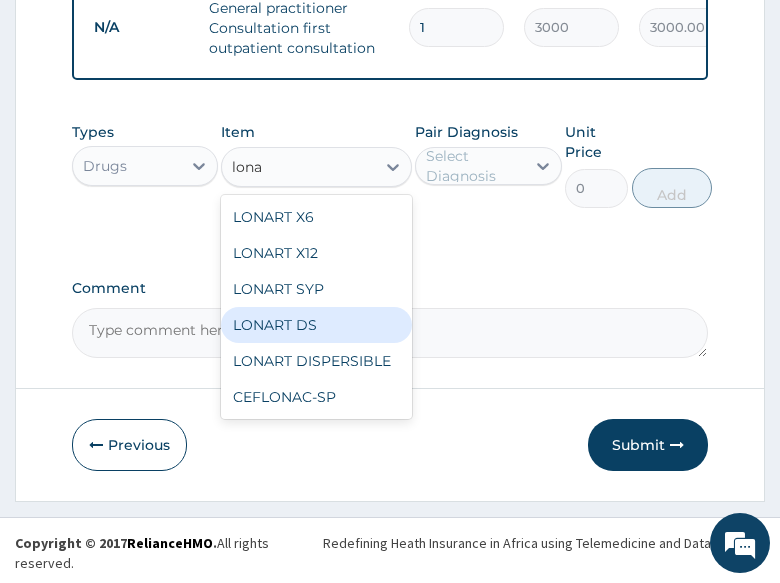 click on "LONART DS" at bounding box center [316, 325] 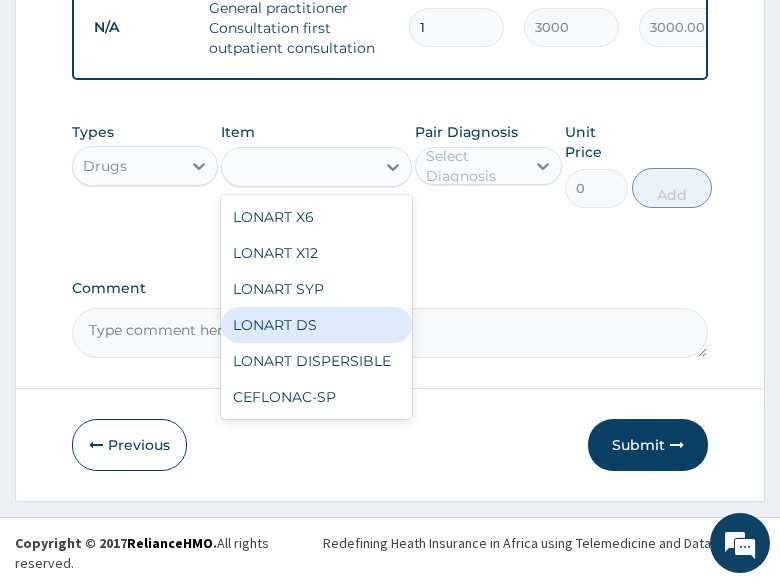 type on "400" 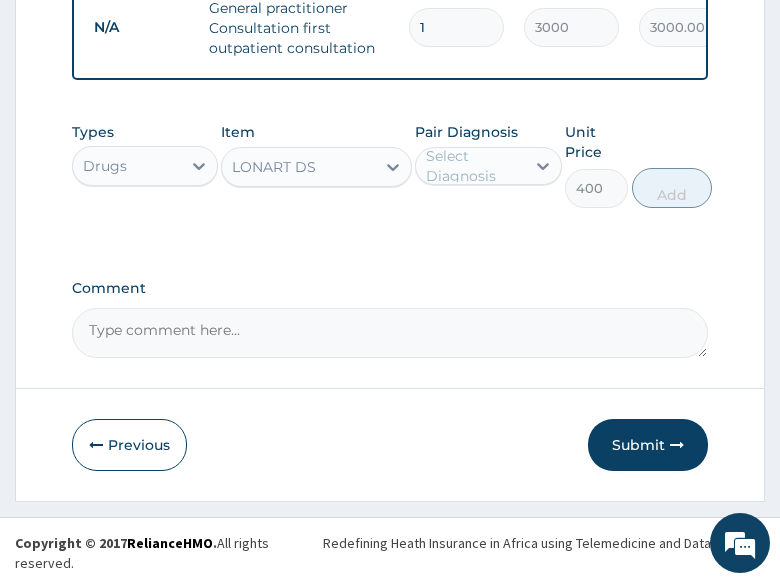click on "Select Diagnosis" at bounding box center [488, 166] 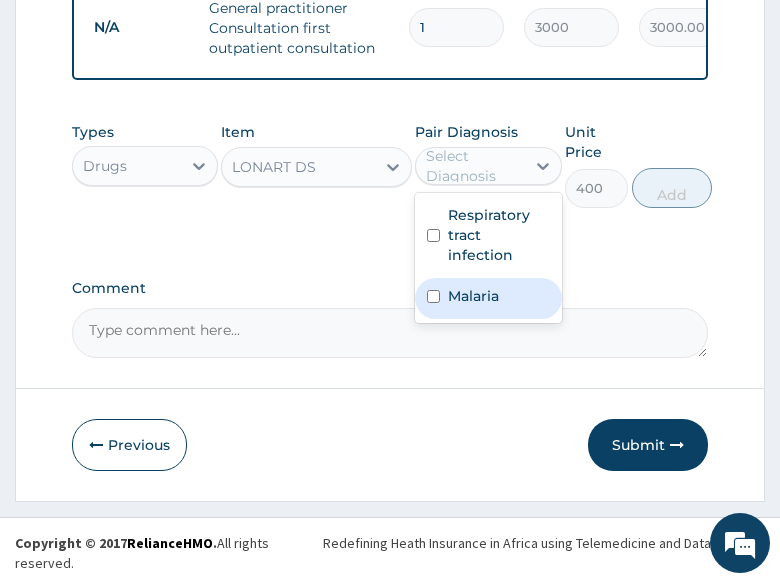 click on "Malaria" at bounding box center (473, 296) 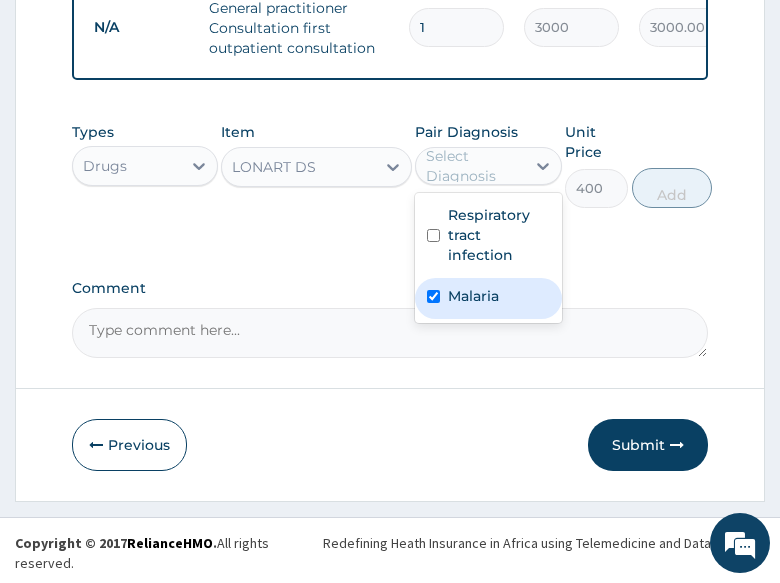checkbox on "true" 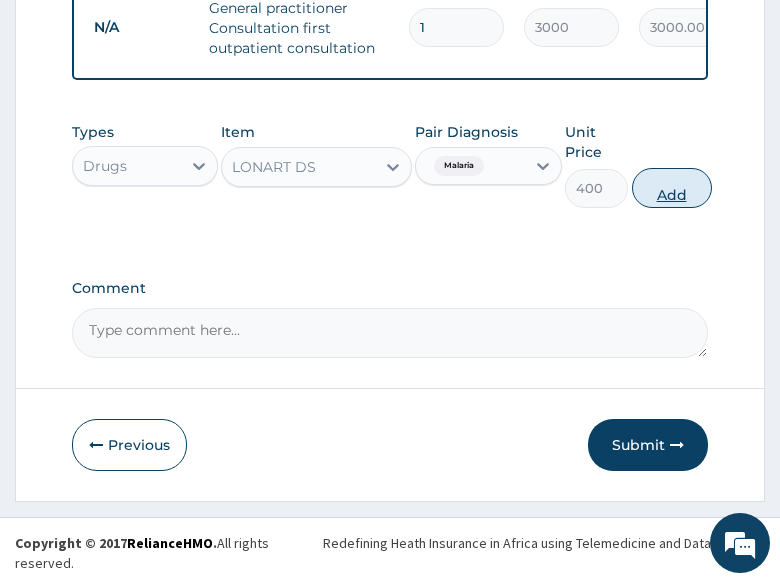 click on "Add" at bounding box center (672, 188) 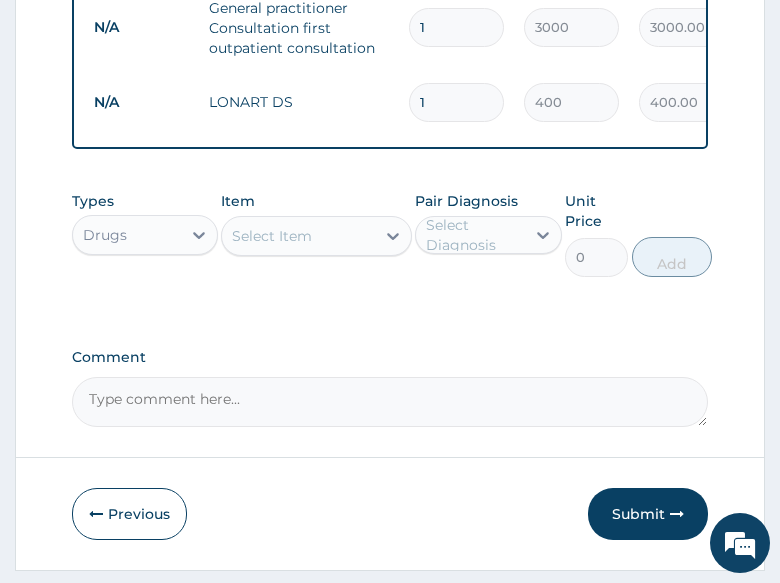 type 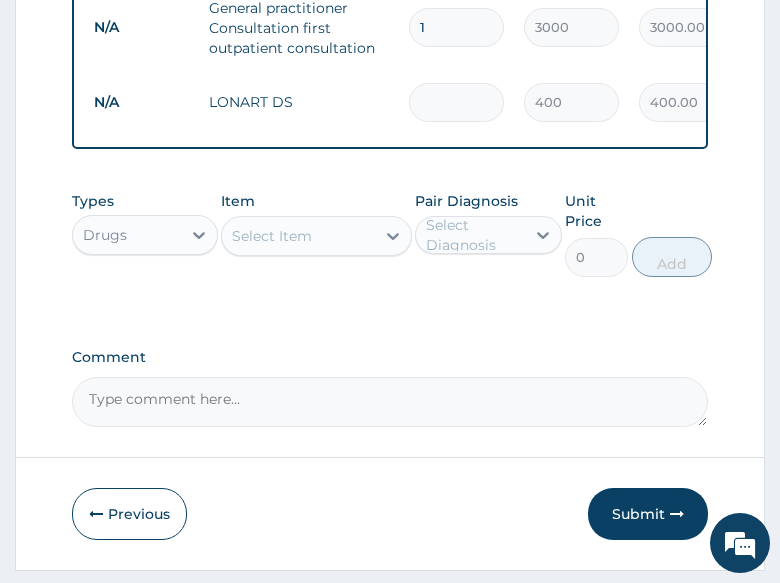type on "0.00" 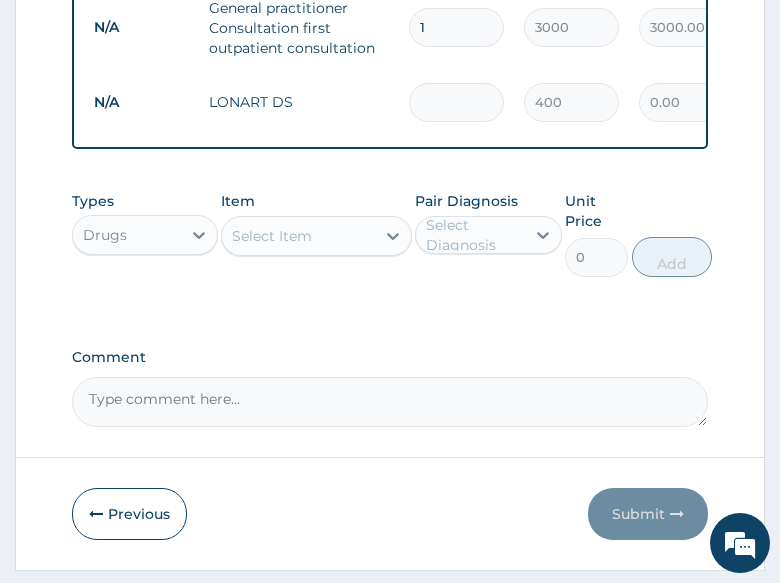 type on "6" 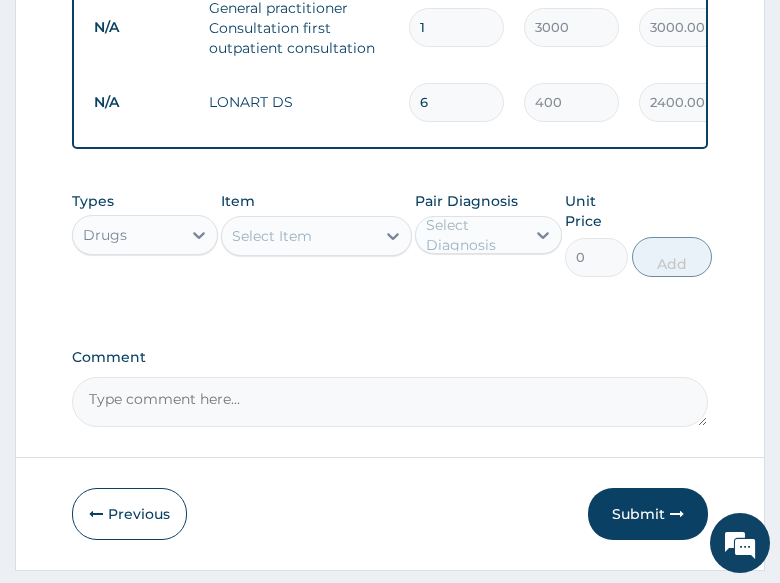 type on "6" 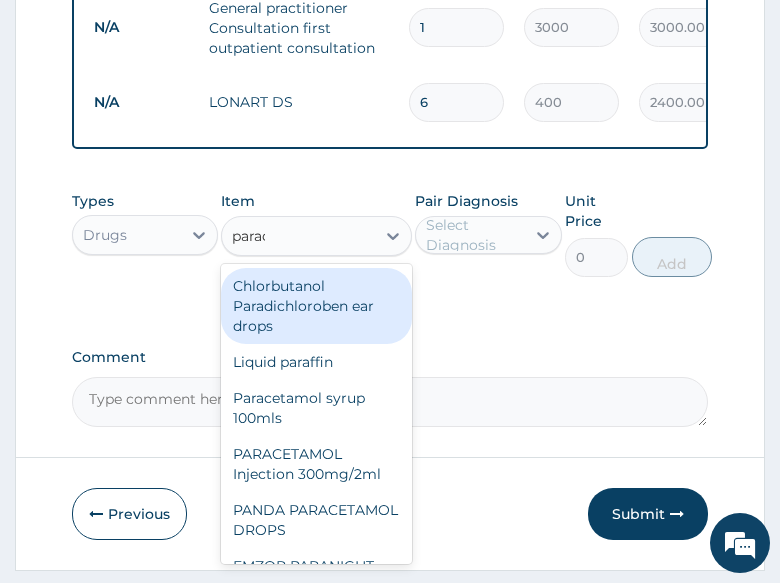 type on "parace" 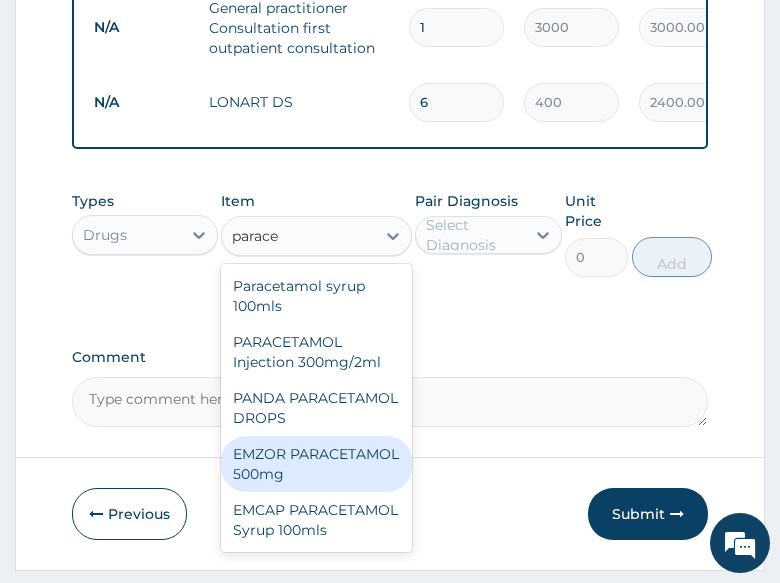 click on "EMZOR PARACETAMOL 500mg" at bounding box center [316, 464] 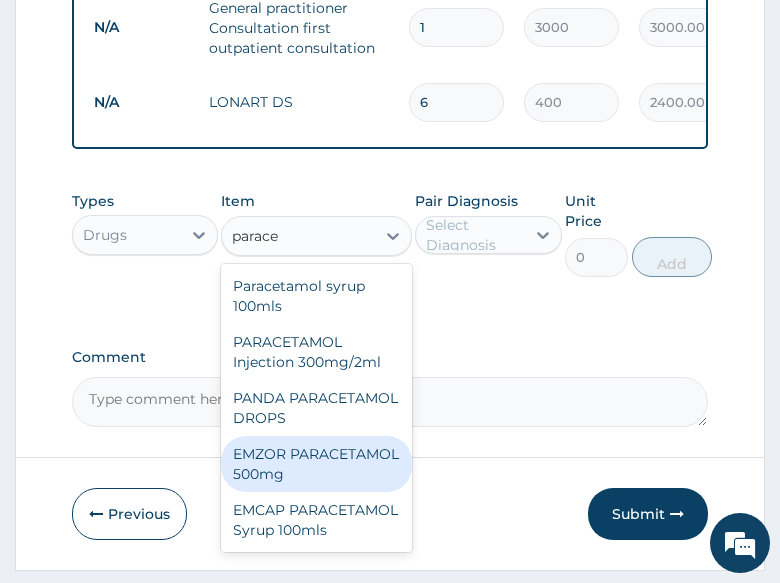 type 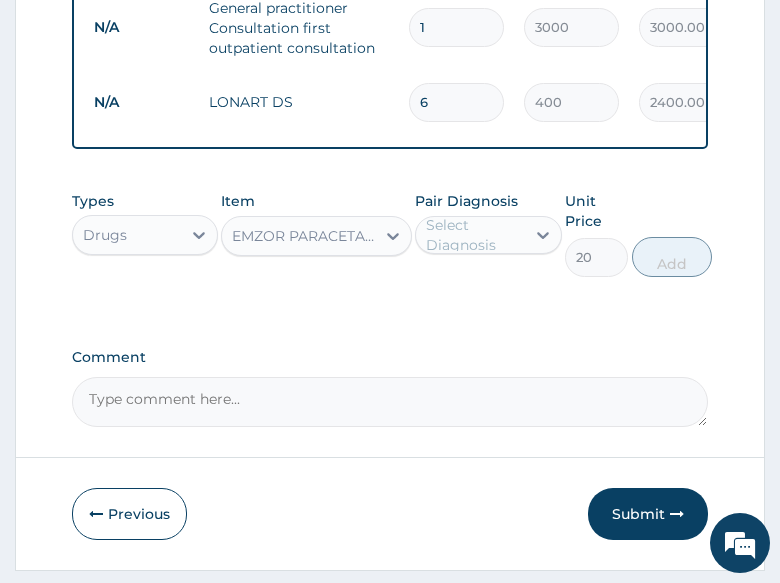 click on "Select Diagnosis" at bounding box center [474, 235] 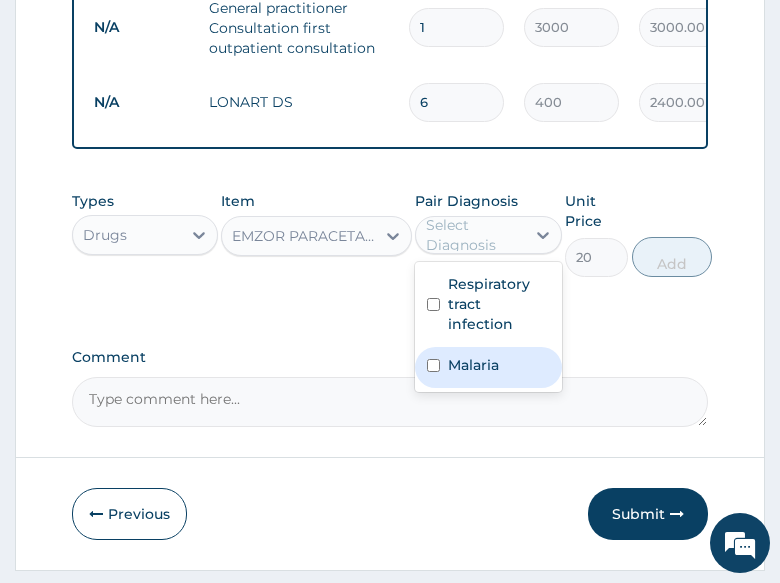 click on "Malaria" at bounding box center (473, 365) 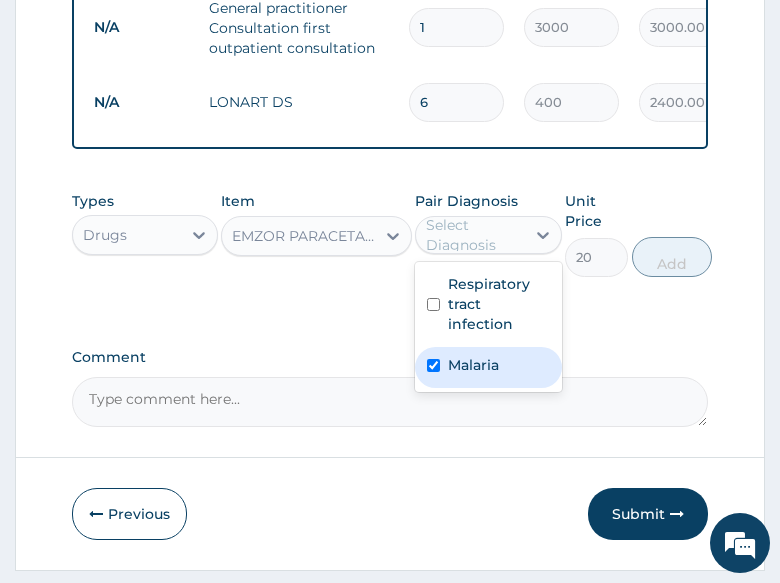 checkbox on "true" 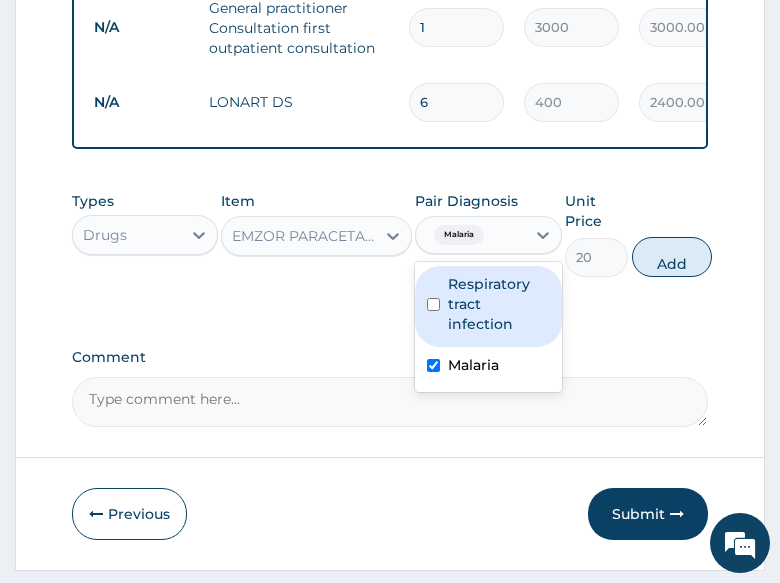 click on "Respiratory tract infection" at bounding box center (498, 304) 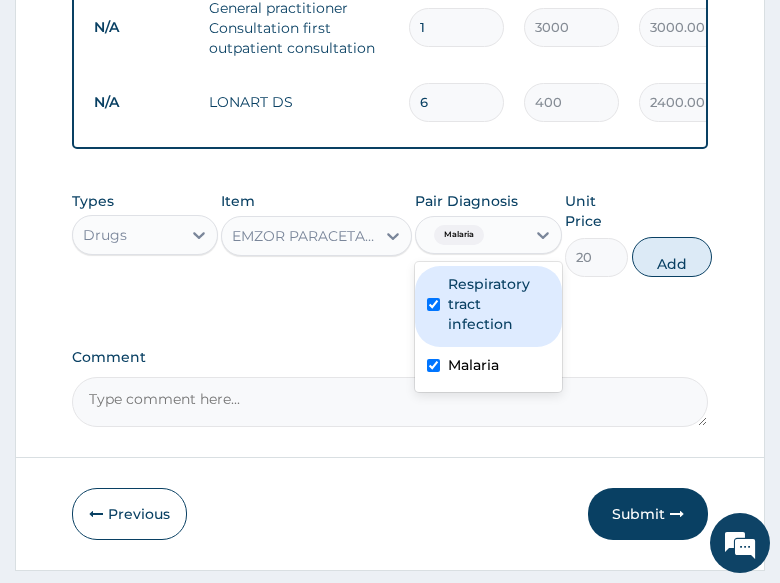 checkbox on "true" 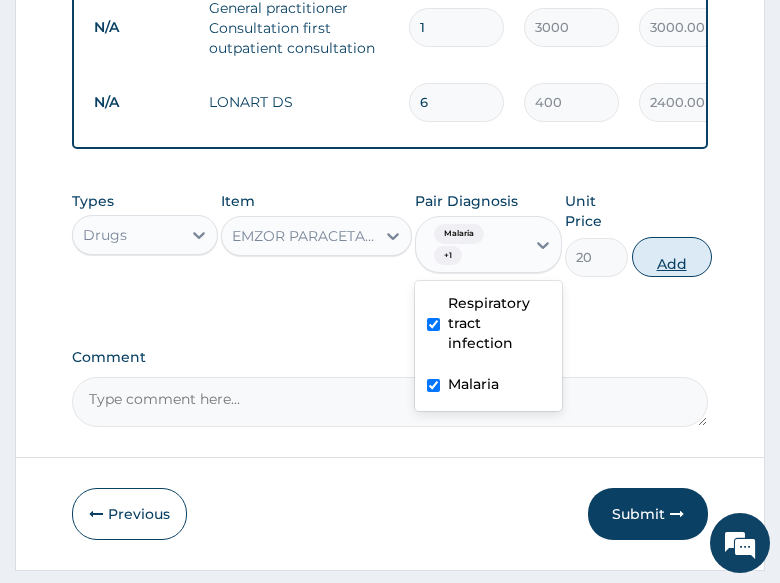 click on "Add" at bounding box center [672, 257] 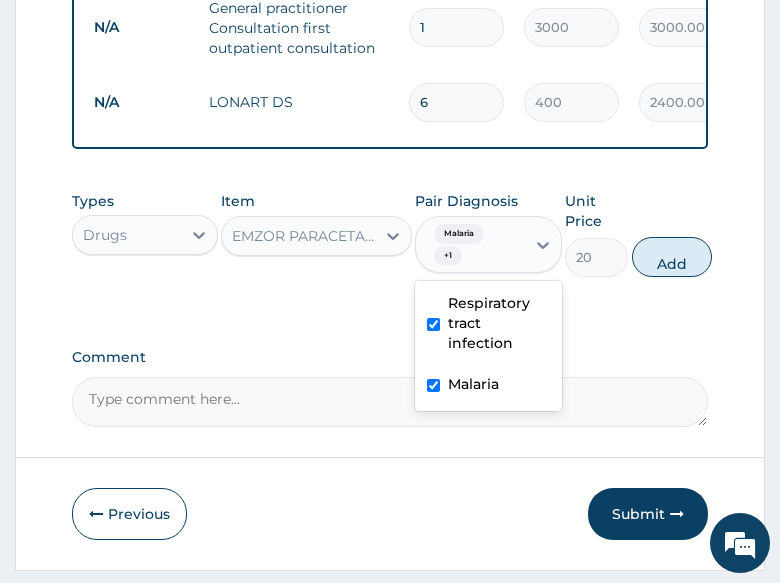 type on "0" 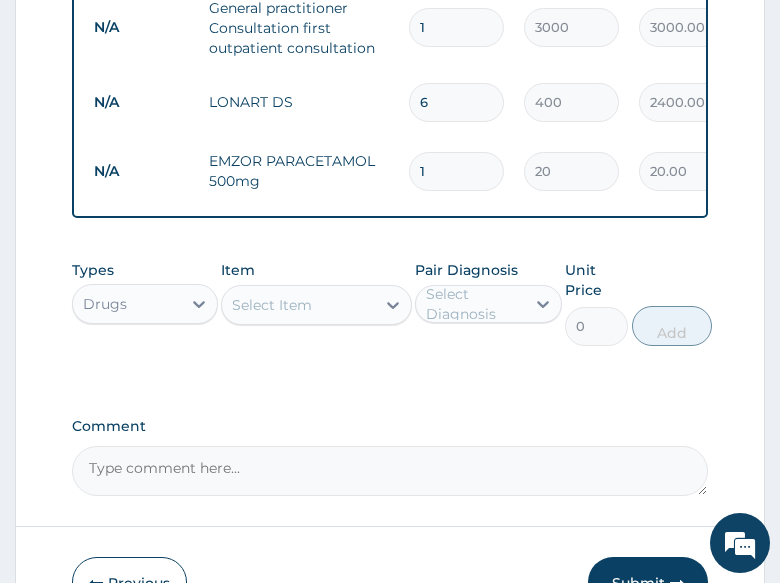 type on "18" 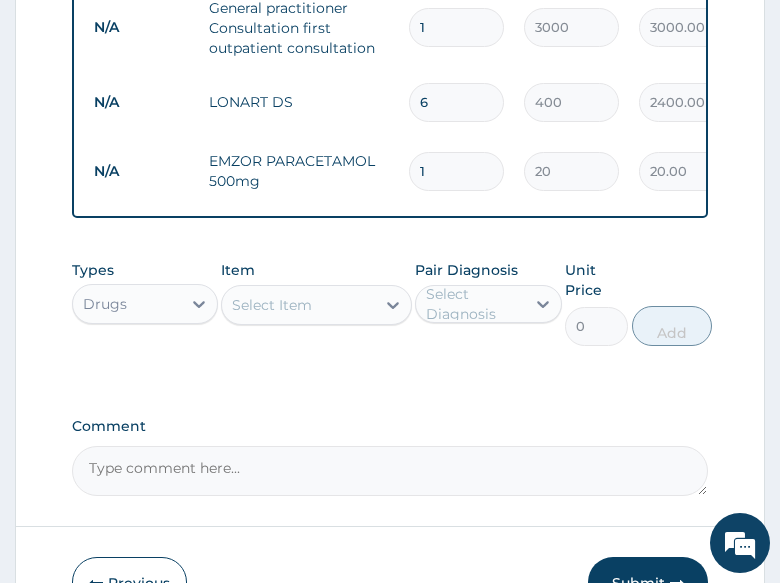 type on "360.00" 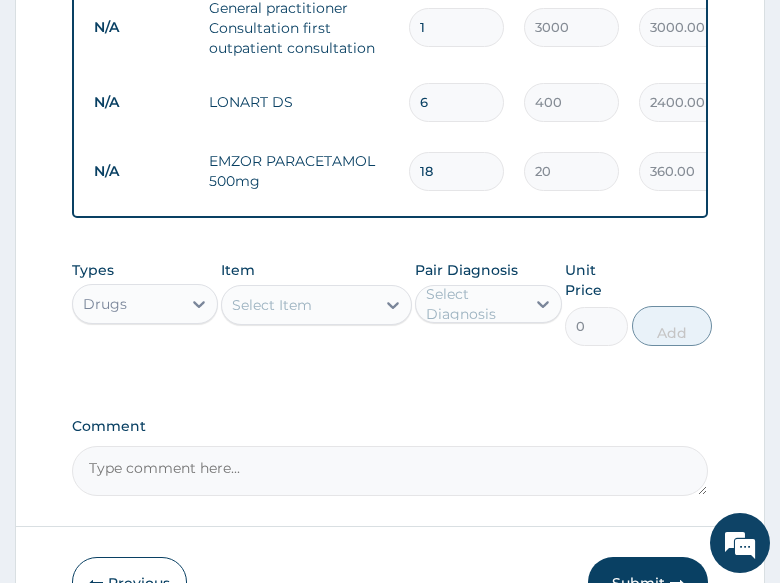 type on "18" 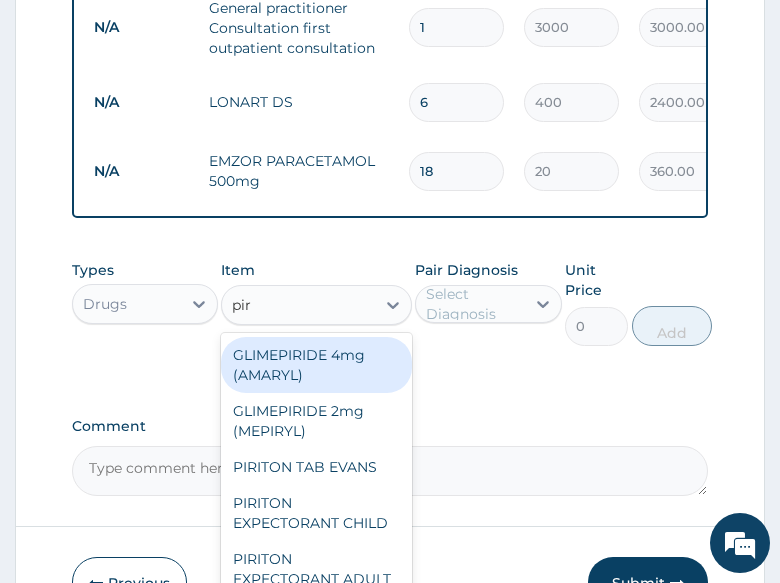 type on "piri" 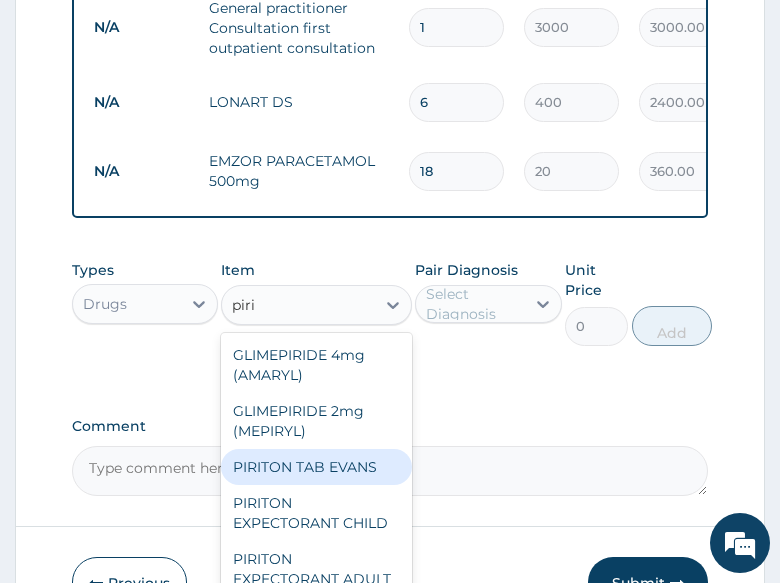 drag, startPoint x: 289, startPoint y: 477, endPoint x: 424, endPoint y: 414, distance: 148.9765 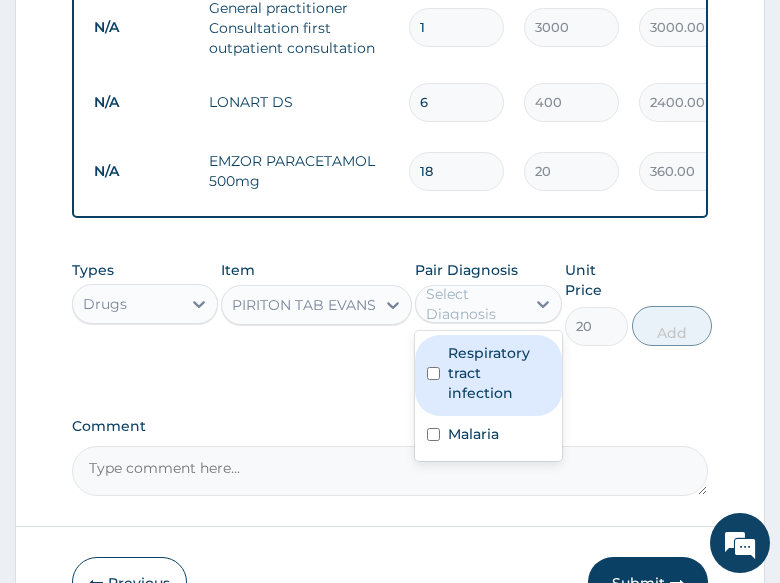 click on "Select Diagnosis" at bounding box center (474, 304) 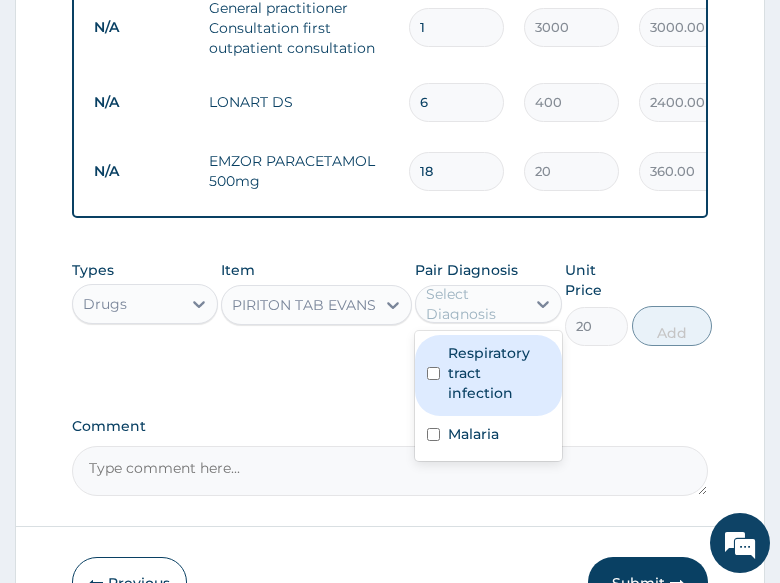 click on "Respiratory tract infection" at bounding box center [498, 373] 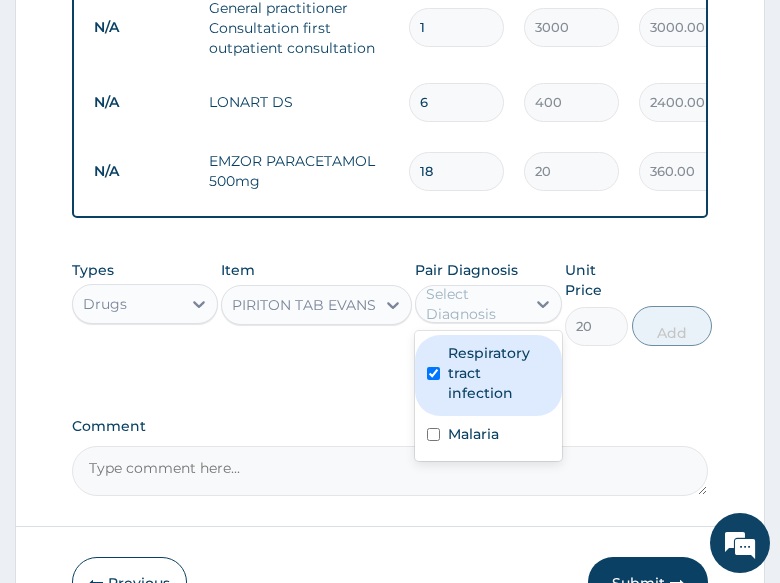 checkbox on "true" 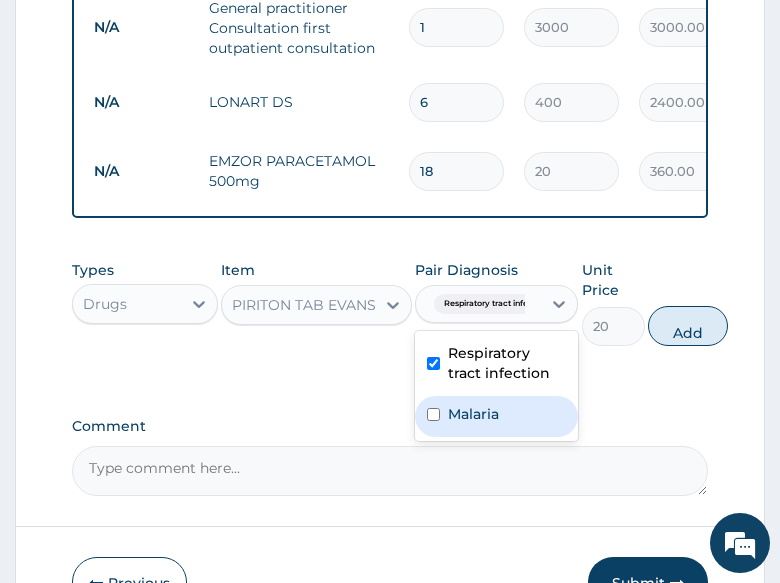 click on "Malaria" at bounding box center (473, 414) 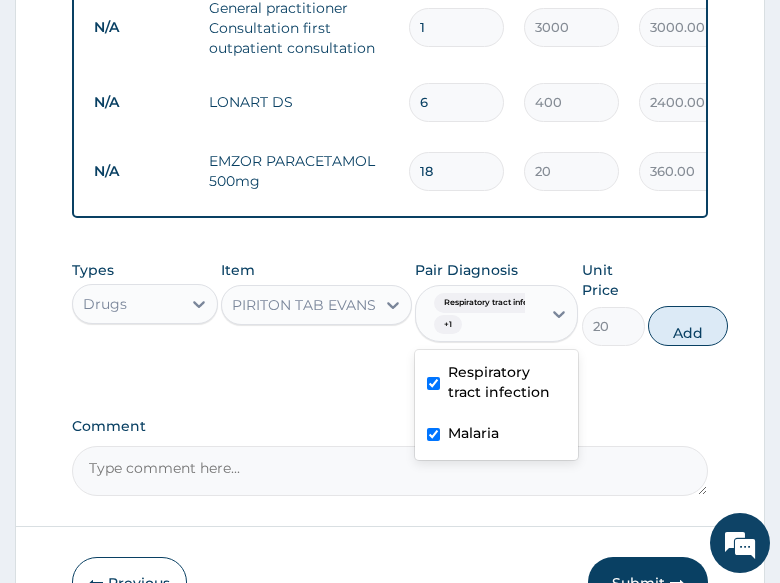 click on "Malaria" at bounding box center (473, 433) 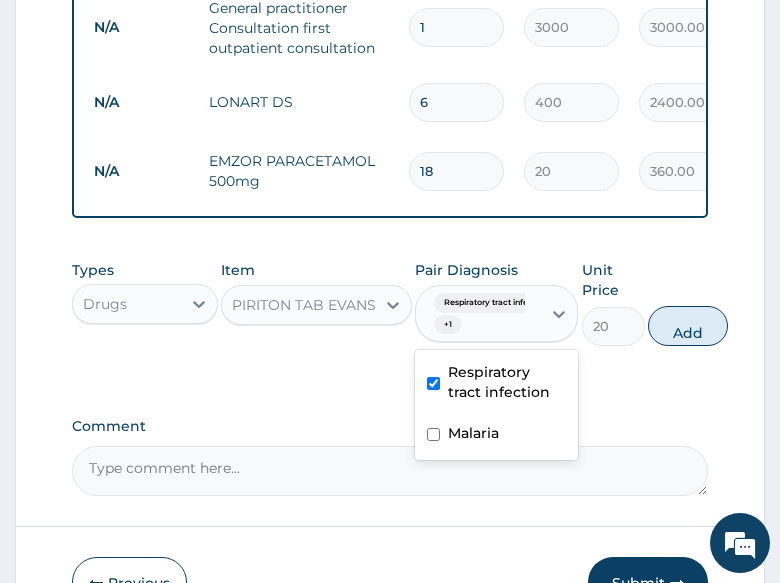 checkbox on "false" 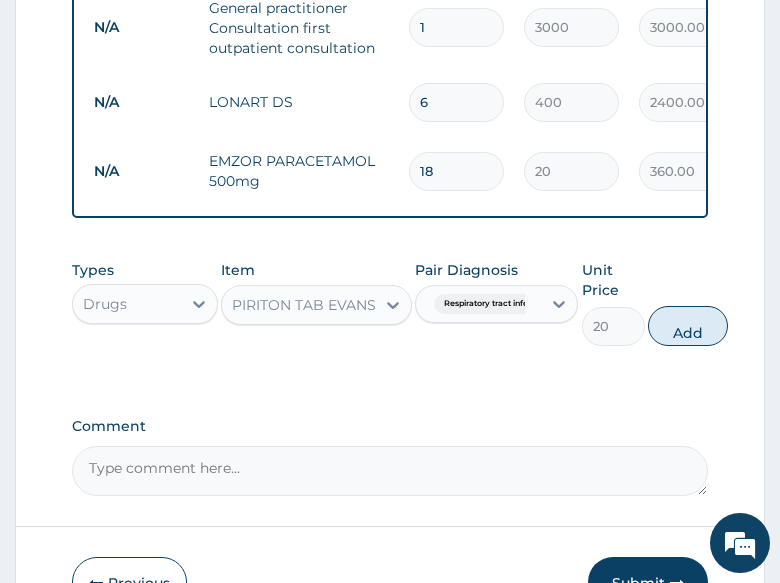 click on "Add" at bounding box center (688, 326) 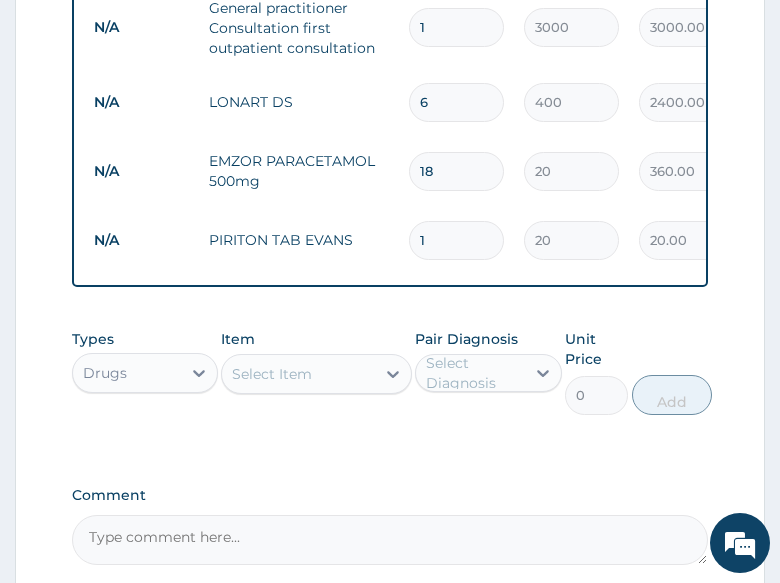 click on "1" at bounding box center (456, 240) 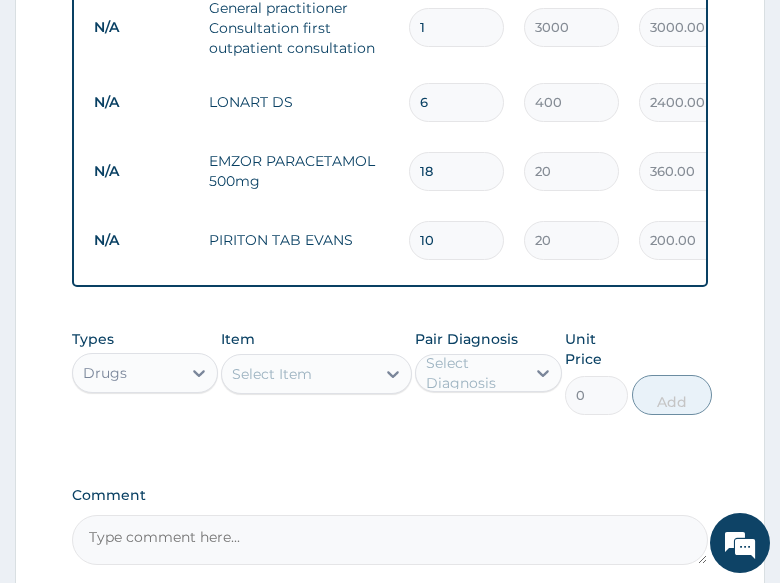 type on "10" 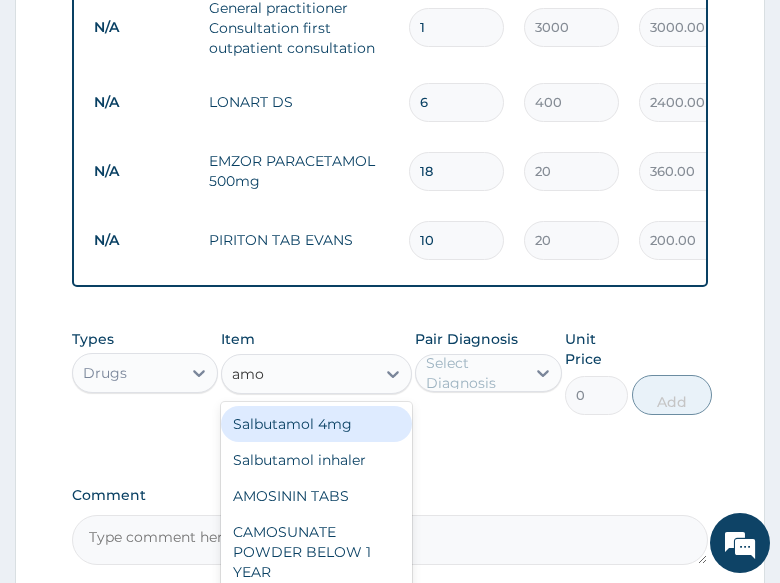 type on "amox" 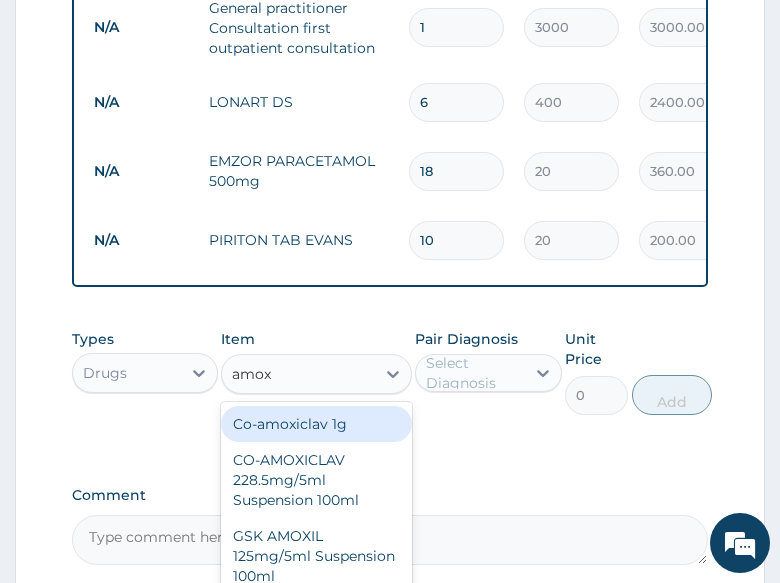 scroll, scrollTop: 116, scrollLeft: 0, axis: vertical 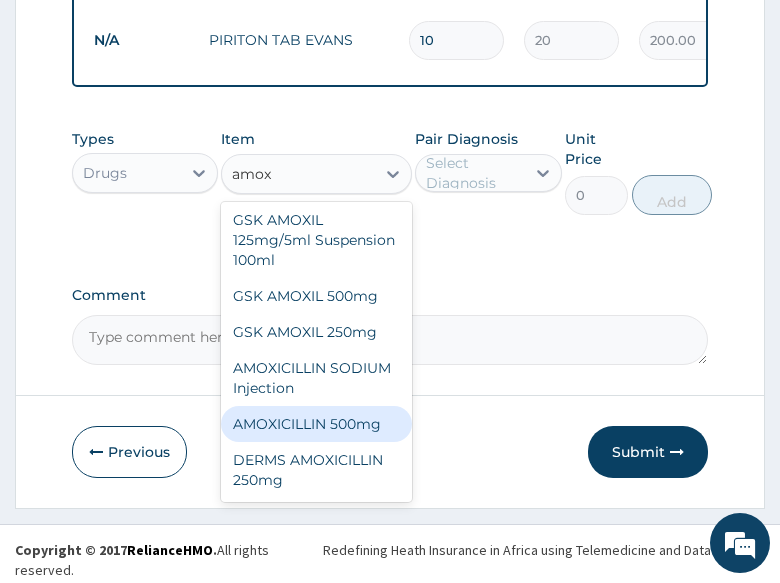 click on "AMOXICILLIN 500mg" at bounding box center (316, 424) 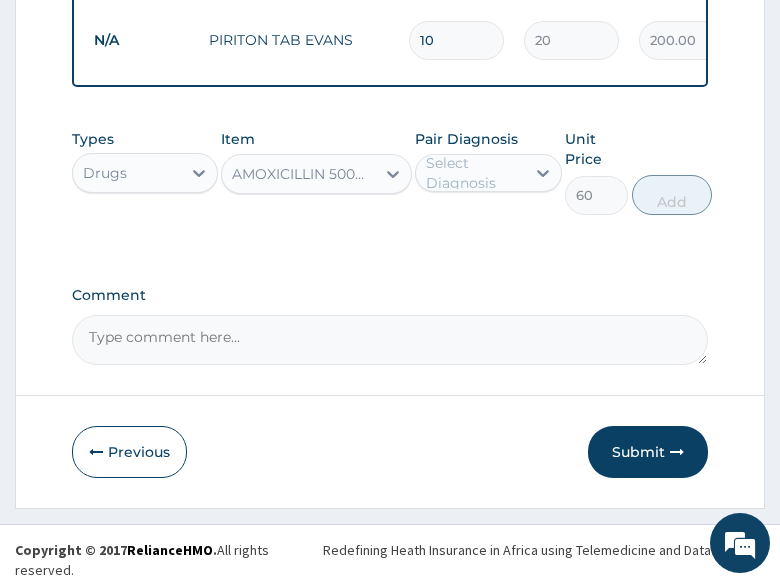 click on "Comment" at bounding box center [390, 340] 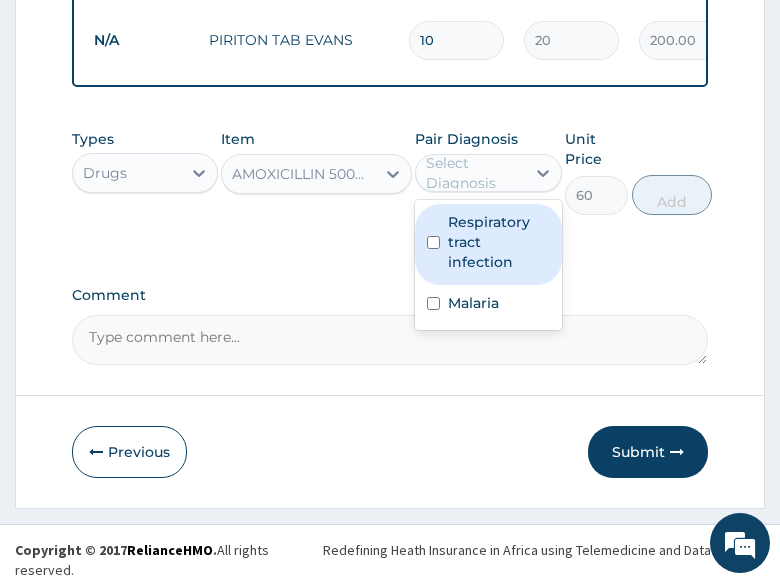 click on "Respiratory tract infection" at bounding box center (498, 242) 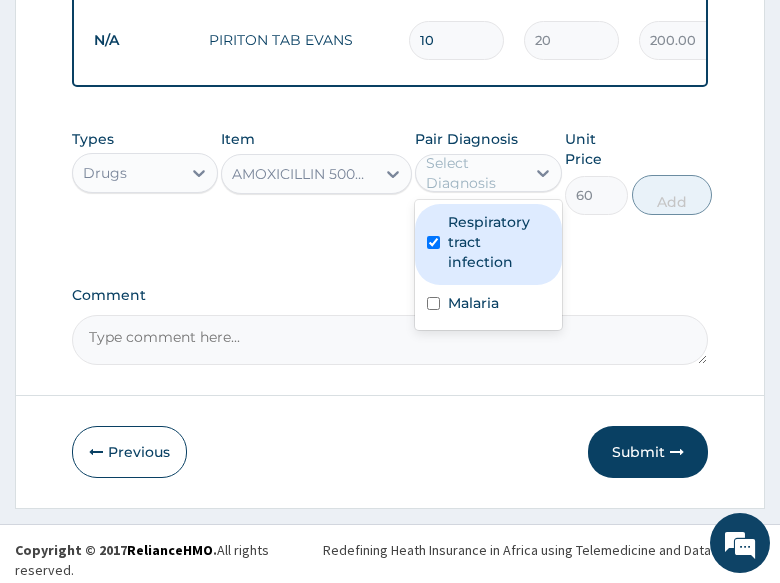 checkbox on "true" 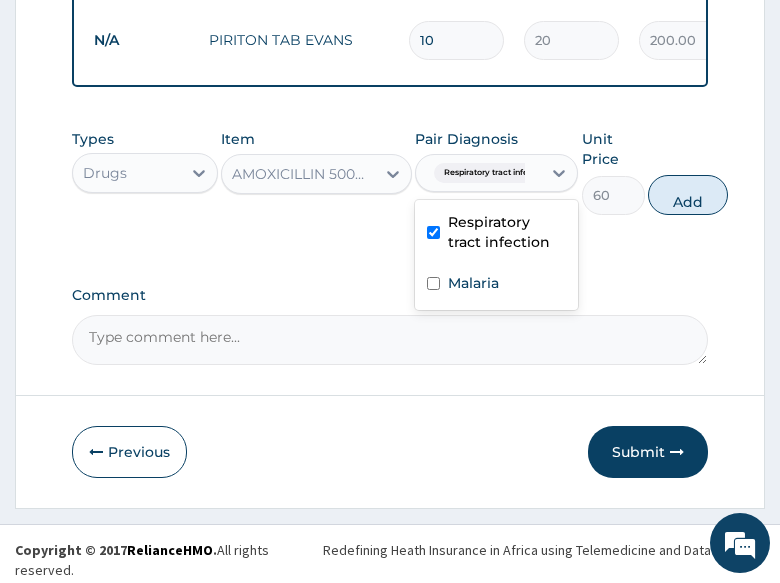 click on "Add" at bounding box center [688, 195] 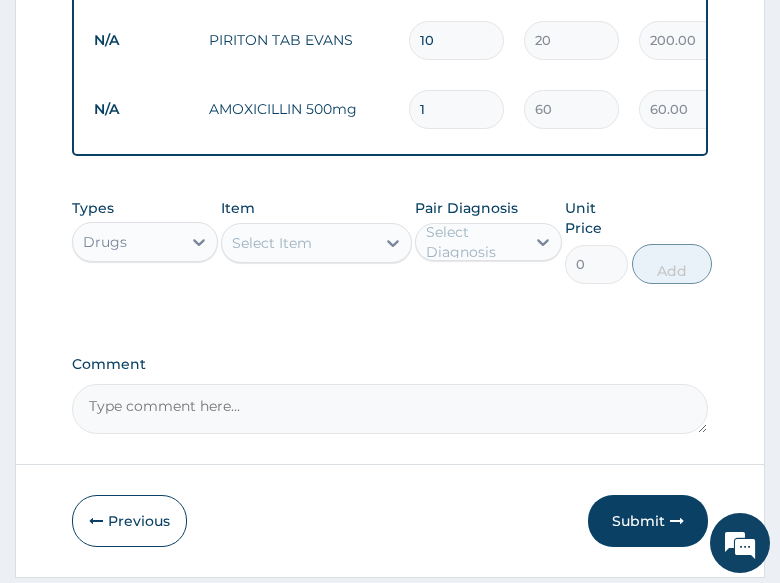 type on "10" 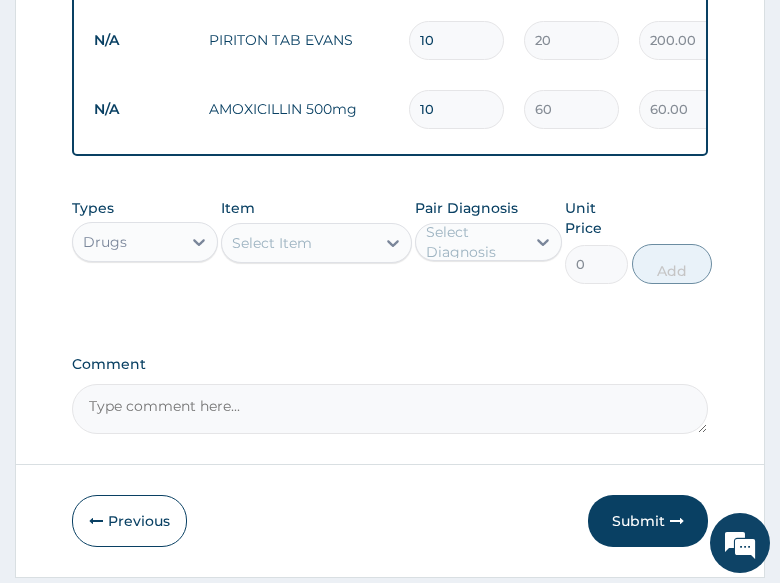 type on "600.00" 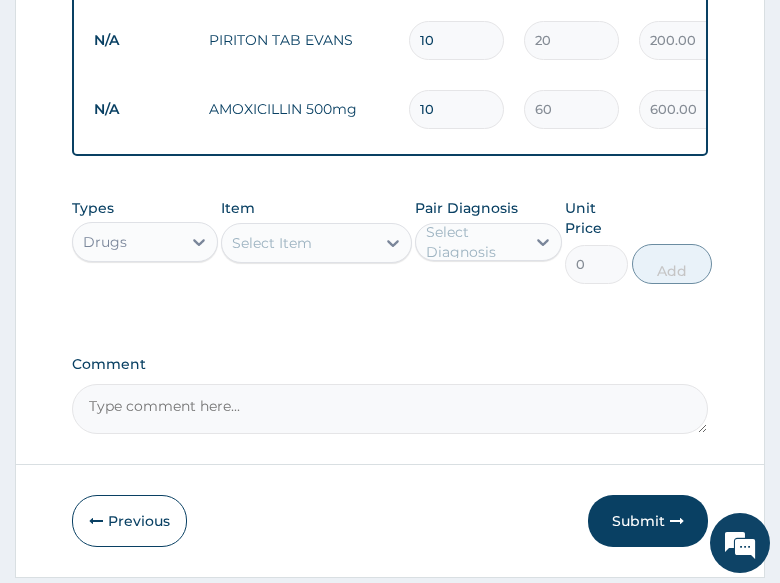 type on "10" 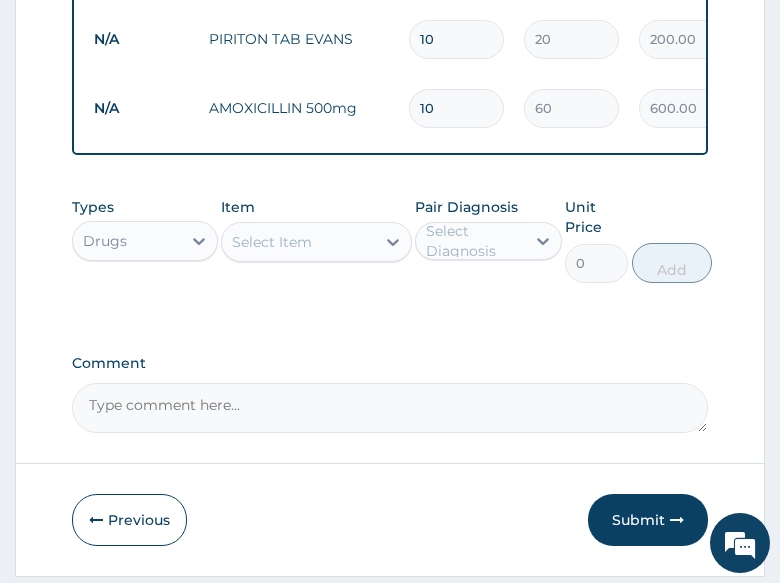 scroll, scrollTop: 1142, scrollLeft: 0, axis: vertical 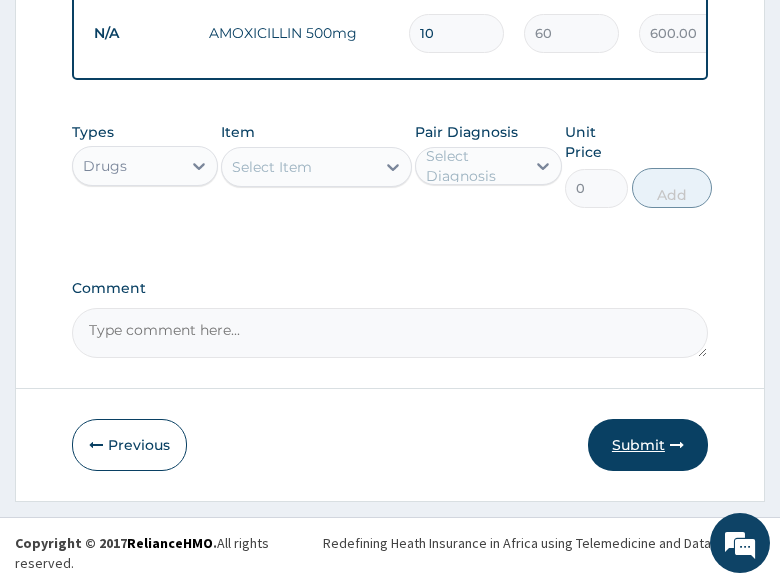 click on "Submit" at bounding box center [648, 445] 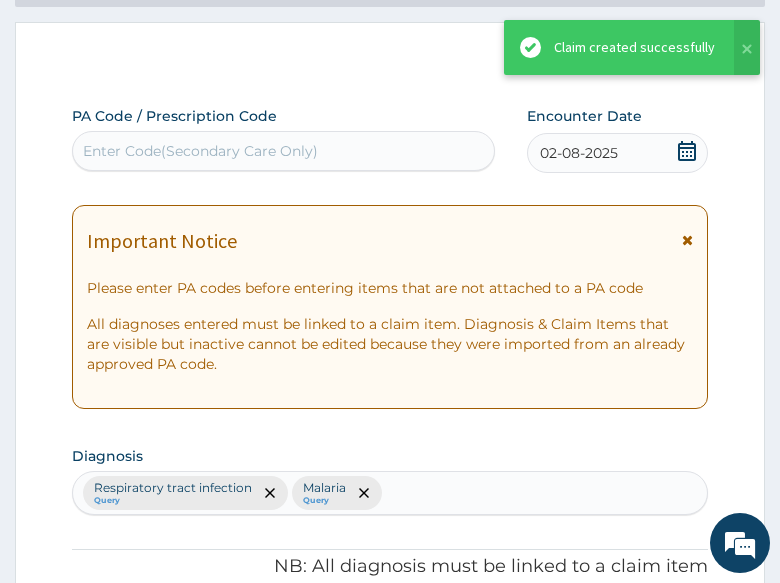 scroll, scrollTop: 1142, scrollLeft: 0, axis: vertical 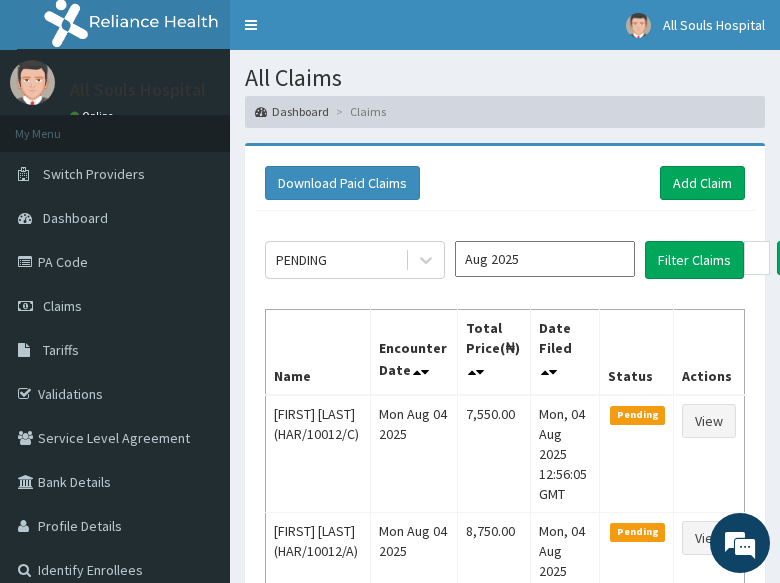 click on "Download Paid Claims Add Claim" at bounding box center (505, 183) 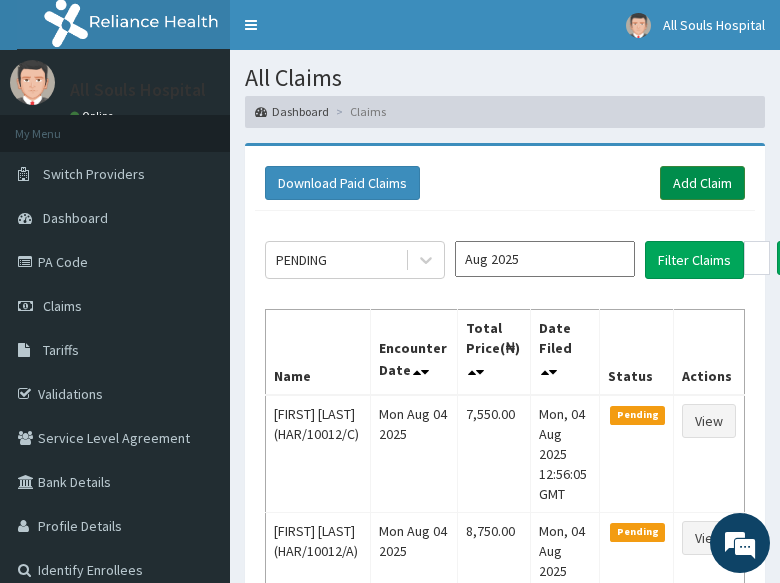 click on "Add Claim" at bounding box center (702, 183) 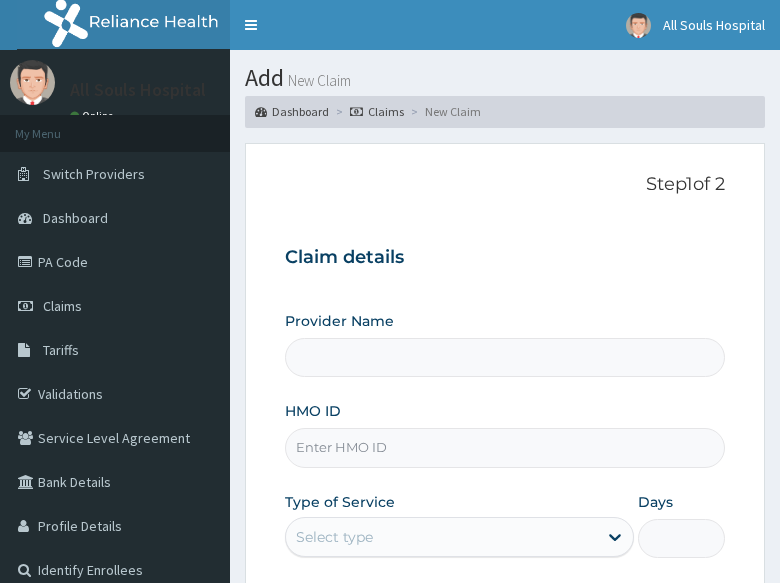scroll, scrollTop: 0, scrollLeft: 0, axis: both 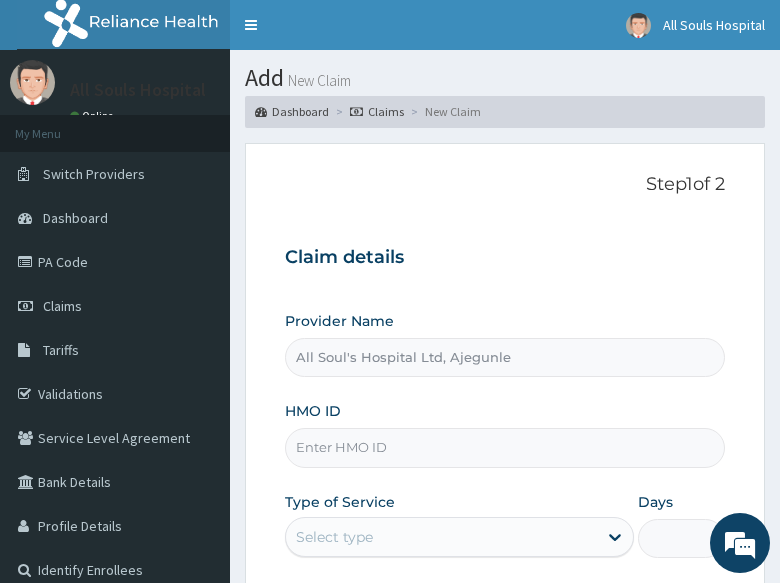 click on "Step  1  of 2 Claim details Provider Name All Soul's Hospital Ltd, Ajegunle HMO ID Type of Service Select type Days Practitioner" at bounding box center [505, 411] 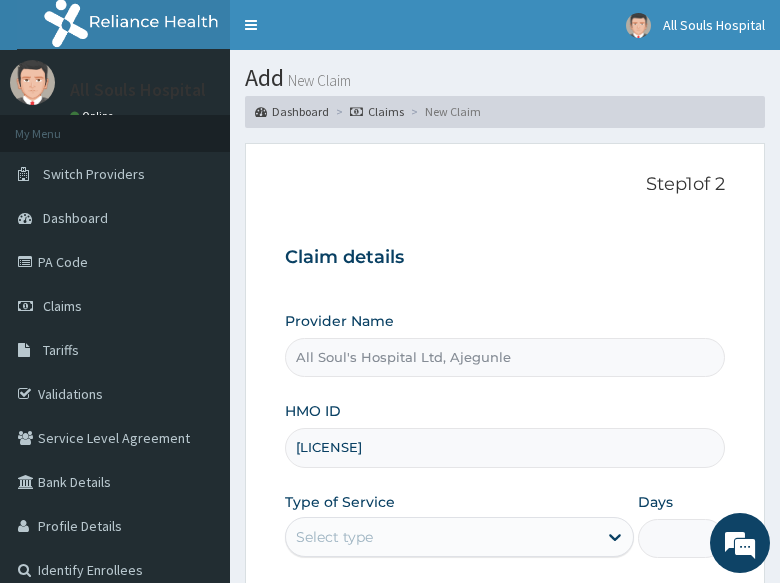 click on "[LICENSE]" at bounding box center (505, 447) 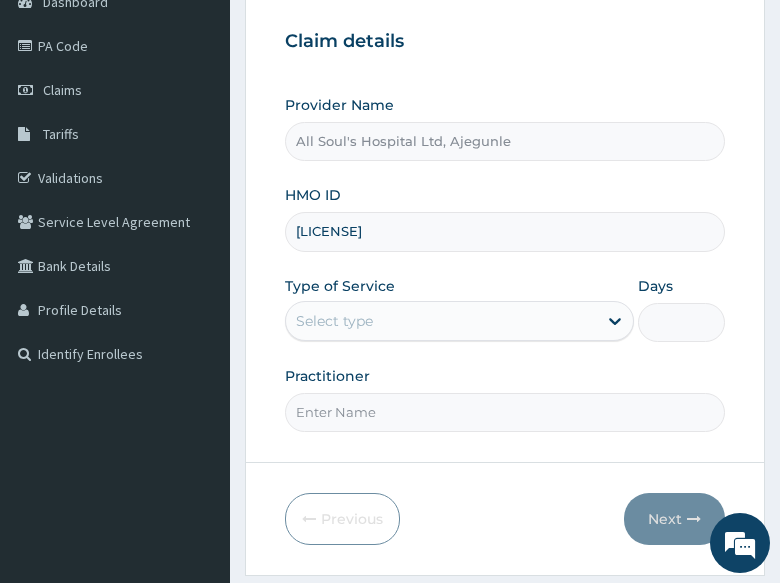 scroll, scrollTop: 295, scrollLeft: 0, axis: vertical 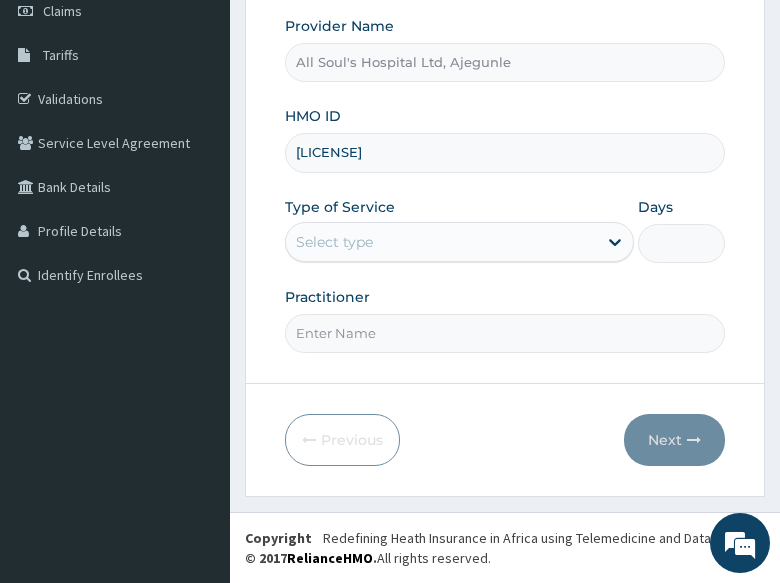 type on "[LICENSE]" 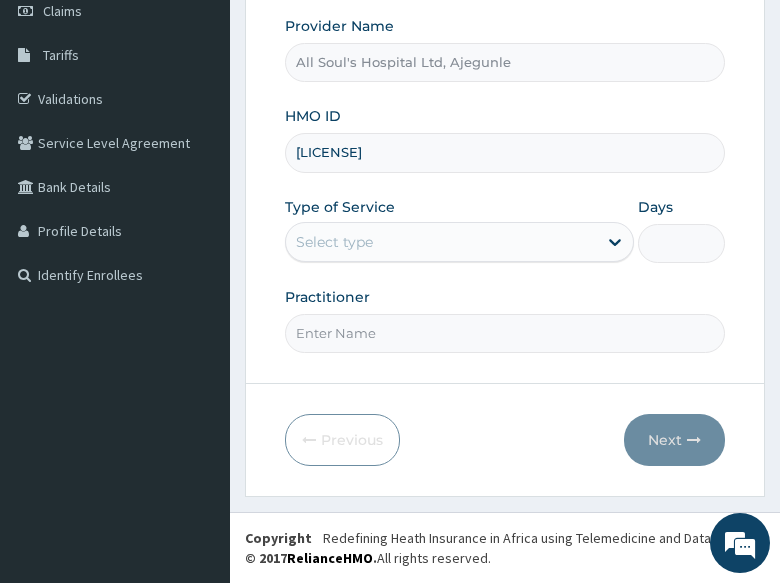 click on "Select type" at bounding box center (441, 242) 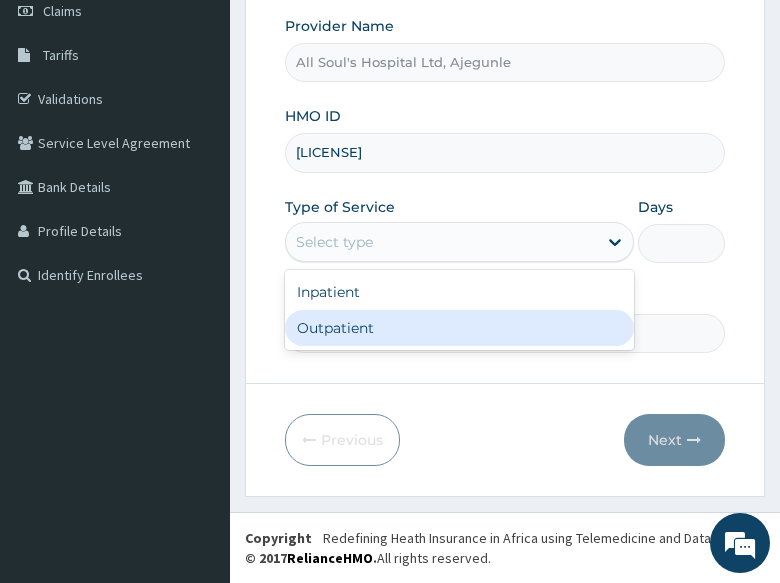 click on "Outpatient" at bounding box center [459, 328] 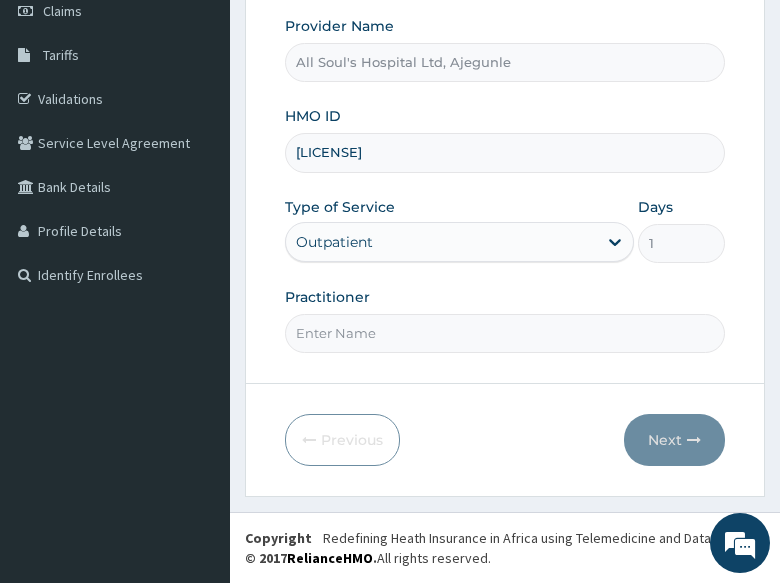 drag, startPoint x: 466, startPoint y: 344, endPoint x: 458, endPoint y: 353, distance: 12.0415945 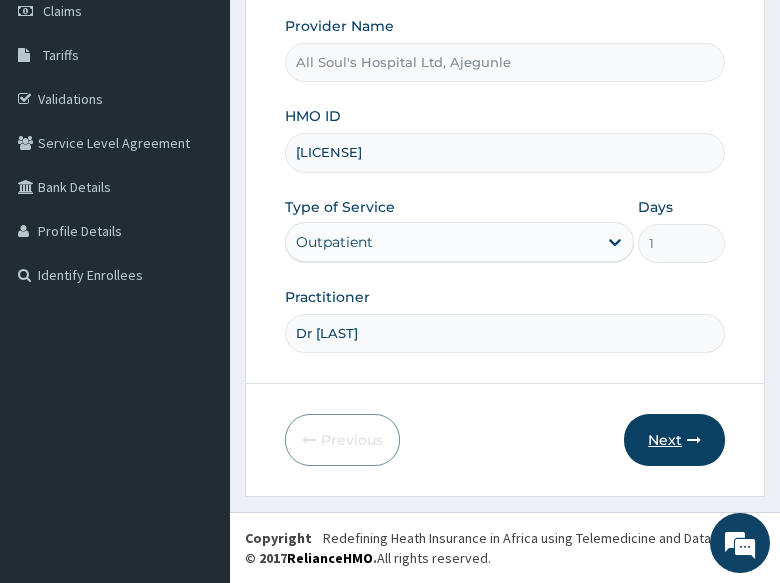 click on "Next" at bounding box center [674, 440] 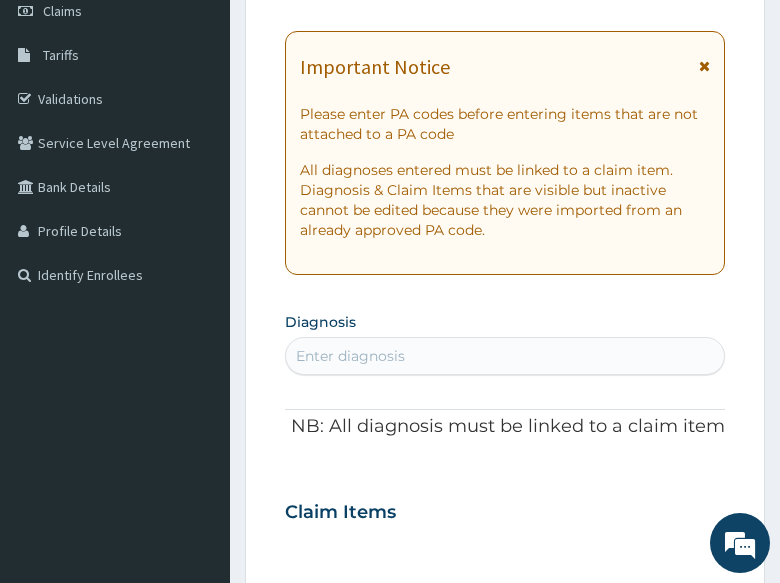scroll, scrollTop: 0, scrollLeft: 0, axis: both 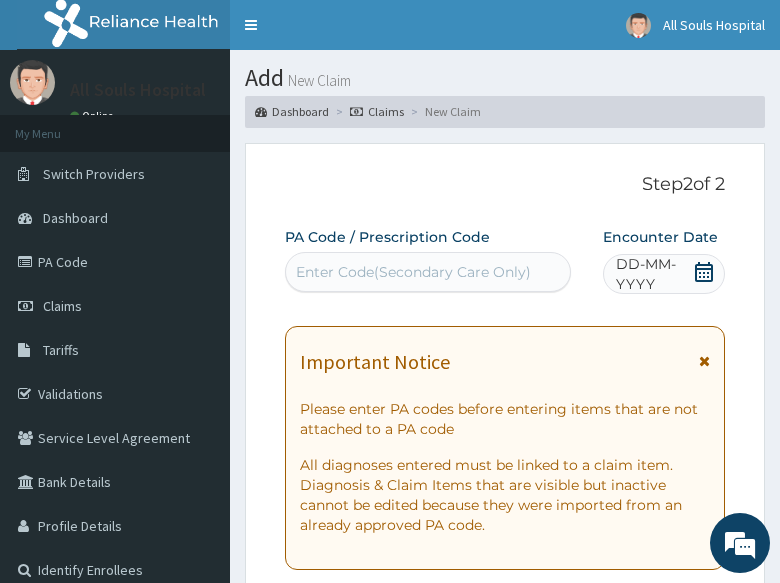 click 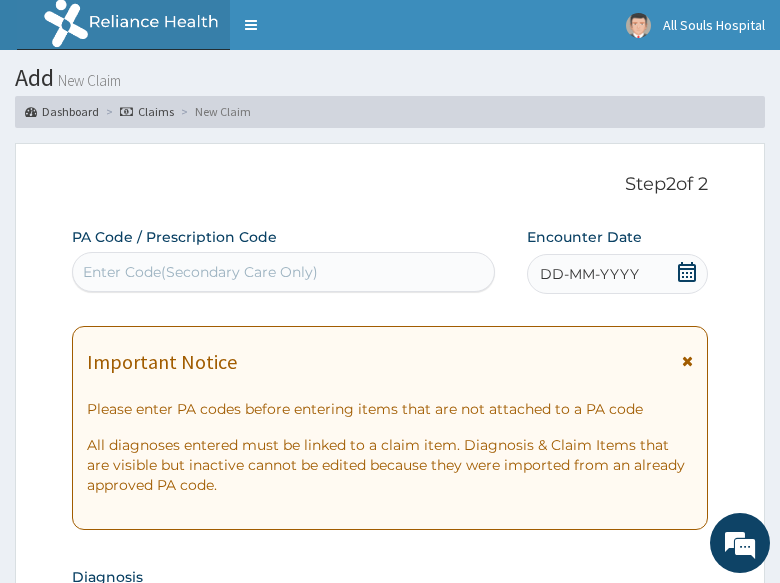 click 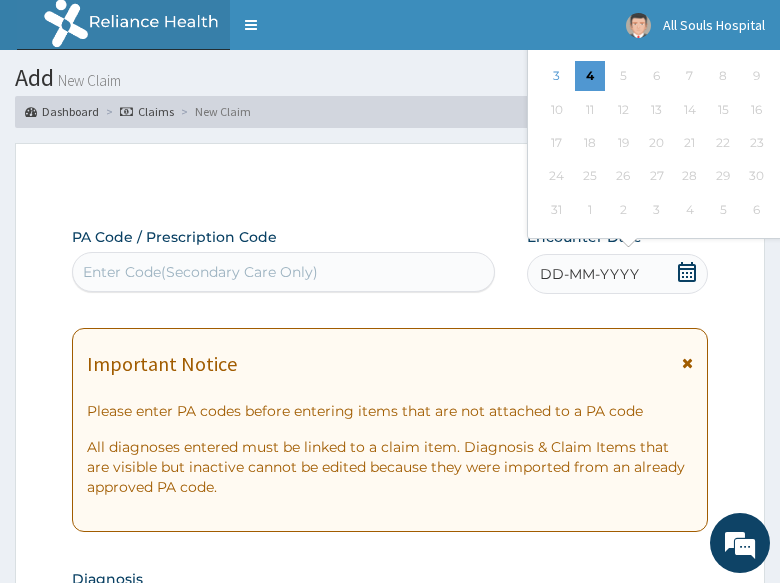 click on "Step  2  of 2" at bounding box center (390, 185) 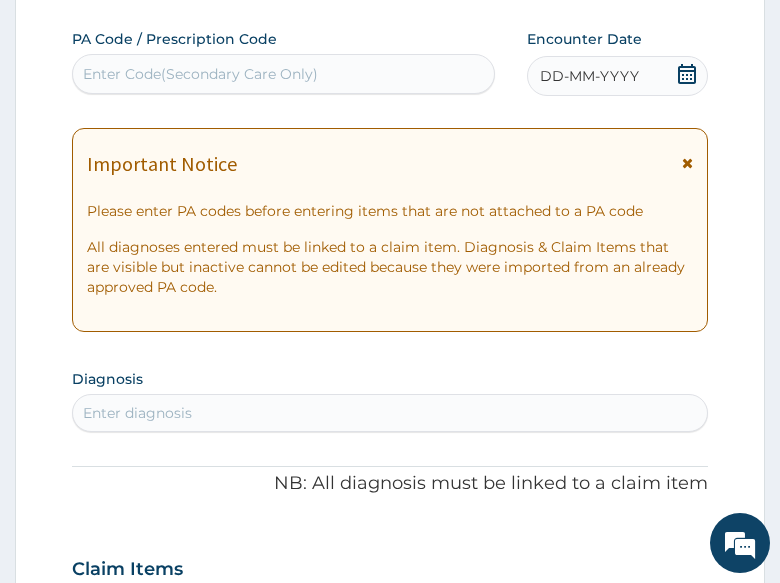 scroll, scrollTop: 200, scrollLeft: 0, axis: vertical 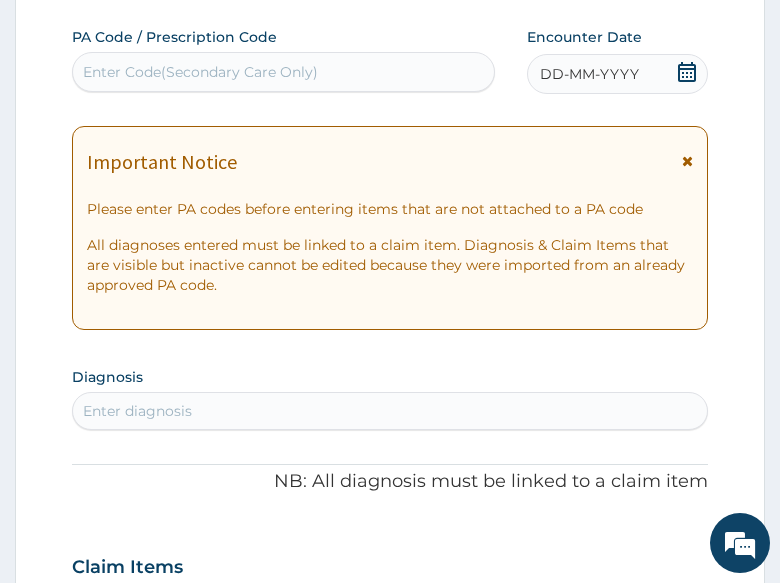 click 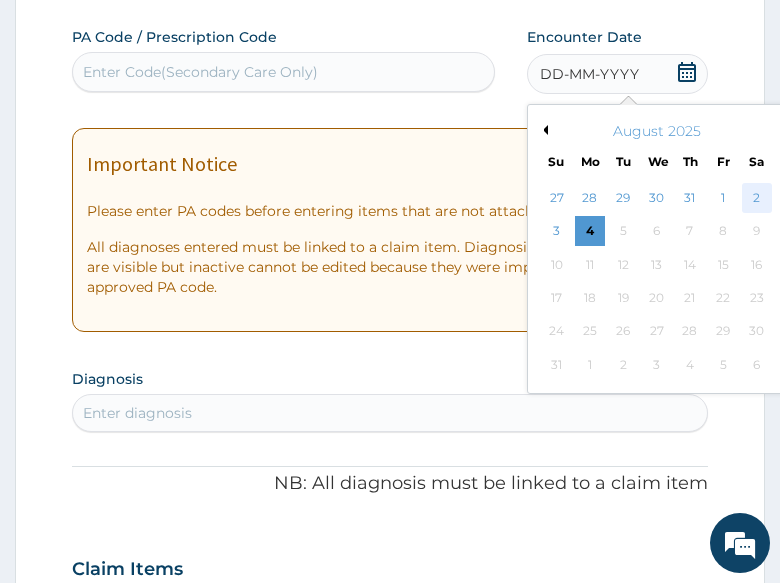 click on "2" at bounding box center [756, 198] 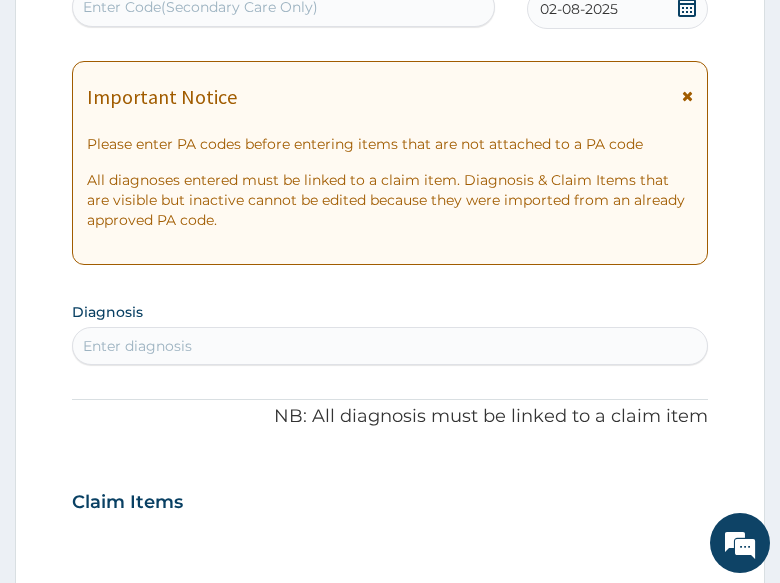 scroll, scrollTop: 300, scrollLeft: 0, axis: vertical 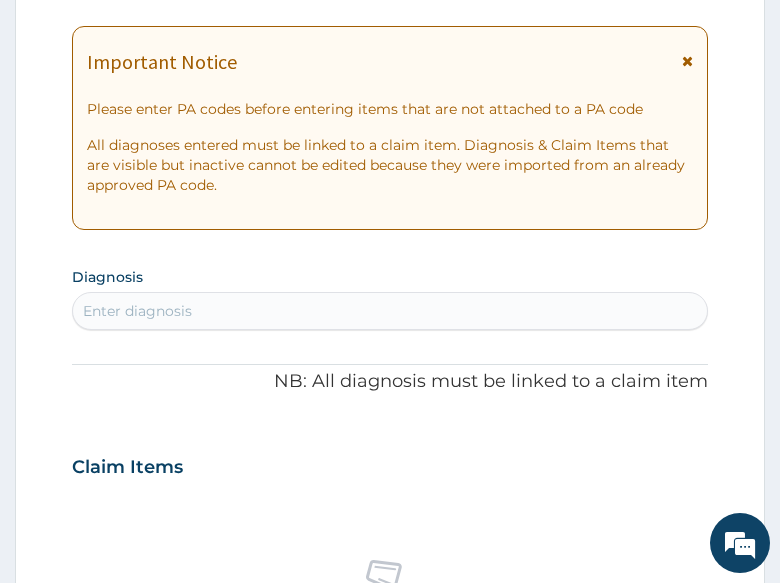 click on "Enter diagnosis" at bounding box center (390, 311) 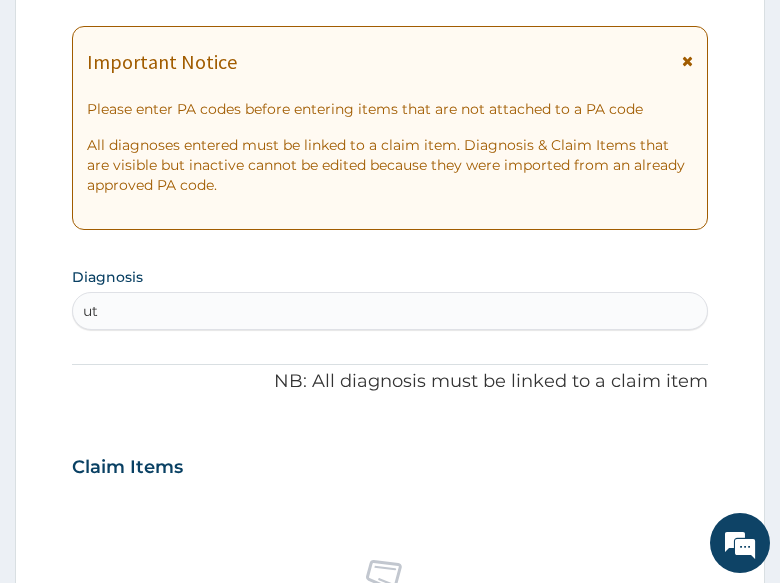 type on "uti" 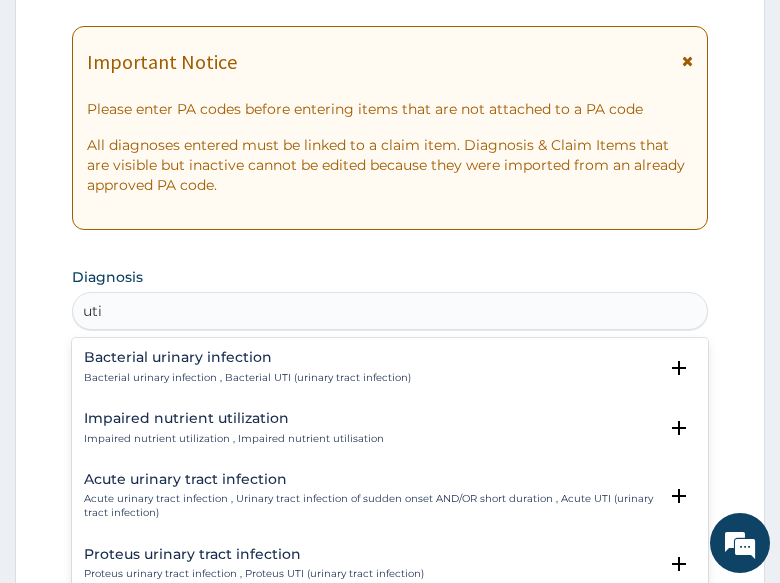 scroll, scrollTop: 200, scrollLeft: 0, axis: vertical 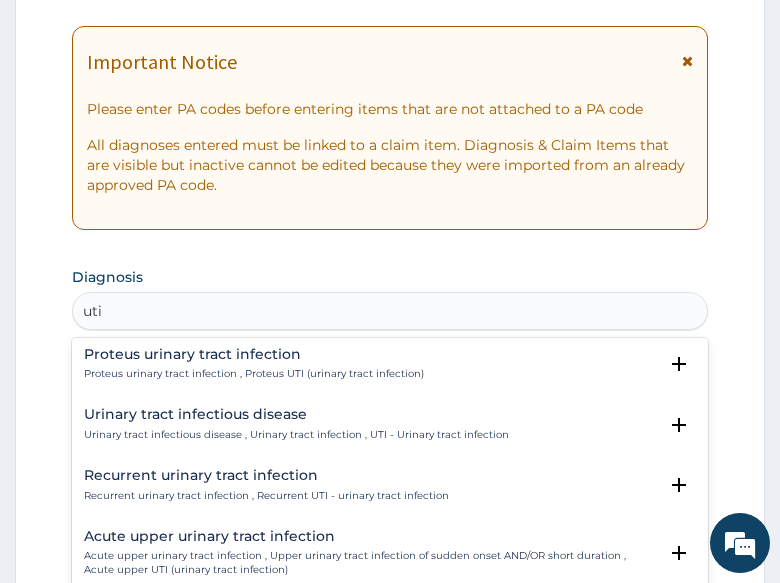 click on "Urinary tract infectious disease" at bounding box center [296, 414] 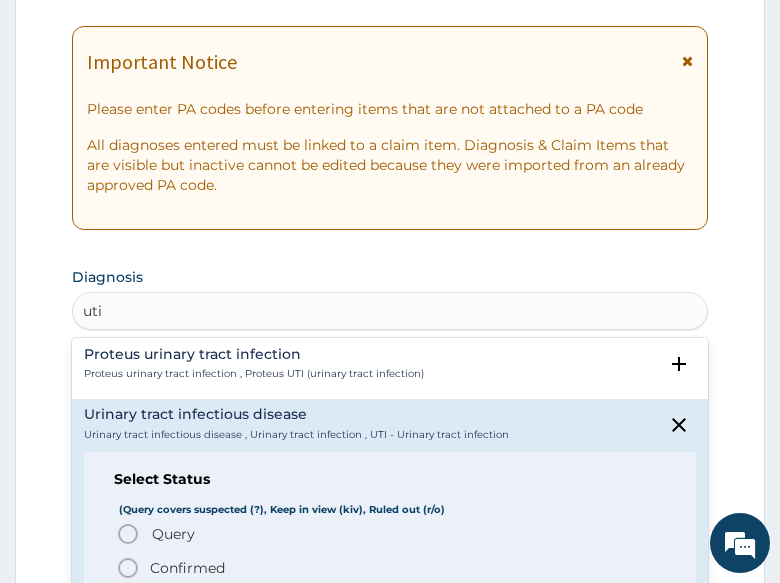scroll, scrollTop: 300, scrollLeft: 0, axis: vertical 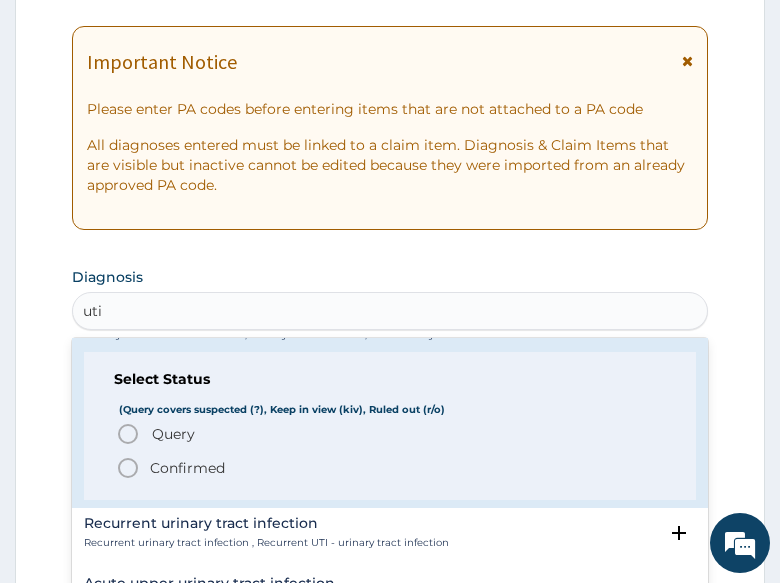 click on "Query" at bounding box center (173, 434) 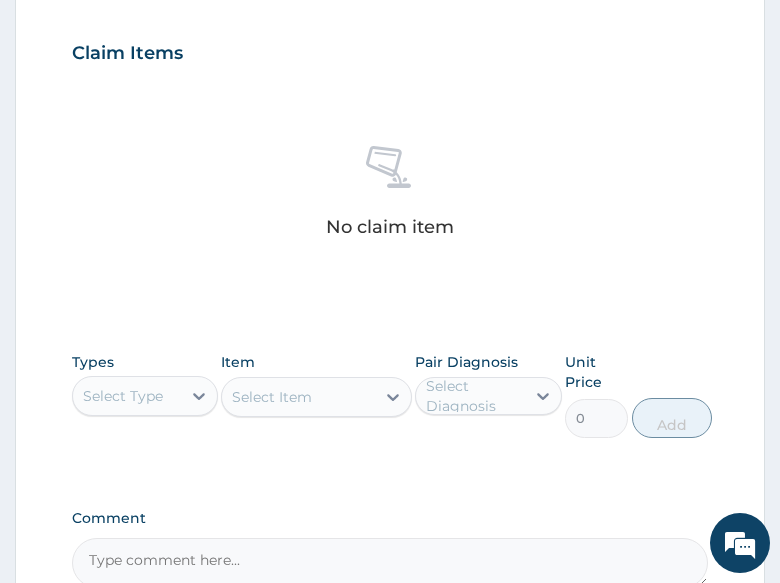 scroll, scrollTop: 800, scrollLeft: 0, axis: vertical 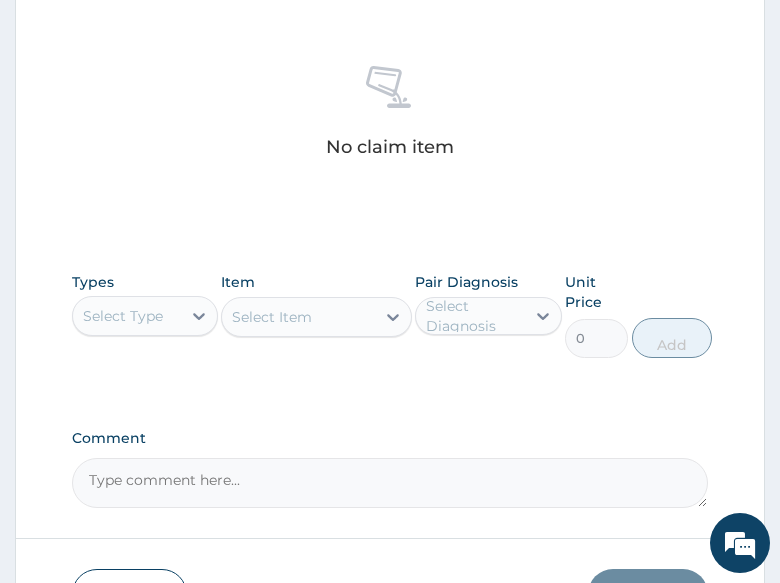 drag, startPoint x: 177, startPoint y: 322, endPoint x: 172, endPoint y: 340, distance: 18.681541 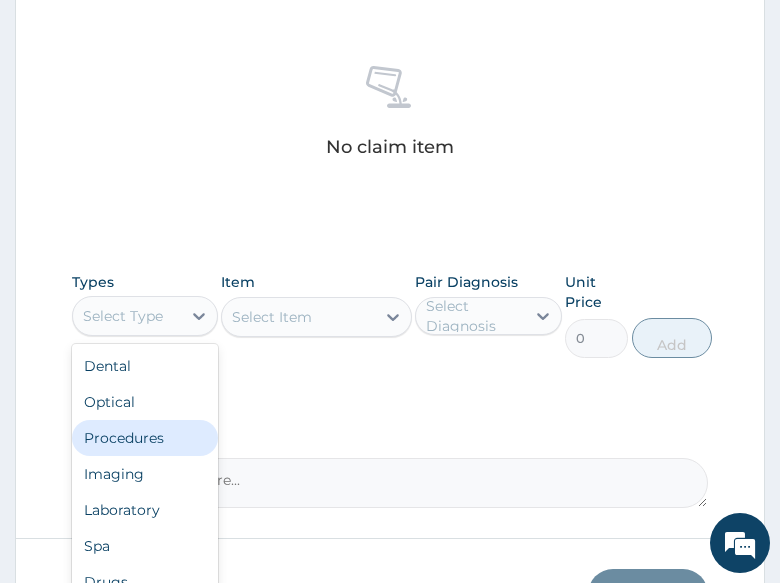 click on "Procedures" at bounding box center [145, 438] 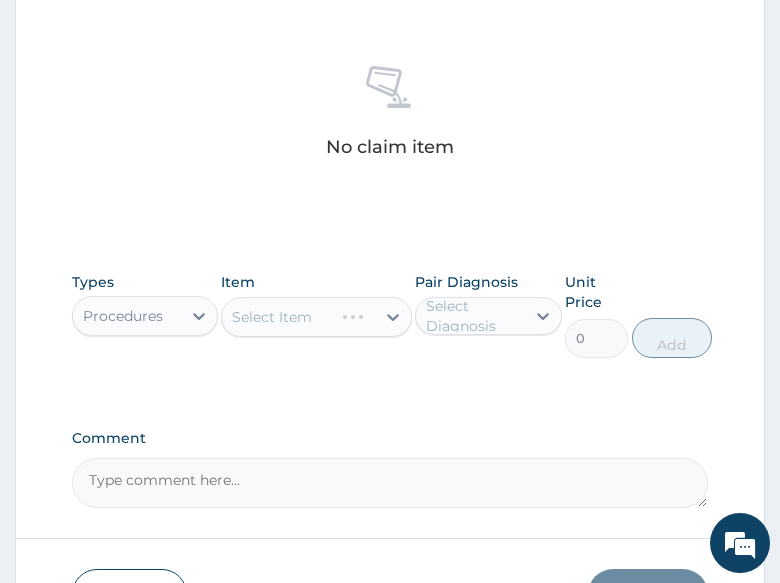 click on "Select Item" at bounding box center [316, 317] 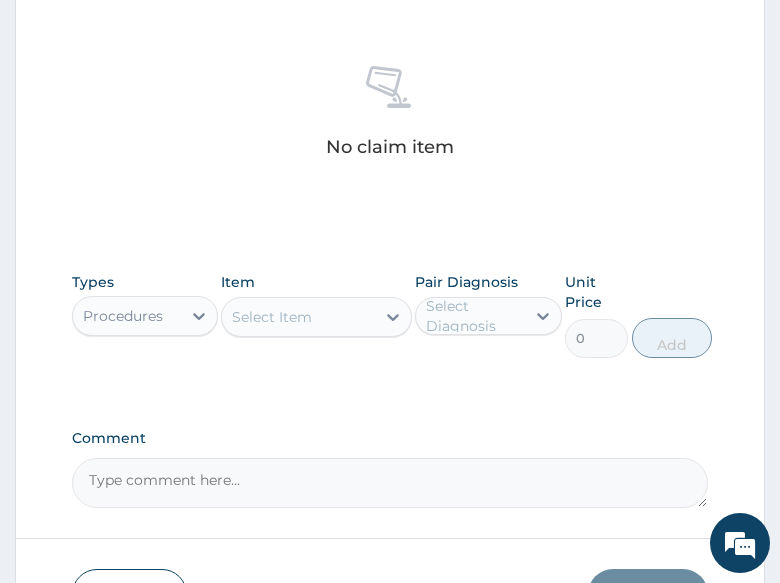 click on "Select Item" at bounding box center [298, 317] 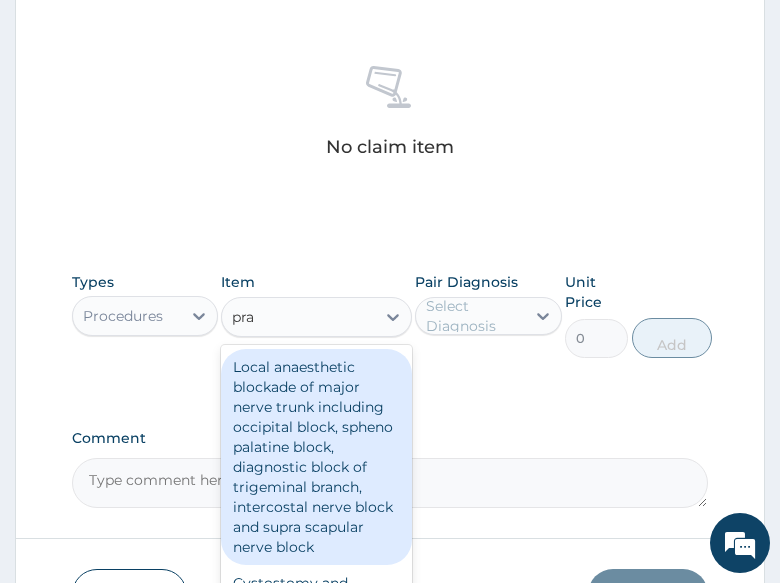 type on "prac" 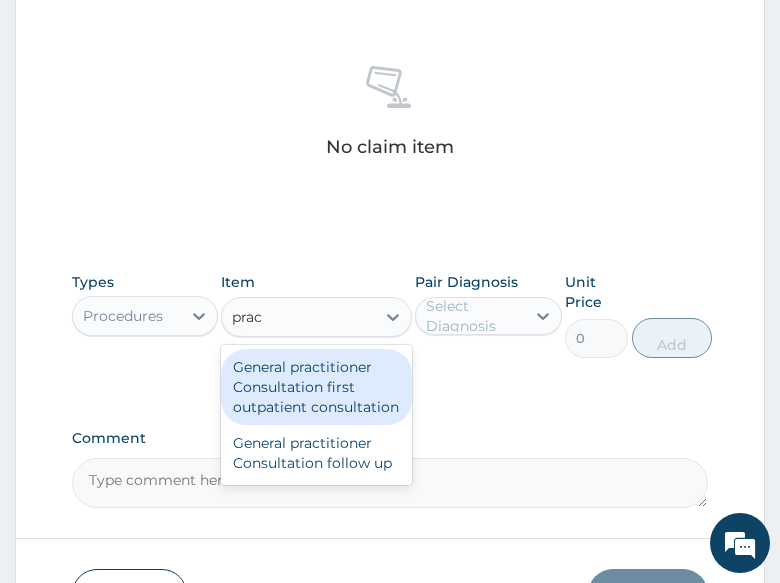 click on "General practitioner Consultation first outpatient consultation" at bounding box center [316, 387] 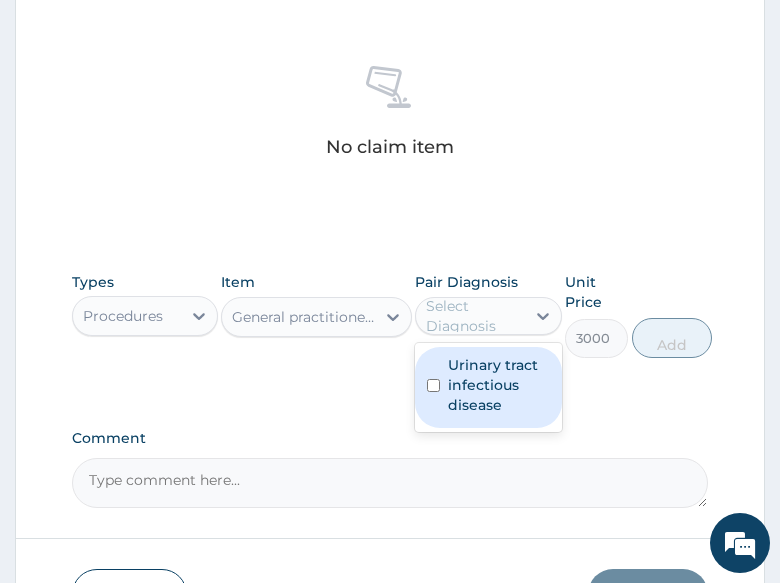 click on "Select Diagnosis" at bounding box center (474, 316) 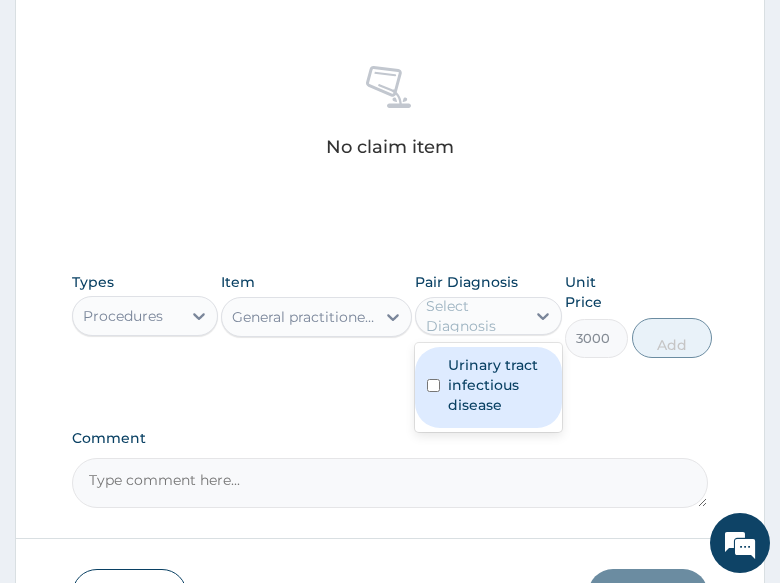 click on "Urinary tract infectious disease" at bounding box center (498, 385) 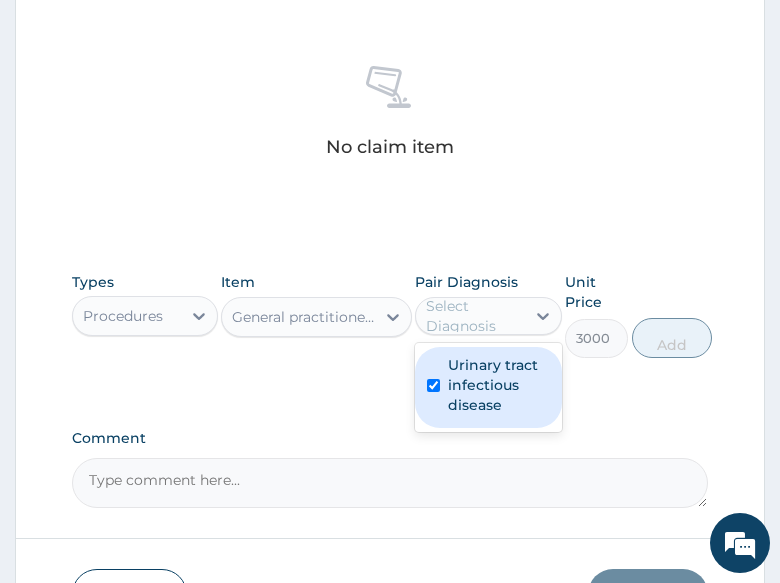 checkbox on "true" 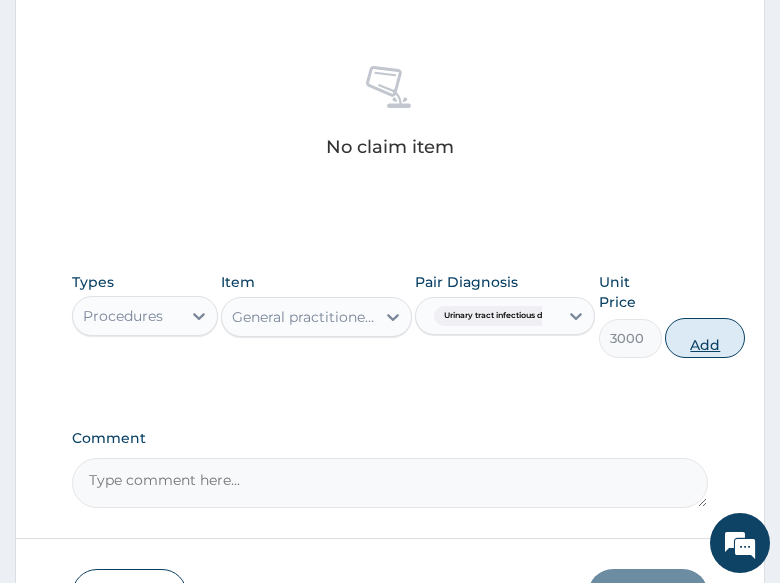 click on "Add" at bounding box center (705, 338) 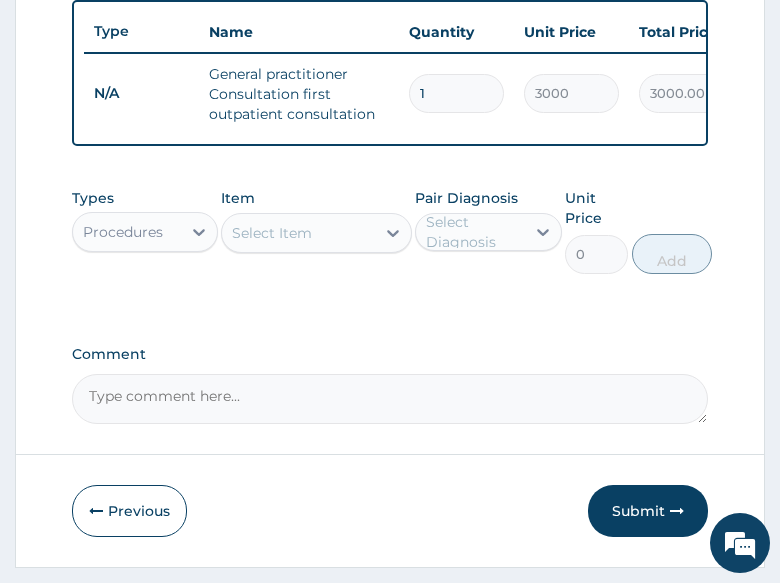 click on "Select Item" at bounding box center [298, 233] 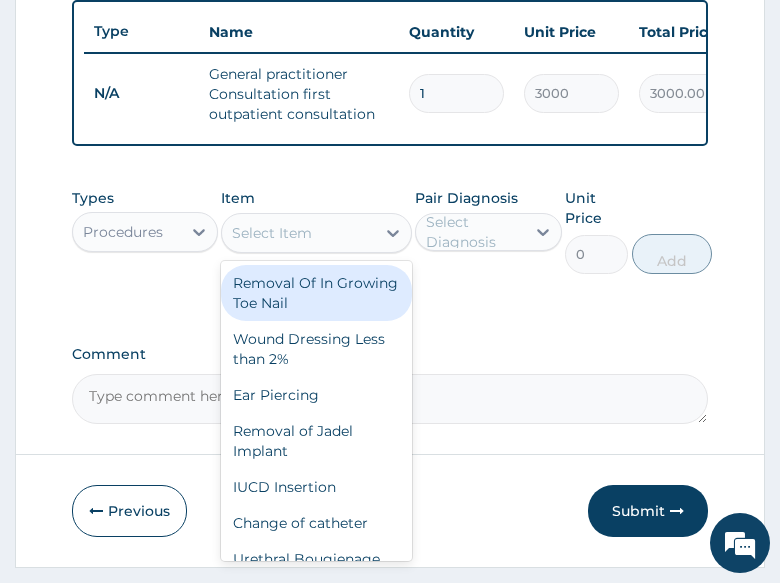 click on "Types Procedures" at bounding box center [145, 231] 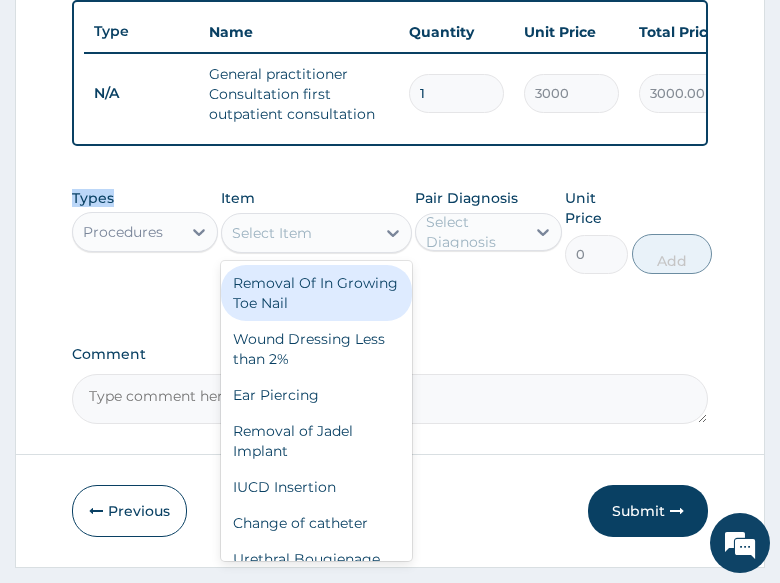 click on "Types Procedures" at bounding box center [145, 231] 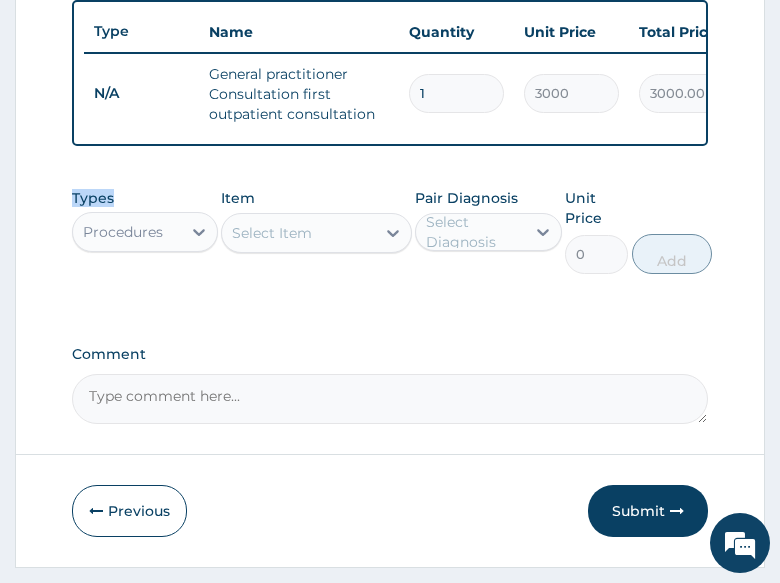 click on "Procedures" at bounding box center (123, 232) 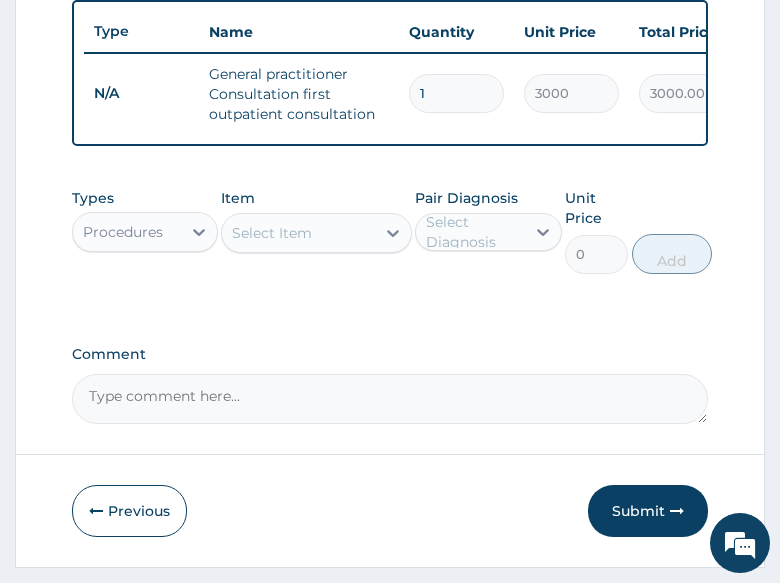 click on "Procedures" at bounding box center [123, 232] 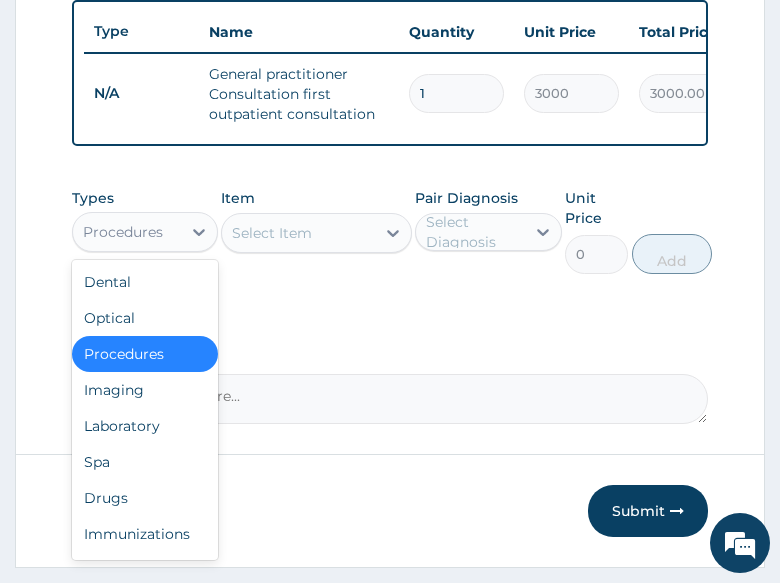 drag, startPoint x: 139, startPoint y: 243, endPoint x: 148, endPoint y: 319, distance: 76.53104 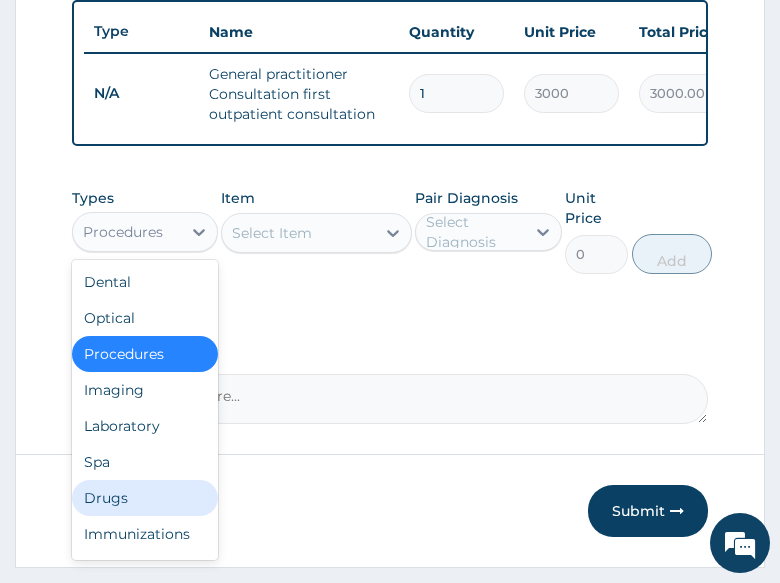 click on "Drugs" at bounding box center (145, 498) 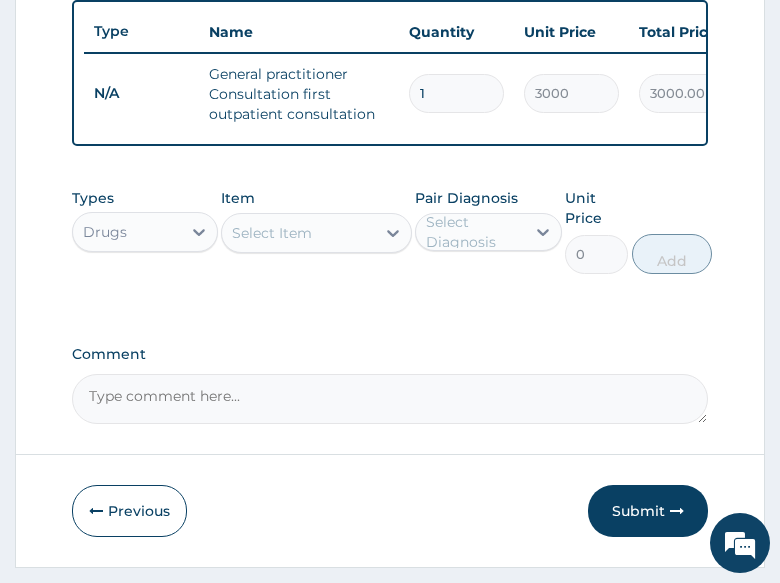click on "Select Item" at bounding box center (272, 233) 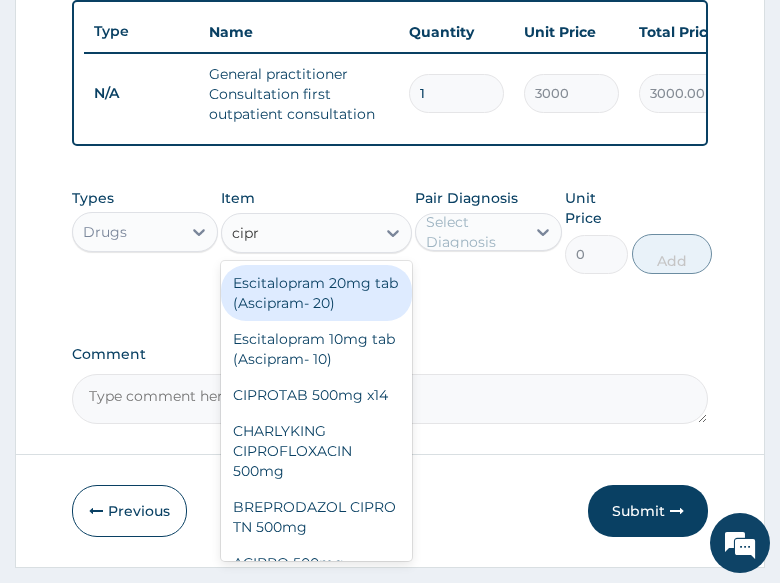 type on "cipro" 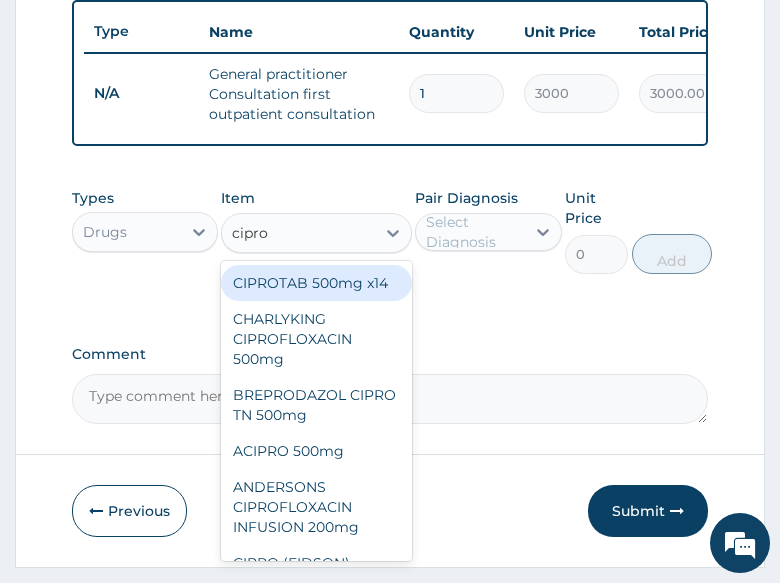 click on "CIPROTAB 500mg x14" at bounding box center [316, 283] 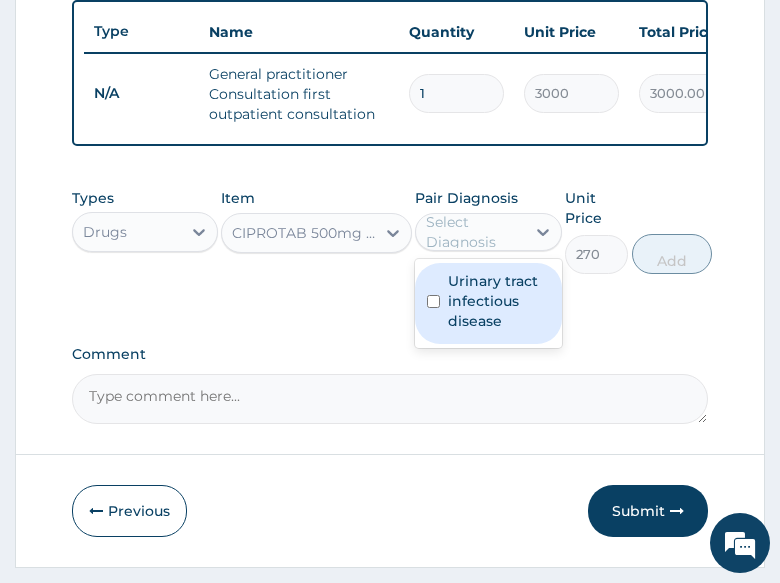 click on "Select Diagnosis" at bounding box center [474, 232] 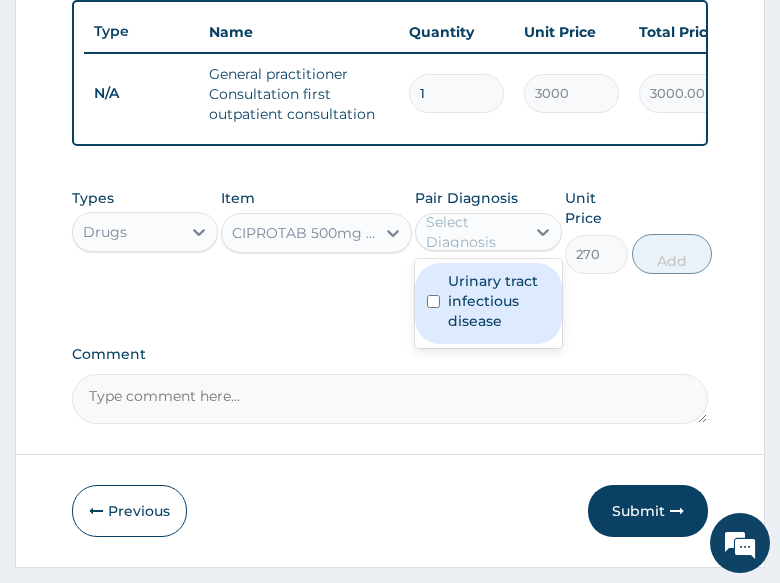 click on "Urinary tract infectious disease" at bounding box center (498, 301) 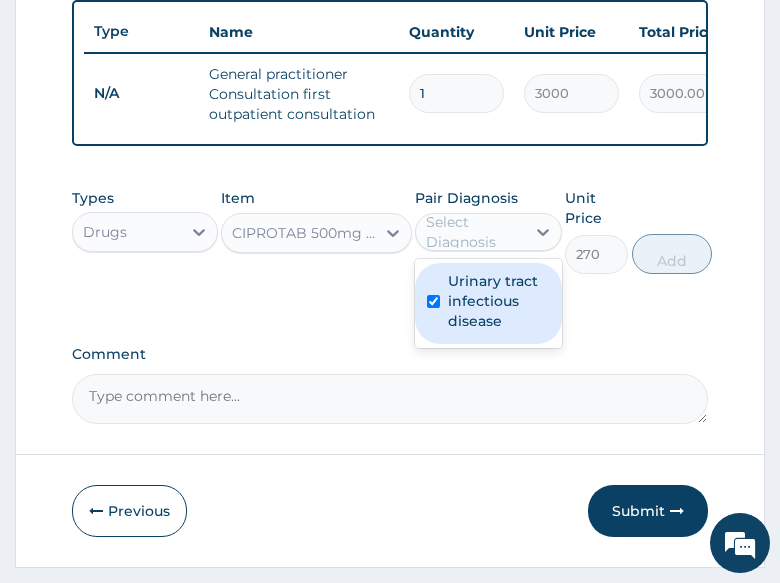 checkbox on "true" 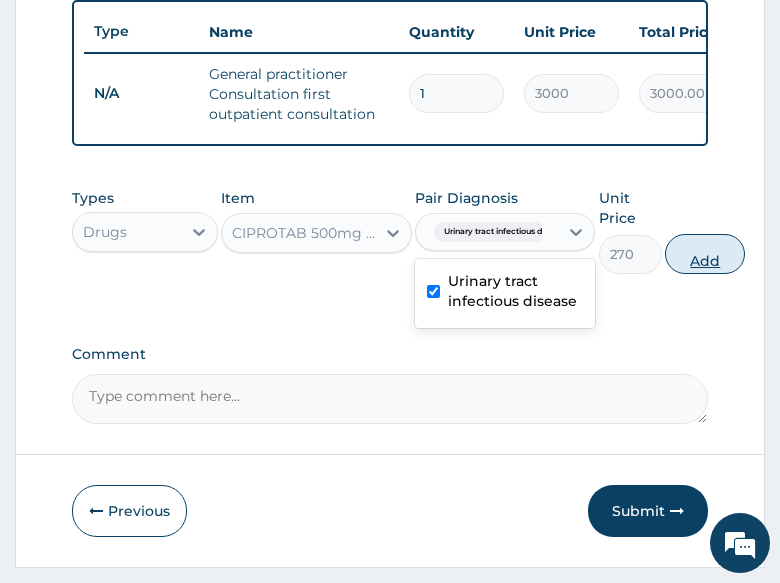 click on "Add" at bounding box center (705, 254) 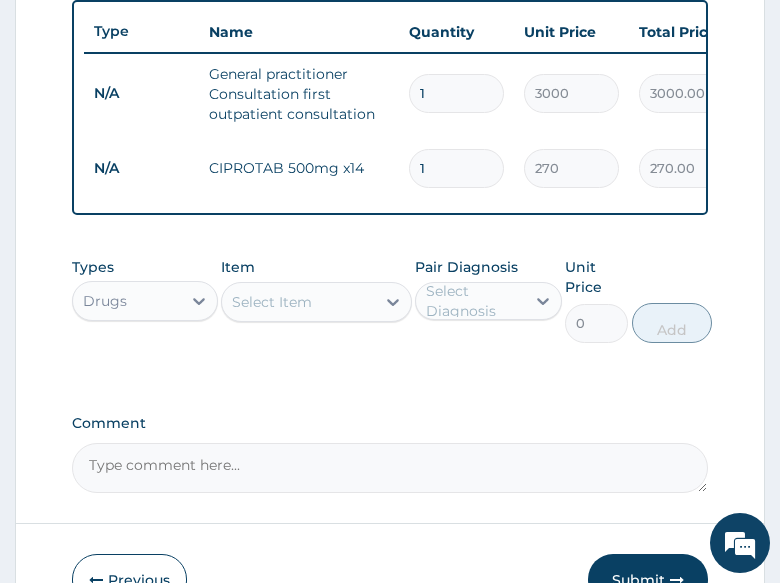 click on "PA Code / Prescription Code Enter Code(Secondary Care Only) Encounter Date 02-08-2025 Important Notice Please enter PA codes before entering items that are not attached to a PA code   All diagnoses entered must be linked to a claim item. Diagnosis & Claim Items that are visible but inactive cannot be edited because they were imported from an already approved PA code. Diagnosis Urinary tract infectious disease Query NB: All diagnosis must be linked to a claim item Claim Items Type Name Quantity Unit Price Total Price Pair Diagnosis Actions N/A General practitioner Consultation first outpatient consultation 1 3000 3000.00 Urinary tract infectious disea... Delete N/A CIPROTAB 500mg x14 1 270 270.00 Urinary tract infectious disea... Delete Types Drugs Item Select Item Pair Diagnosis Select Diagnosis Unit Price 0 Add Comment" at bounding box center [390, -40] 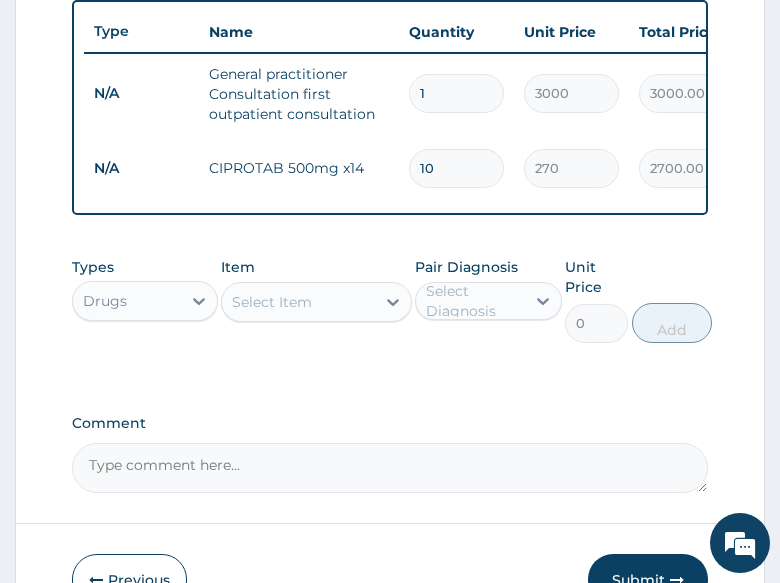 type on "10" 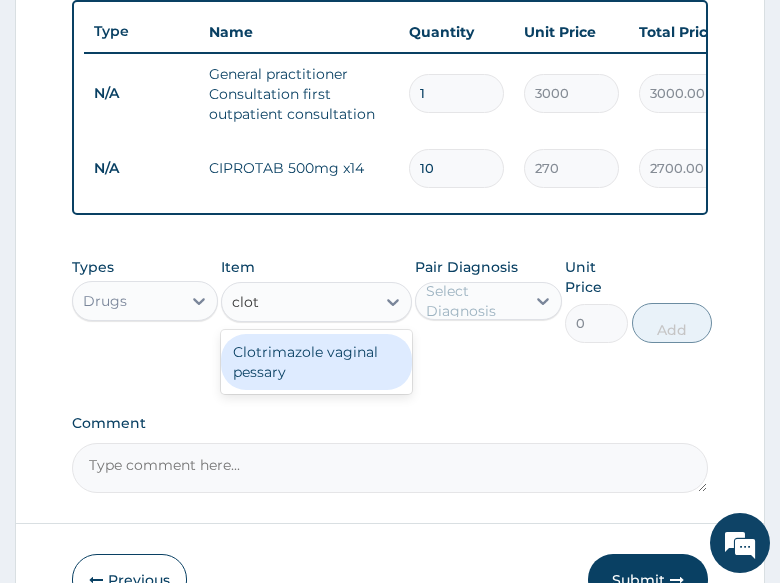 type on "clotr" 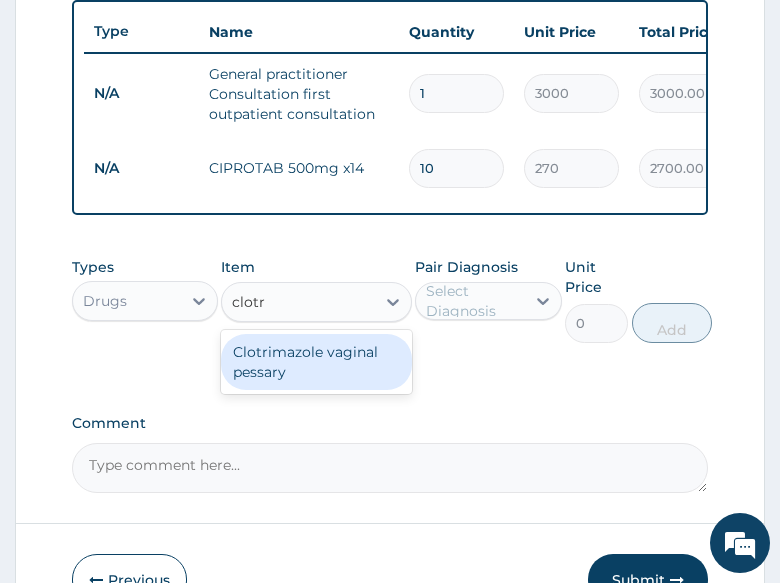 click on "Clotrimazole vaginal pessary" at bounding box center [316, 362] 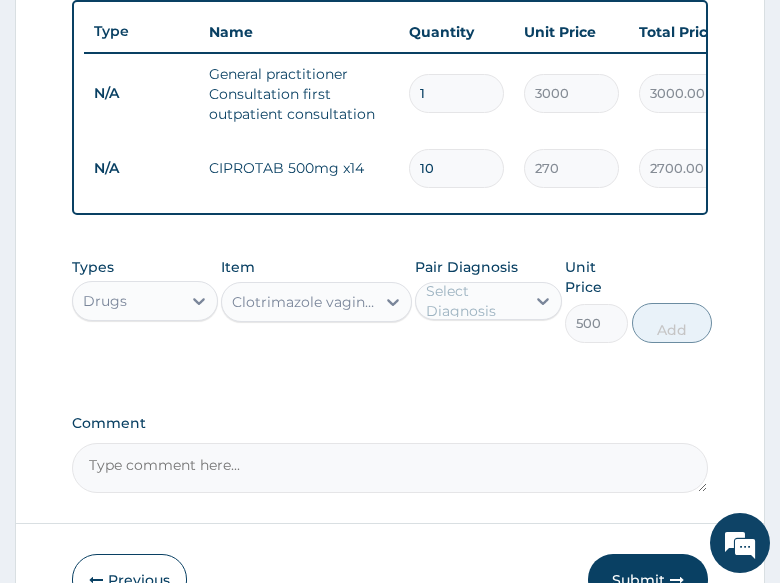click on "Select Diagnosis" at bounding box center (474, 301) 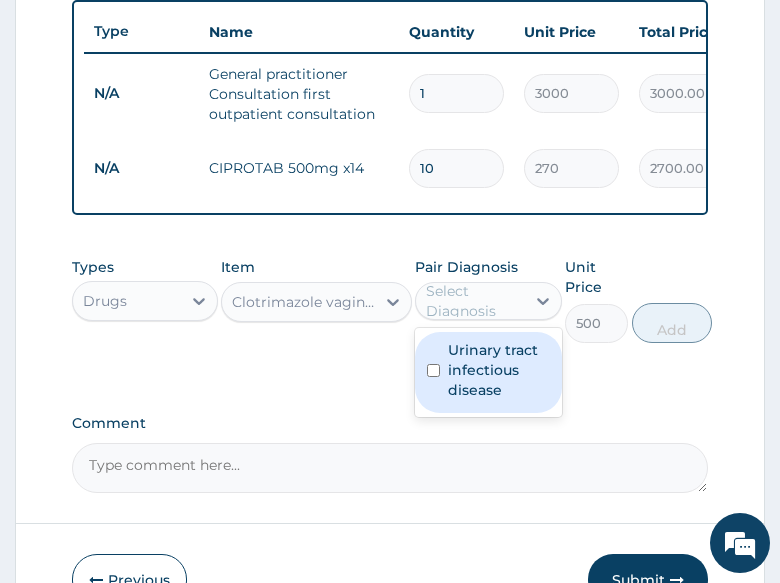 click on "Urinary tract infectious disease" at bounding box center (498, 370) 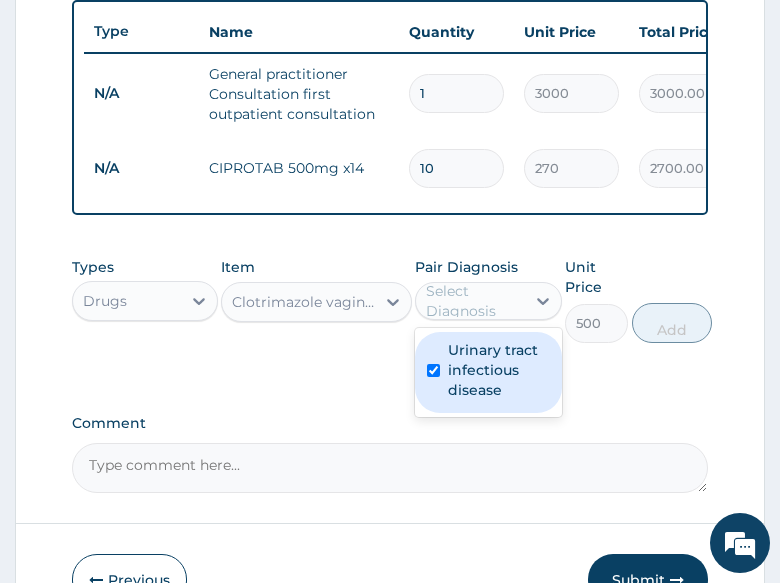 checkbox on "true" 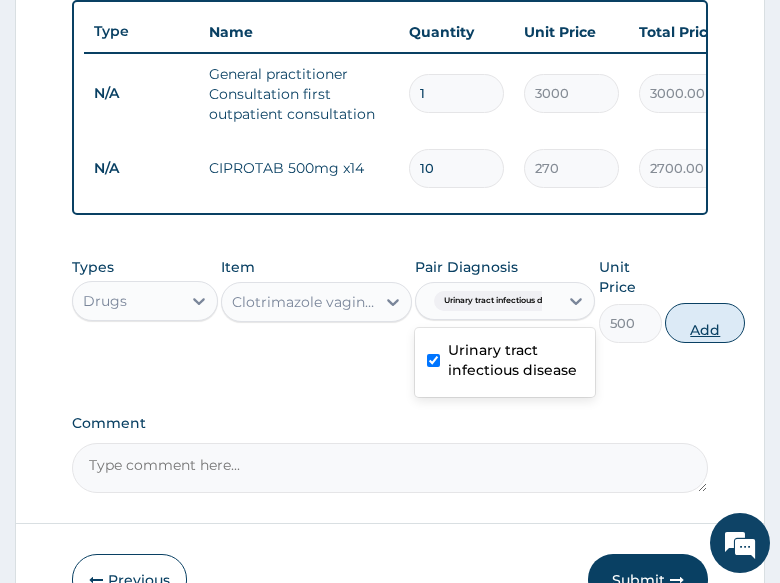 click on "Add" at bounding box center (705, 323) 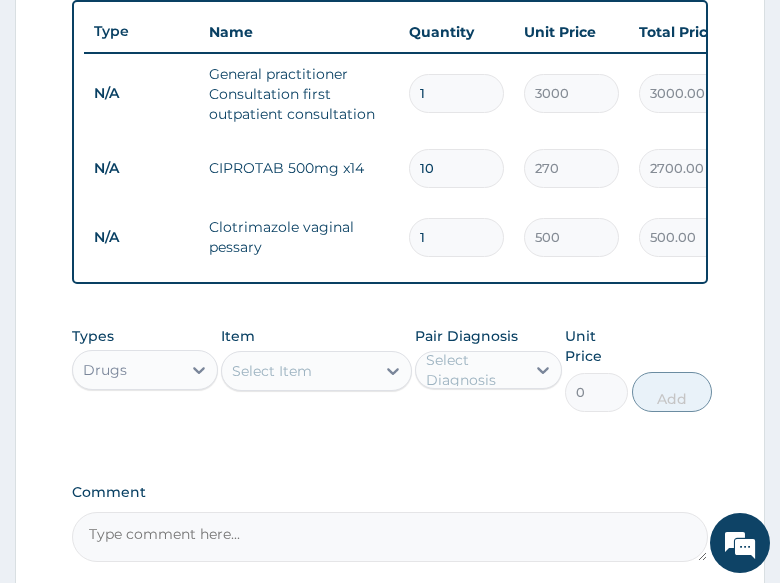 type 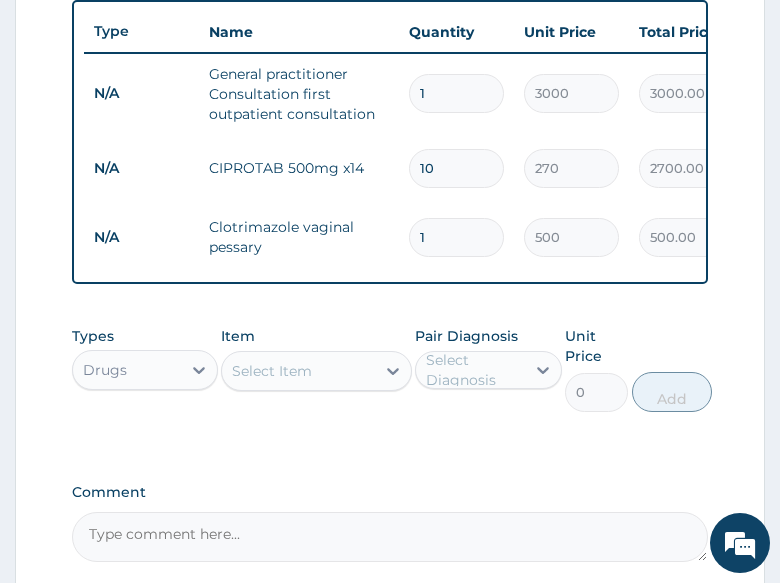 type on "0.00" 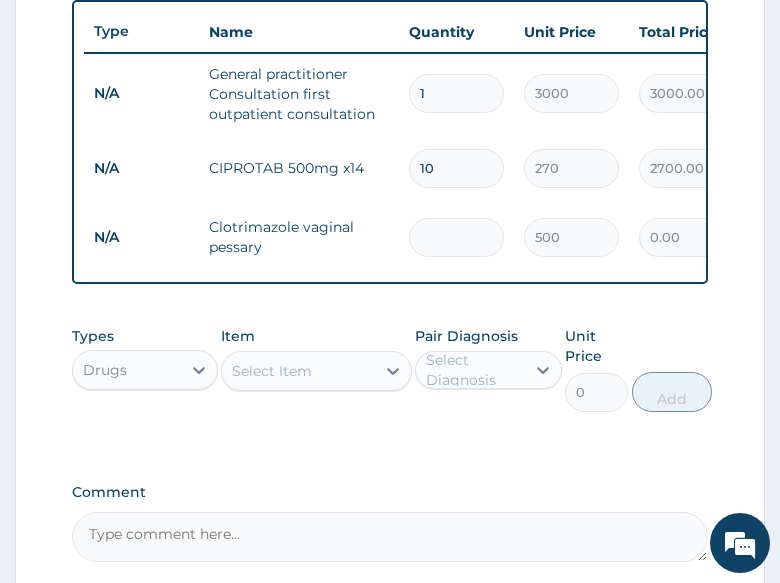 type on "6" 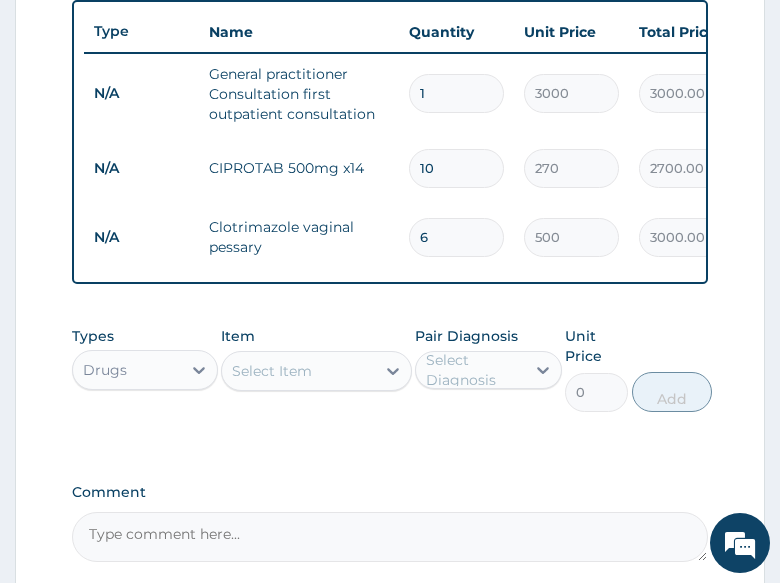 type on "6" 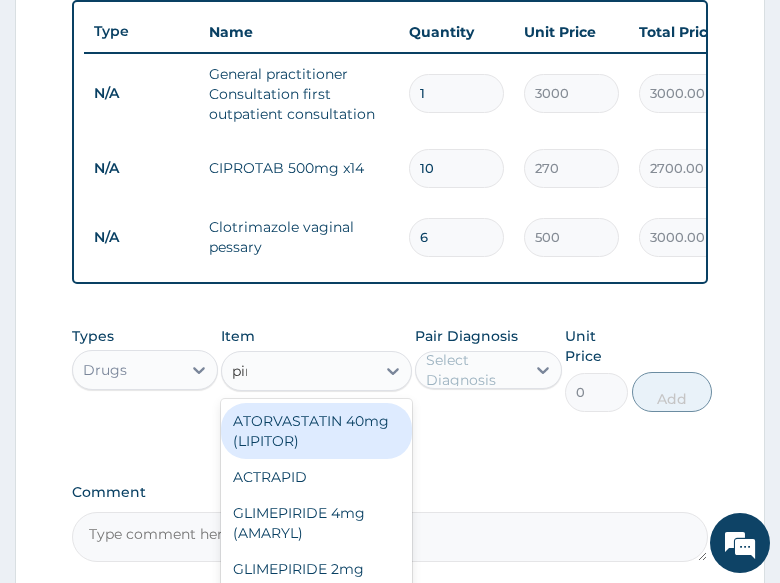 type on "piri" 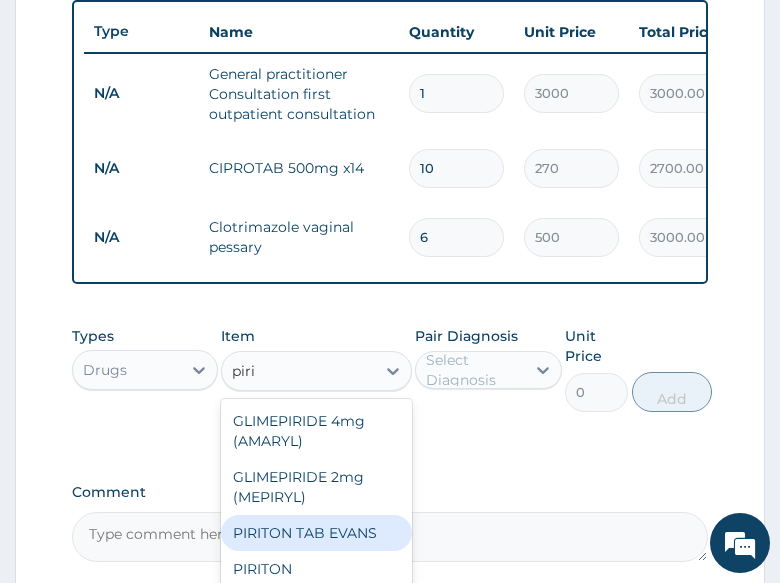 click on "PIRITON TAB EVANS" at bounding box center (316, 533) 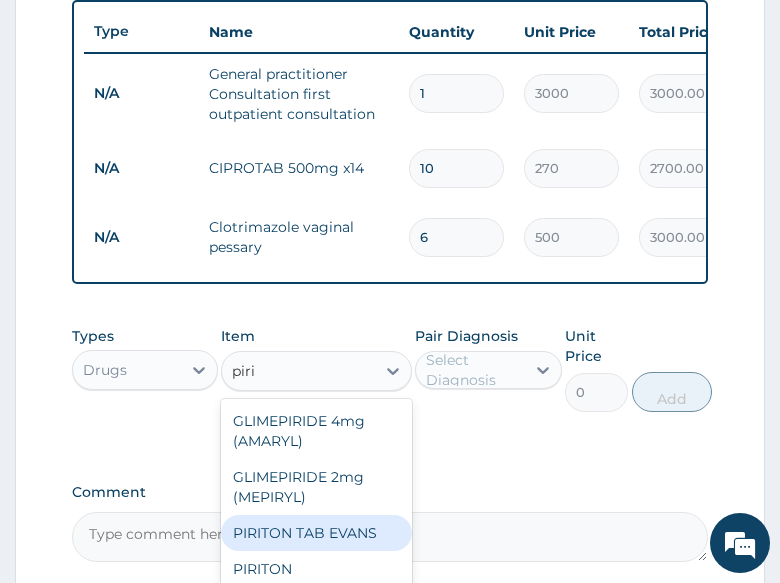 type 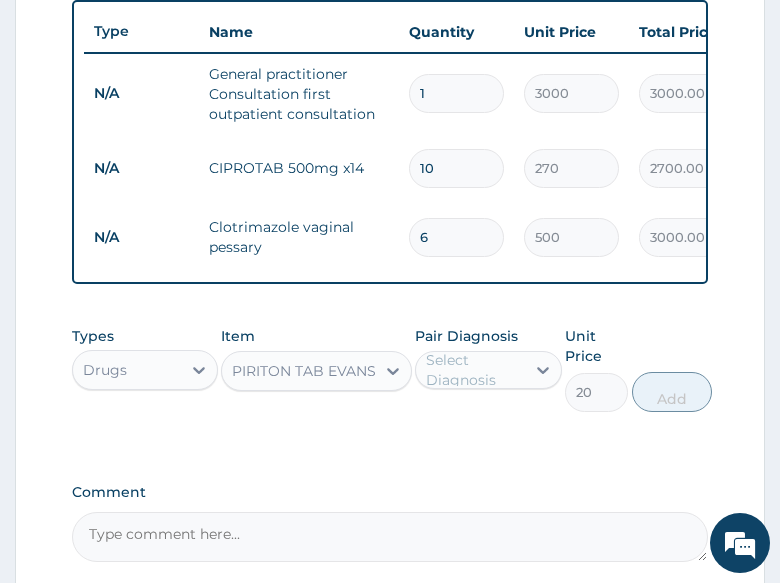 click on "PIRITON TAB EVANS" at bounding box center [304, 371] 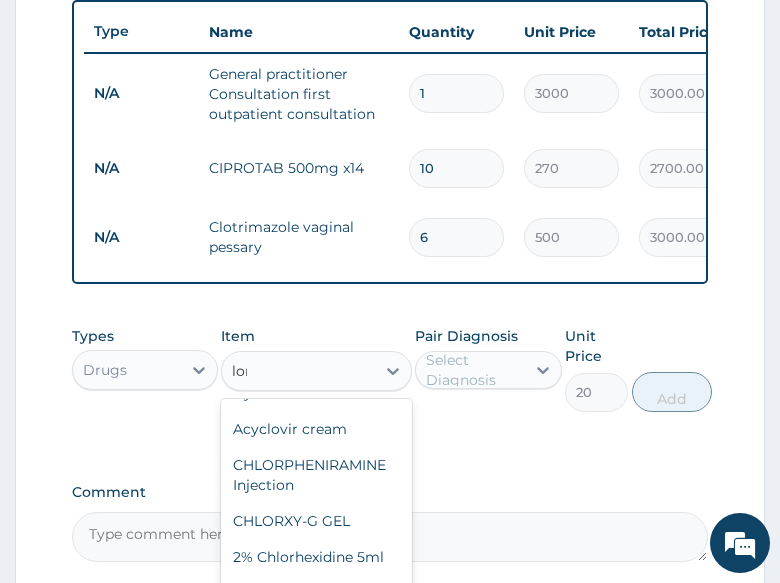 scroll, scrollTop: 80, scrollLeft: 0, axis: vertical 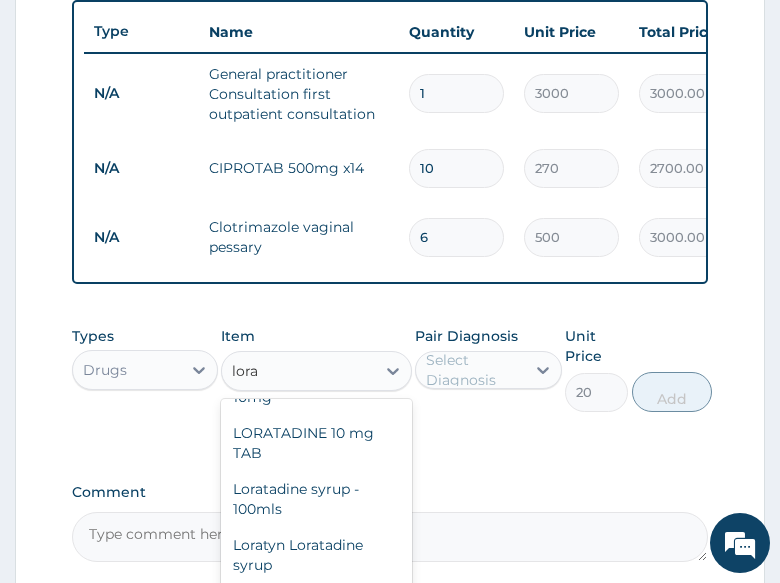 type on "lorat" 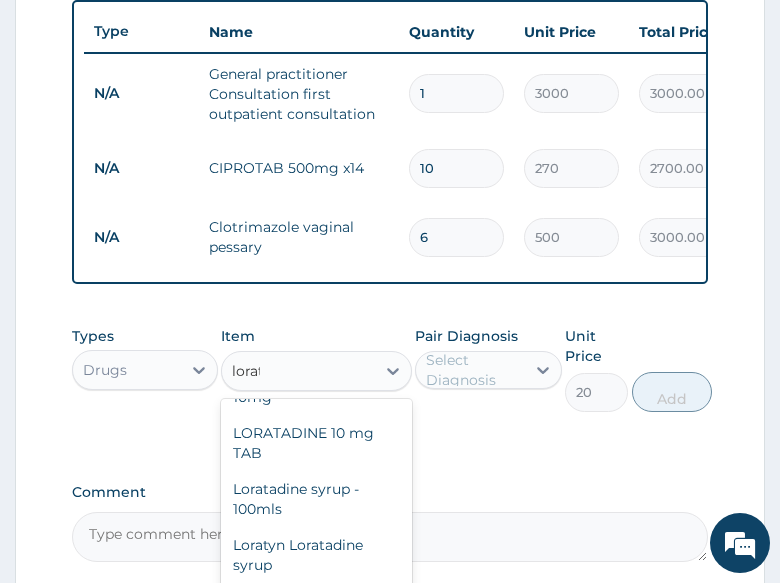 scroll, scrollTop: 0, scrollLeft: 0, axis: both 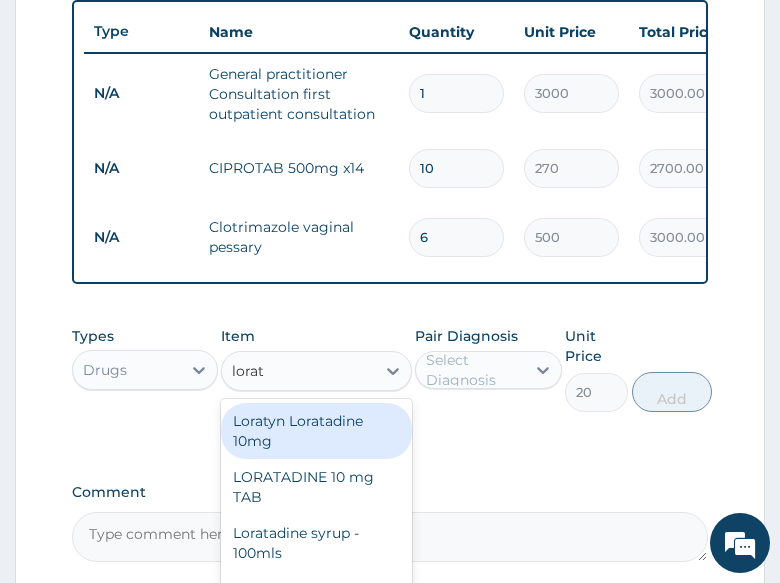 click on "Loratyn Loratadine 10mg" at bounding box center [316, 431] 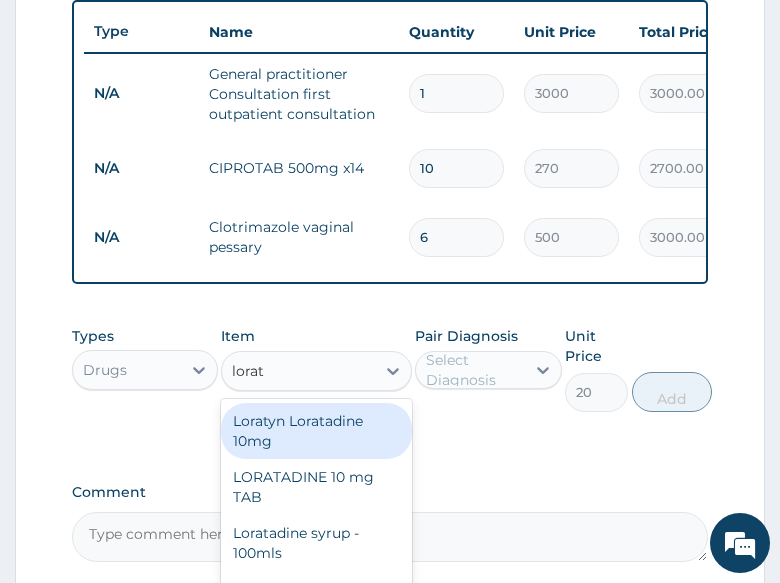 type 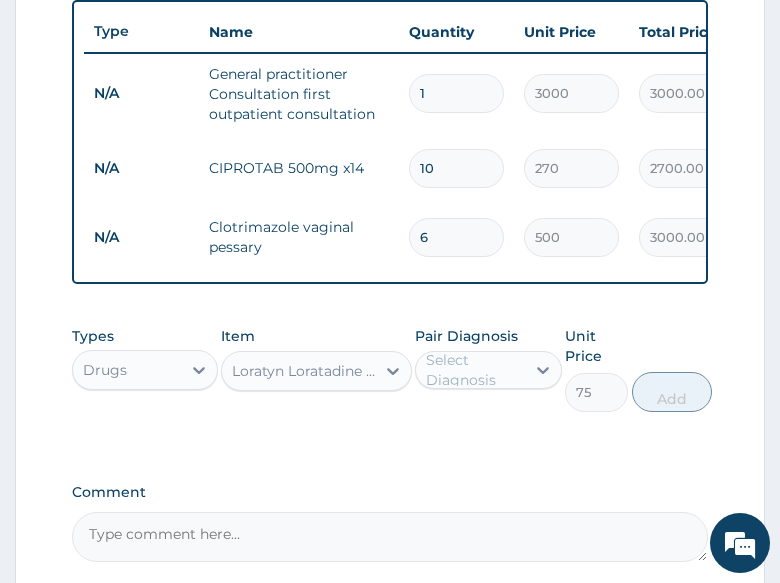 click on "Select Diagnosis" at bounding box center [474, 370] 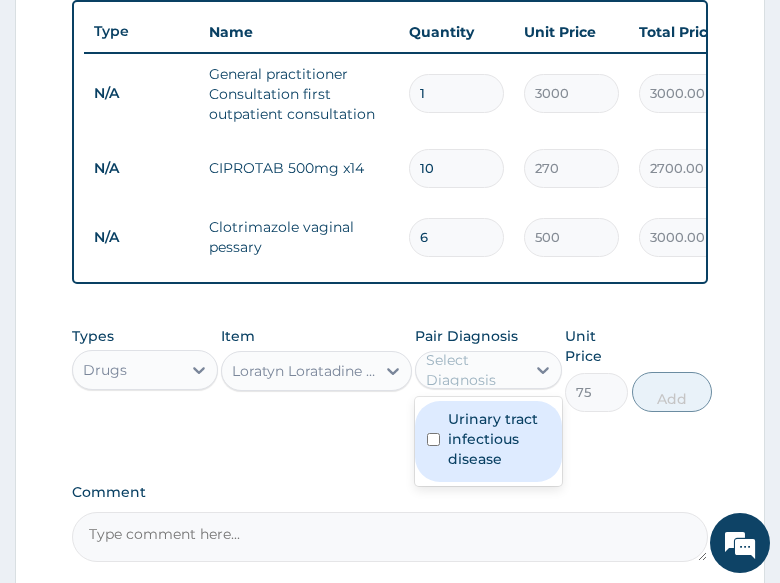 click on "Urinary tract infectious disease" at bounding box center (498, 439) 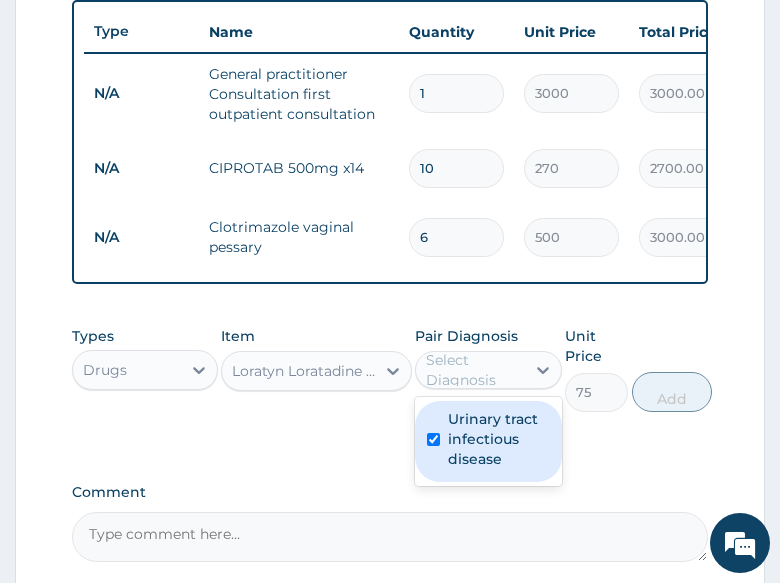 checkbox on "true" 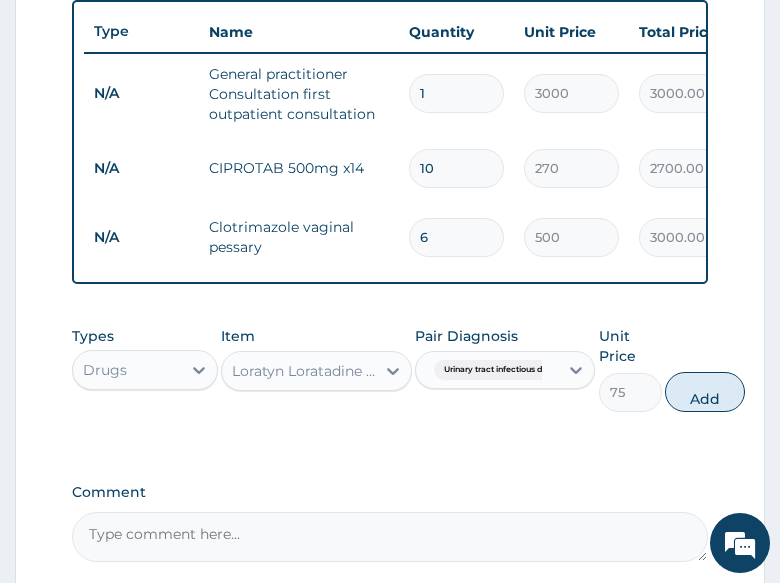 drag, startPoint x: 377, startPoint y: 464, endPoint x: 436, endPoint y: 425, distance: 70.724815 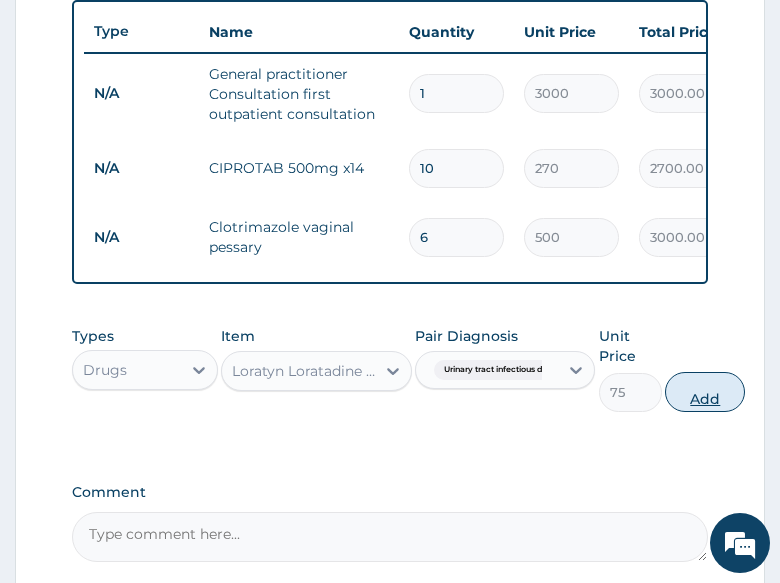click on "Add" at bounding box center [705, 392] 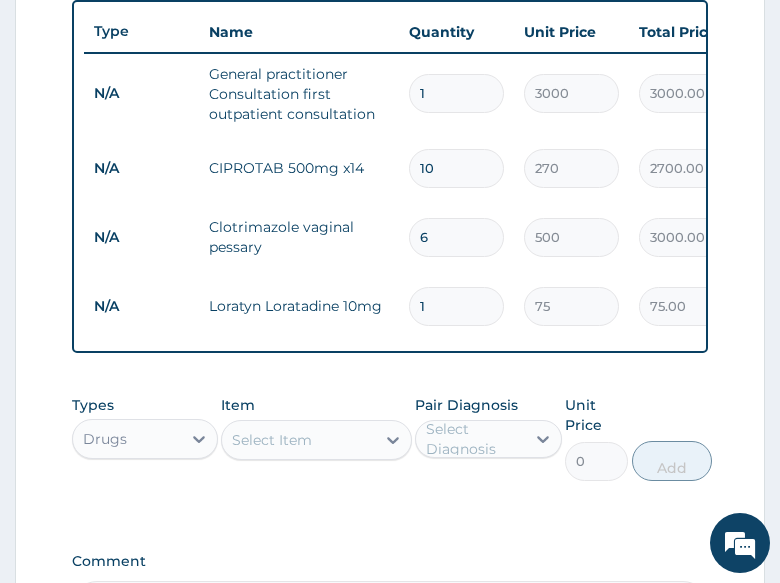 type 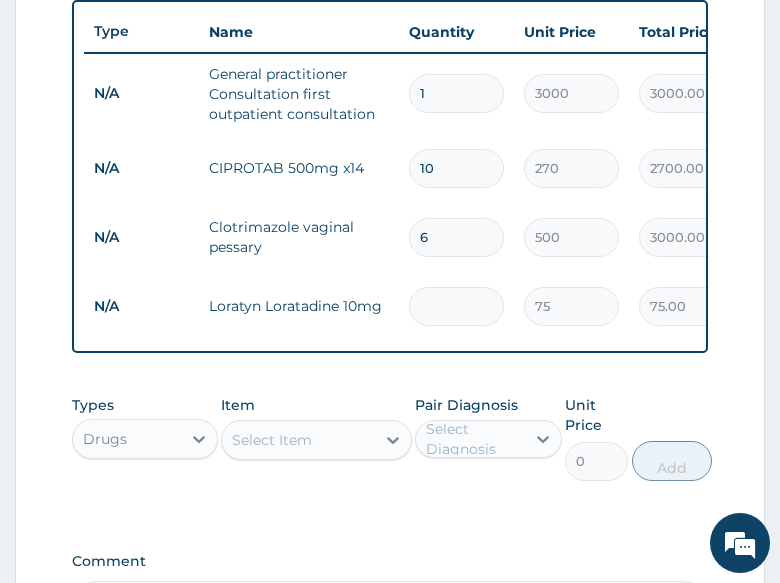 type on "0.00" 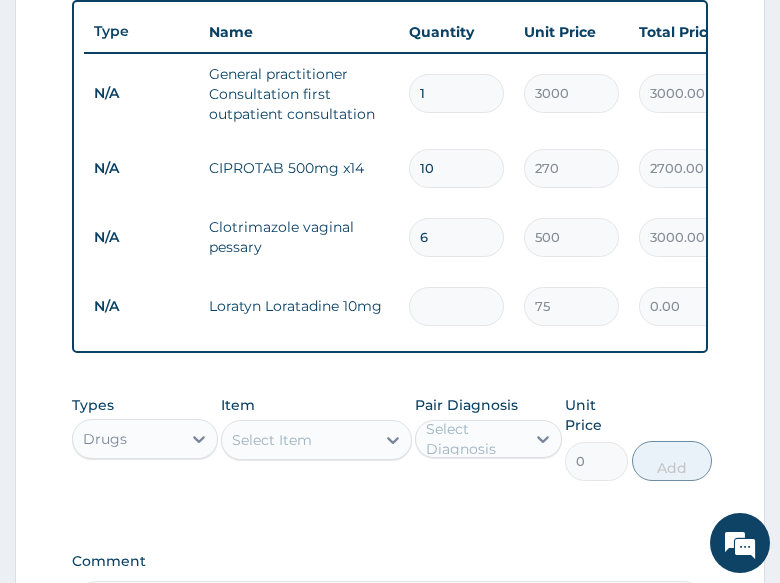 type on "5" 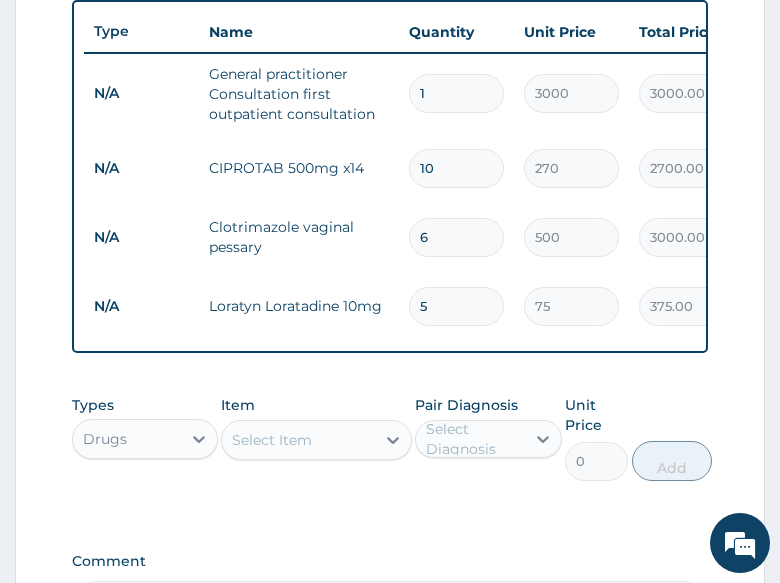 type on "5" 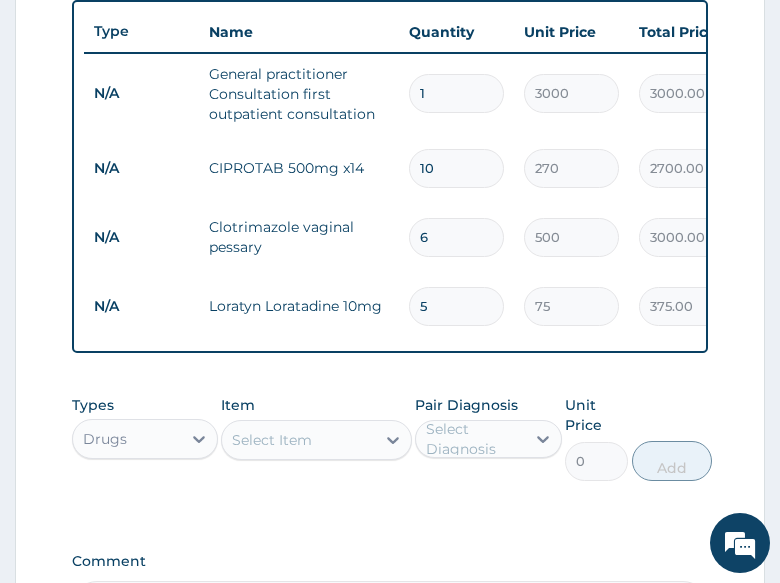 click on "Types Drugs Item Select Item Pair Diagnosis Select Diagnosis Unit Price 0 Add" at bounding box center (390, 453) 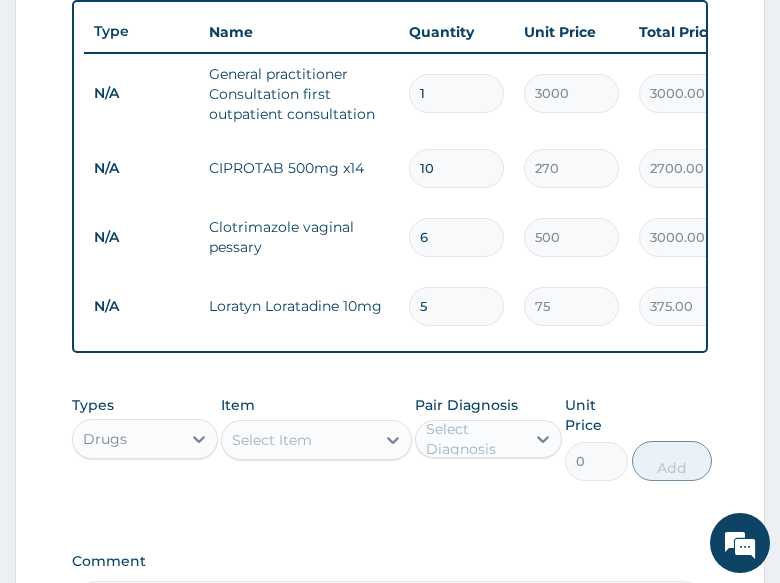 click on "Item Select Item" at bounding box center (316, 438) 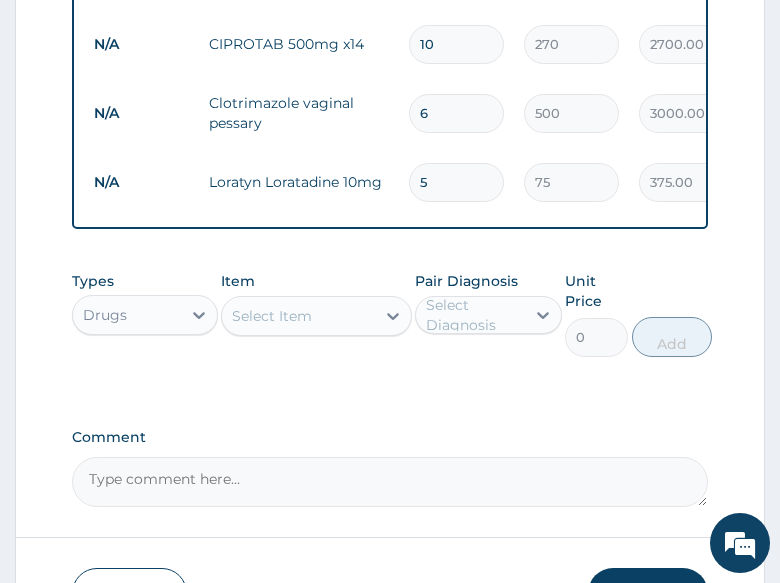 scroll, scrollTop: 1073, scrollLeft: 0, axis: vertical 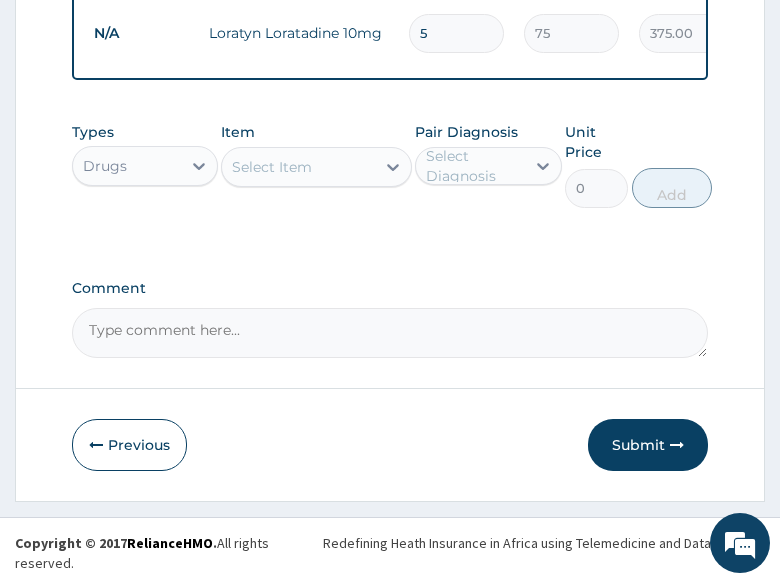 click on "Submit" at bounding box center [648, 445] 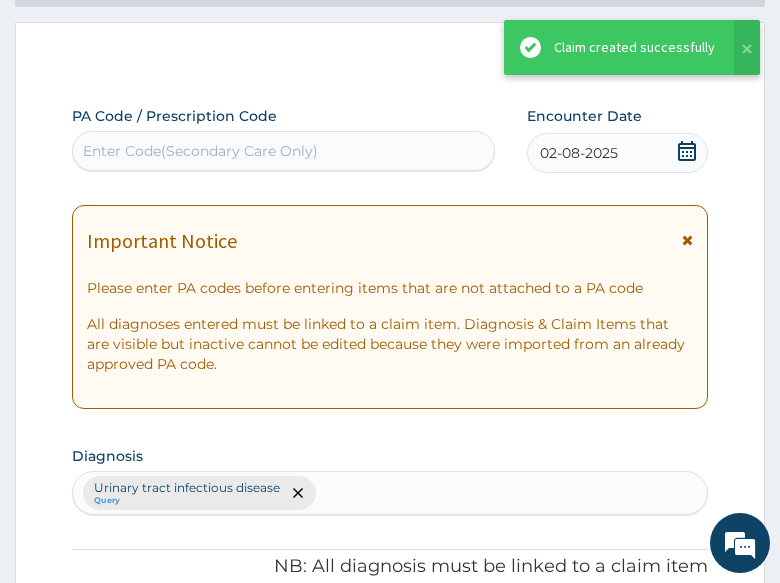 scroll, scrollTop: 1073, scrollLeft: 0, axis: vertical 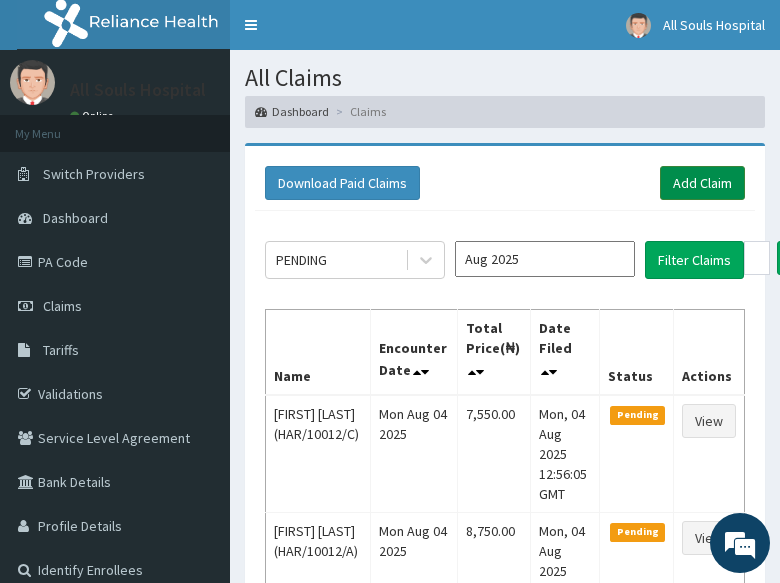 click on "Add Claim" at bounding box center (702, 183) 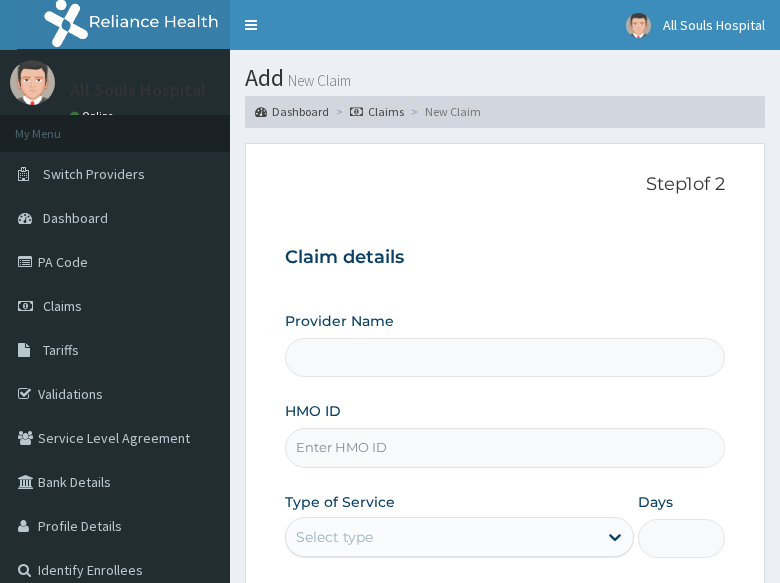 scroll, scrollTop: 0, scrollLeft: 0, axis: both 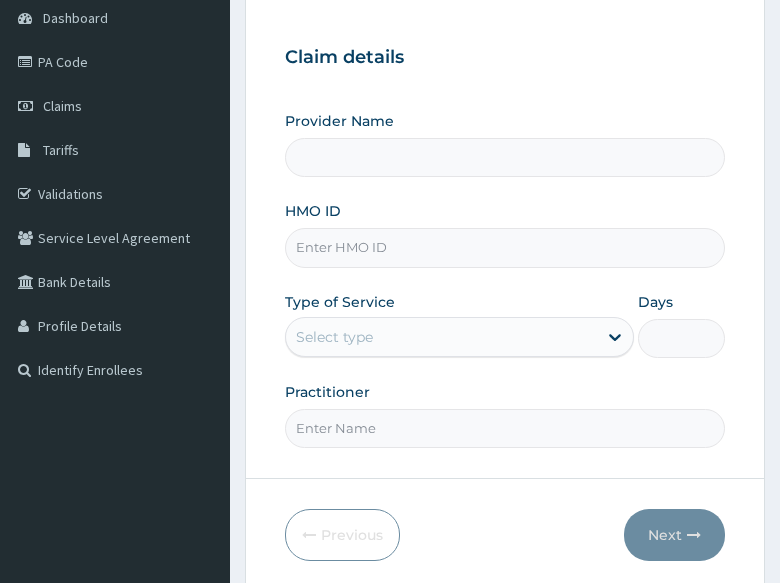 click on "HMO ID" at bounding box center [505, 247] 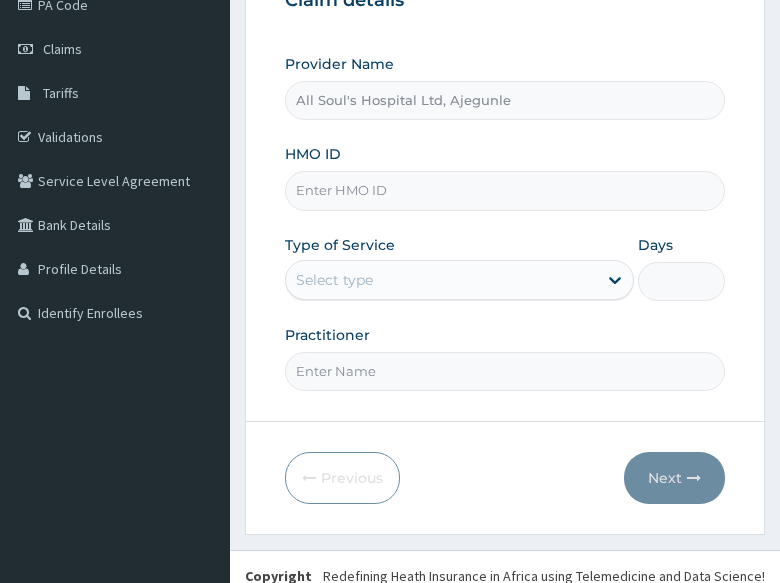 scroll, scrollTop: 0, scrollLeft: 0, axis: both 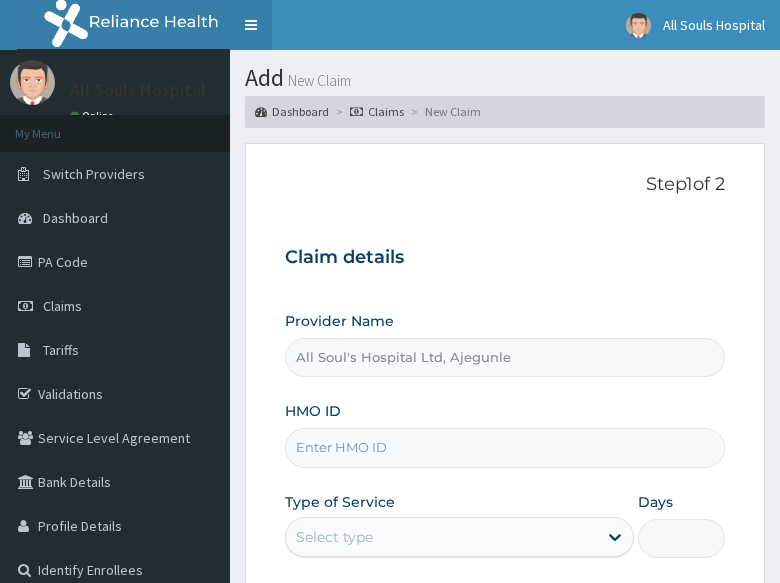 click on "Toggle navigation" at bounding box center [251, 25] 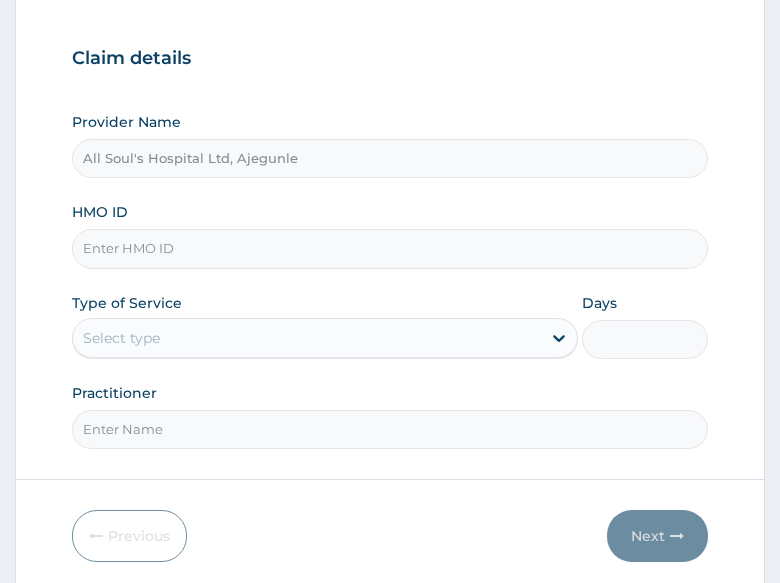 scroll, scrollTop: 200, scrollLeft: 0, axis: vertical 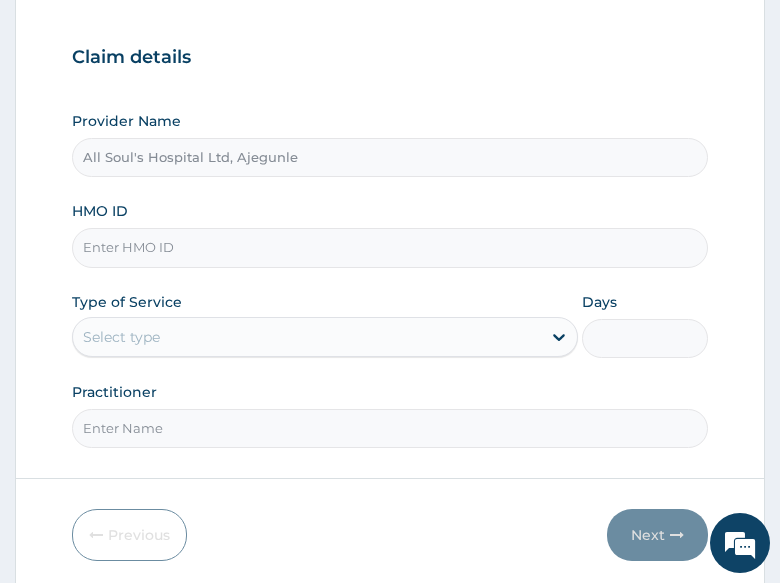 click on "HMO ID" at bounding box center (390, 247) 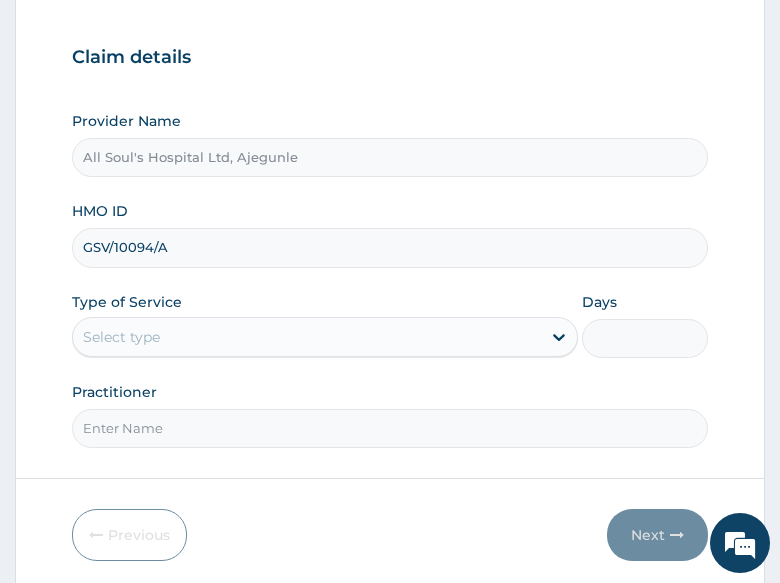 type on "GSV/10094/A" 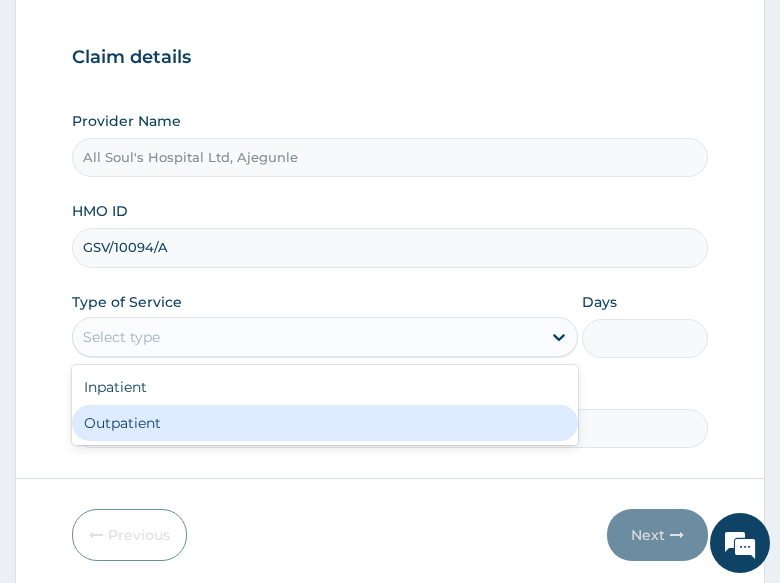click on "Outpatient" at bounding box center (324, 423) 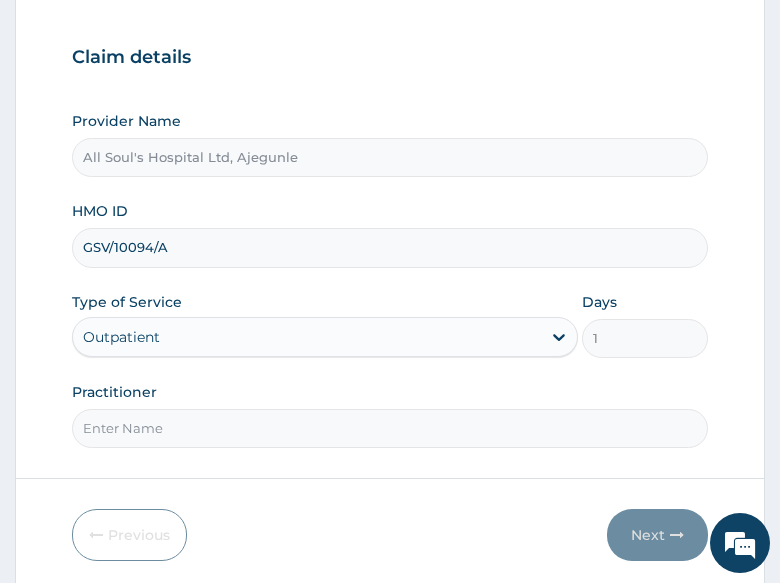 click on "Step  1  of 2 Claim details Provider Name All Soul's Hospital Ltd, Ajegunle HMO ID GSV/10094/A Type of Service Outpatient Days 1 Practitioner     Previous   Next" at bounding box center (390, 267) 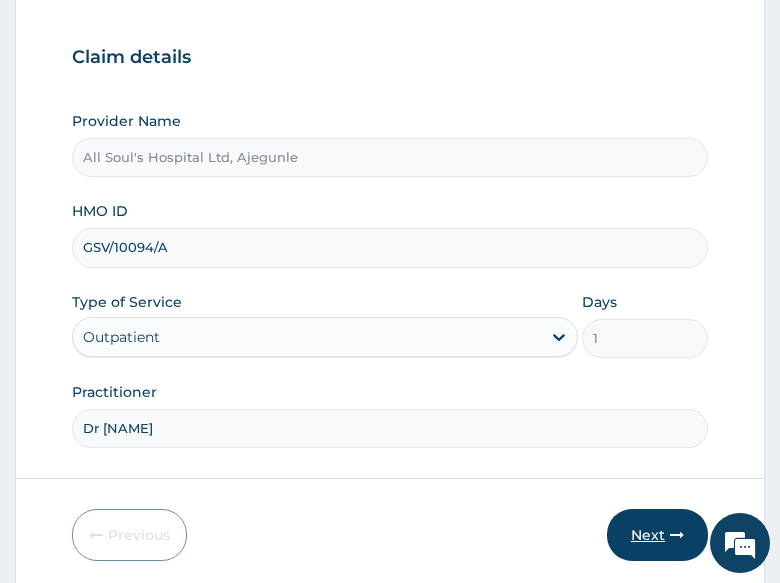 click on "Next" at bounding box center (657, 535) 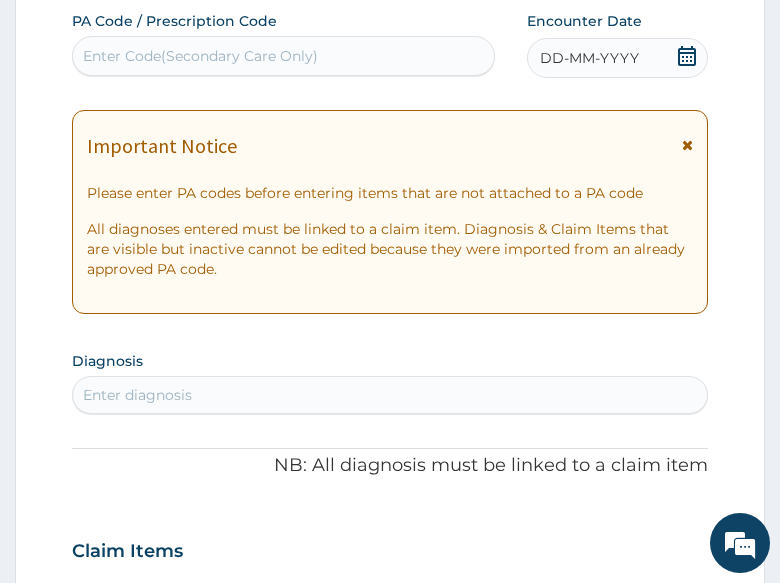scroll, scrollTop: 200, scrollLeft: 0, axis: vertical 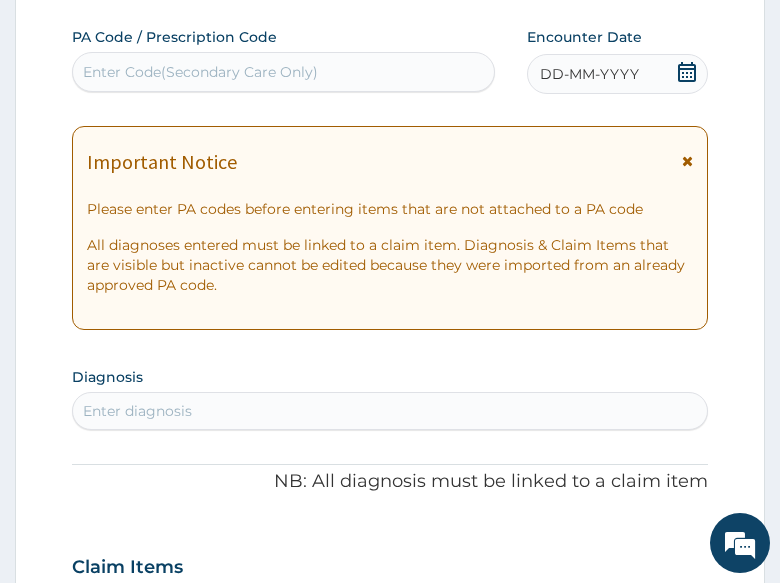 click 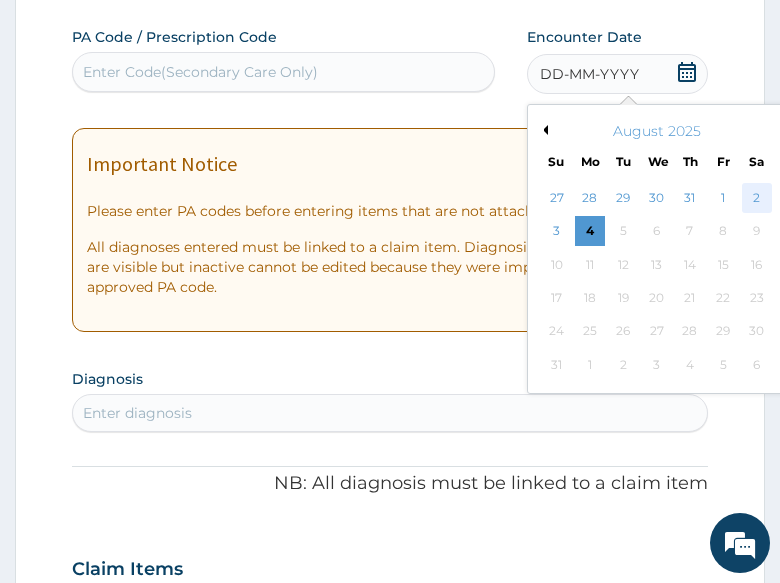 click on "2" at bounding box center (756, 198) 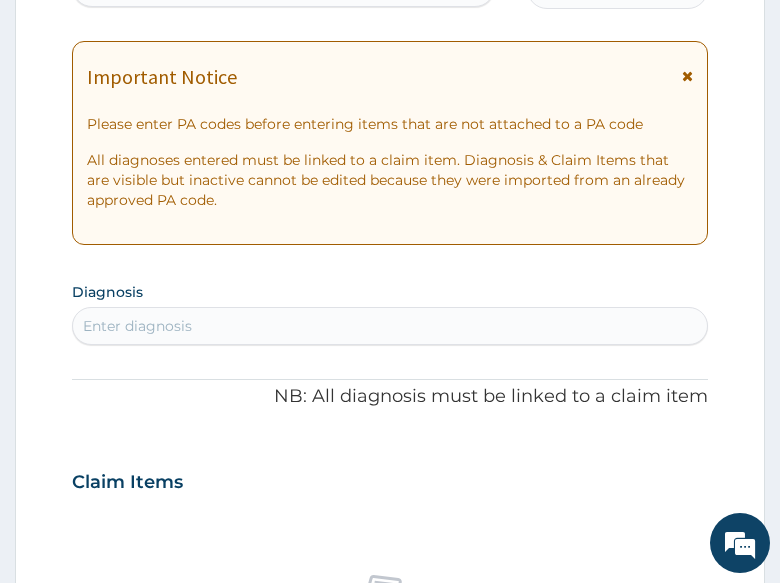 scroll, scrollTop: 400, scrollLeft: 0, axis: vertical 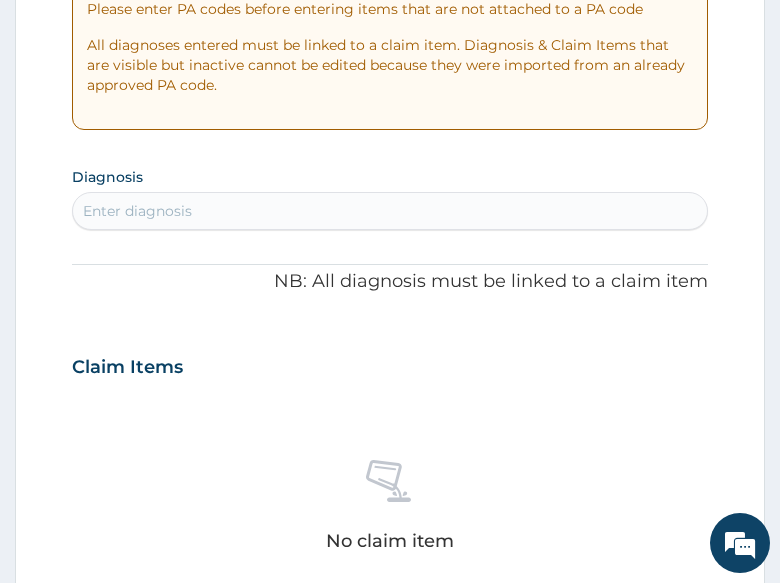 click on "Enter diagnosis" at bounding box center (390, 211) 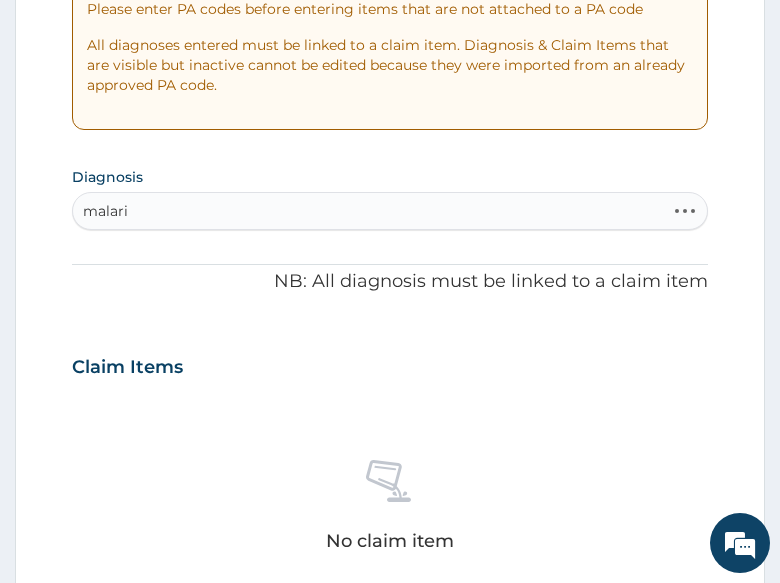 type on "malaria" 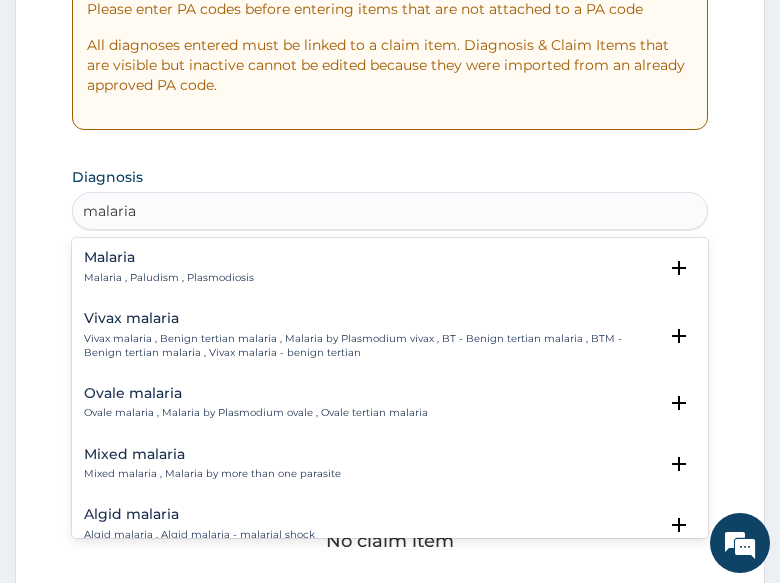 click on "Malaria" at bounding box center (169, 257) 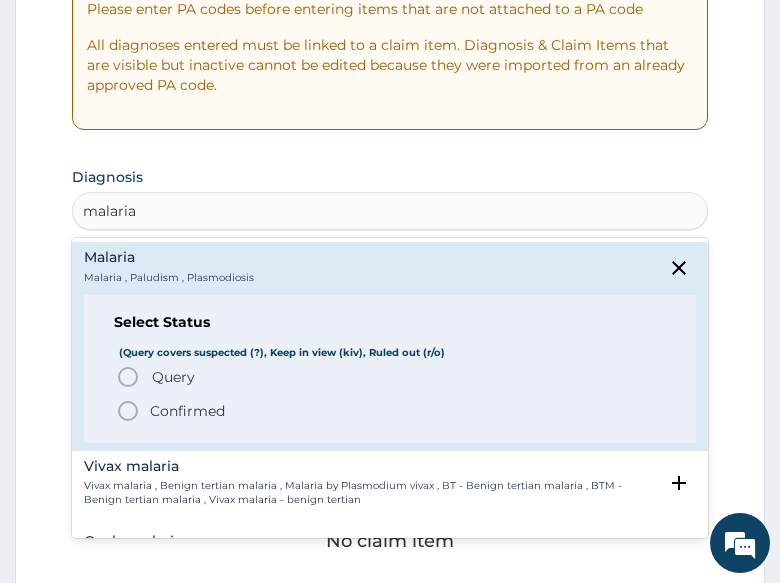 click on "Query Query covers suspected (?), Keep in view (kiv), Ruled out (r/o)" at bounding box center [391, 377] 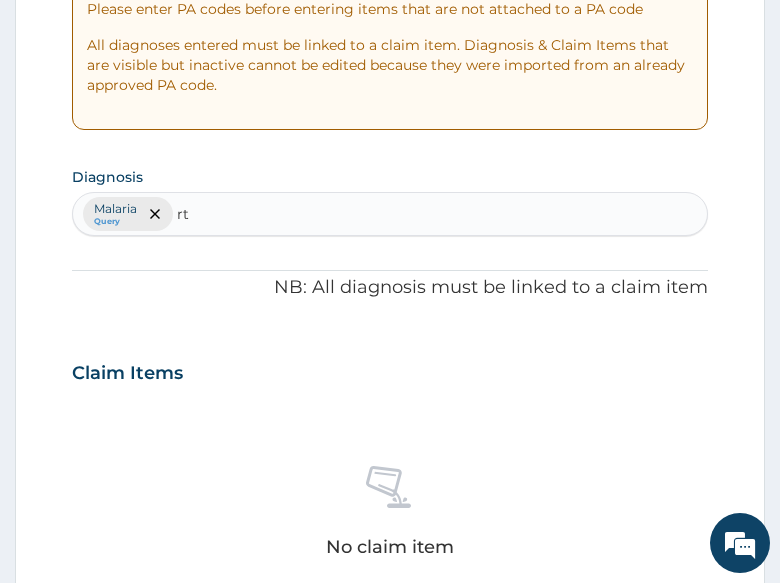 type on "rti" 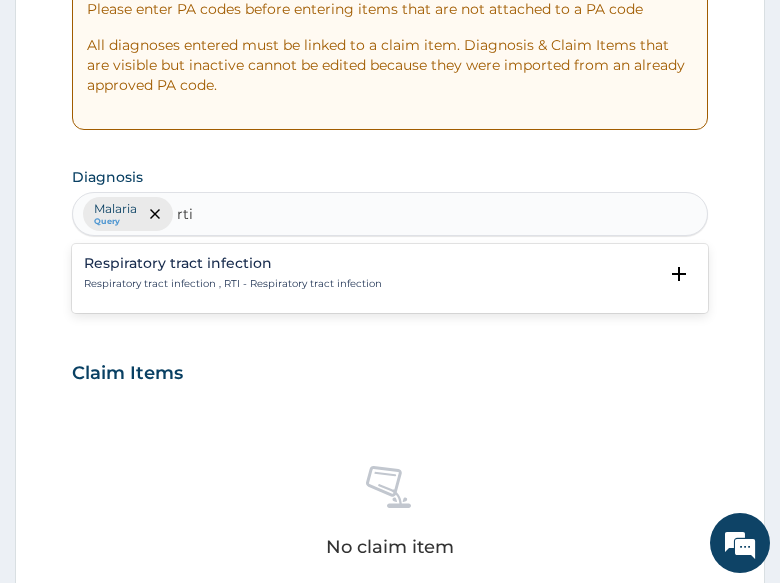 click on "Respiratory tract infection" at bounding box center (233, 263) 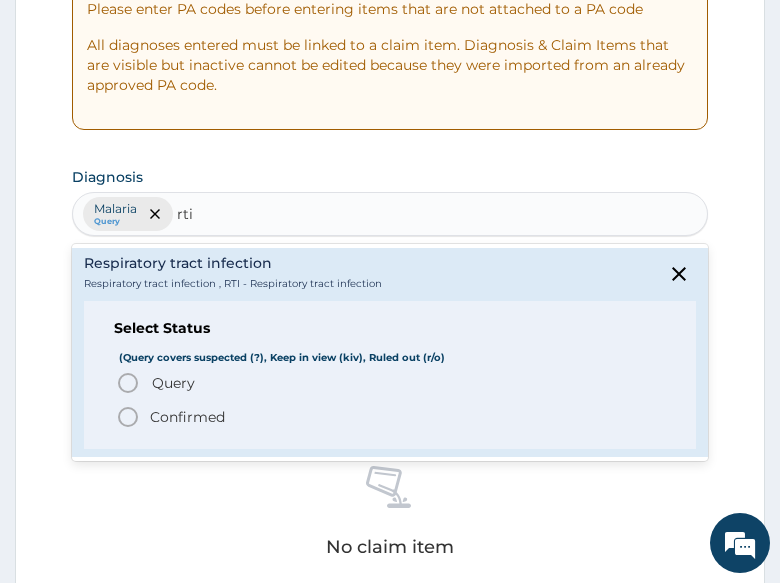 click on "Query" at bounding box center (173, 383) 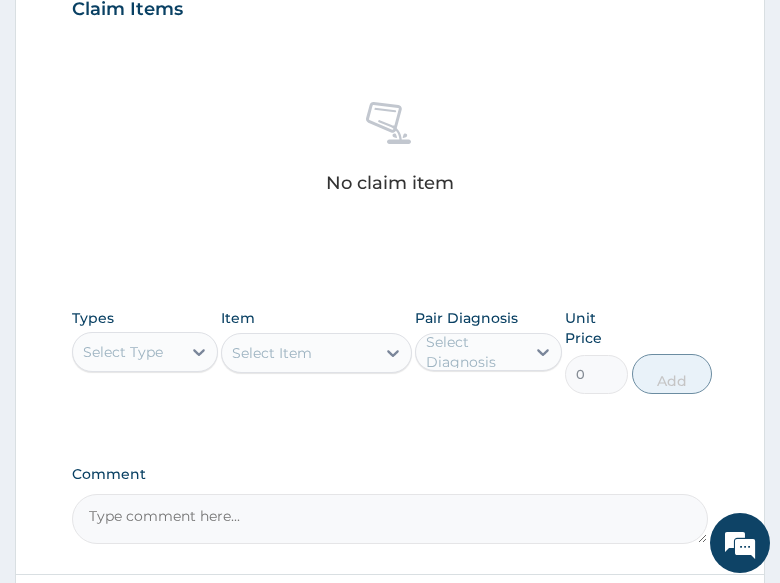 scroll, scrollTop: 800, scrollLeft: 0, axis: vertical 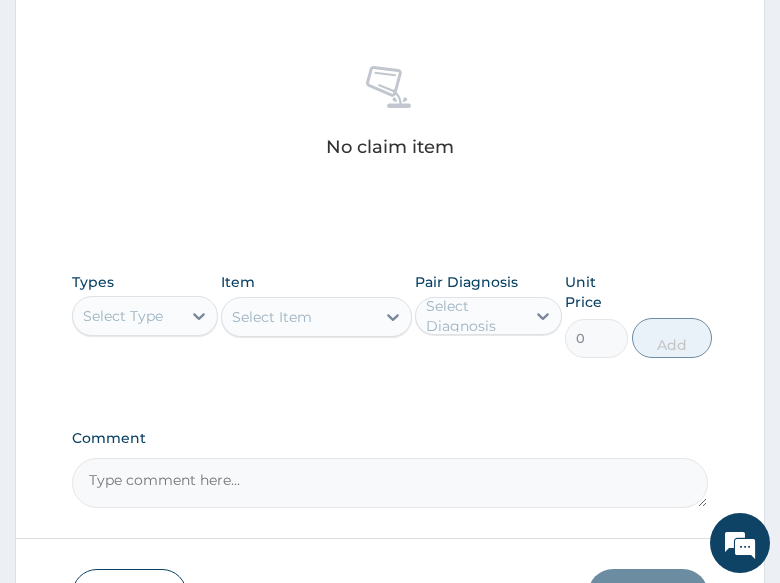 click on "Select Type" at bounding box center [127, 316] 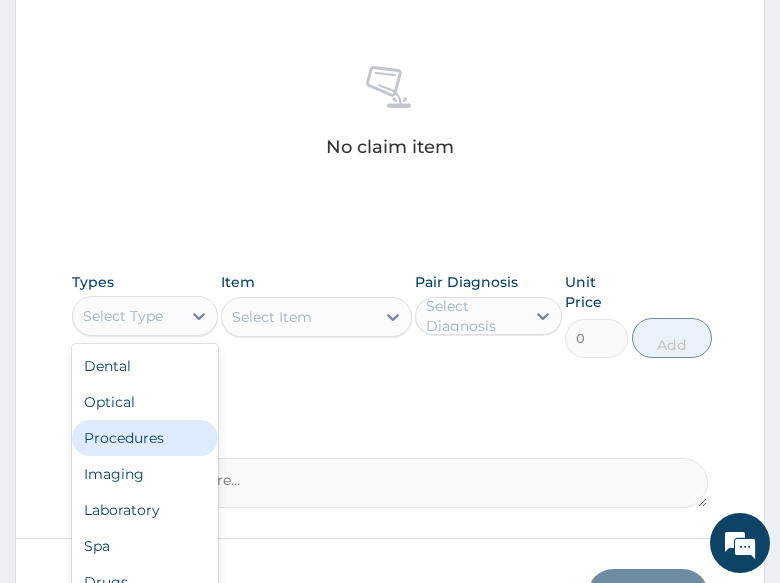 click on "Procedures" at bounding box center (145, 438) 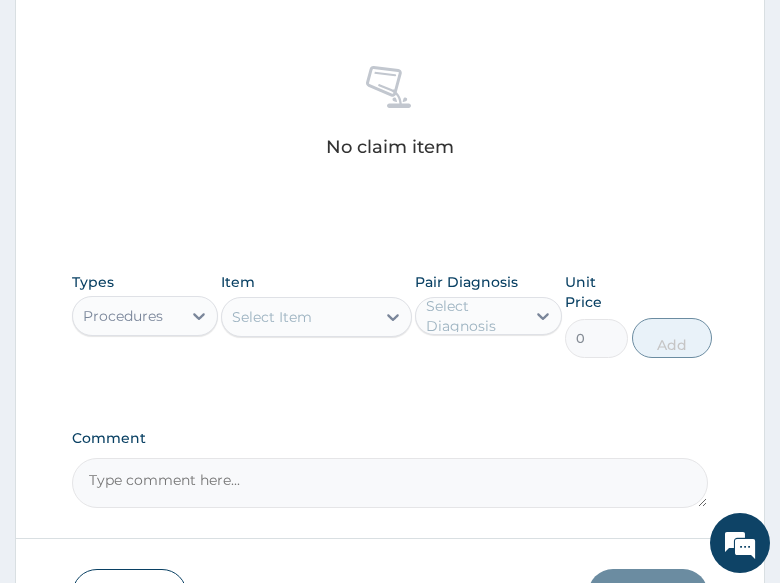 click on "Select Item" at bounding box center (298, 317) 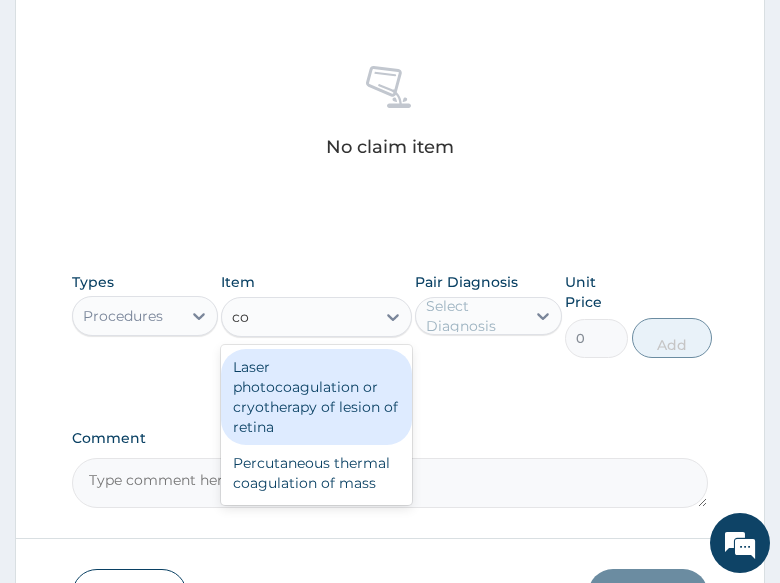 type on "c" 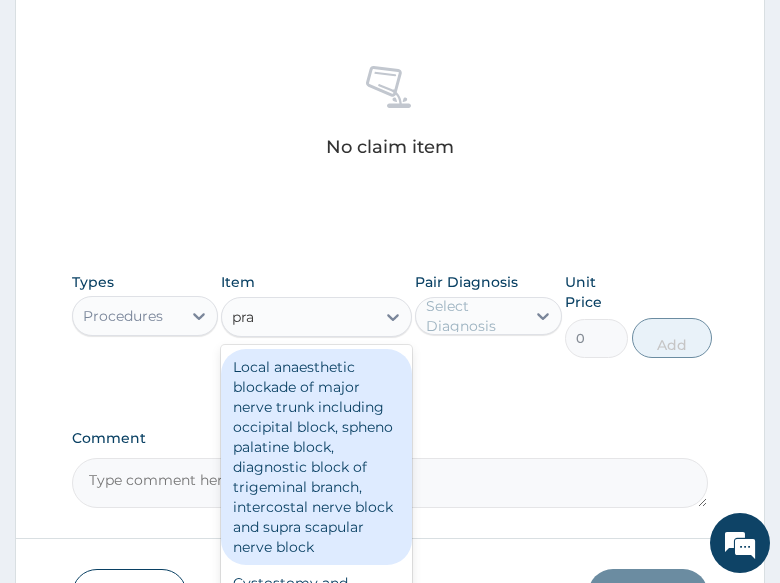 type on "prac" 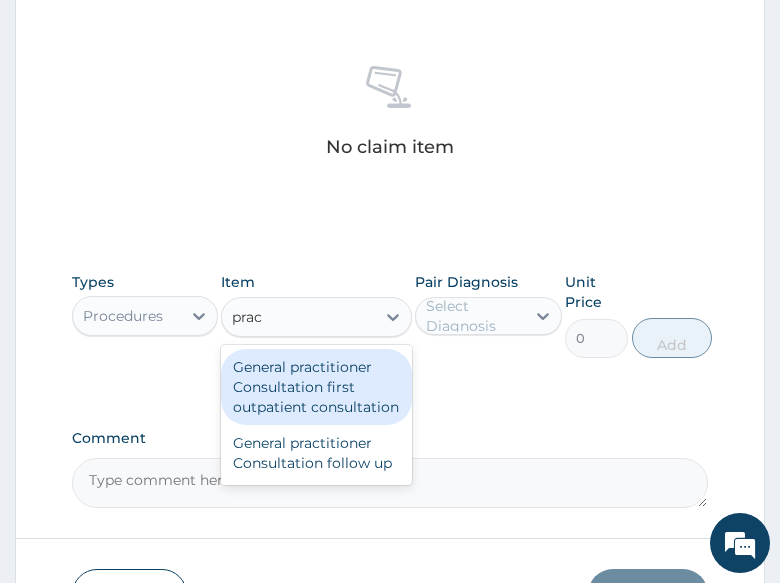 click on "General practitioner Consultation first outpatient consultation" at bounding box center (316, 387) 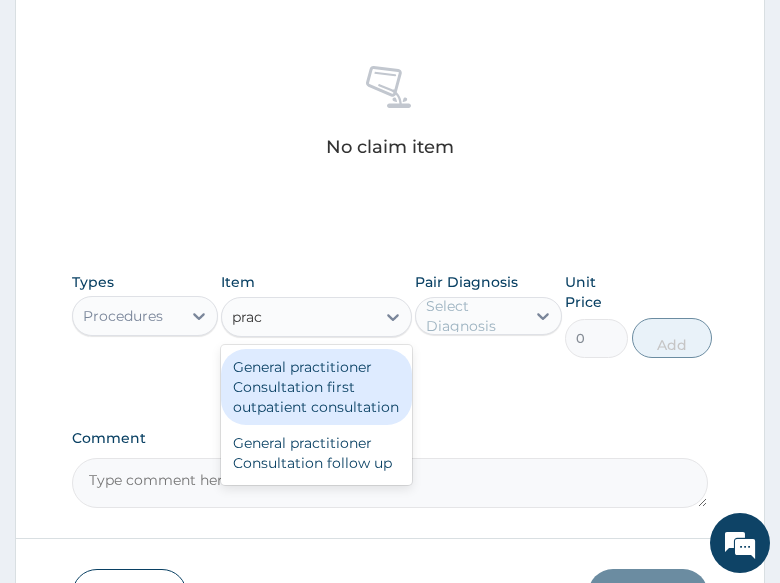 type 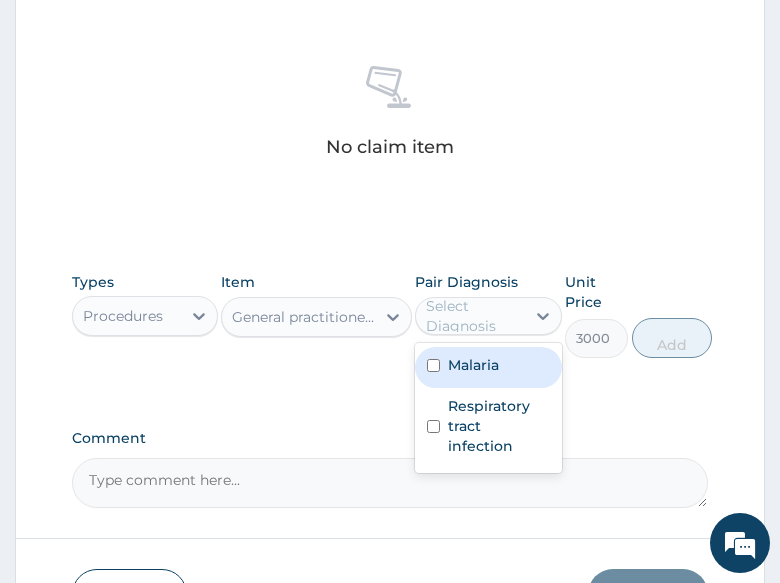 click on "Select Diagnosis" at bounding box center [474, 316] 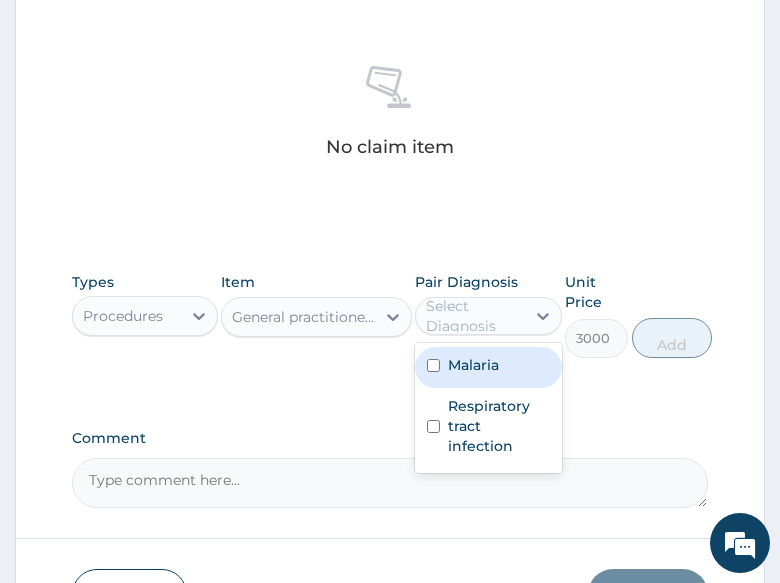 click on "Malaria" at bounding box center (473, 365) 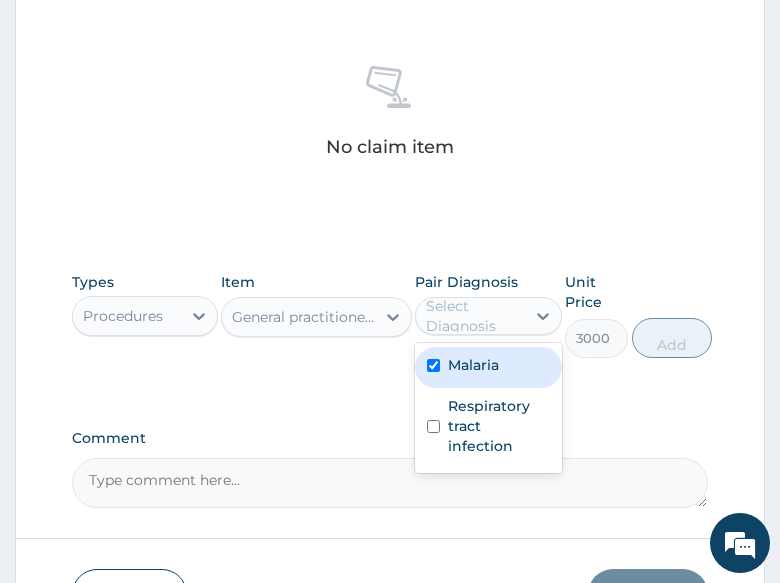 checkbox on "true" 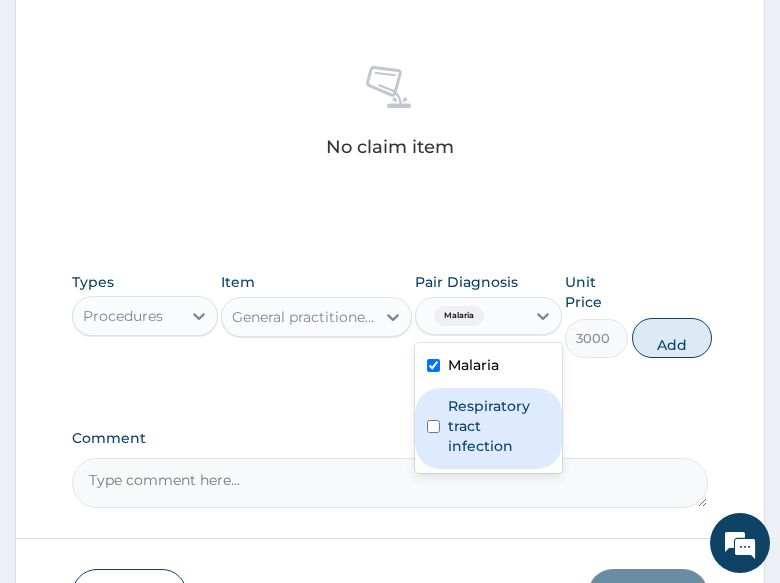 drag, startPoint x: 479, startPoint y: 417, endPoint x: 619, endPoint y: 412, distance: 140.08926 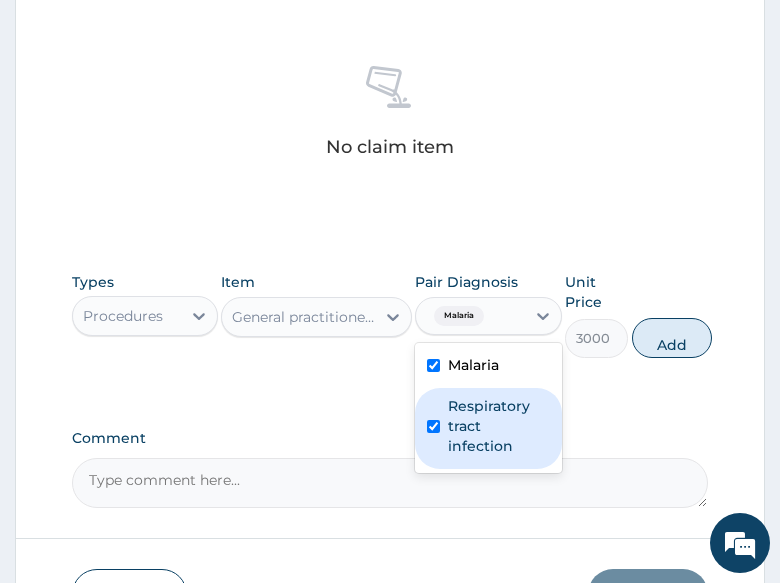 checkbox on "true" 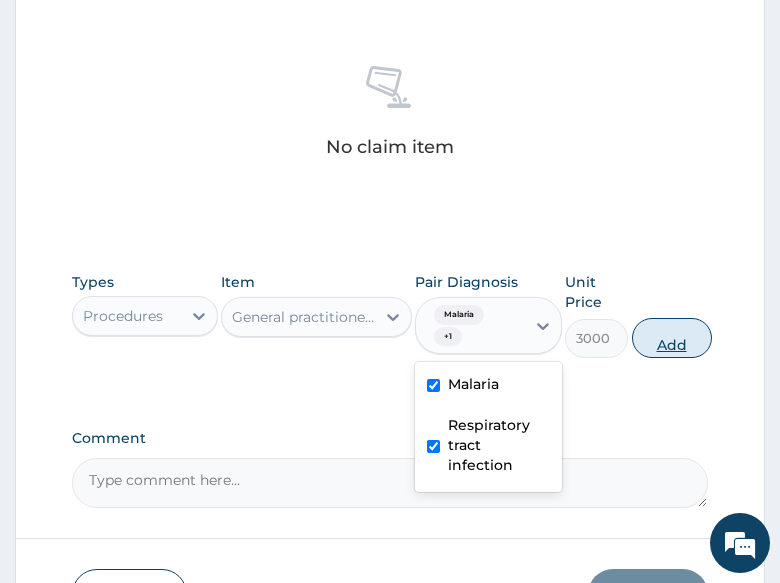 click on "Add" at bounding box center [672, 338] 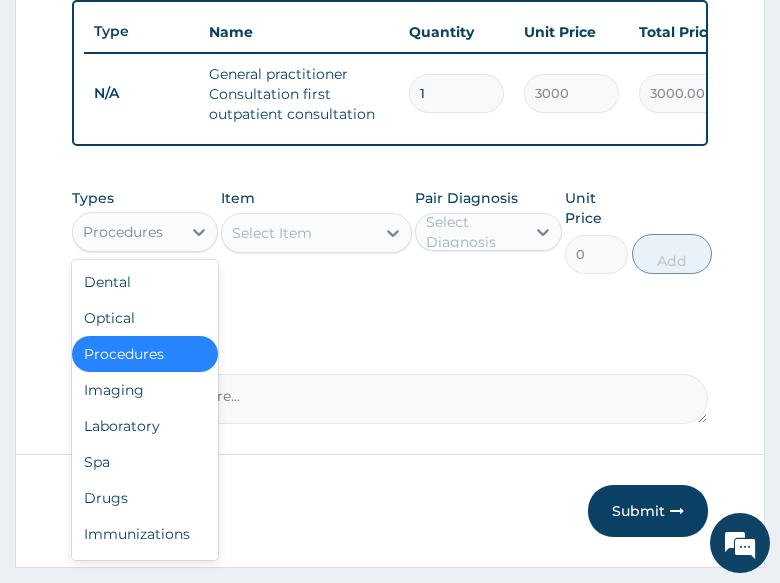 click on "Procedures" at bounding box center (127, 232) 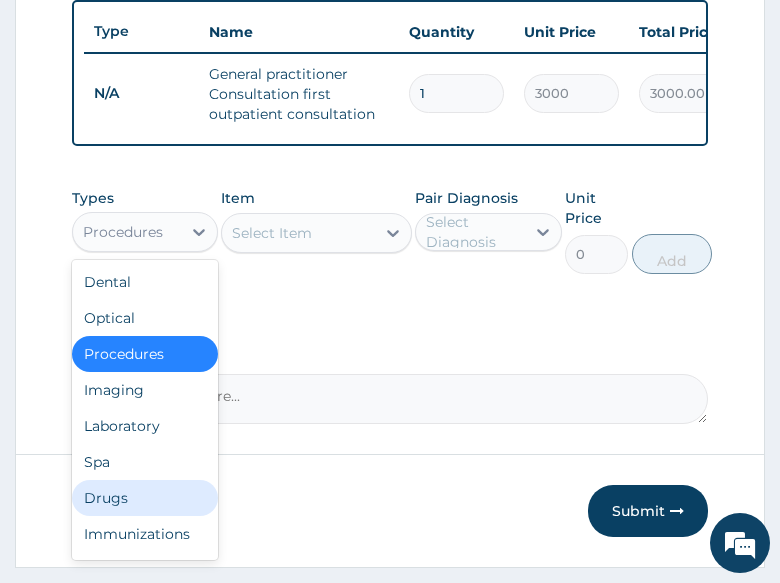 click on "Drugs" at bounding box center (145, 498) 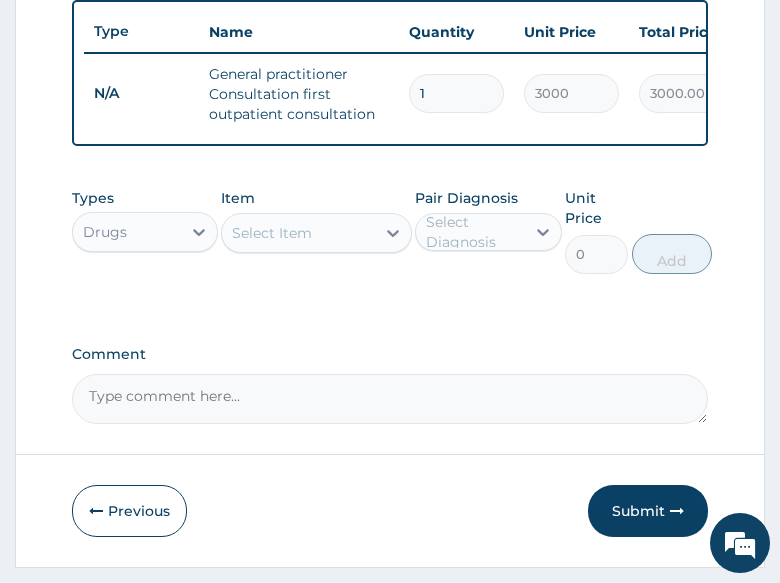 click on "Select Item" at bounding box center [298, 233] 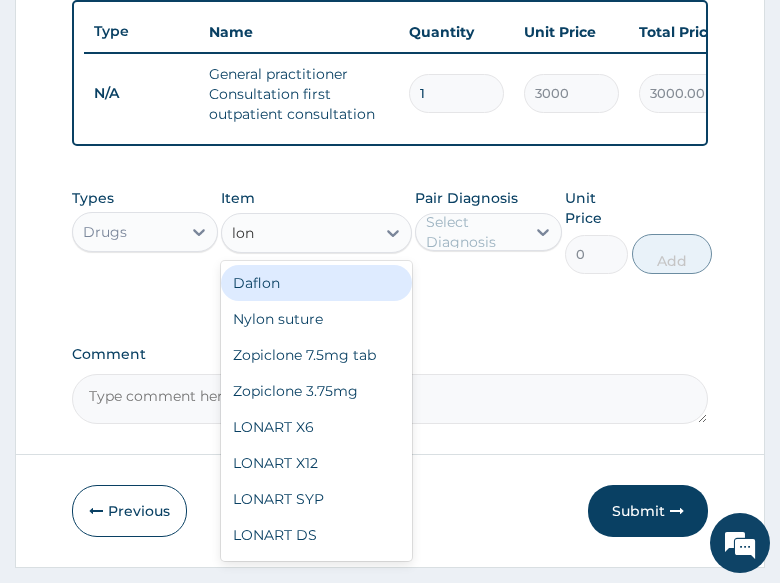 type on "lona" 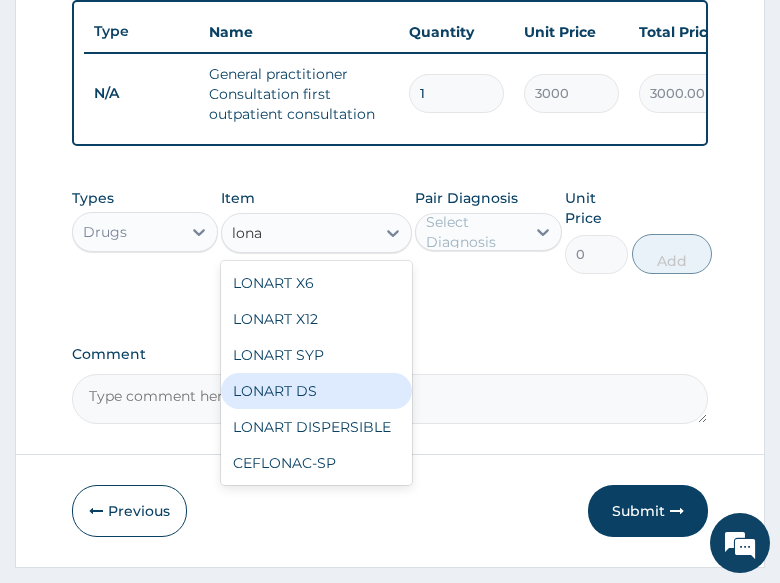 click on "LONART DS" at bounding box center (316, 391) 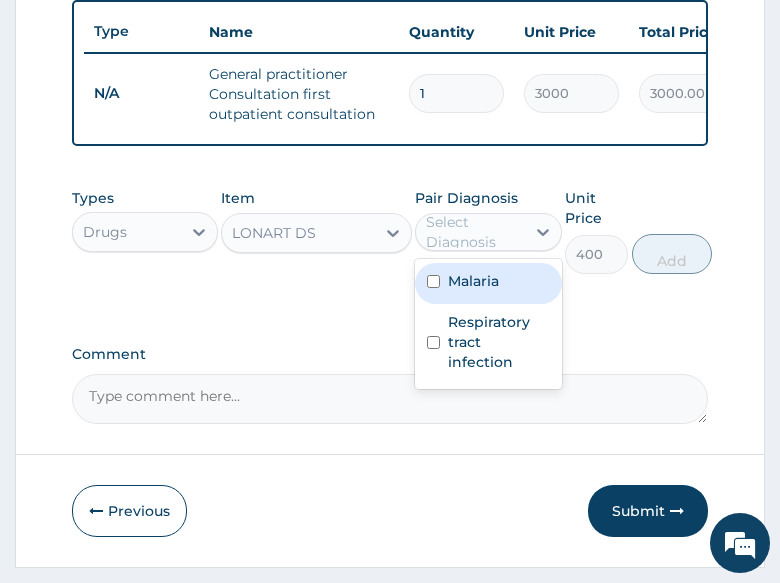 click on "Select Diagnosis" at bounding box center (474, 232) 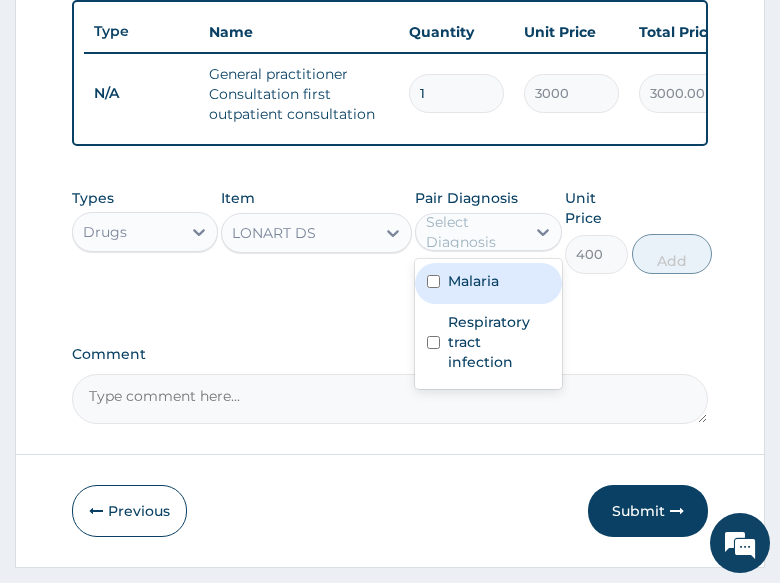 click on "Malaria" at bounding box center [473, 281] 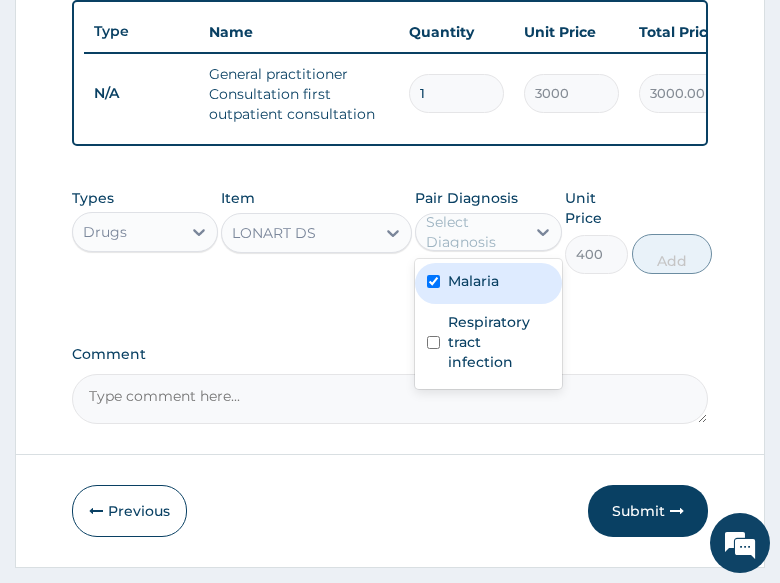 checkbox on "true" 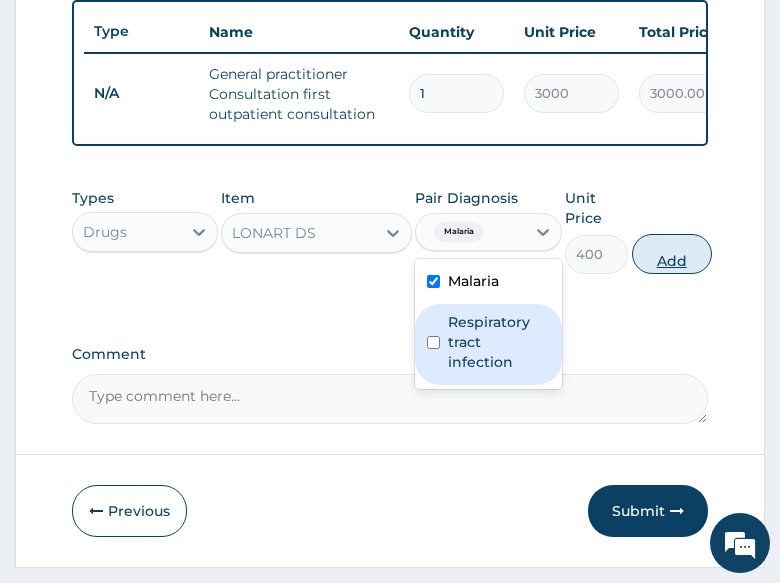 click on "Add" at bounding box center [672, 254] 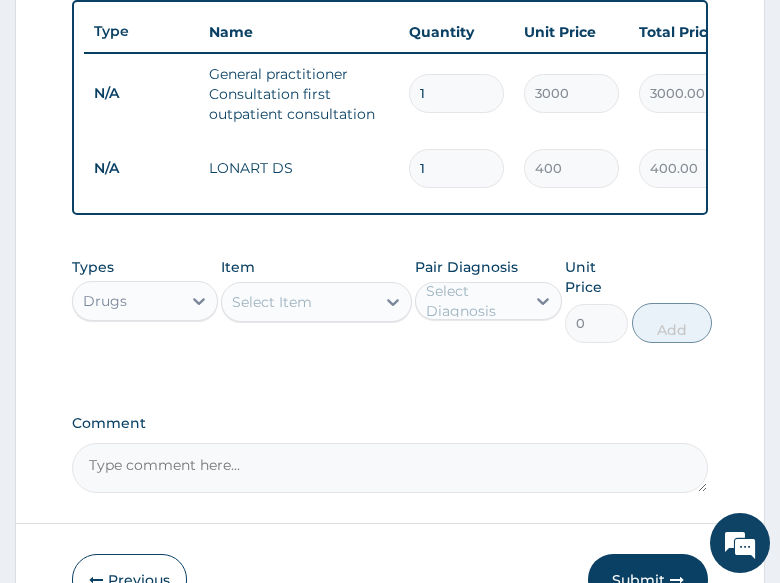 type 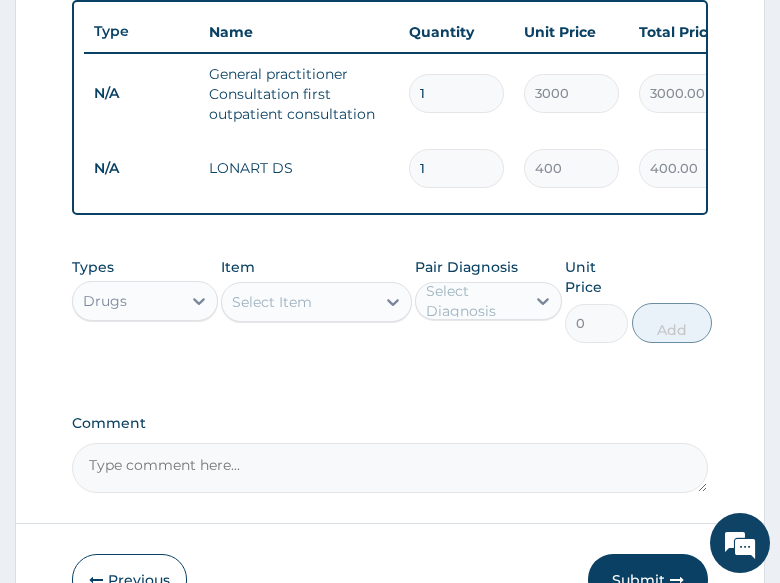type on "0.00" 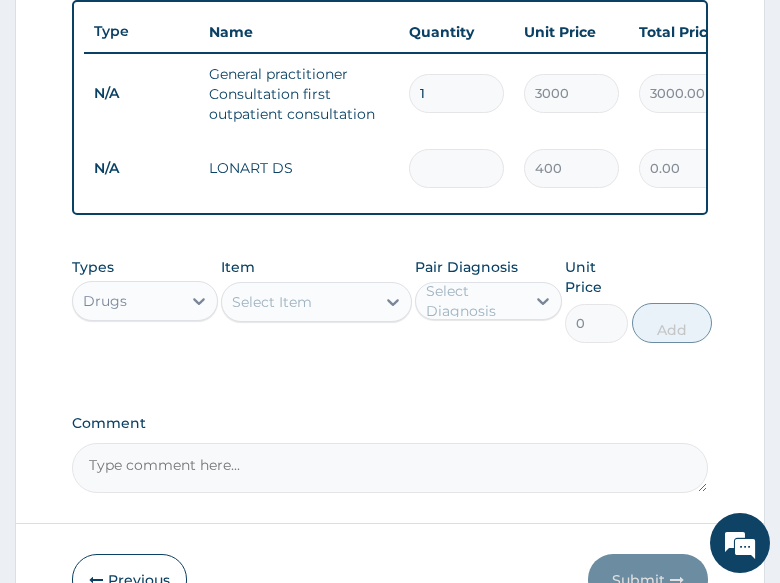 type on "6" 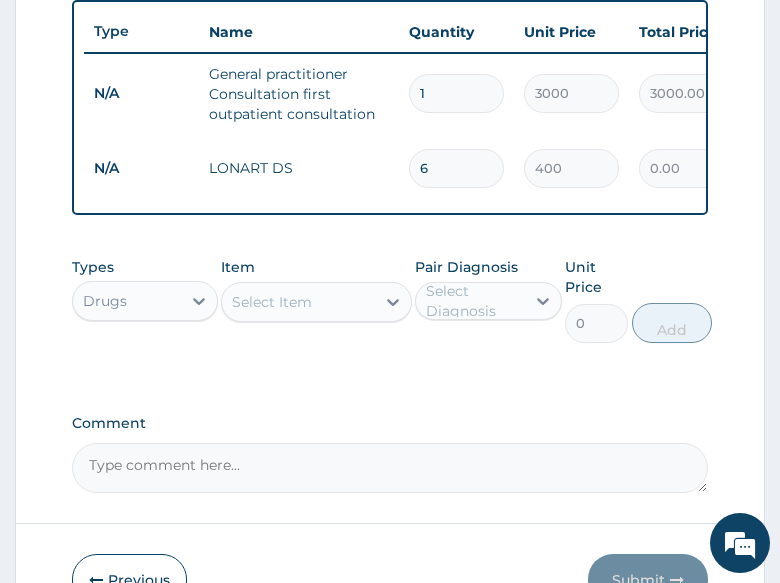 type on "2400.00" 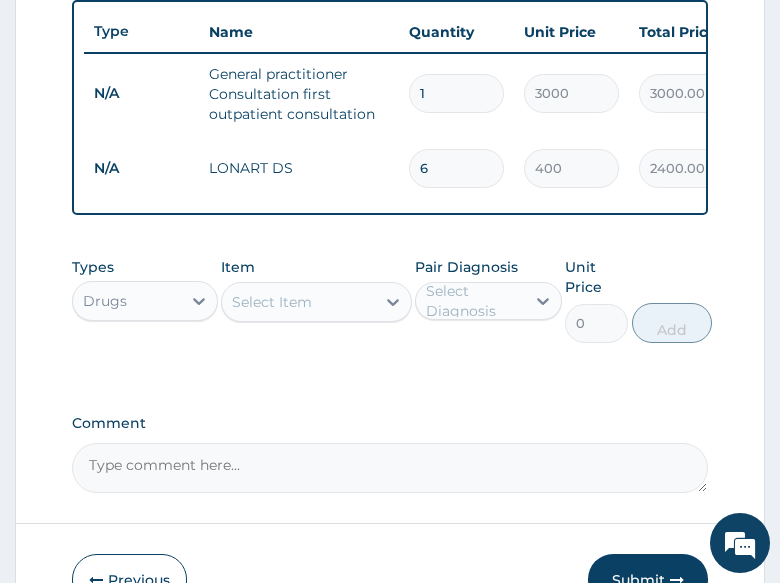 type on "6" 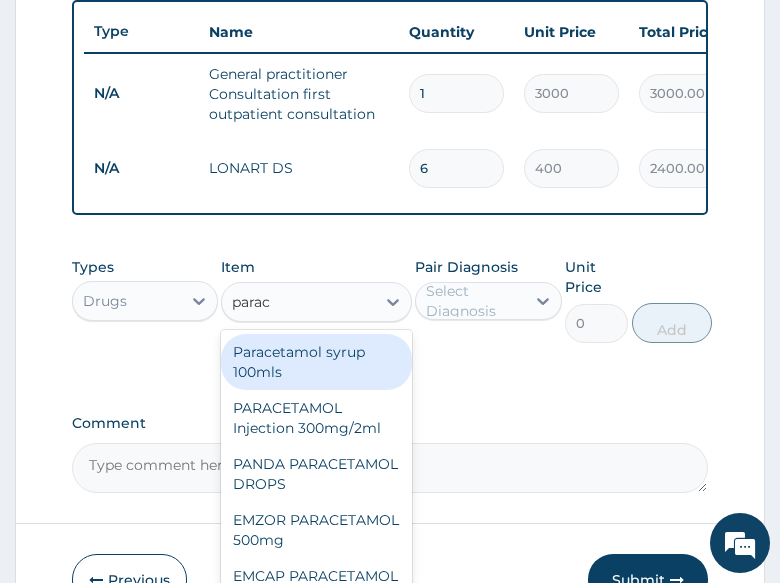 type on "parace" 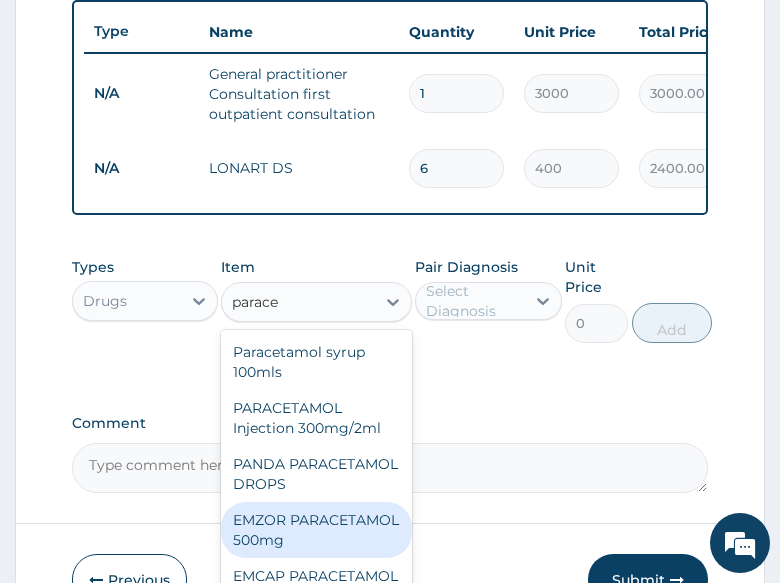 scroll, scrollTop: 48, scrollLeft: 0, axis: vertical 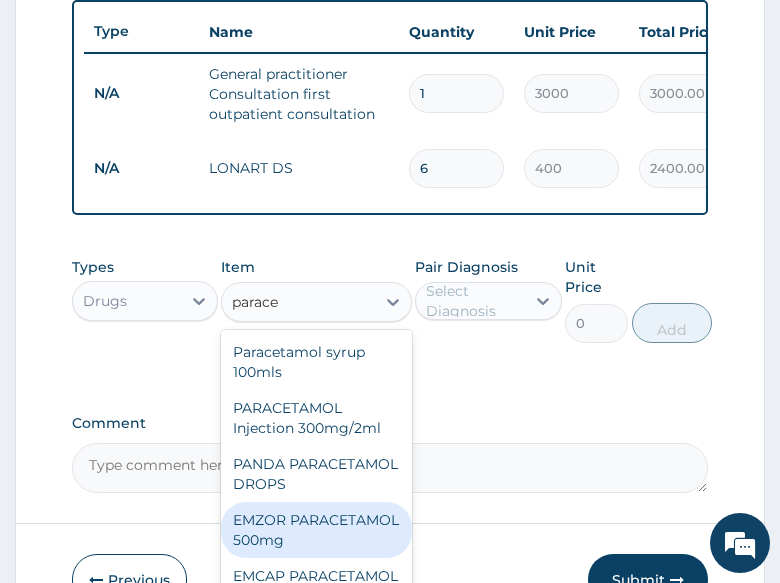 drag, startPoint x: 282, startPoint y: 526, endPoint x: 348, endPoint y: 488, distance: 76.15773 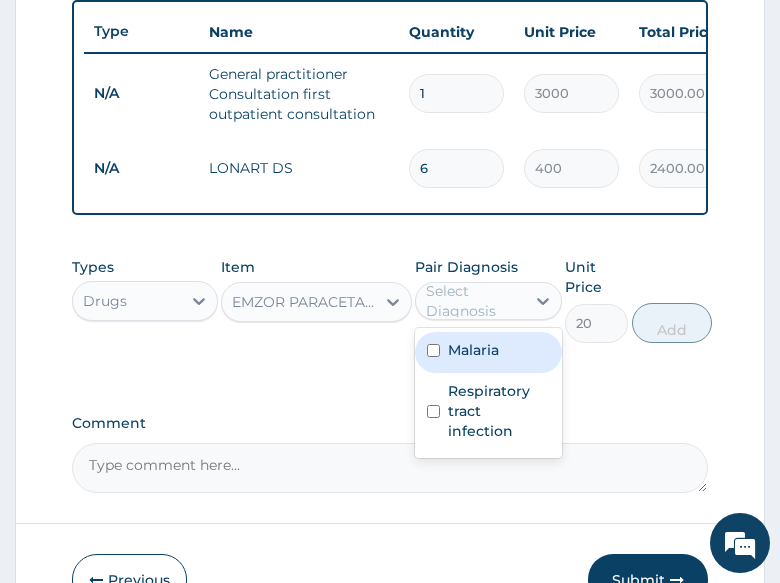 click on "Select Diagnosis" at bounding box center (474, 301) 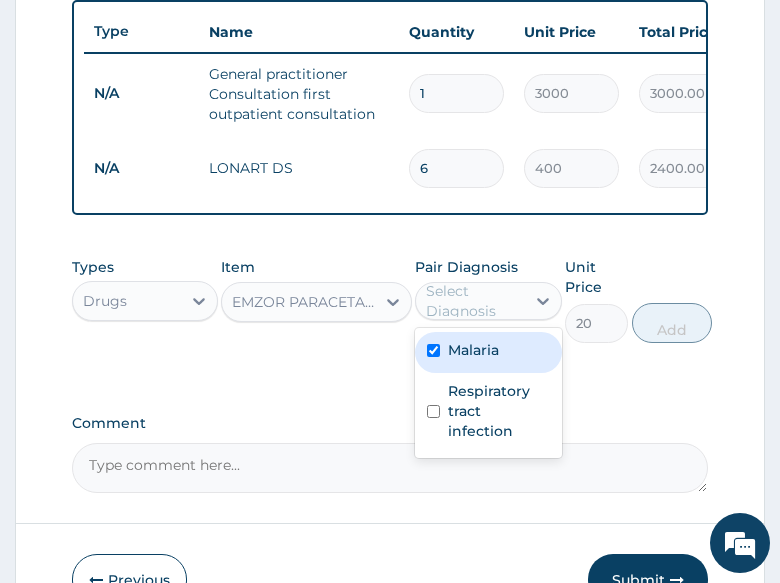 checkbox on "true" 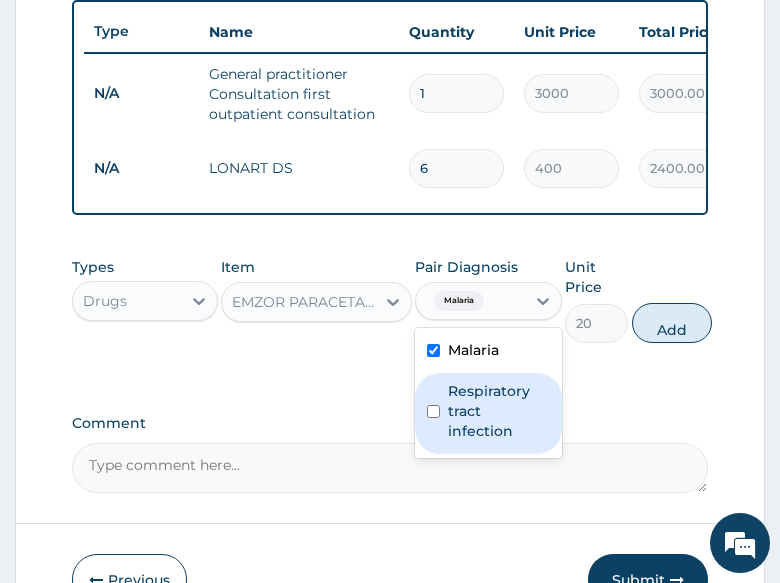 click on "Respiratory tract infection" at bounding box center [498, 411] 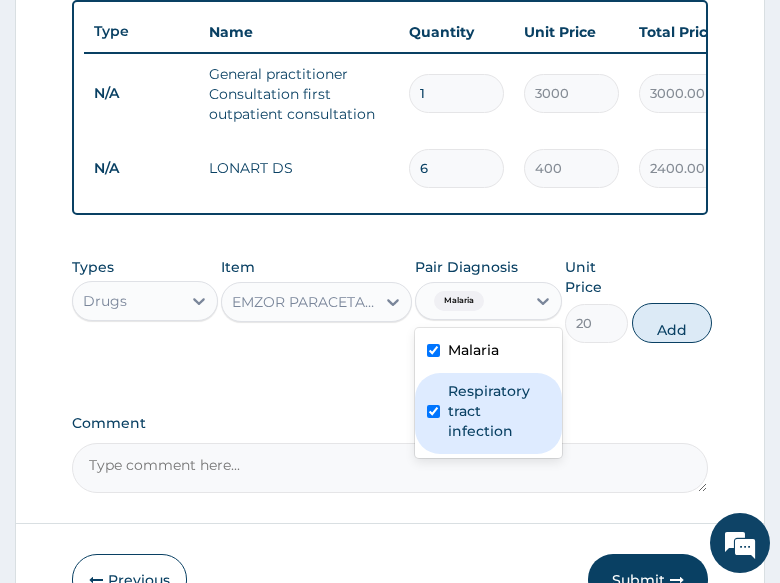 checkbox on "true" 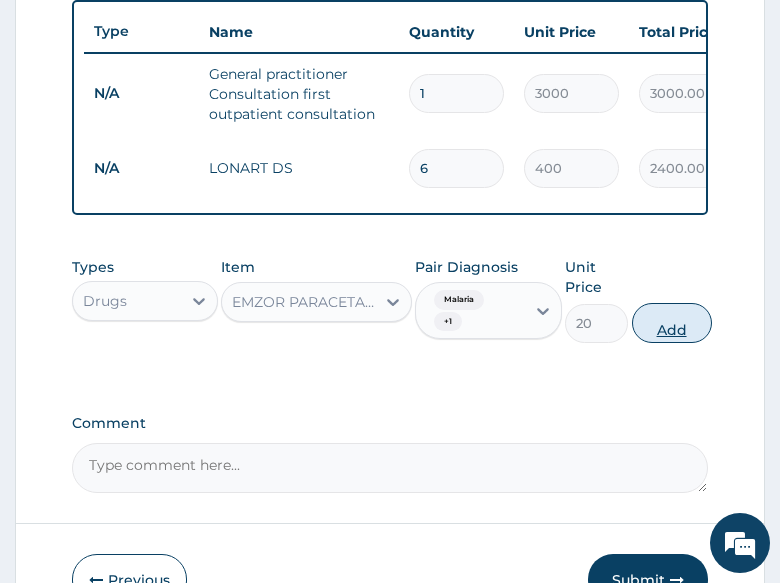 click on "Add" at bounding box center [672, 323] 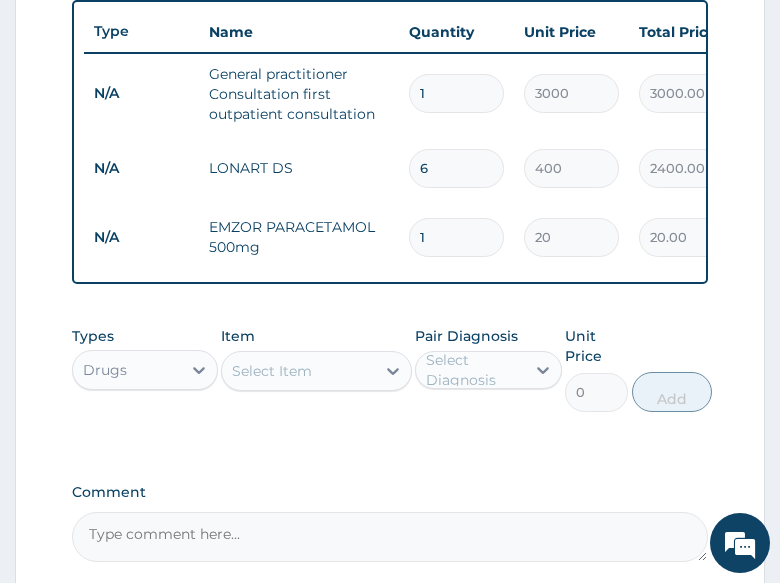 type on "18" 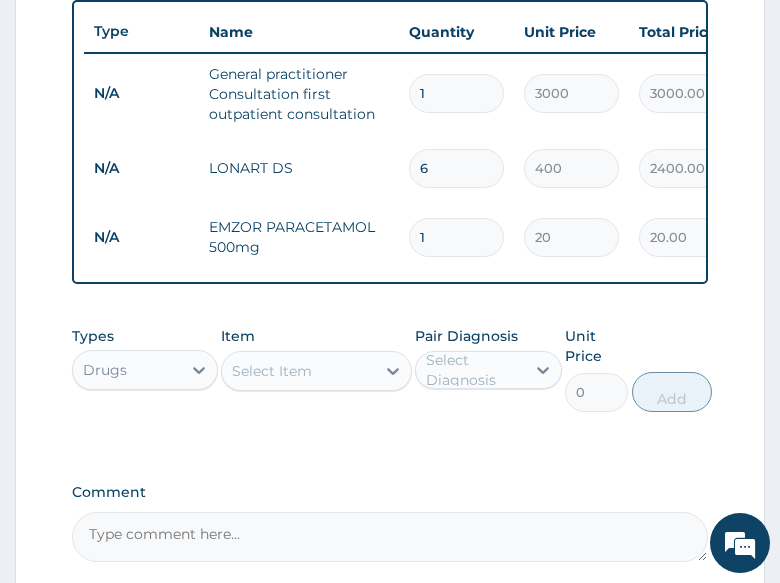 type on "360.00" 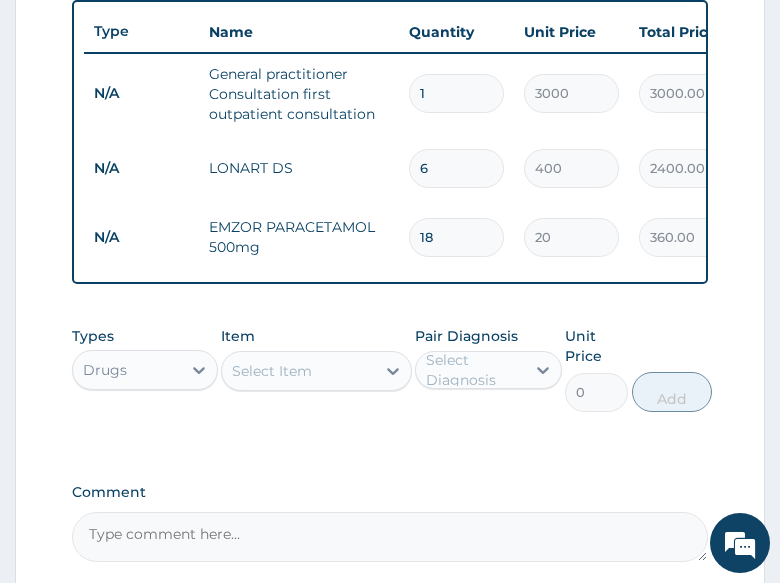 type on "18" 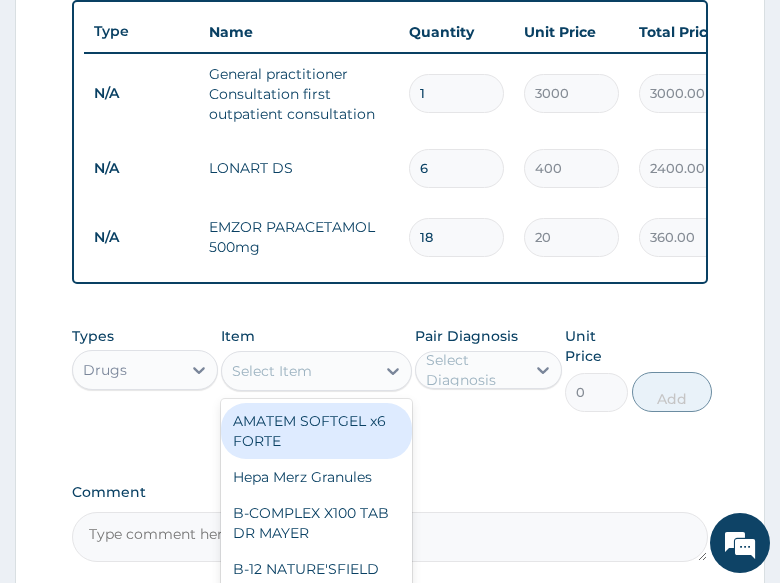 click on "Select Item" at bounding box center [272, 371] 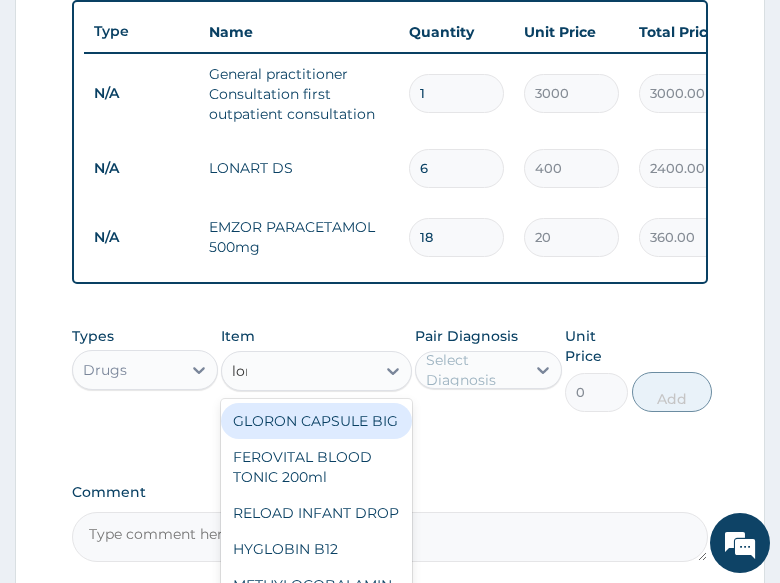 type on "lorat" 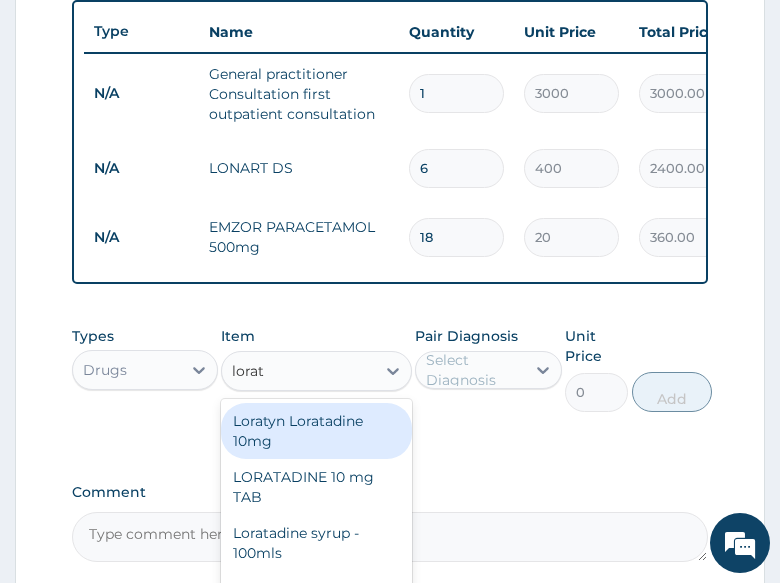 click on "Loratyn Loratadine 10mg" at bounding box center (316, 431) 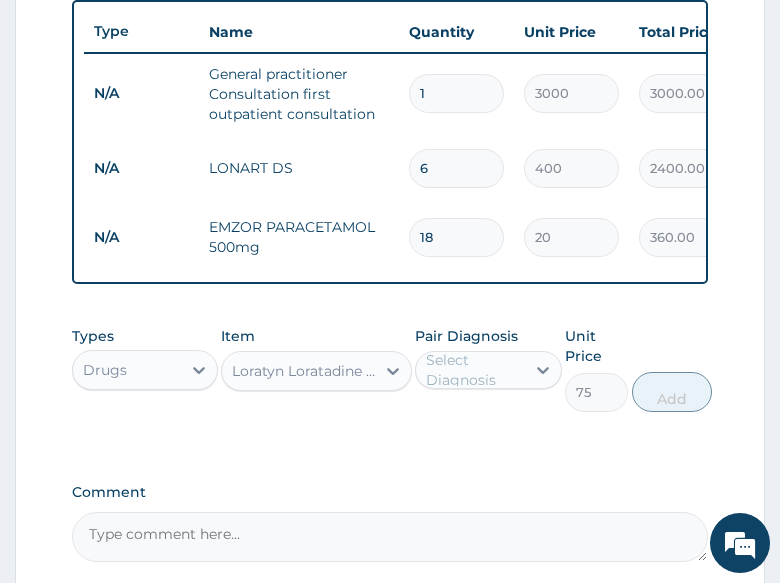 click on "Select Diagnosis" at bounding box center [474, 370] 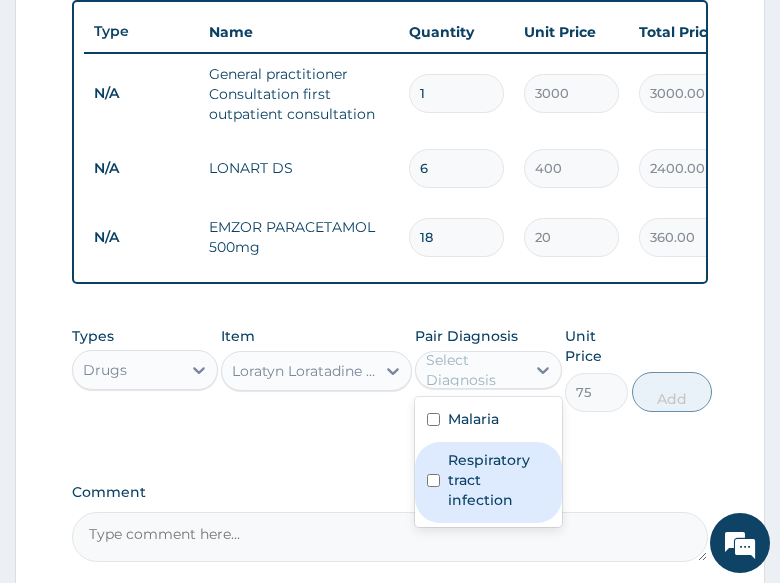 drag, startPoint x: 476, startPoint y: 494, endPoint x: 492, endPoint y: 491, distance: 16.27882 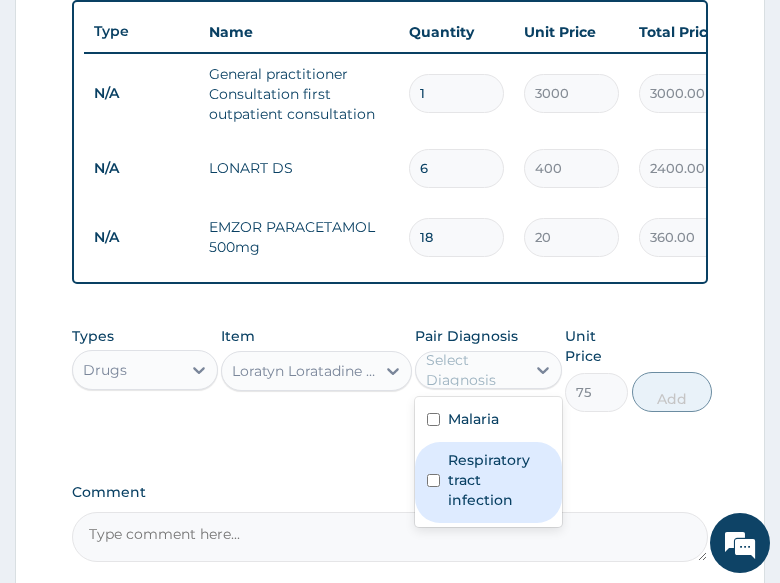 click on "Respiratory tract infection" at bounding box center (498, 480) 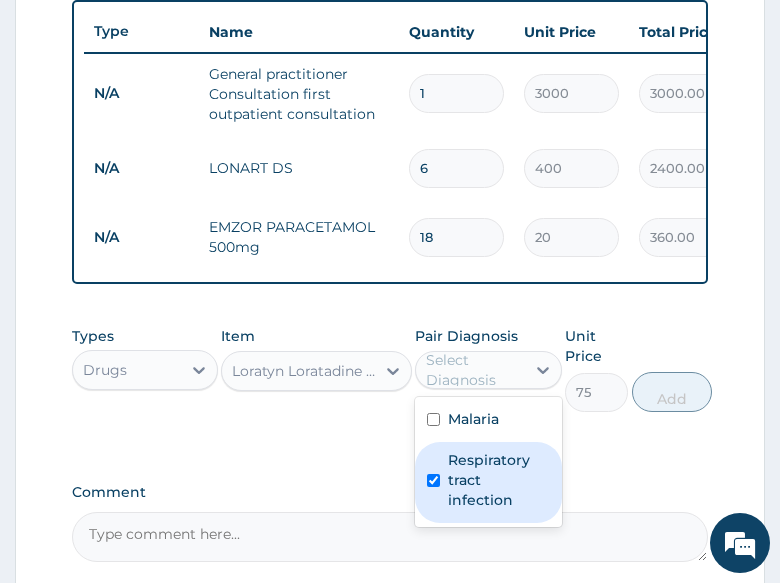 checkbox on "true" 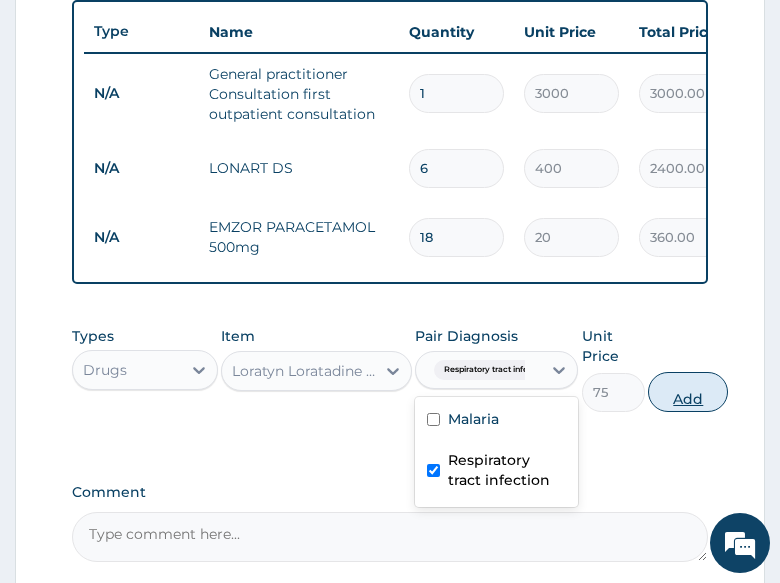 click on "Add" at bounding box center (688, 392) 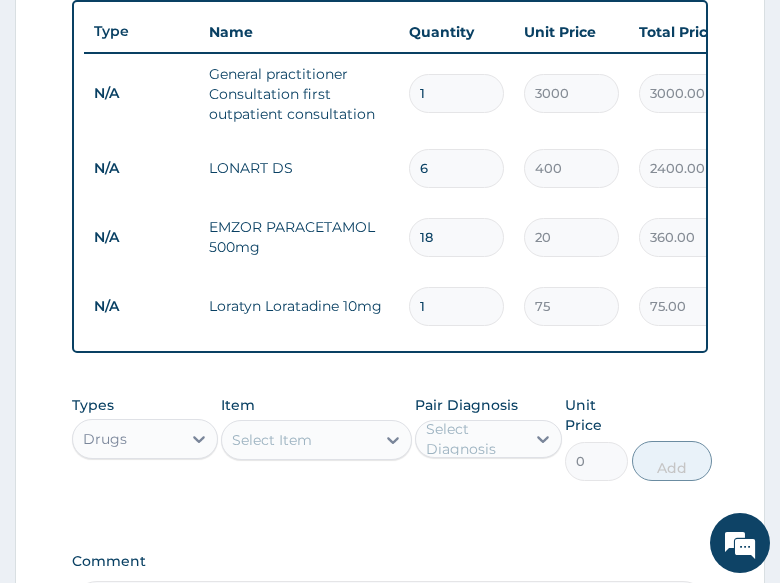 type 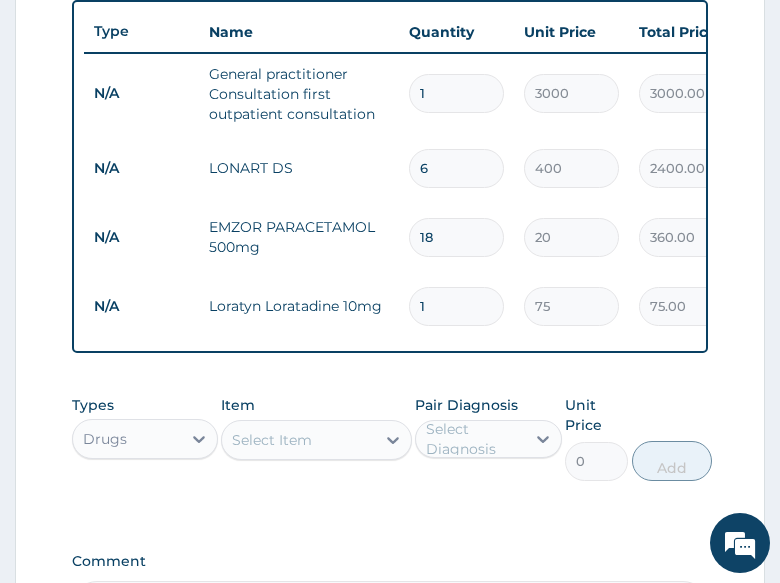 type on "0.00" 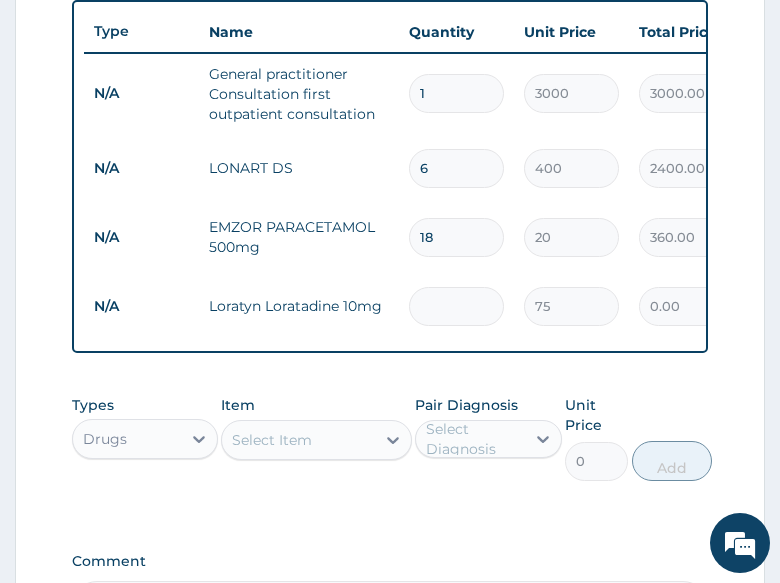 type on "5" 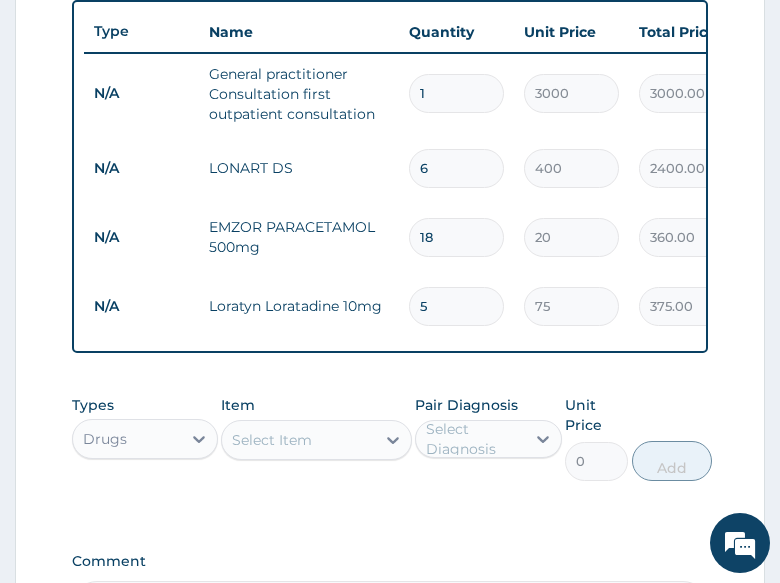 type on "5" 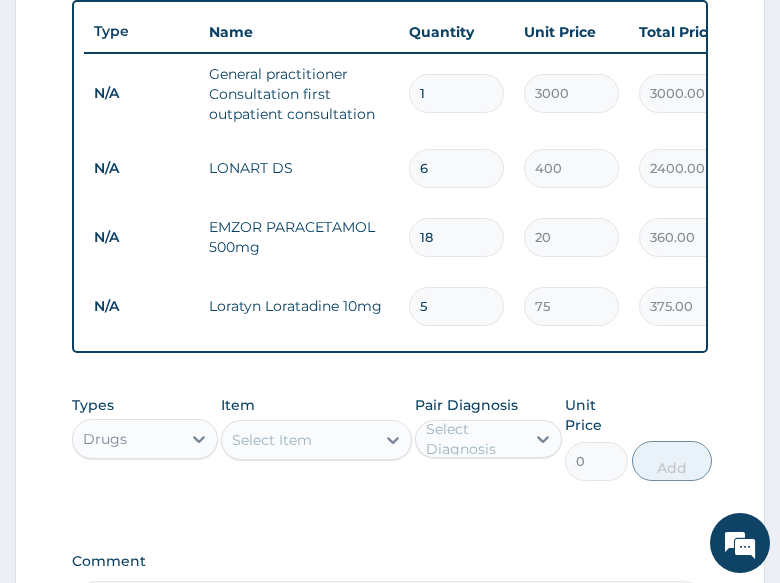 click on "Types Drugs Item Select Item Pair Diagnosis Select Diagnosis Unit Price 0 Add" at bounding box center (390, 438) 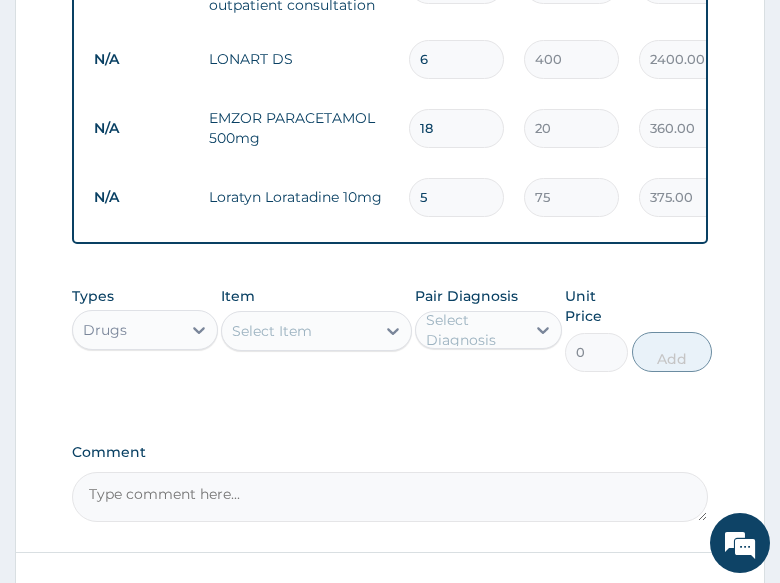 scroll, scrollTop: 1073, scrollLeft: 0, axis: vertical 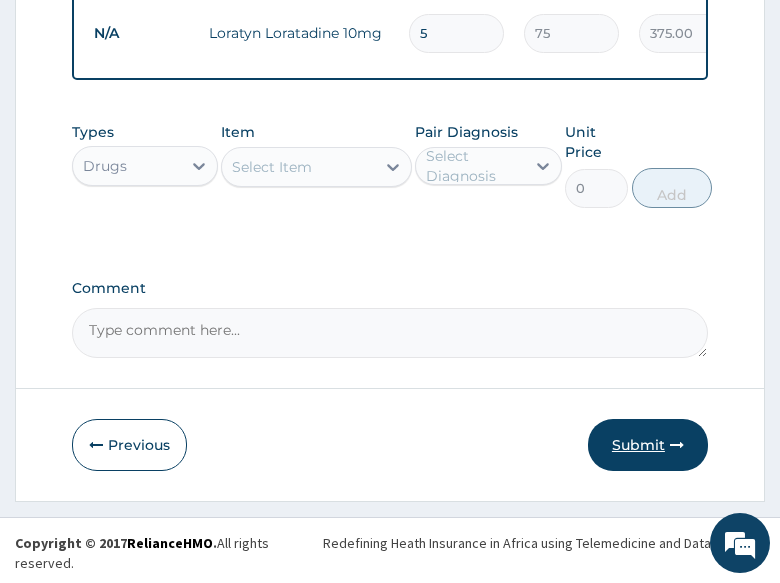 click on "Submit" at bounding box center [648, 445] 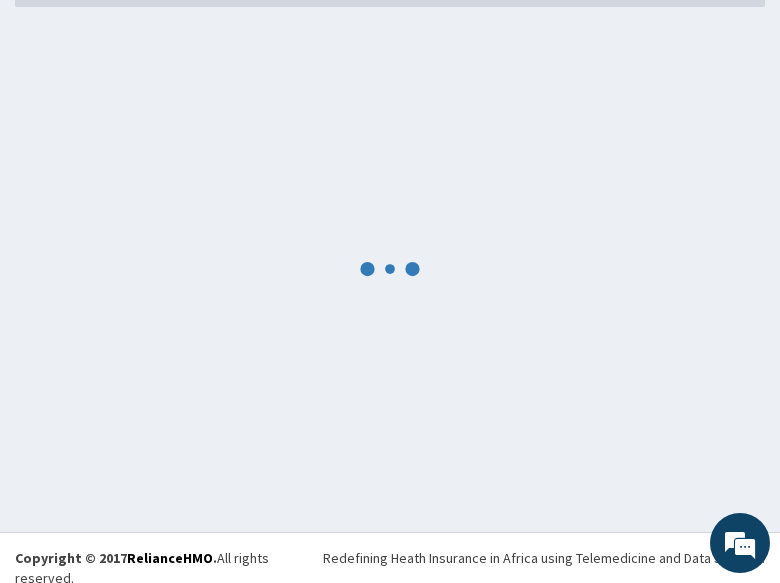 scroll, scrollTop: 1073, scrollLeft: 0, axis: vertical 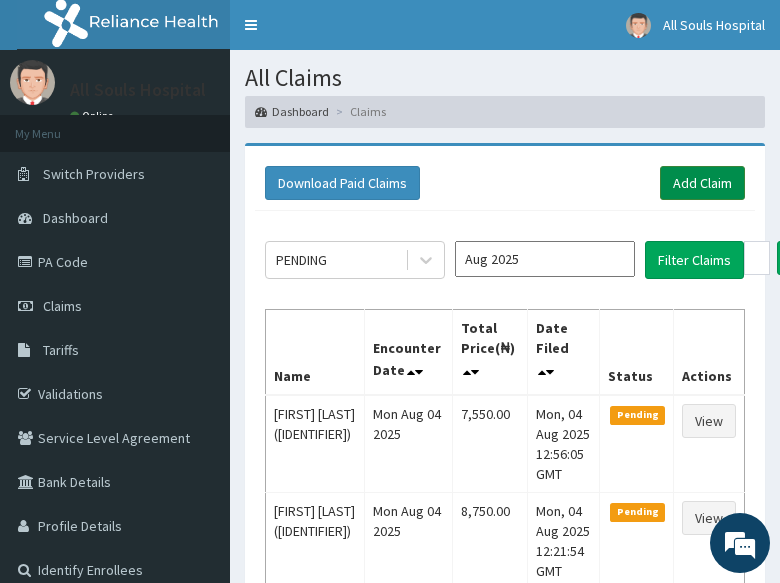 click on "Add Claim" at bounding box center [702, 183] 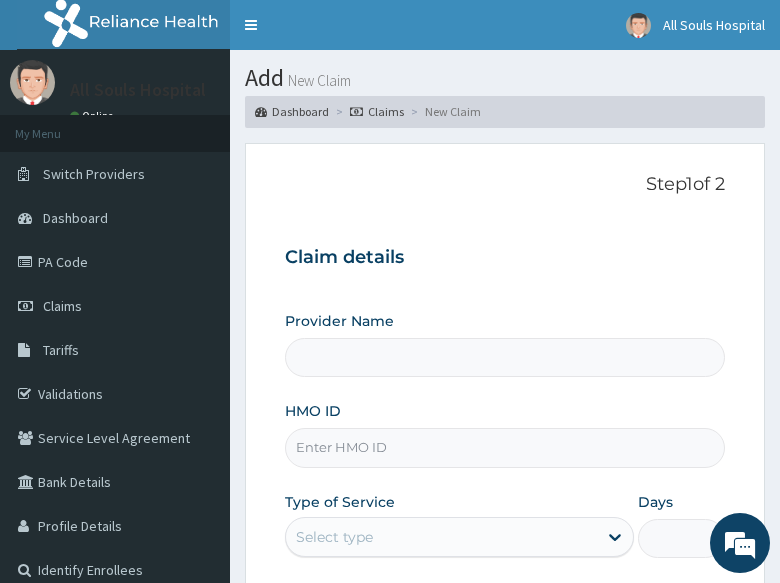 scroll, scrollTop: 0, scrollLeft: 0, axis: both 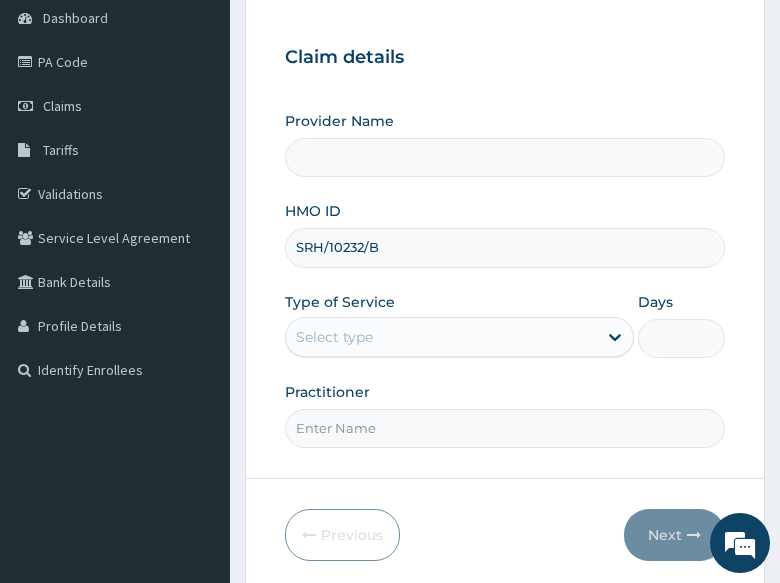 type on "All Soul's Hospital Ltd, Ajegunle" 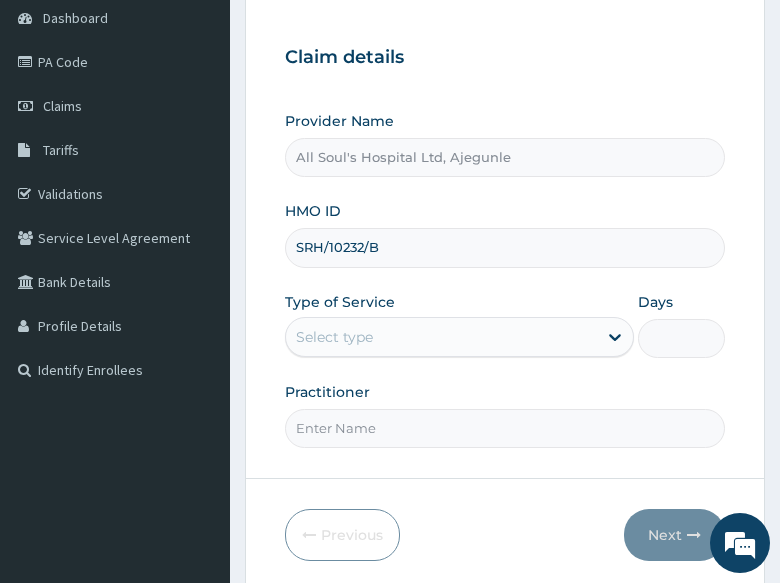 type on "SRH/10232/B" 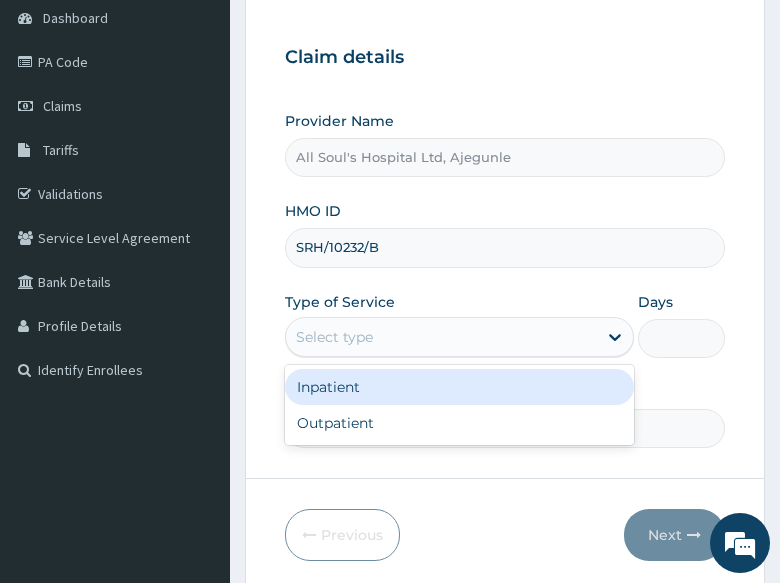 drag, startPoint x: 416, startPoint y: 327, endPoint x: 388, endPoint y: 407, distance: 84.758484 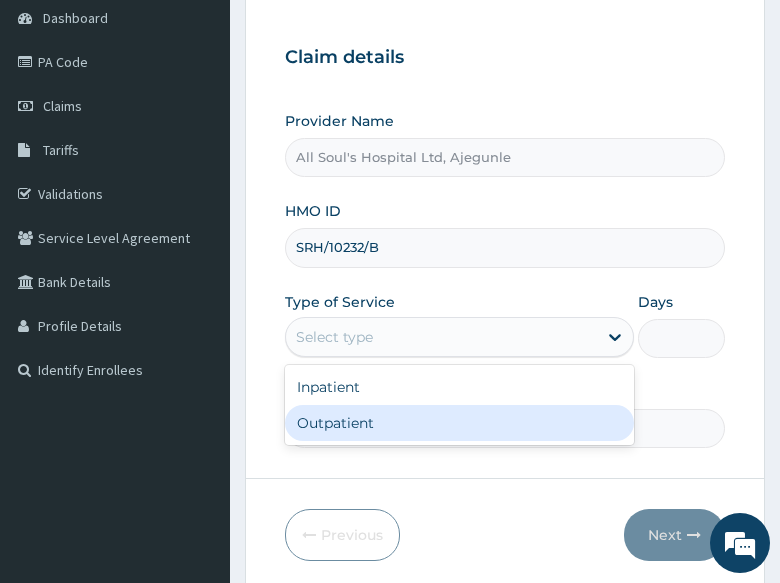 click on "Outpatient" at bounding box center (459, 423) 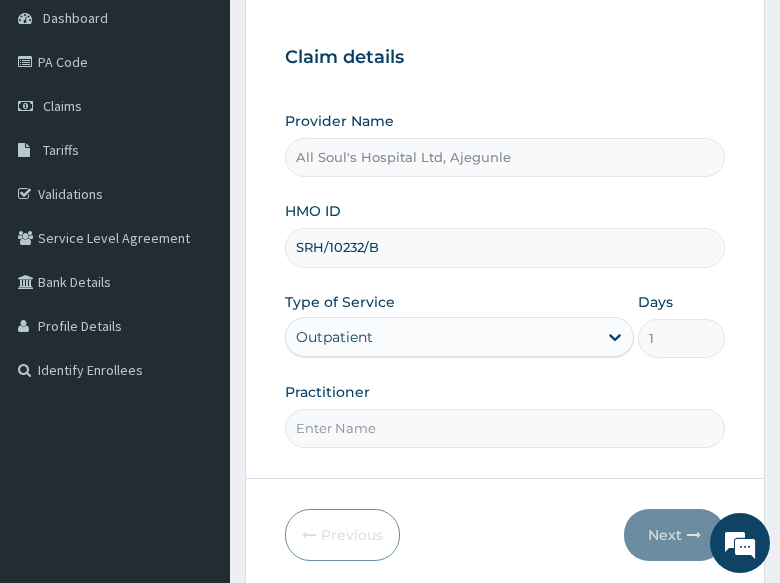 click on "Practitioner" at bounding box center [505, 428] 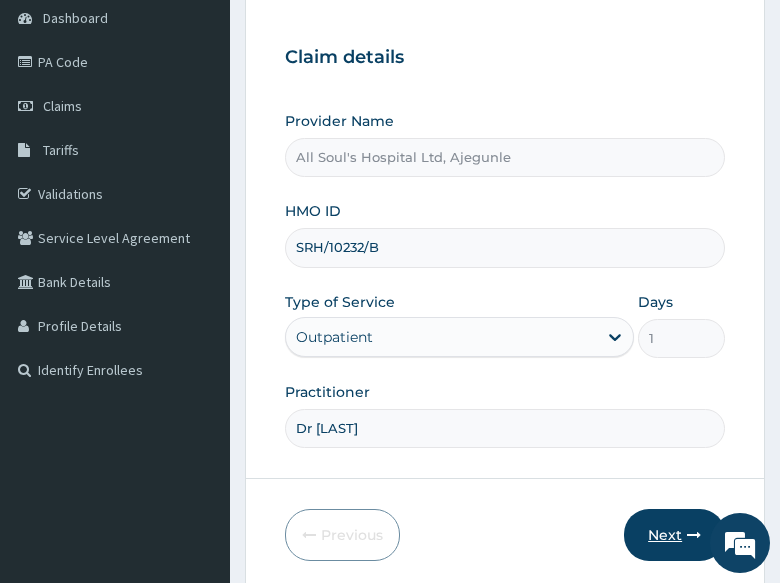 click on "Next" at bounding box center [674, 535] 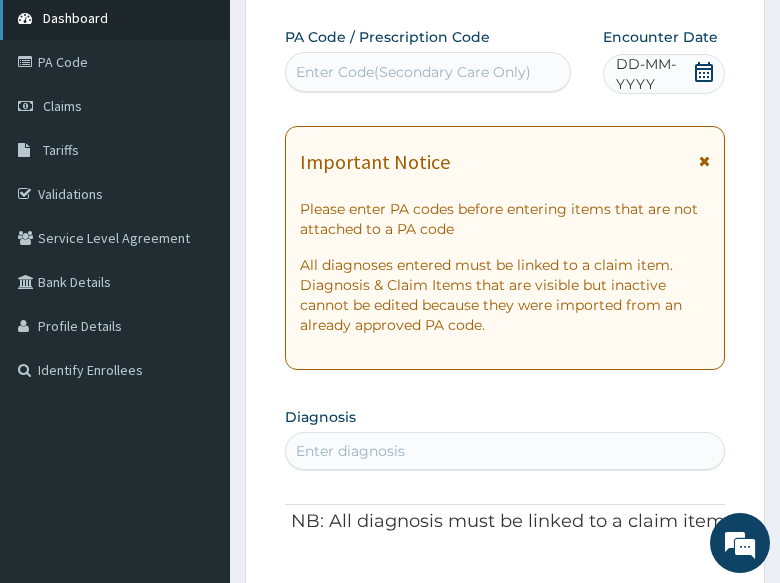scroll, scrollTop: 0, scrollLeft: 0, axis: both 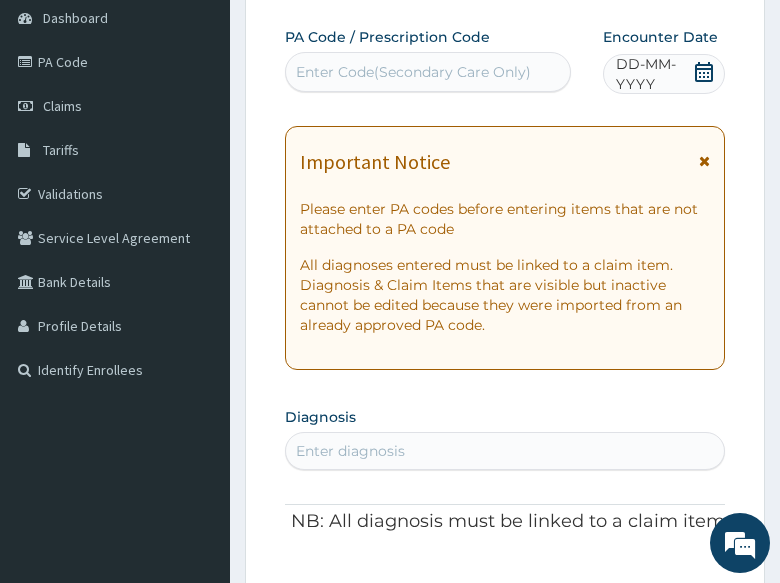 click on "Enter Code(Secondary Care Only)" at bounding box center [428, 72] 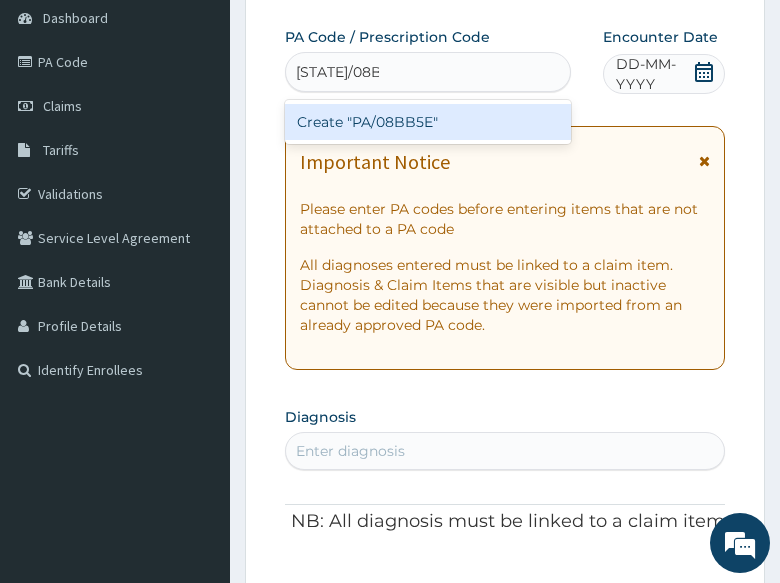 click on "Create "PA/08BB5E"" at bounding box center (428, 122) 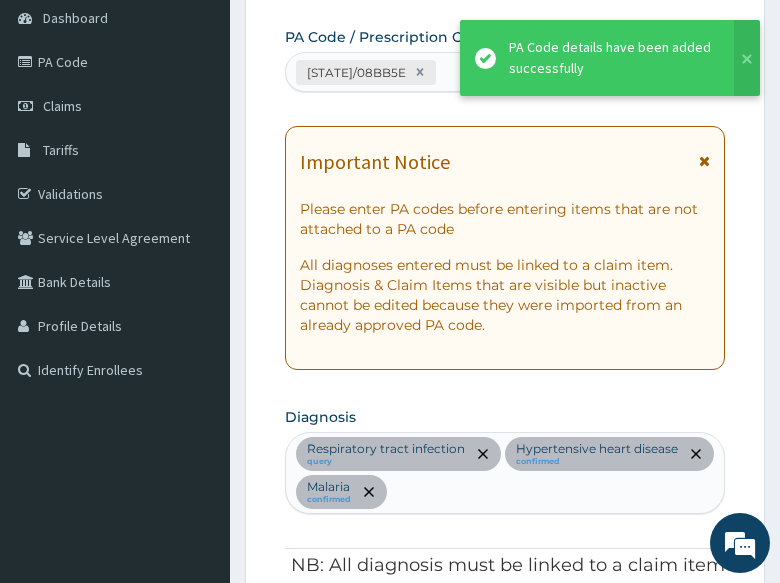 scroll, scrollTop: 1163, scrollLeft: 0, axis: vertical 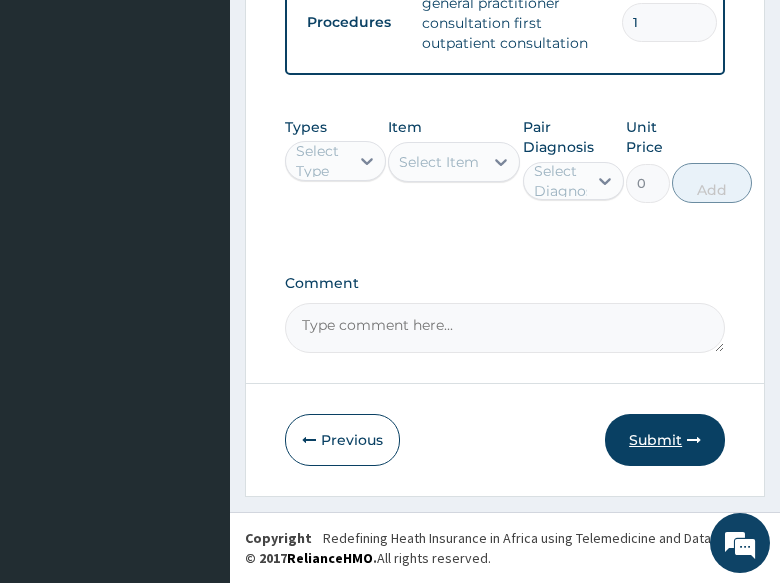 click on "Submit" at bounding box center (665, 440) 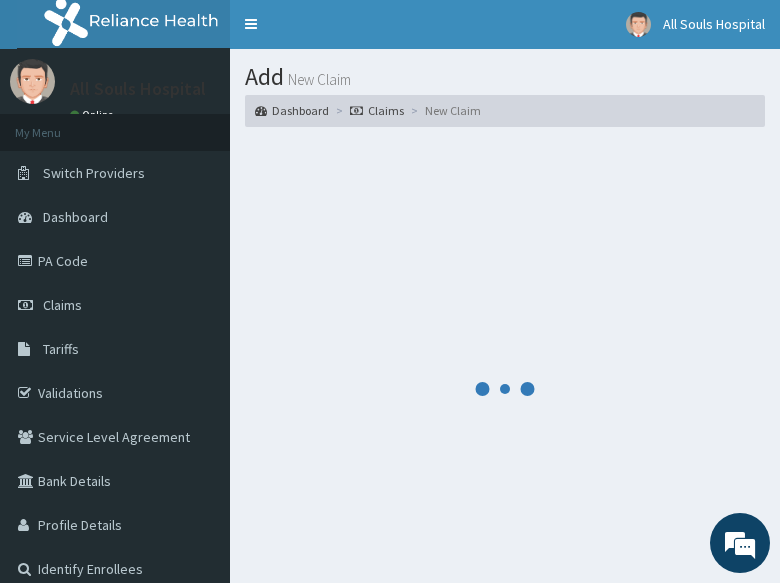 scroll, scrollTop: 0, scrollLeft: 0, axis: both 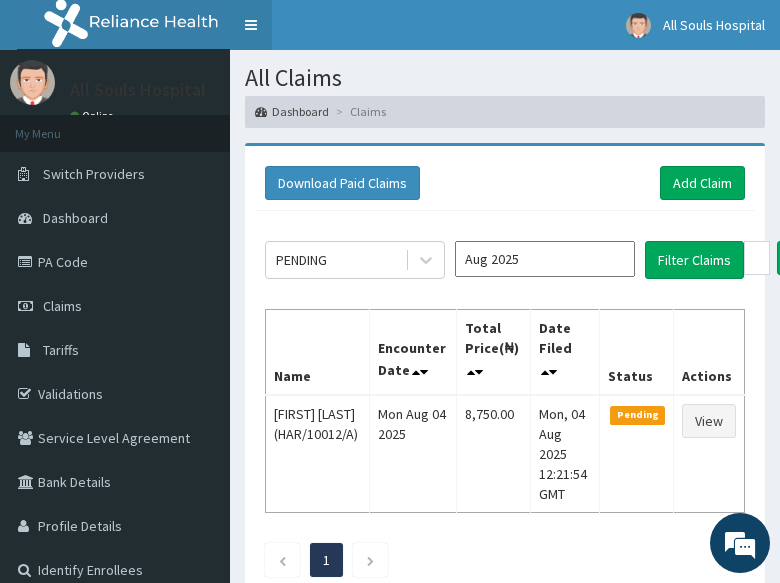 click on "Toggle navigation" at bounding box center (251, 25) 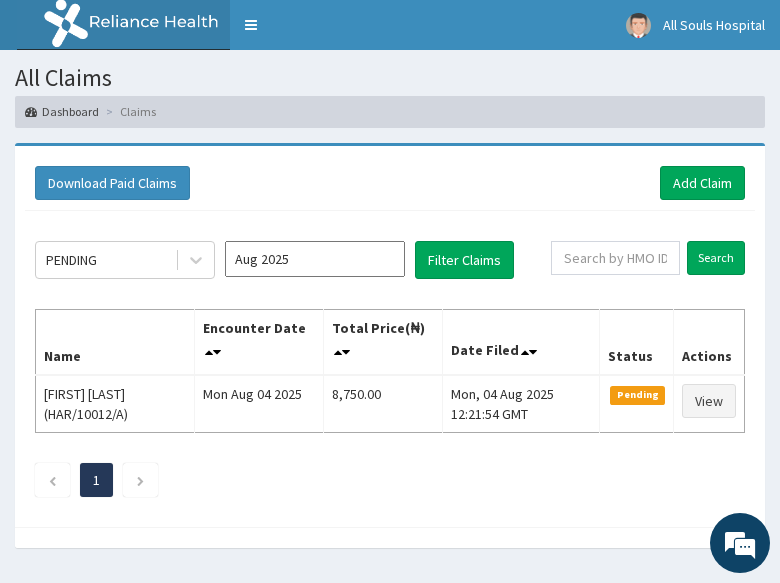 scroll, scrollTop: 0, scrollLeft: 0, axis: both 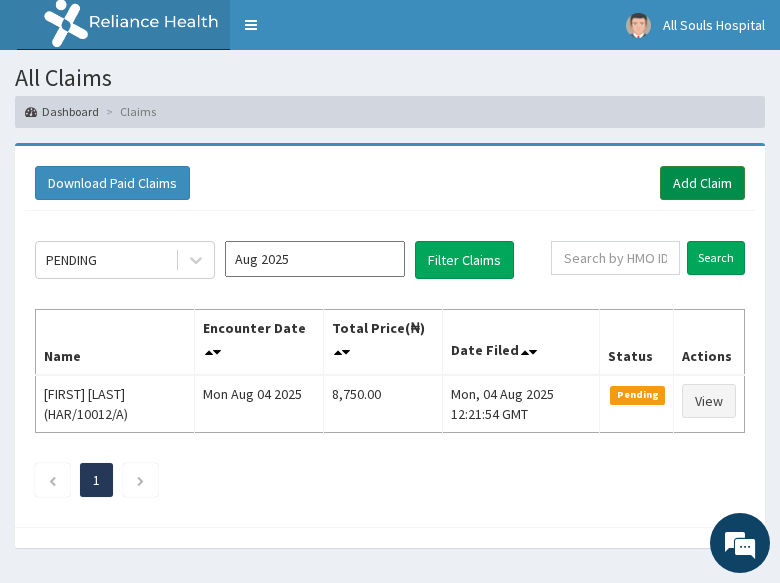 click on "Add Claim" at bounding box center (702, 183) 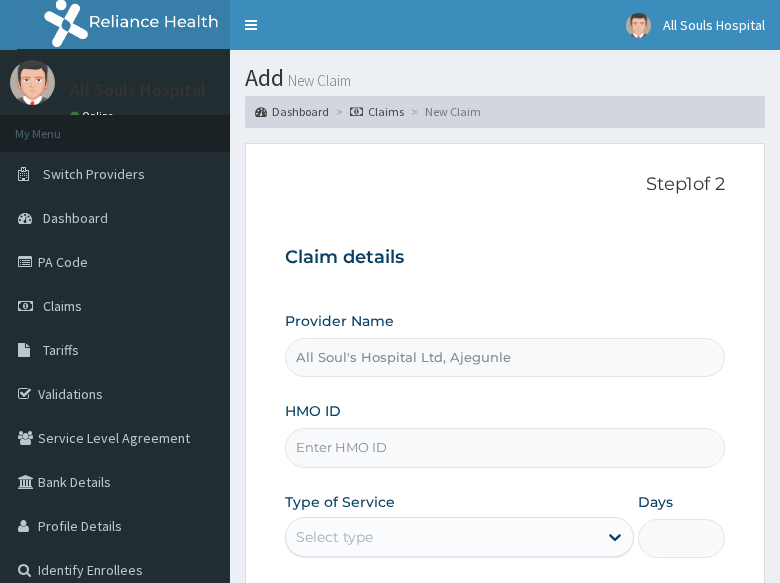scroll, scrollTop: 0, scrollLeft: 0, axis: both 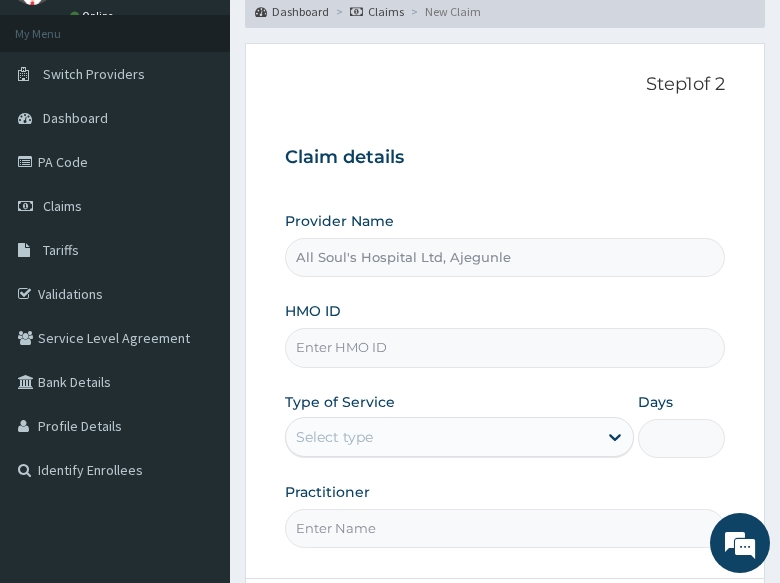 click on "HMO ID" at bounding box center (505, 347) 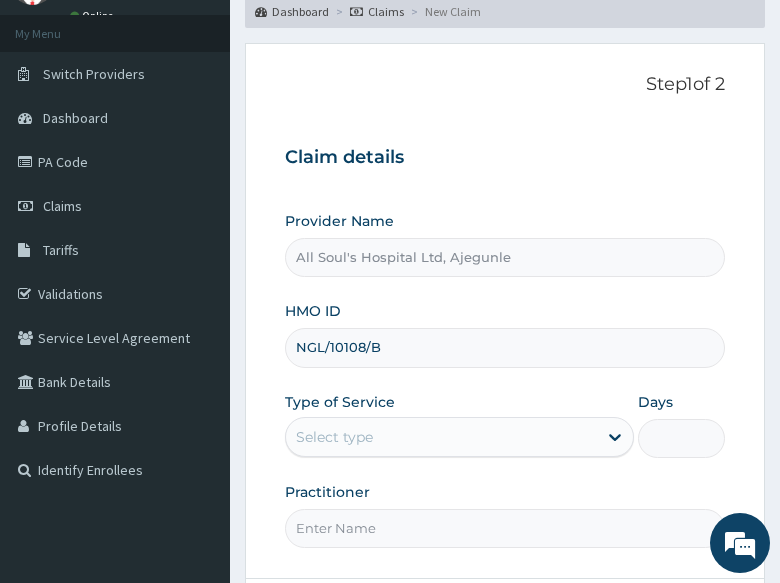 click on "NGL/10108/B" at bounding box center [505, 347] 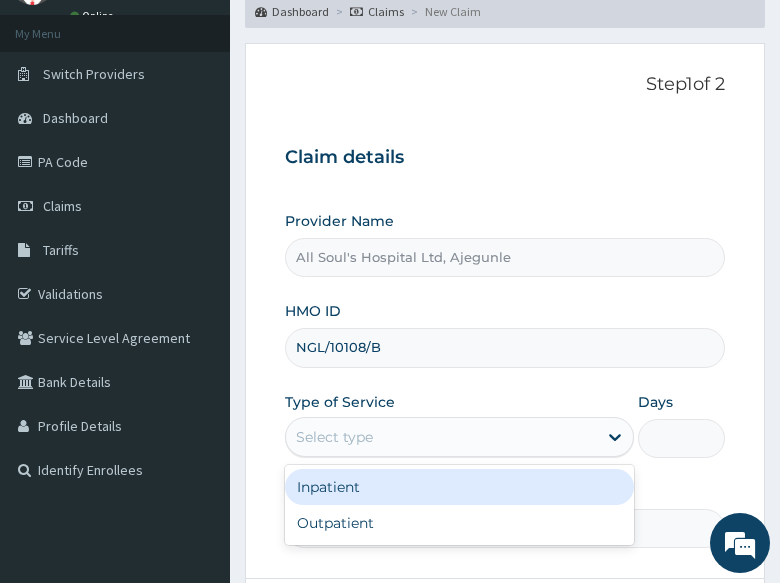 scroll, scrollTop: 295, scrollLeft: 0, axis: vertical 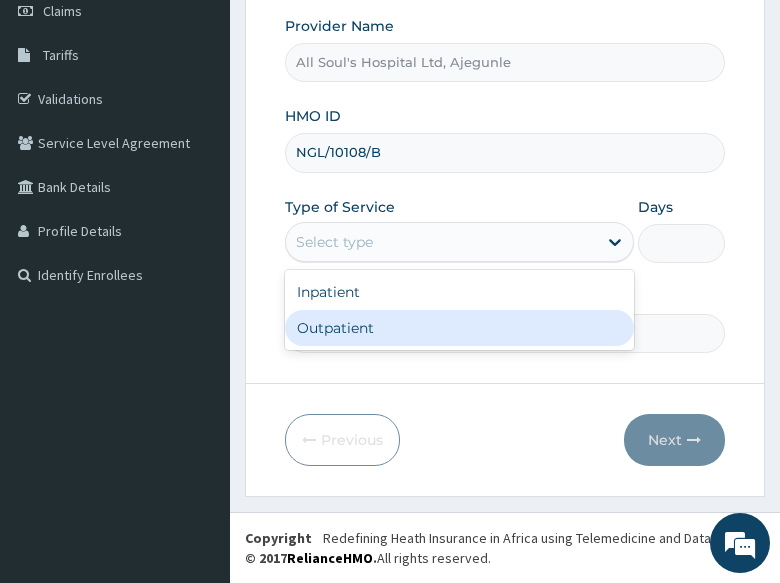 click on "Outpatient" at bounding box center [459, 328] 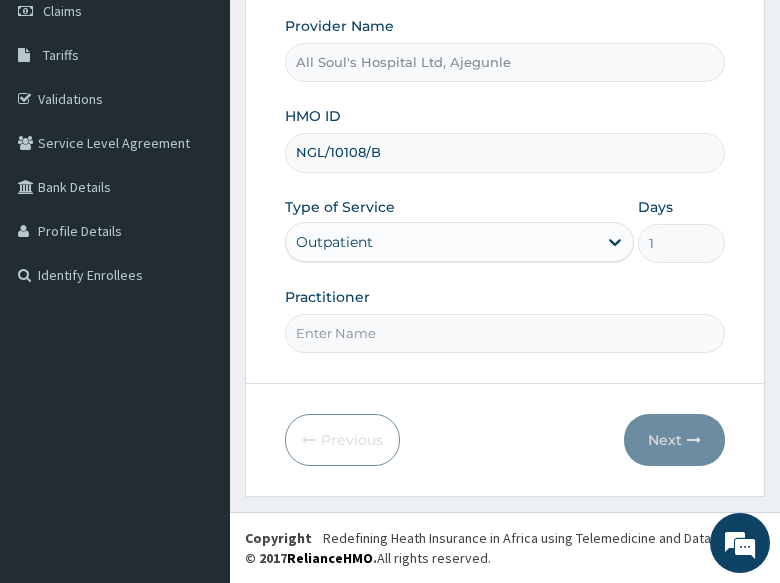drag, startPoint x: 405, startPoint y: 318, endPoint x: 406, endPoint y: 330, distance: 12.0415945 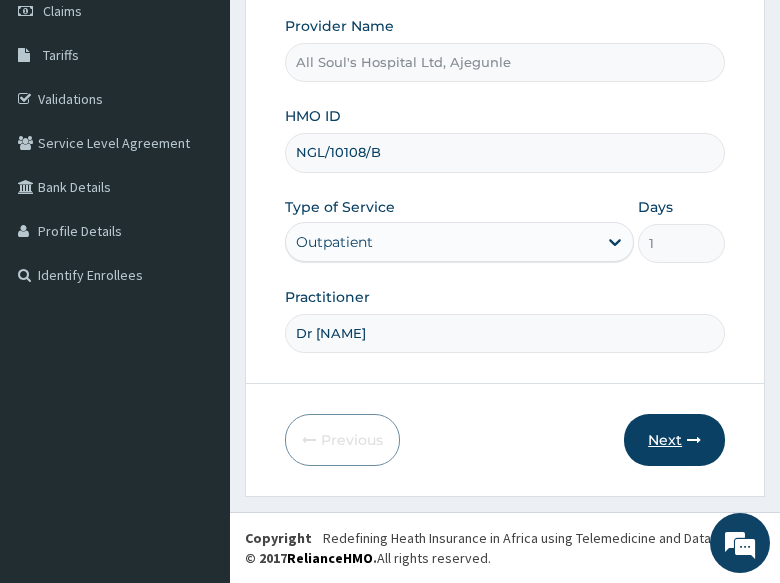 click on "Next" at bounding box center [674, 440] 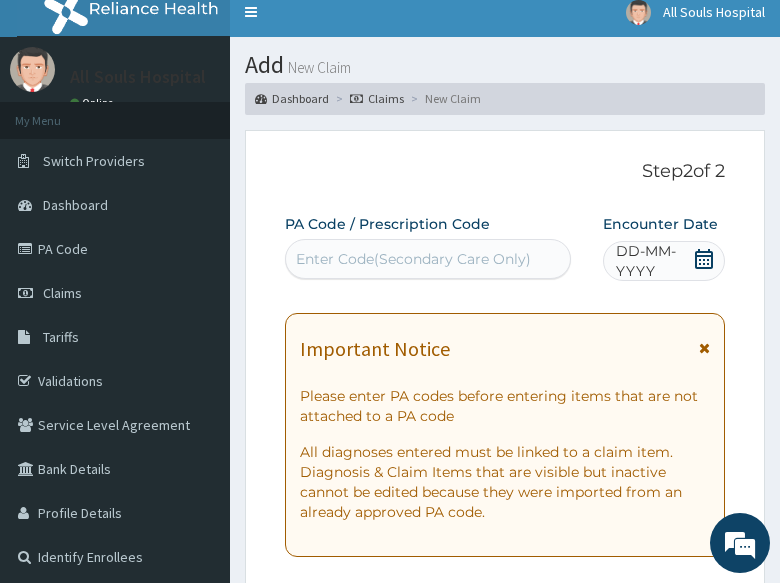 scroll, scrollTop: 0, scrollLeft: 0, axis: both 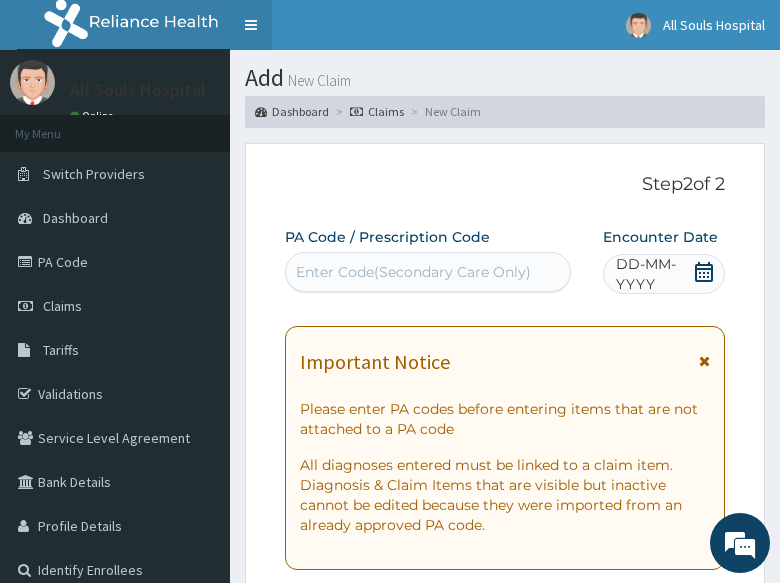 click on "Toggle navigation" at bounding box center [251, 25] 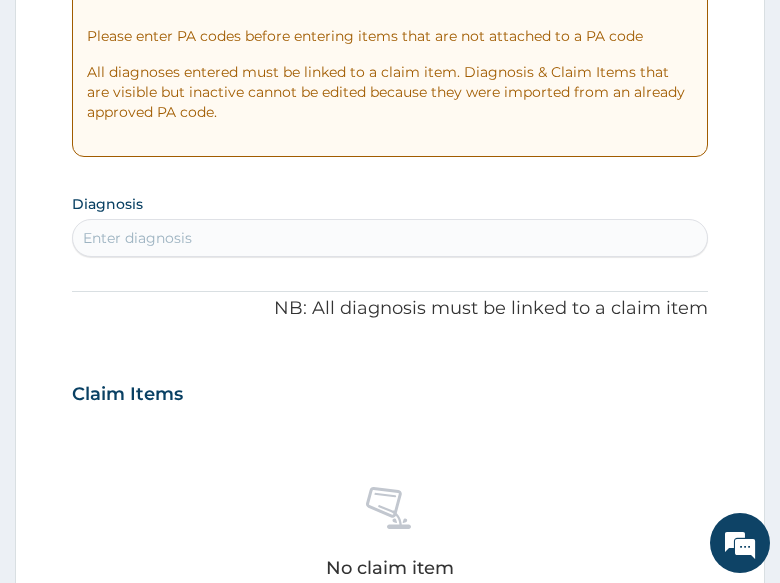 scroll, scrollTop: 100, scrollLeft: 0, axis: vertical 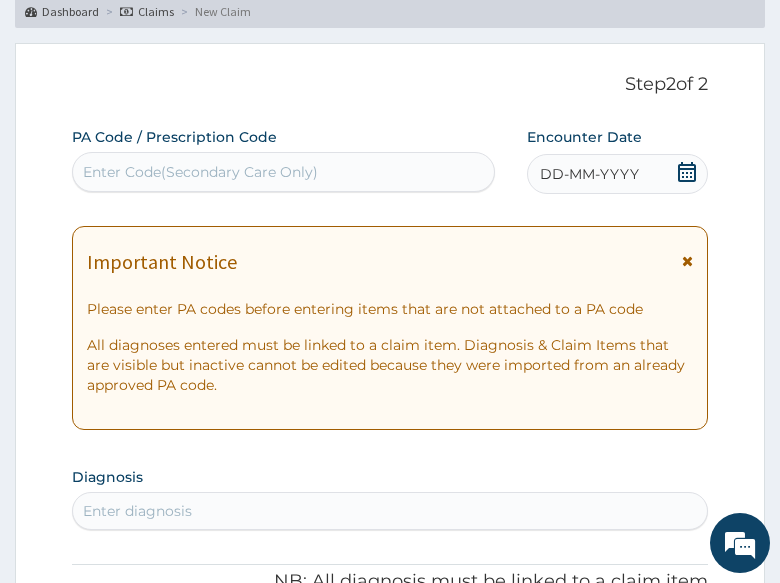 click 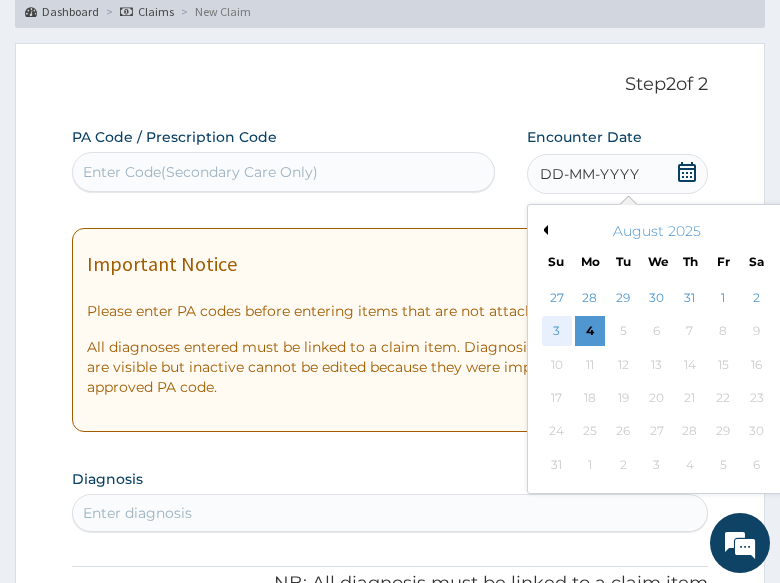 click on "3" at bounding box center (556, 332) 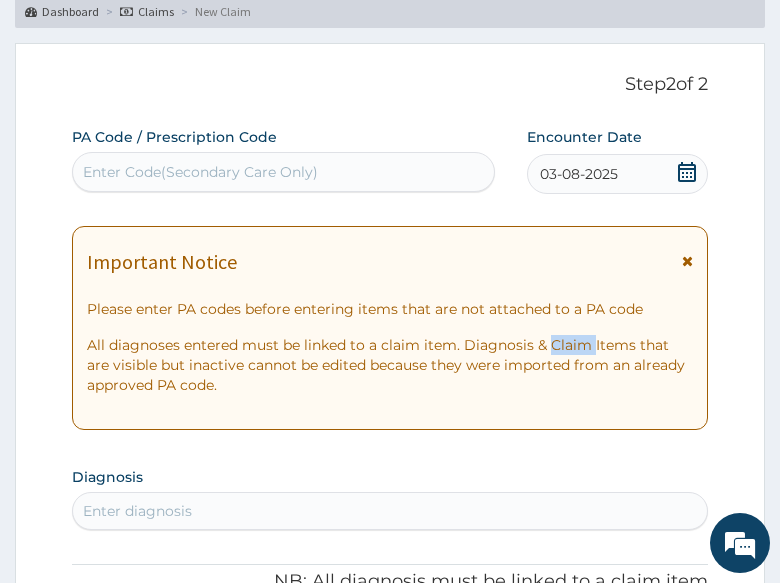 click on "Important Notice Please enter PA codes before entering items that are not attached to a PA code   All diagnoses entered must be linked to a claim item. Diagnosis & Claim Items that are visible but inactive cannot be edited because they were imported from an already approved PA code." at bounding box center [390, 328] 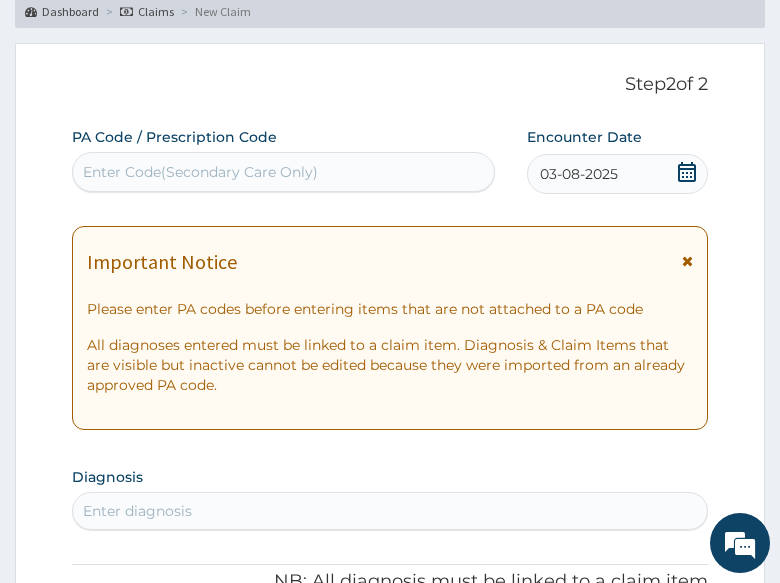click on "Important Notice Please enter PA codes before entering items that are not attached to a PA code   All diagnoses entered must be linked to a claim item. Diagnosis & Claim Items that are visible but inactive cannot be edited because they were imported from an already approved PA code." at bounding box center (390, 328) 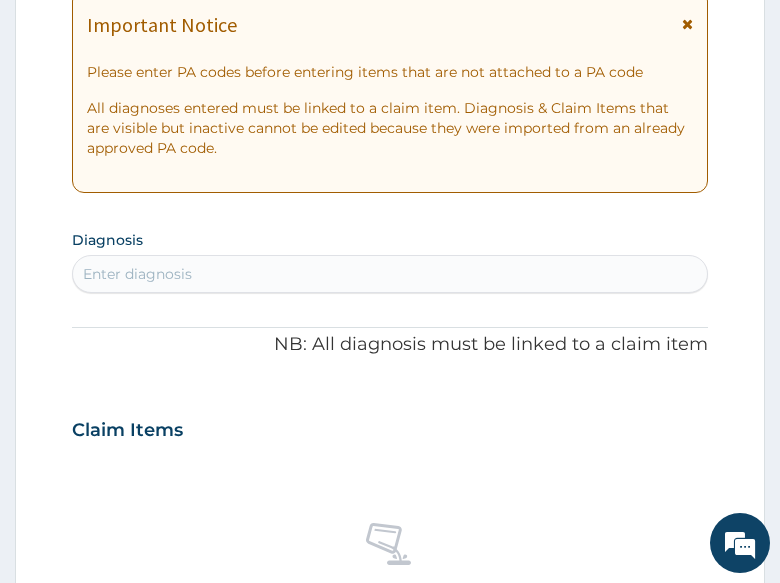 scroll, scrollTop: 400, scrollLeft: 0, axis: vertical 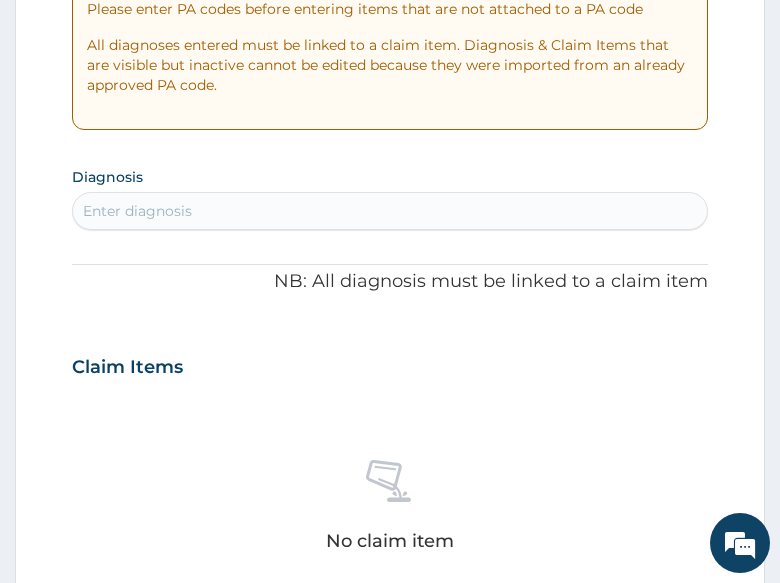 click on "Enter diagnosis" at bounding box center [390, 211] 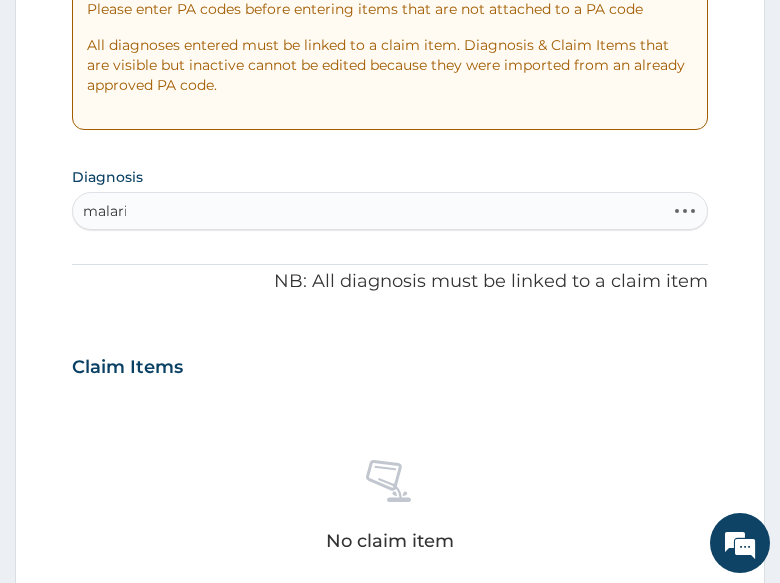 type on "malaria" 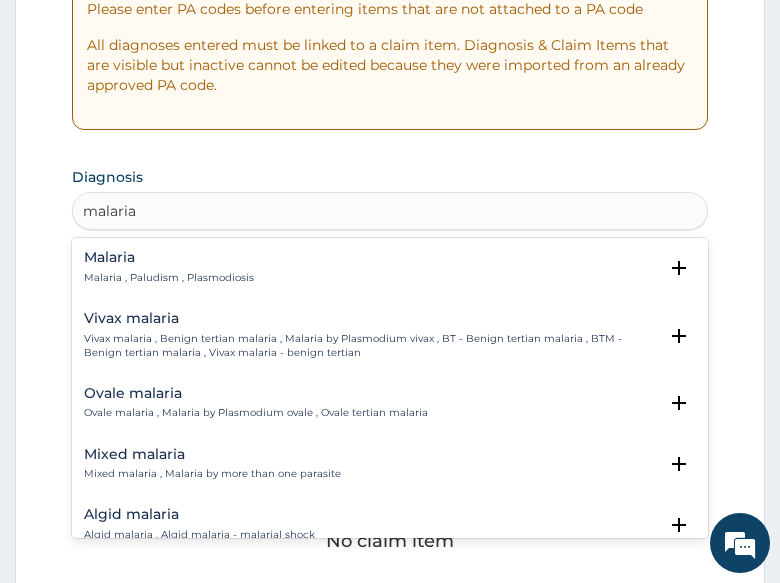 click on "Malaria , Paludism , Plasmodiosis" at bounding box center (169, 278) 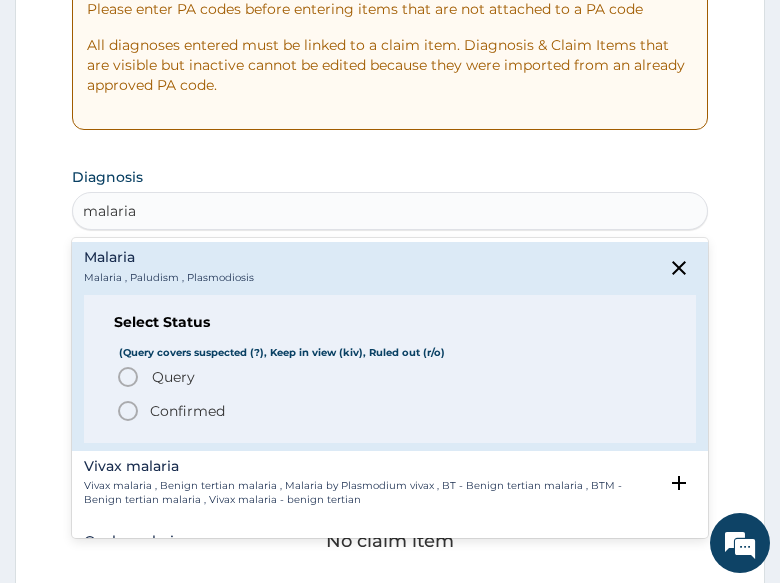click on "Confirmed" at bounding box center [187, 411] 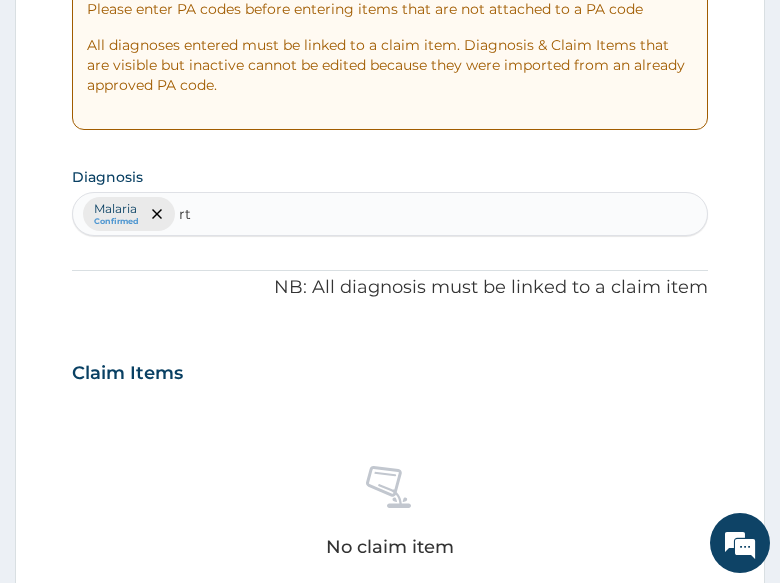 type on "rti" 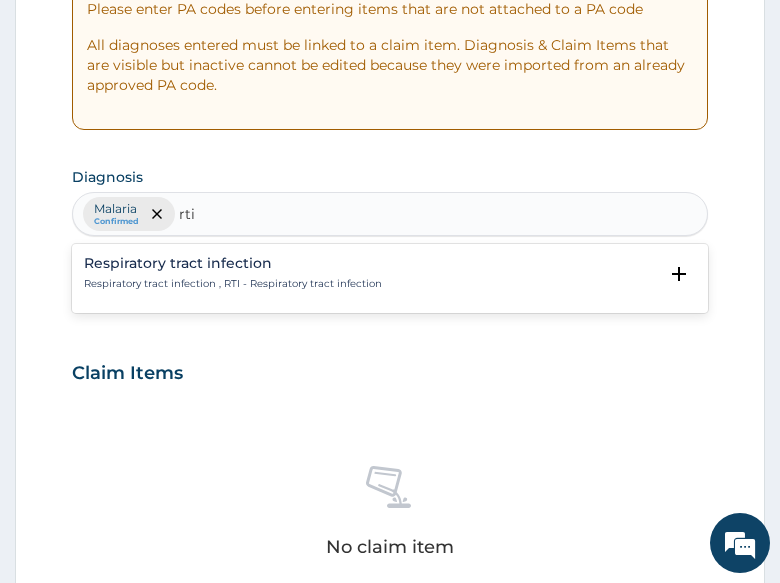 click on "Respiratory tract infection" at bounding box center (233, 263) 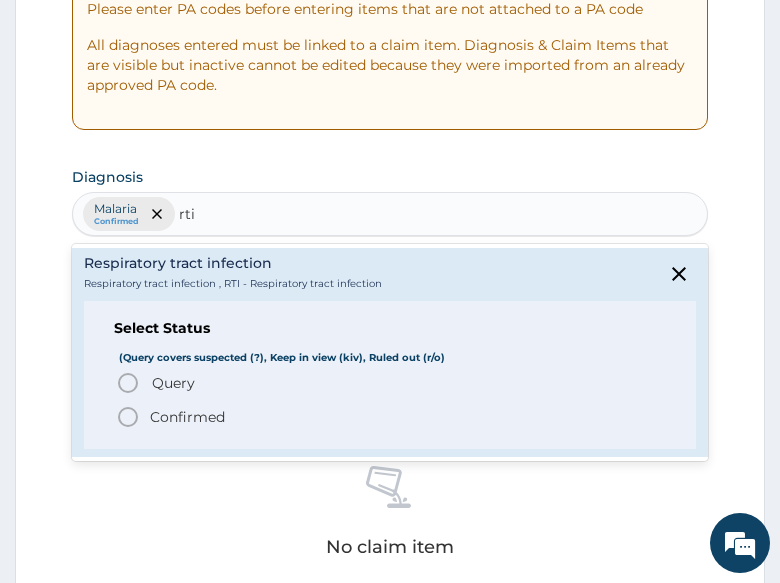 click on "Query" at bounding box center [173, 383] 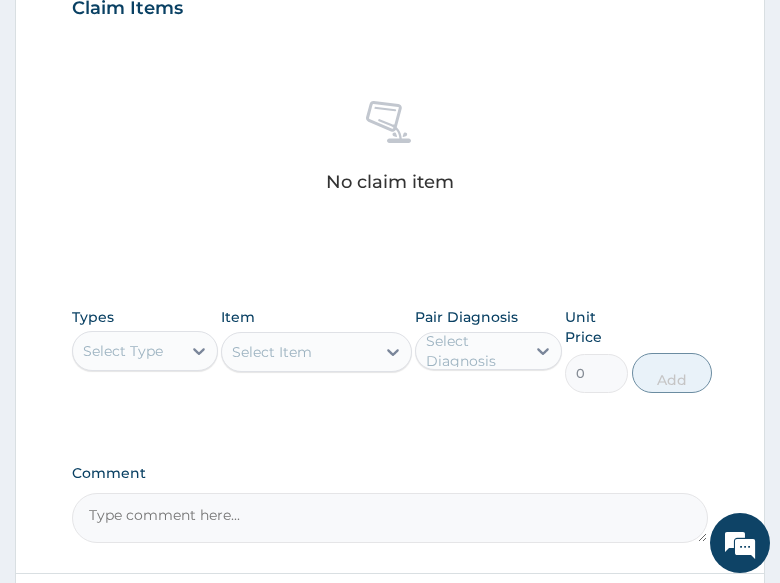 scroll, scrollTop: 800, scrollLeft: 0, axis: vertical 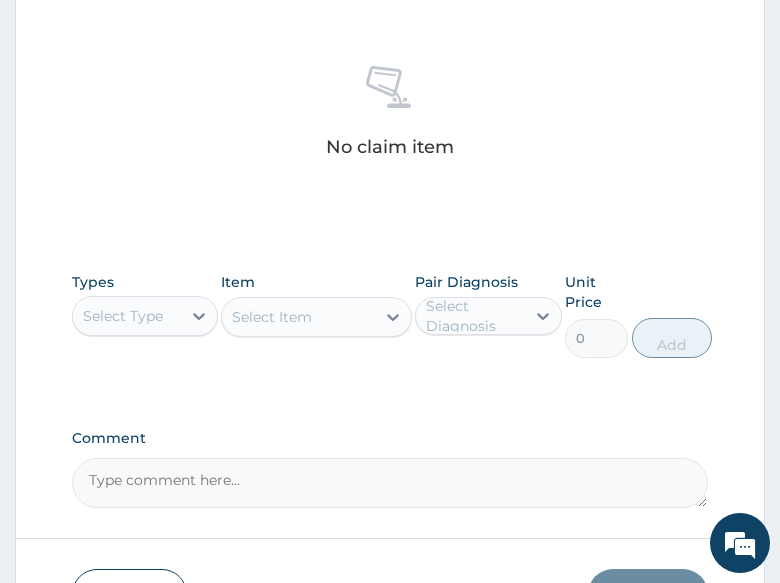 click on "Select Type" at bounding box center (127, 316) 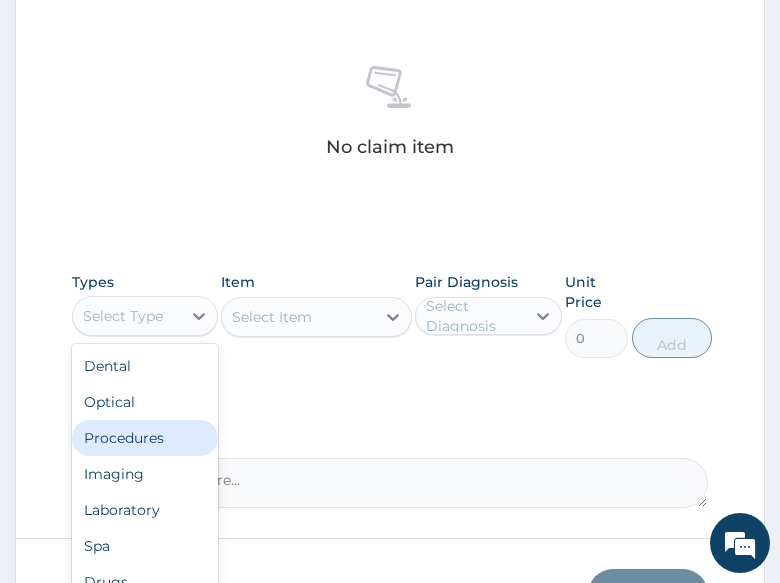 click on "Procedures" at bounding box center [145, 438] 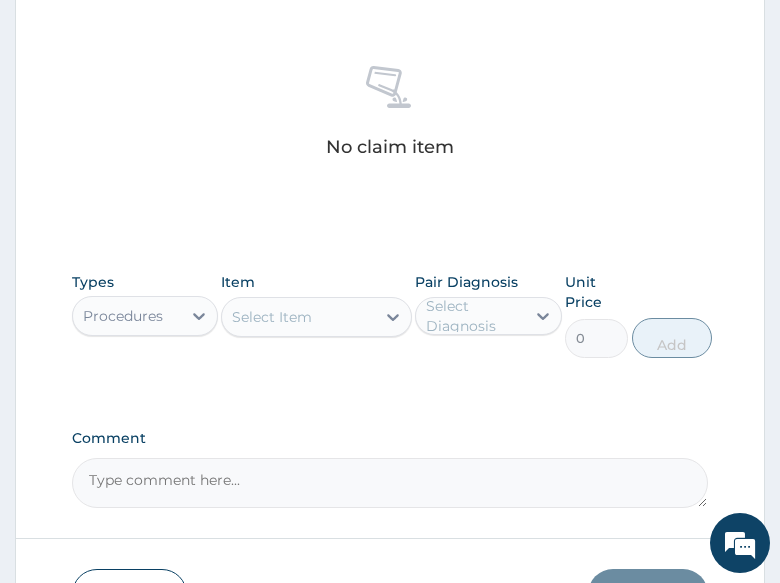 click on "Select Item" at bounding box center (272, 317) 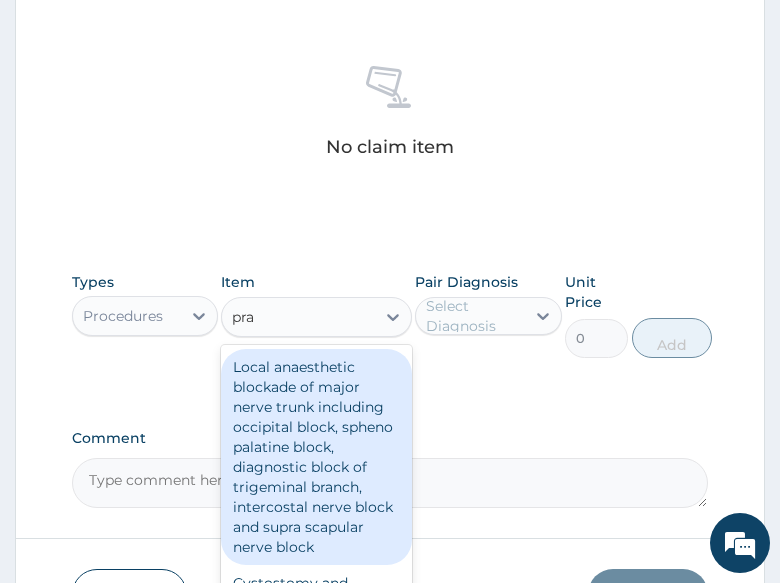 type on "prac" 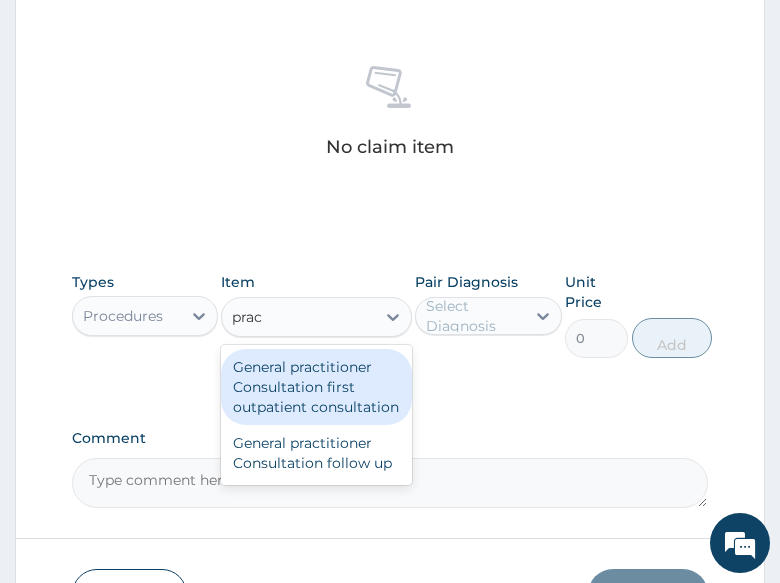 drag, startPoint x: 294, startPoint y: 373, endPoint x: 433, endPoint y: 352, distance: 140.57738 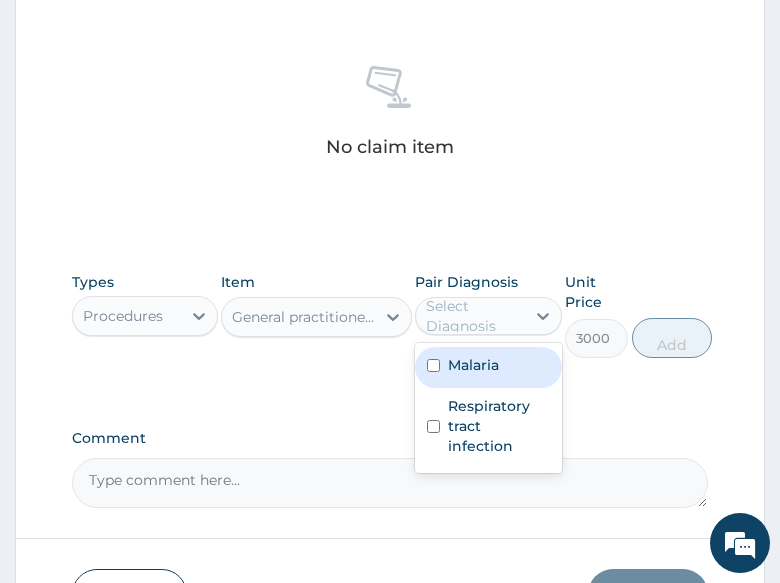 click on "Select Diagnosis" at bounding box center (474, 316) 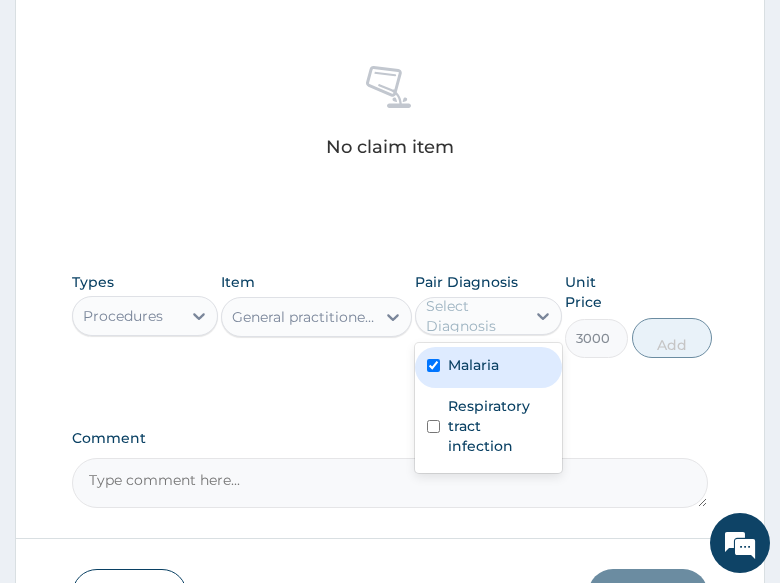 checkbox on "true" 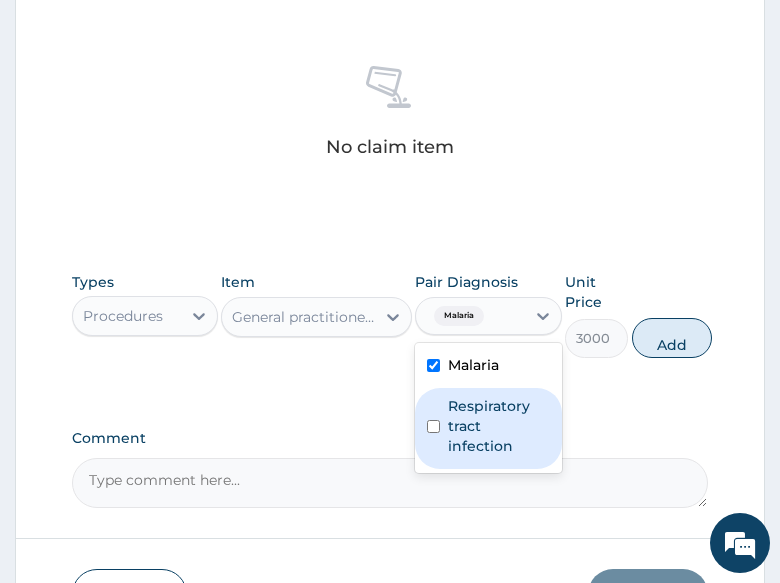 click on "Respiratory tract infection" at bounding box center [498, 426] 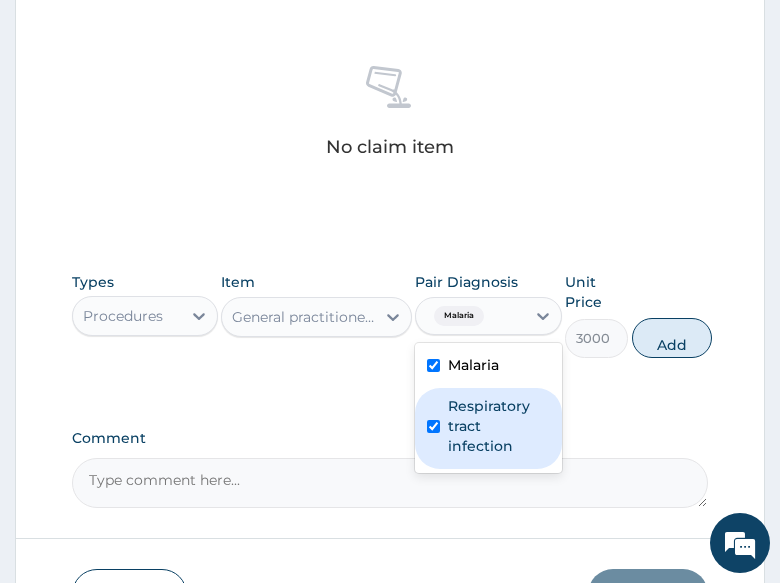 checkbox on "true" 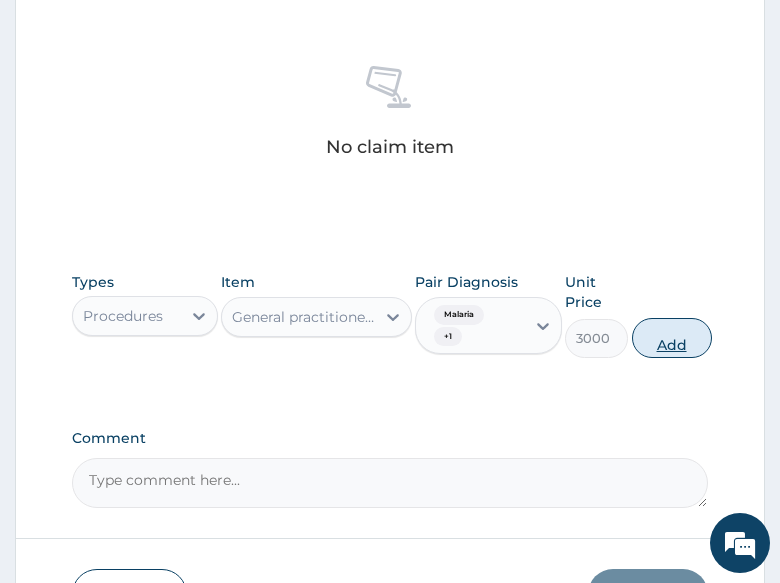 click on "Add" at bounding box center [672, 338] 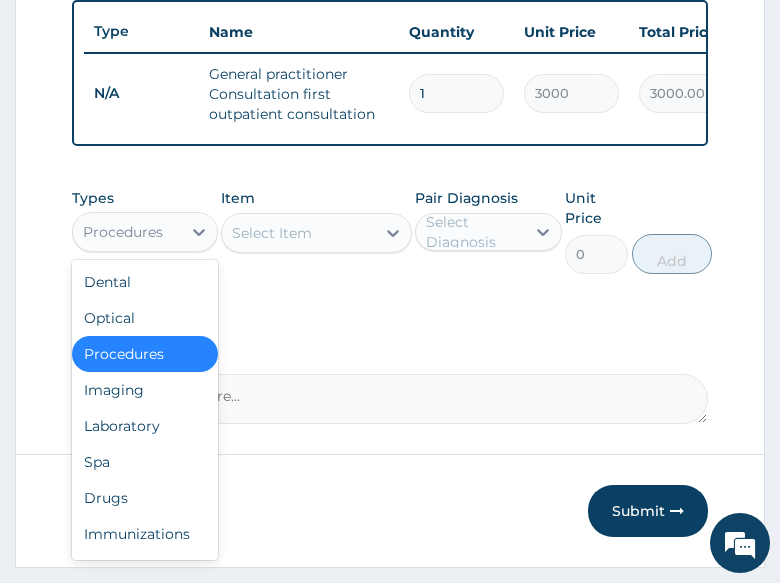 drag, startPoint x: 178, startPoint y: 250, endPoint x: 165, endPoint y: 269, distance: 23.021729 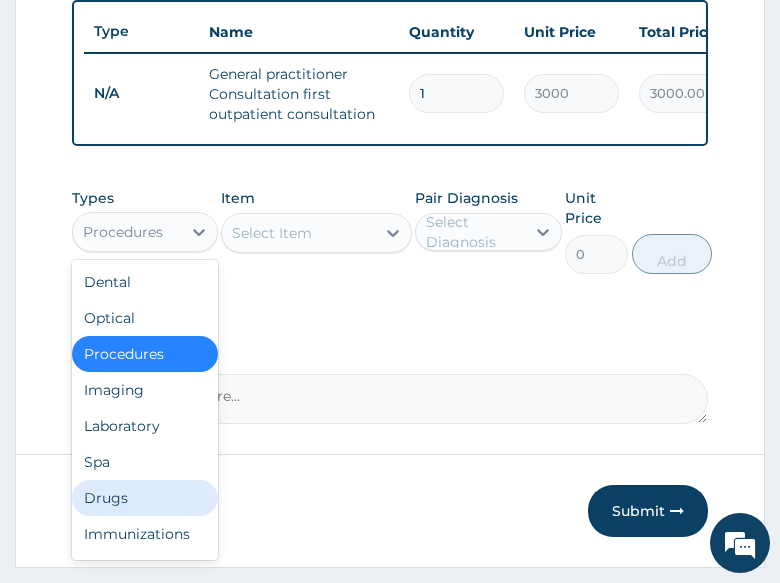 click on "Drugs" at bounding box center [145, 498] 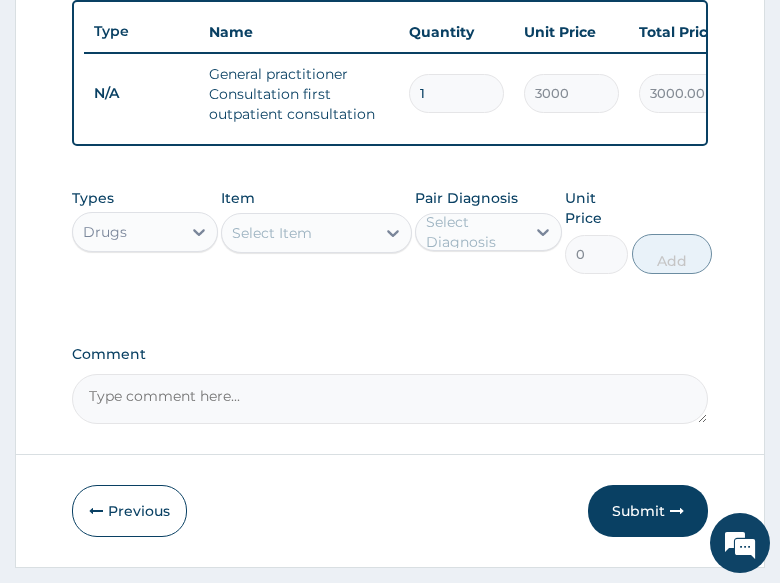 click on "Select Item" at bounding box center (298, 233) 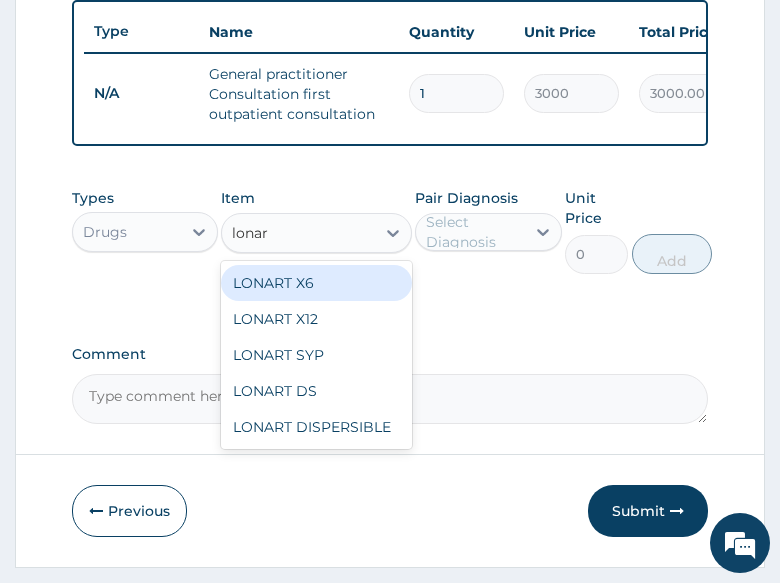 type on "lonart" 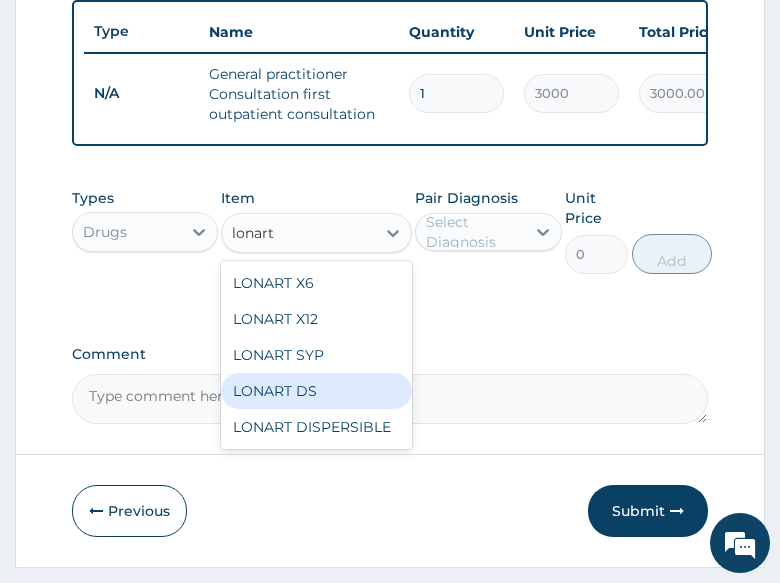 drag, startPoint x: 295, startPoint y: 415, endPoint x: 331, endPoint y: 373, distance: 55.31727 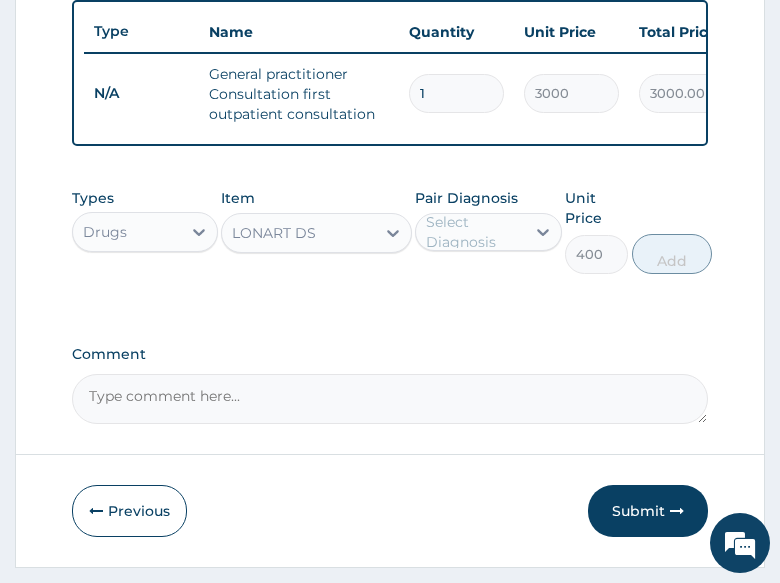 click on "Select Diagnosis" at bounding box center [474, 232] 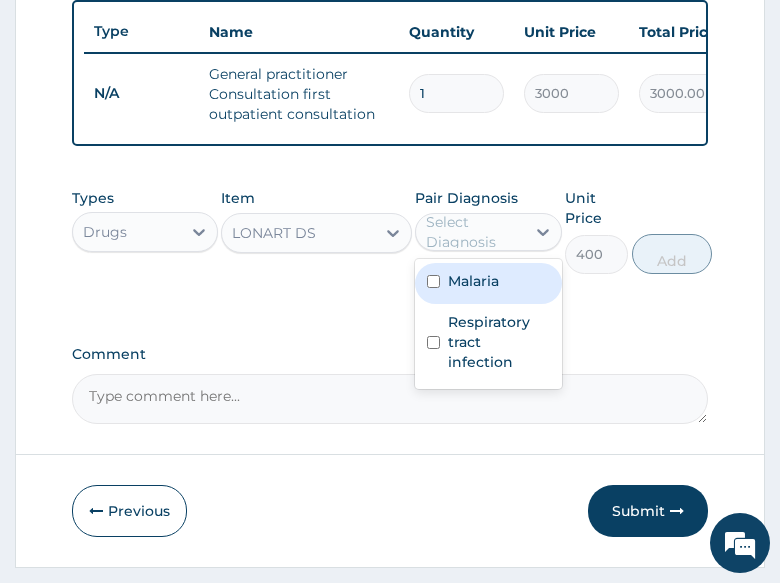 click on "Malaria" at bounding box center [488, 283] 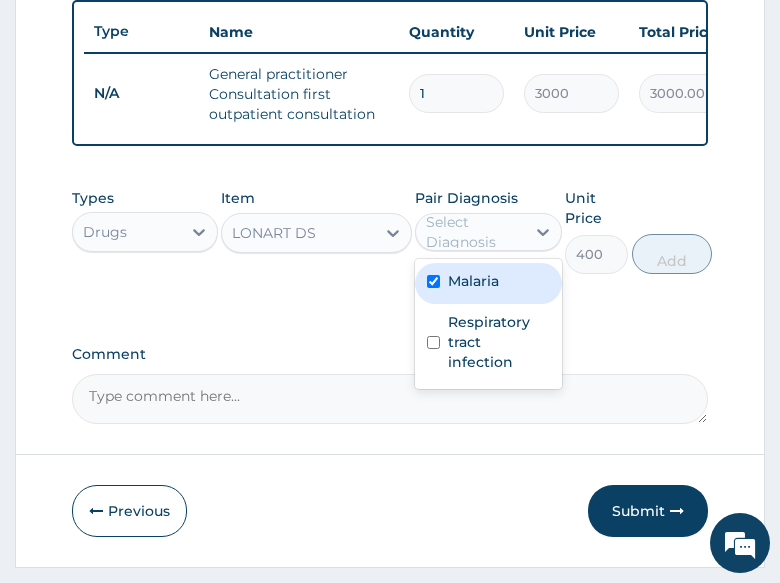 checkbox on "true" 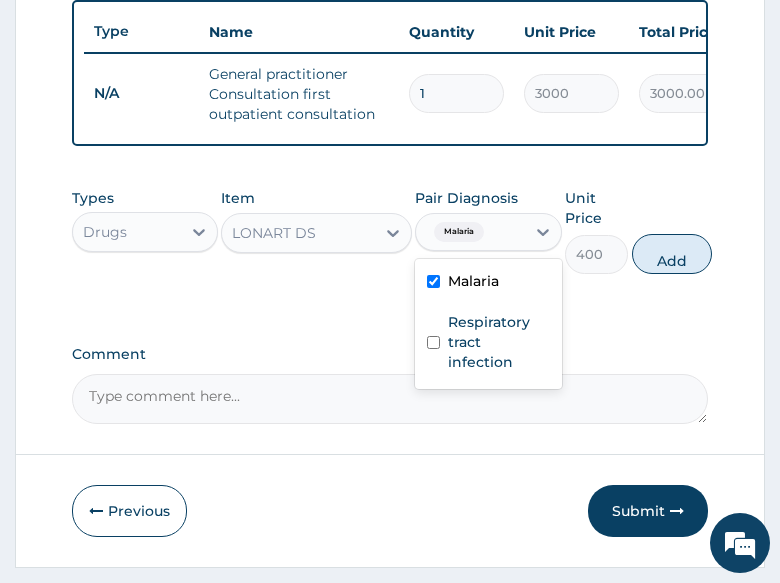 click on "Add" at bounding box center [672, 254] 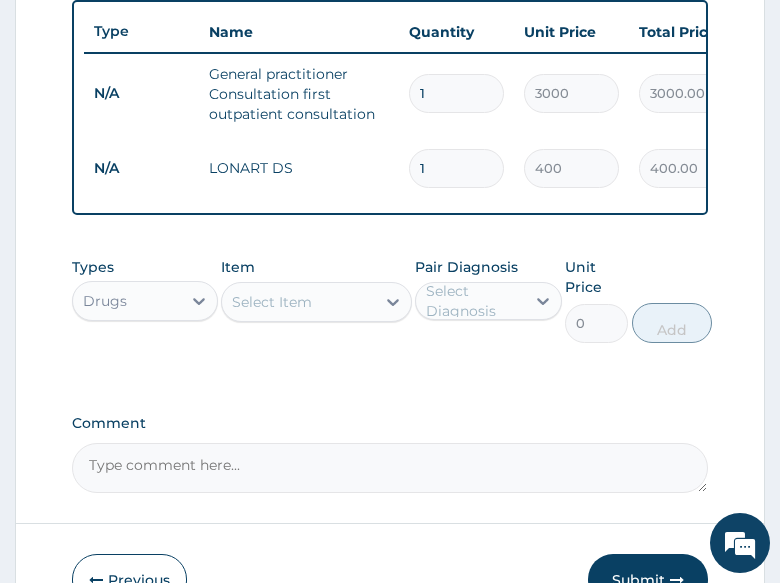 type 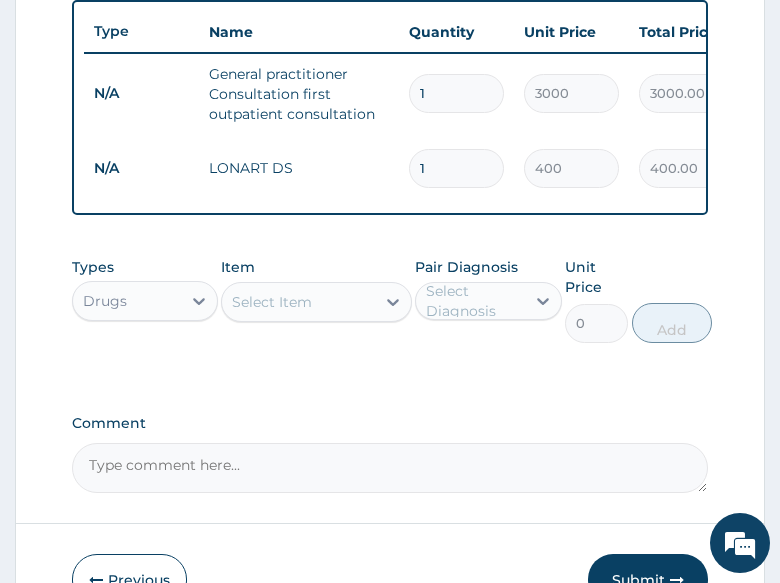 type on "0.00" 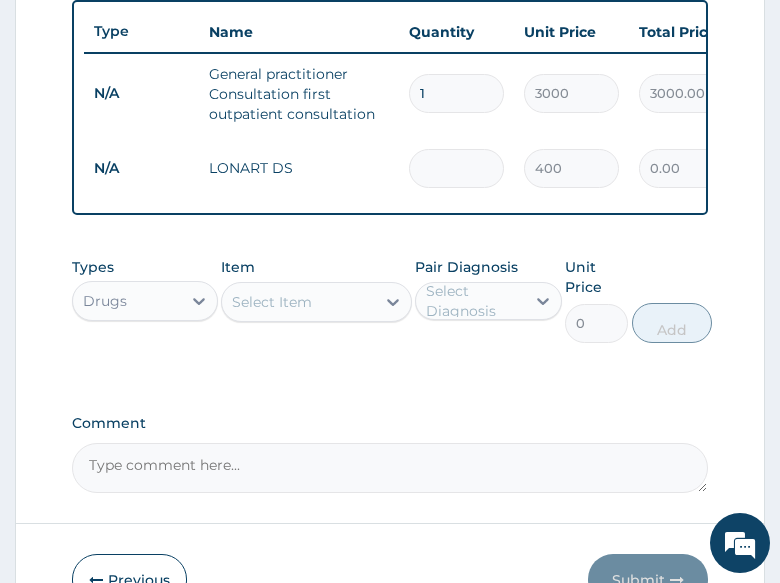 type on "6" 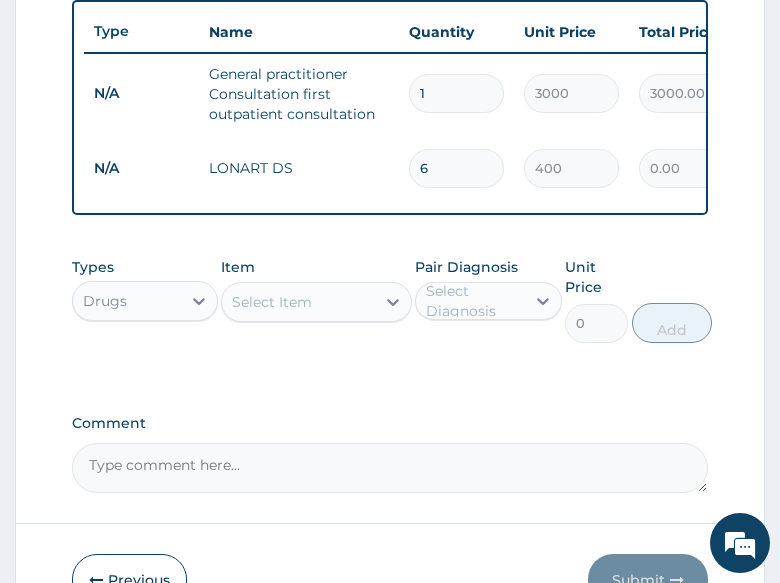 type on "2400.00" 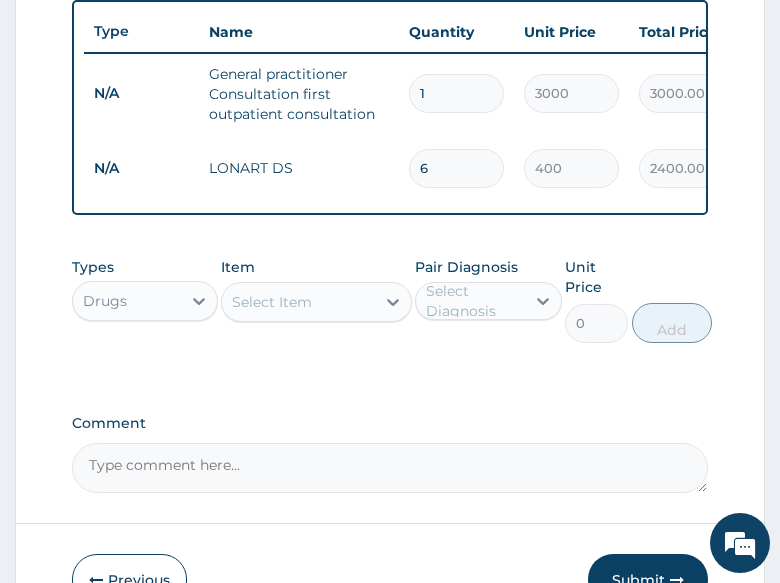 type on "6" 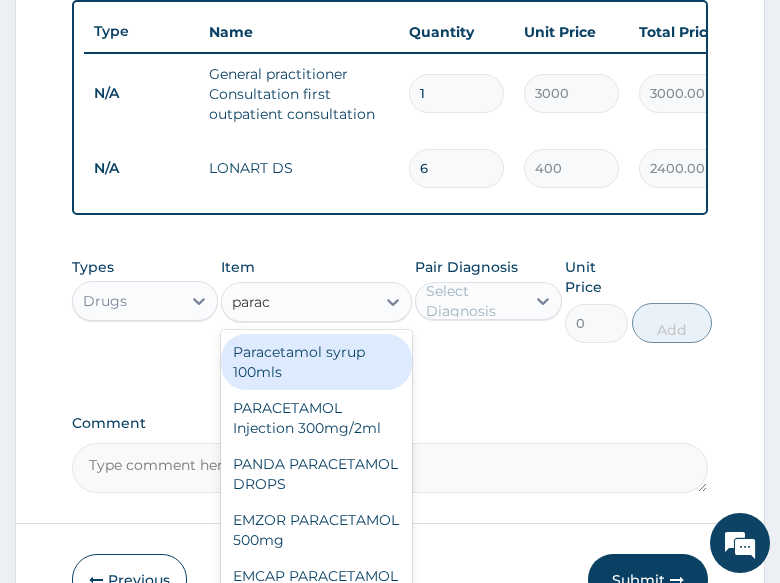 type on "parace" 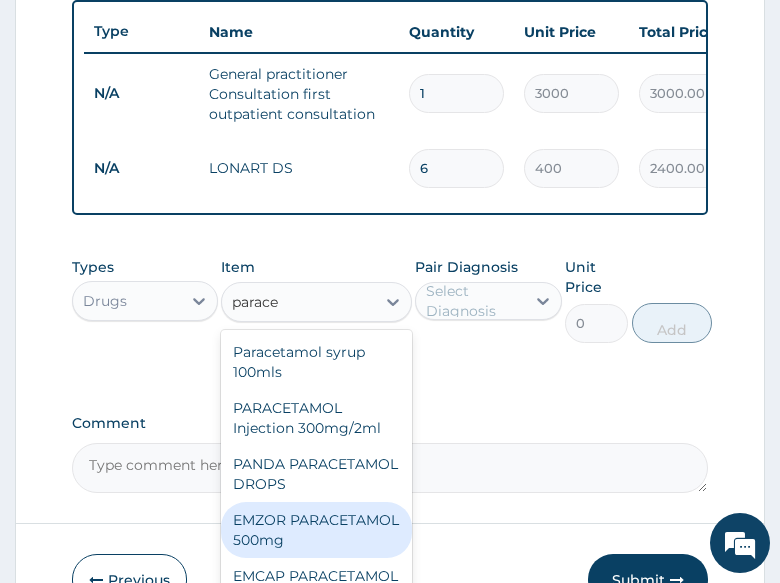 click on "EMZOR PARACETAMOL 500mg" at bounding box center [316, 530] 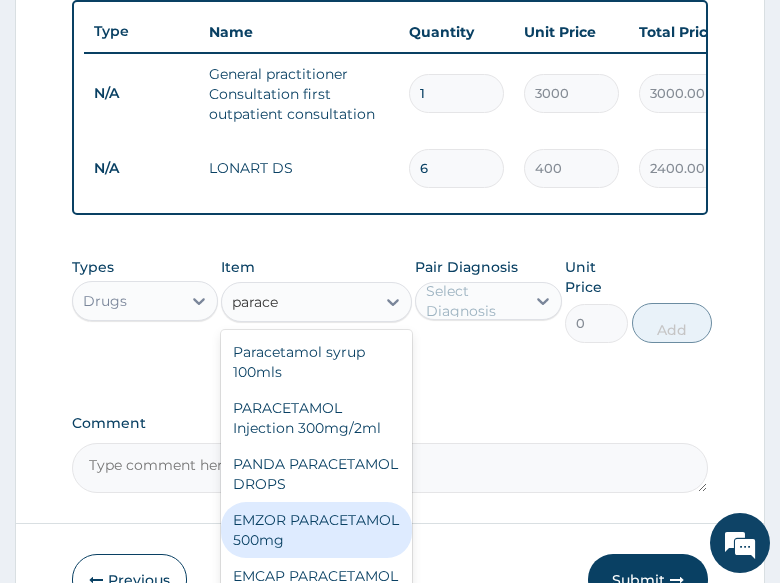 type 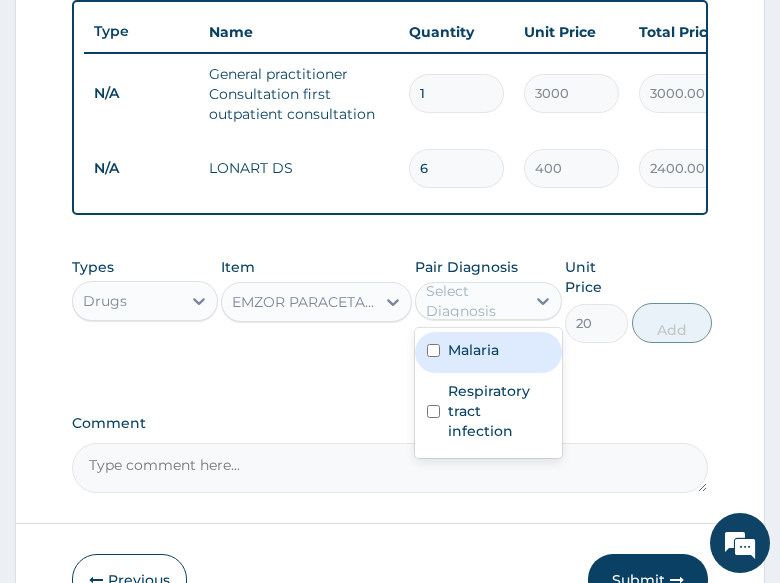 click on "Select Diagnosis" at bounding box center (474, 301) 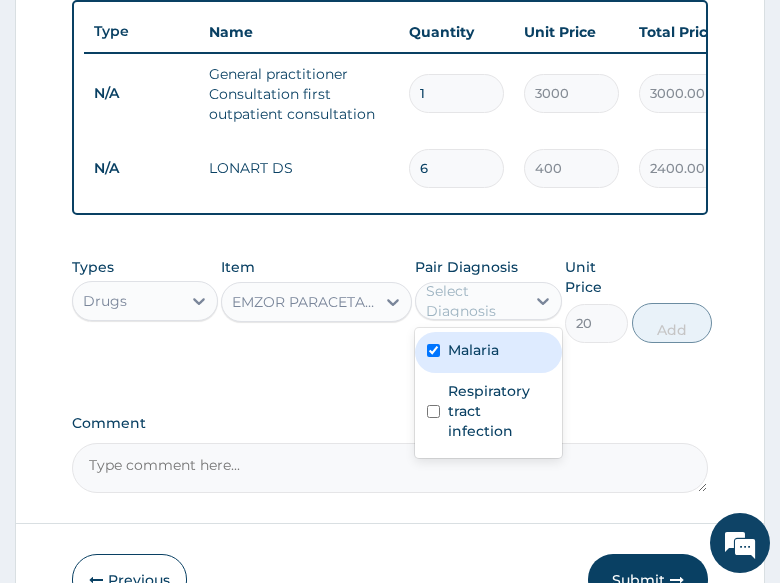 checkbox on "true" 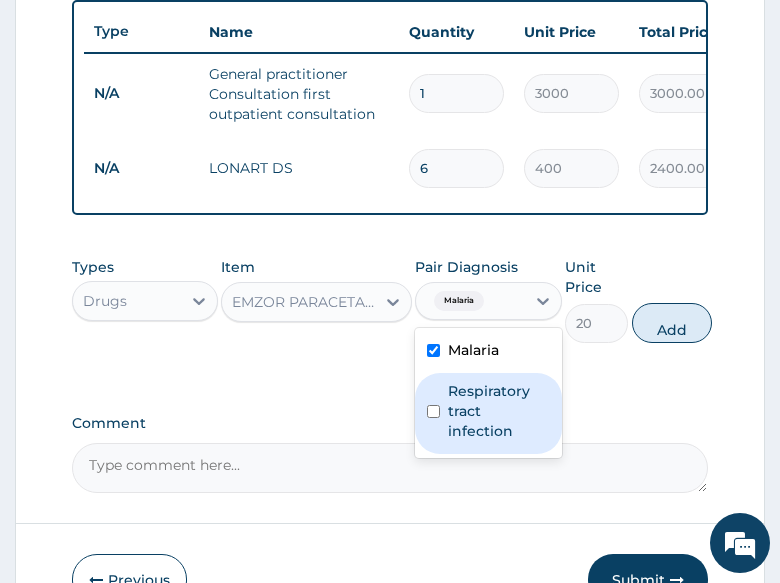 click on "Respiratory tract infection" at bounding box center (498, 411) 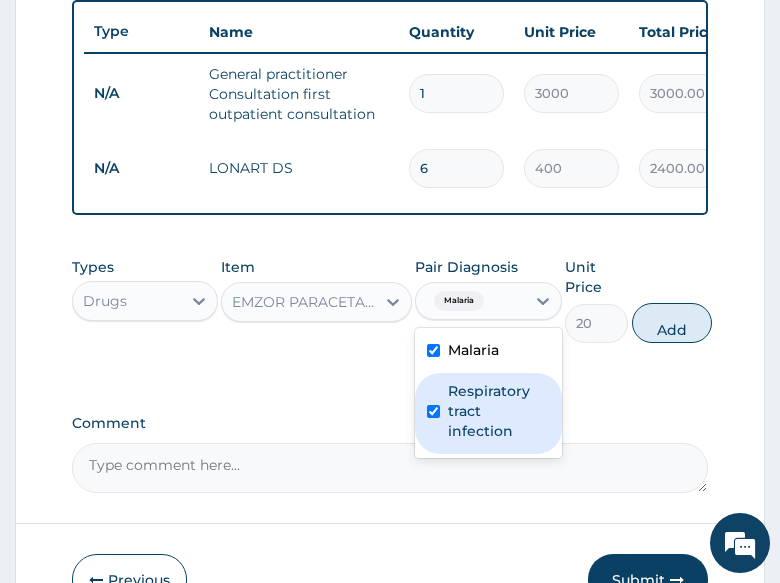 checkbox on "true" 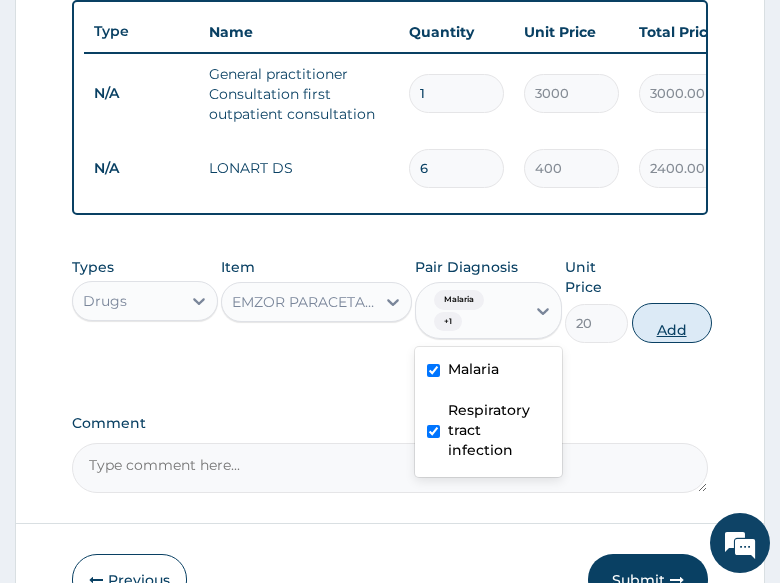 click on "Add" at bounding box center [672, 323] 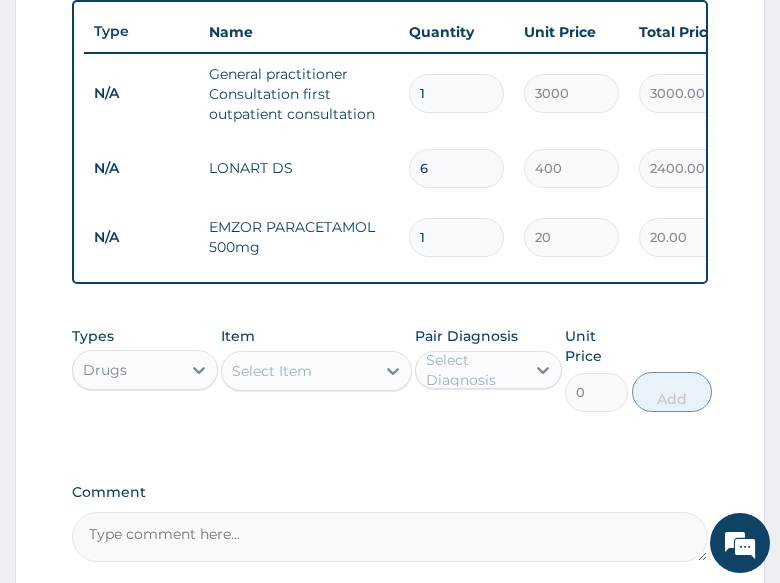 type on "18" 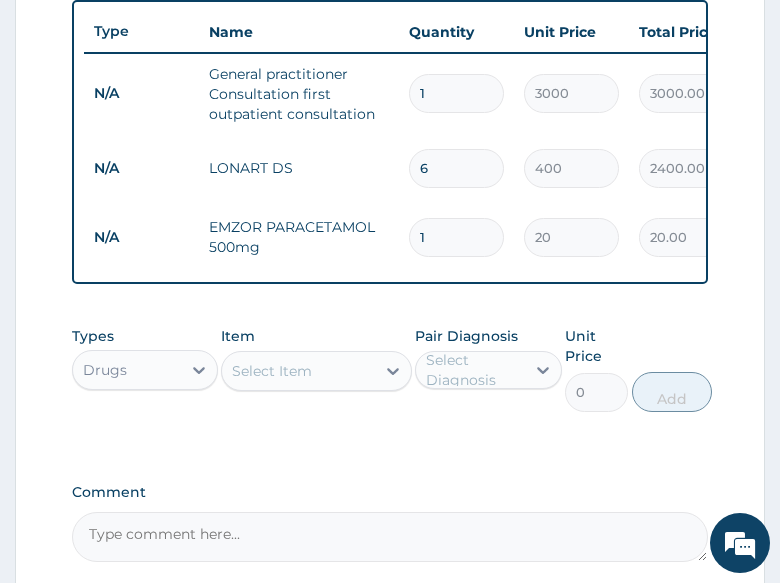 type on "360.00" 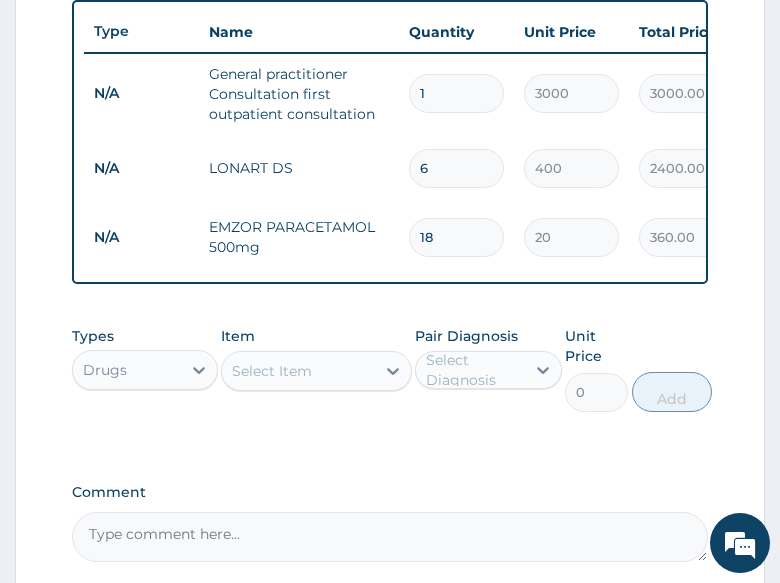 type on "18" 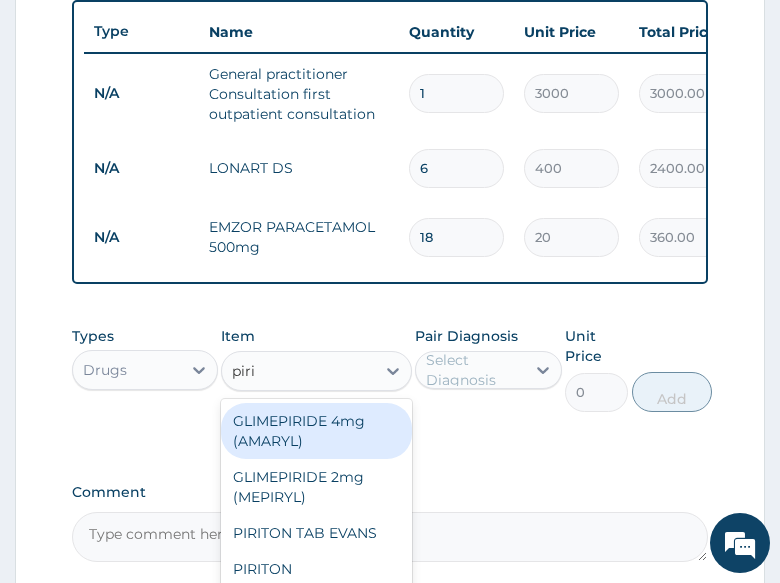 type on "pirit" 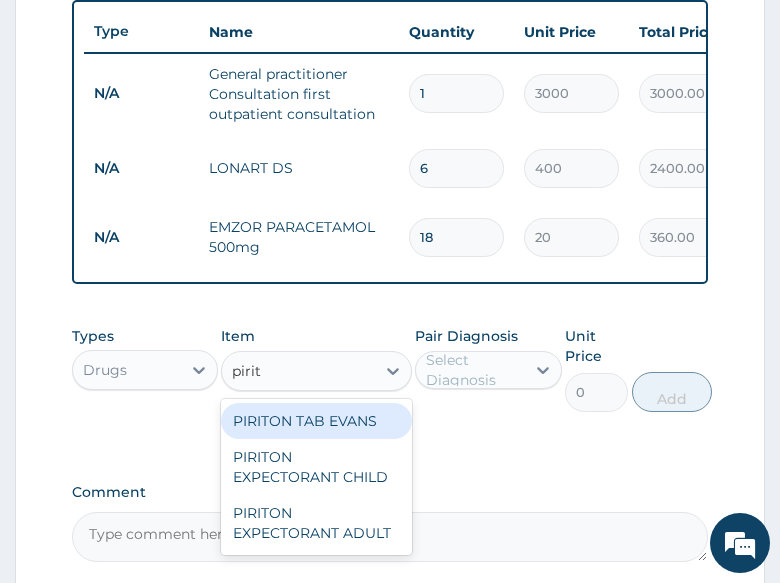 drag, startPoint x: 311, startPoint y: 433, endPoint x: 434, endPoint y: 394, distance: 129.03488 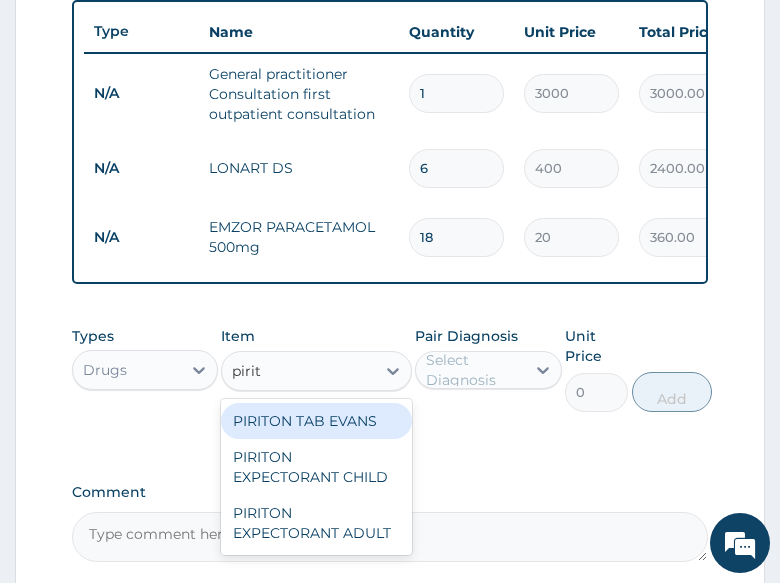 click on "PIRITON TAB EVANS" at bounding box center (316, 421) 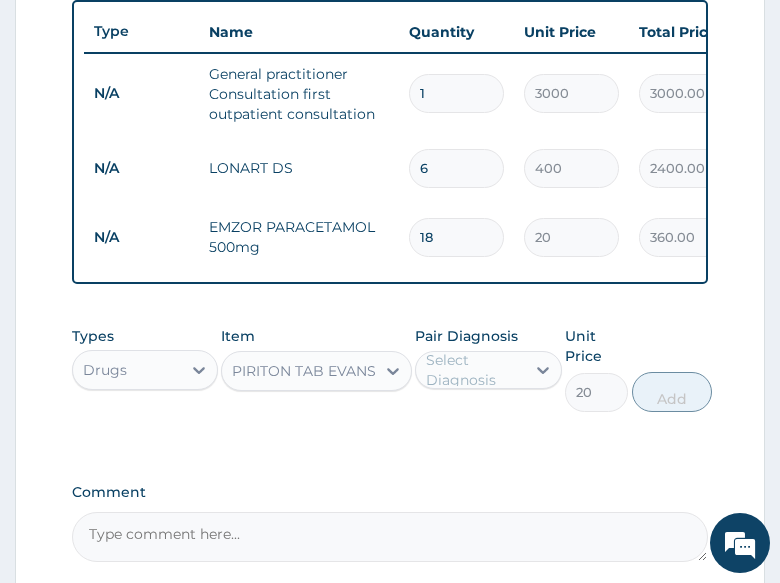 click on "Select Diagnosis" at bounding box center (474, 370) 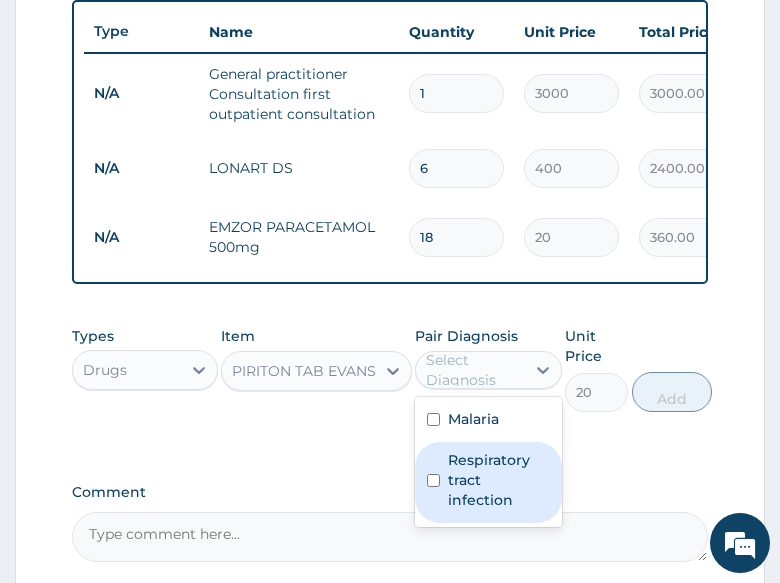 click on "Respiratory tract infection" at bounding box center [488, 482] 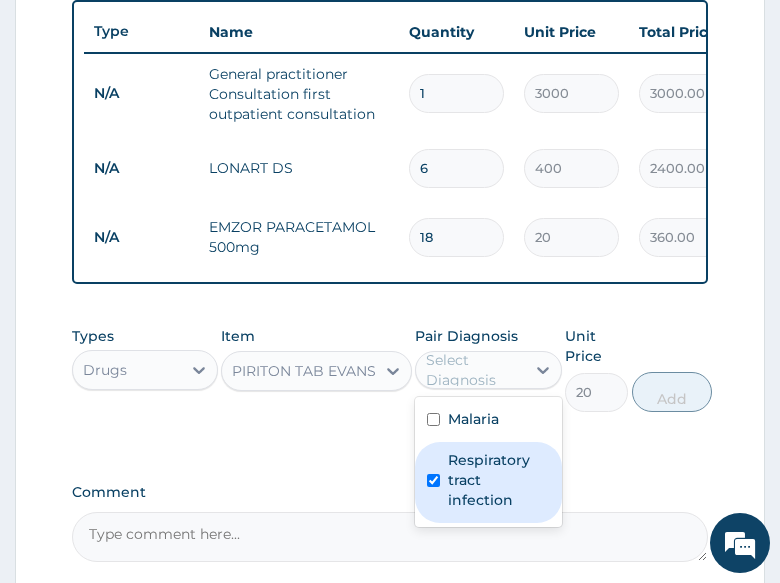 checkbox on "true" 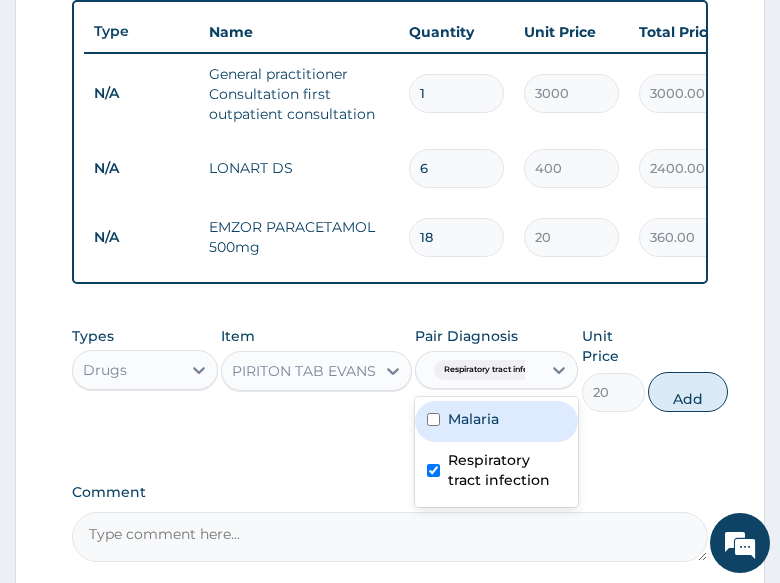 click on "Add" at bounding box center (688, 392) 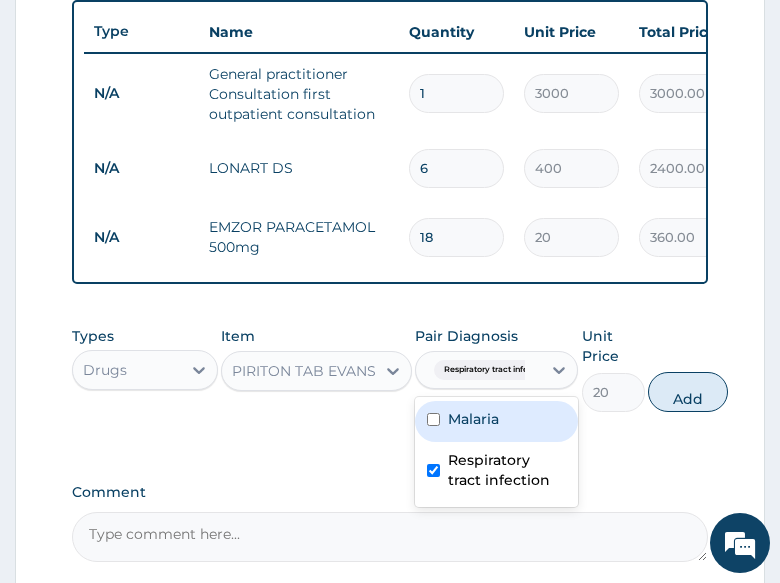 type on "0" 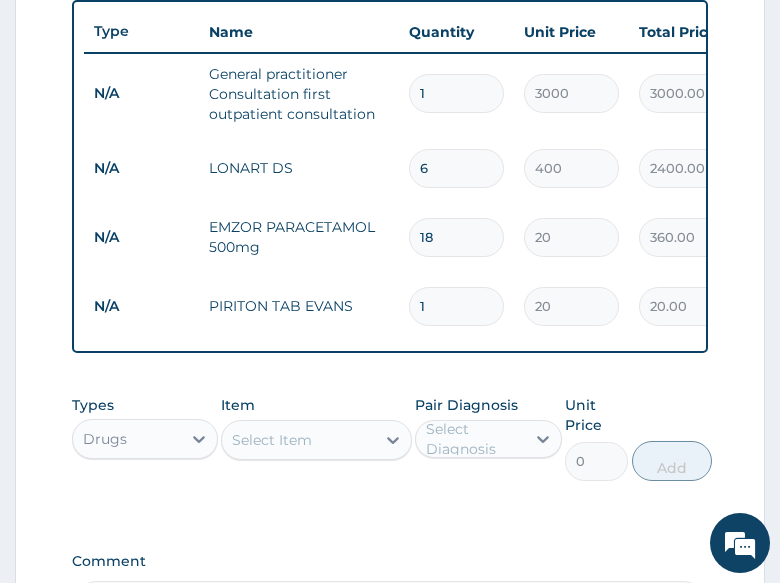 click on "1" at bounding box center [456, 306] 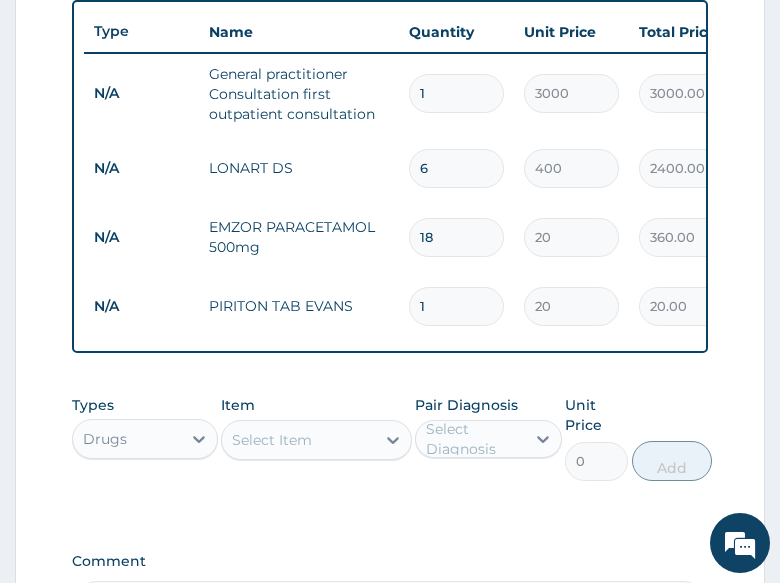 type on "10" 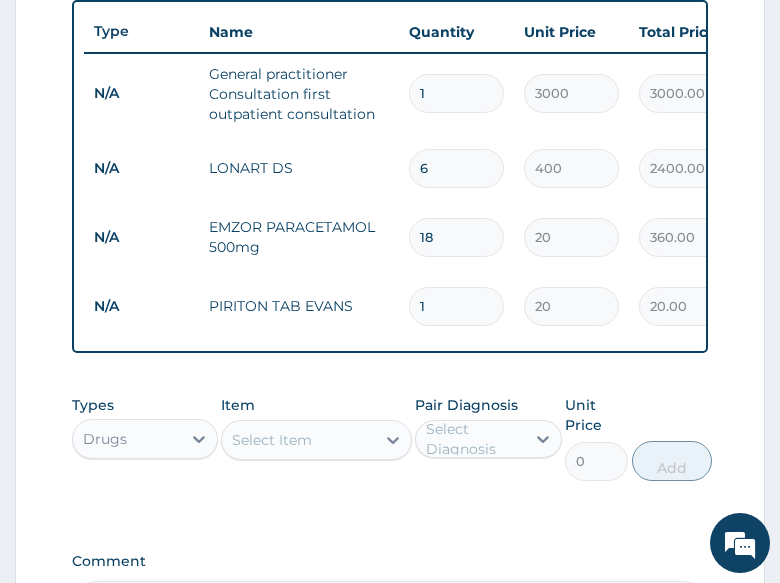 type on "200.00" 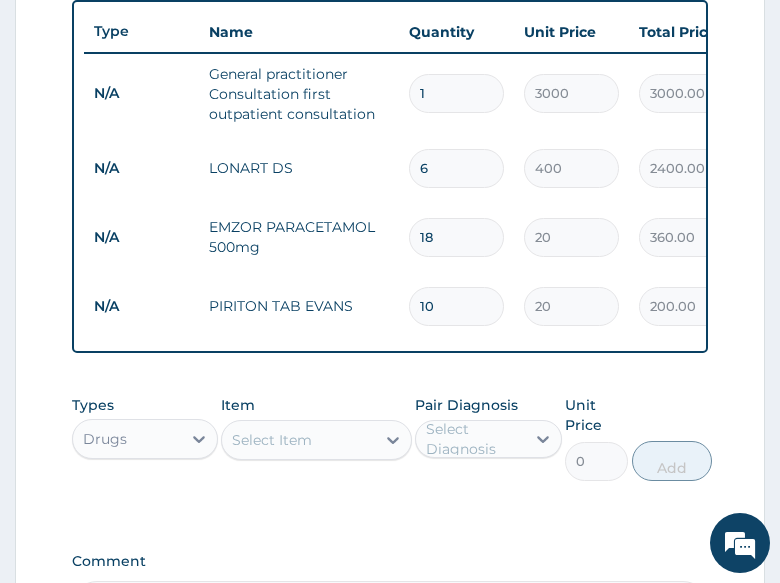 type on "10" 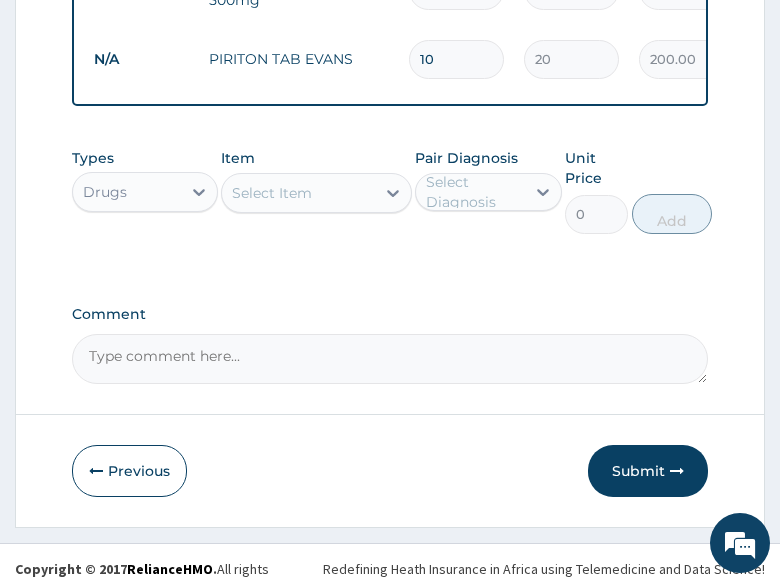 scroll, scrollTop: 1073, scrollLeft: 0, axis: vertical 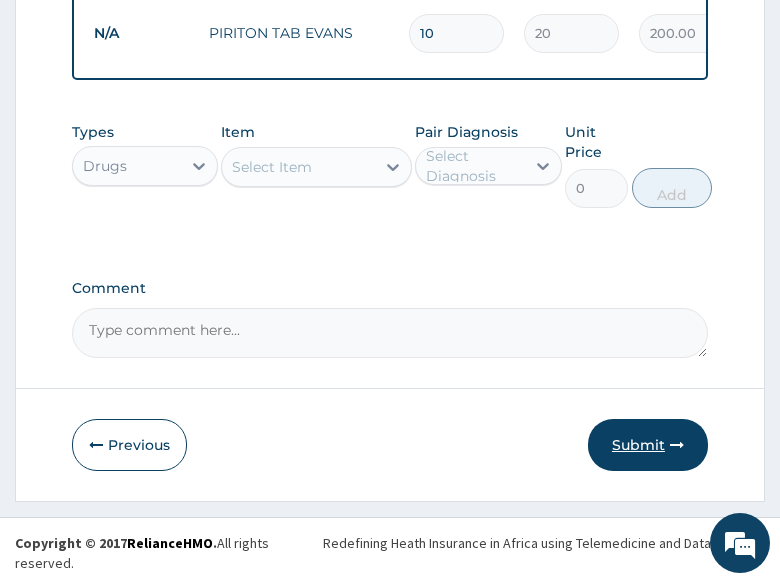 click on "Submit" at bounding box center [648, 445] 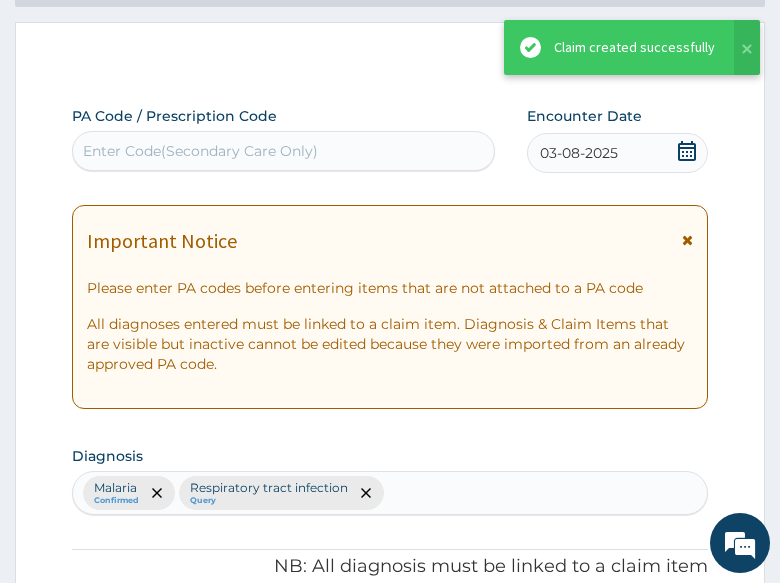 scroll, scrollTop: 1073, scrollLeft: 0, axis: vertical 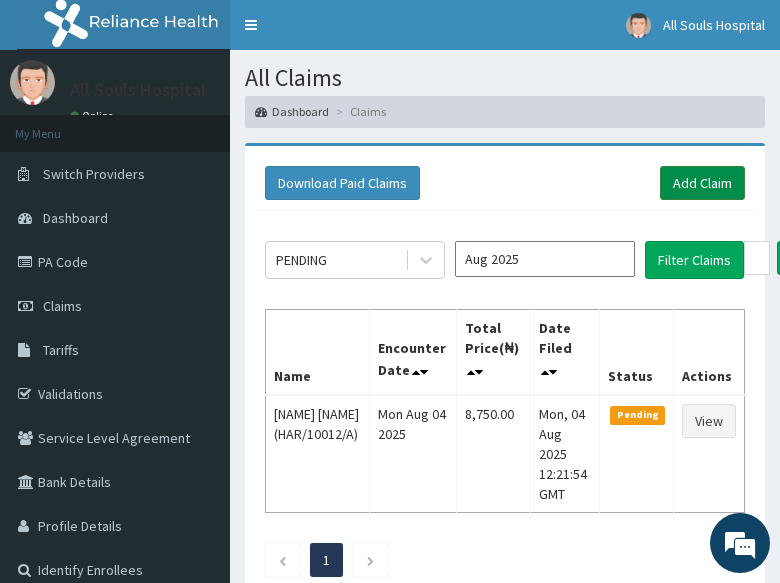 click on "Add Claim" at bounding box center [702, 183] 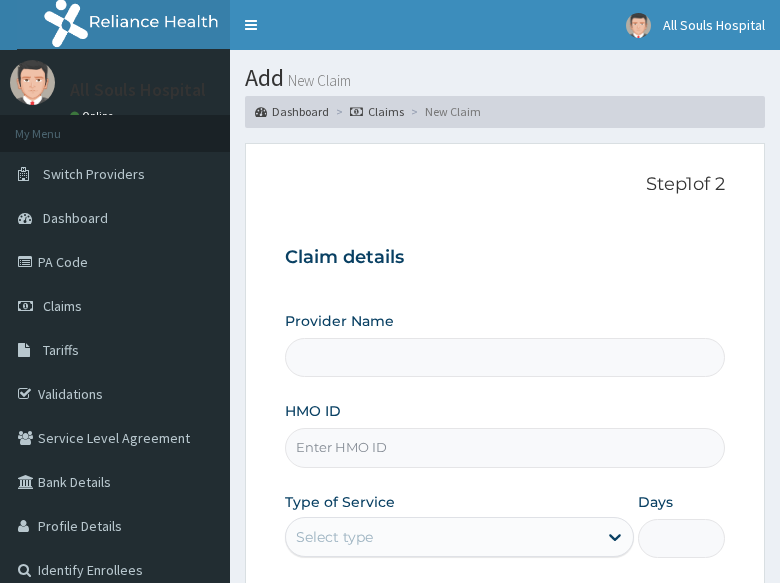 scroll, scrollTop: 0, scrollLeft: 0, axis: both 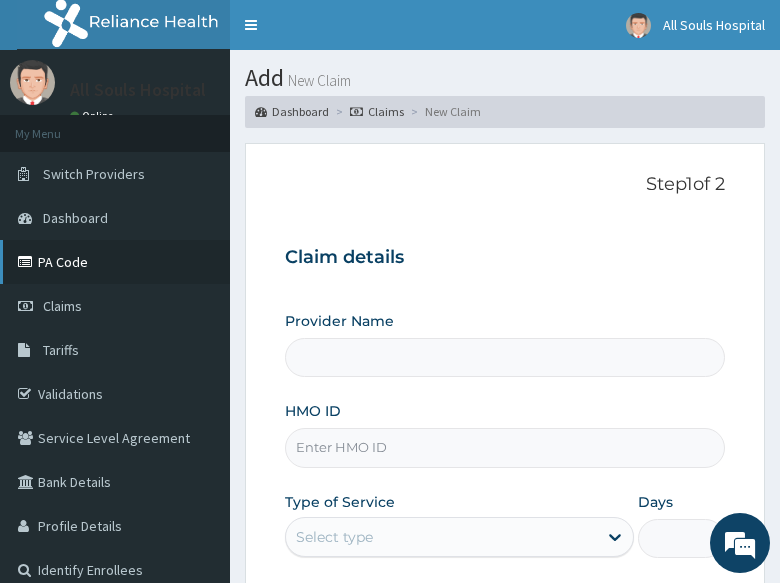type on "All Soul's Hospital Ltd, Ajegunle" 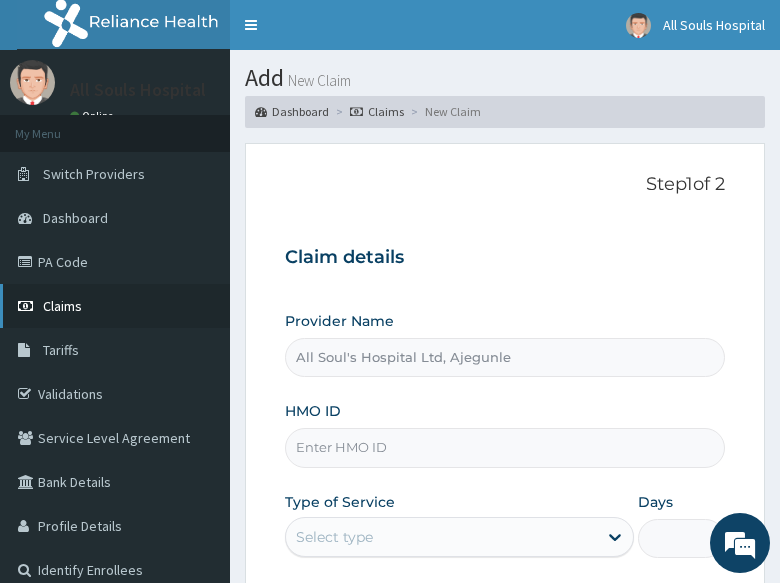 scroll, scrollTop: 0, scrollLeft: 0, axis: both 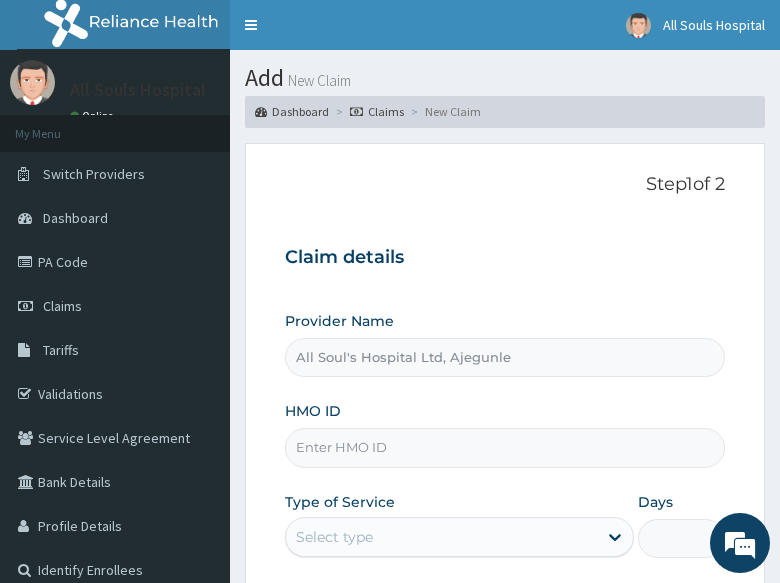 click on "Claim details Provider Name All Soul's Hospital Ltd, Ajegunle HMO ID Type of Service Select type Days Practitioner" at bounding box center [505, 437] 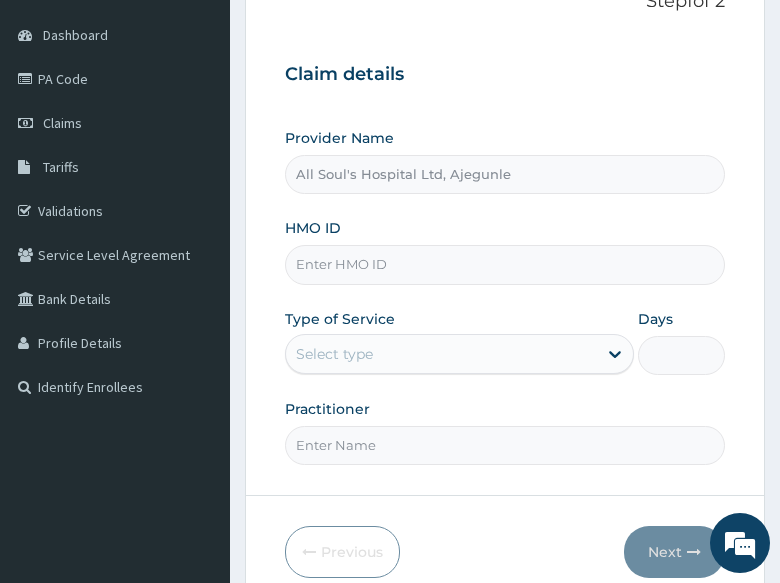 scroll, scrollTop: 200, scrollLeft: 0, axis: vertical 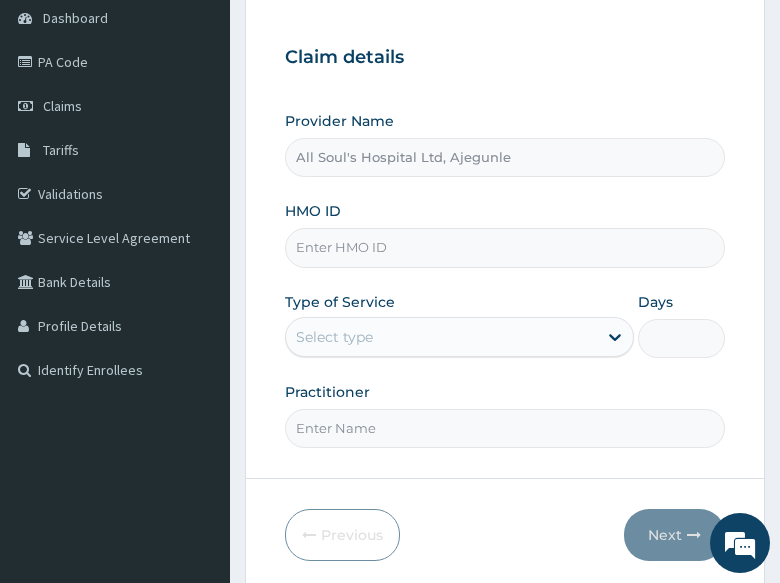 click on "HMO ID" at bounding box center (505, 247) 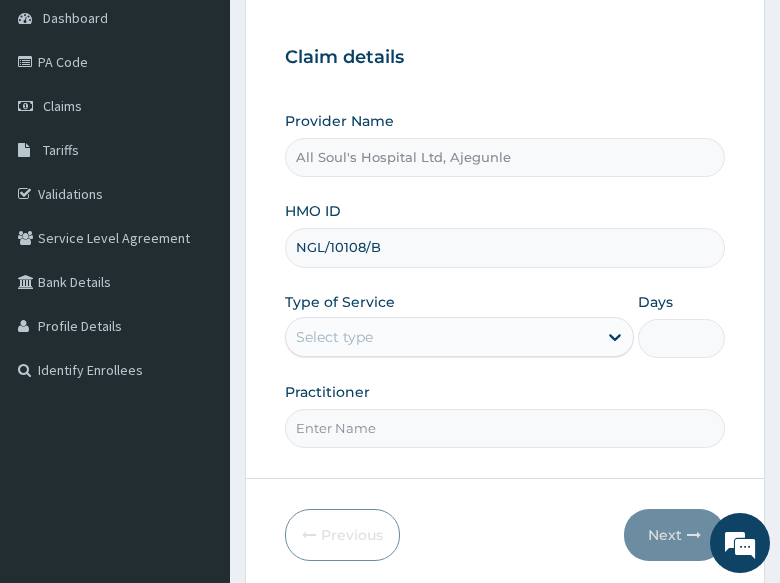 click on "NGL/10108/B" at bounding box center [505, 247] 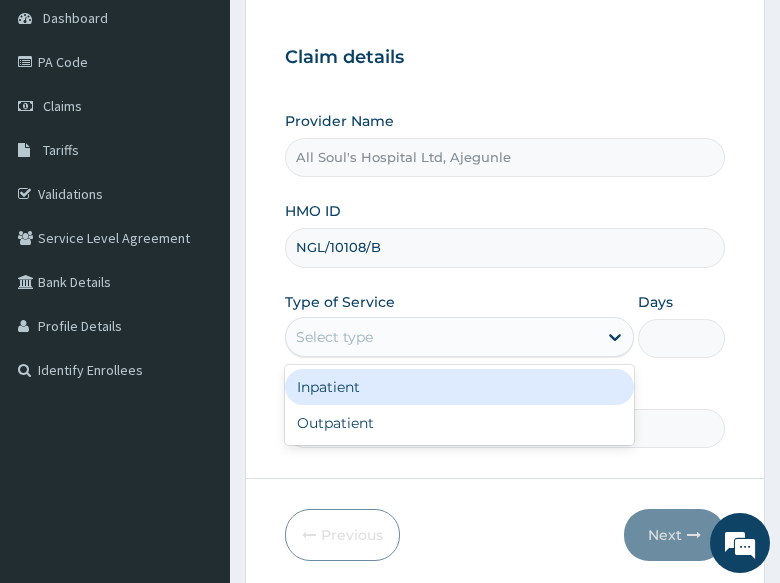 click on "Select type" at bounding box center [441, 337] 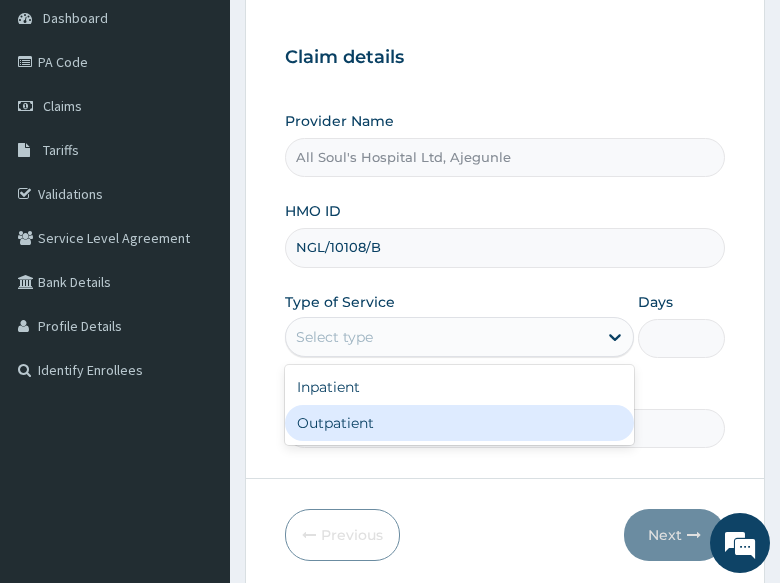click on "Outpatient" at bounding box center [459, 423] 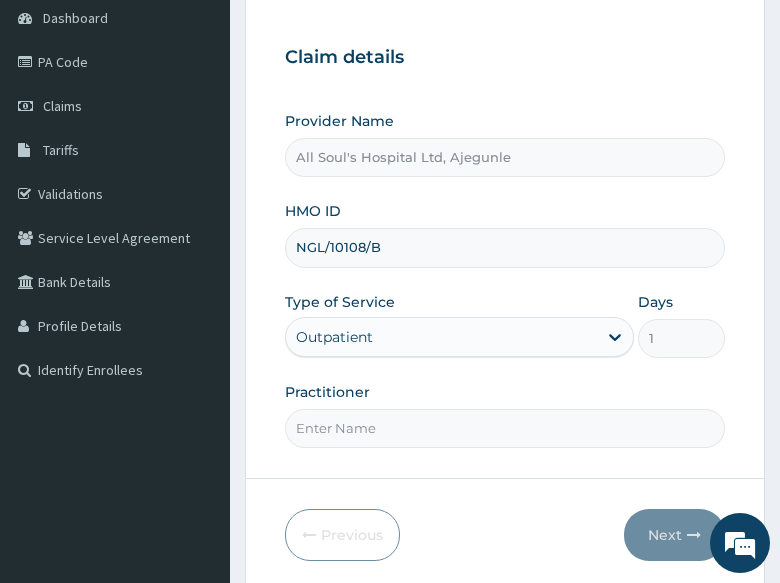 click on "Practitioner" at bounding box center (505, 428) 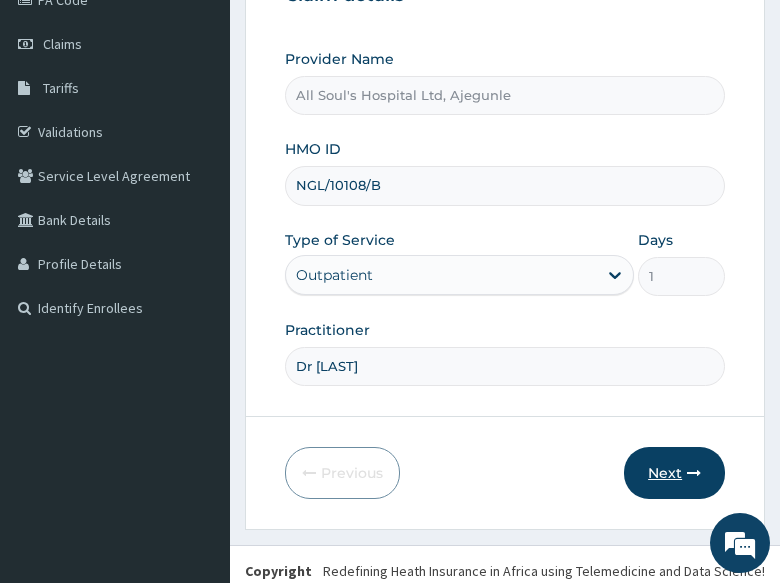 scroll, scrollTop: 295, scrollLeft: 0, axis: vertical 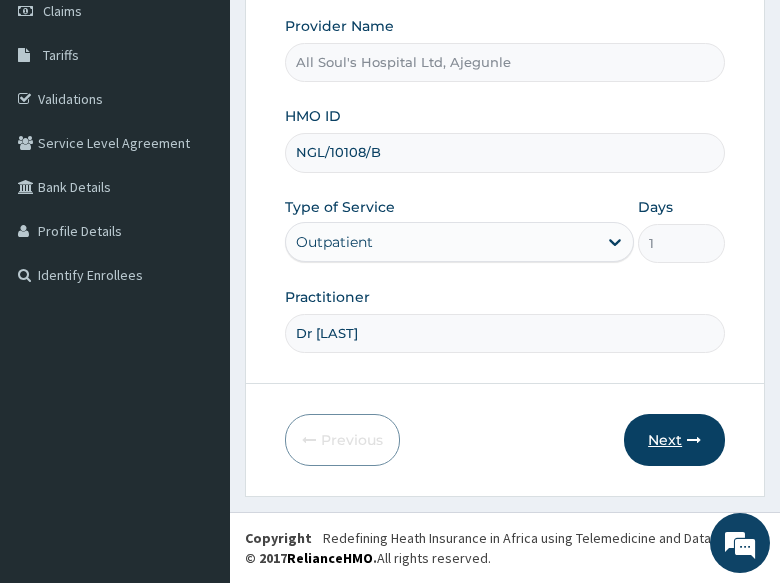 click on "Next" at bounding box center (674, 440) 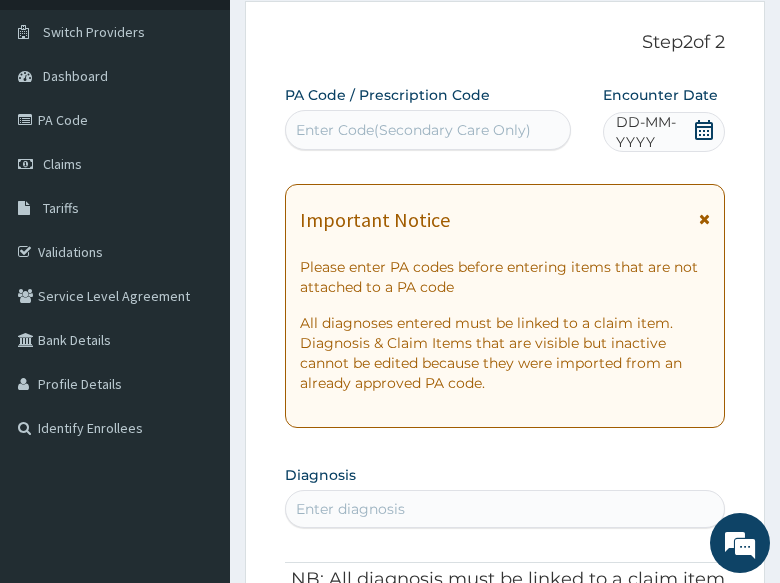 scroll, scrollTop: 0, scrollLeft: 0, axis: both 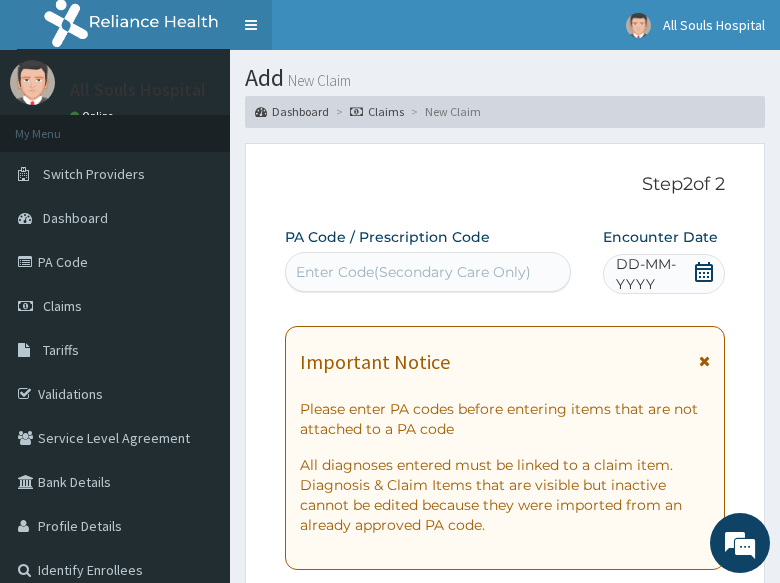 click on "Toggle navigation" at bounding box center [251, 25] 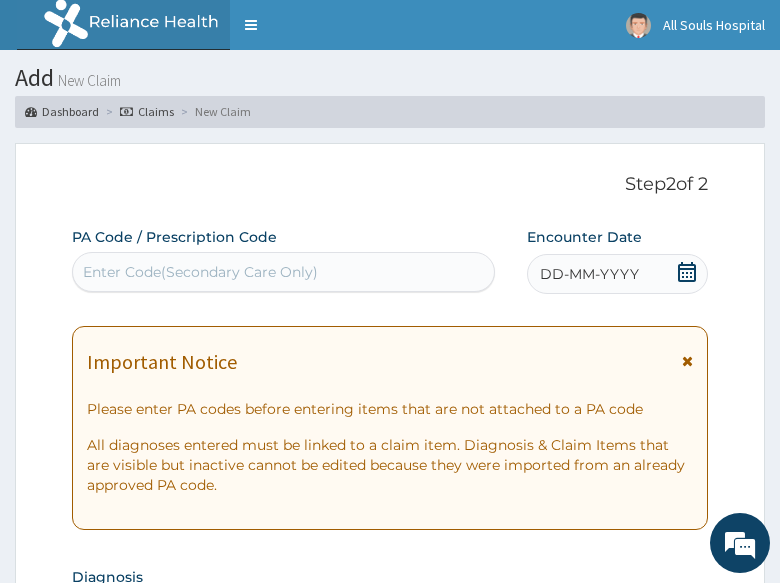 click at bounding box center (687, 274) 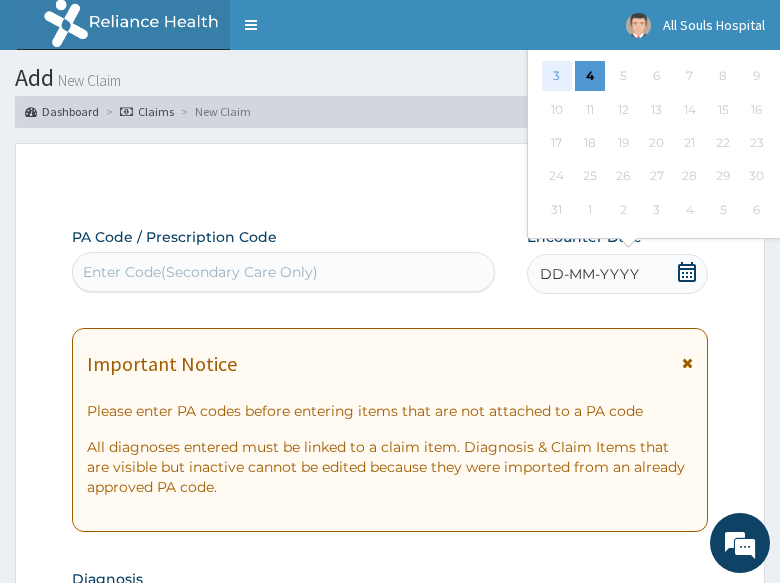click on "3" at bounding box center [556, 77] 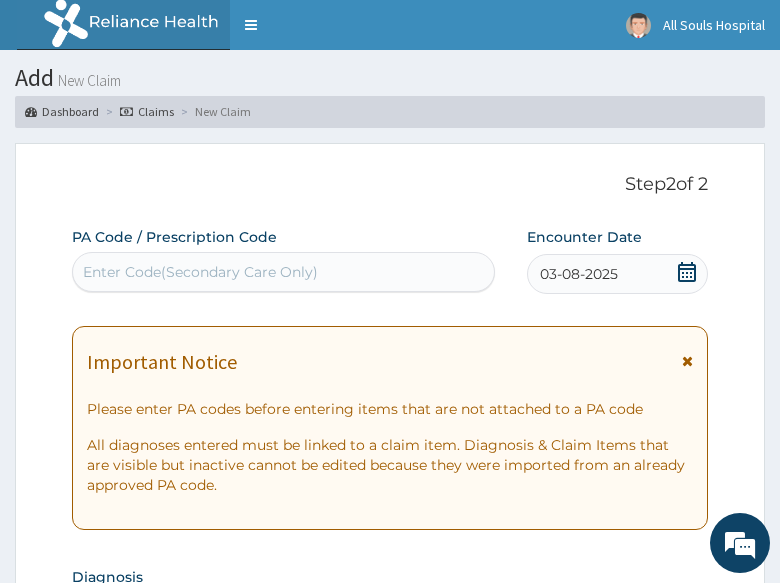 click on "Enter Code(Secondary Care Only)" at bounding box center (200, 272) 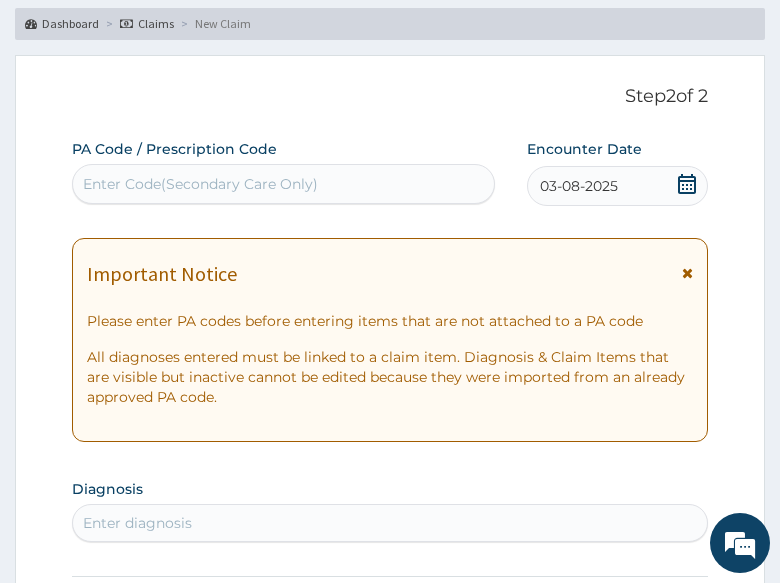 scroll, scrollTop: 200, scrollLeft: 0, axis: vertical 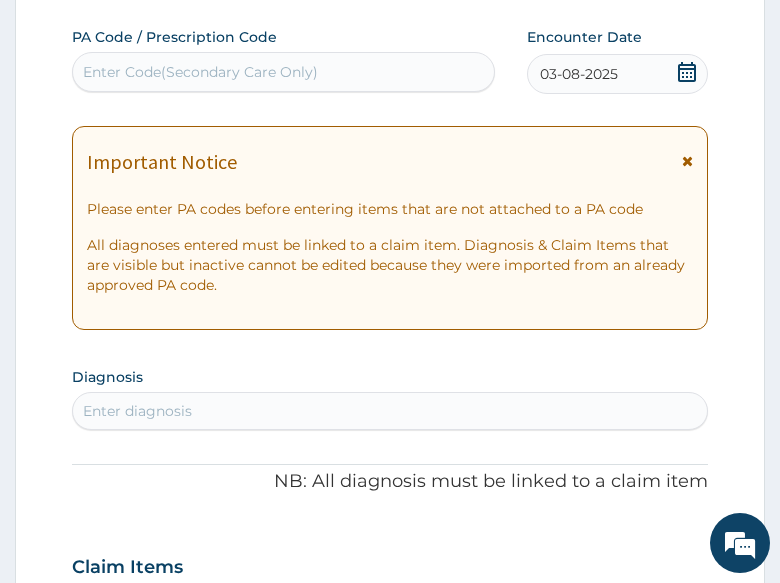 click on "PA Code / Prescription Code   Use Up and Down to choose options, press Enter to select the currently focused option, press Escape to exit the menu, press Tab to select the option and exit the menu. Enter Code(Secondary Care Only) Encounter Date [DATE] Important Notice Please enter PA codes before entering items that are not attached to a PA code   All diagnoses entered must be linked to a claim item. Diagnosis & Claim Items that are visible but inactive cannot be edited because they were imported from an already approved PA code. Diagnosis Enter diagnosis NB: All diagnosis must be linked to a claim item Claim Items No claim item Types Select Type Item Select Item Pair Diagnosis Select Diagnosis Unit Price 0 Add Comment" at bounding box center [390, 564] 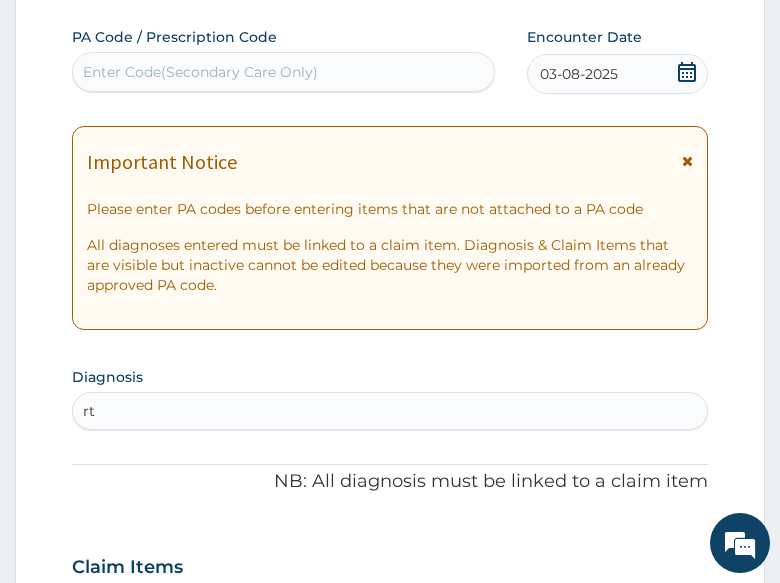 type on "rti" 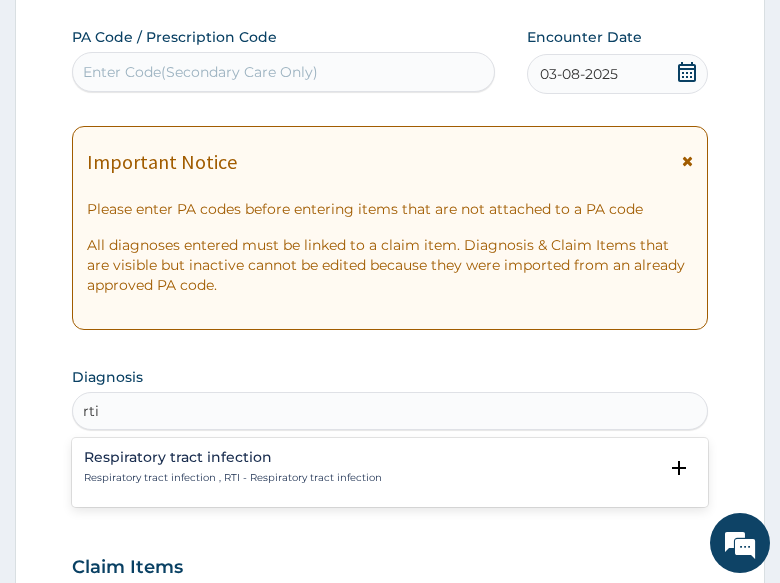 click on "Respiratory tract infection Respiratory tract infection , RTI - Respiratory tract infection" at bounding box center (233, 467) 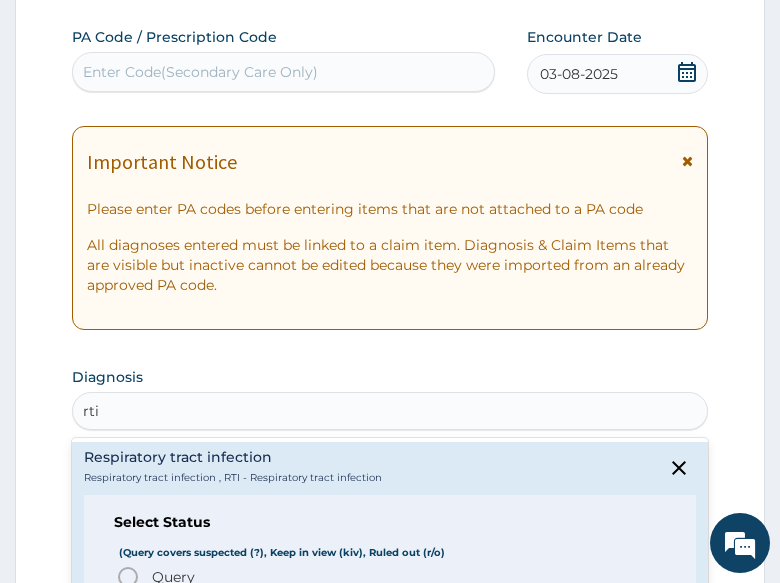 click on "Query" at bounding box center (173, 577) 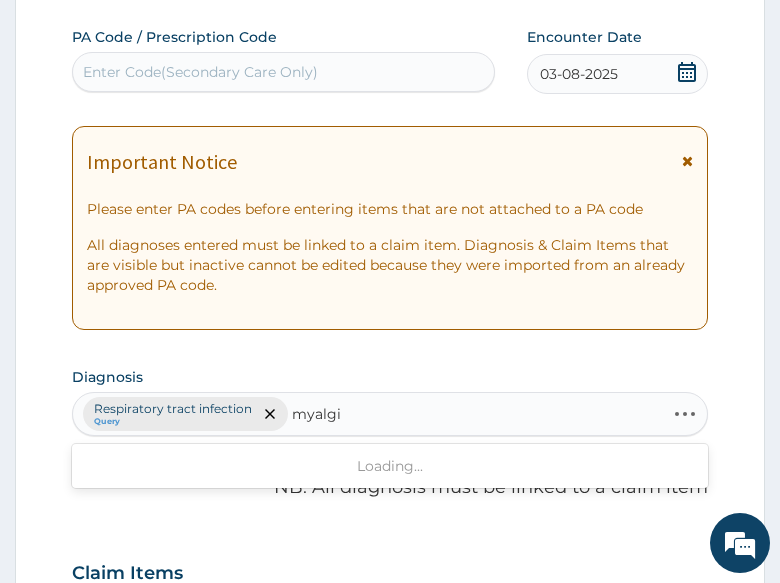 type on "myalgia" 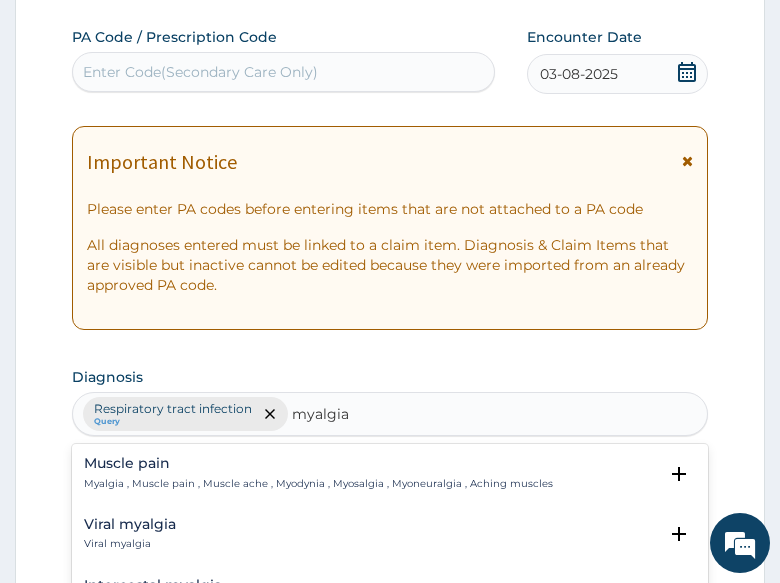 click on "Muscle pain Myalgia , Muscle pain , Muscle ache , Myodynia , Myosalgia , Myoneuralgia , Aching muscles" at bounding box center (318, 473) 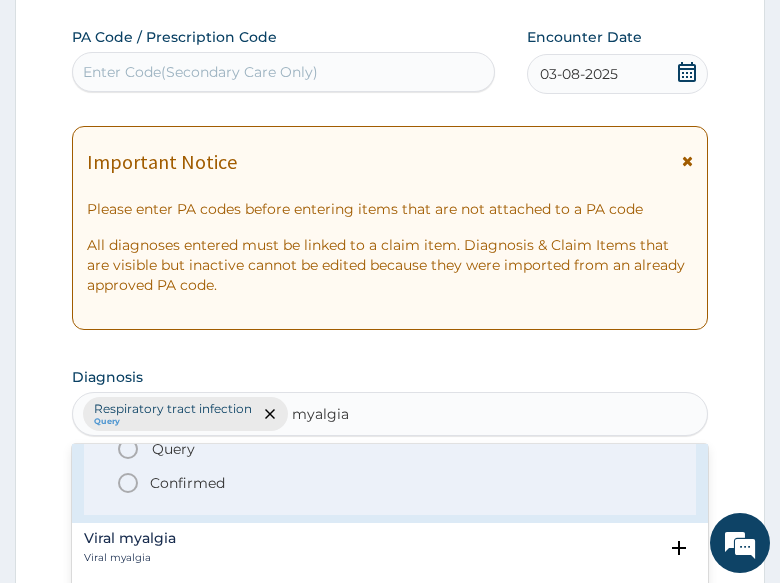 scroll, scrollTop: 100, scrollLeft: 0, axis: vertical 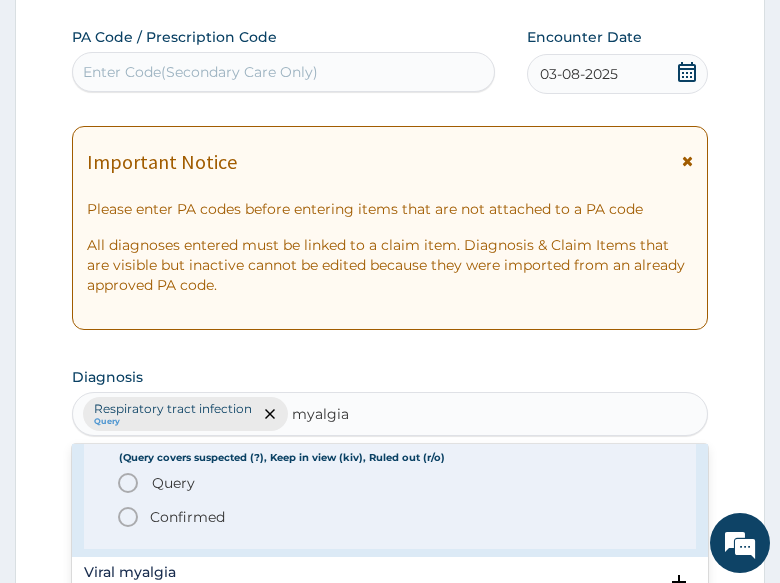 click on "Confirmed" at bounding box center [187, 517] 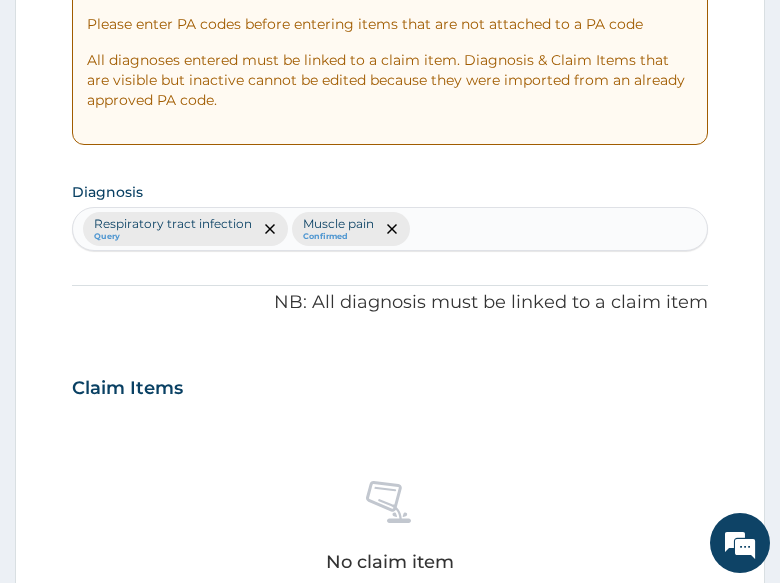 scroll, scrollTop: 400, scrollLeft: 0, axis: vertical 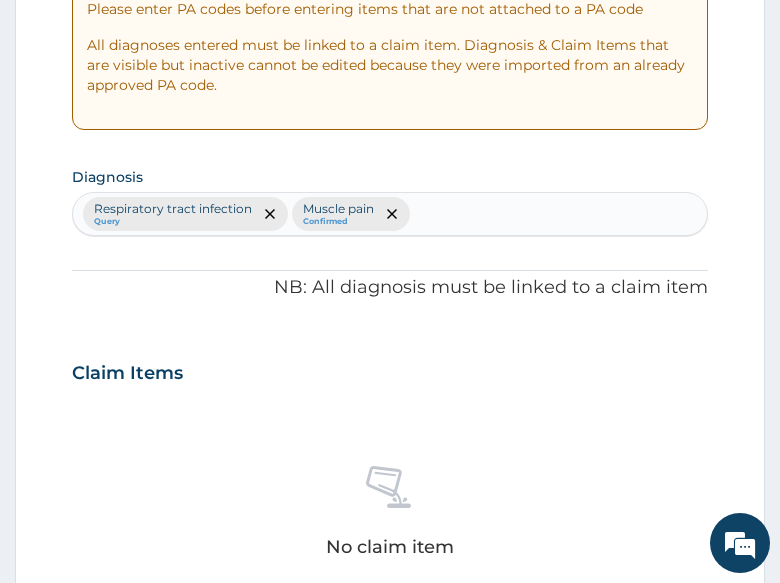 click on "Claim Items" at bounding box center (390, 369) 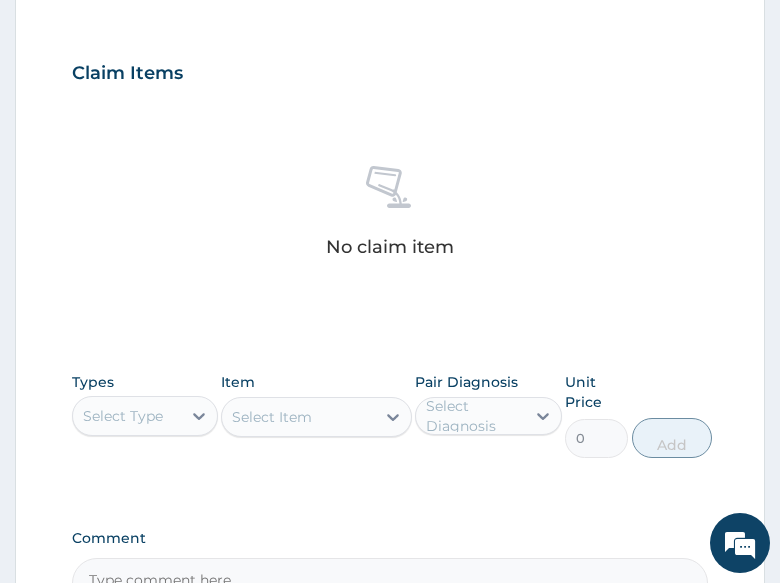 scroll, scrollTop: 900, scrollLeft: 0, axis: vertical 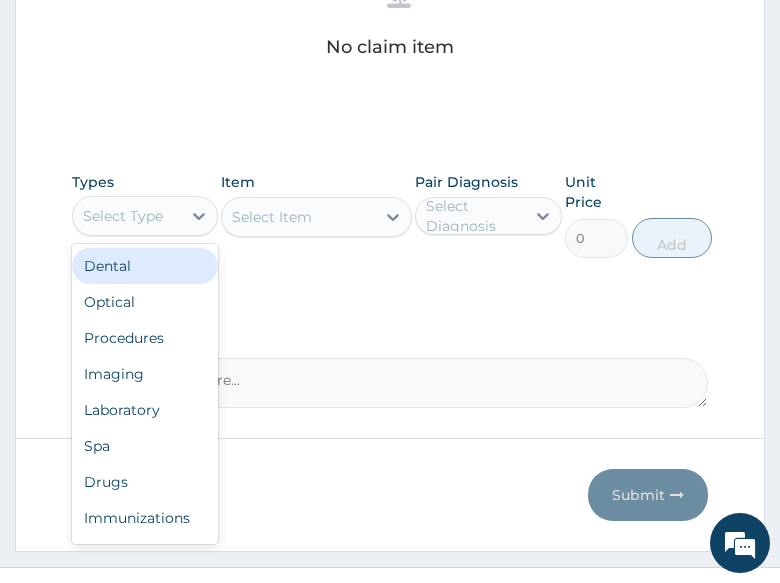 click on "Select Type" at bounding box center [123, 216] 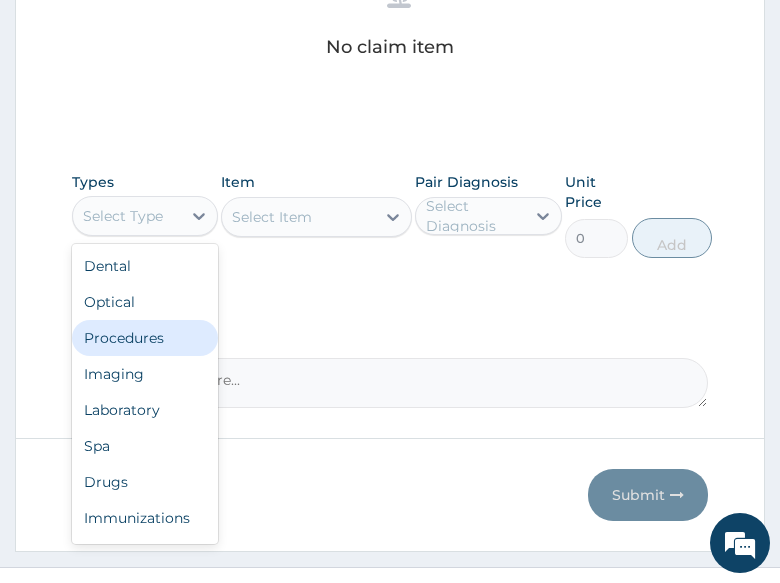 click on "Procedures" at bounding box center (145, 338) 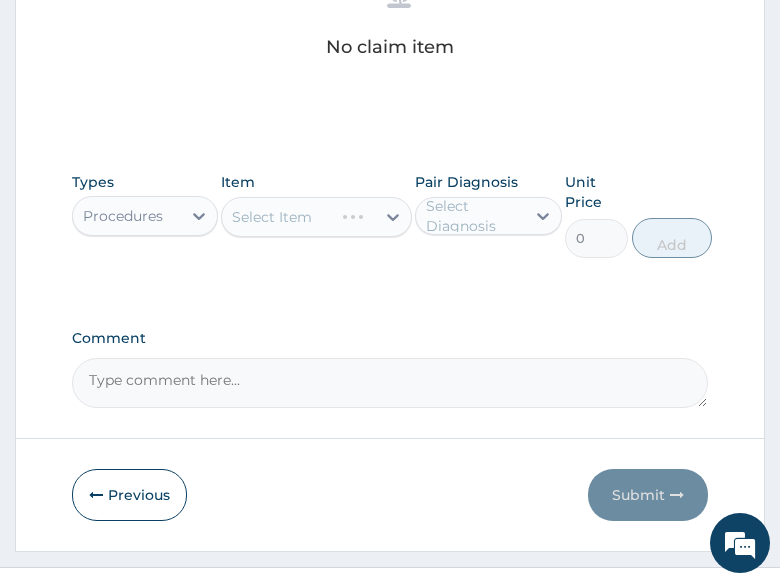 click on "PA Code / Prescription Code Enter Code(Secondary Care Only) Encounter Date [DATE] Important Notice Please enter PA codes before entering items that are not attached to a PA code   All diagnoses entered must be linked to a claim item. Diagnosis & Claim Items that are visible but inactive cannot be edited because they were imported from an already approved PA code. Diagnosis Respiratory tract infection Query Muscle pain Confirmed NB: All diagnosis must be linked to a claim item Claim Items No claim item Types Procedures Item Select Item Pair Diagnosis Select Diagnosis Unit Price 0 Add Comment" at bounding box center (390, -133) 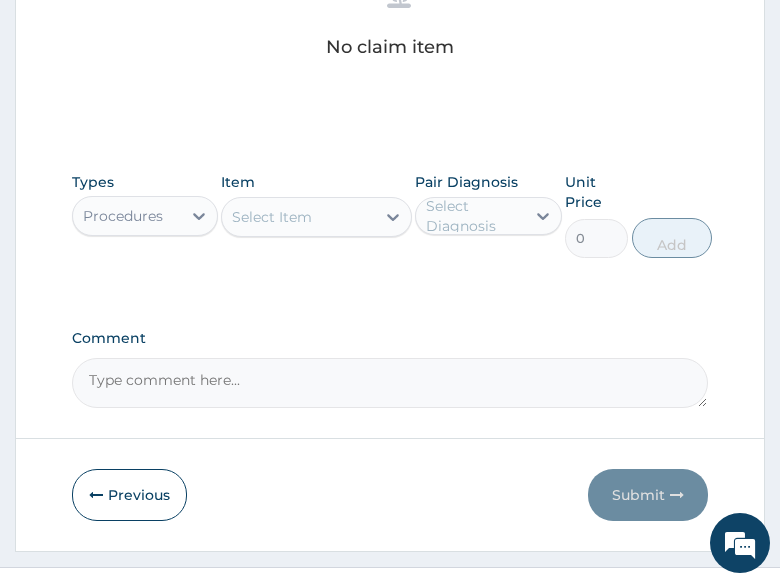 click on "Select Item" at bounding box center (272, 217) 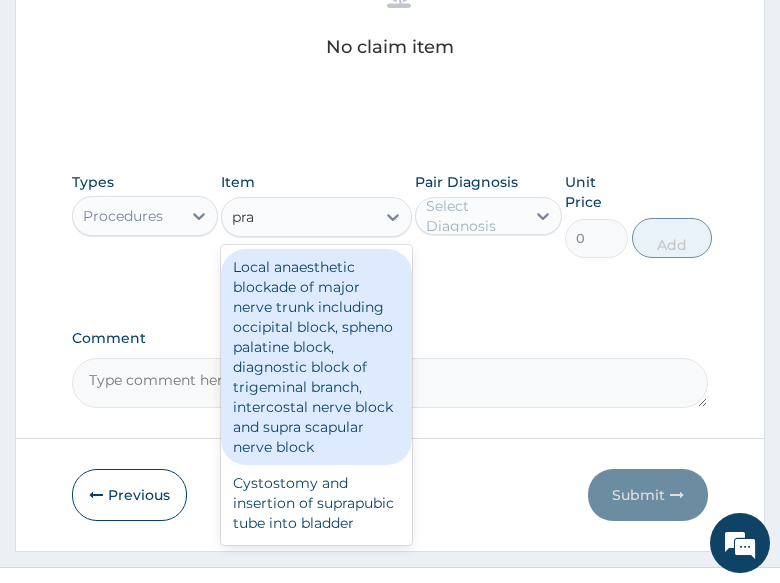 type on "prac" 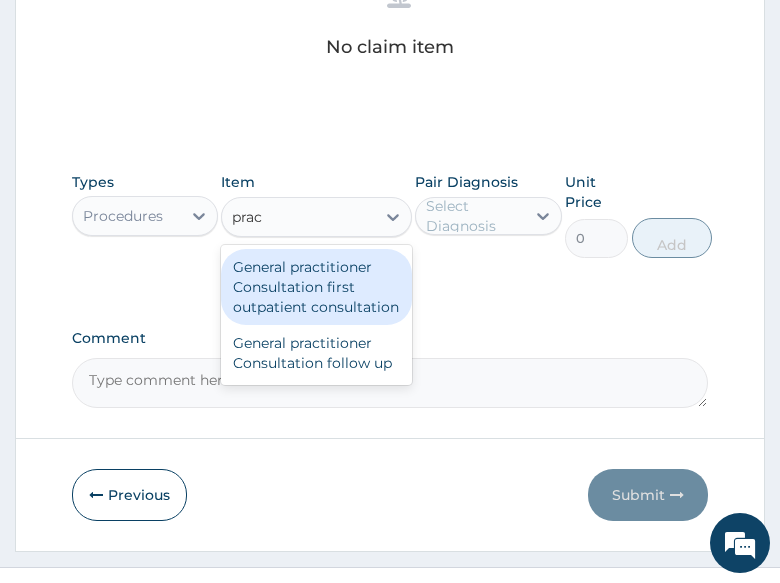 click on "General practitioner Consultation first outpatient consultation" at bounding box center (316, 287) 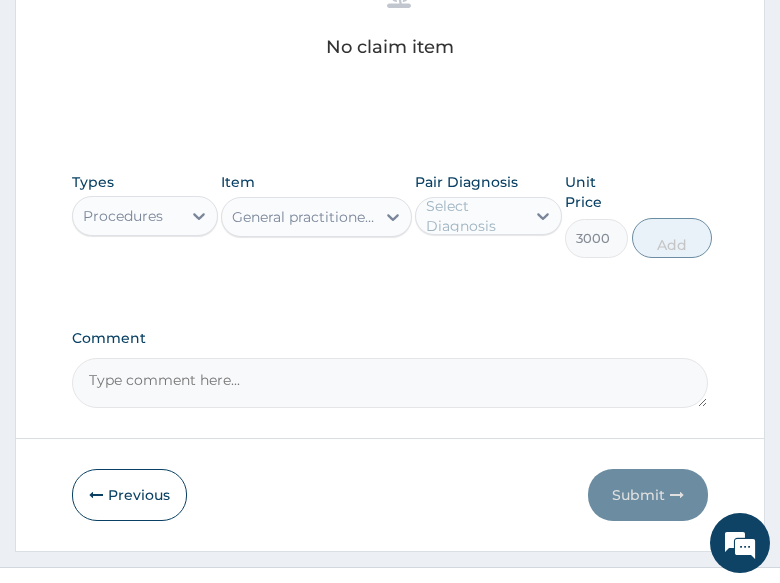 click on "Select Diagnosis" at bounding box center [474, 216] 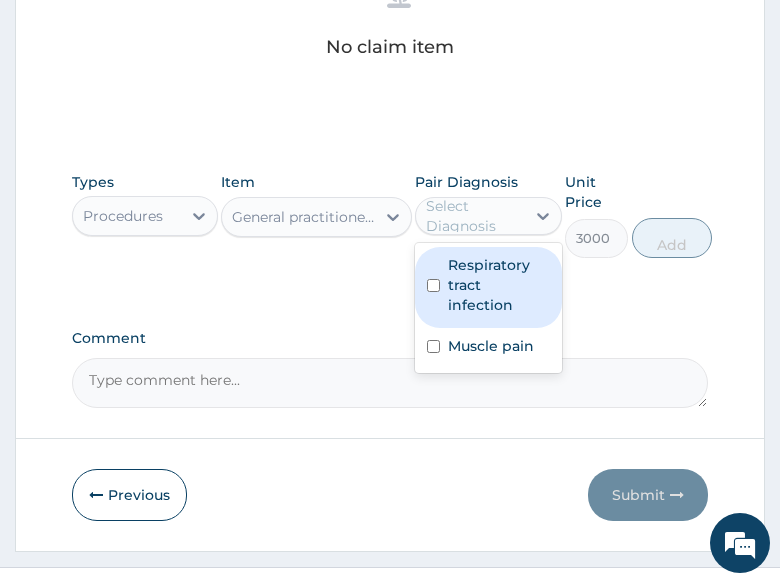 click on "Respiratory tract infection" at bounding box center [498, 285] 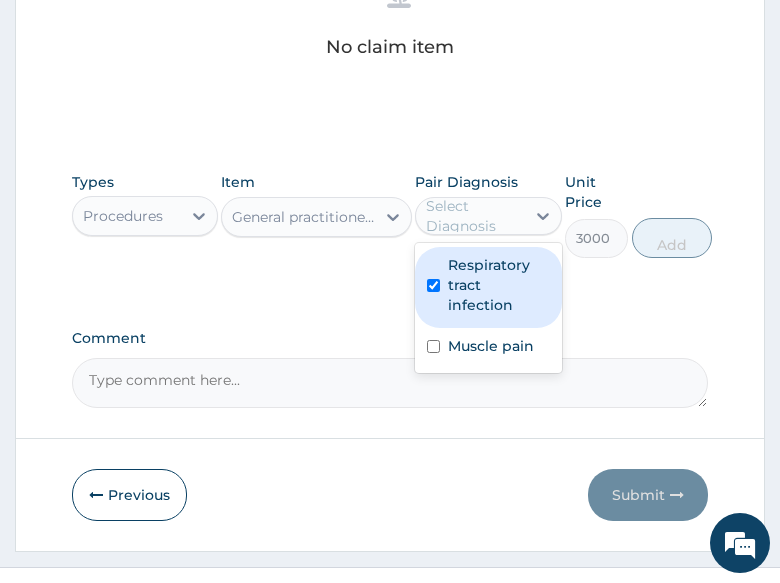 checkbox on "true" 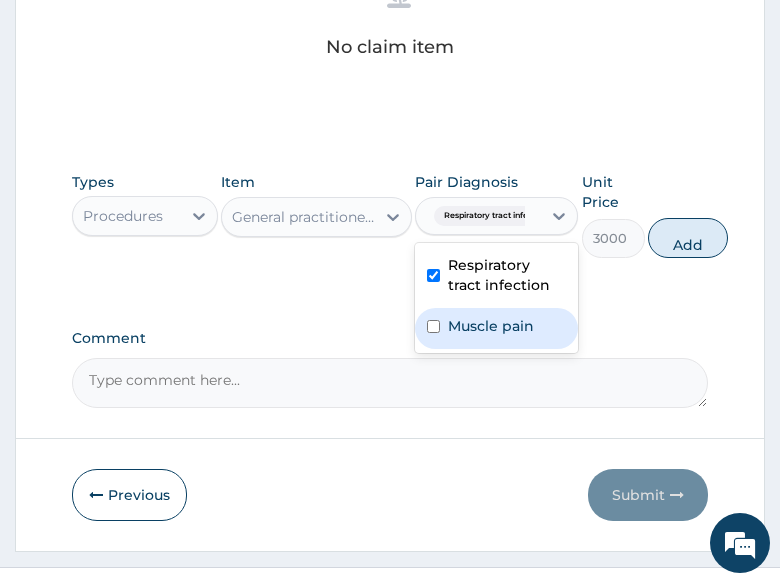 click on "Muscle pain" at bounding box center (491, 326) 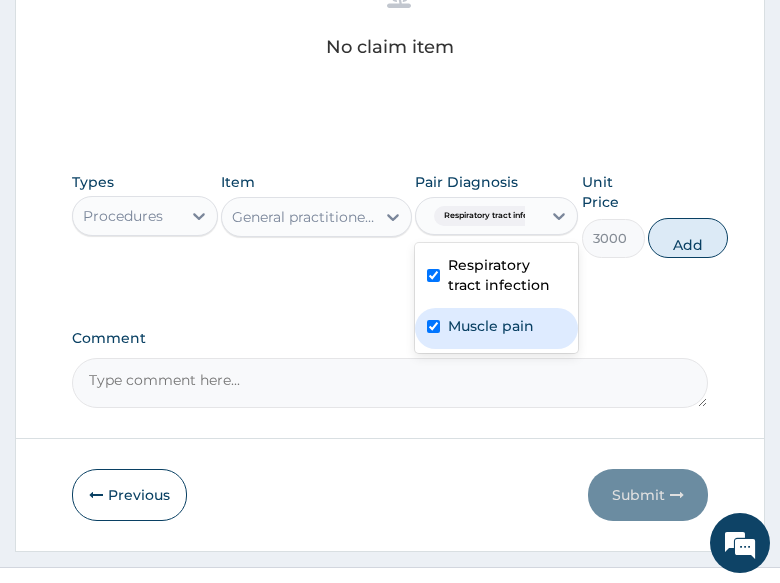 checkbox on "true" 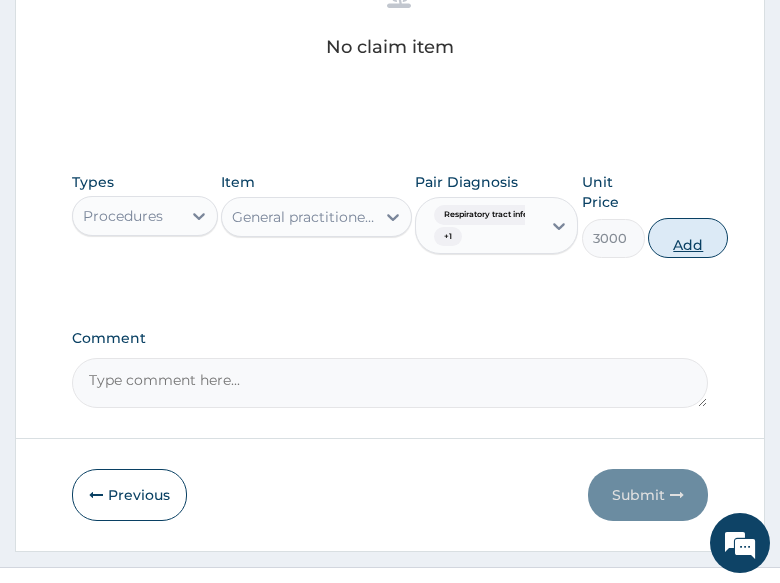 click on "Add" at bounding box center [688, 238] 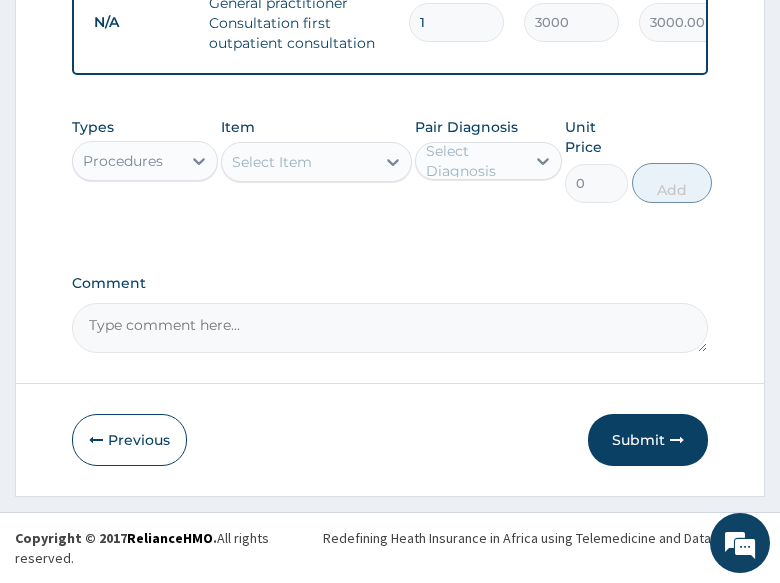 scroll, scrollTop: 866, scrollLeft: 0, axis: vertical 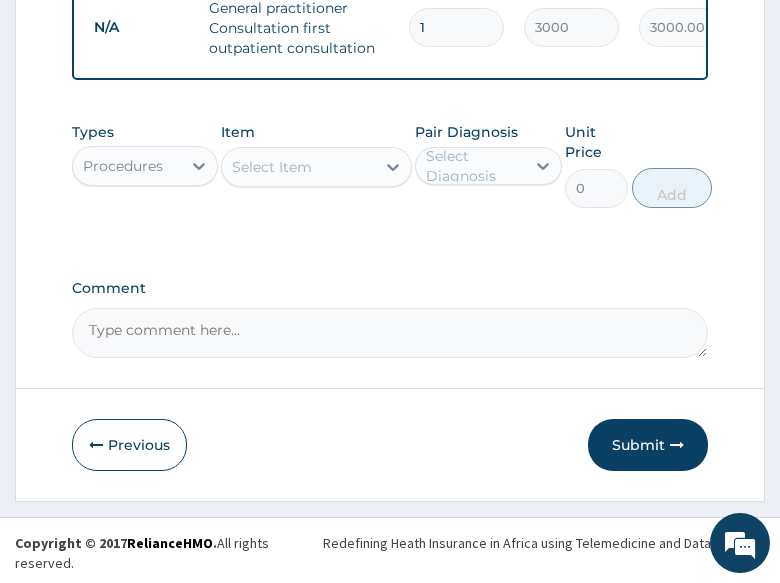 click on "Procedures" at bounding box center [127, 166] 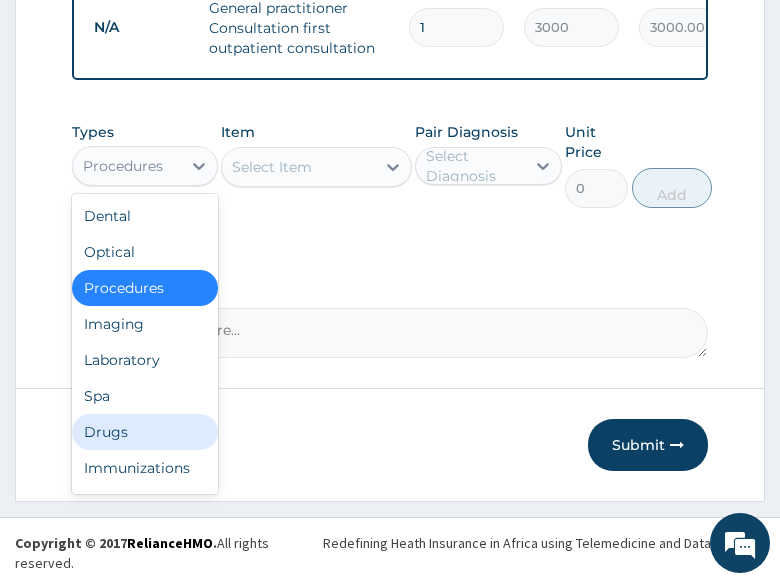 click on "Drugs" at bounding box center (145, 432) 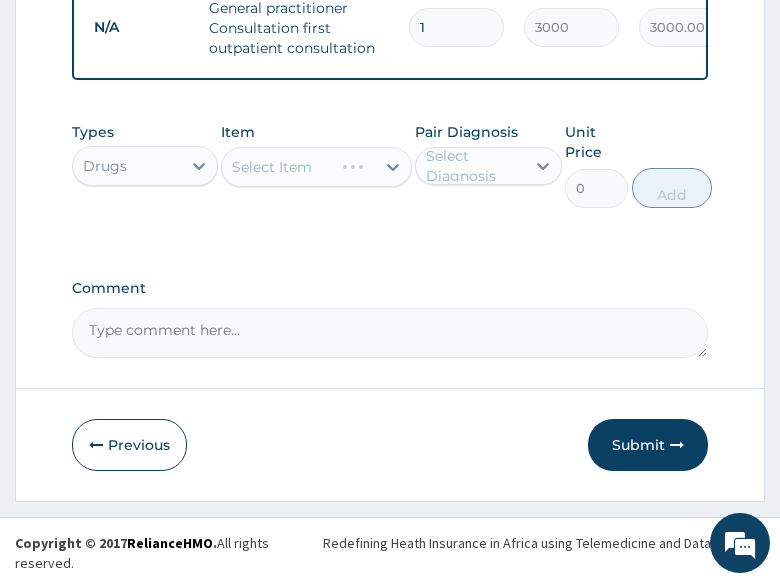 click on "PA Code / Prescription Code Enter Code(Secondary Care Only) Encounter Date [DATE] Important Notice Please enter PA codes before entering items that are not attached to a PA code   All diagnoses entered must be linked to a claim item. Diagnosis & Claim Items that are visible but inactive cannot be edited because they were imported from an already approved PA code. Diagnosis Respiratory tract infection Query Muscle pain Confirmed NB: All diagnosis must be linked to a claim item Claim Items Type Name Quantity Unit Price Total Price Pair Diagnosis Actions N/A General practitioner Consultation first outpatient consultation 1 3000 3000.00 Respiratory tract infection  + 1 Delete Types Drugs Item Select Item Pair Diagnosis Select Diagnosis Unit Price 0 Add Comment" at bounding box center (390, -141) 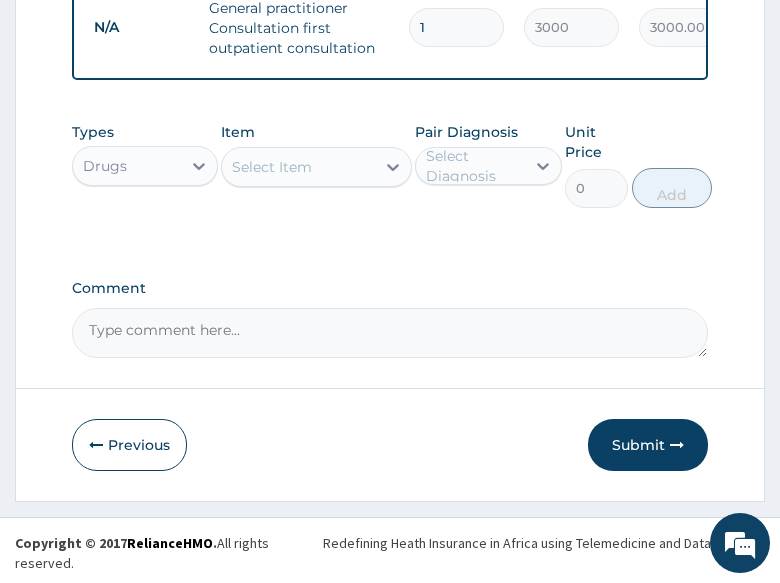 click on "Select Item" at bounding box center [298, 167] 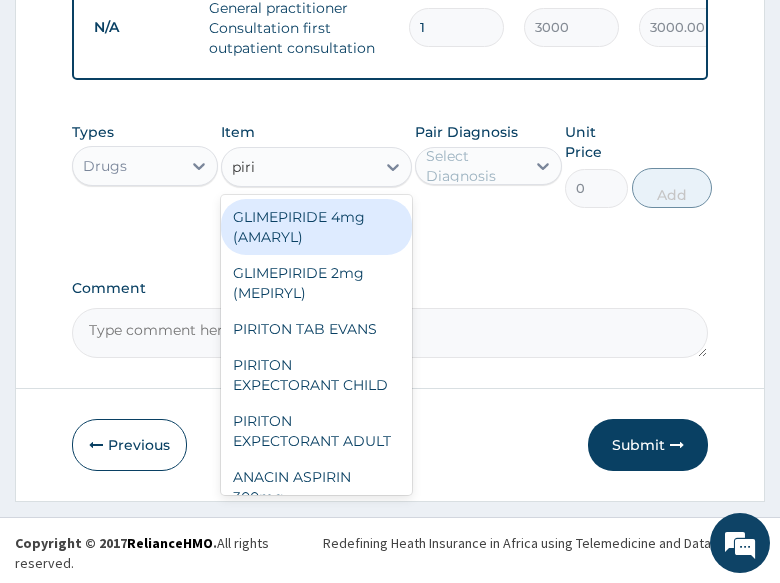 type on "pirit" 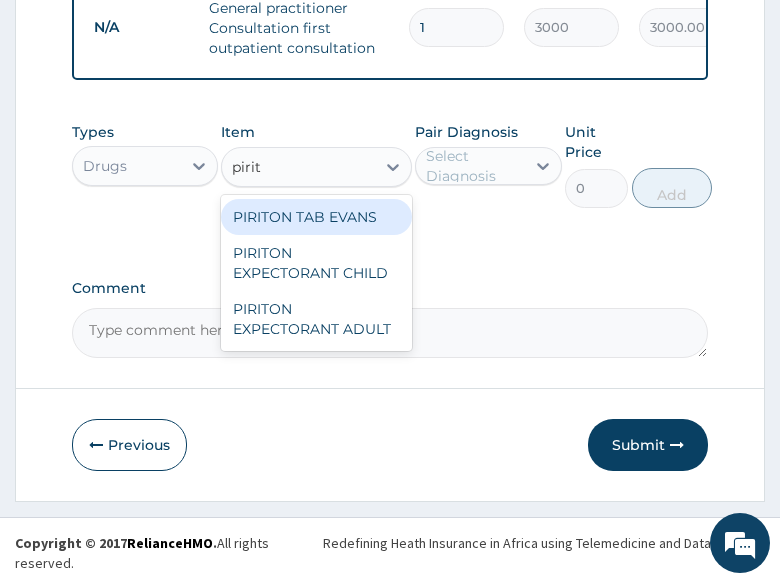 click on "PIRITON TAB EVANS" at bounding box center (316, 217) 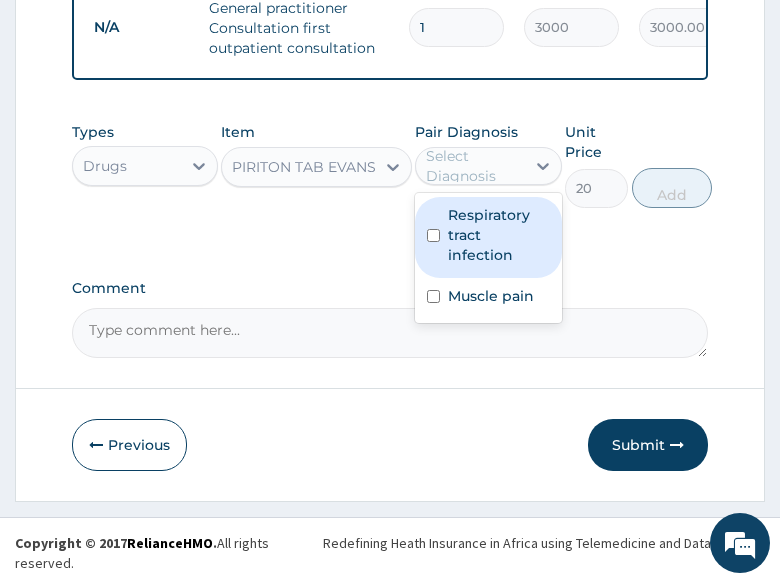 click on "Select Diagnosis" at bounding box center [474, 166] 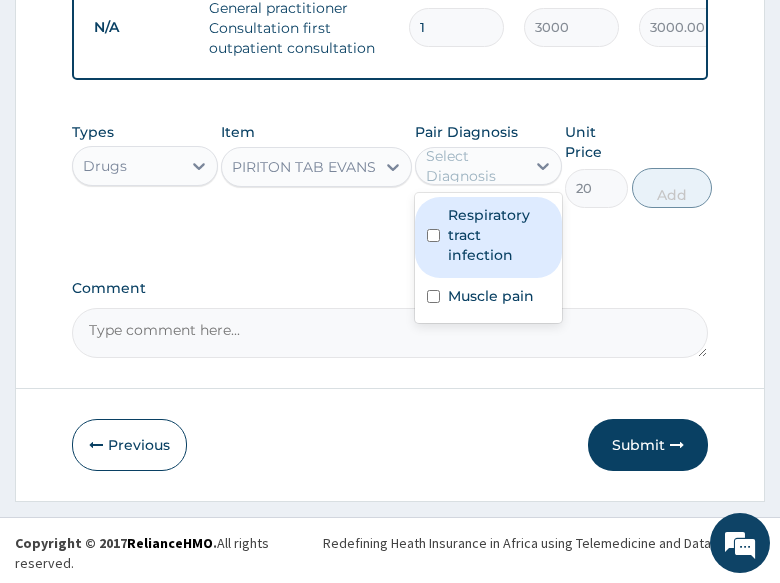 click on "Respiratory tract infection" at bounding box center [498, 235] 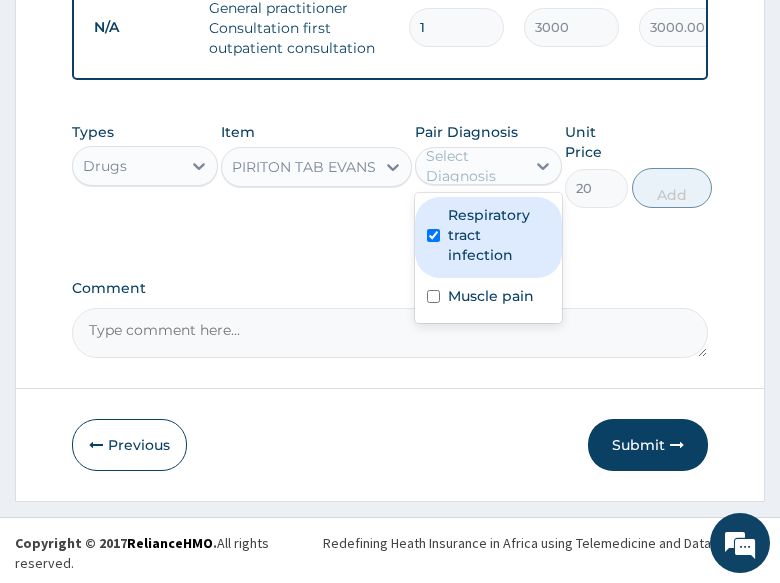 checkbox on "true" 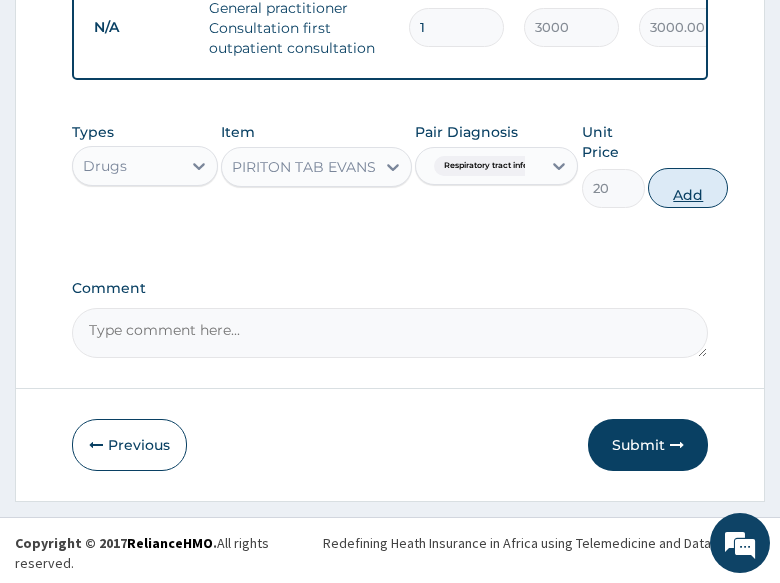 click on "Add" at bounding box center [688, 188] 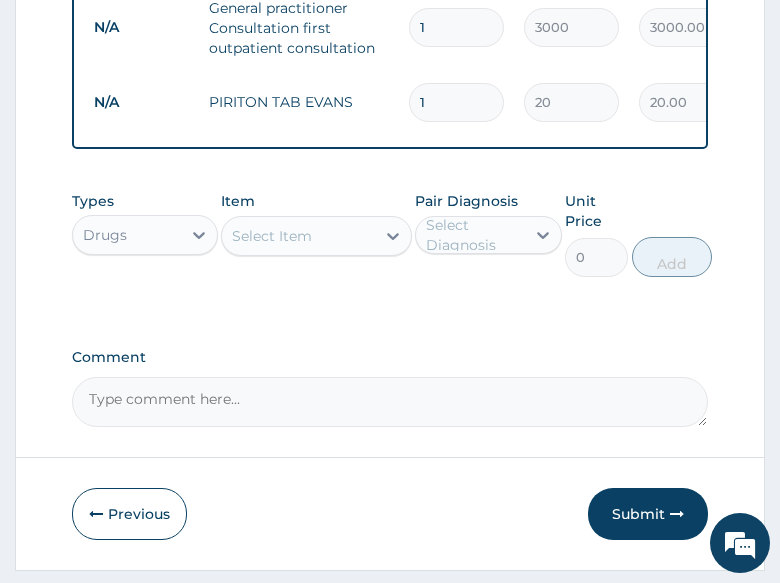 type on "10" 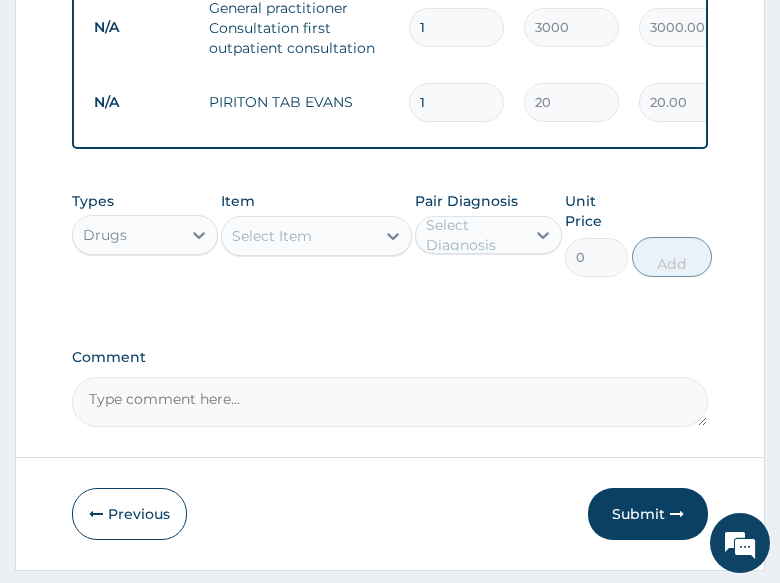 type on "200.00" 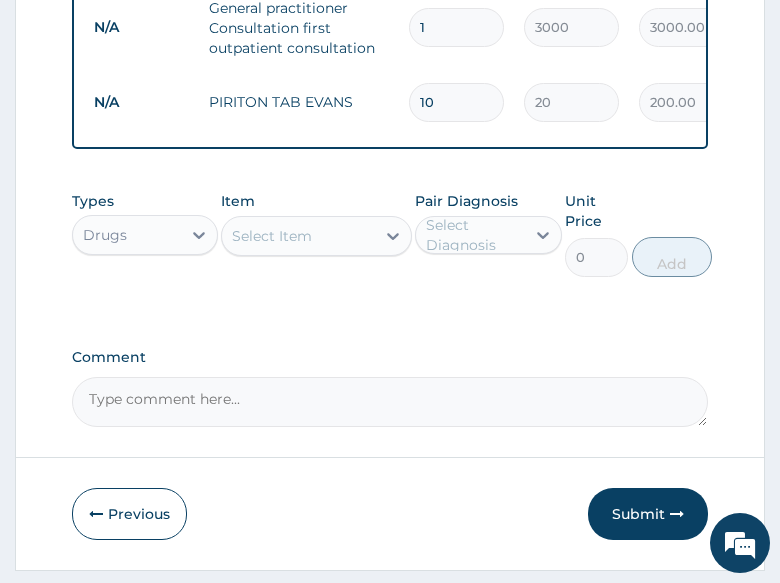 type on "10" 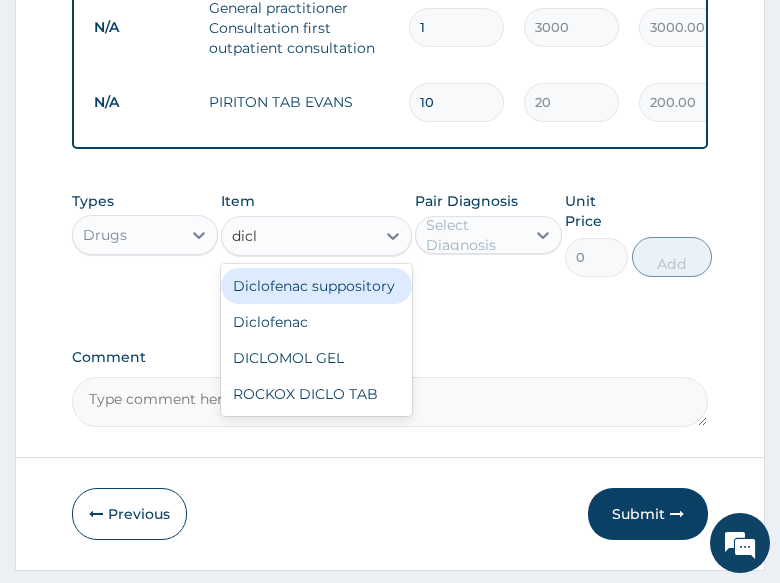 type on "diclo" 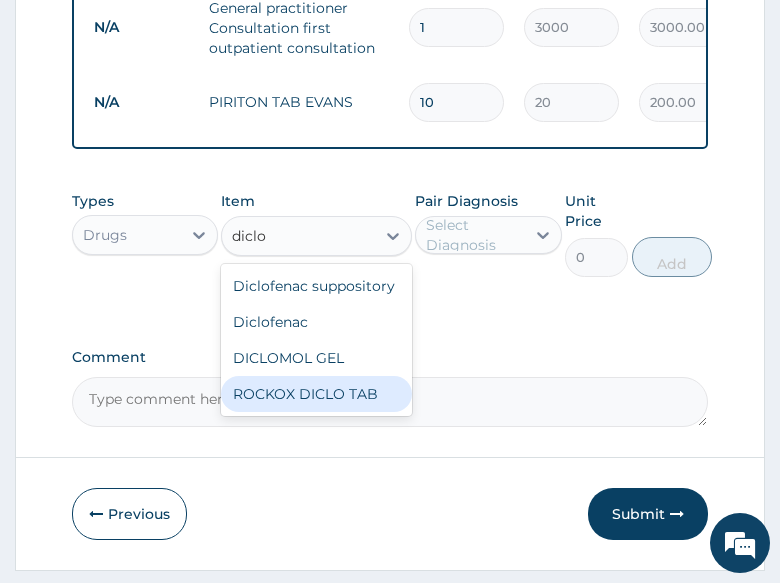 click on "ROCKOX DICLO TAB" at bounding box center (316, 394) 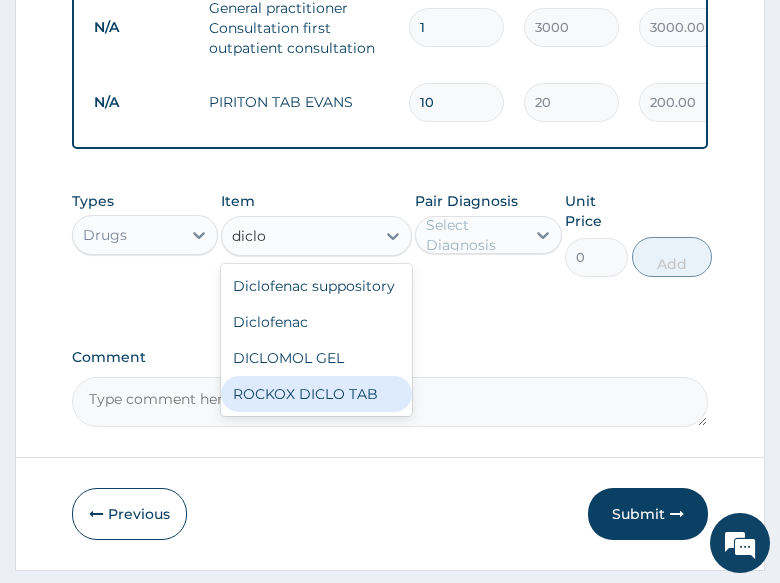 type 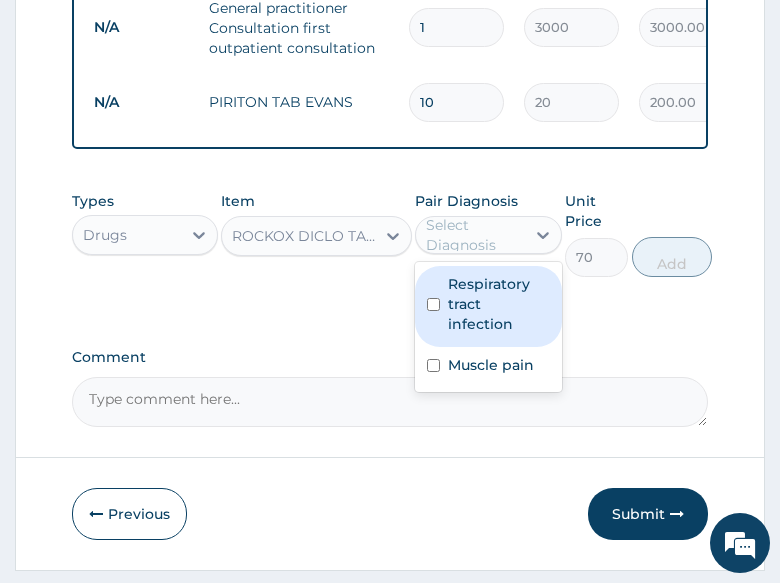 click on "Select Diagnosis" at bounding box center (474, 235) 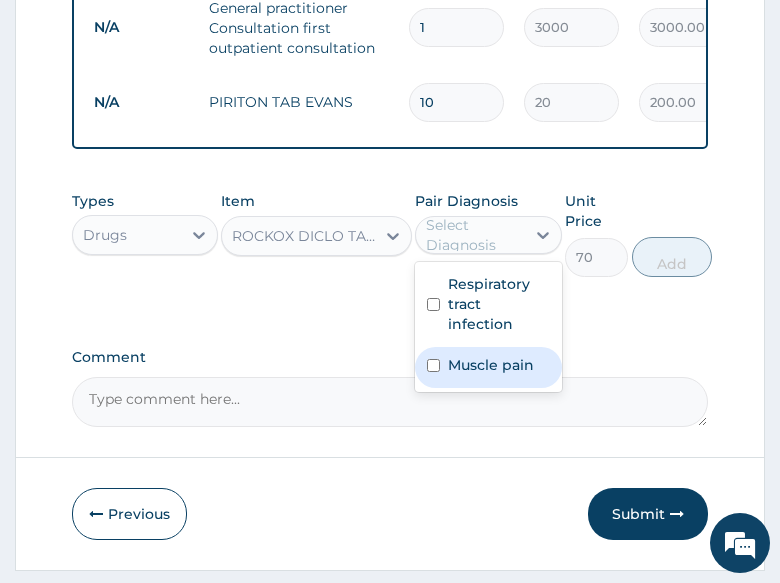 click on "Muscle pain" at bounding box center (488, 367) 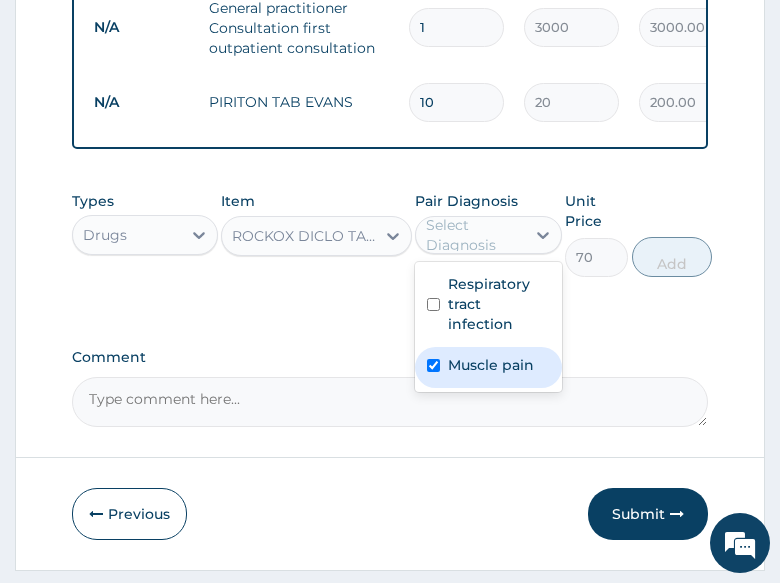 checkbox on "true" 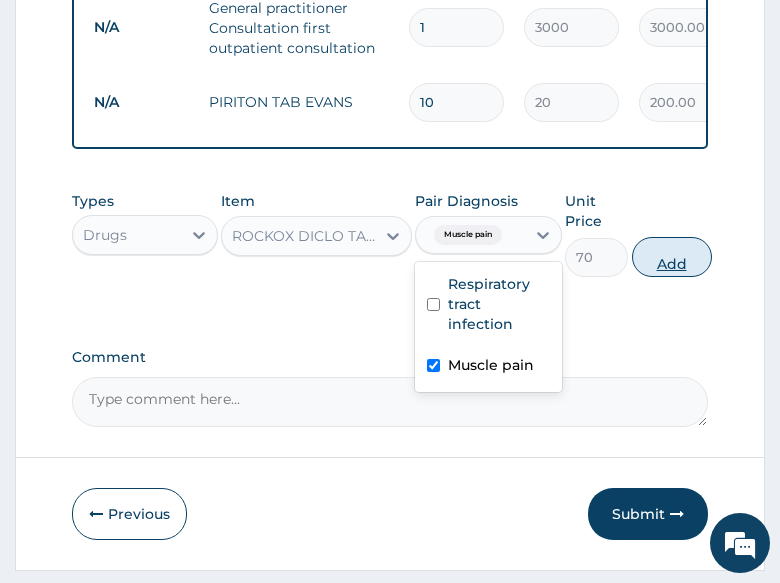 click on "Add" at bounding box center (672, 257) 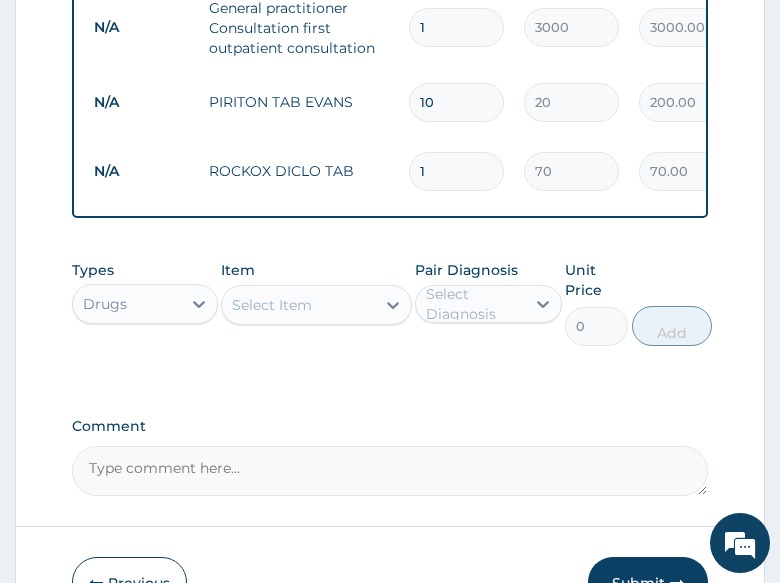 type on "10" 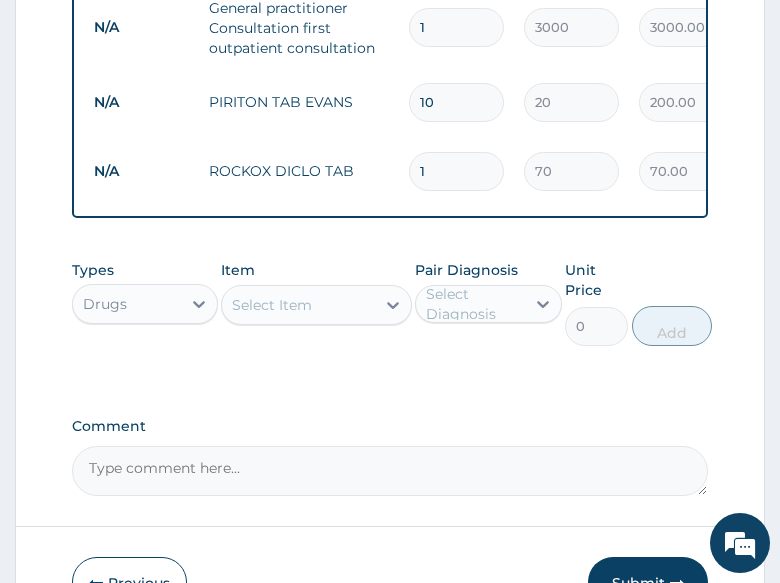 type on "700.00" 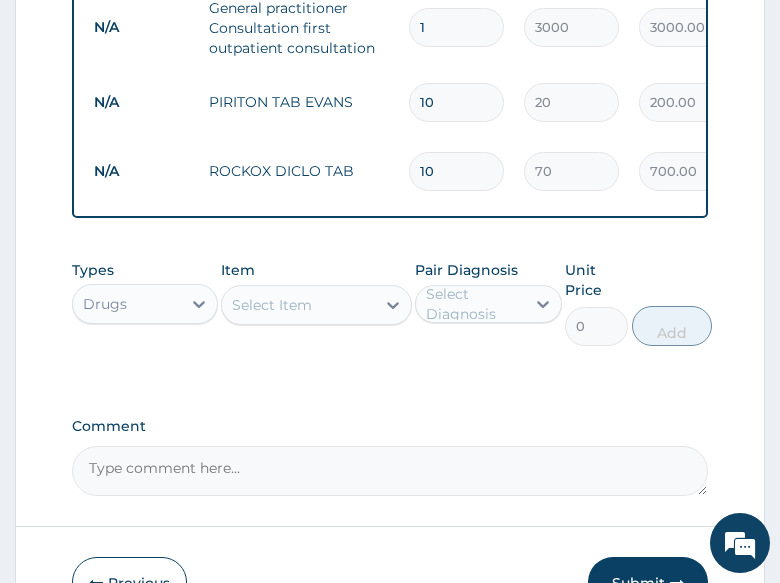 type on "10" 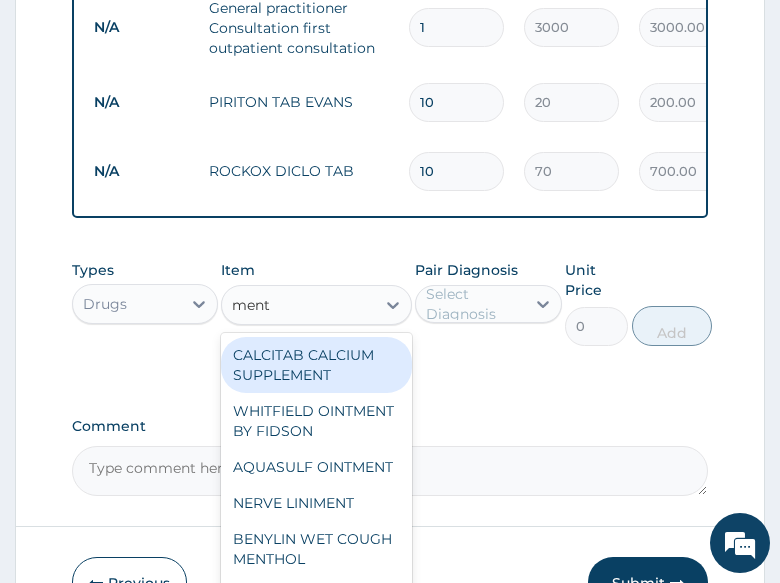 type on "menth" 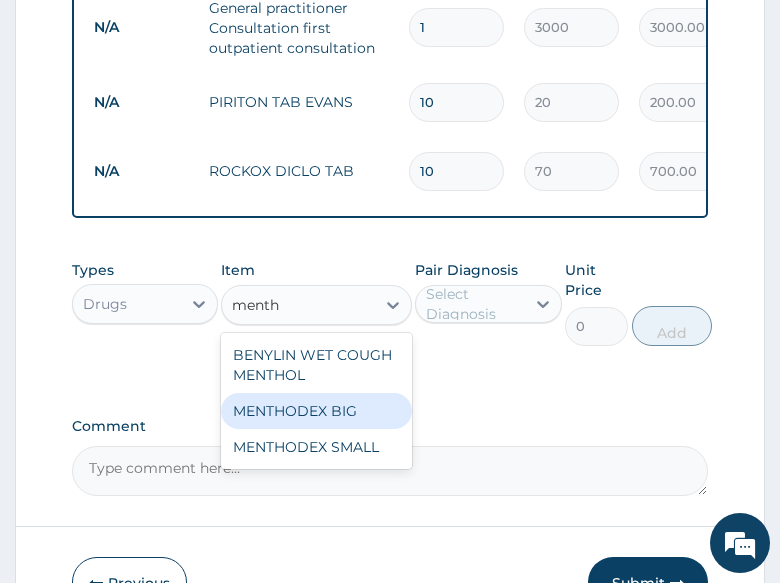 drag, startPoint x: 324, startPoint y: 429, endPoint x: 458, endPoint y: 349, distance: 156.06409 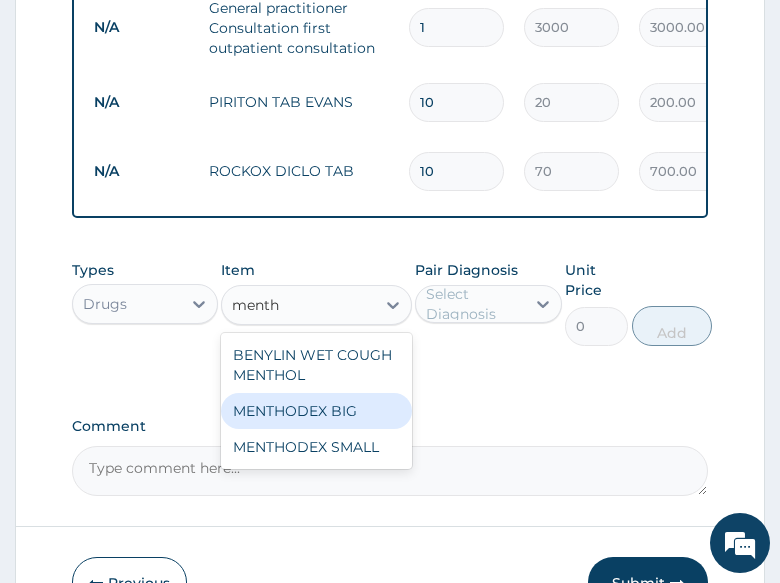 click on "MENTHODEX BIG" at bounding box center (316, 411) 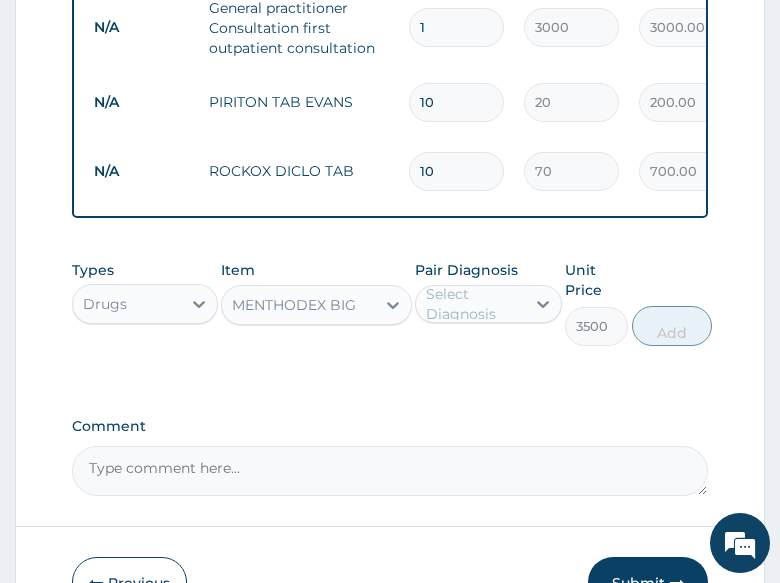 click on "Select Diagnosis" at bounding box center (474, 304) 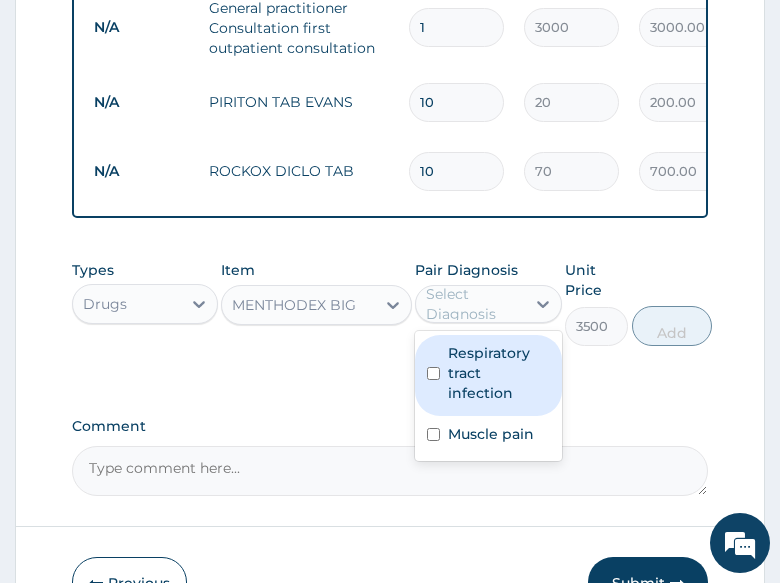 click on "Respiratory tract infection" at bounding box center [498, 373] 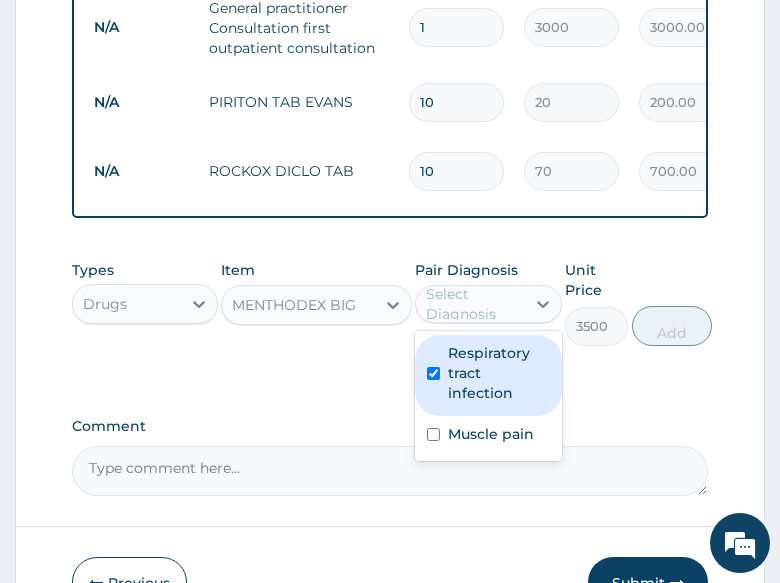 checkbox on "true" 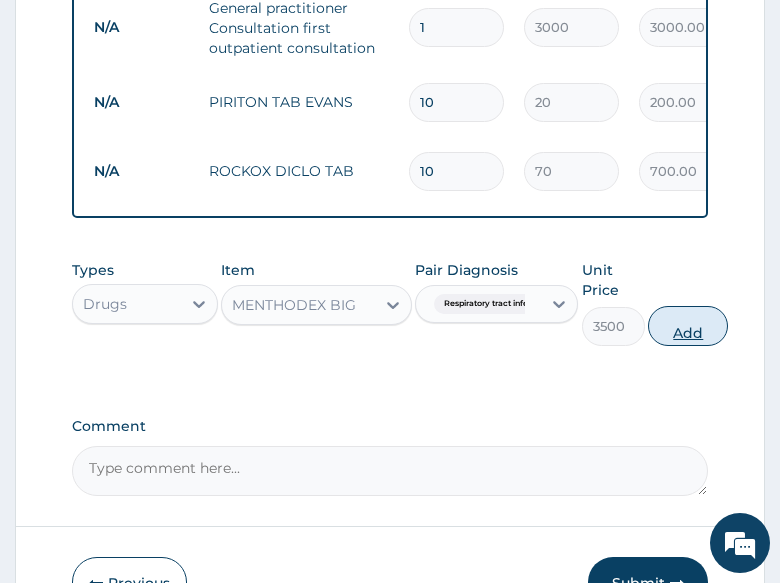 click on "Add" at bounding box center (688, 326) 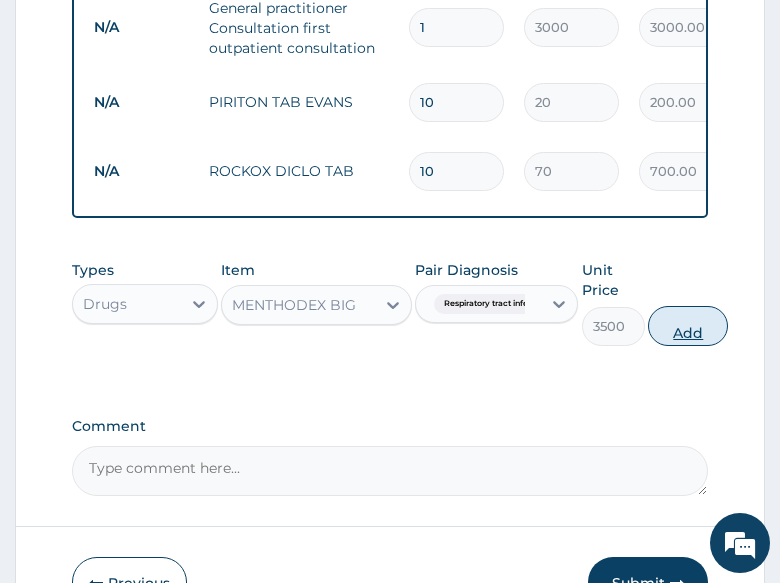 type on "0" 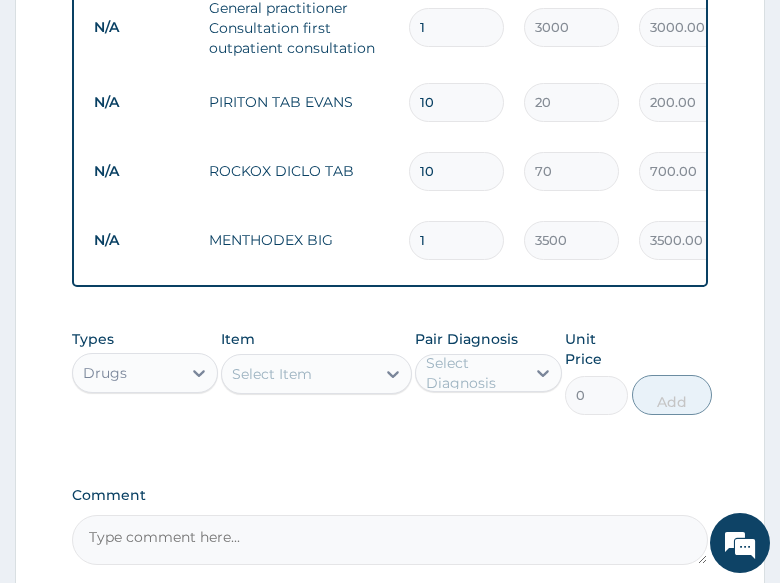 click on "Select Item" at bounding box center [298, 374] 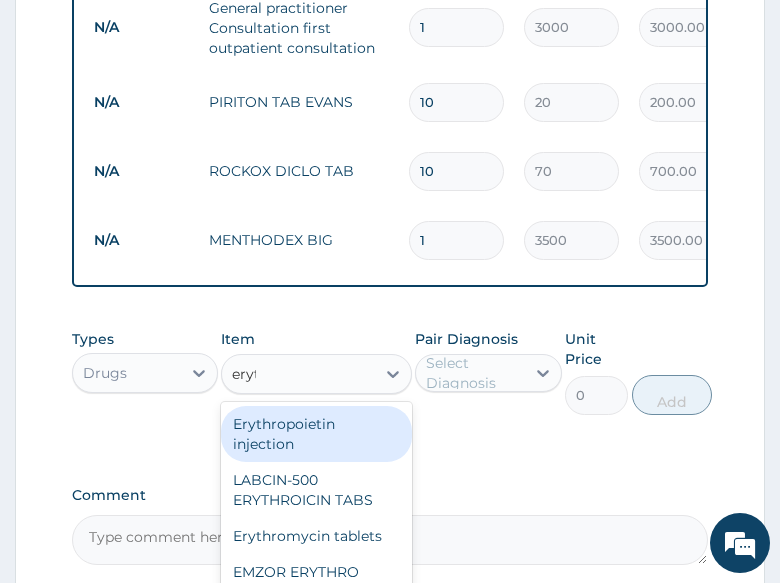 type on "eryth" 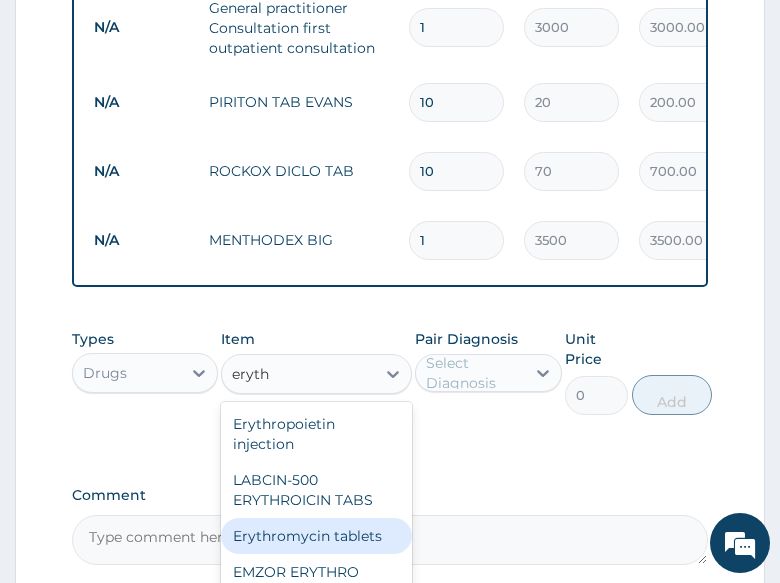 drag, startPoint x: 345, startPoint y: 541, endPoint x: 410, endPoint y: 477, distance: 91.21951 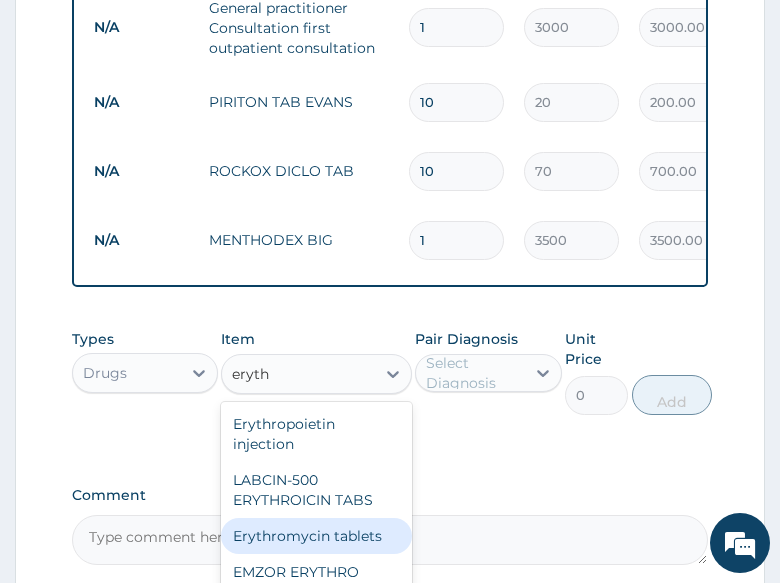 click on "Erythromycin tablets" at bounding box center [316, 536] 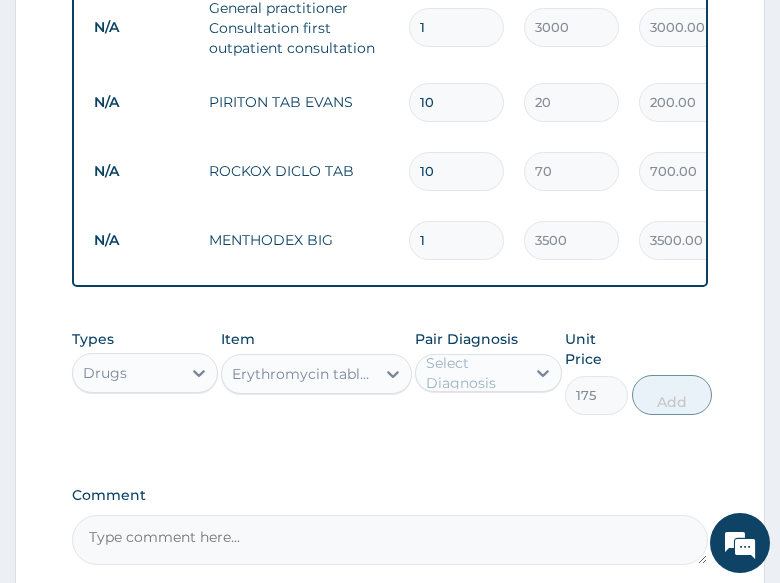 click on "Select Diagnosis" at bounding box center (474, 373) 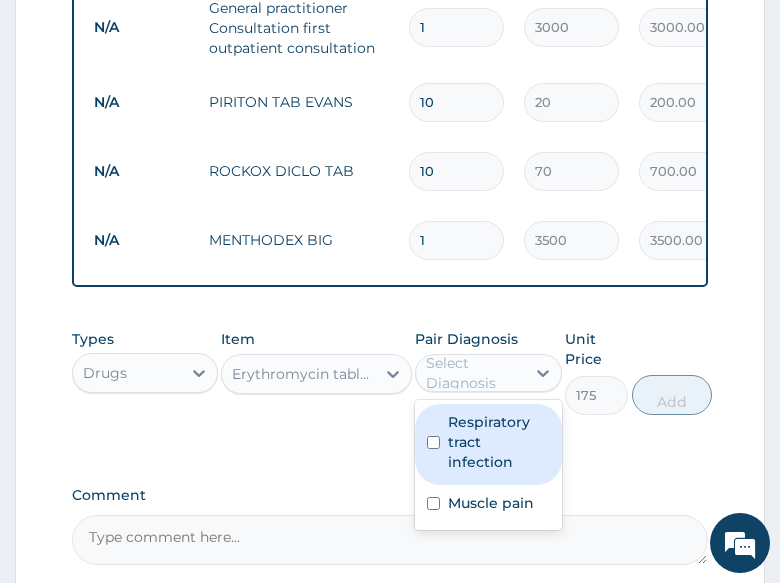 click on "Respiratory tract infection" at bounding box center (498, 442) 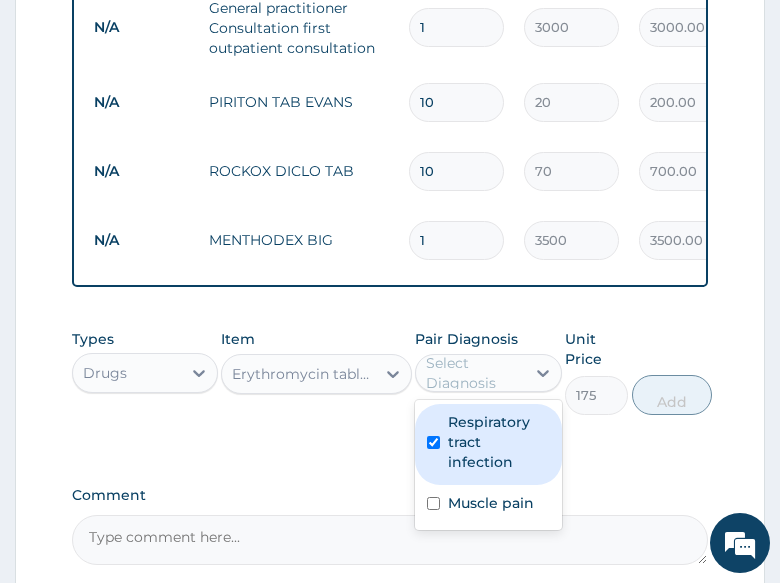 checkbox on "true" 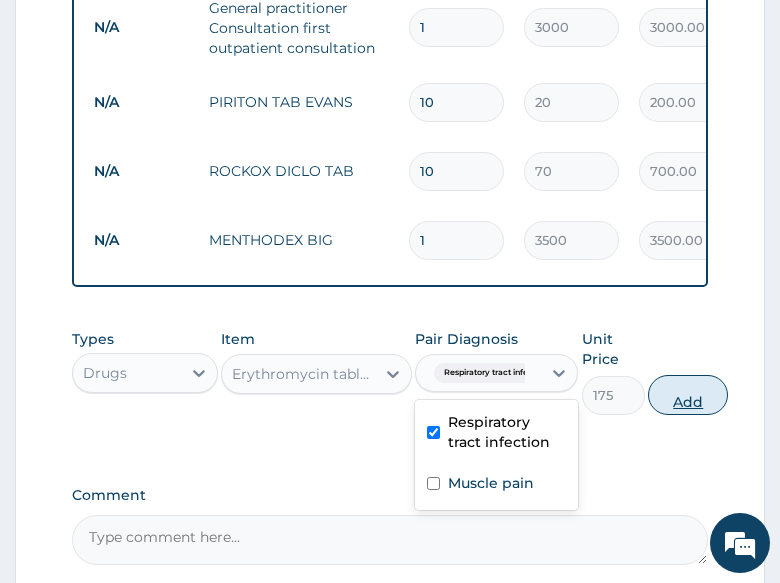 click on "Add" at bounding box center [688, 395] 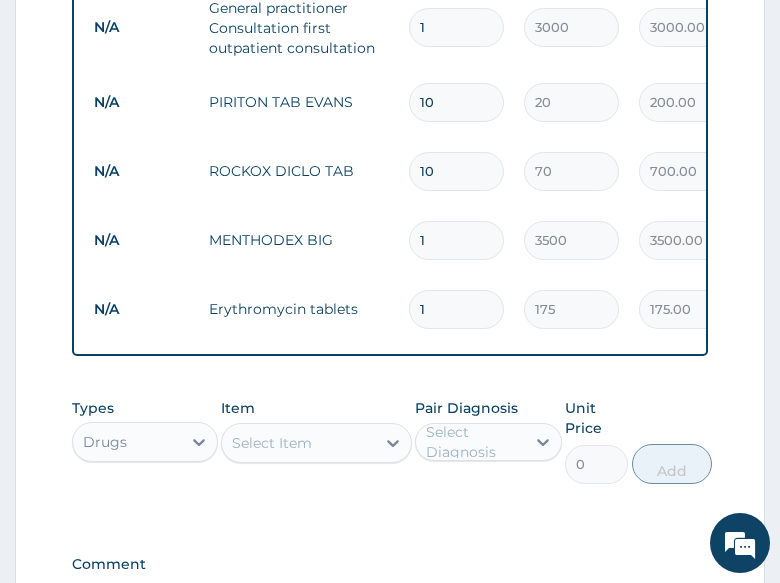 type on "10" 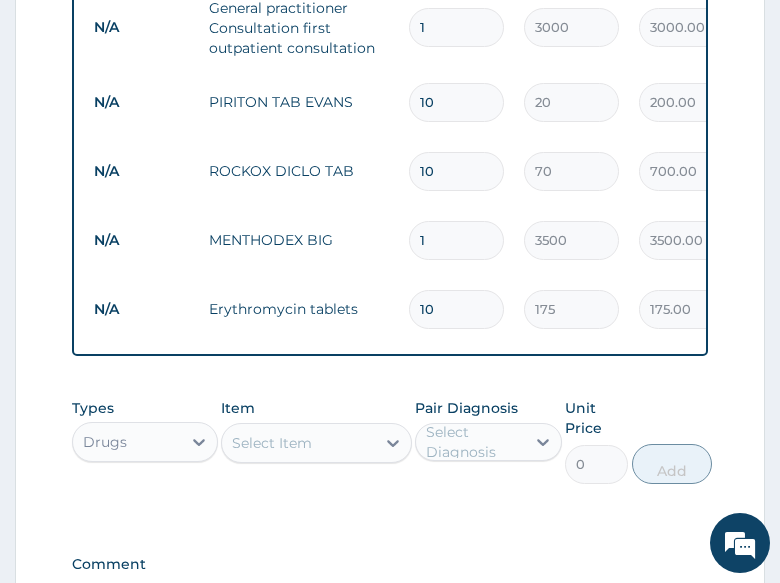 type on "1750.00" 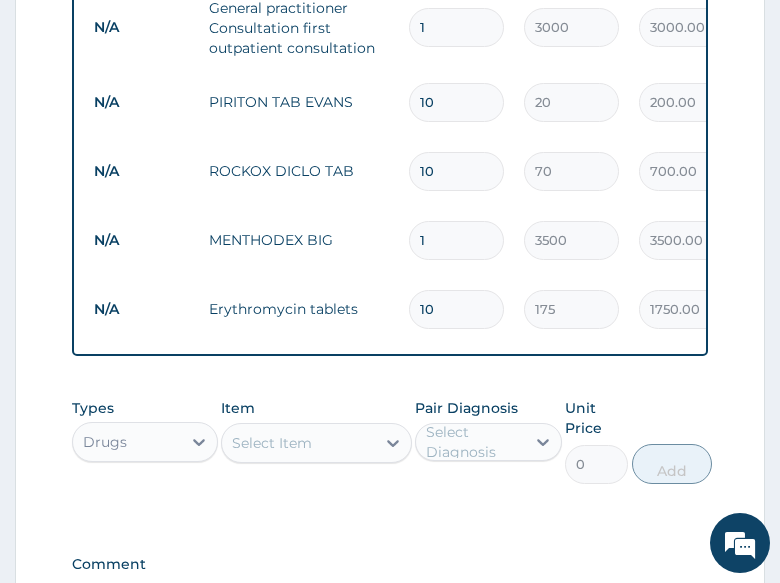 type on "10" 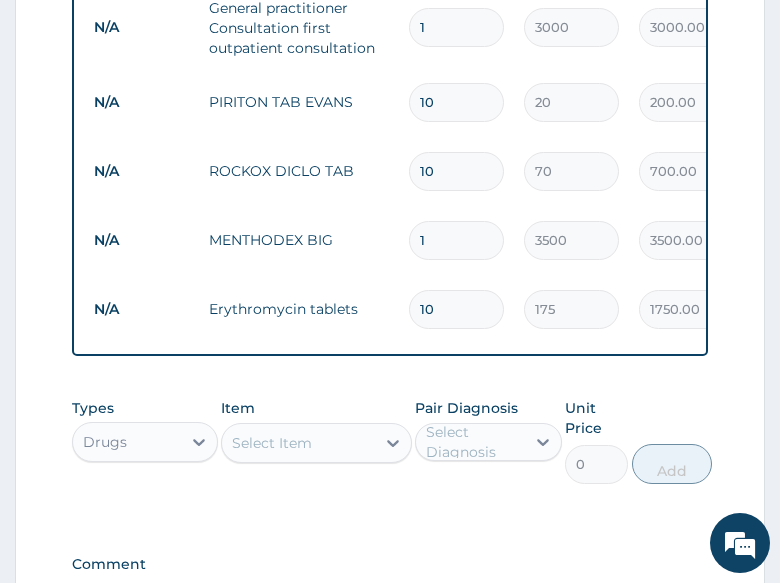 click on "PA Code / Prescription Code Enter Code(Secondary Care Only) Encounter Date 03-08-2025 Important Notice Please enter PA codes before entering items that are not attached to a PA code   All diagnoses entered must be linked to a claim item. Diagnosis & Claim Items that are visible but inactive cannot be edited because they were imported from an already approved PA code. Diagnosis Respiratory tract infection Query Muscle pain Confirmed NB: All diagnosis must be linked to a claim item Claim Items Type Name Quantity Unit Price Total Price Pair Diagnosis Actions N/A General practitioner Consultation first outpatient consultation 1 3000 3000.00 Respiratory tract infection  + 1 Delete N/A PIRITON TAB EVANS 10 20 200.00 Respiratory tract infection Delete N/A ROCKOX DICLO TAB 10 70 700.00 Muscle pain Delete N/A MENTHODEX BIG 1 3500 3500.00 Respiratory tract infection Delete N/A Erythromycin tablets 10 175 1750.00 Respiratory tract infection Delete Types Drugs Item Select Item Pair Diagnosis Select Diagnosis Unit Price 0" at bounding box center (390, -3) 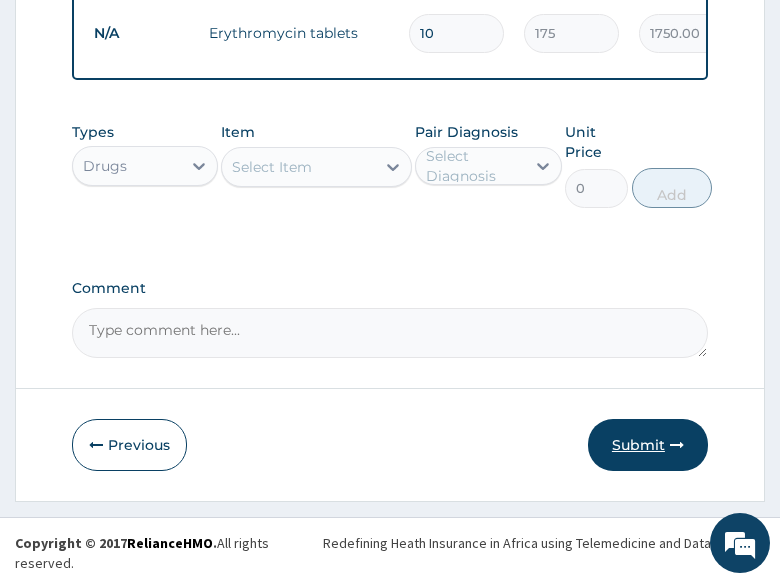 click on "Submit" at bounding box center (648, 445) 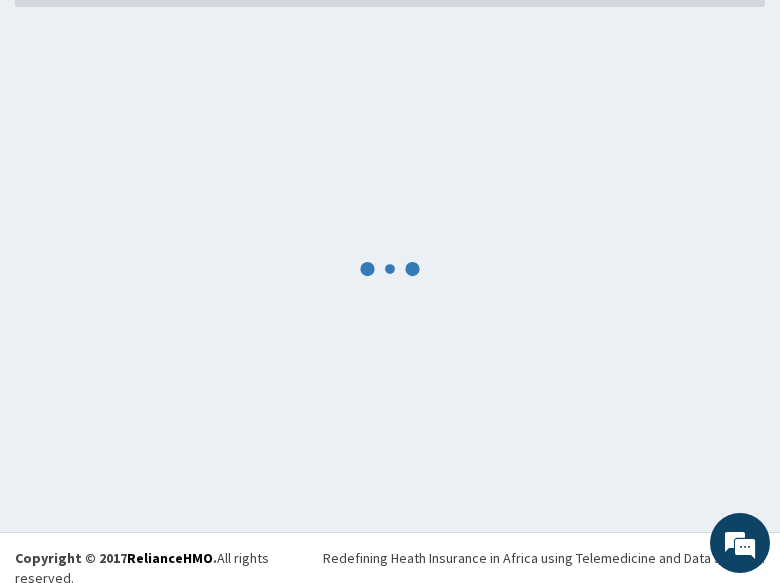 scroll, scrollTop: 1142, scrollLeft: 0, axis: vertical 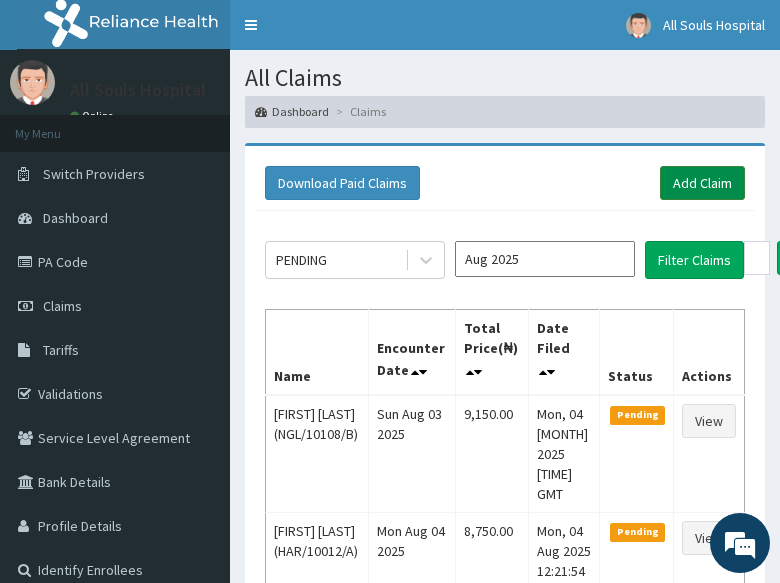 click on "Add Claim" at bounding box center [702, 183] 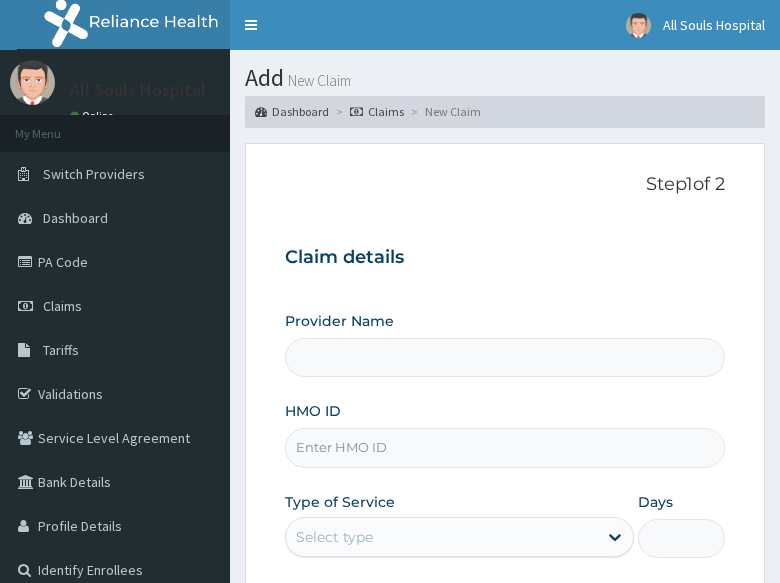 scroll, scrollTop: 0, scrollLeft: 0, axis: both 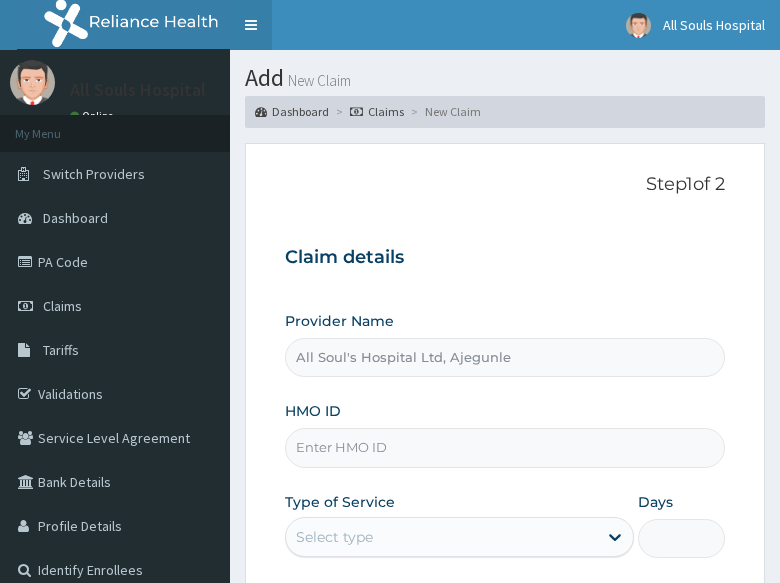 click on "Toggle navigation" at bounding box center [251, 25] 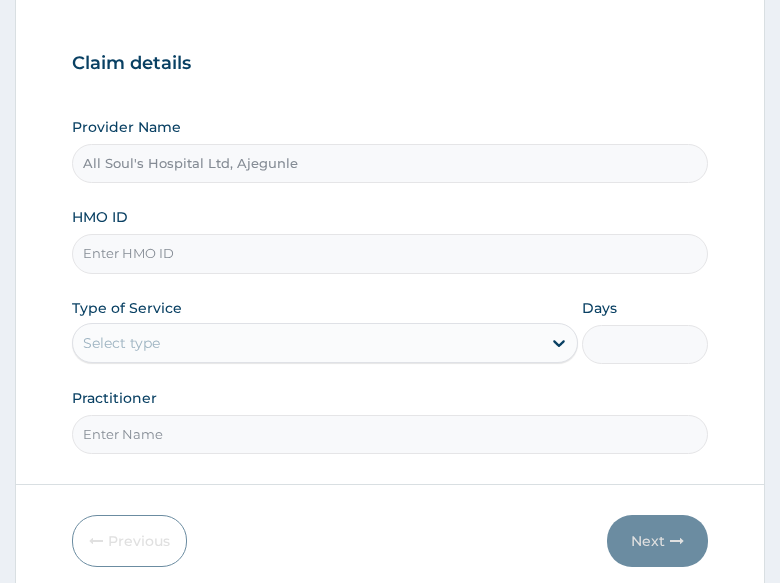 scroll, scrollTop: 200, scrollLeft: 0, axis: vertical 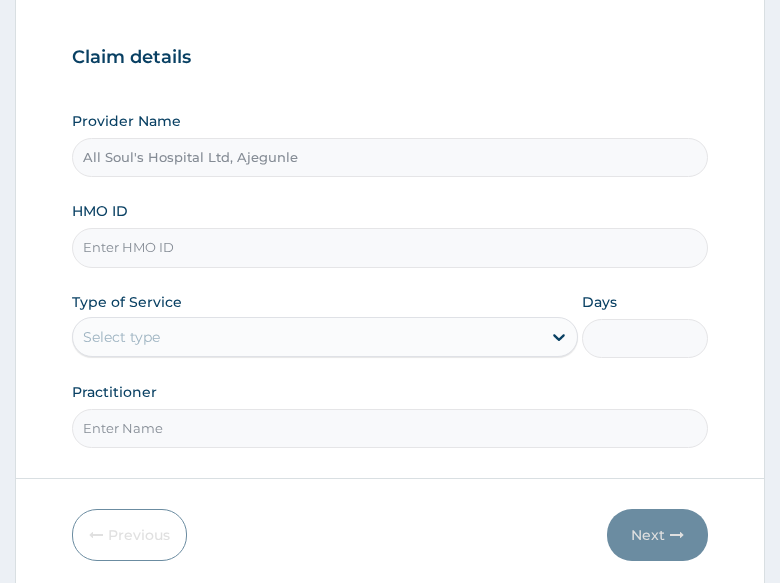 click on "HMO ID" at bounding box center (390, 247) 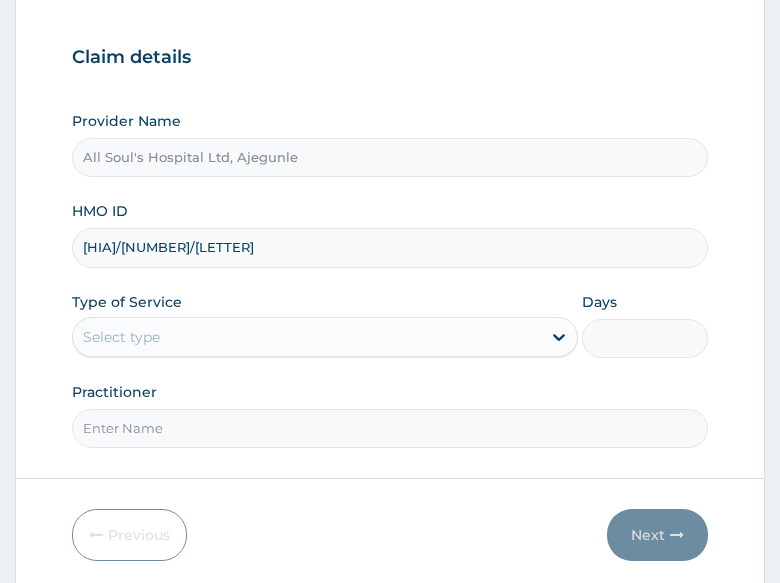 type on "HIA/11234/A" 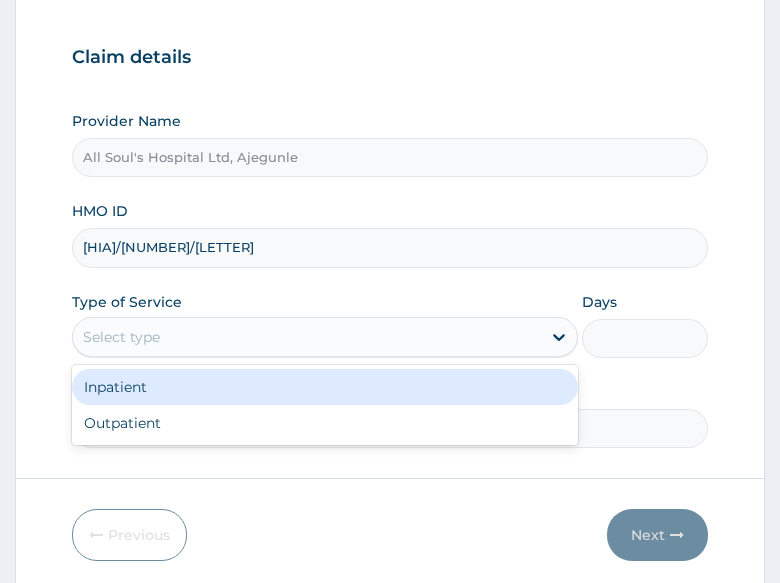 click on "Select type" at bounding box center [306, 337] 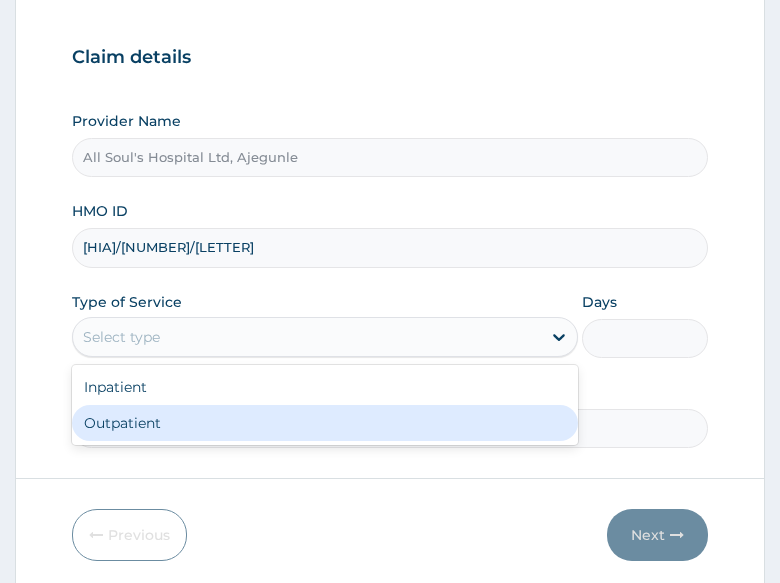 click on "Outpatient" at bounding box center (324, 423) 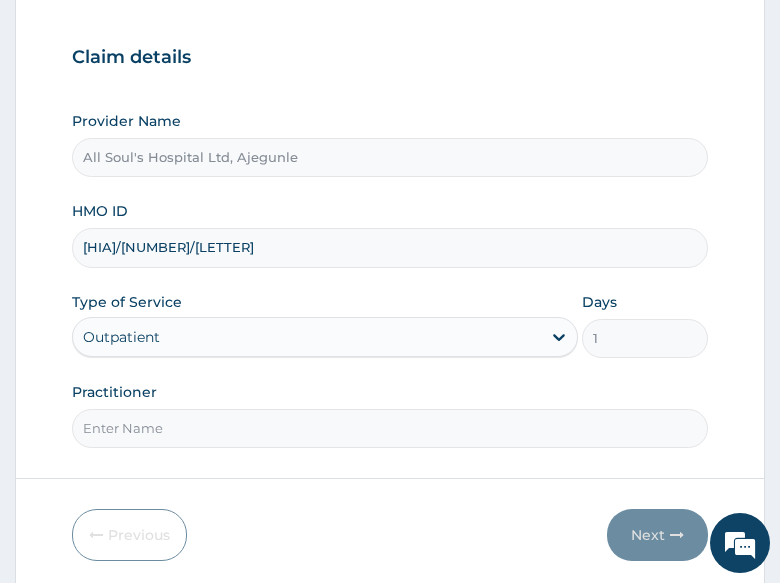 click on "Practitioner" at bounding box center (390, 428) 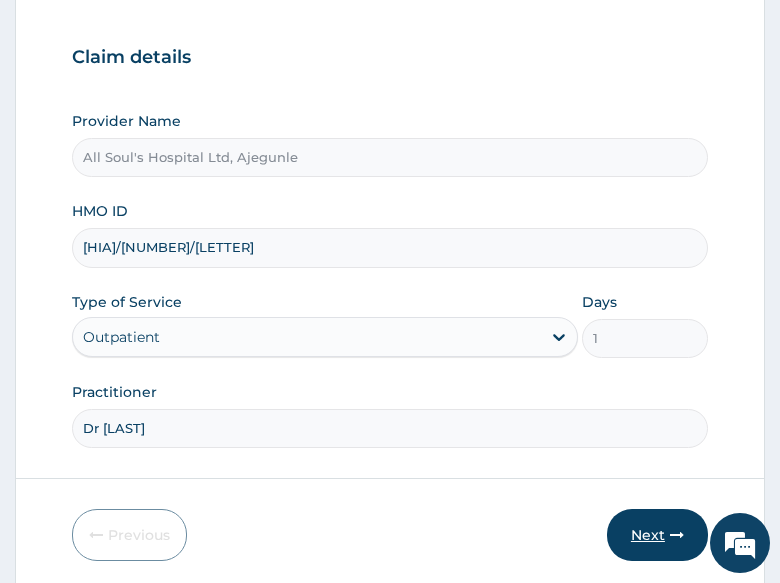 click on "Next" at bounding box center [657, 535] 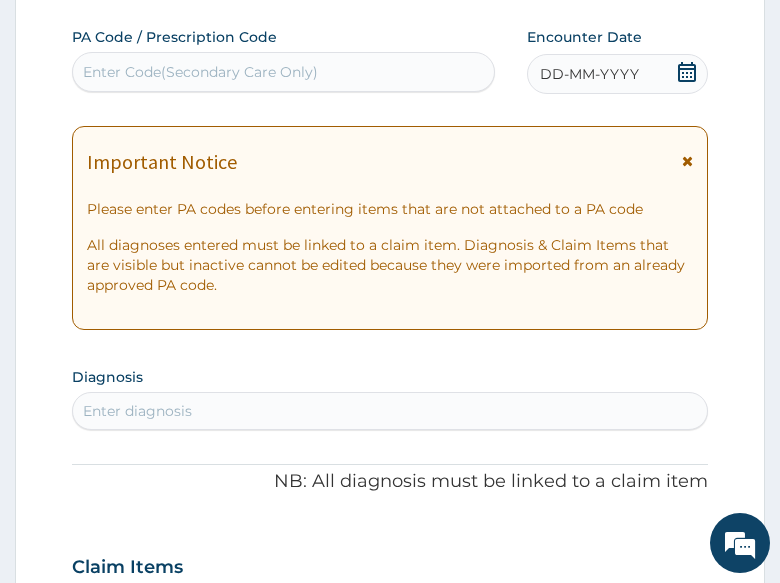 click 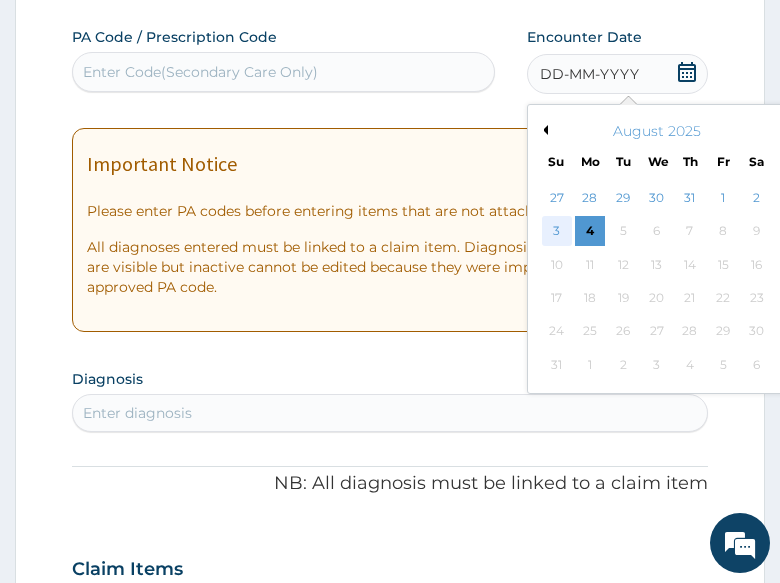 click on "3" at bounding box center (556, 232) 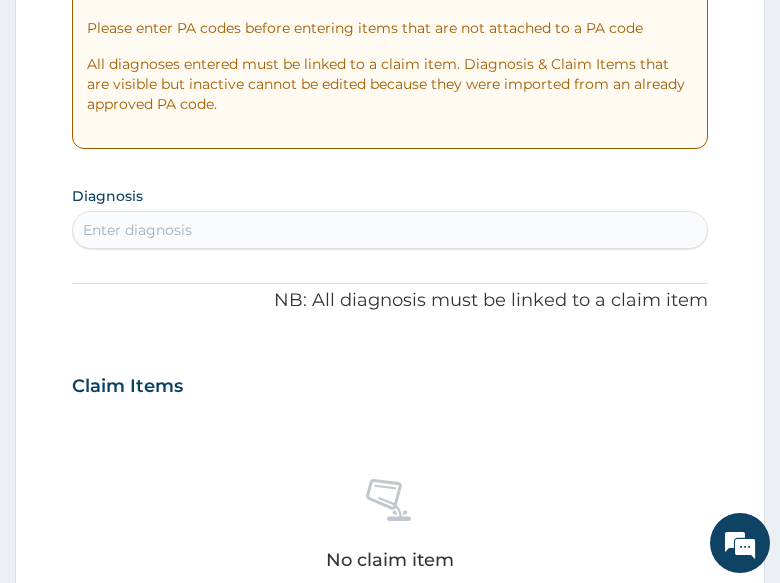 scroll, scrollTop: 400, scrollLeft: 0, axis: vertical 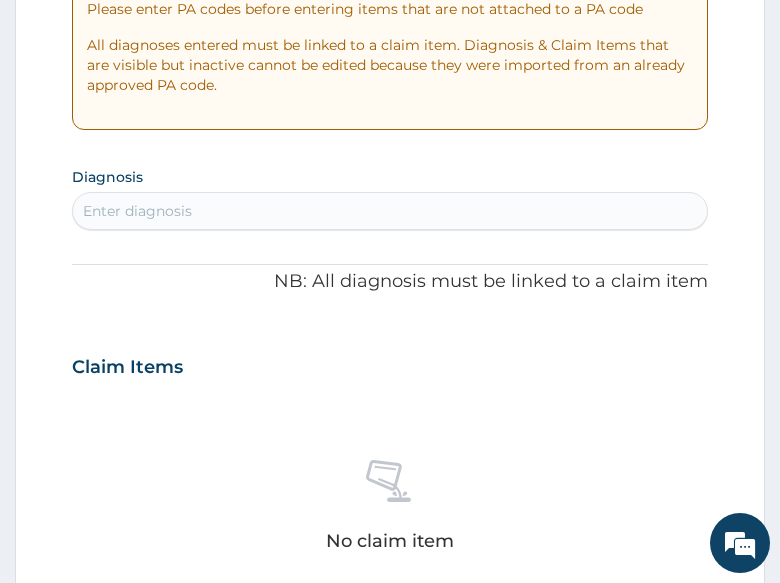 click on "Enter diagnosis" at bounding box center [390, 211] 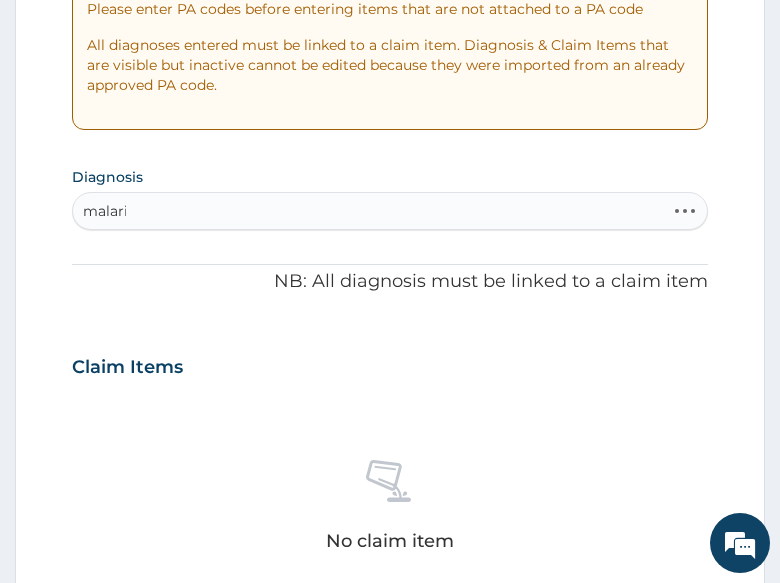 type on "malaria" 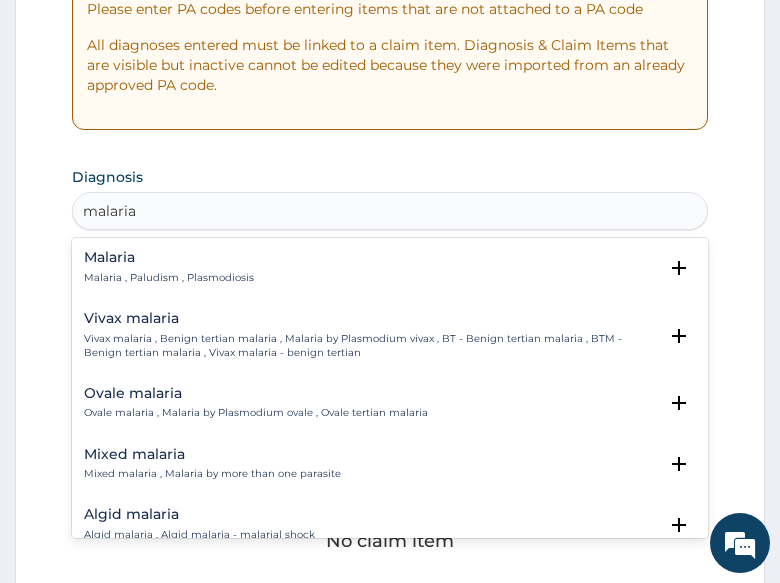 click on "Malaria Malaria , Paludism , Plasmodiosis" at bounding box center [169, 267] 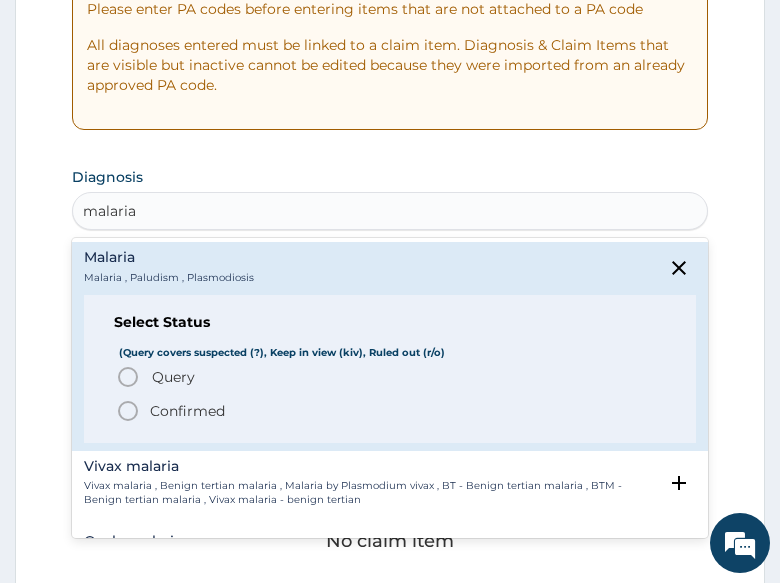 click on "Confirmed" at bounding box center [187, 411] 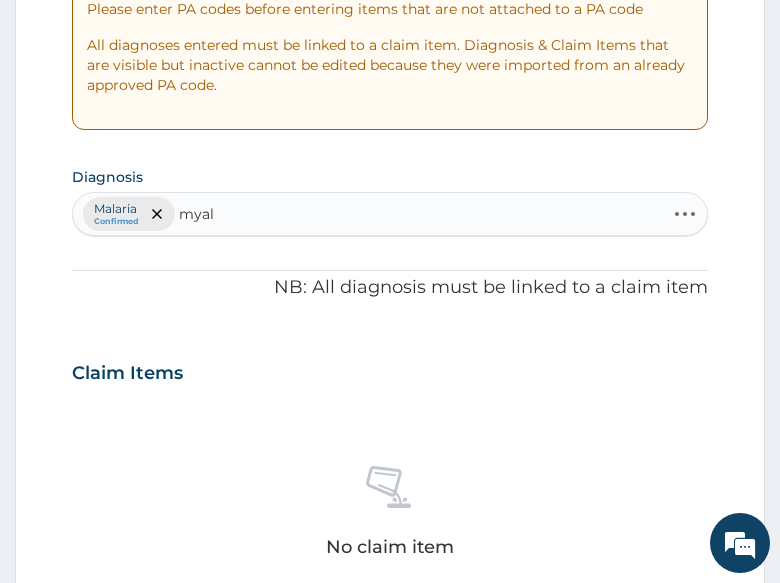 type on "myalg" 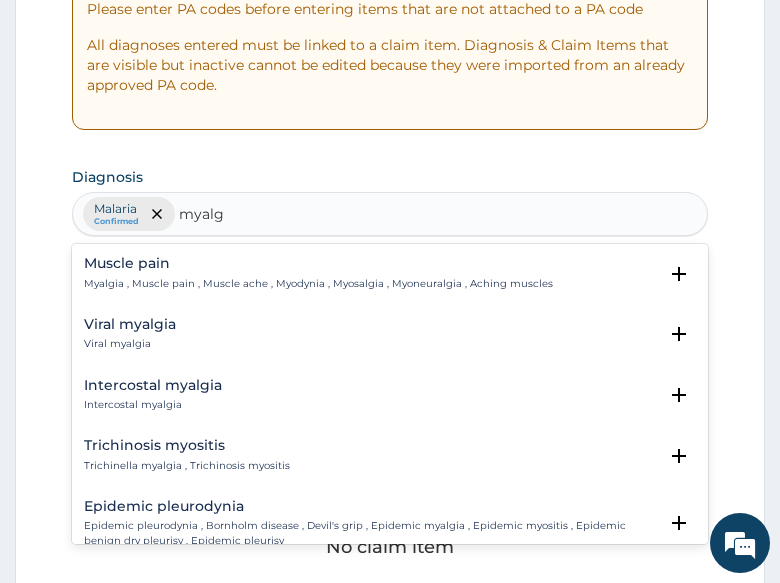click on "Myalgia , Muscle pain , Muscle ache , Myodynia , Myosalgia , Myoneuralgia , Aching muscles" at bounding box center (318, 284) 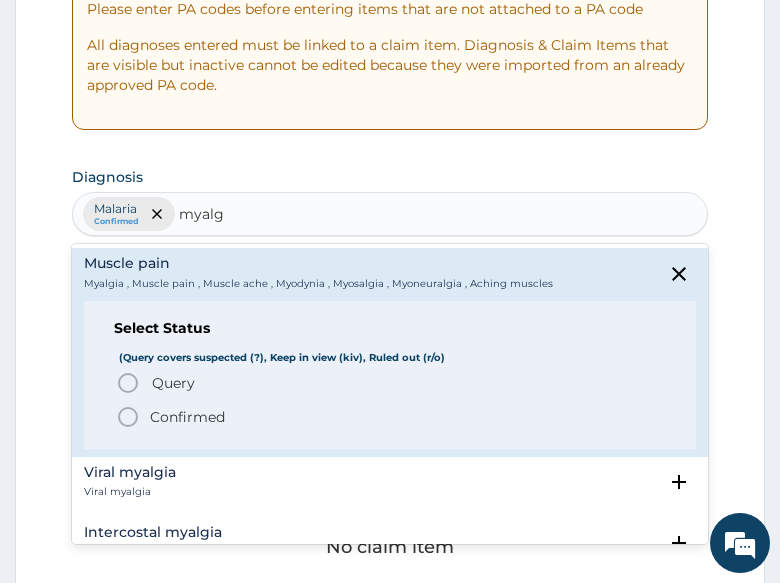 click on "Confirmed" at bounding box center [187, 417] 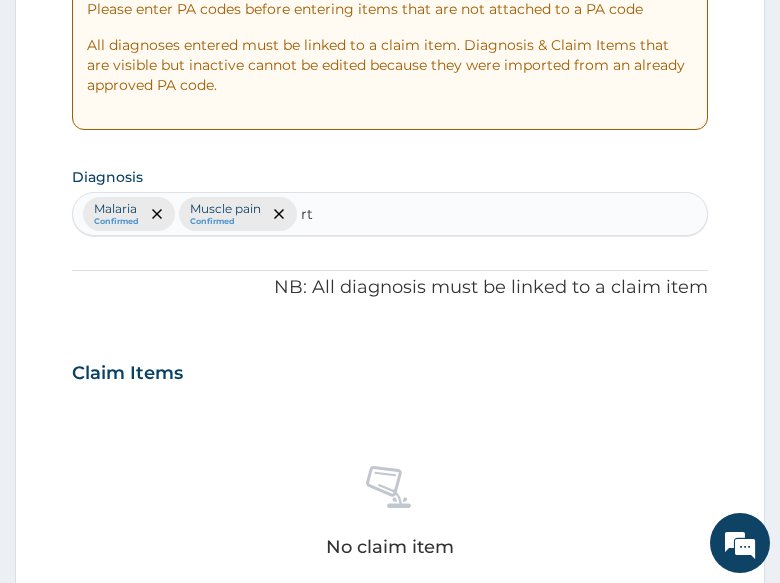 type on "rti" 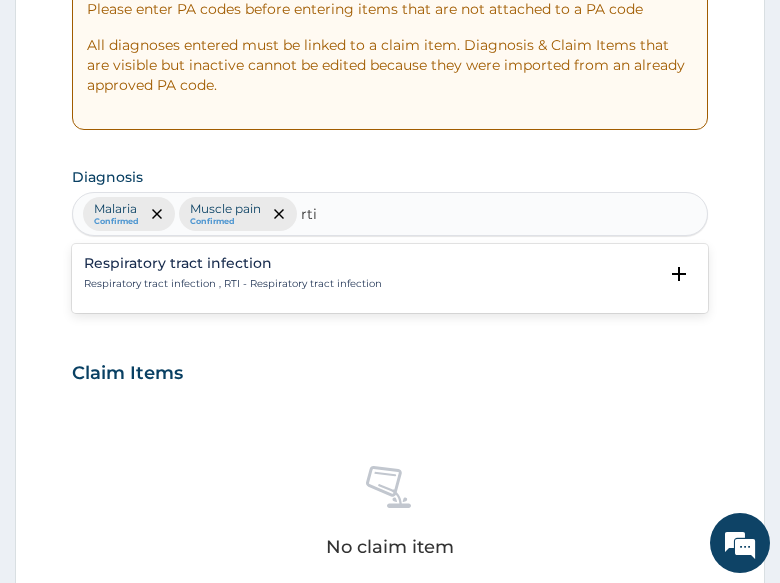 click on "Respiratory tract infection" at bounding box center (233, 263) 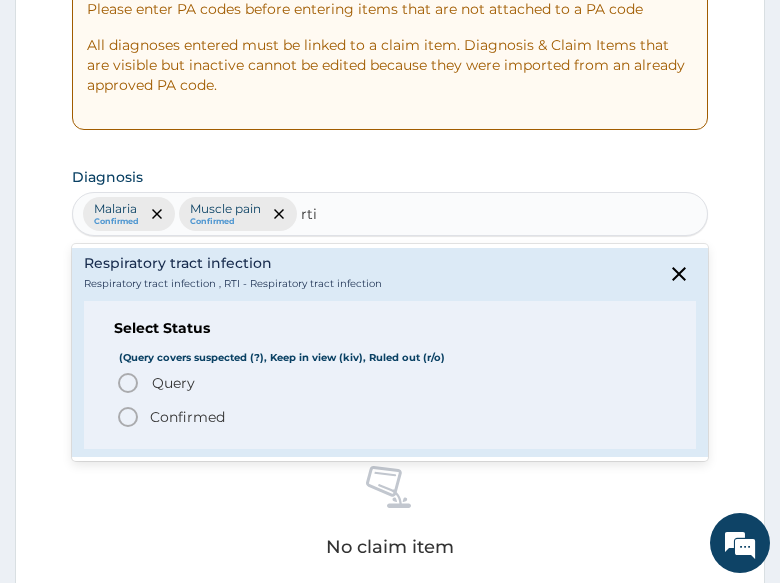 click on "Query" at bounding box center (173, 383) 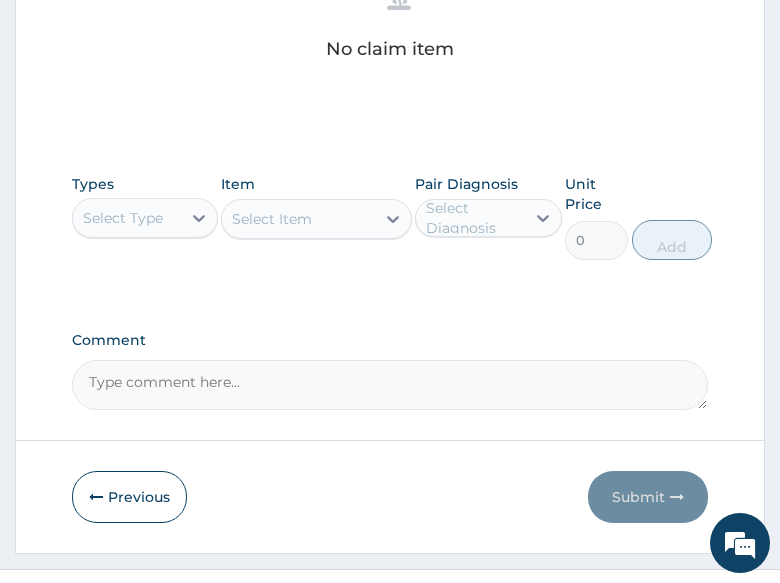 scroll, scrollTop: 900, scrollLeft: 0, axis: vertical 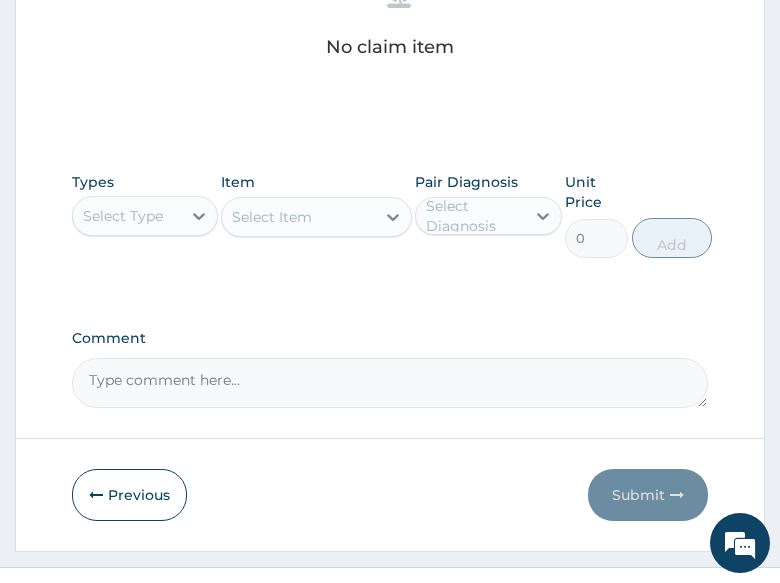 click on "Select Type" at bounding box center [123, 216] 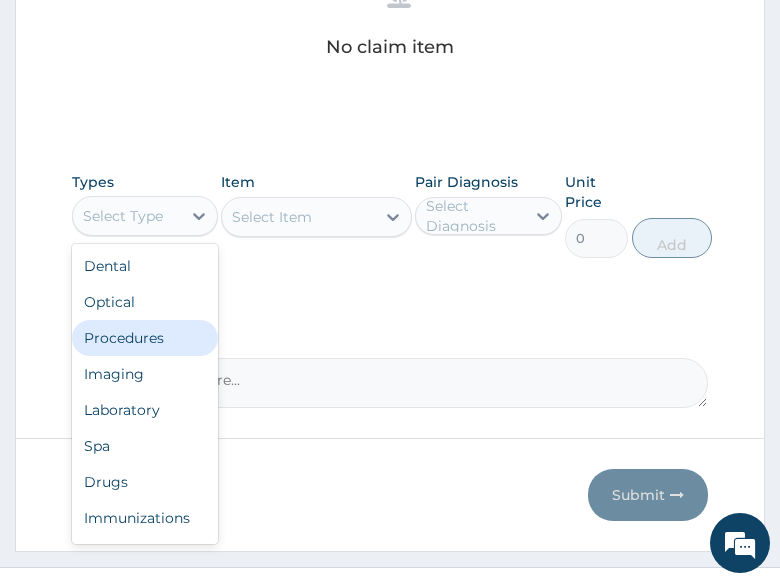 click on "Procedures" at bounding box center (145, 338) 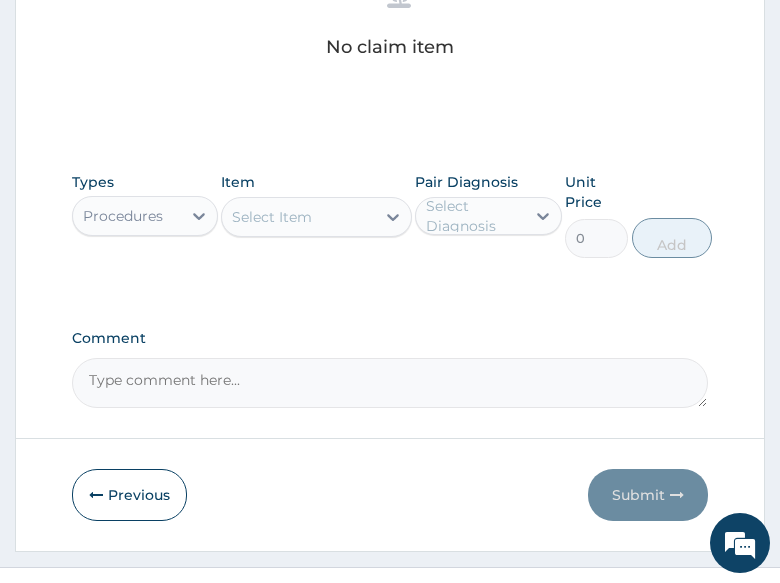 click on "Select Item" at bounding box center [272, 217] 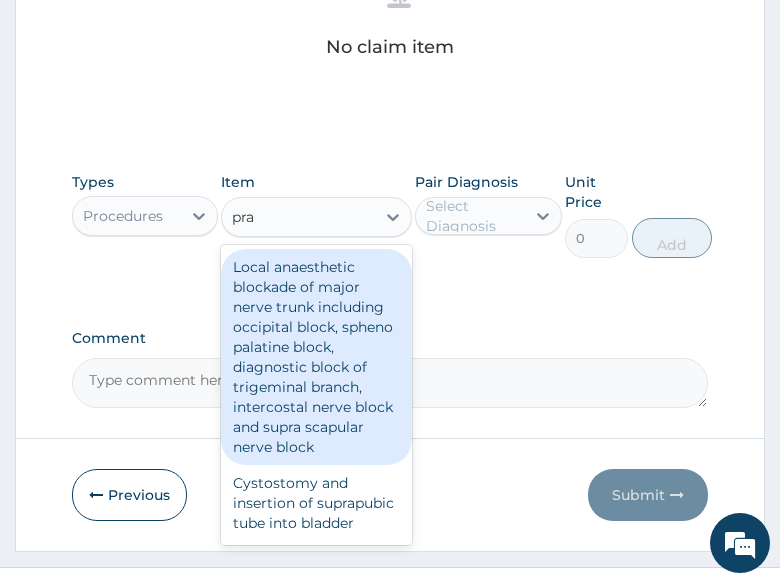 type on "prac" 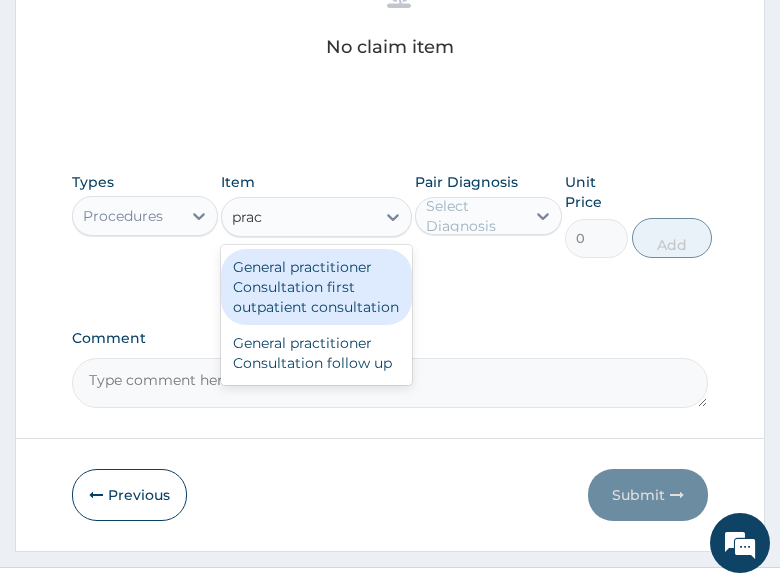 click on "General practitioner Consultation first outpatient consultation" at bounding box center (316, 287) 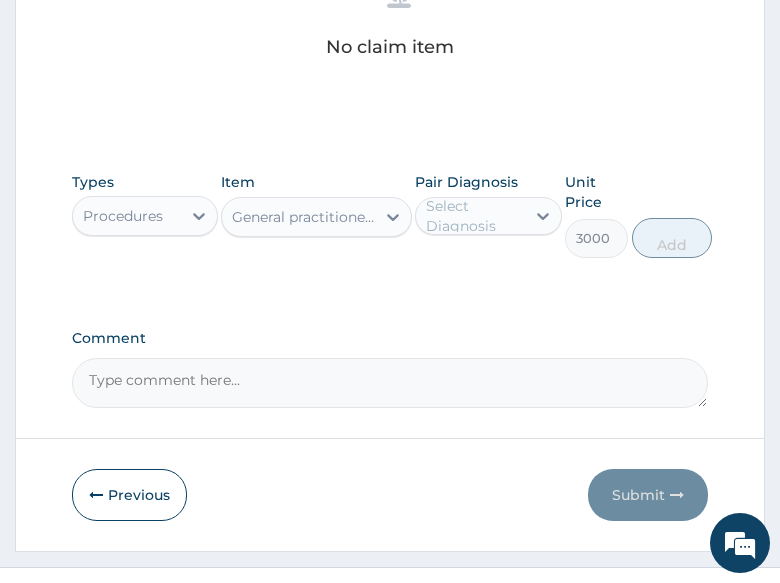 click on "Select Diagnosis" at bounding box center [474, 216] 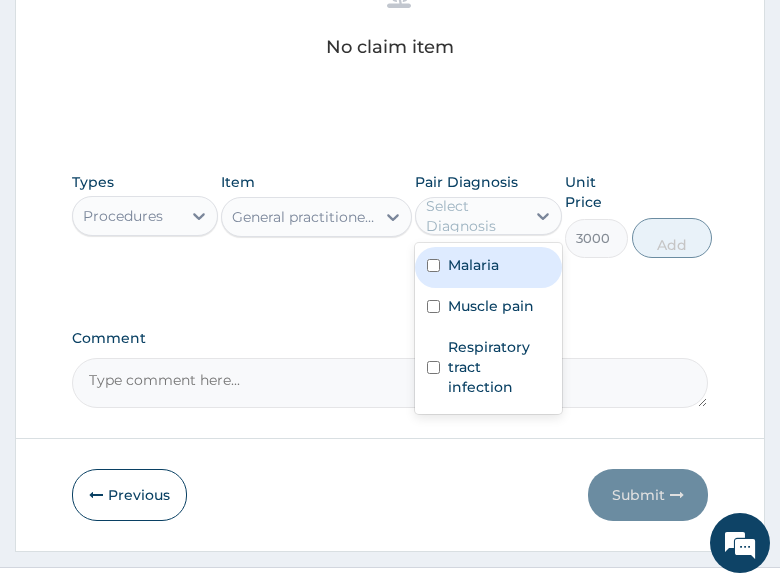 click on "Malaria" at bounding box center [473, 265] 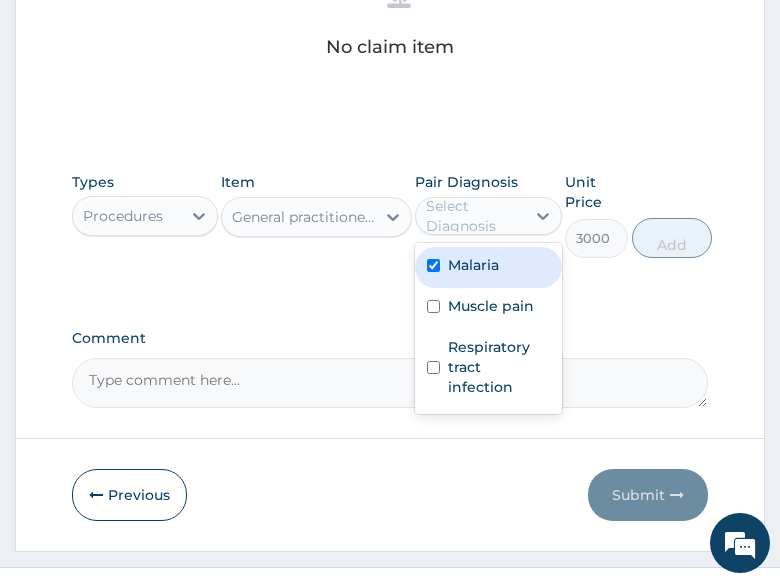 checkbox on "true" 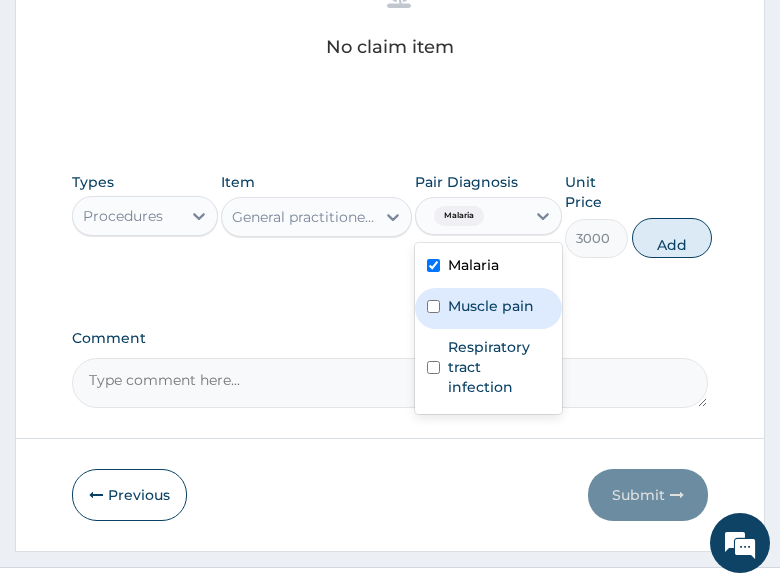 click on "Muscle pain" at bounding box center (491, 306) 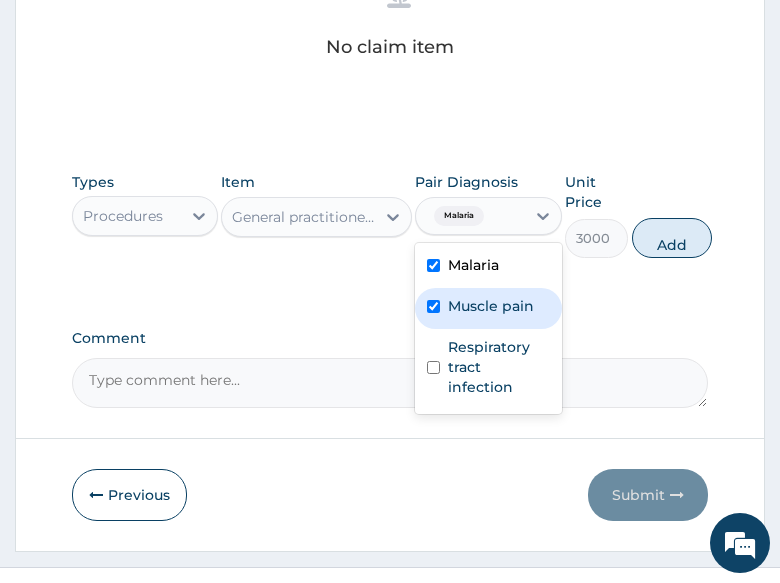checkbox on "true" 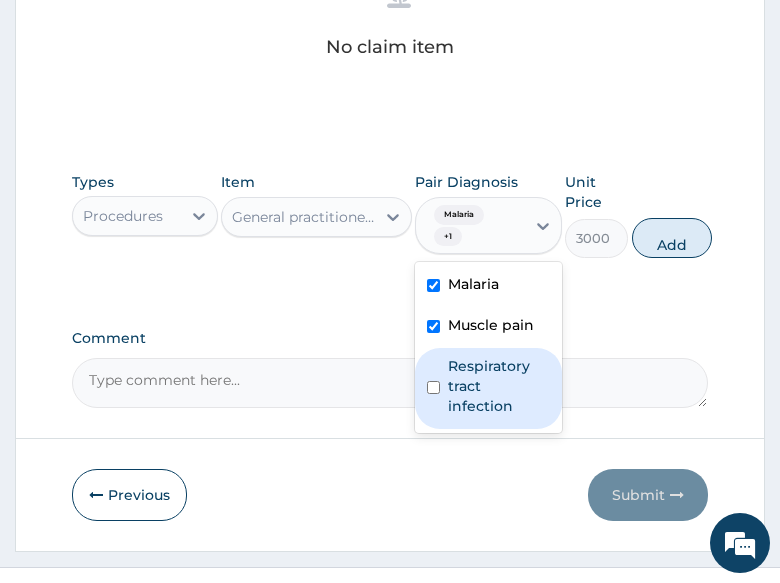 click on "Respiratory tract infection" at bounding box center [498, 386] 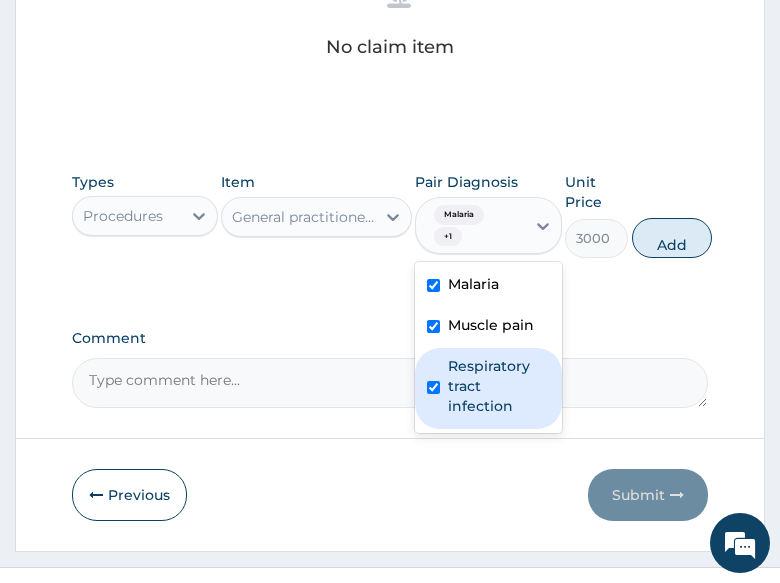 checkbox on "true" 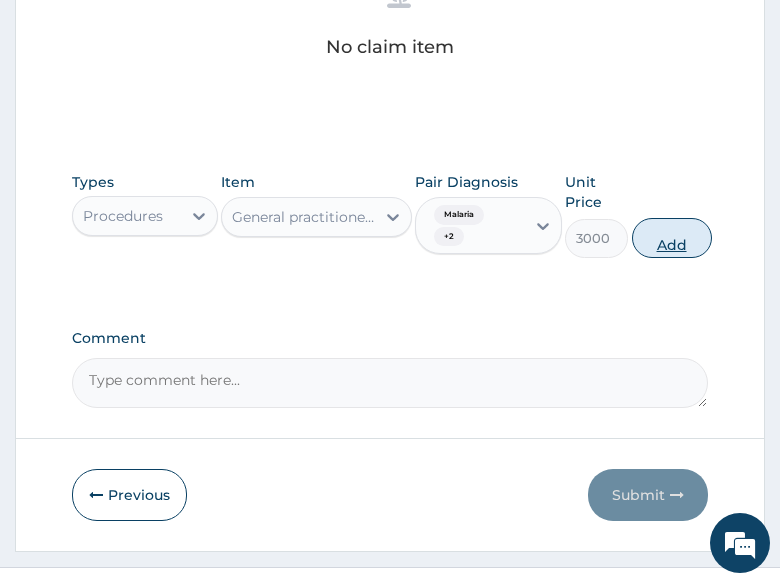 click on "Add" at bounding box center [672, 238] 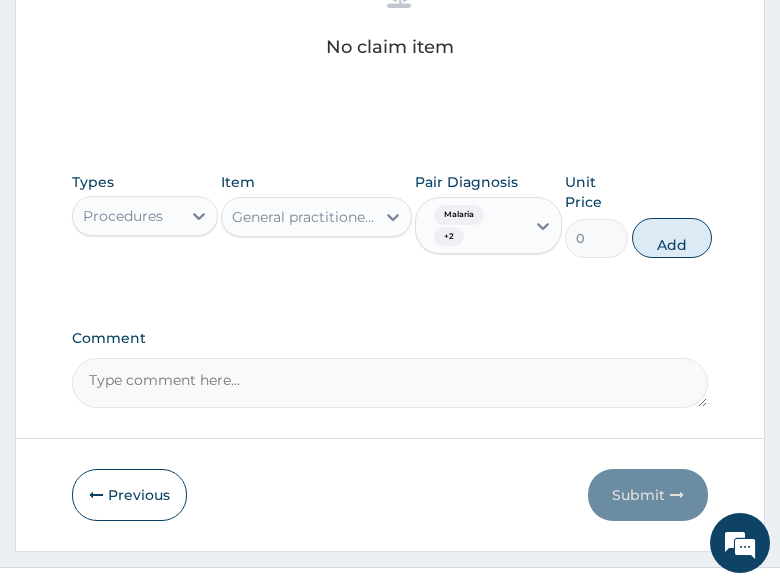 scroll, scrollTop: 866, scrollLeft: 0, axis: vertical 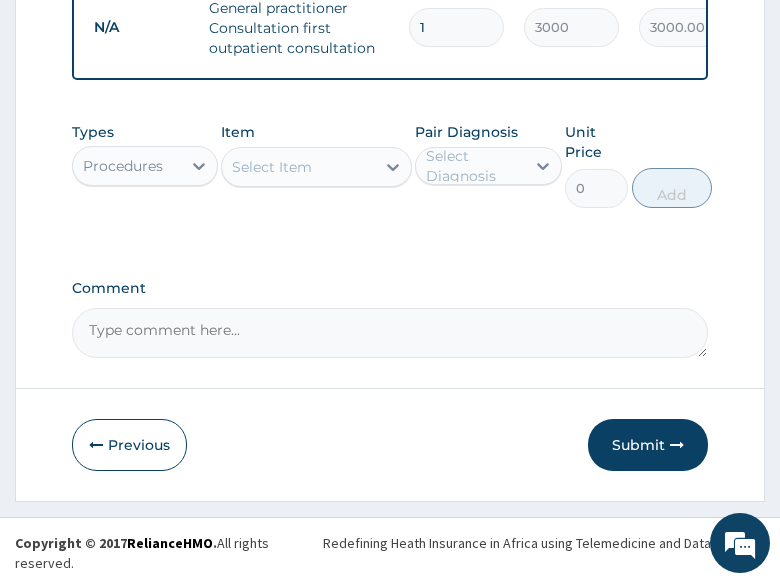 click on "PA Code / Prescription Code Enter Code(Secondary Care Only) Encounter Date 03-08-2025 Important Notice Please enter PA codes before entering items that are not attached to a PA code   All diagnoses entered must be linked to a claim item. Diagnosis & Claim Items that are visible but inactive cannot be edited because they were imported from an already approved PA code. Diagnosis Malaria Confirmed Muscle pain Confirmed Respiratory tract infection Query NB: All diagnosis must be linked to a claim item Claim Items Type Name Quantity Unit Price Total Price Pair Diagnosis Actions N/A General practitioner Consultation first outpatient consultation 1 3000 3000.00 Malaria  + 2 Delete Types Procedures Item Select Item Pair Diagnosis Select Diagnosis Unit Price 0 Add Comment" at bounding box center (390, -141) 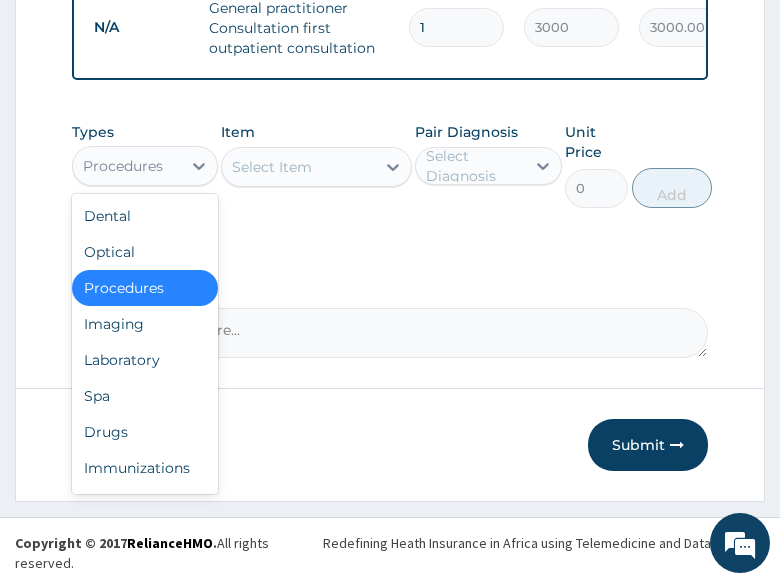click on "Procedures" at bounding box center [123, 166] 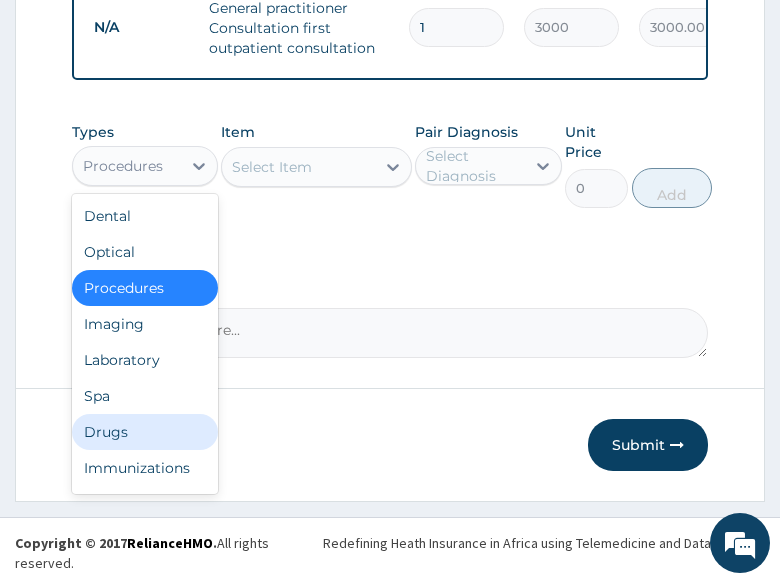 click on "Drugs" at bounding box center (145, 432) 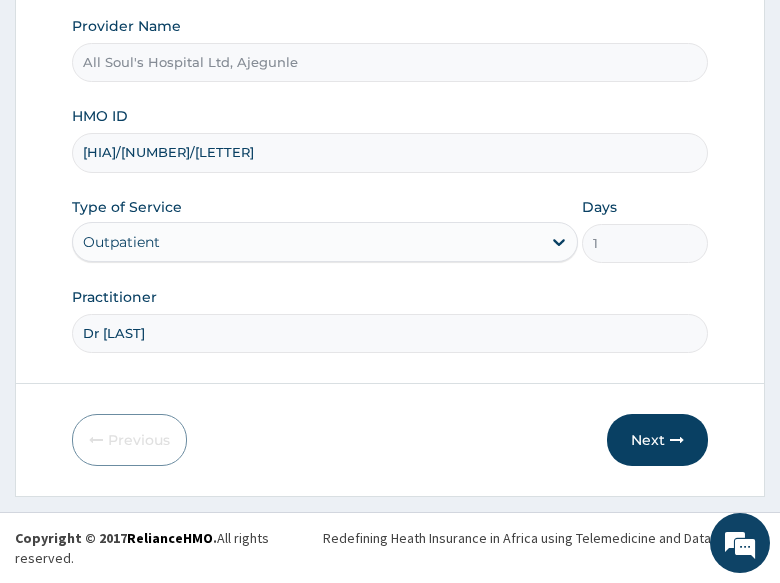 scroll, scrollTop: 275, scrollLeft: 0, axis: vertical 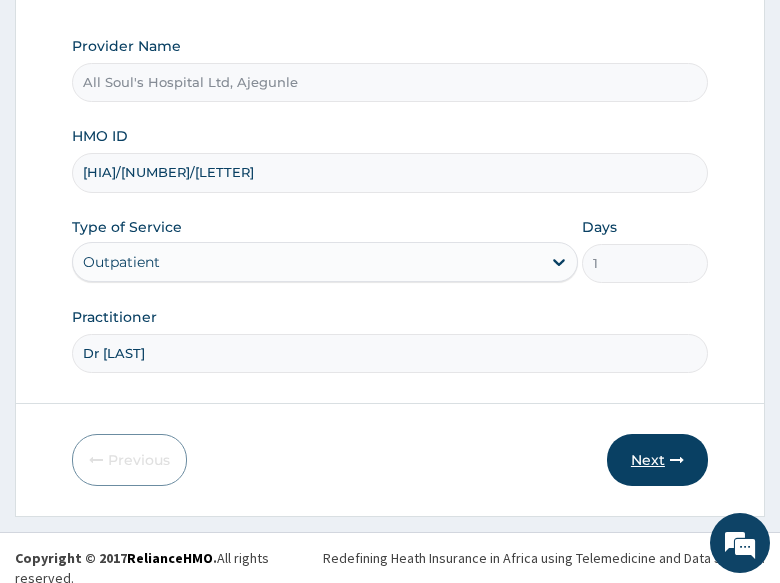 click on "Next" at bounding box center [657, 460] 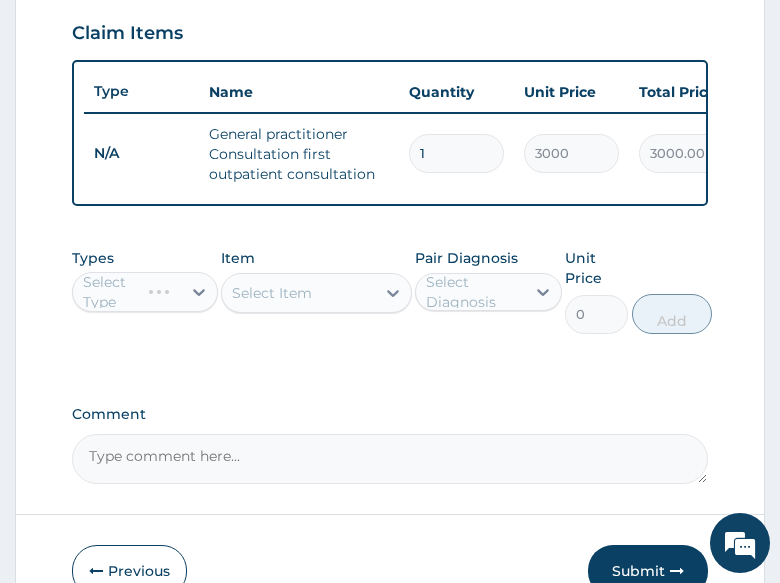scroll, scrollTop: 775, scrollLeft: 0, axis: vertical 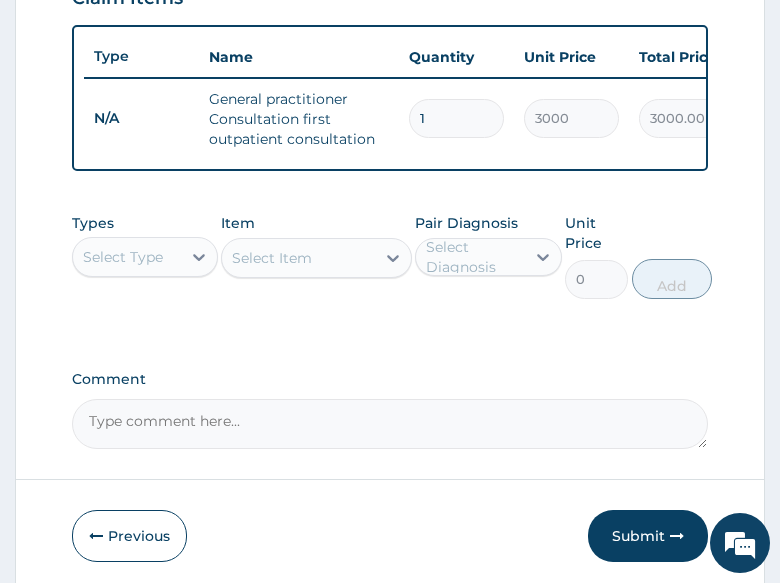 click on "Types Select Type" at bounding box center (145, 256) 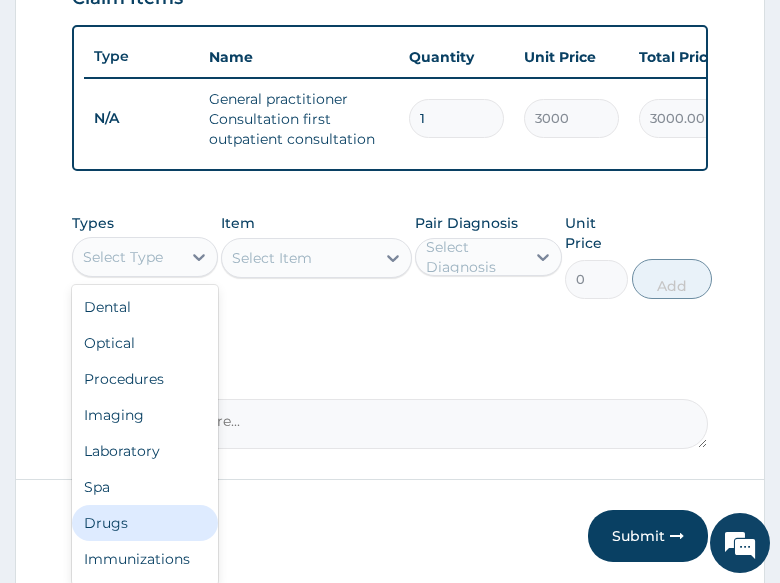 click on "Drugs" at bounding box center (145, 523) 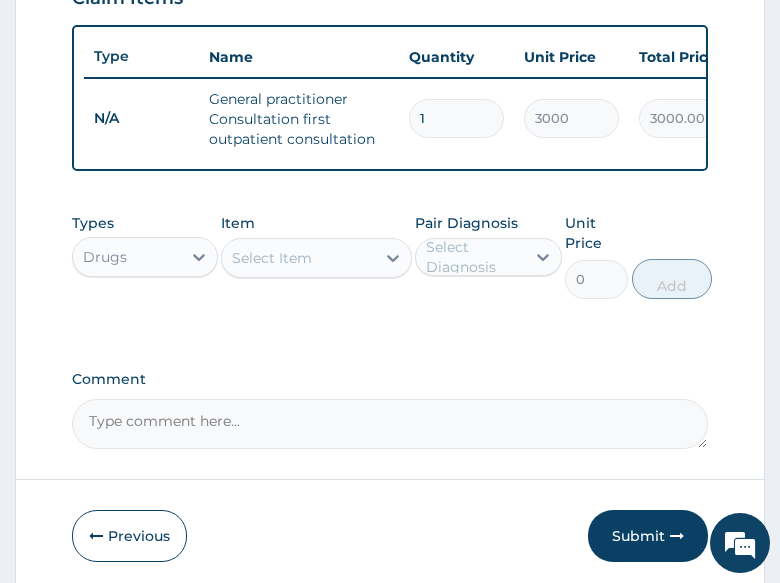 click on "Select Item" at bounding box center (298, 258) 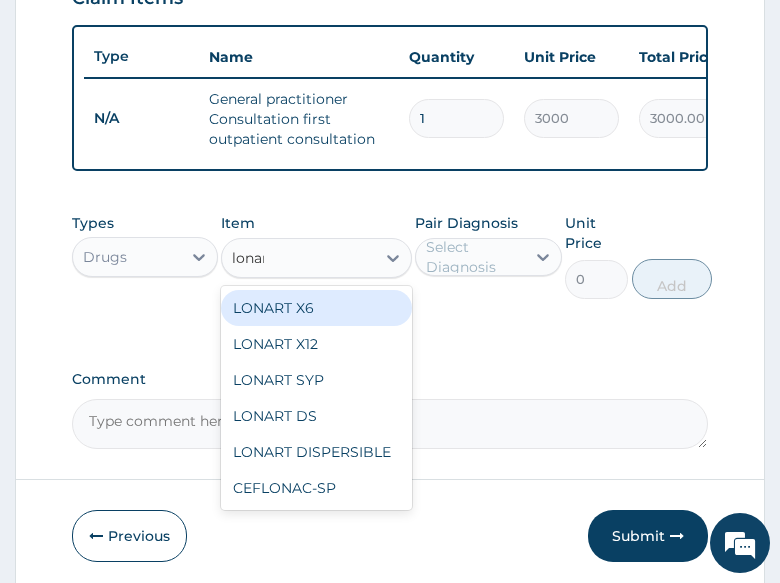 type on "lonart" 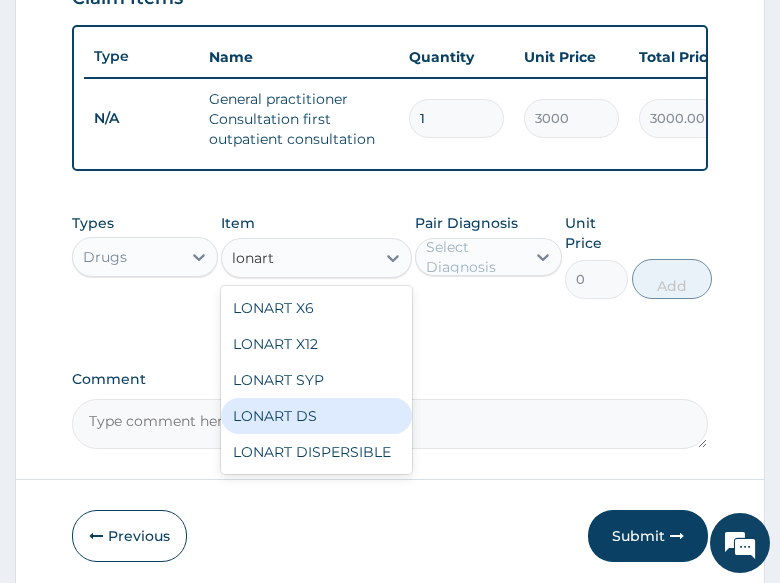 click on "LONART DS" at bounding box center (316, 416) 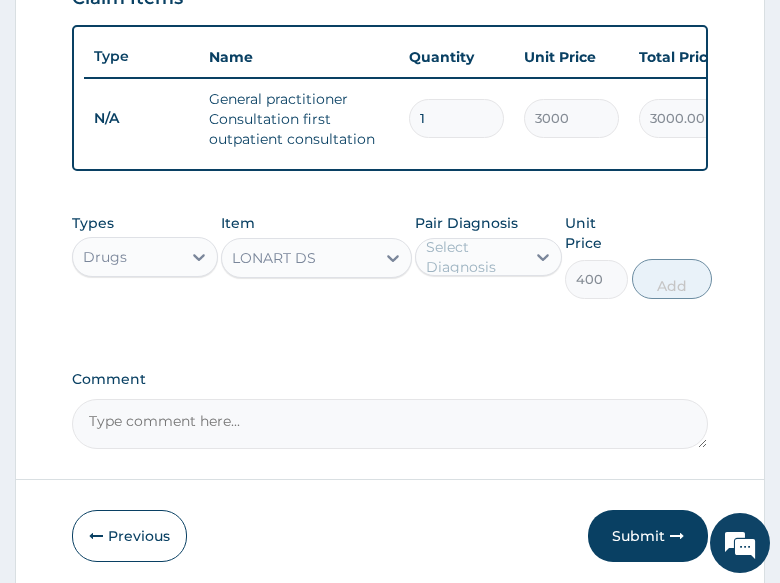 click on "Pair Diagnosis Select Diagnosis" at bounding box center (488, 256) 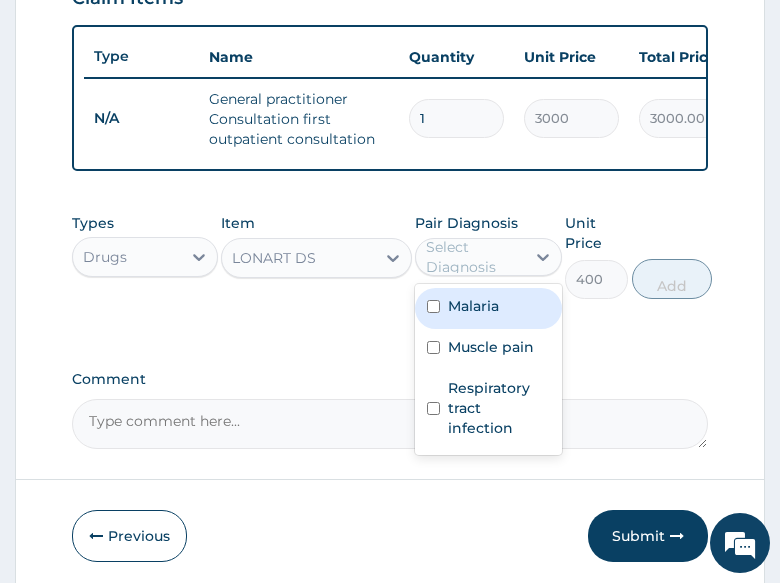 click on "Select Diagnosis" at bounding box center (474, 257) 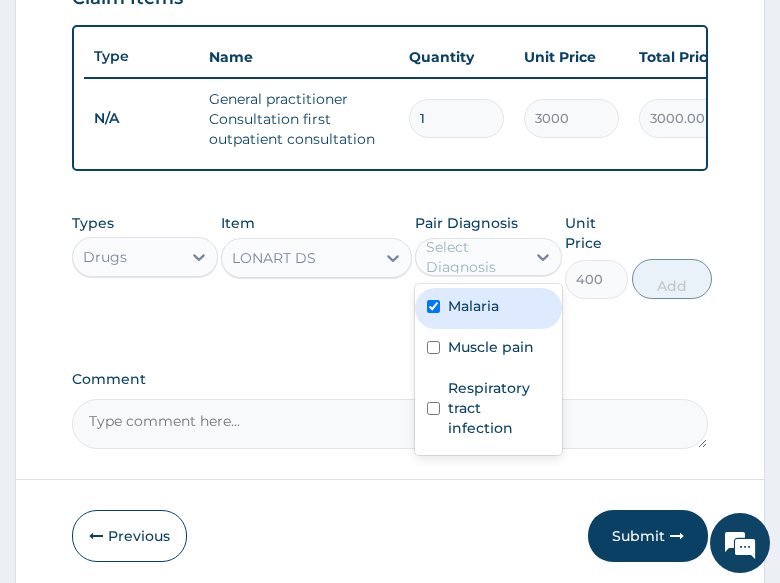 checkbox on "true" 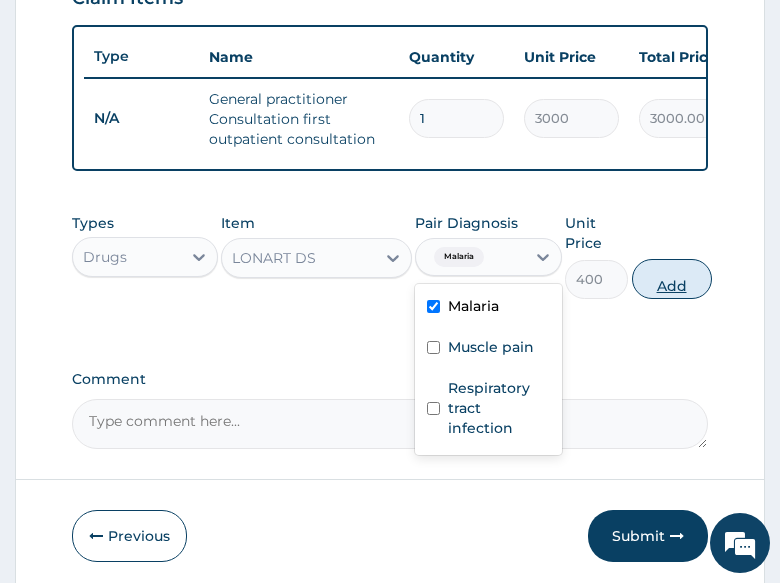 click on "Add" at bounding box center (672, 279) 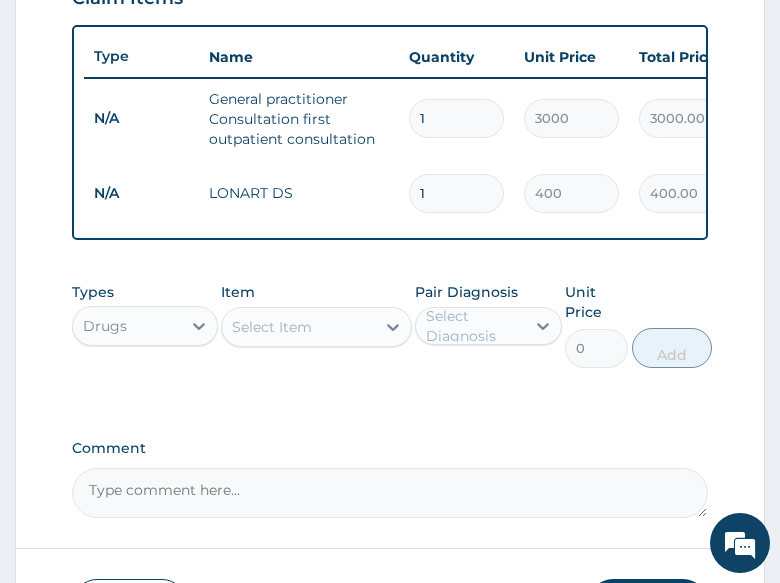 type 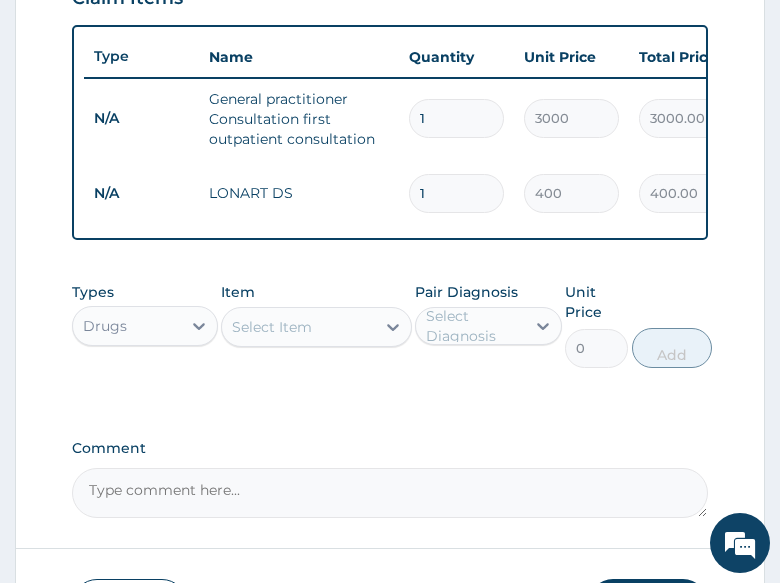type on "0.00" 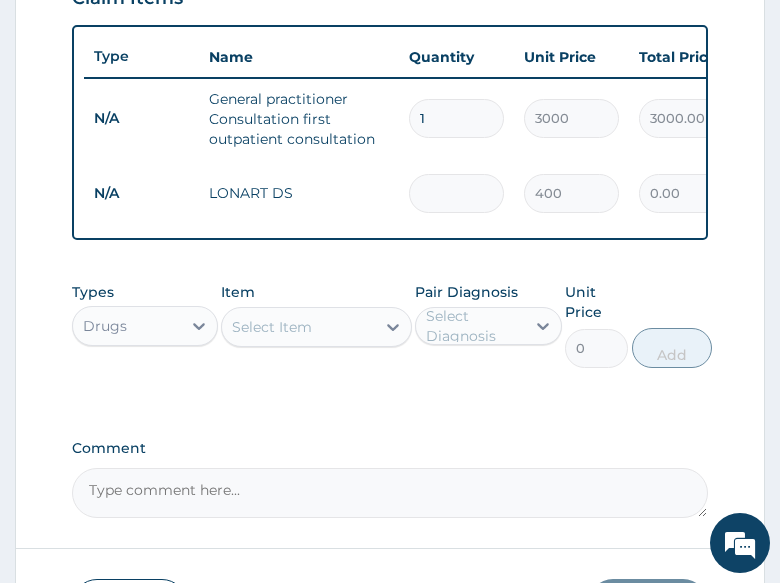 type on "6" 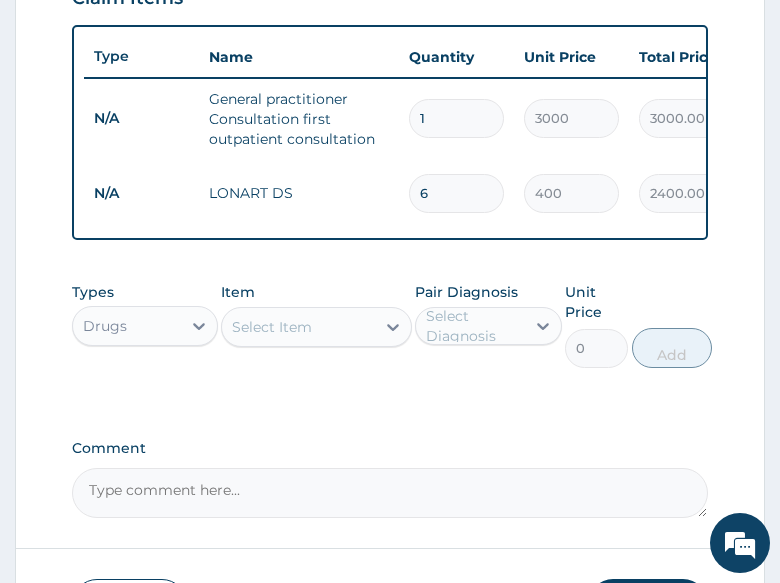 type on "6" 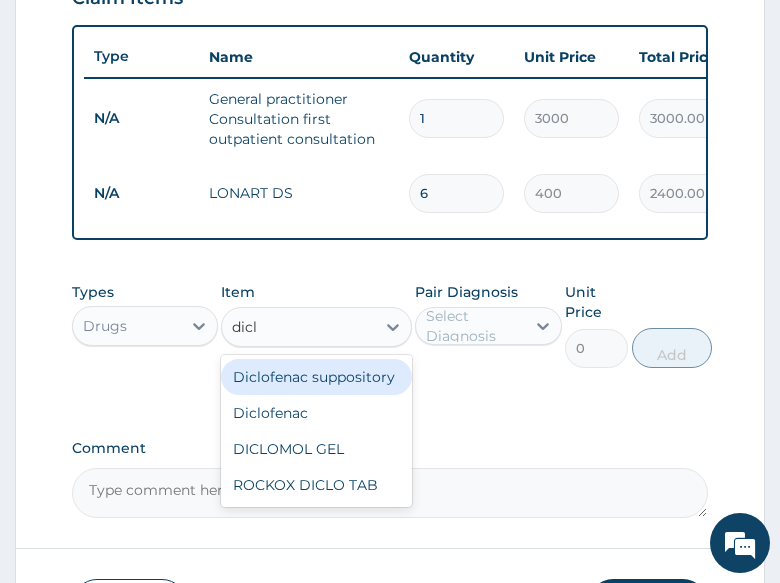 type on "diclo" 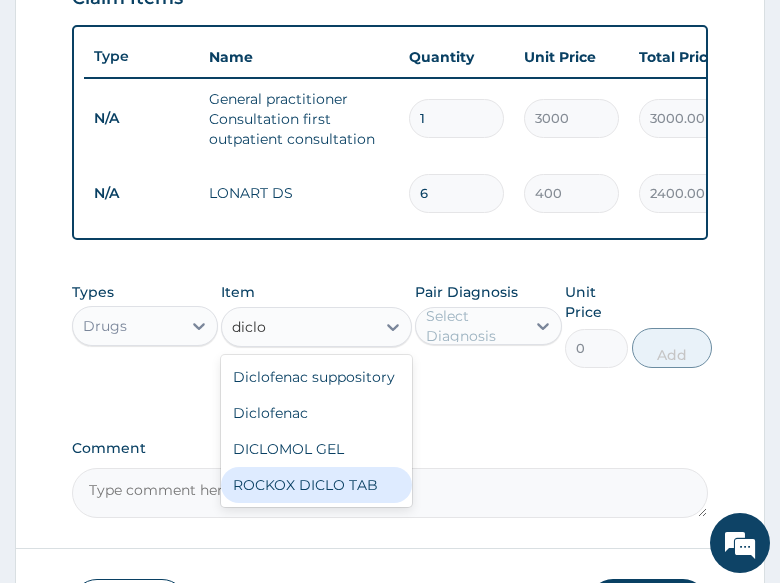 click on "ROCKOX DICLO TAB" at bounding box center [316, 485] 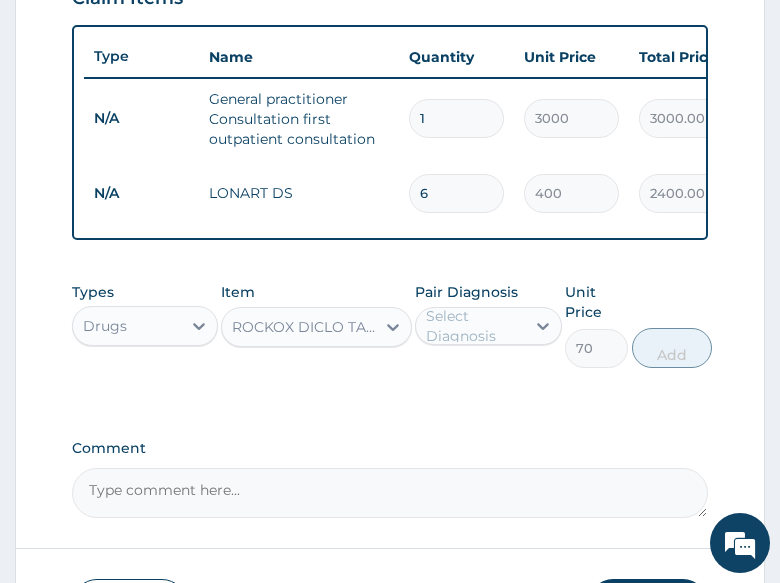 click on "Select Diagnosis" at bounding box center [474, 326] 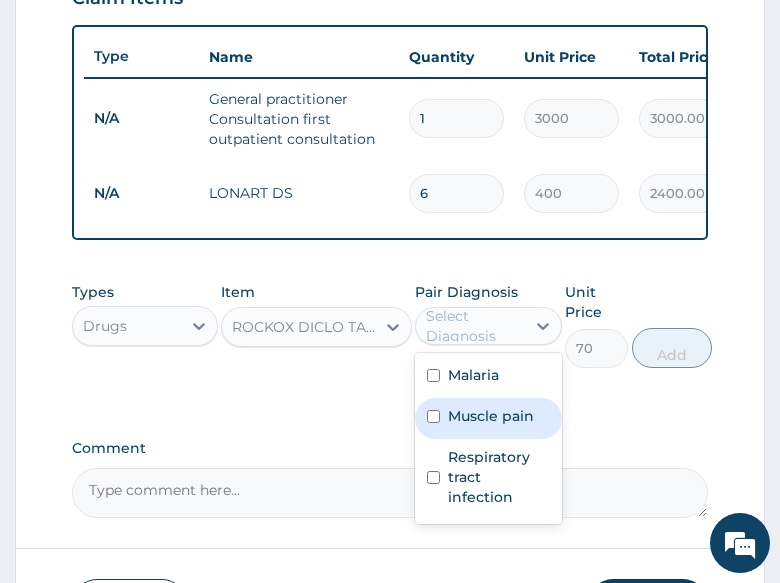 click on "Muscle pain" at bounding box center (491, 416) 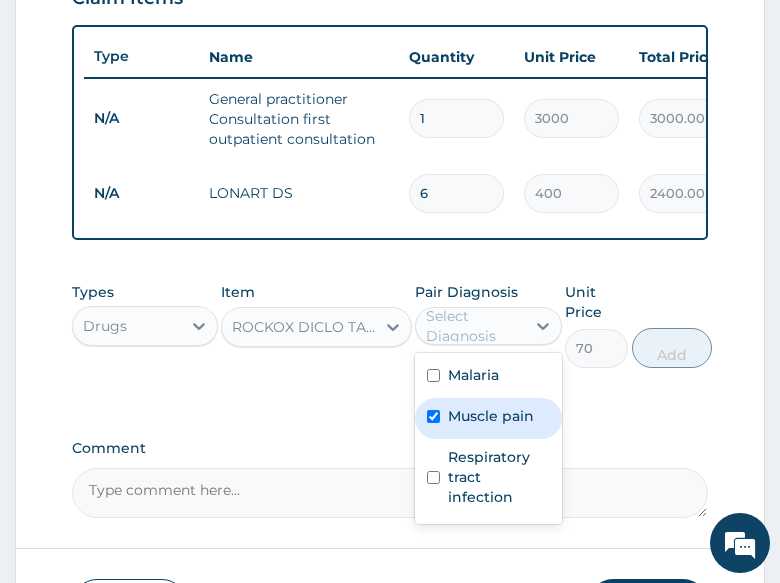 checkbox on "true" 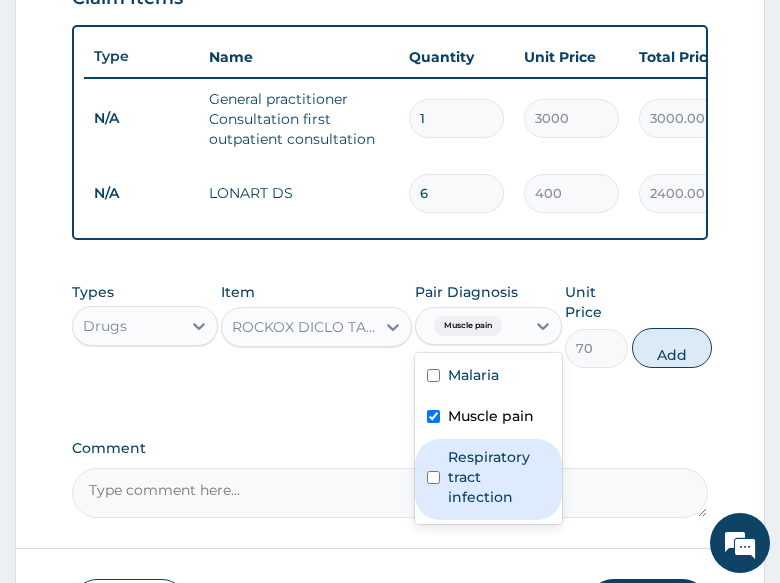 drag, startPoint x: 488, startPoint y: 489, endPoint x: 486, endPoint y: 425, distance: 64.03124 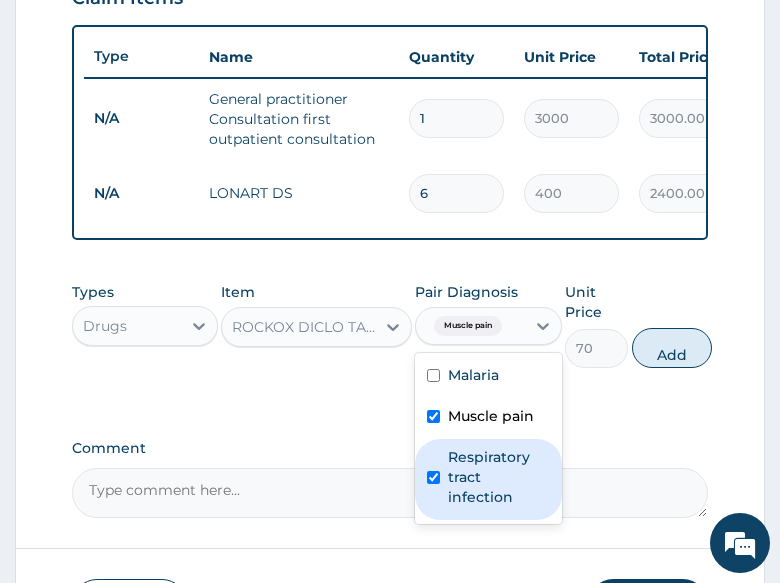checkbox on "true" 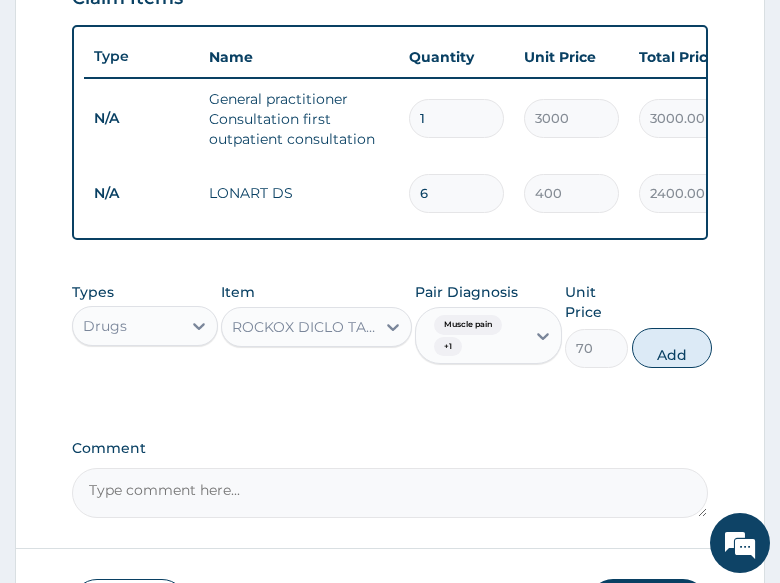 click on "Pair Diagnosis Muscle pain  + 1" at bounding box center (488, 325) 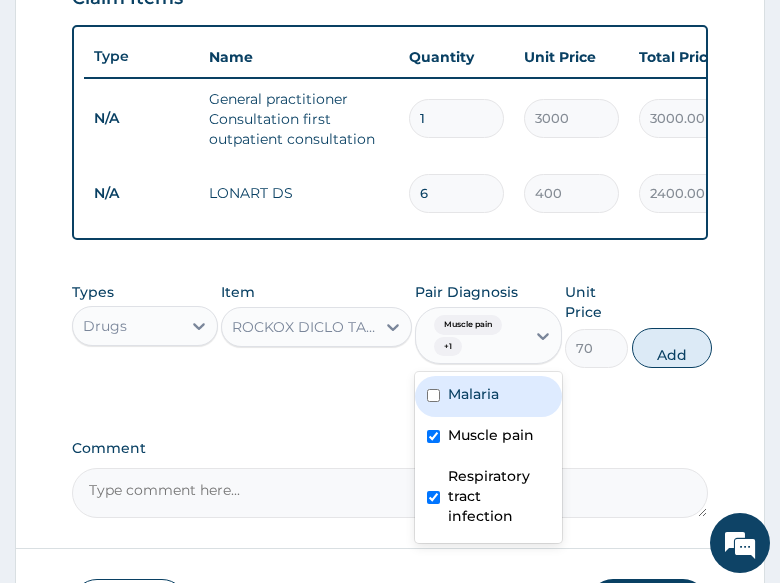 click on "Malaria" at bounding box center (473, 394) 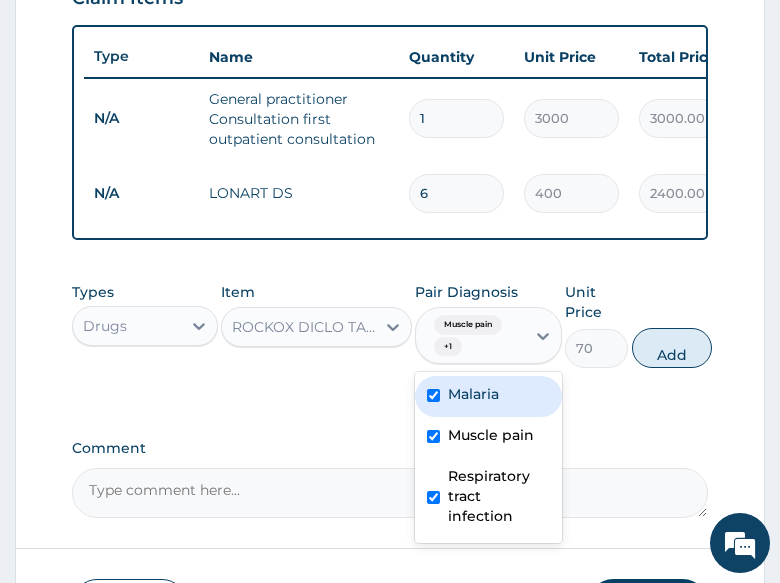 checkbox on "true" 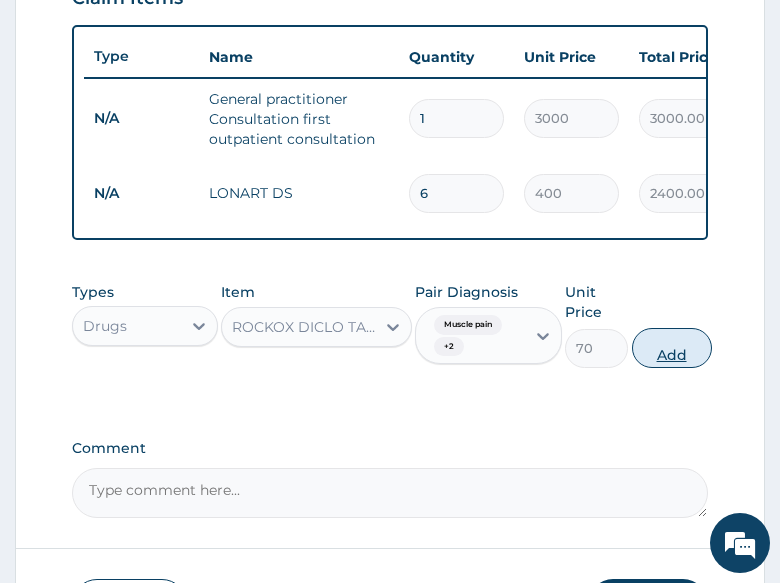 click on "Add" at bounding box center (672, 348) 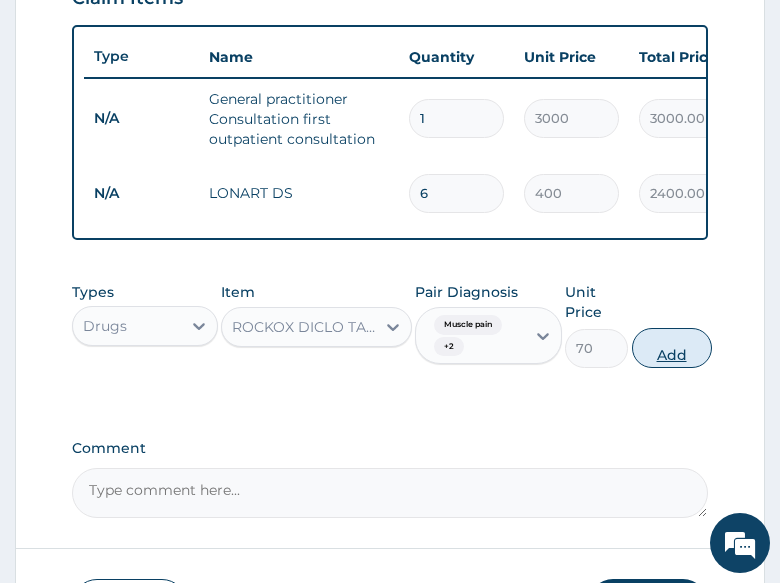 type on "0" 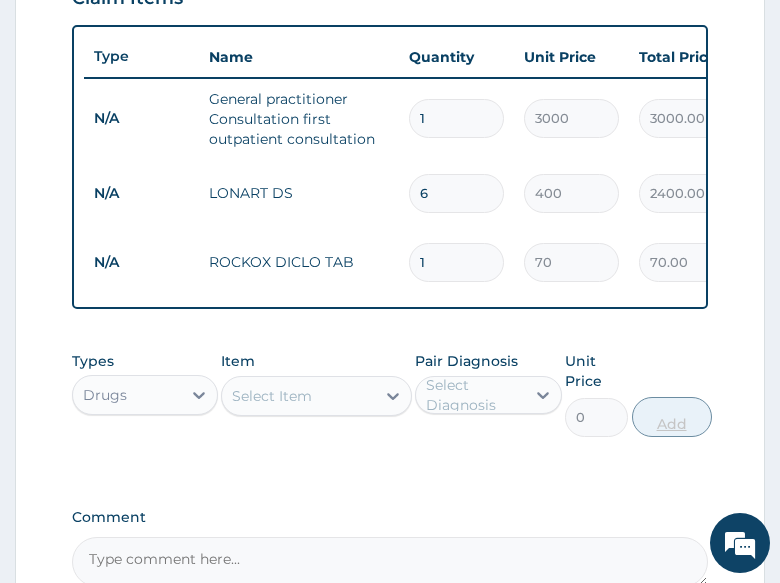 type on "10" 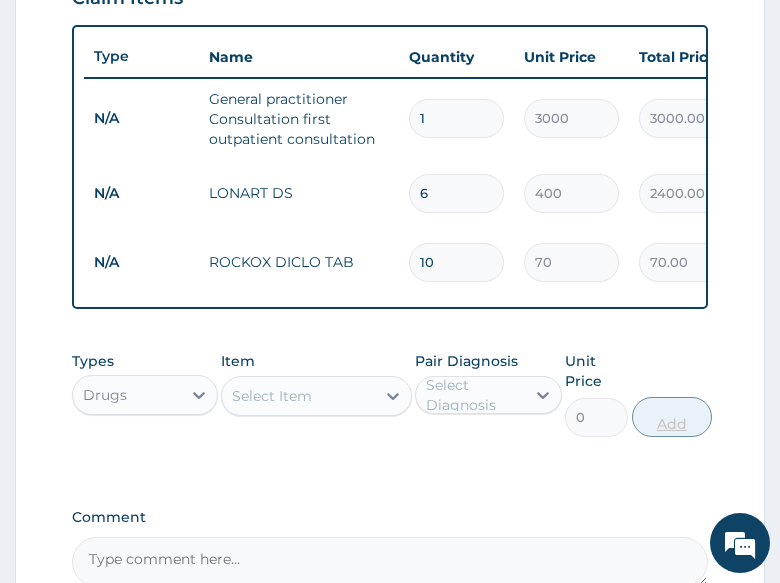type on "700.00" 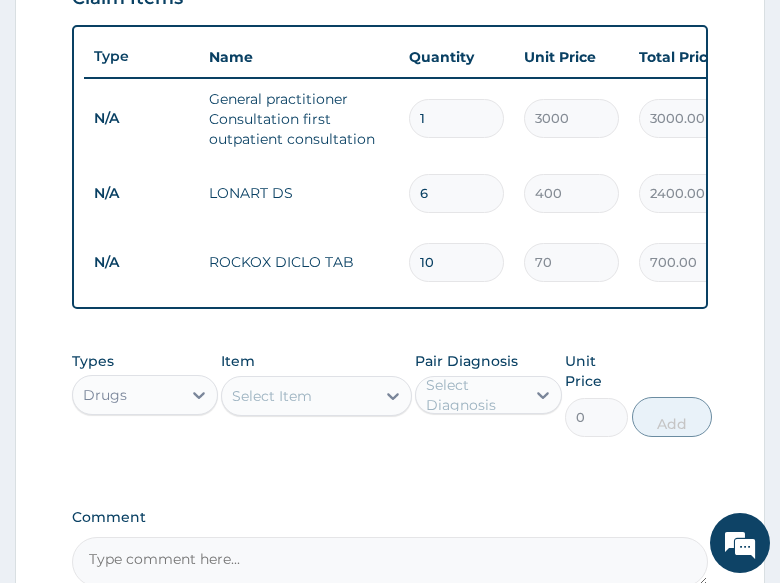 type on "10" 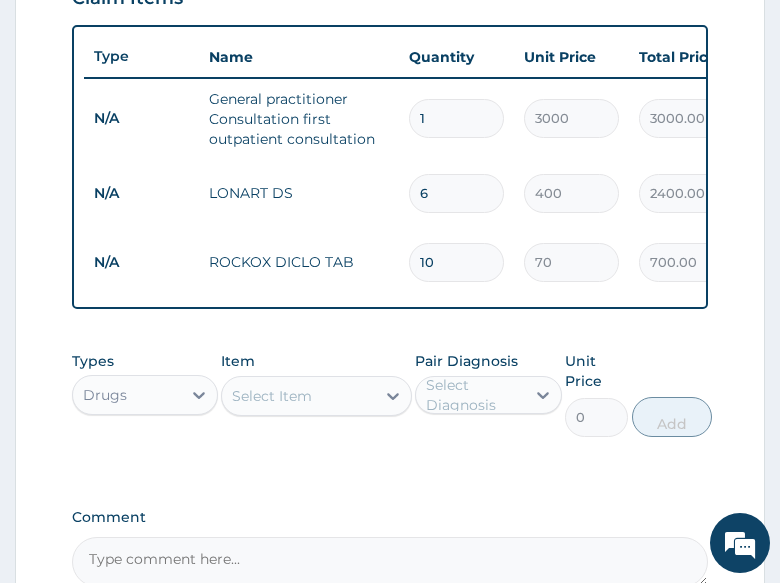 click on "Types Drugs Item Select Item Pair Diagnosis Select Diagnosis Unit Price 0 Add" at bounding box center [390, 409] 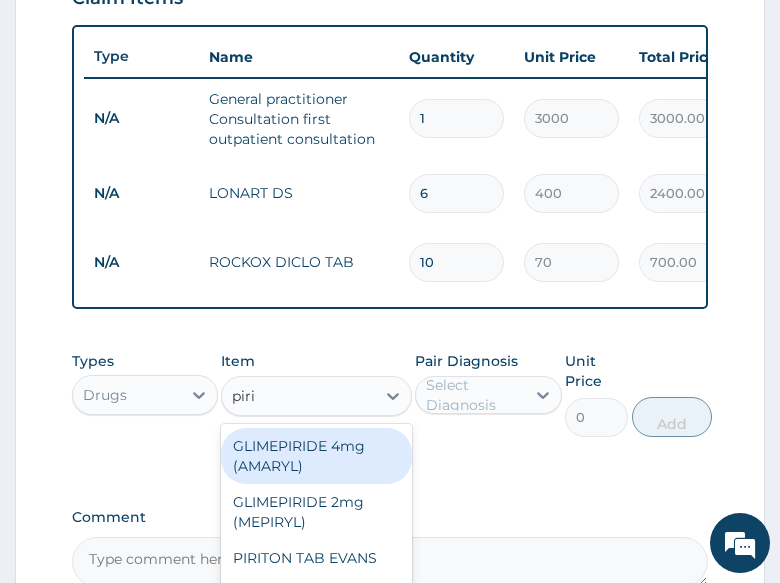 type on "pirit" 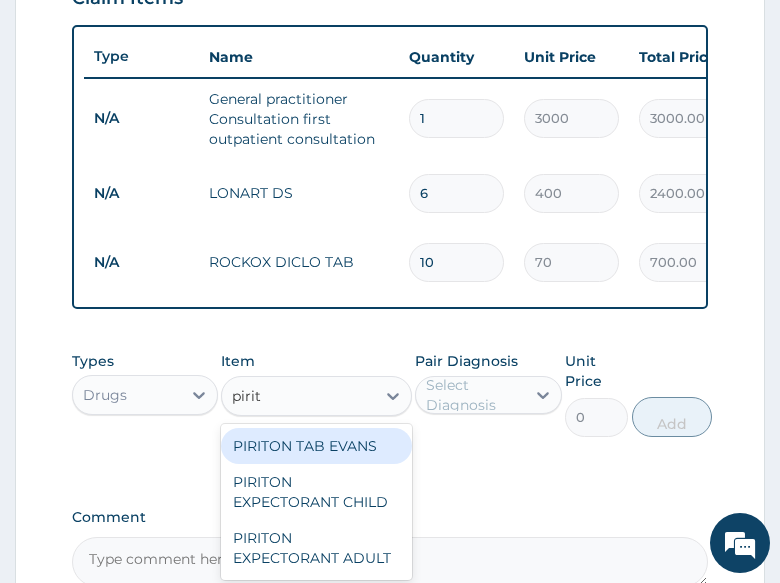 click on "PIRITON TAB EVANS" at bounding box center (316, 446) 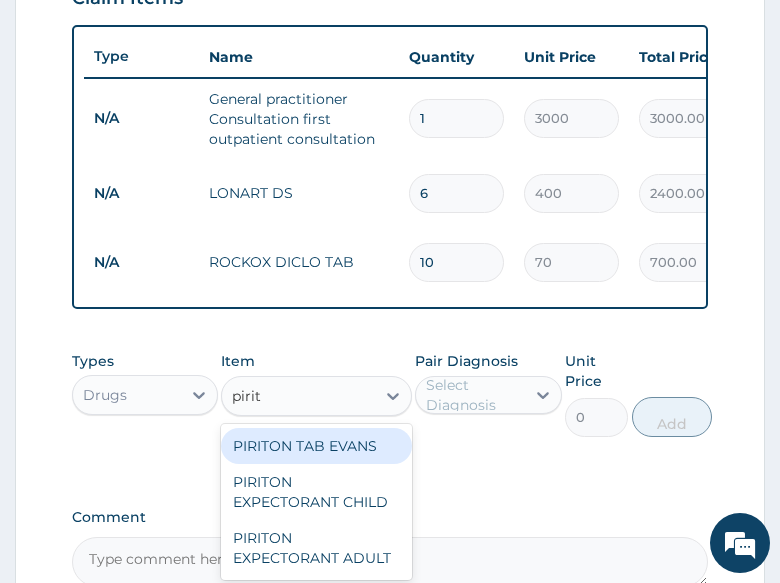 type 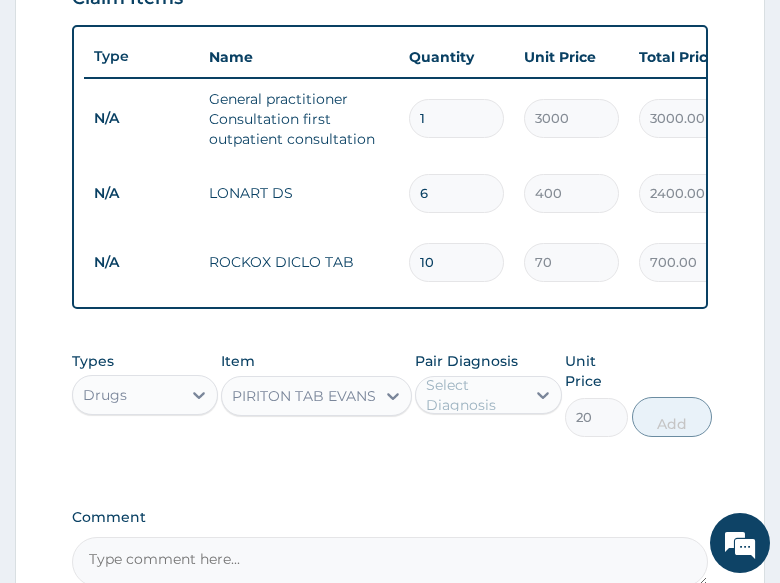 click on "Select Diagnosis" at bounding box center [474, 395] 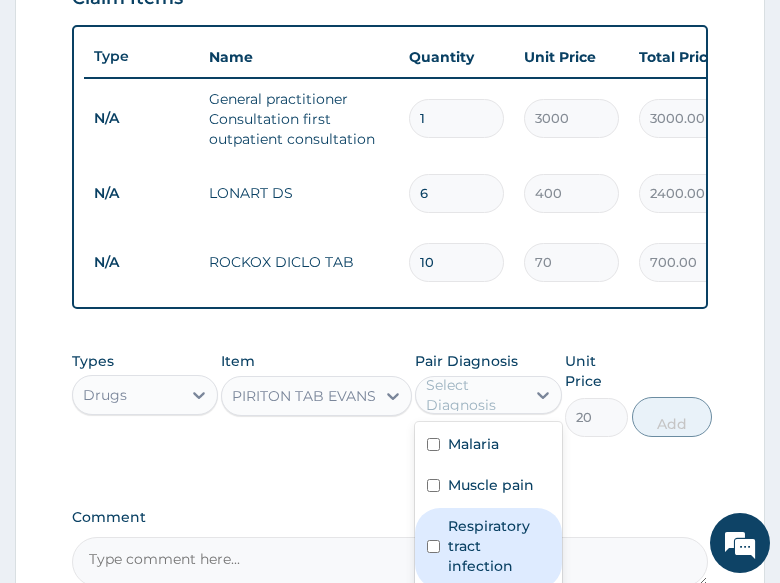 click on "Respiratory tract infection" at bounding box center (498, 546) 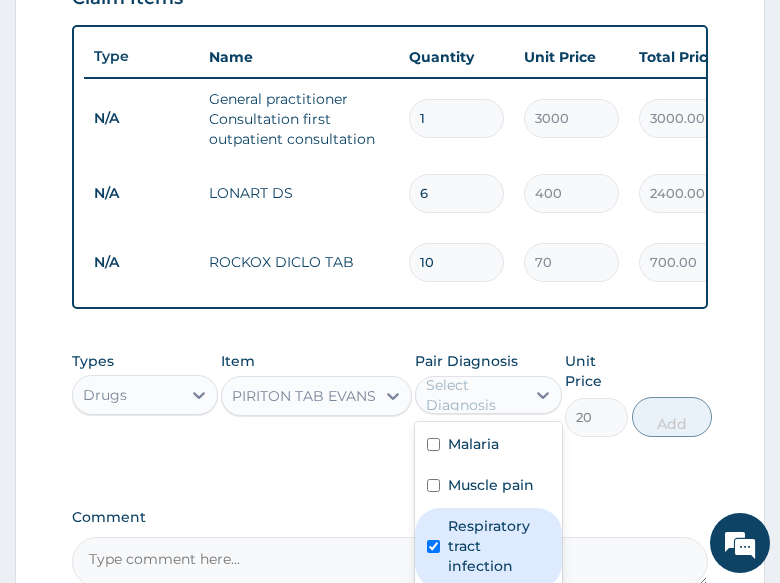 checkbox on "true" 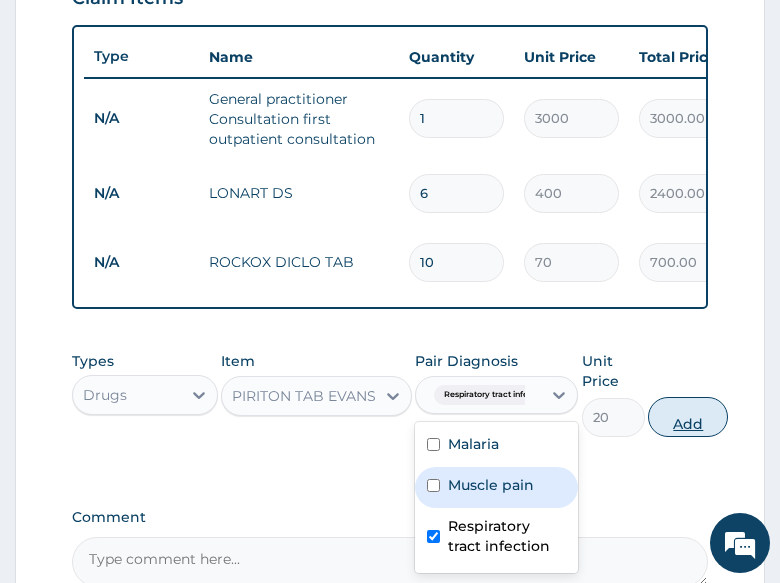 click on "Add" at bounding box center [688, 417] 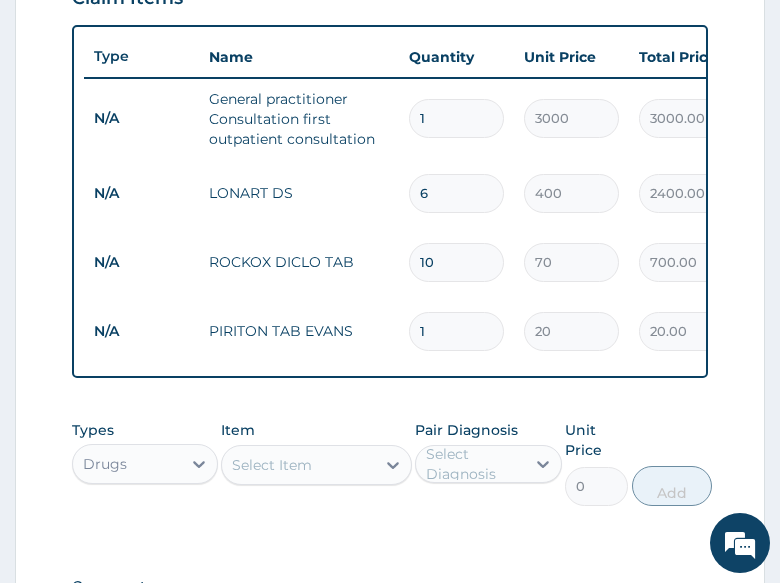 type on "10" 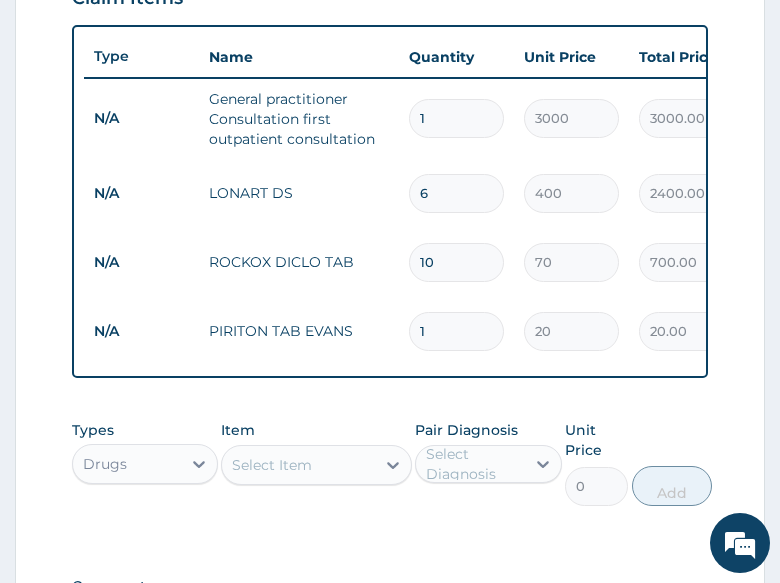 type on "200.00" 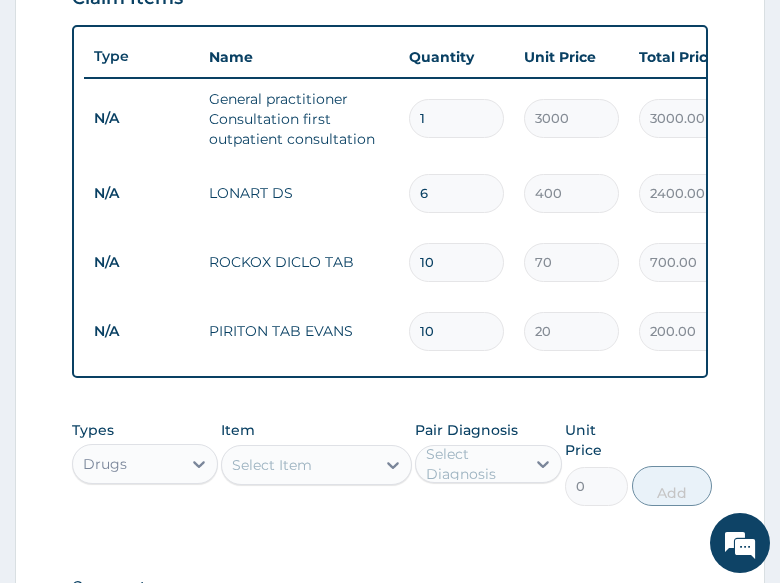 type on "10" 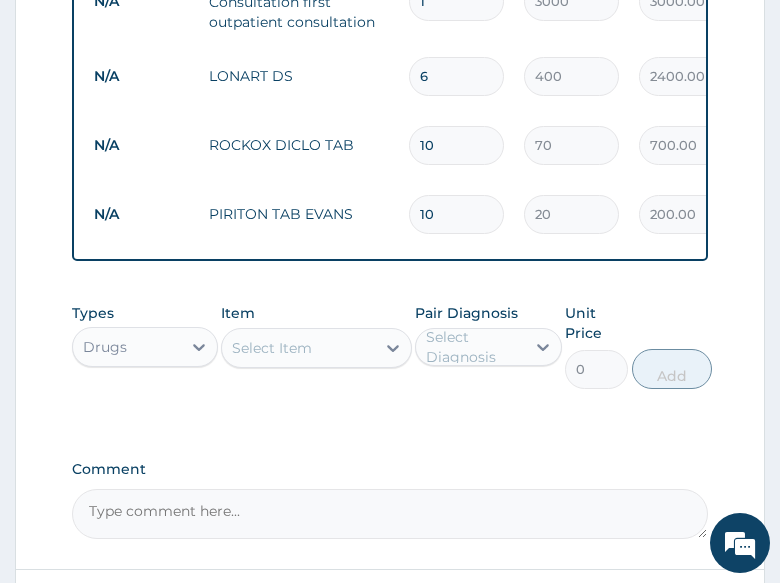scroll, scrollTop: 975, scrollLeft: 0, axis: vertical 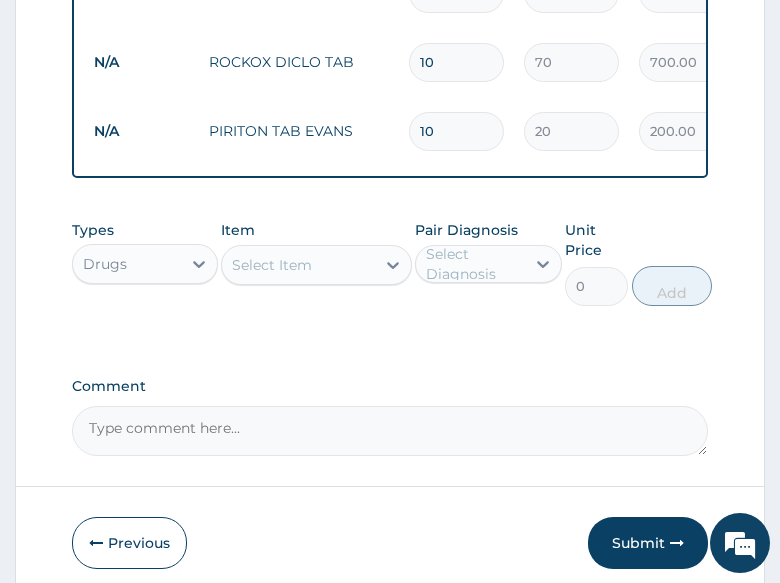 click on "Submit" at bounding box center (648, 543) 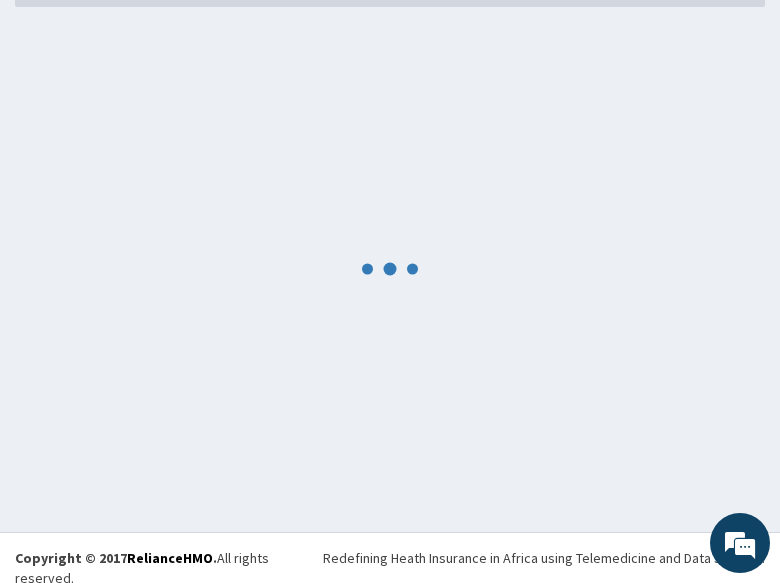 scroll, scrollTop: 975, scrollLeft: 0, axis: vertical 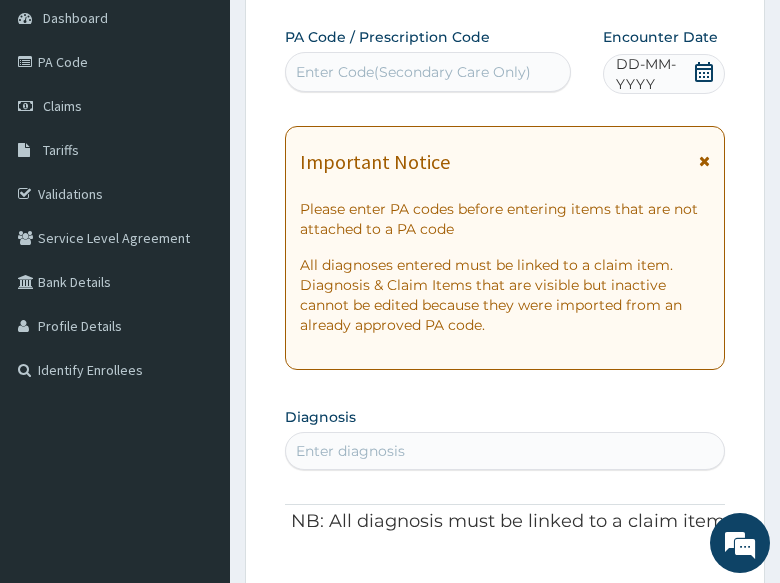click on "Enter Code(Secondary Care Only)" at bounding box center (428, 72) 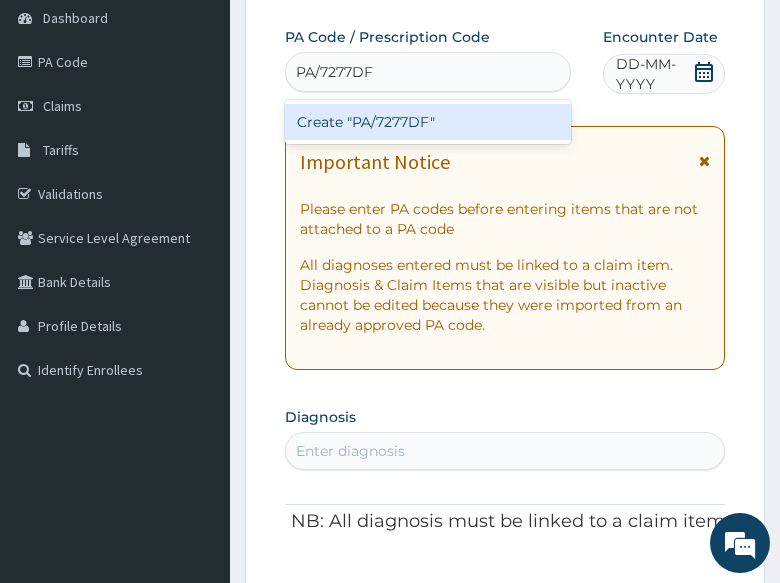 click on "Create "PA/7277DF"" at bounding box center [428, 122] 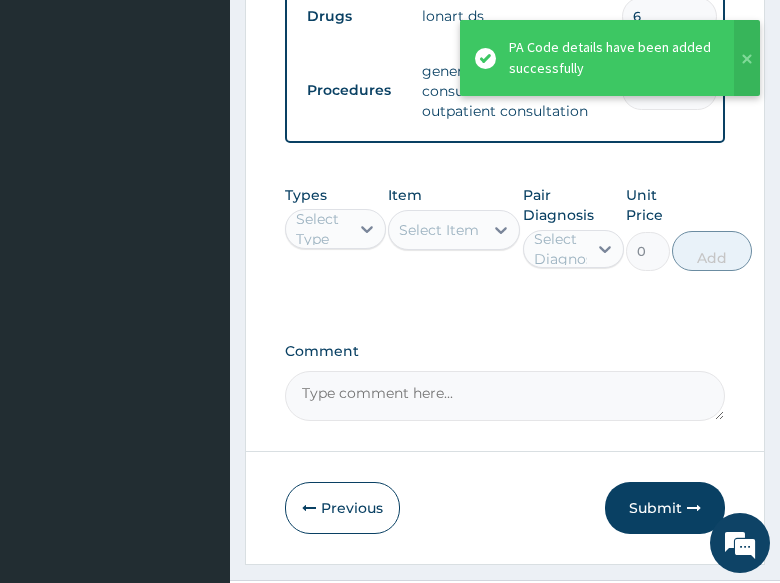 scroll, scrollTop: 1516, scrollLeft: 0, axis: vertical 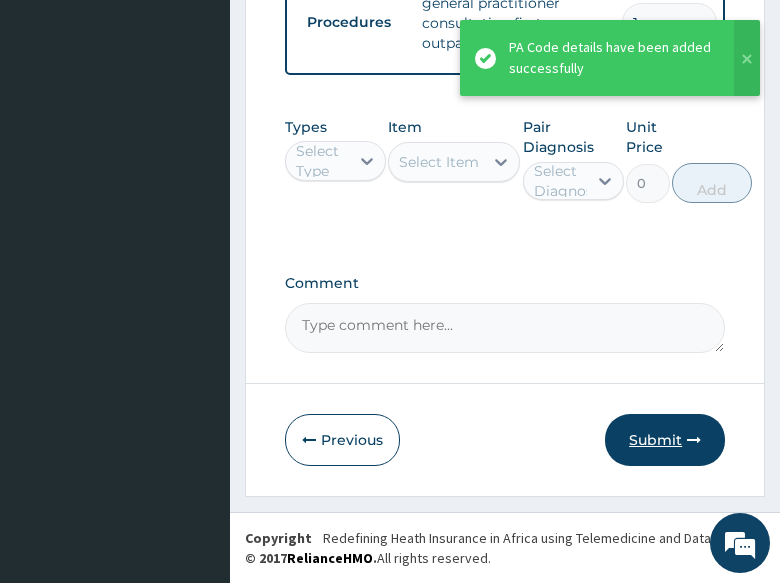 click on "Submit" at bounding box center [665, 440] 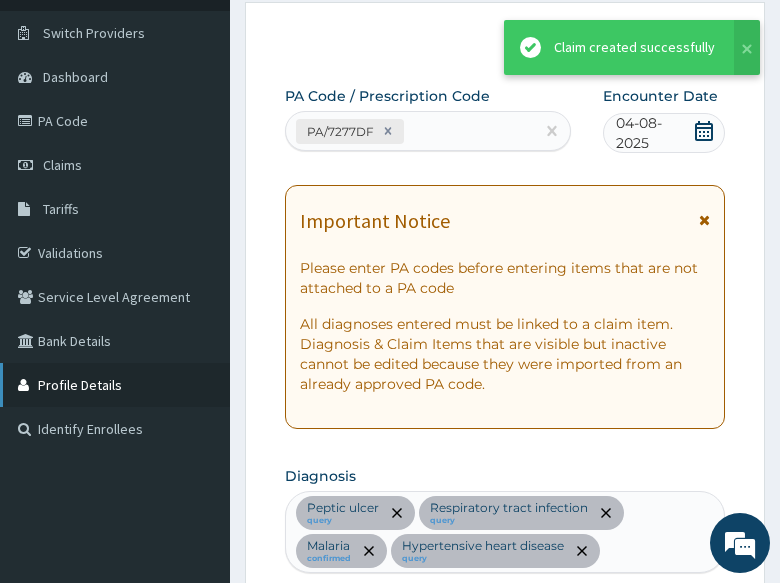 scroll, scrollTop: 1516, scrollLeft: 0, axis: vertical 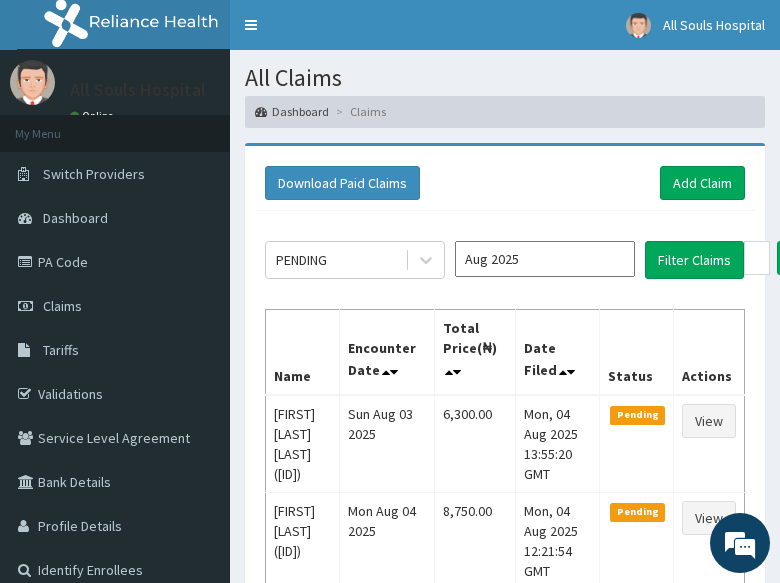 click on "Download Paid Claims Add Claim" at bounding box center (505, 183) 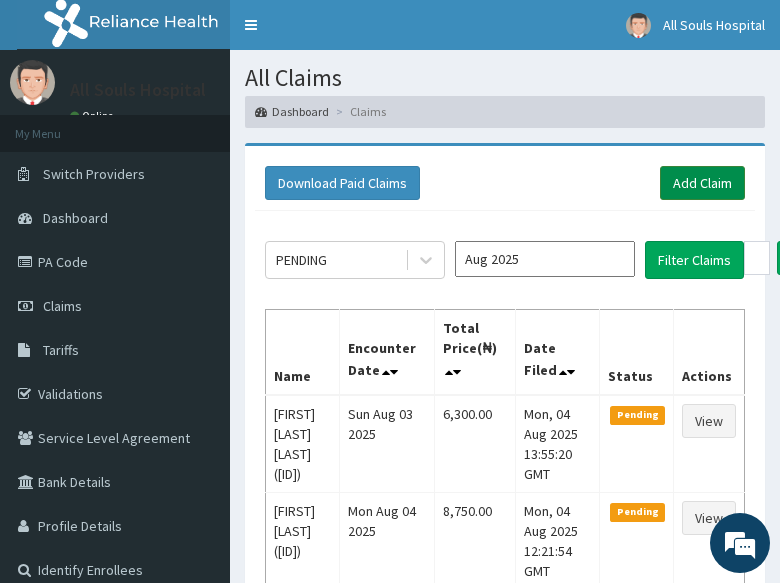 click on "Add Claim" at bounding box center (702, 183) 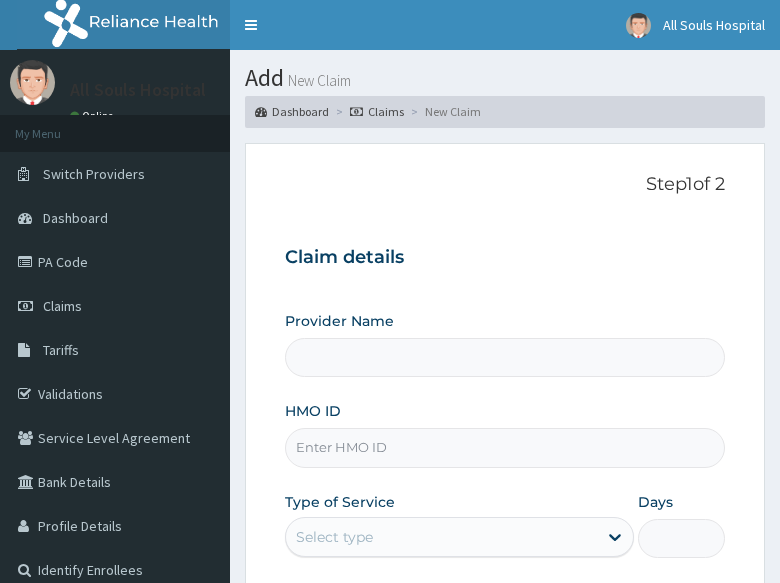 scroll, scrollTop: 200, scrollLeft: 0, axis: vertical 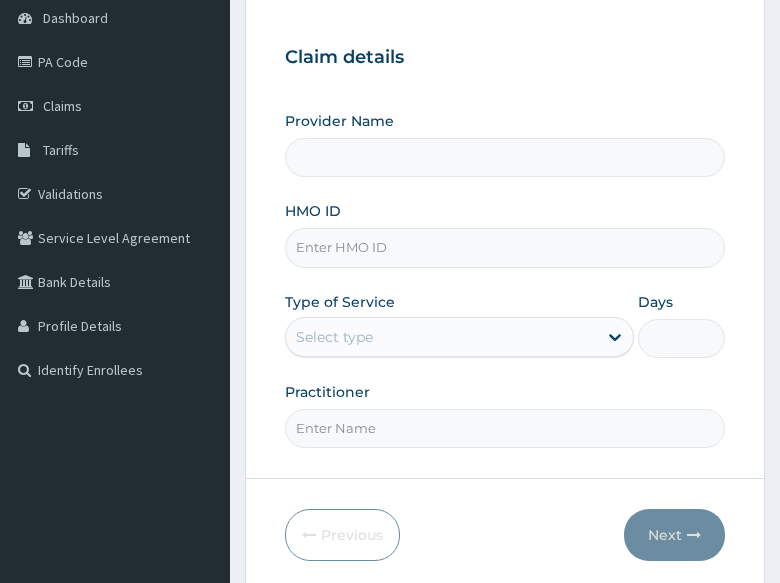 click on "HMO ID" at bounding box center [505, 247] 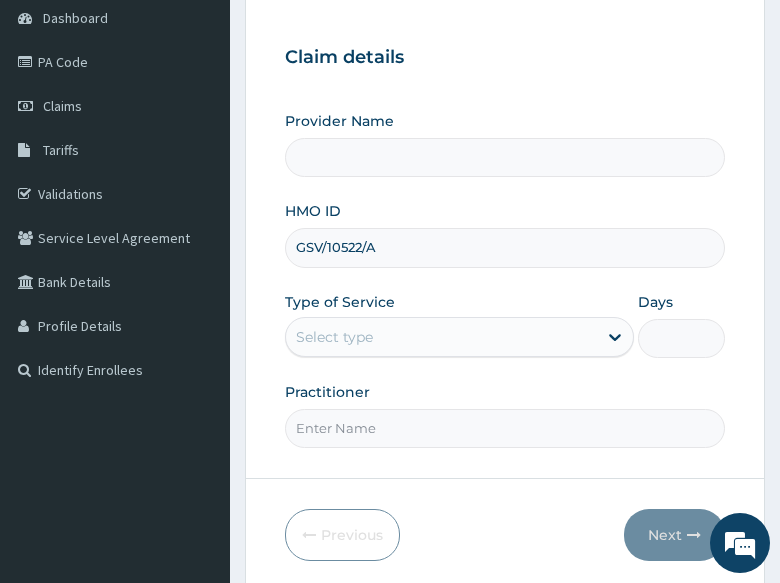 scroll, scrollTop: 295, scrollLeft: 0, axis: vertical 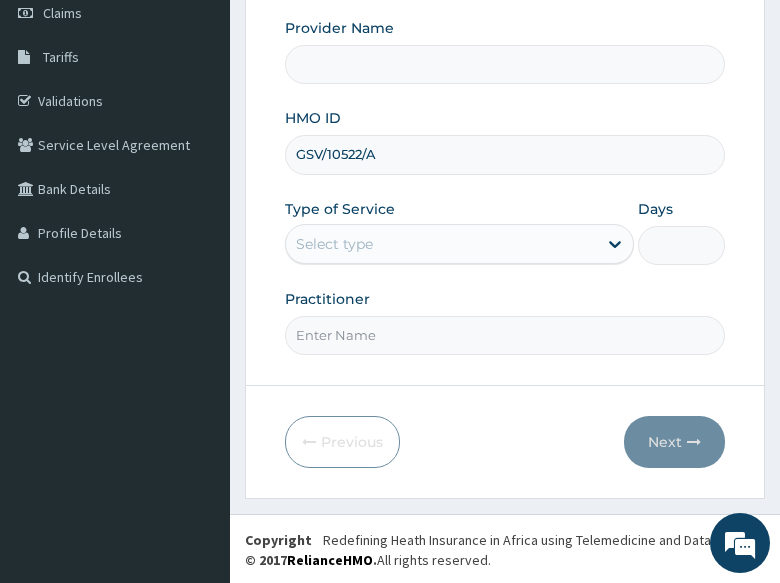 type on "All Soul's Hospital Ltd, Ajegunle" 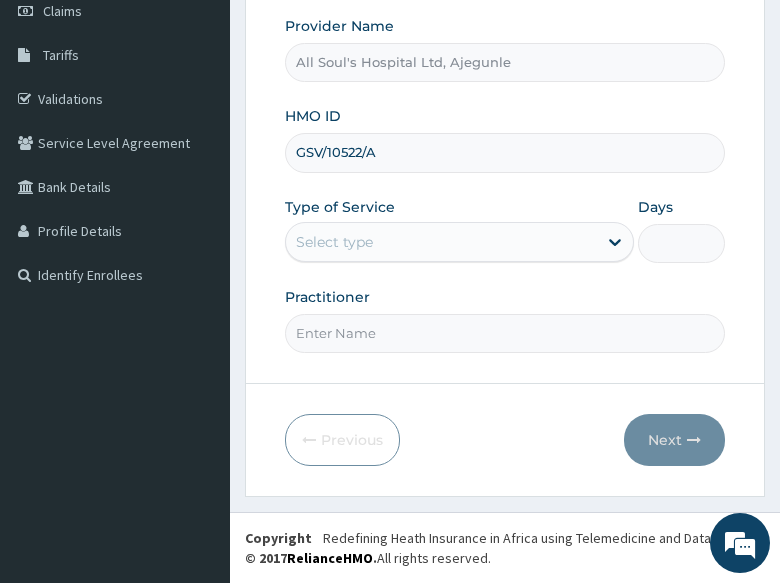 type on "GSV/10522/A" 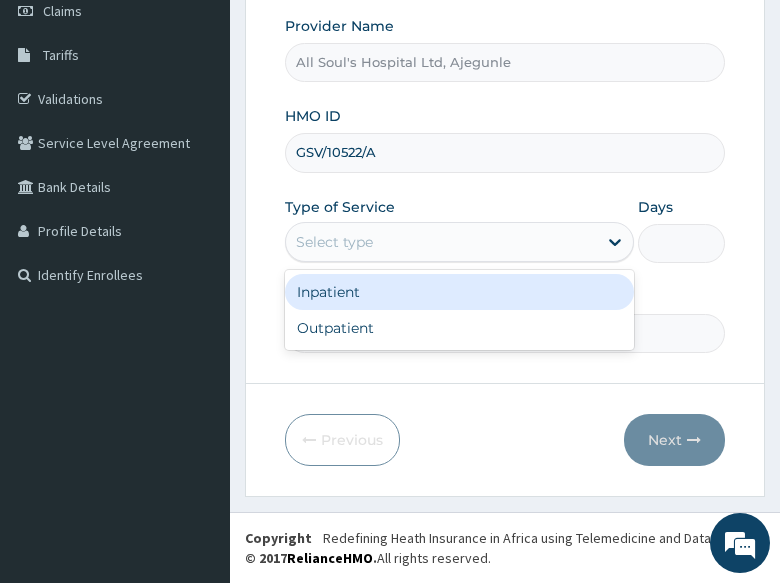 click on "Select type" at bounding box center (441, 242) 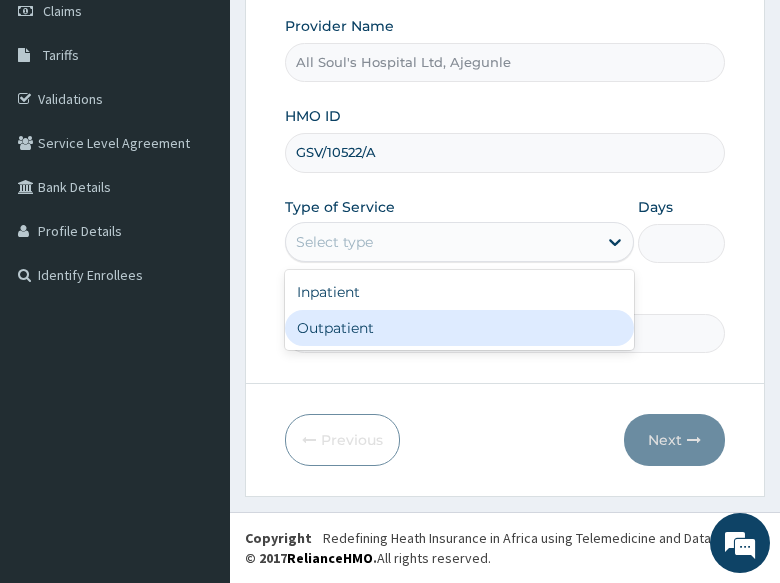 drag, startPoint x: 351, startPoint y: 316, endPoint x: 365, endPoint y: 333, distance: 22.022715 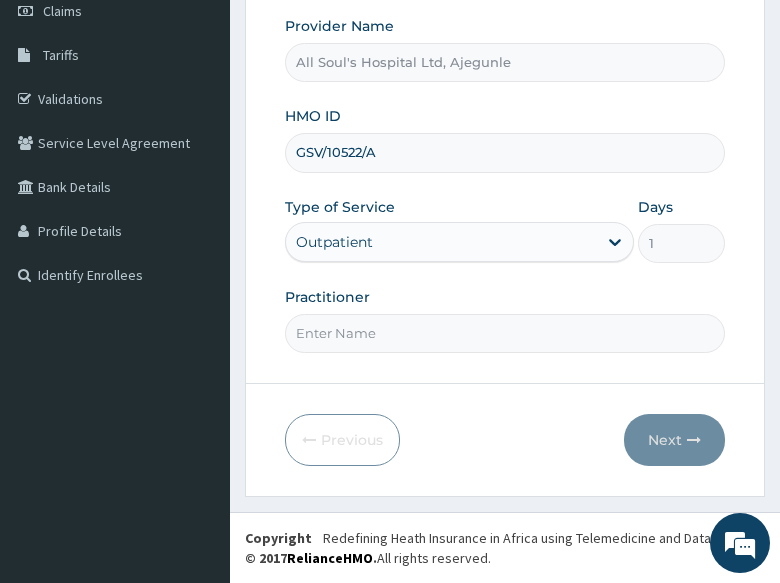 click on "Practitioner" at bounding box center (505, 333) 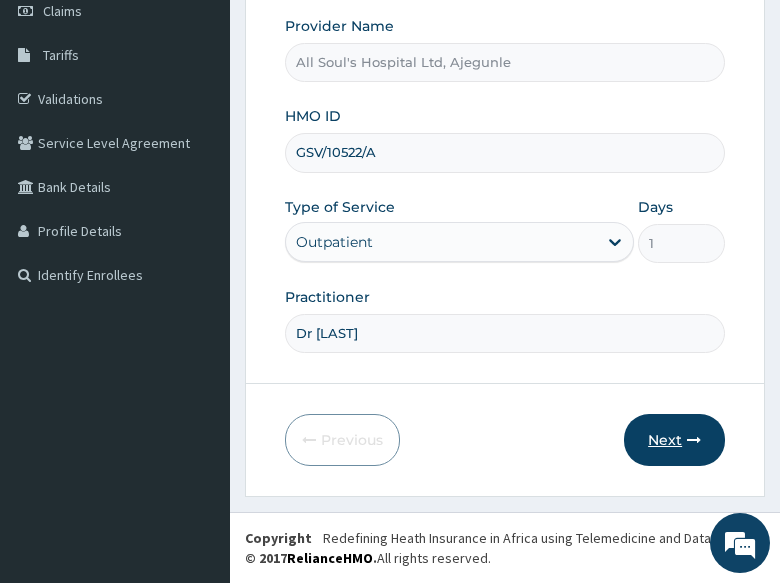 click on "Next" at bounding box center [674, 440] 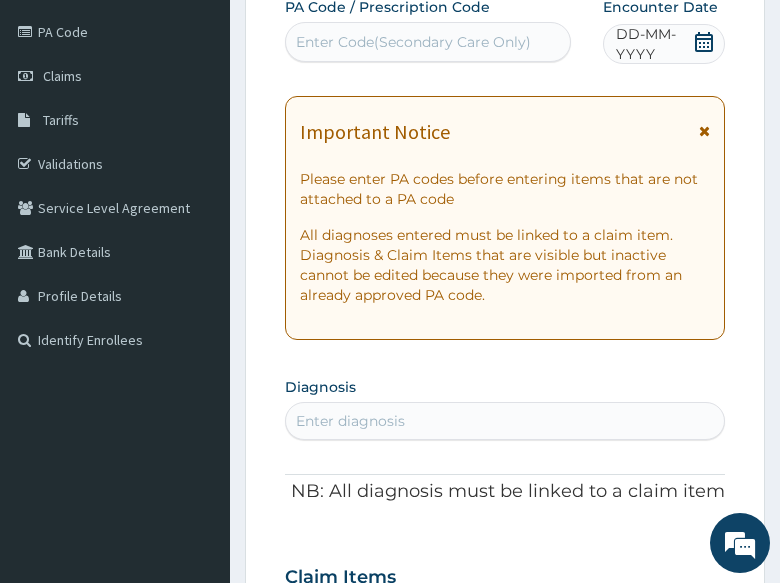 scroll, scrollTop: 195, scrollLeft: 0, axis: vertical 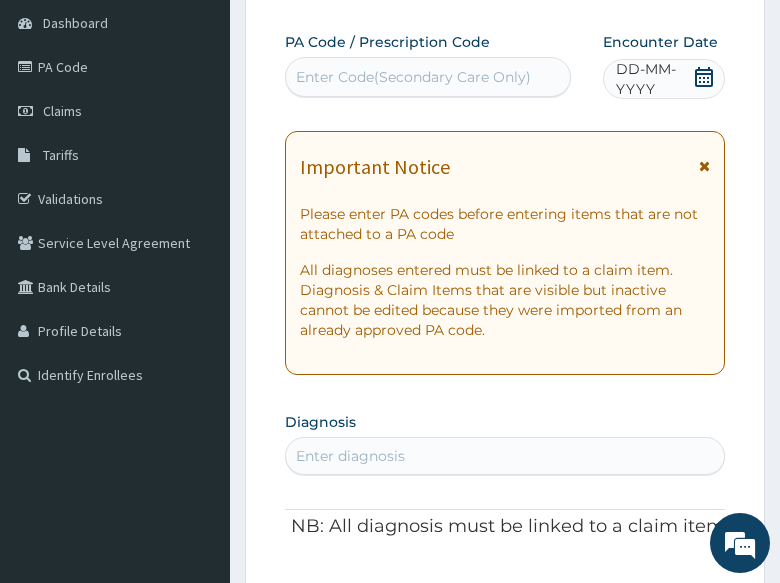 click 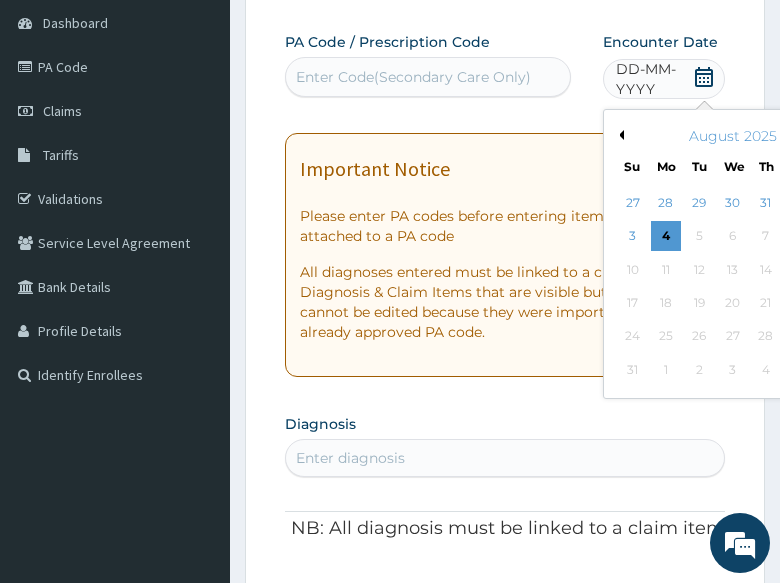 drag, startPoint x: 636, startPoint y: 236, endPoint x: 620, endPoint y: 239, distance: 16.27882 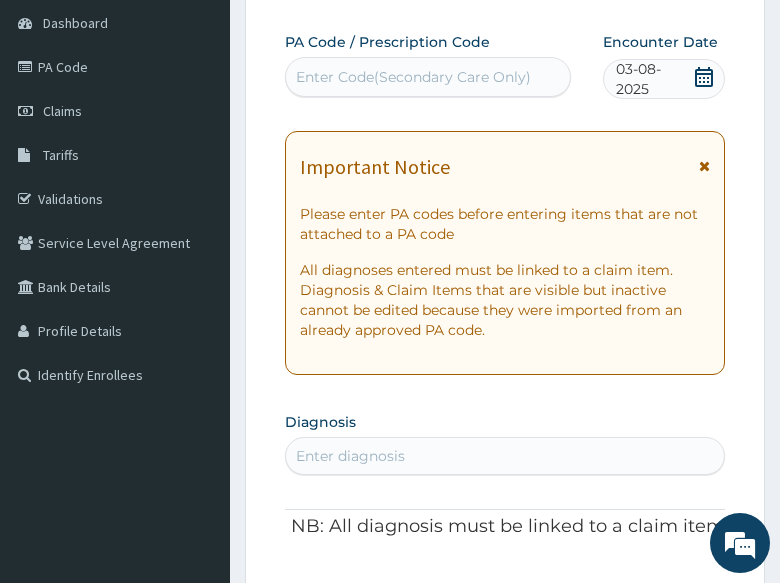 scroll, scrollTop: 295, scrollLeft: 0, axis: vertical 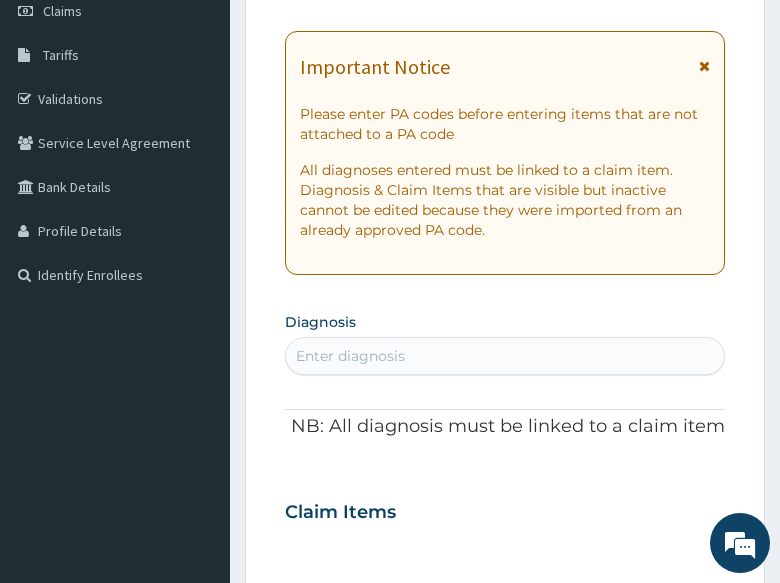 click on "Enter diagnosis" at bounding box center (350, 356) 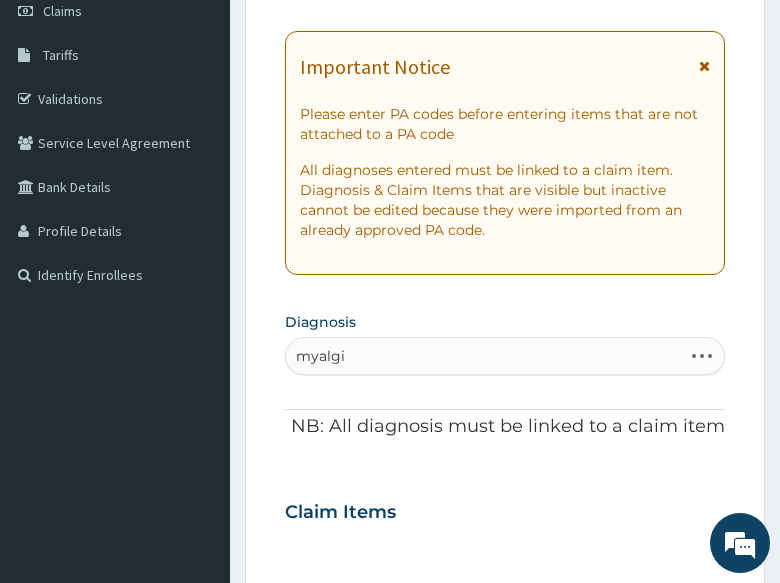 type on "myalgia" 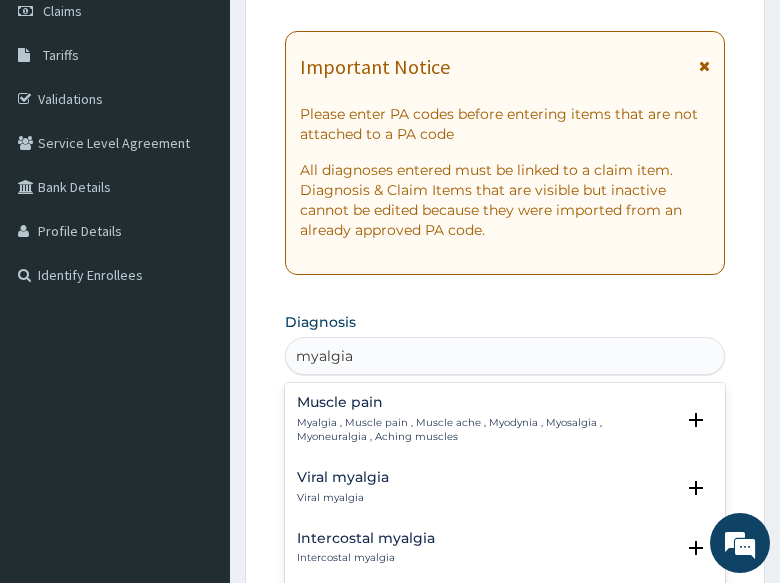 click on "Muscle pain Myalgia , Muscle pain , Muscle ache , Myodynia , Myosalgia , Myoneuralgia , Aching muscles" at bounding box center [485, 419] 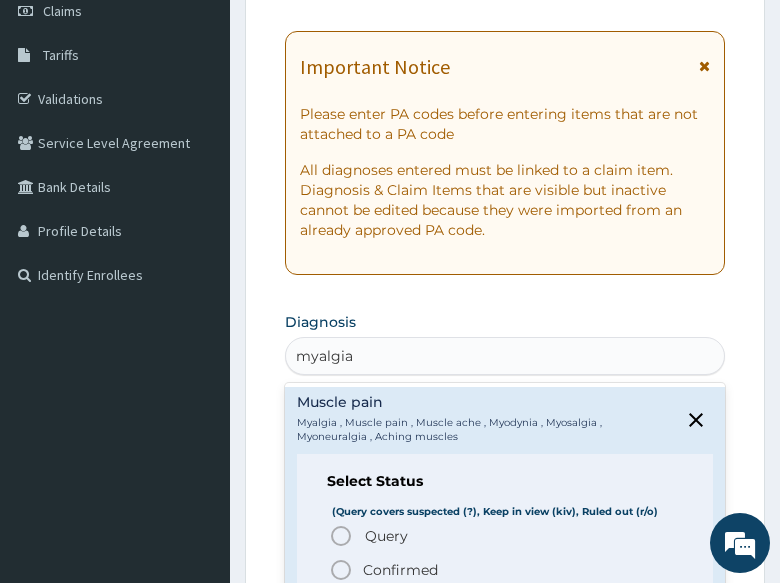 click on "Confirmed" at bounding box center (400, 570) 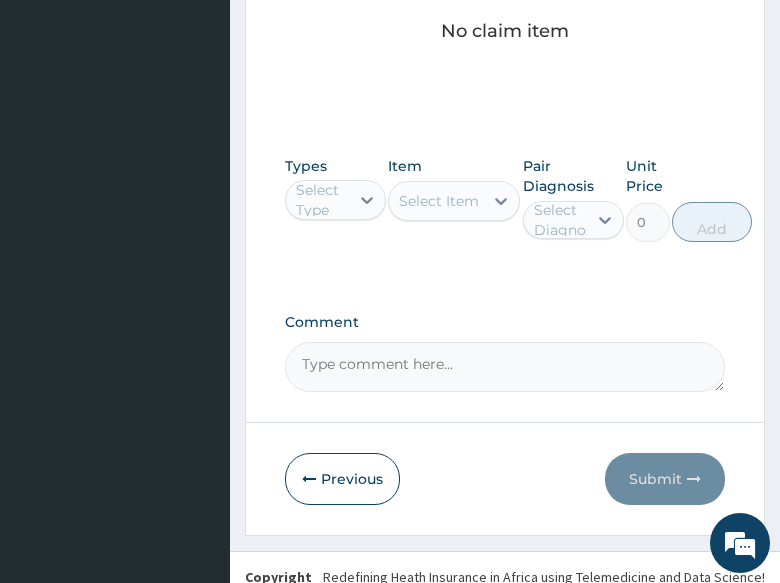 scroll, scrollTop: 995, scrollLeft: 0, axis: vertical 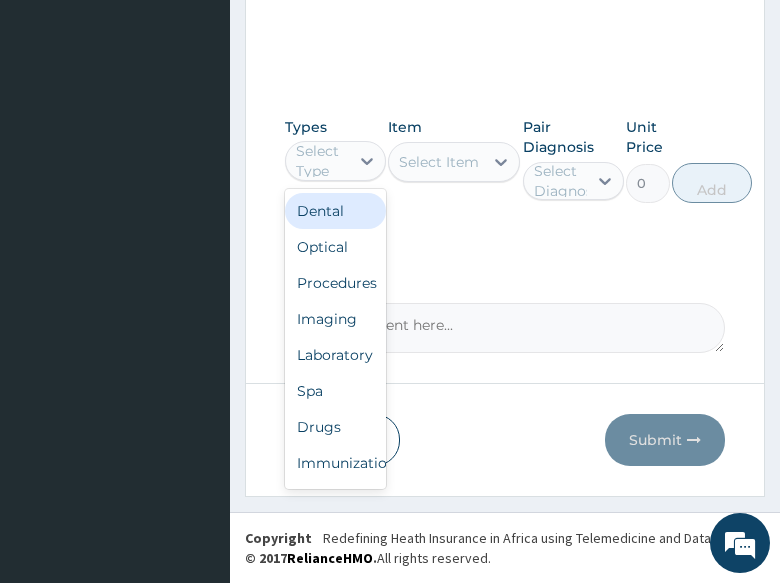 click on "Select Type" at bounding box center (321, 161) 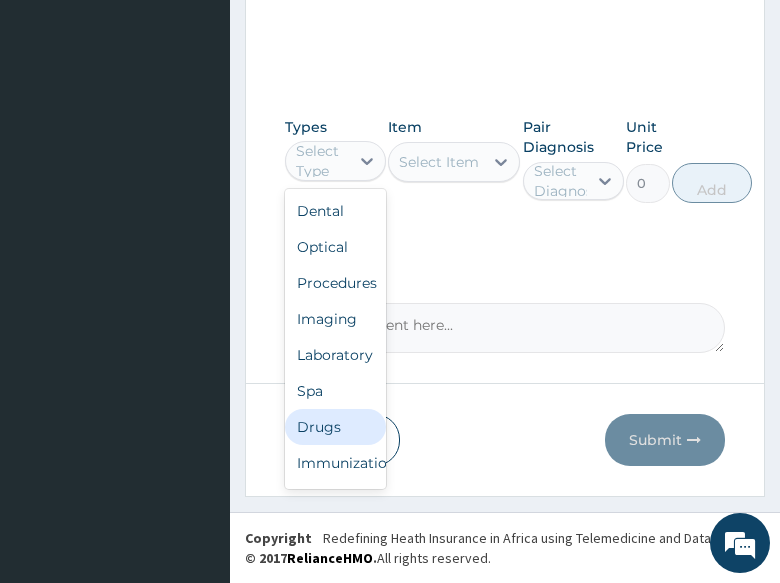 click on "Drugs" at bounding box center [335, 427] 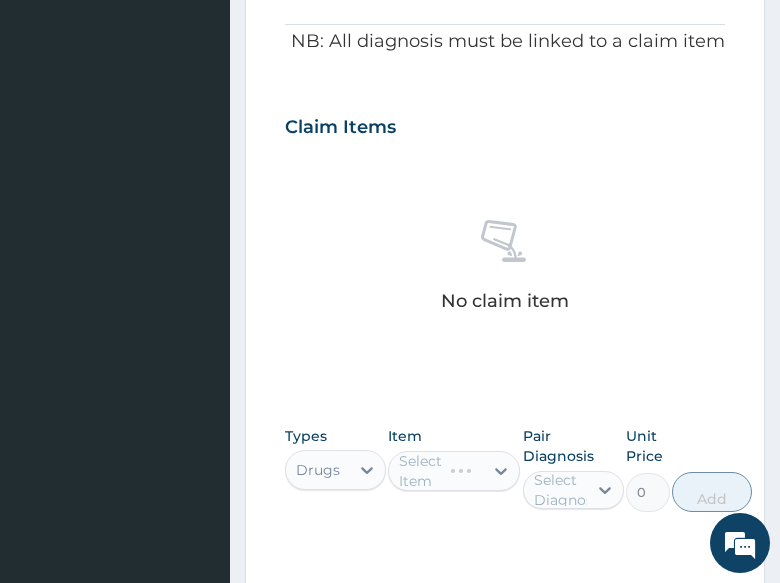 scroll, scrollTop: 895, scrollLeft: 0, axis: vertical 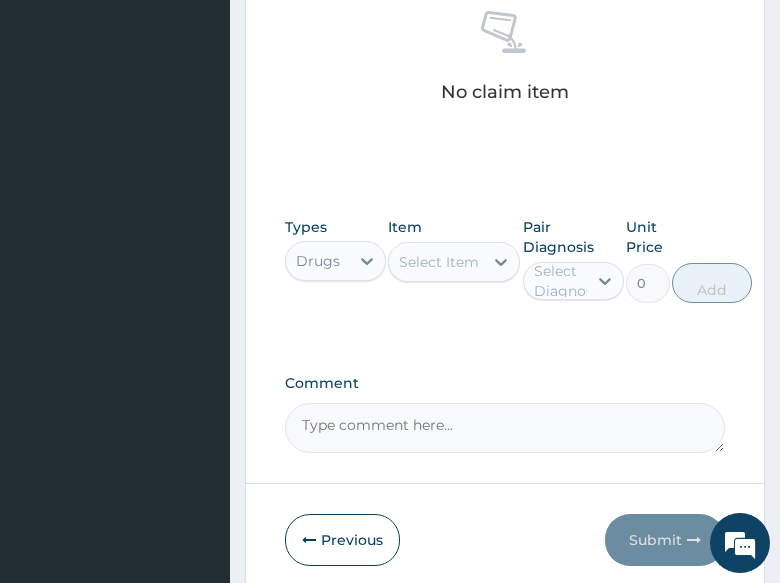 click on "Select Item" at bounding box center (439, 262) 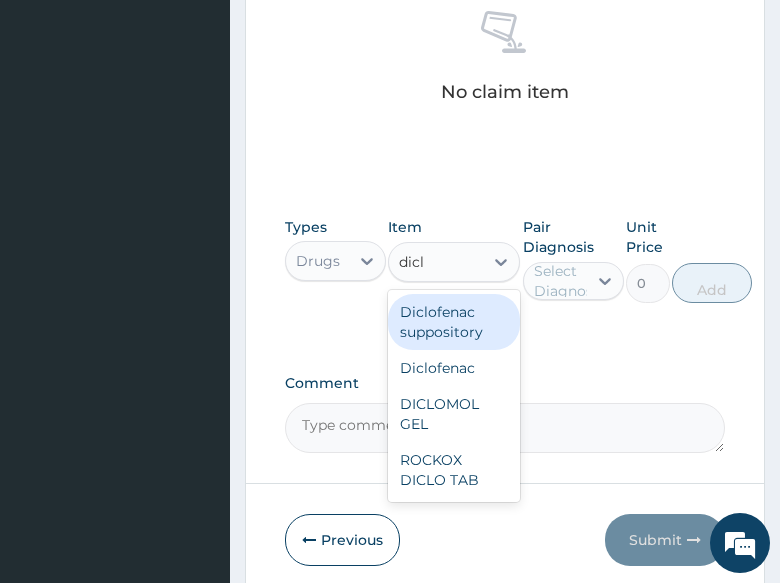 type on "diclo" 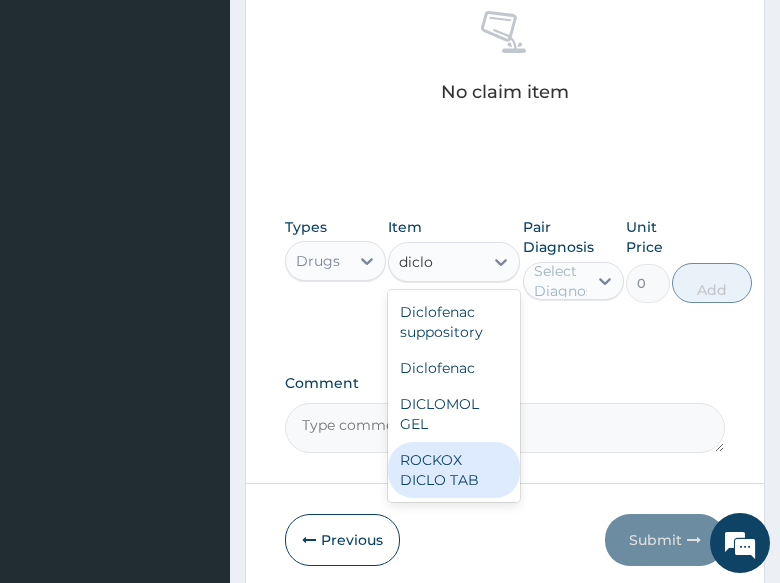 click on "ROCKOX DICLO TAB" at bounding box center [454, 470] 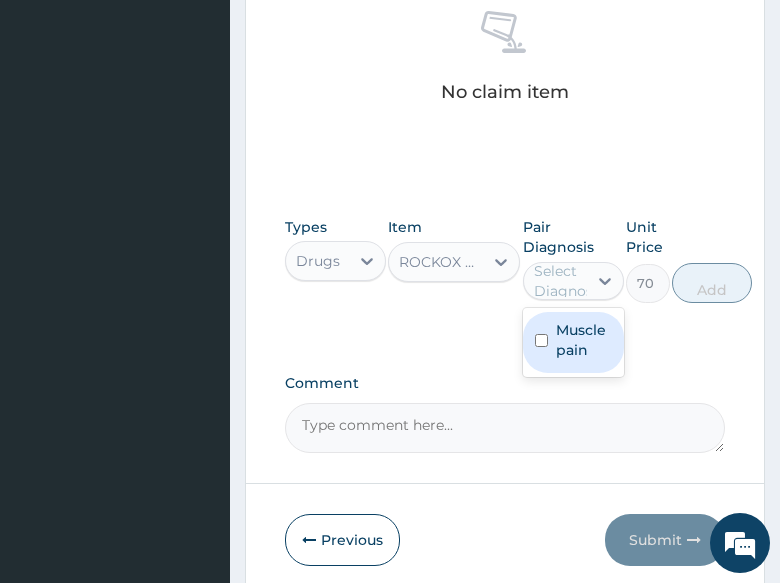 click on "Select Diagnosis" at bounding box center (569, 281) 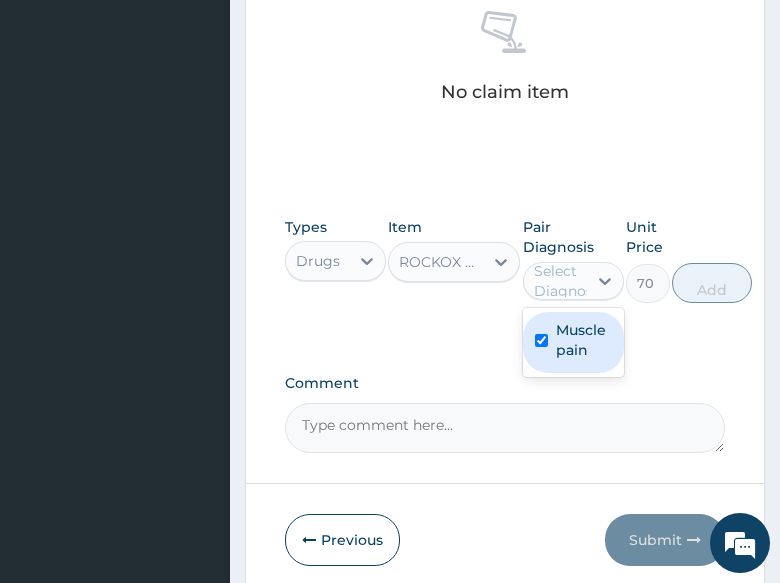 checkbox on "true" 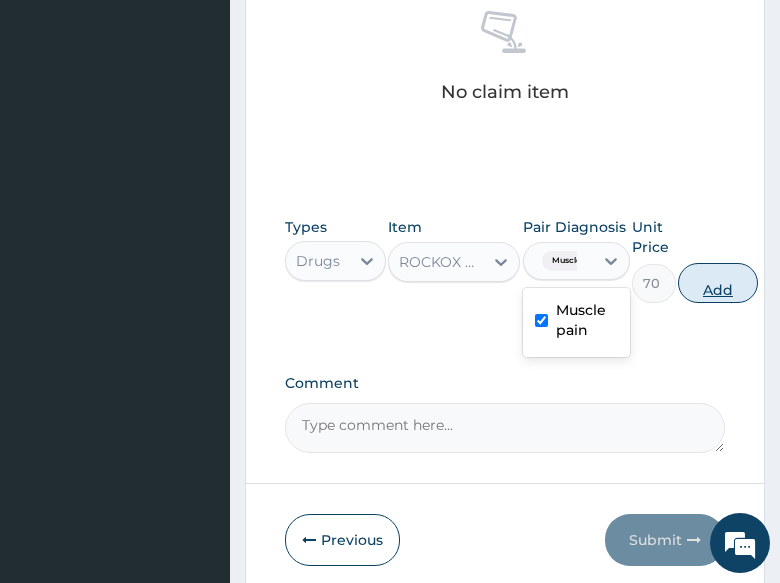 click on "Add" at bounding box center [718, 283] 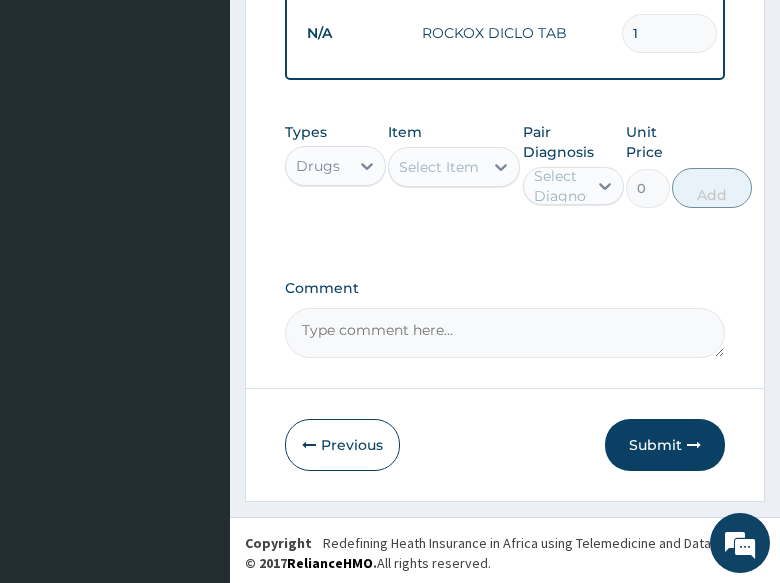 type on "10" 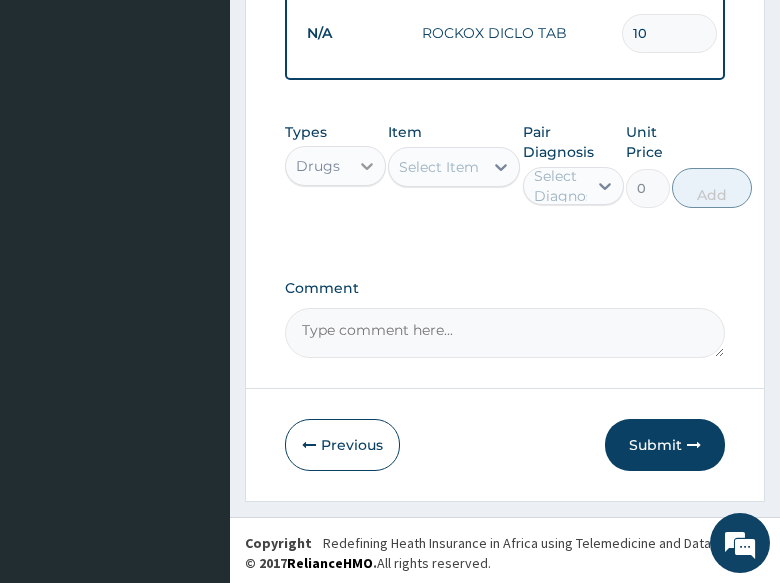 type on "10" 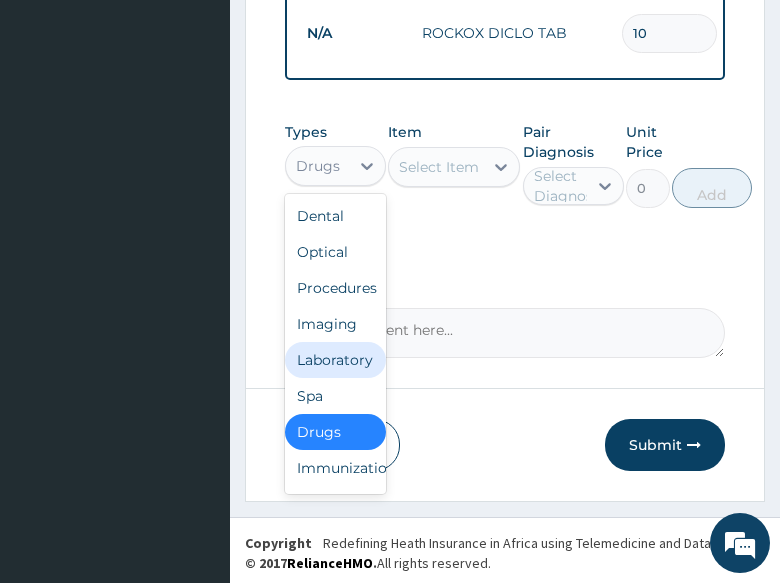 click on "Laboratory" at bounding box center [335, 360] 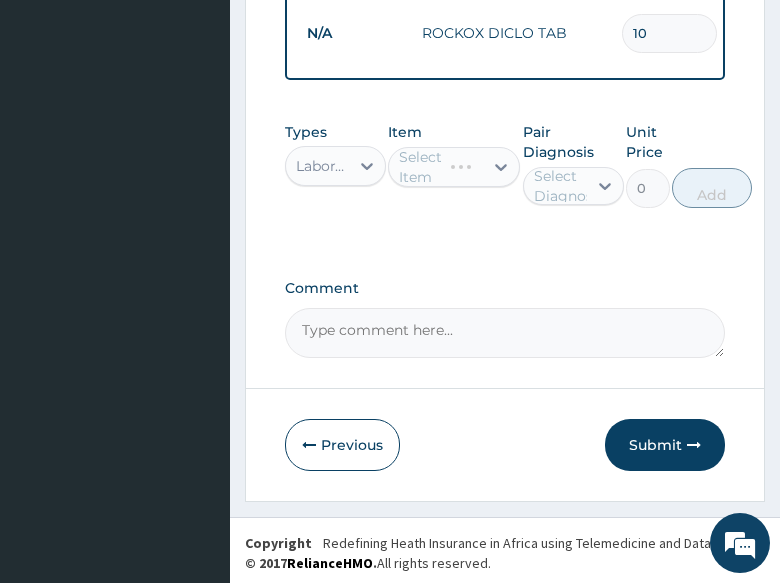 click on "PA Code / Prescription Code Enter Code(Secondary Care Only) Encounter Date [DATE] Important Notice Please enter PA codes before entering items that are not attached to a PA code   All diagnoses entered must be linked to a claim item. Diagnosis & Claim Items that are visible but inactive cannot be edited because they were imported from an already approved PA code. Diagnosis Muscle pain Confirmed NB: All diagnosis must be linked to a claim item Claim Items Type Name Quantity Unit Price Total Price Pair Diagnosis Actions N/A ROCKOX DICLO TAB 10 70 700.00 Muscle pain Delete Types Laboratory Item Select Item Pair Diagnosis Select Diagnosis Unit Price 0 Add Comment" at bounding box center [505, -155] 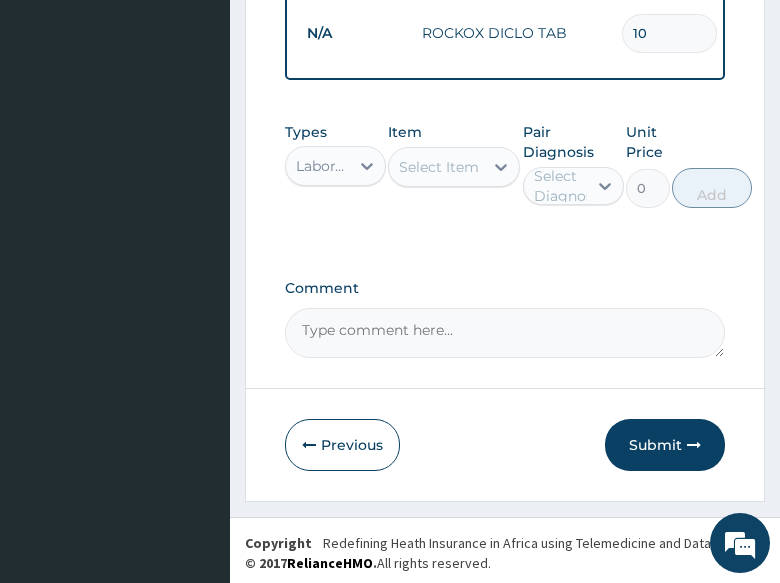 click on "Laboratory" at bounding box center [323, 166] 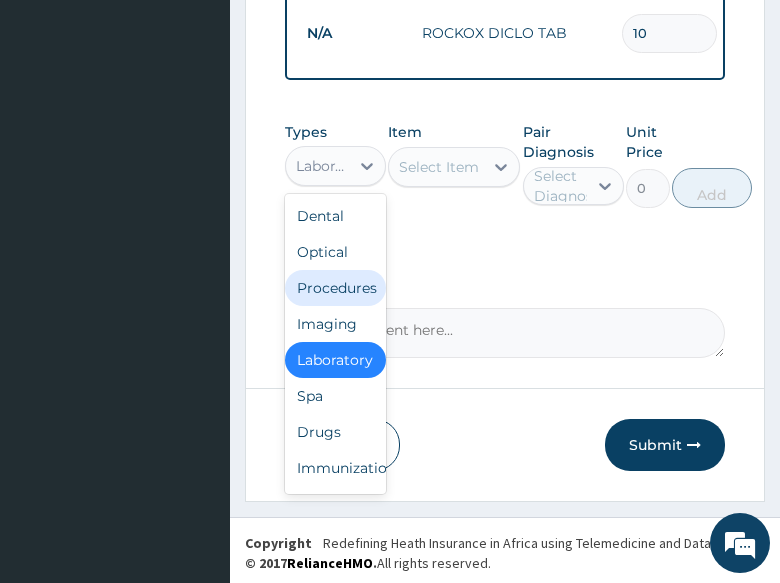 click on "Procedures" at bounding box center [335, 288] 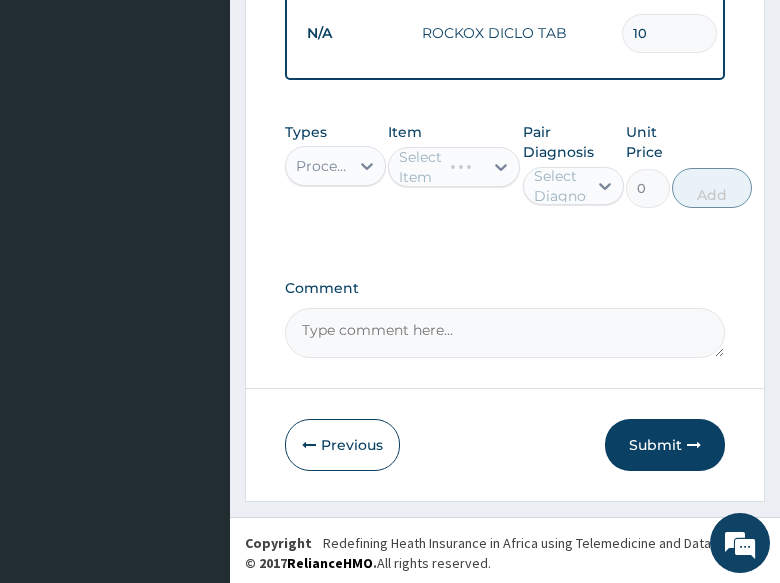 click on "Previous   Submit" at bounding box center (505, 445) 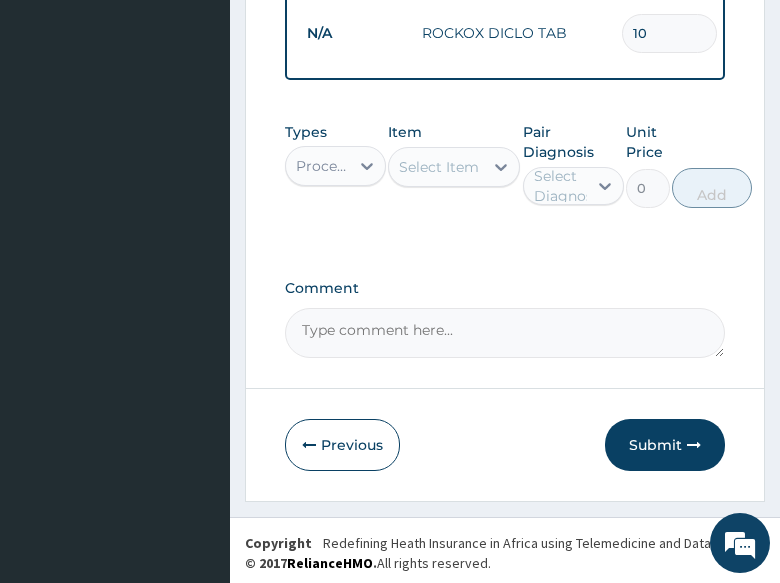 click on "Select Item" at bounding box center [439, 167] 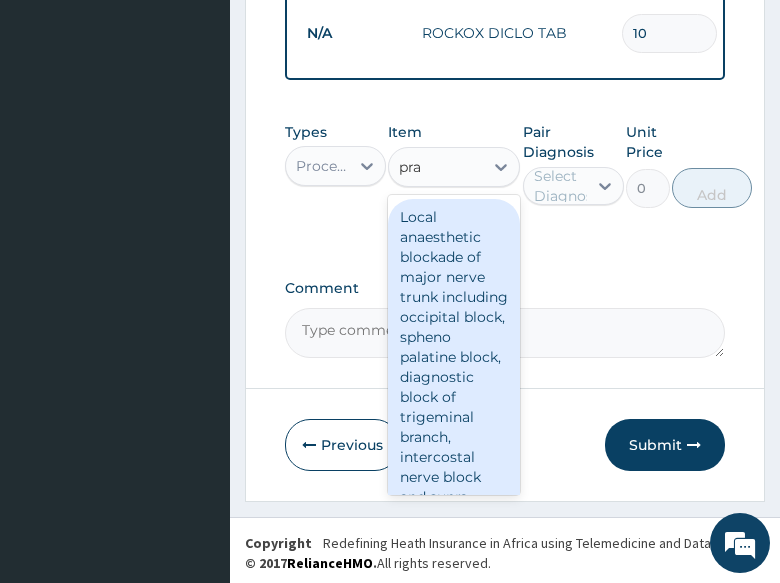 type on "prac" 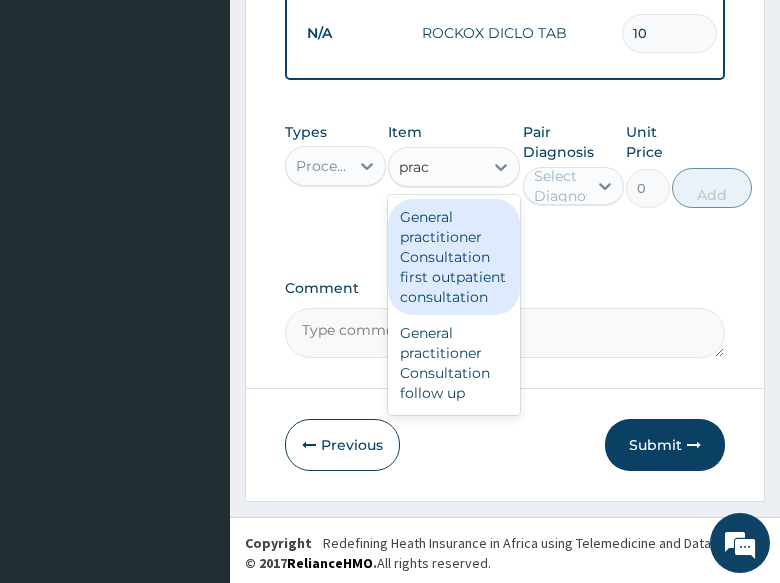 click on "General practitioner Consultation first outpatient consultation" at bounding box center (454, 257) 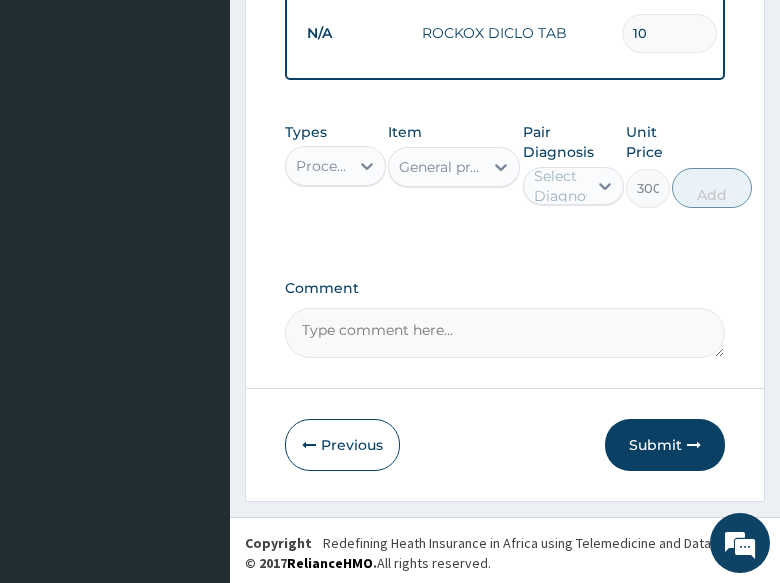 click on "Select Diagnosis" at bounding box center [569, 186] 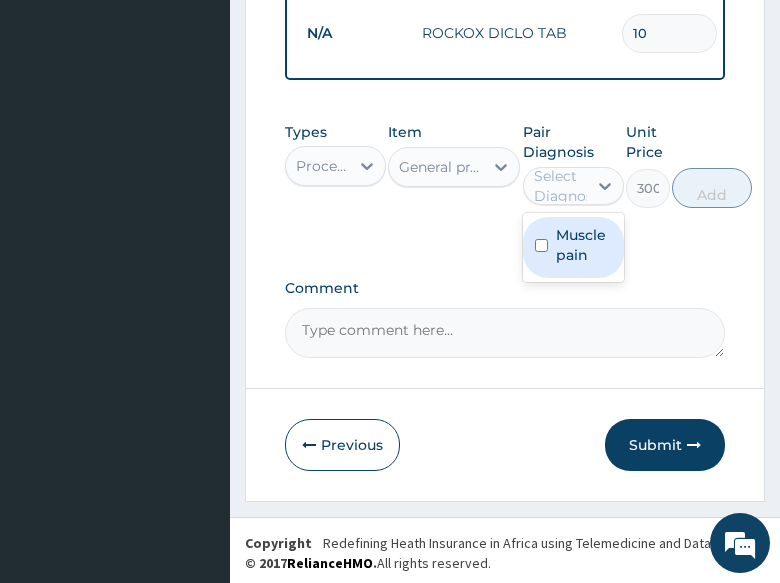 click on "Muscle pain" at bounding box center [584, 245] 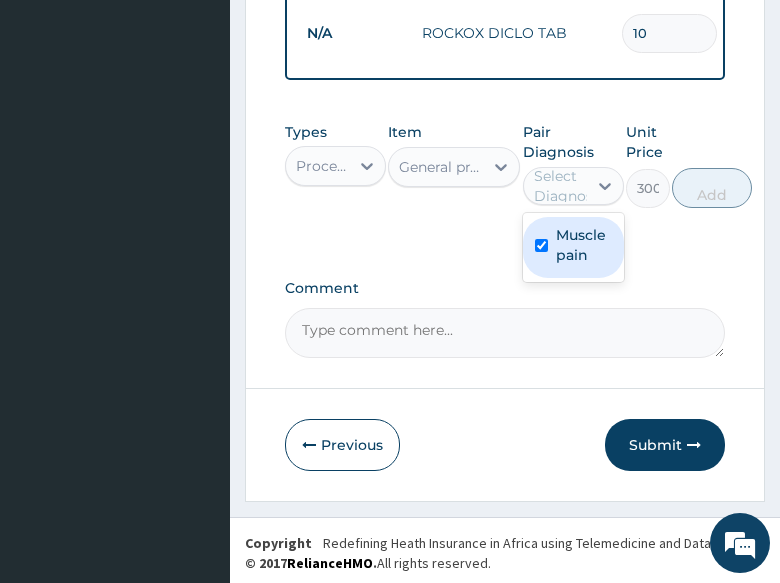 checkbox on "true" 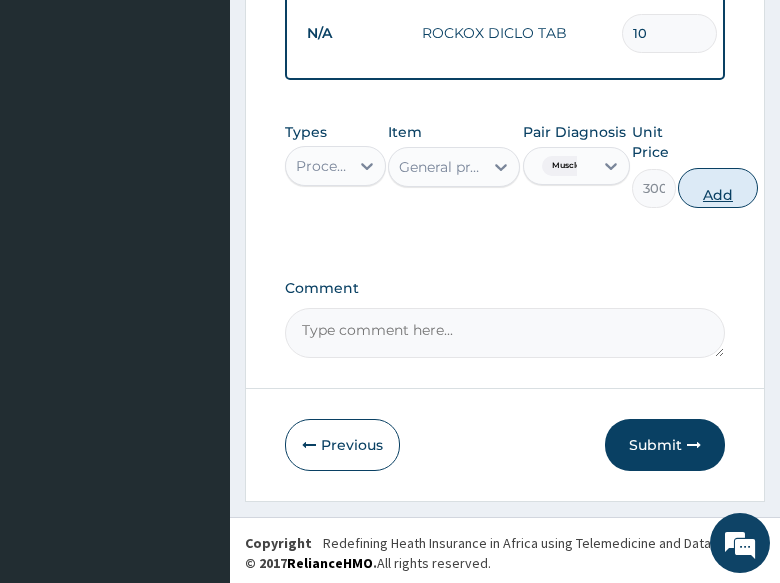 click on "Add" at bounding box center (718, 188) 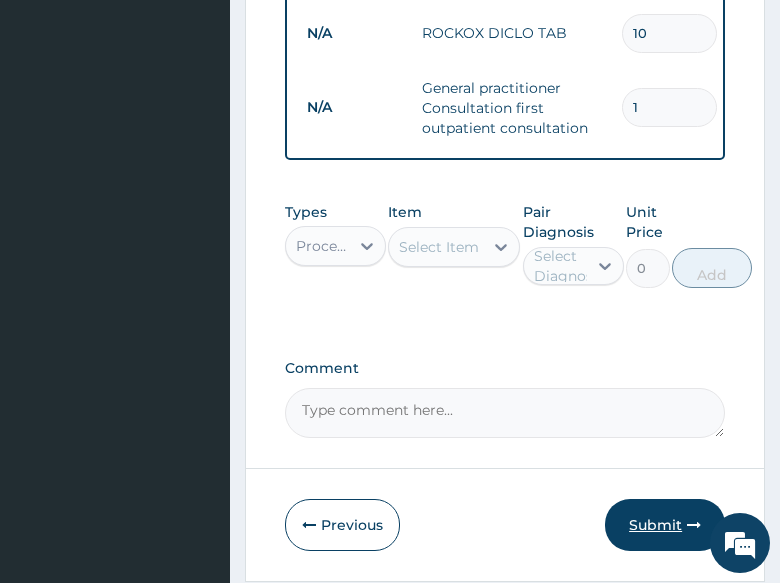 click on "Submit" at bounding box center (665, 525) 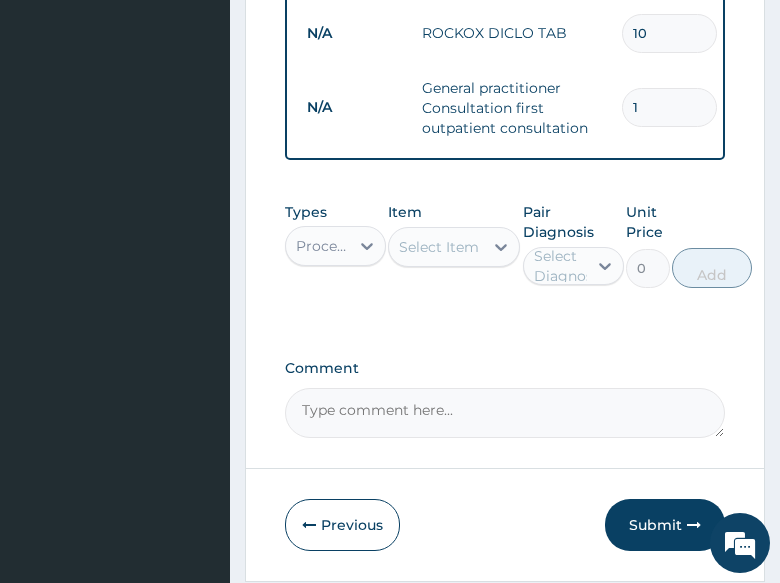 scroll, scrollTop: 141, scrollLeft: 0, axis: vertical 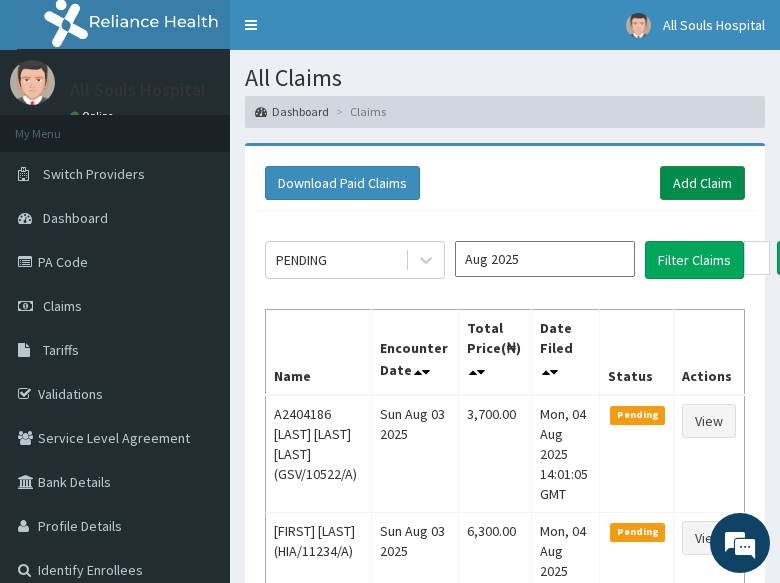 click on "Add Claim" at bounding box center (702, 183) 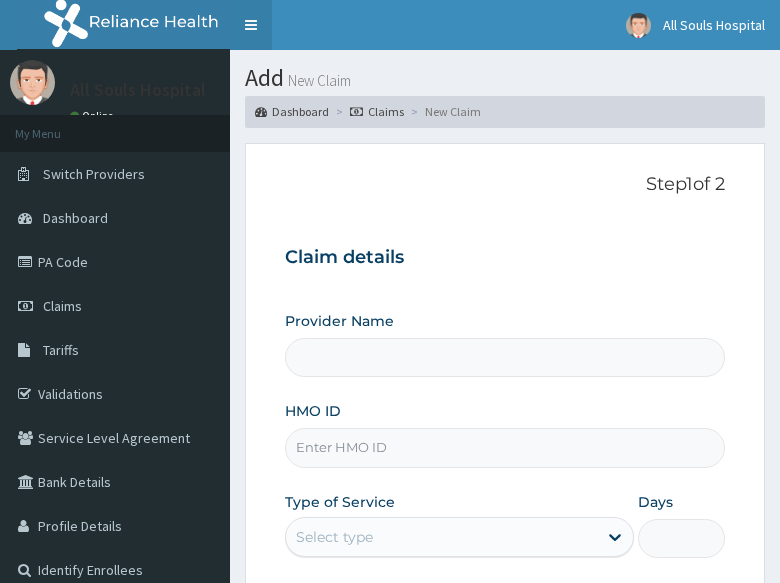scroll, scrollTop: 0, scrollLeft: 0, axis: both 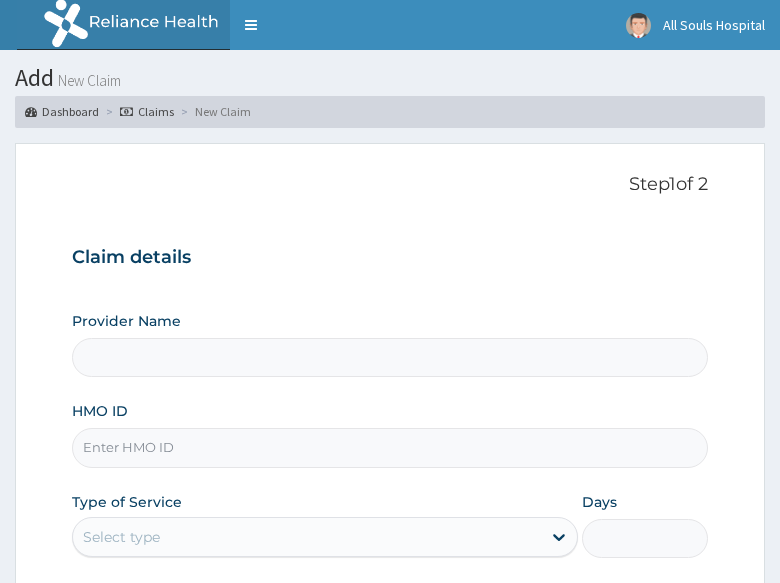 click on "HMO ID" at bounding box center [390, 447] 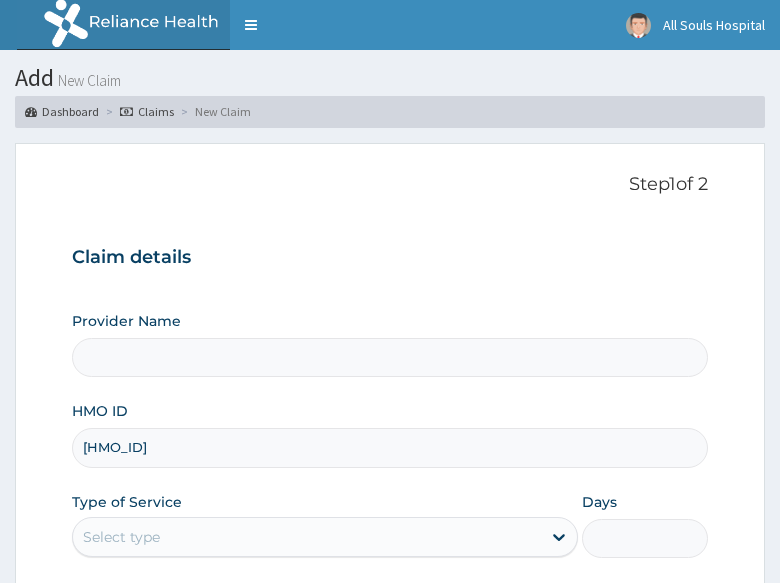scroll, scrollTop: 100, scrollLeft: 0, axis: vertical 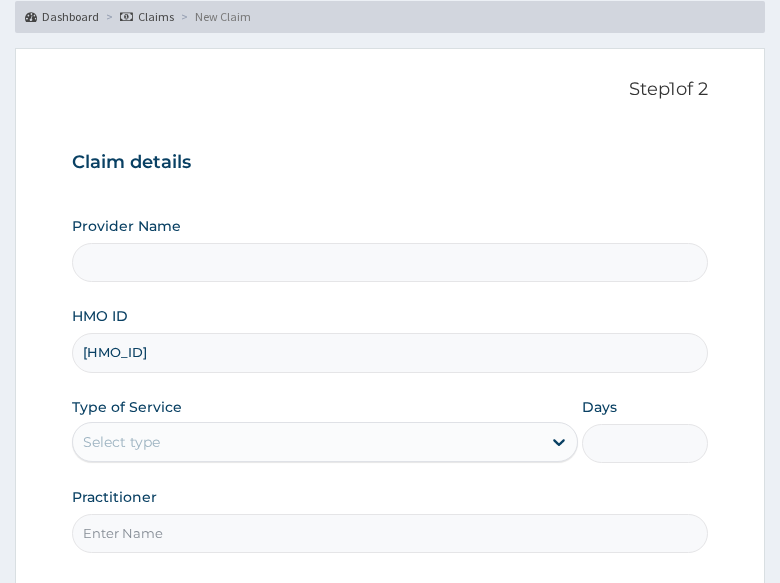 type on "All Soul's Hospital Ltd, Ajegunle" 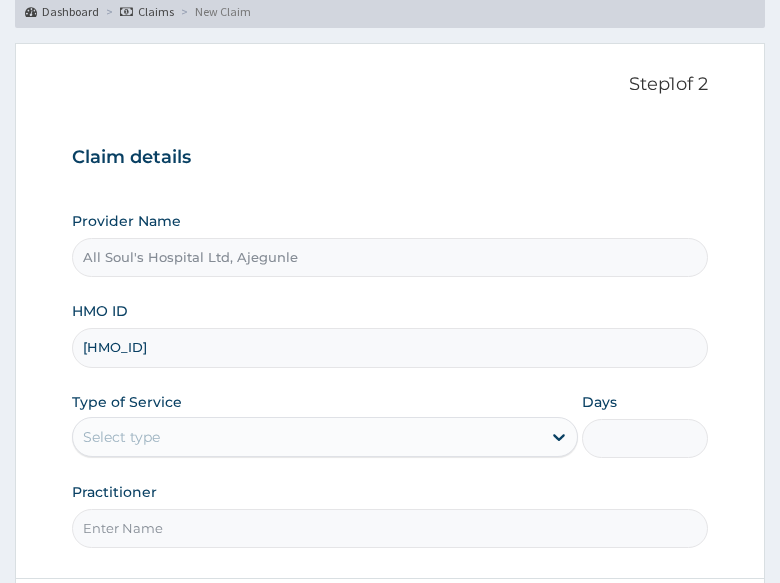 click on "[HMO_ID]" at bounding box center [390, 347] 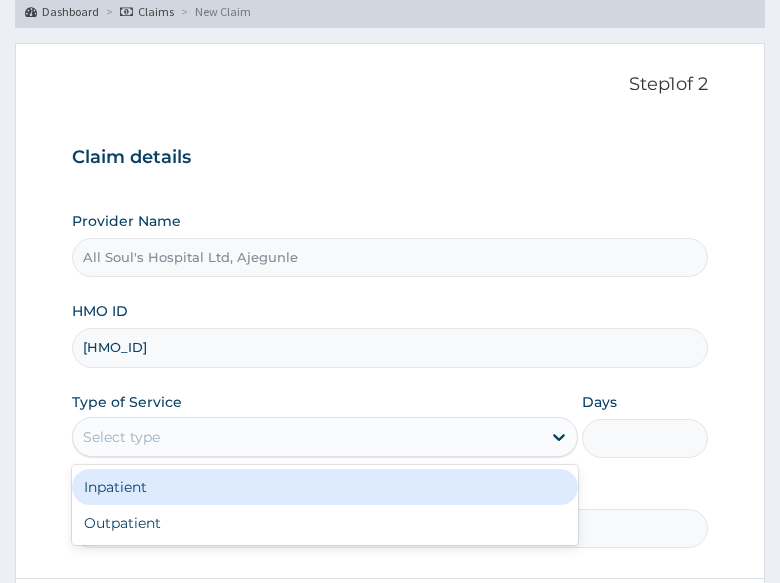 click on "Inpatient" at bounding box center [324, 487] 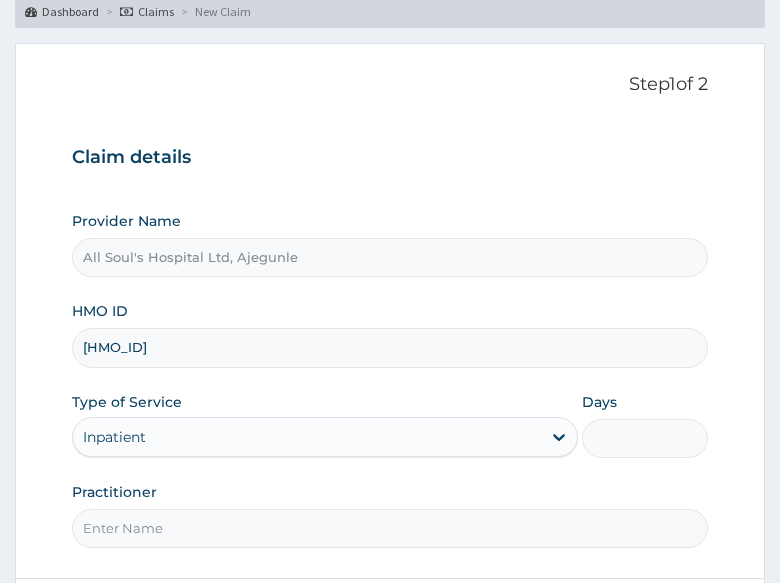 click on "Inpatient" at bounding box center [306, 437] 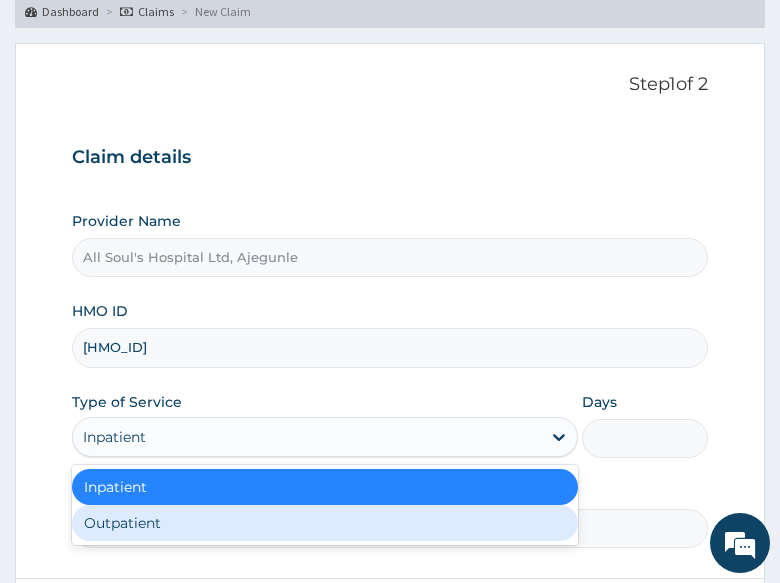 click on "Outpatient" at bounding box center [324, 523] 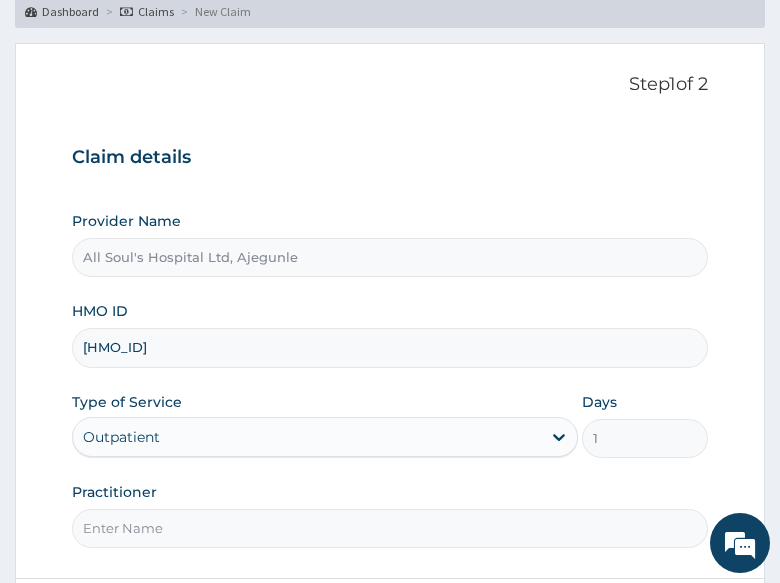 click on "Practitioner" at bounding box center [390, 528] 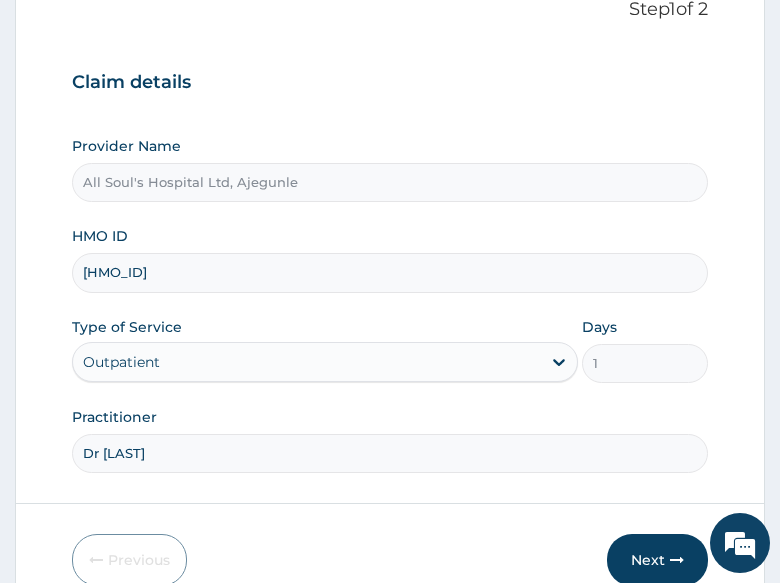 scroll, scrollTop: 275, scrollLeft: 0, axis: vertical 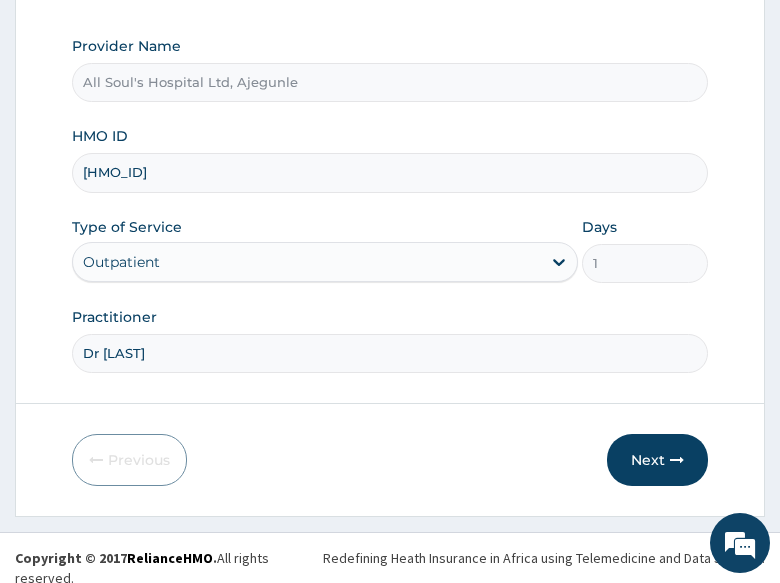 click on "Step  1  of 2 Claim details Provider Name All Soul's Hospital Ltd, Ajegunle HMO ID [HMO_ID] Type of Service Outpatient Days 1 Practitioner Dr [LAST]     Previous   Next" at bounding box center [390, 192] 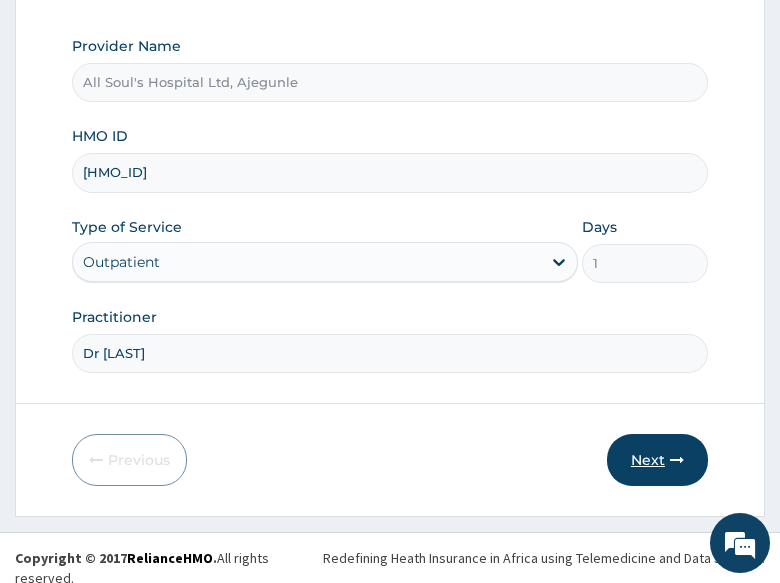 click on "Next" at bounding box center [657, 460] 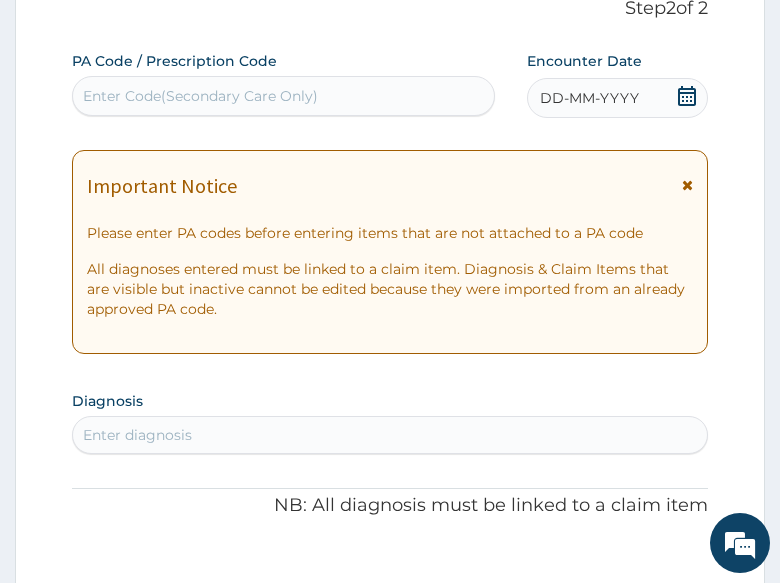 scroll, scrollTop: 175, scrollLeft: 0, axis: vertical 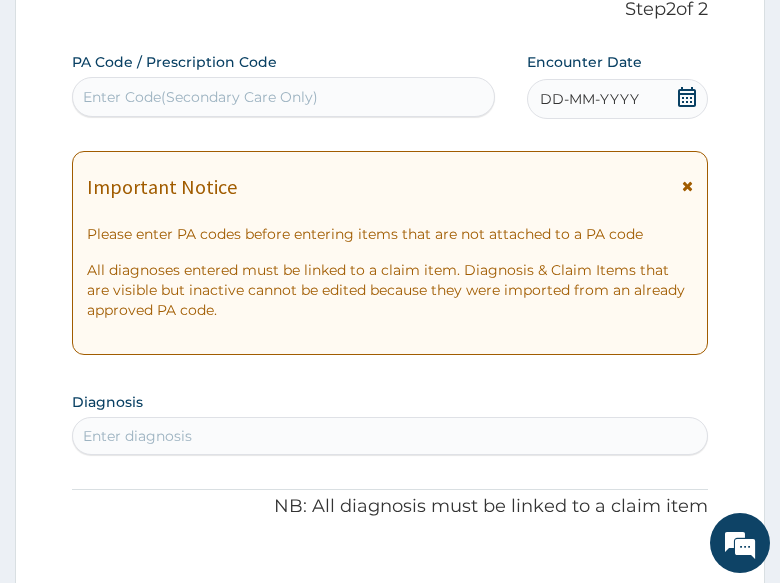click 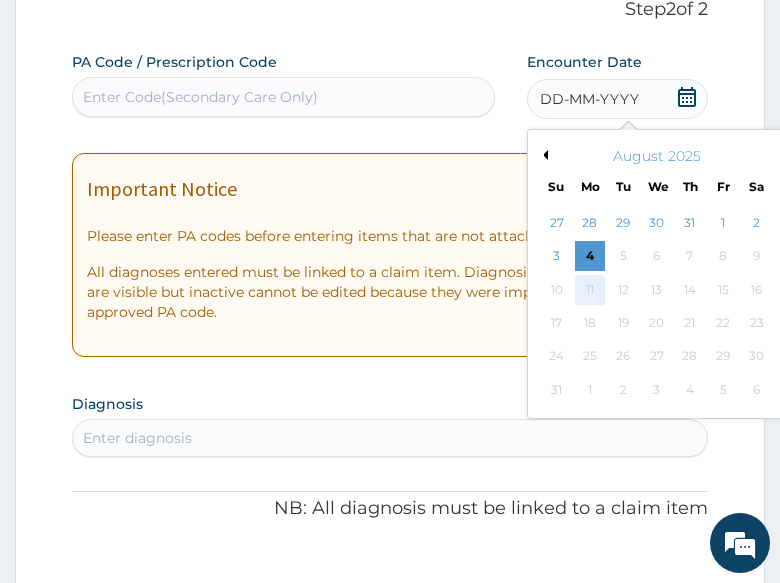 scroll, scrollTop: 0, scrollLeft: 0, axis: both 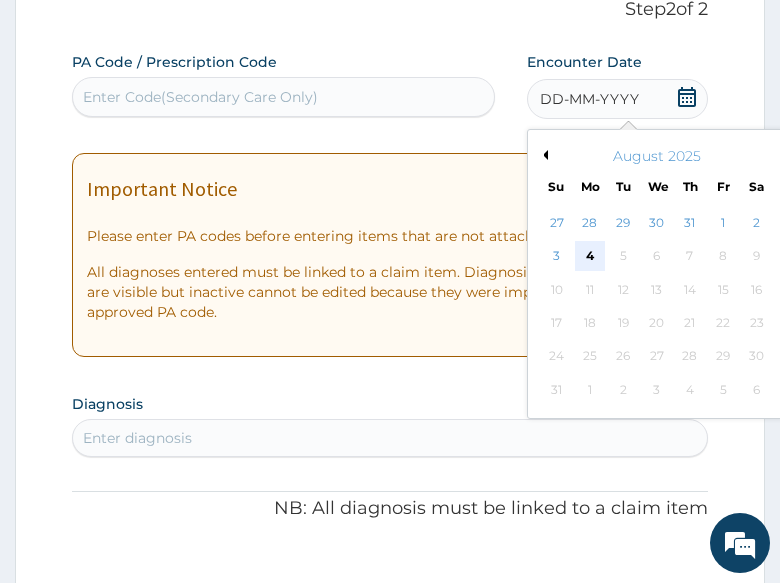click on "4" at bounding box center [590, 257] 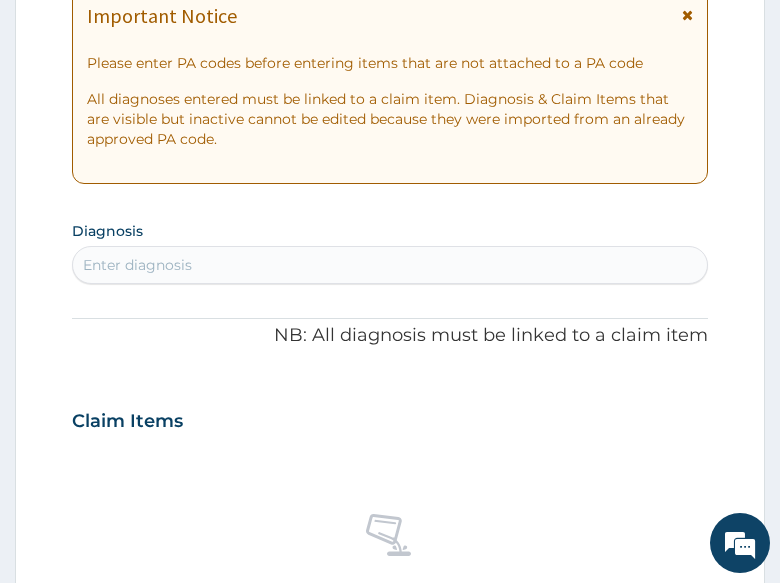 scroll, scrollTop: 375, scrollLeft: 0, axis: vertical 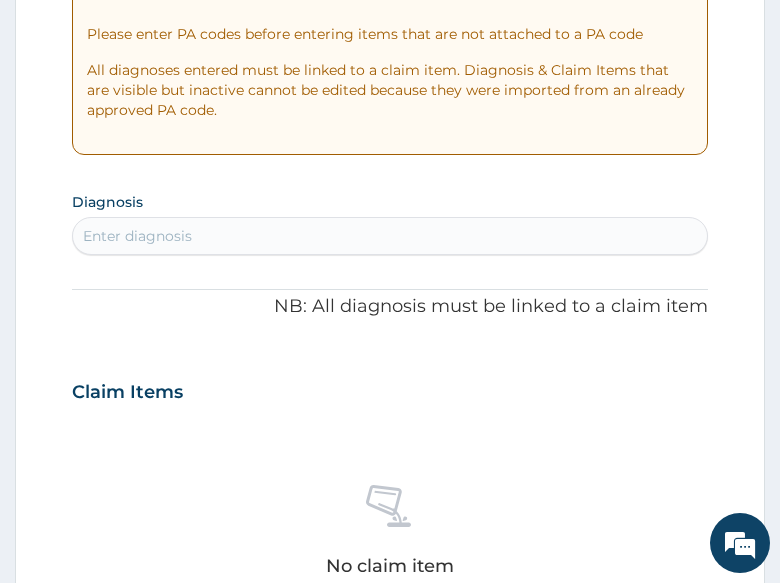 click on "Enter diagnosis" at bounding box center (390, 236) 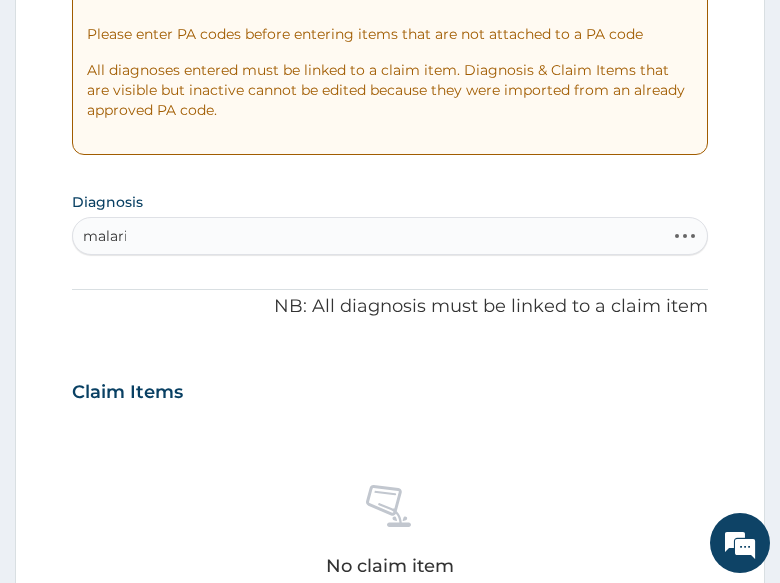 type on "malaria" 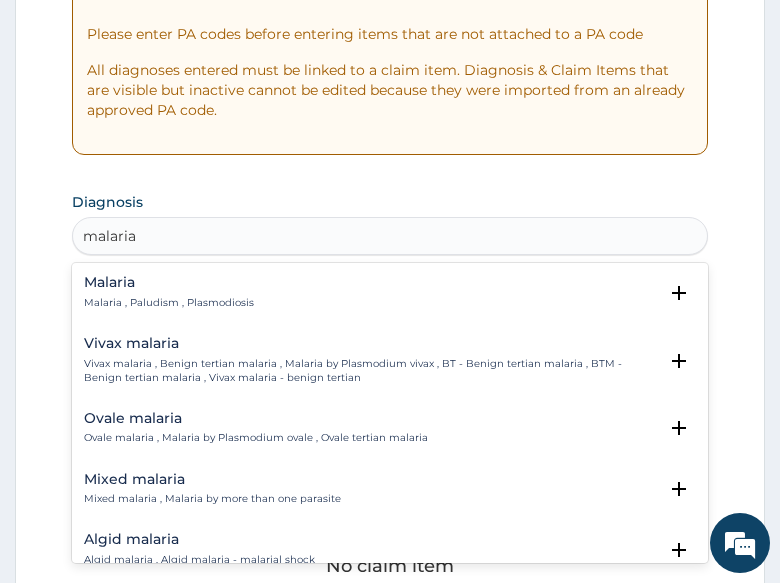 click on "Malaria" at bounding box center [169, 282] 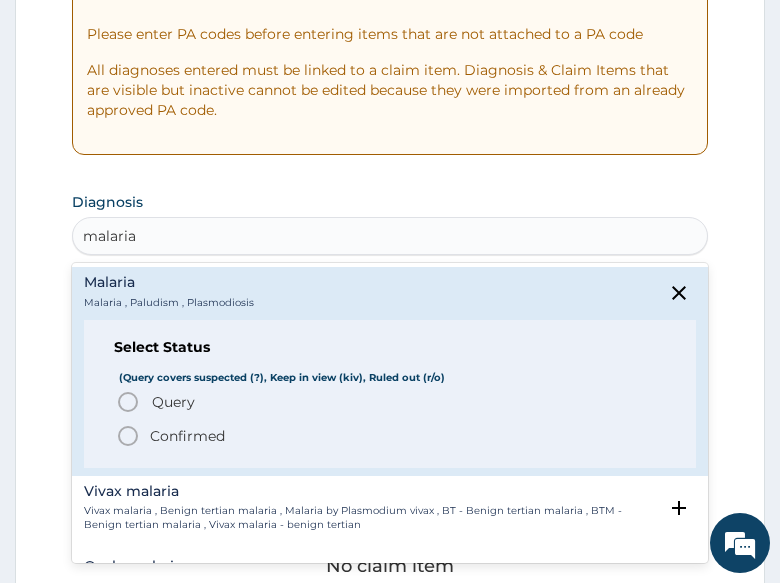 click on "Confirmed" at bounding box center [187, 436] 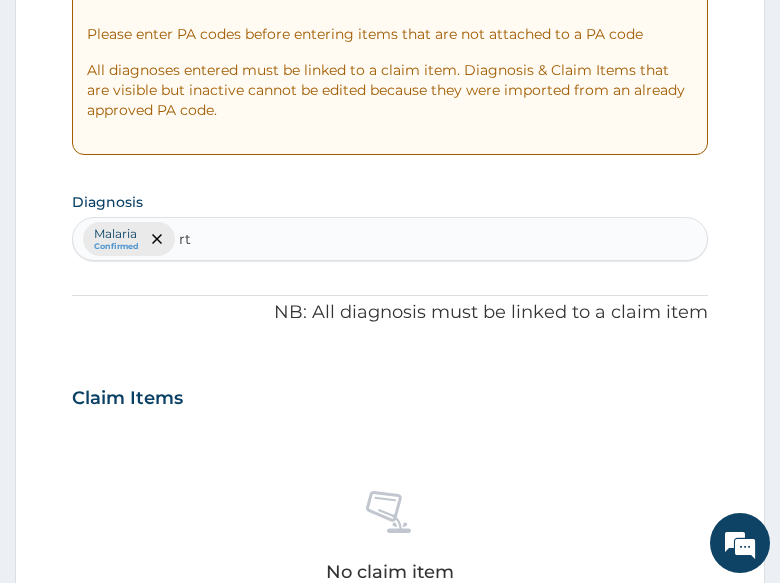 type on "rti" 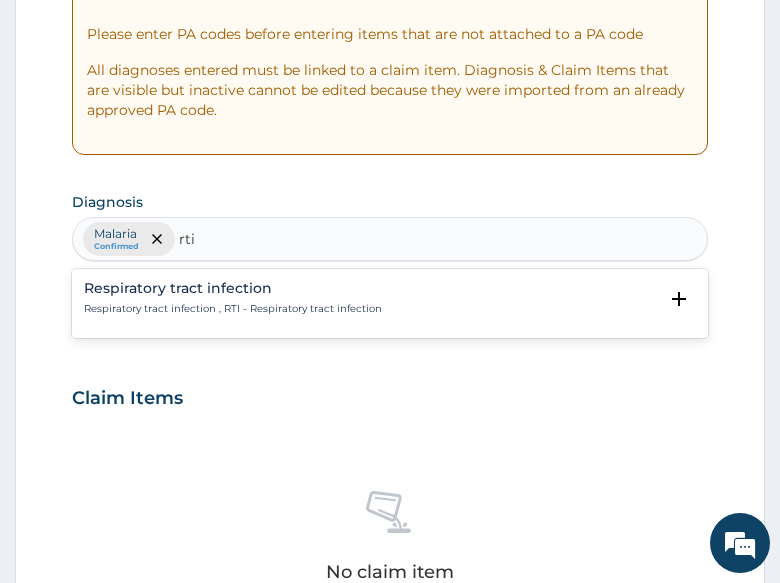 click on "Respiratory tract infection Respiratory tract infection , RTI - Respiratory tract infection Select Status (Query covers suspected (?), Keep in view (kiv), Ruled out (r/o) Query Query covers suspected (?), Keep in view (kiv), Ruled out (r/o) Confirmed" at bounding box center [390, 303] 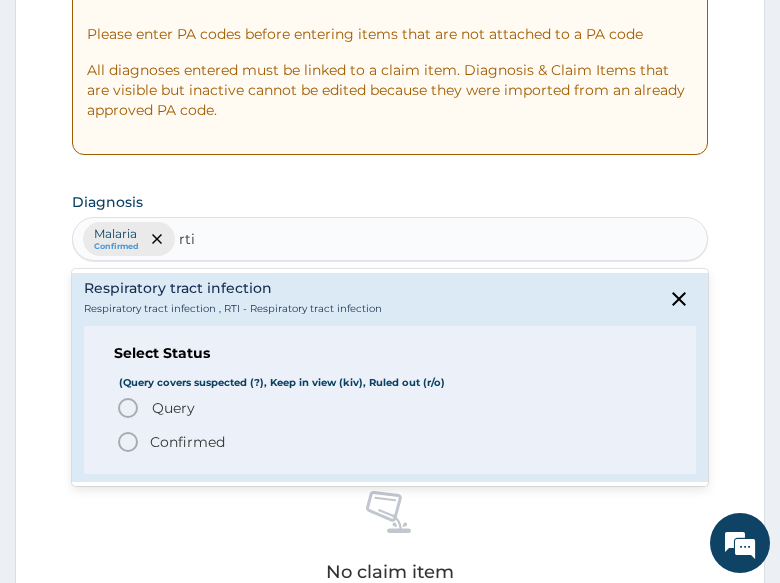 click on "Query" at bounding box center (173, 408) 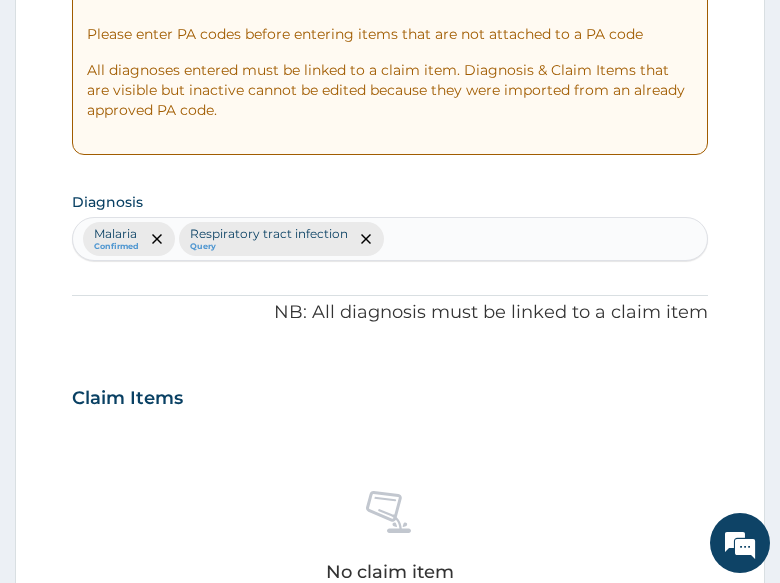 click on "Malaria Confirmed Respiratory tract infection Query" at bounding box center [390, 239] 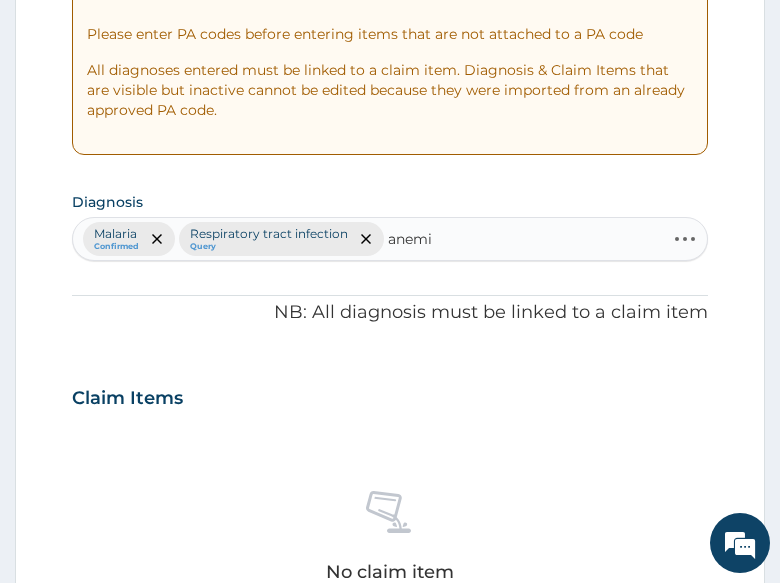 type on "anemia" 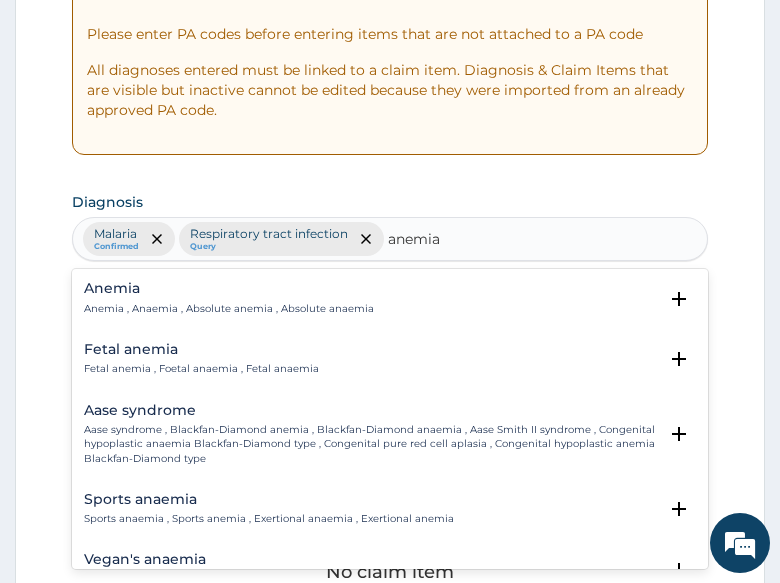 click on "Anemia , Anaemia , Absolute anemia , Absolute anaemia" at bounding box center (229, 309) 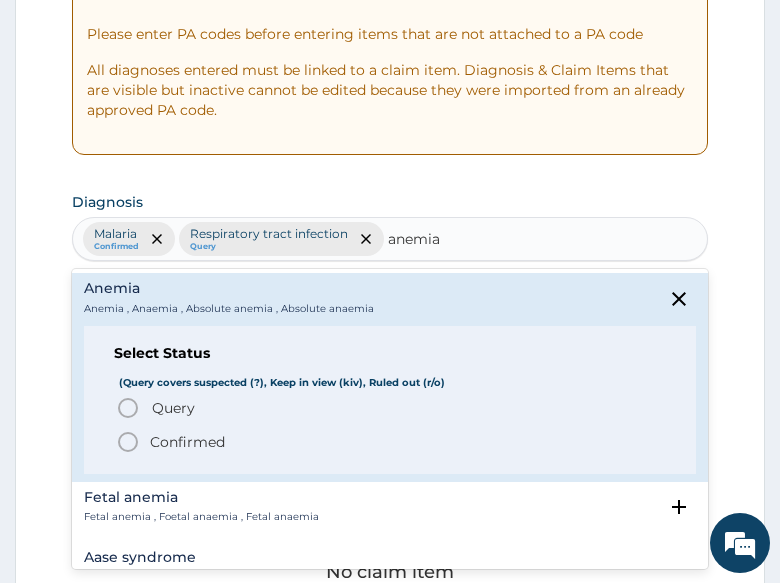 drag, startPoint x: 156, startPoint y: 401, endPoint x: 240, endPoint y: 425, distance: 87.36132 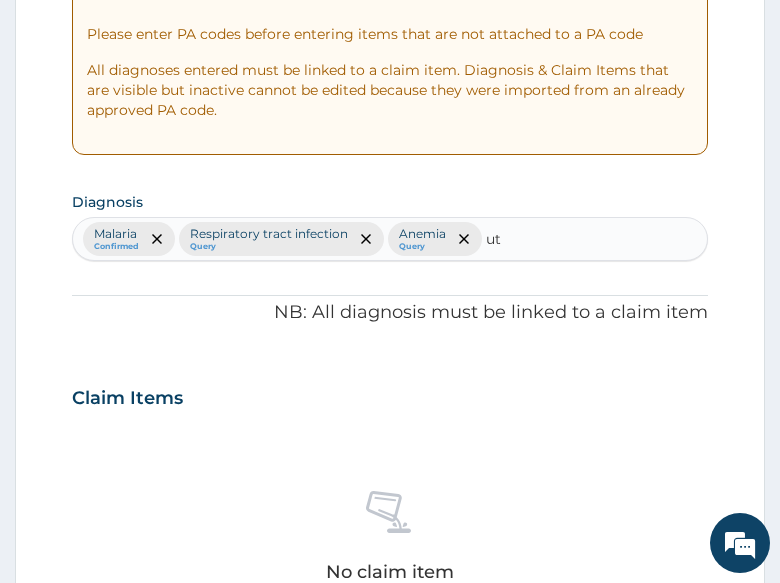 type on "uti" 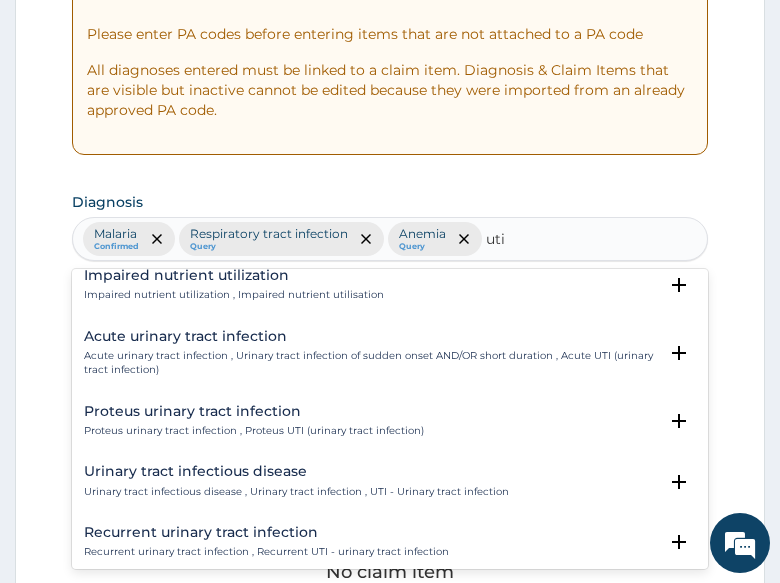 scroll, scrollTop: 100, scrollLeft: 0, axis: vertical 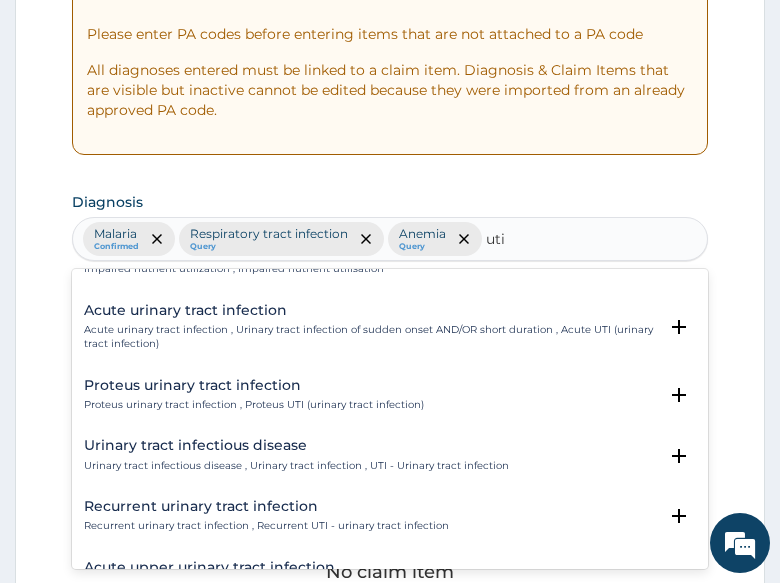 click on "Urinary tract infectious disease Urinary tract infectious disease , Urinary tract infection , UTI - Urinary tract infection" at bounding box center [296, 455] 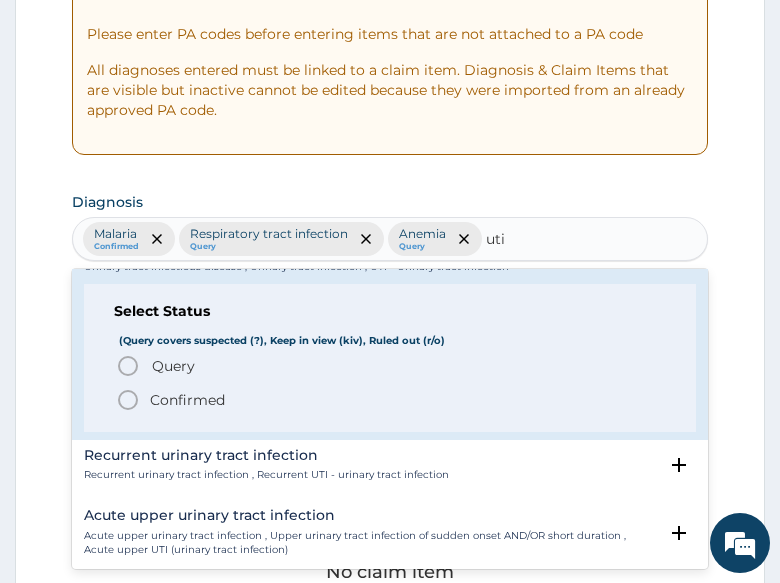 scroll, scrollTop: 300, scrollLeft: 0, axis: vertical 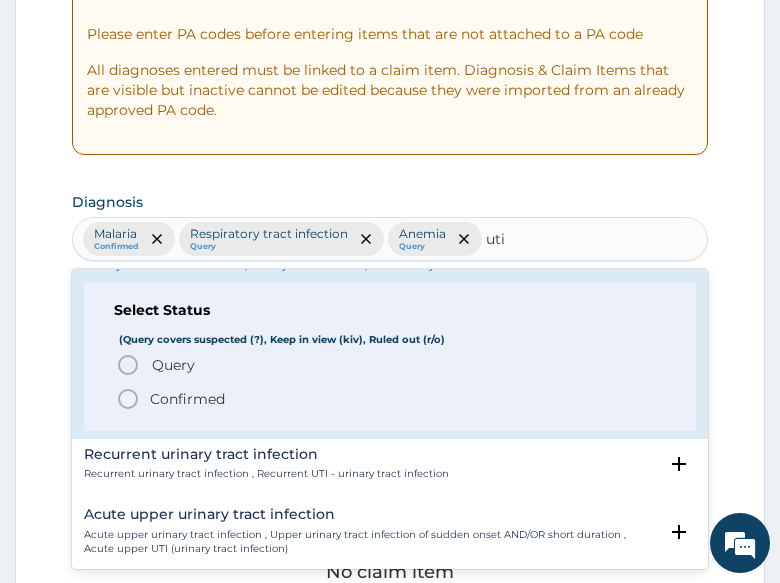 click on "Query" at bounding box center (173, 365) 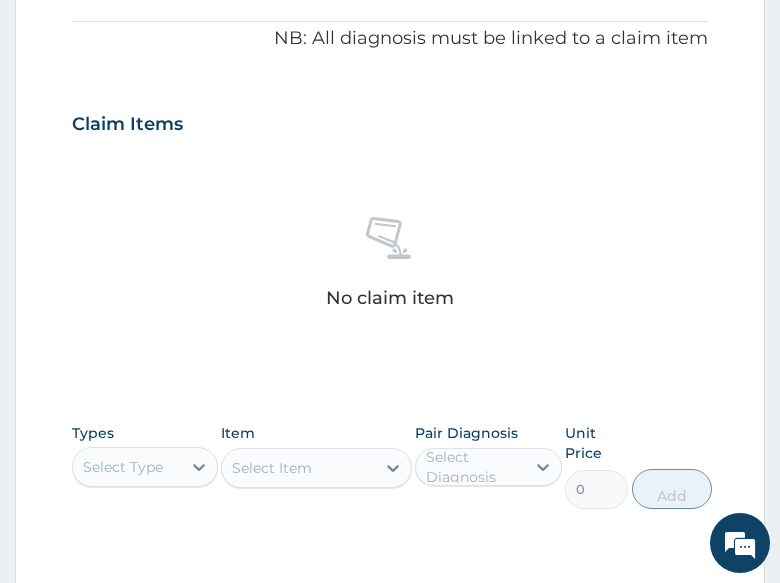 scroll, scrollTop: 775, scrollLeft: 0, axis: vertical 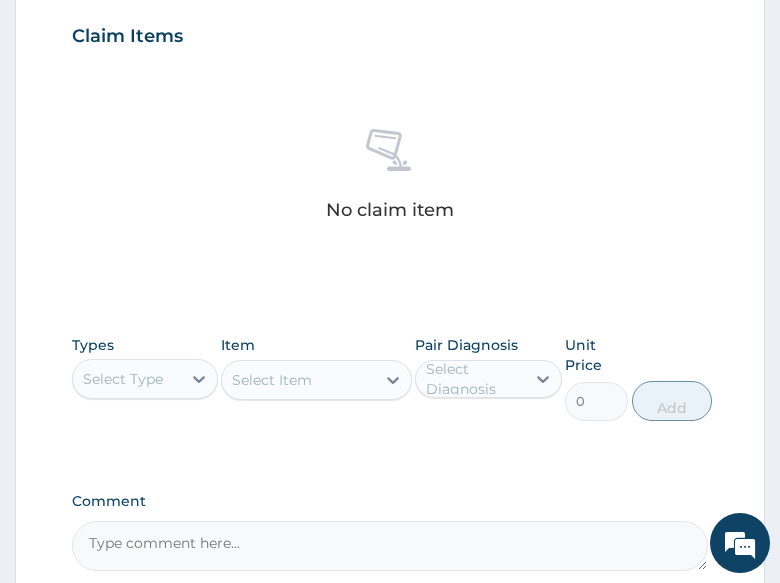 click on "Select Type" at bounding box center (123, 379) 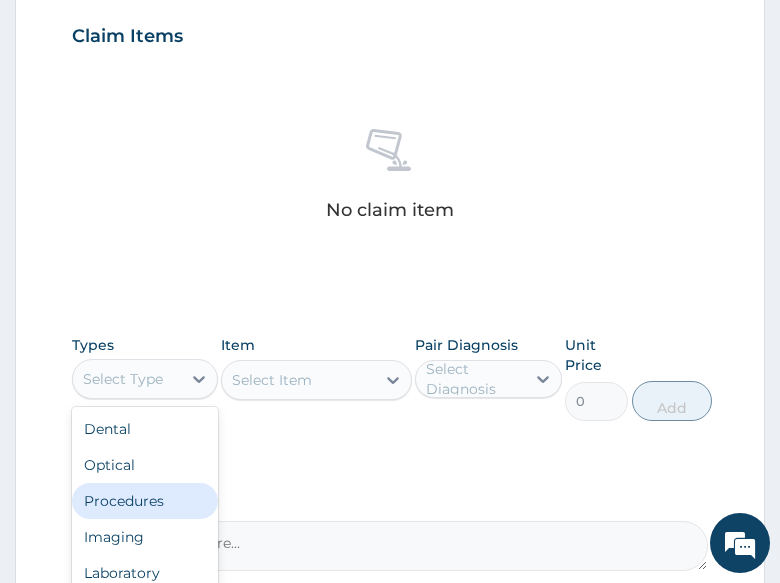 click on "Procedures" at bounding box center [145, 501] 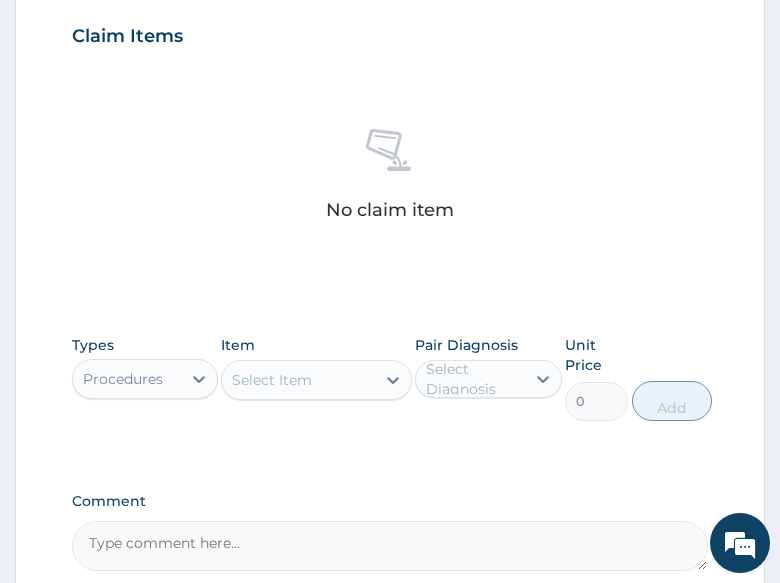 click on "No claim item" at bounding box center (390, 178) 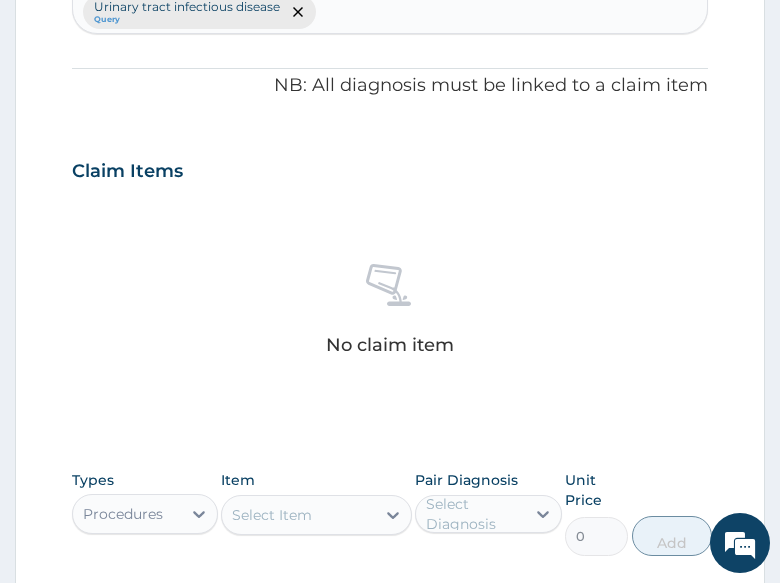 scroll, scrollTop: 675, scrollLeft: 0, axis: vertical 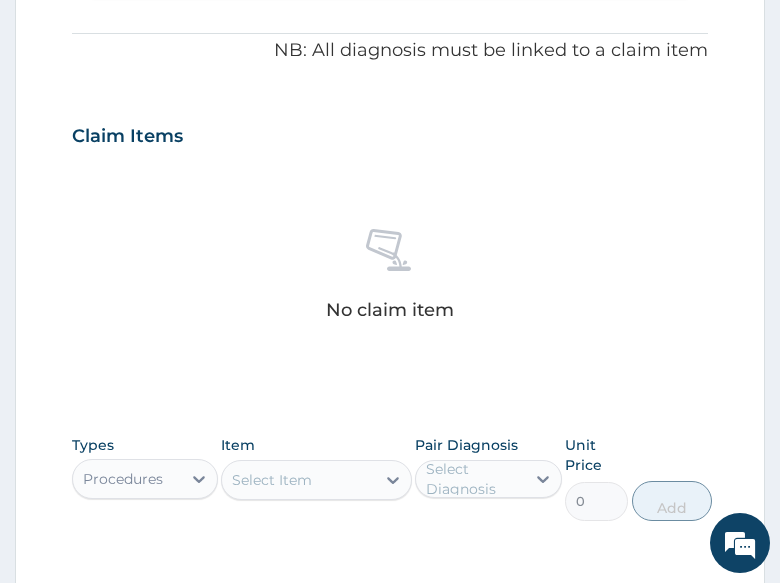 click on "Select Item" at bounding box center [272, 480] 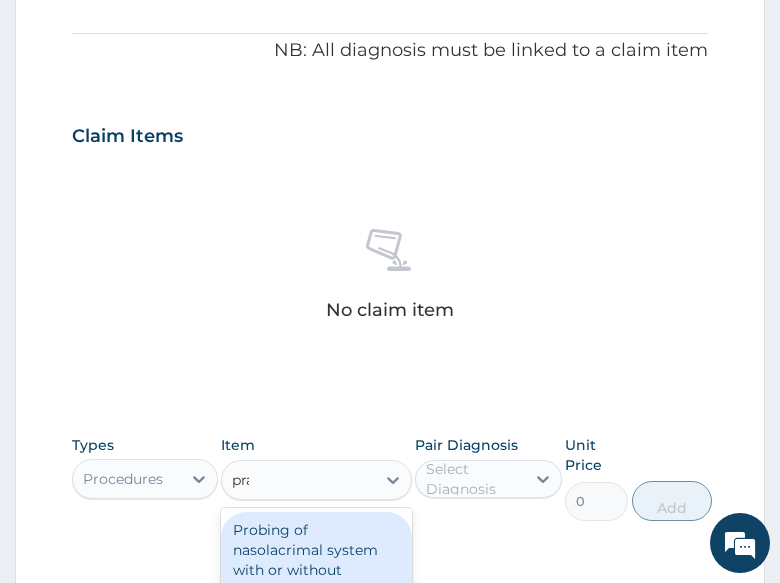 type on "prac" 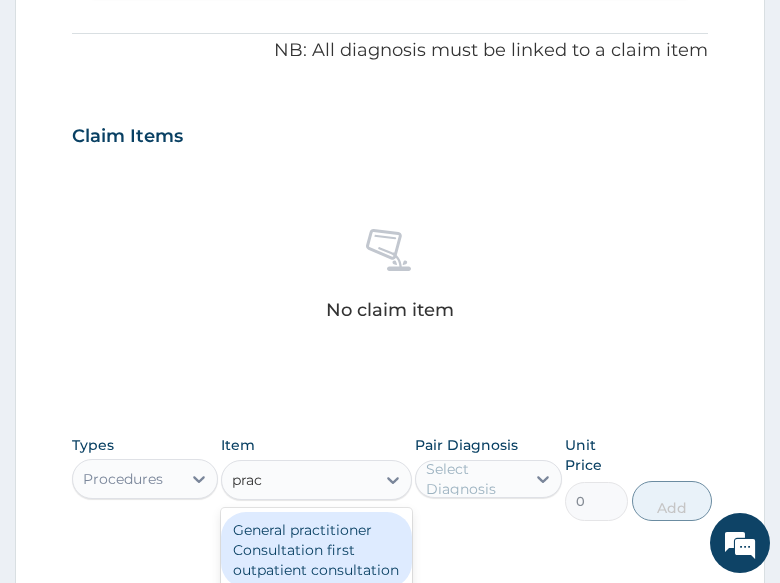 click on "General practitioner Consultation first outpatient consultation" at bounding box center [316, 550] 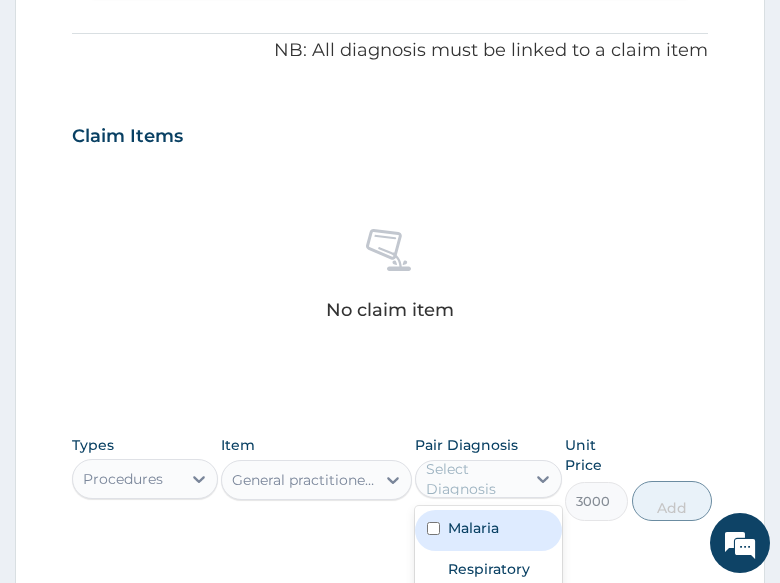 click on "Select Diagnosis" at bounding box center (474, 479) 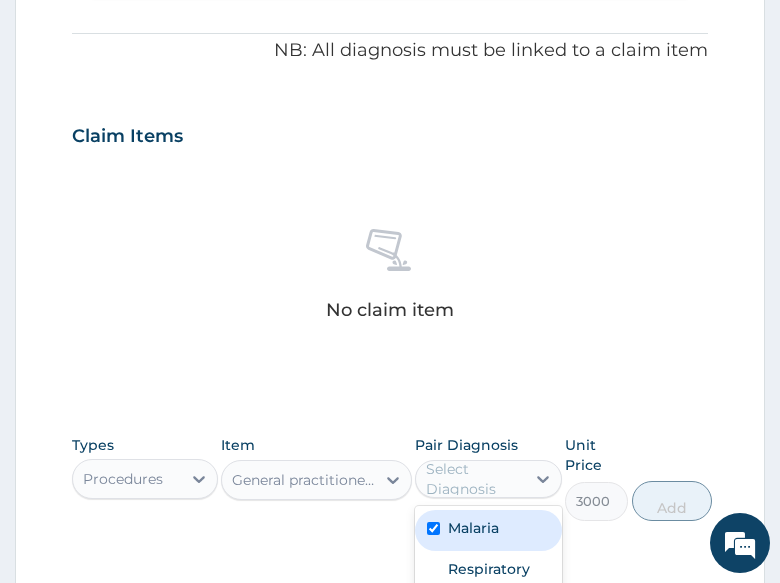 checkbox on "true" 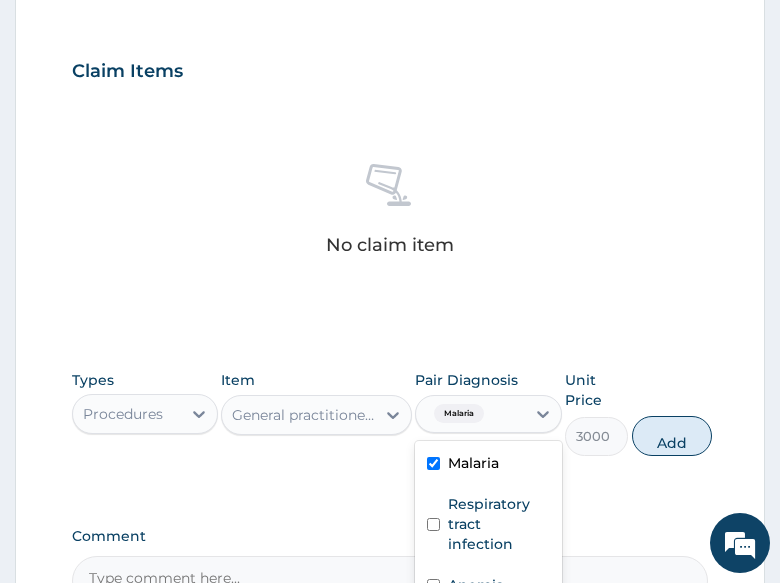 scroll, scrollTop: 775, scrollLeft: 0, axis: vertical 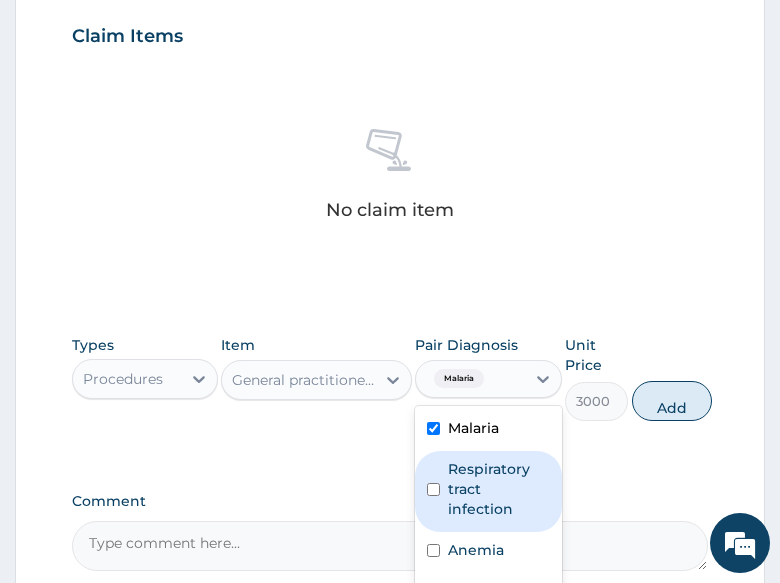 click on "Respiratory tract infection" at bounding box center [498, 489] 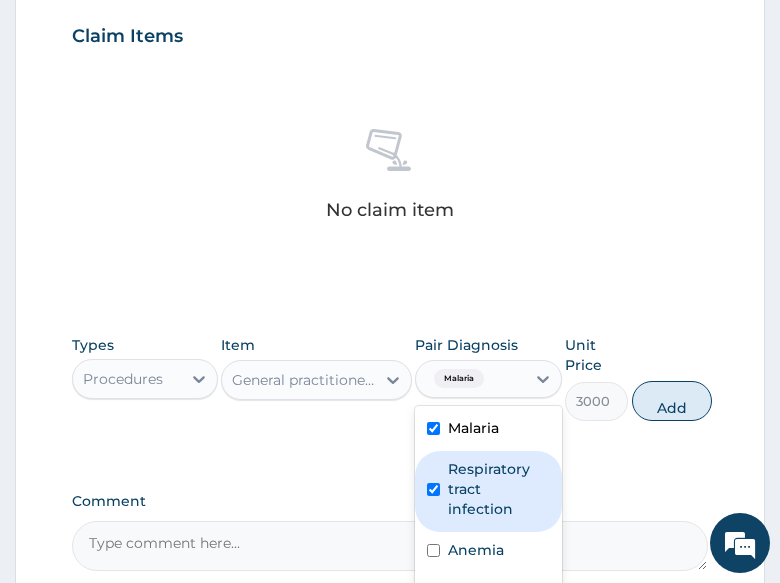 checkbox on "true" 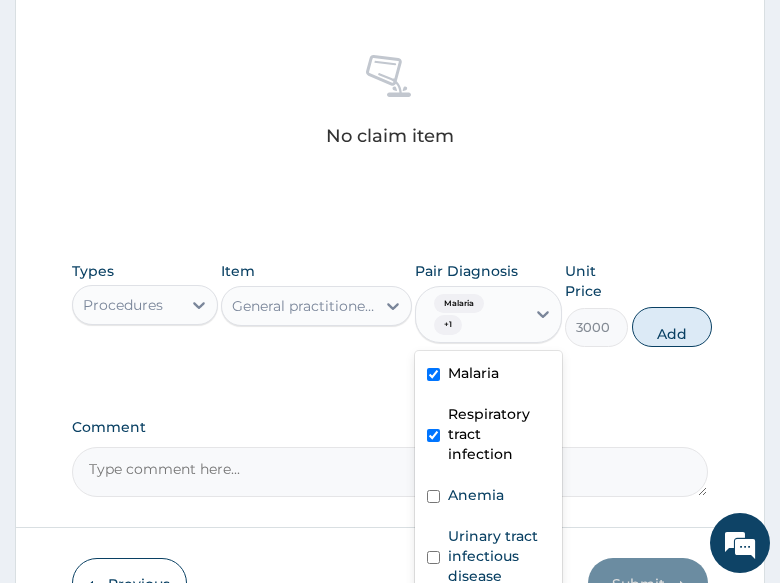 scroll, scrollTop: 973, scrollLeft: 0, axis: vertical 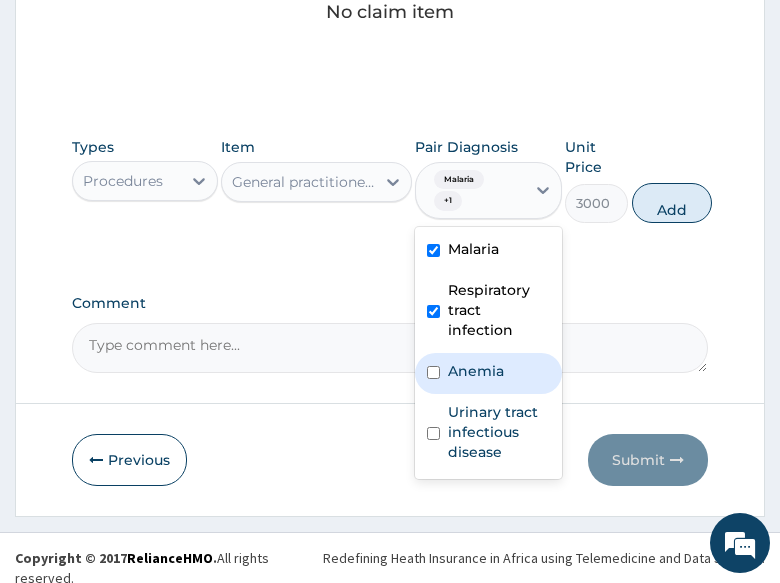 drag, startPoint x: 439, startPoint y: 353, endPoint x: 474, endPoint y: 414, distance: 70.327805 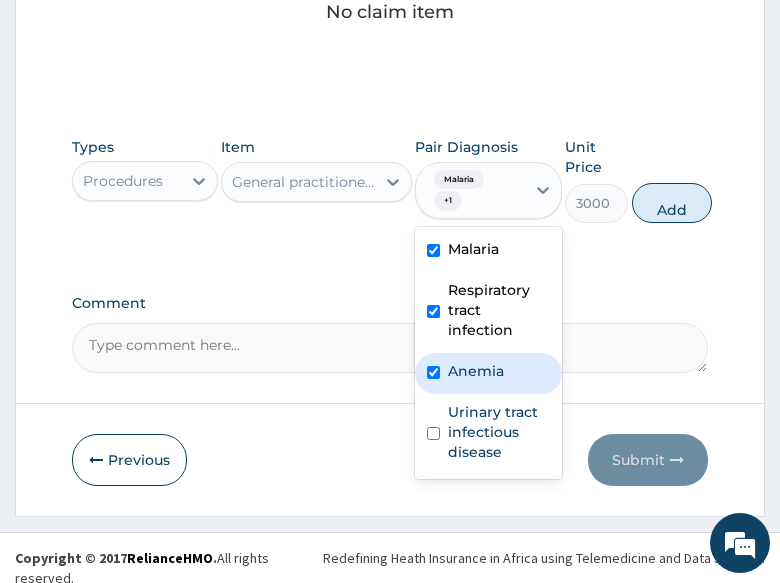 checkbox on "true" 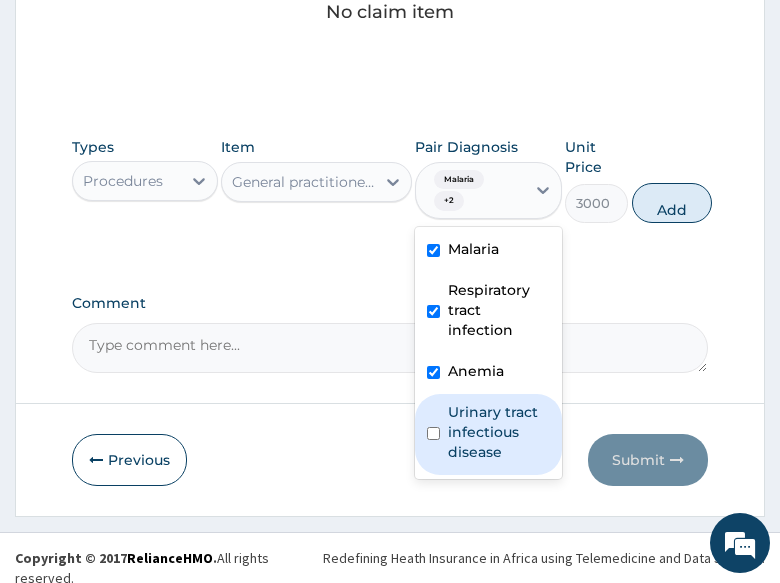 click on "Urinary tract infectious disease" at bounding box center [498, 432] 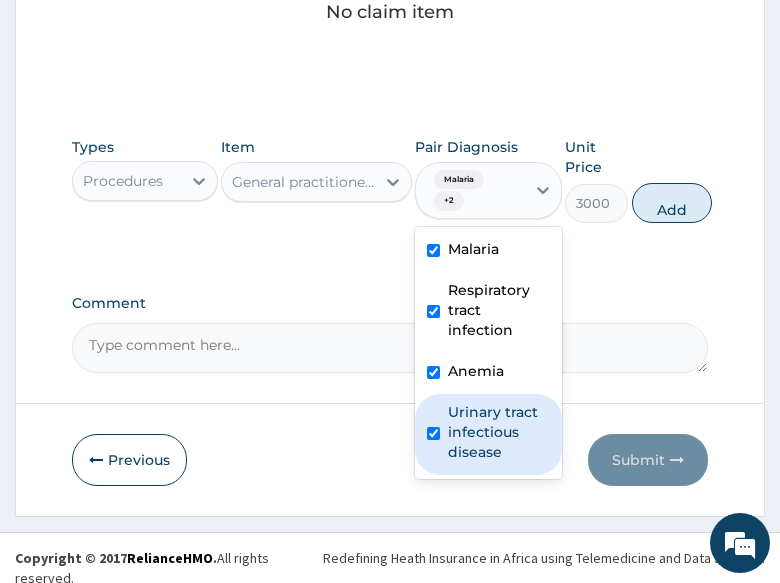 checkbox on "true" 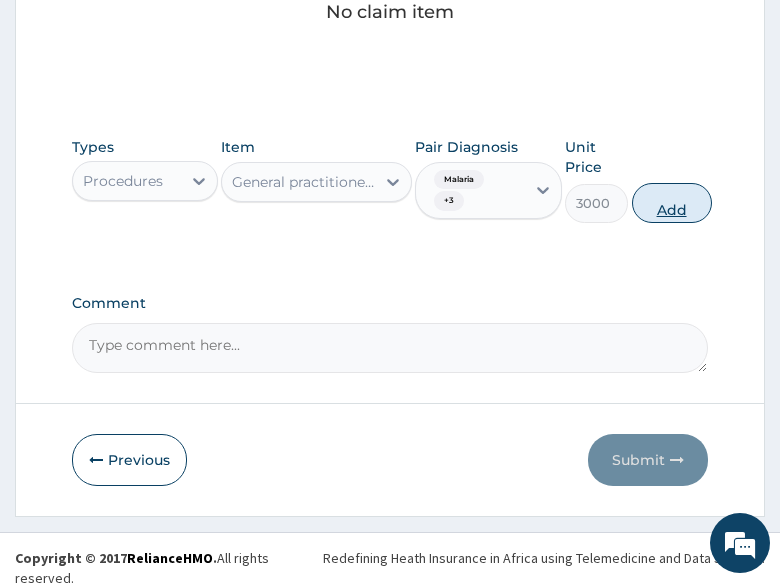 drag, startPoint x: 667, startPoint y: 200, endPoint x: 662, endPoint y: 210, distance: 11.18034 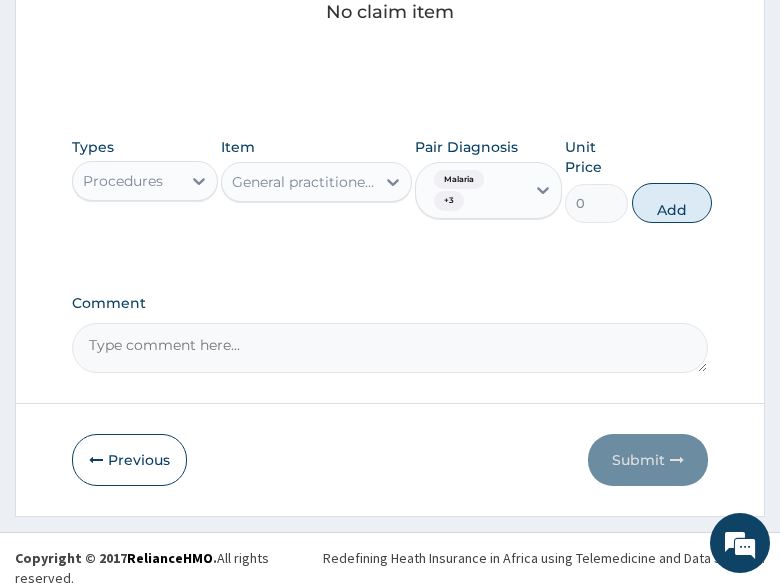 scroll, scrollTop: 904, scrollLeft: 0, axis: vertical 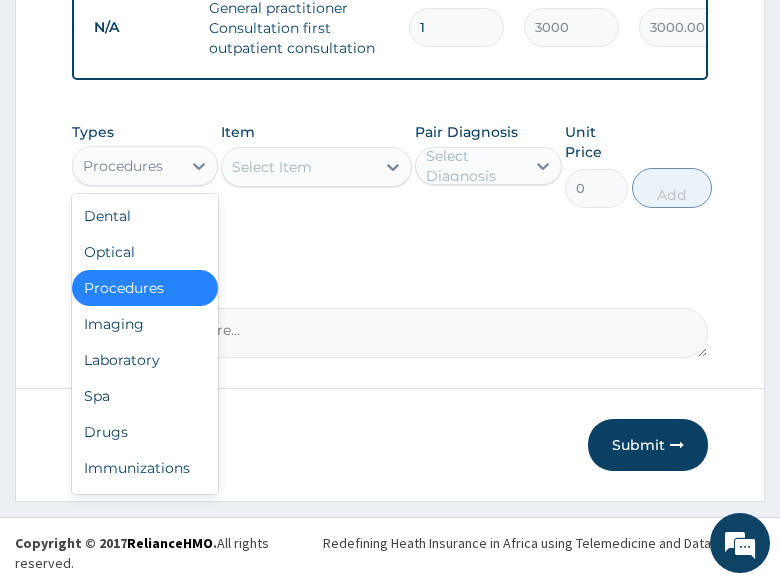 drag, startPoint x: 139, startPoint y: 181, endPoint x: 114, endPoint y: 262, distance: 84.77028 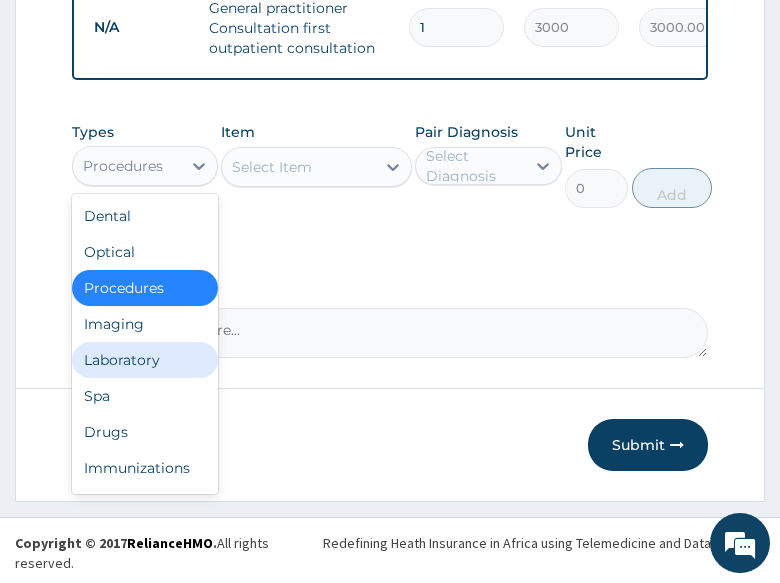 click on "Laboratory" at bounding box center [145, 360] 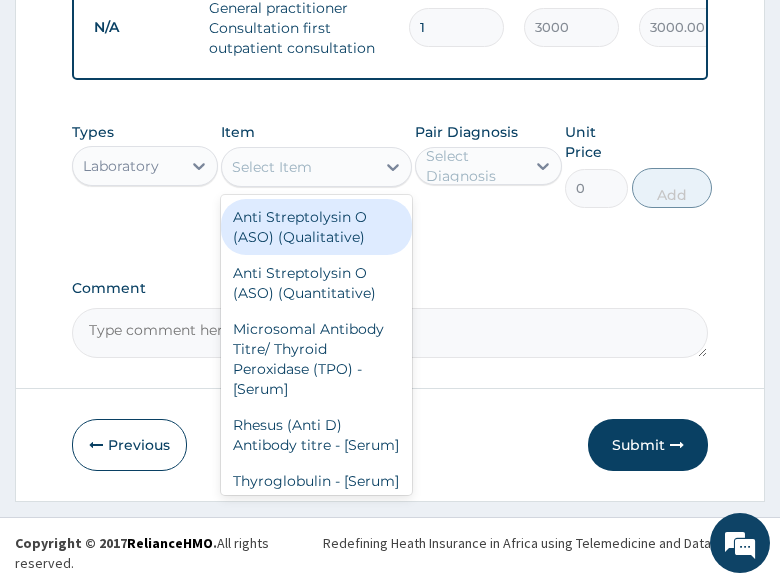 click on "Select Item" at bounding box center (298, 167) 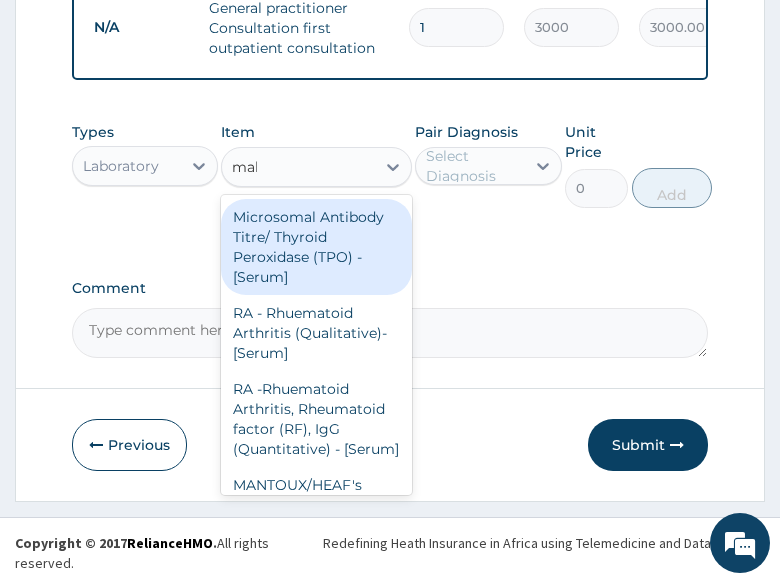 type on "mala" 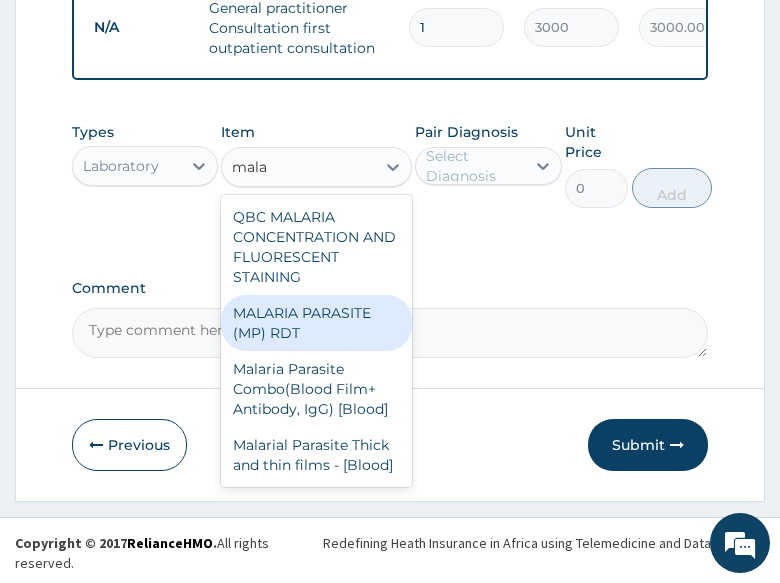 drag, startPoint x: 310, startPoint y: 330, endPoint x: 471, endPoint y: 194, distance: 210.75342 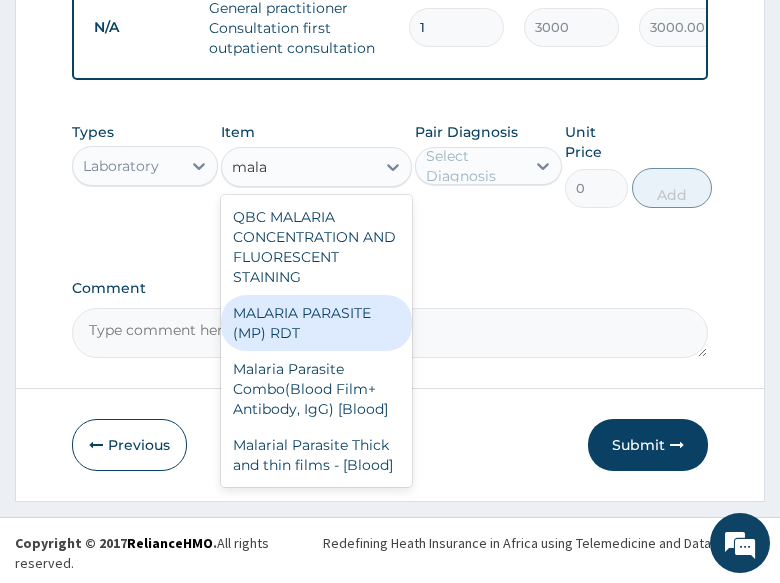 click on "MALARIA PARASITE (MP) RDT" at bounding box center (316, 323) 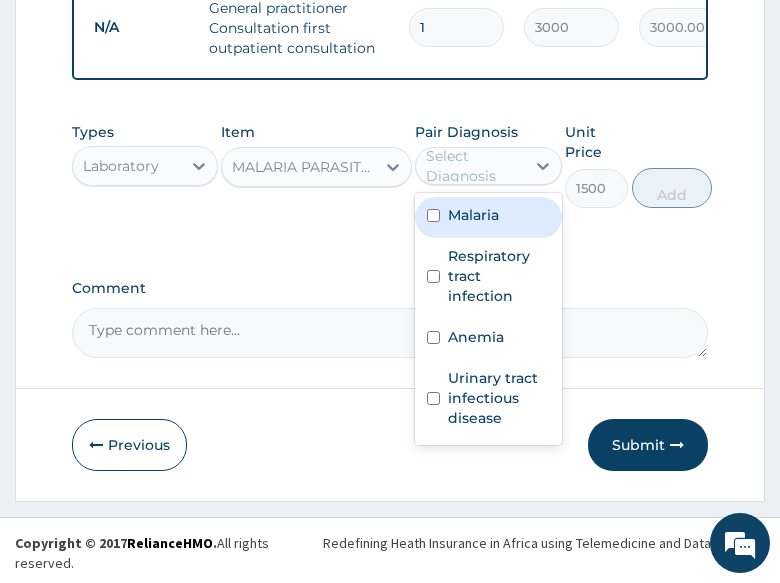click on "Select Diagnosis" at bounding box center (474, 166) 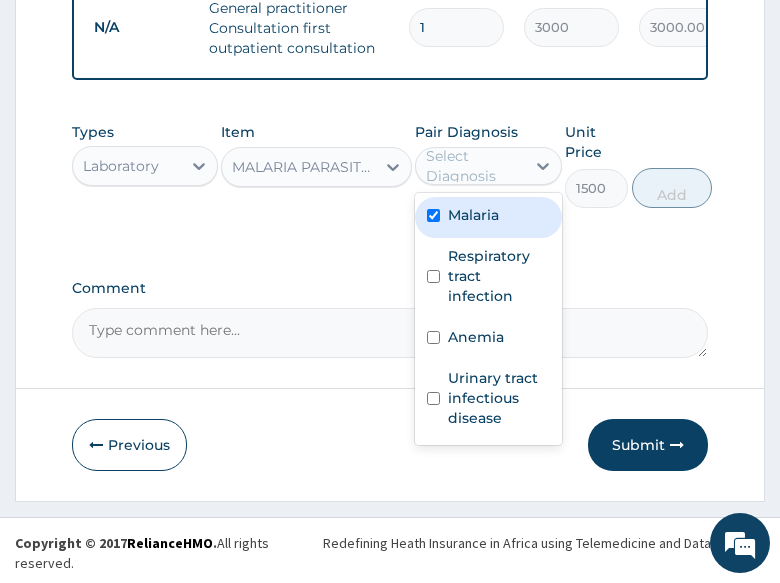 checkbox on "true" 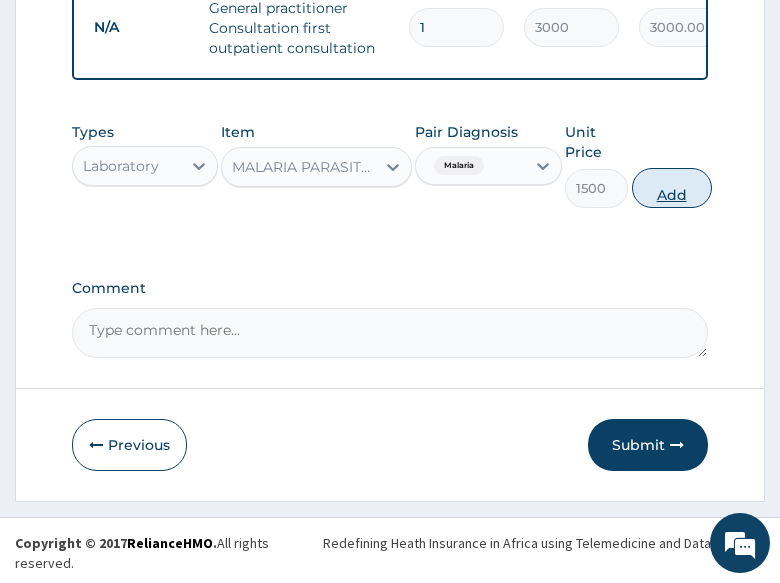 click on "Add" at bounding box center (672, 188) 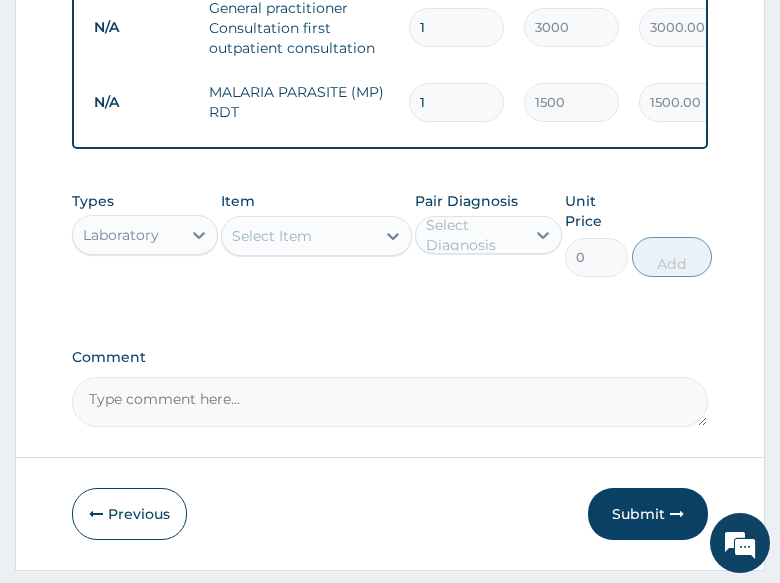 click on "Select Item" at bounding box center (272, 236) 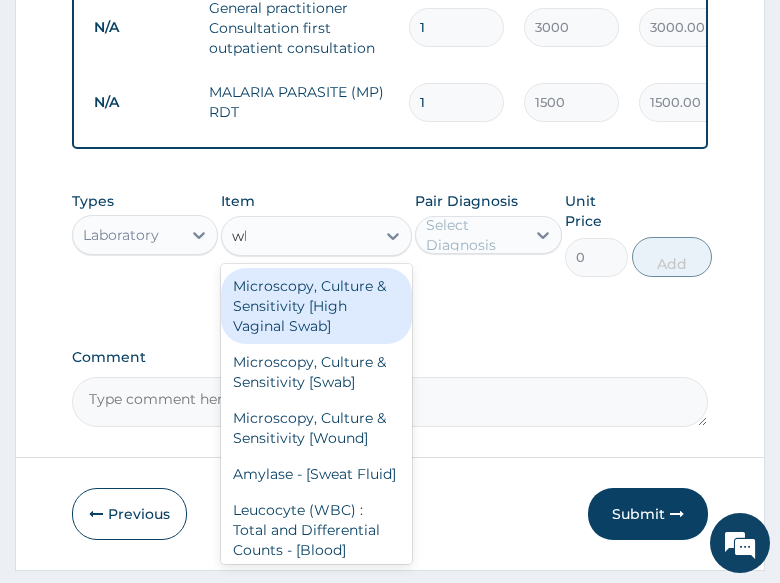 type on "wbc" 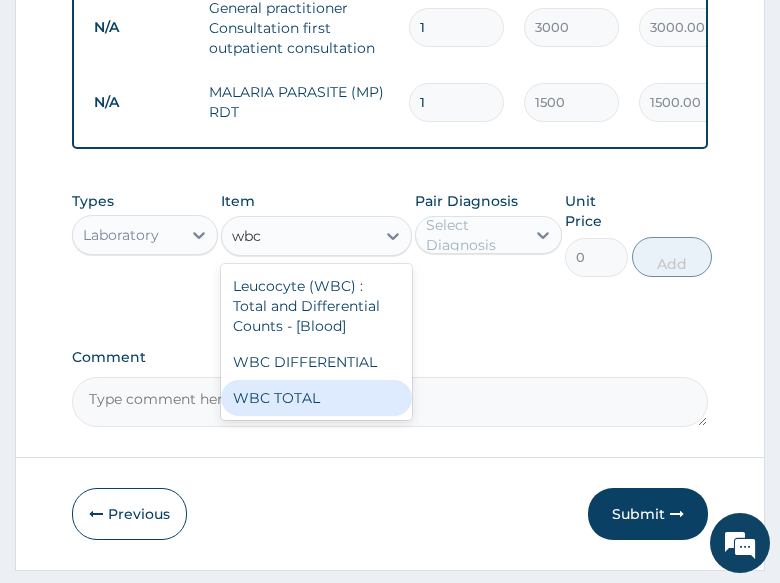 click on "WBC TOTAL" at bounding box center (316, 398) 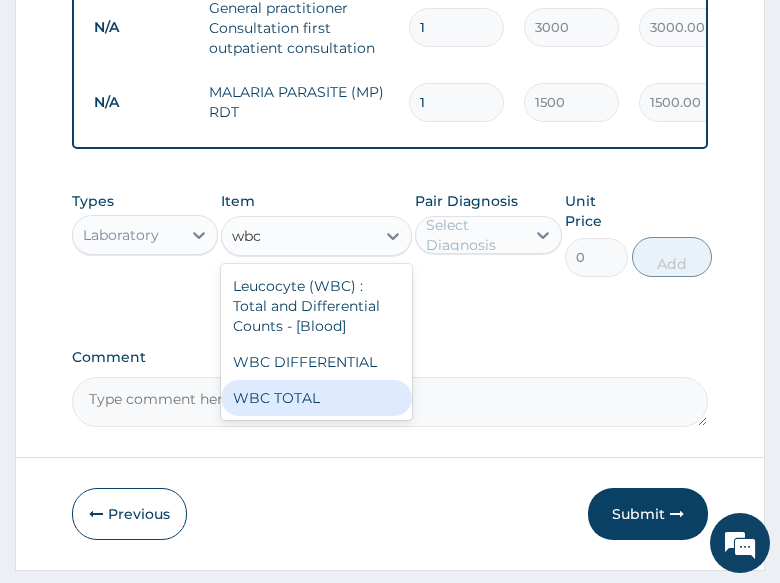 type 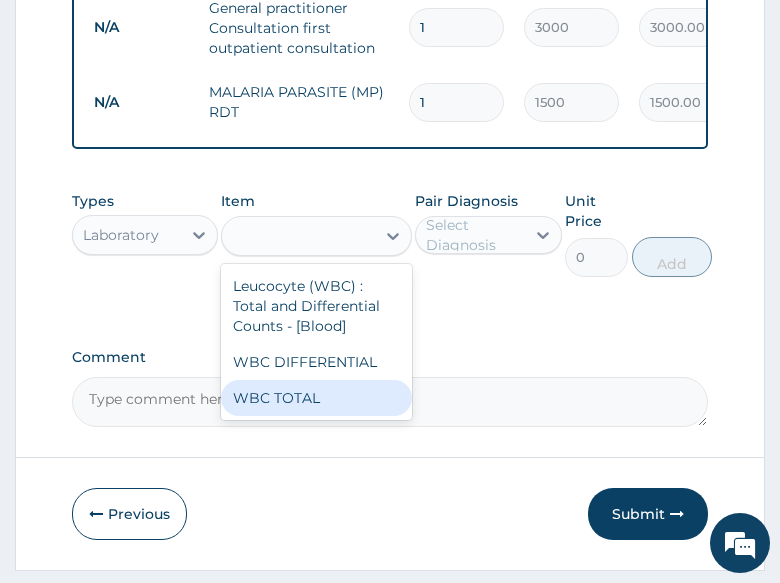 type on "1500" 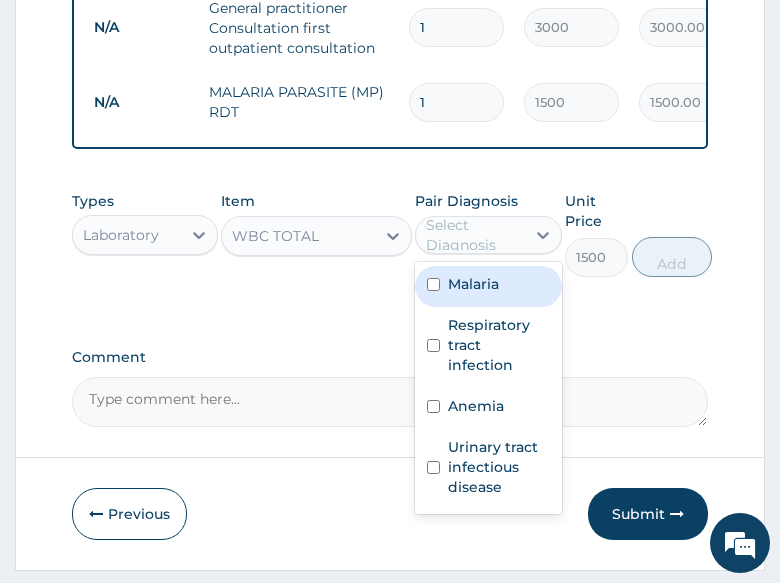 click on "Select Diagnosis" at bounding box center [474, 235] 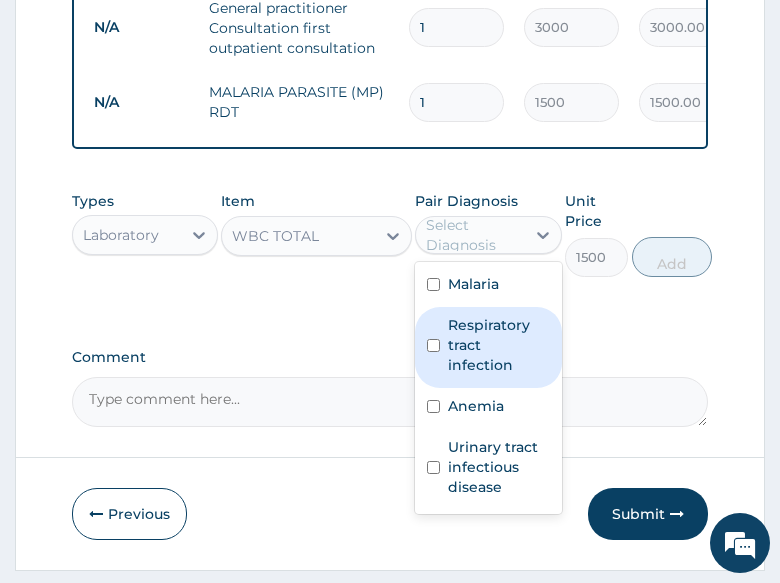 drag, startPoint x: 470, startPoint y: 358, endPoint x: 671, endPoint y: 330, distance: 202.94087 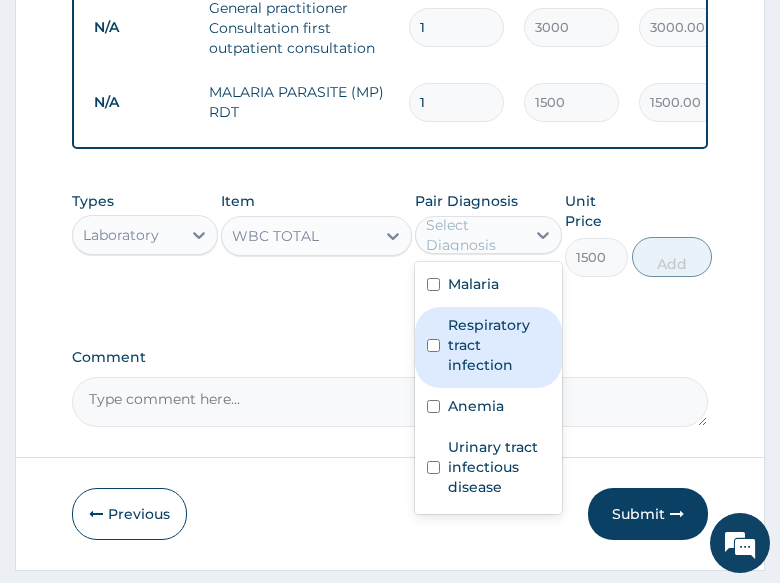 click on "Respiratory tract infection" at bounding box center [498, 345] 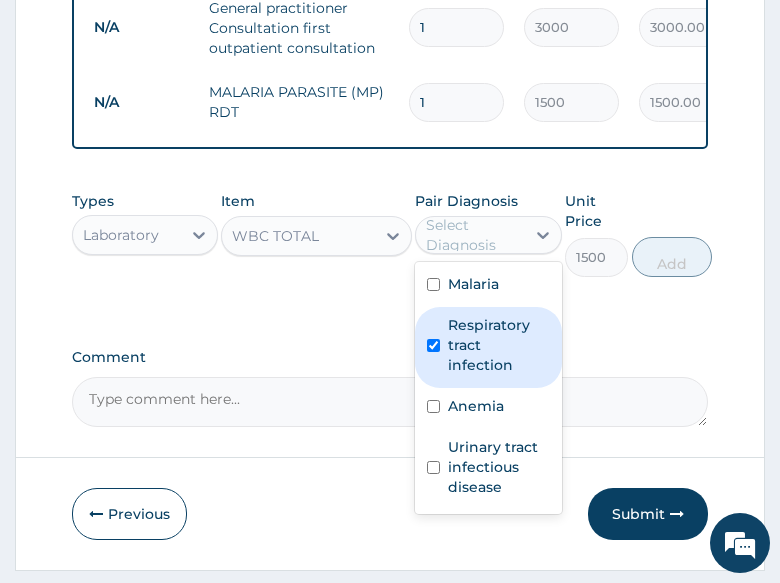 checkbox on "true" 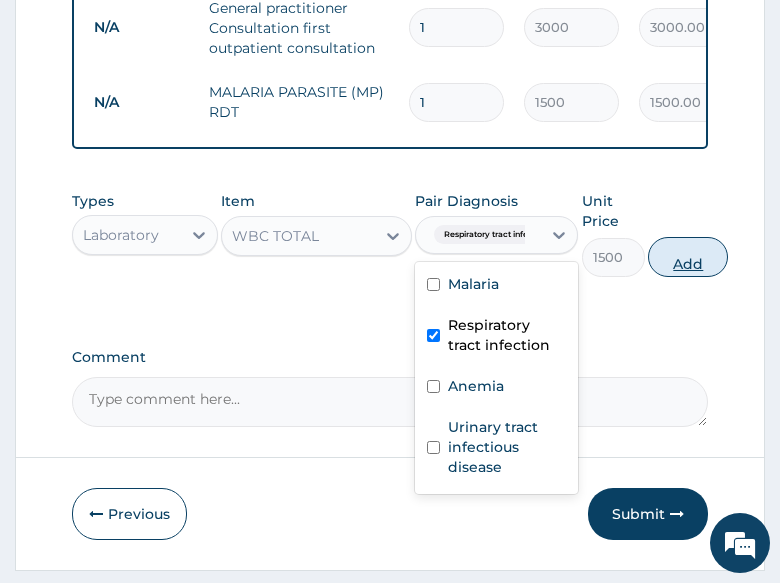 click on "Add" at bounding box center [688, 257] 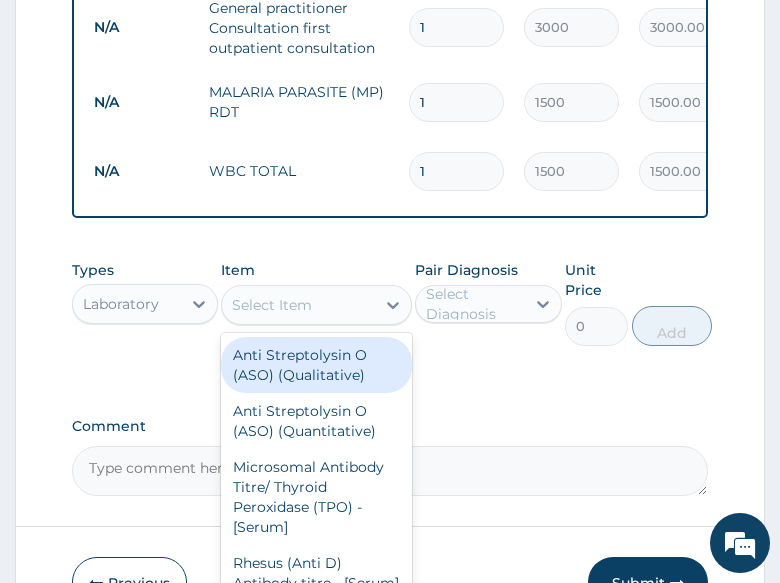 click on "Select Item" at bounding box center [298, 305] 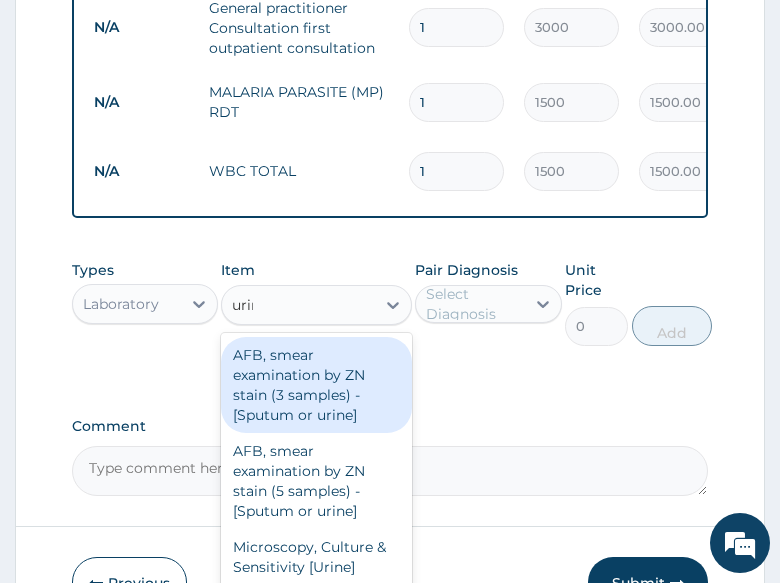 type on "urina" 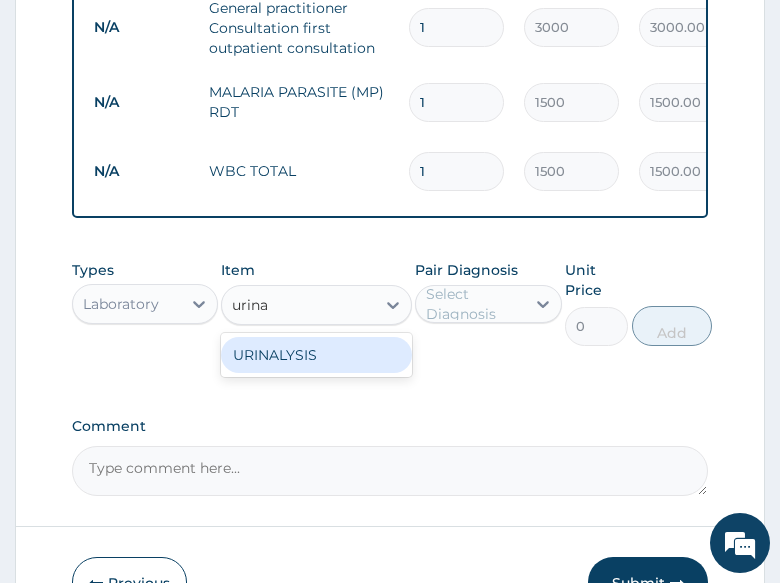 click on "URINALYSIS" at bounding box center [316, 355] 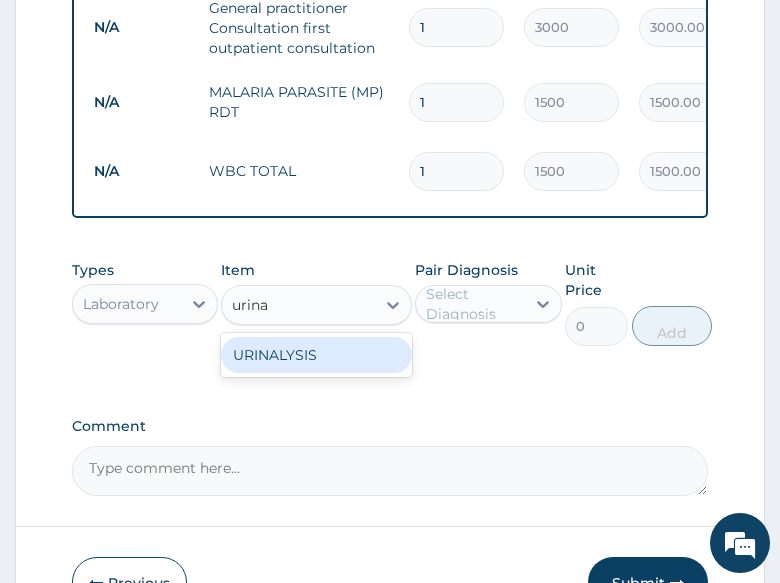 type 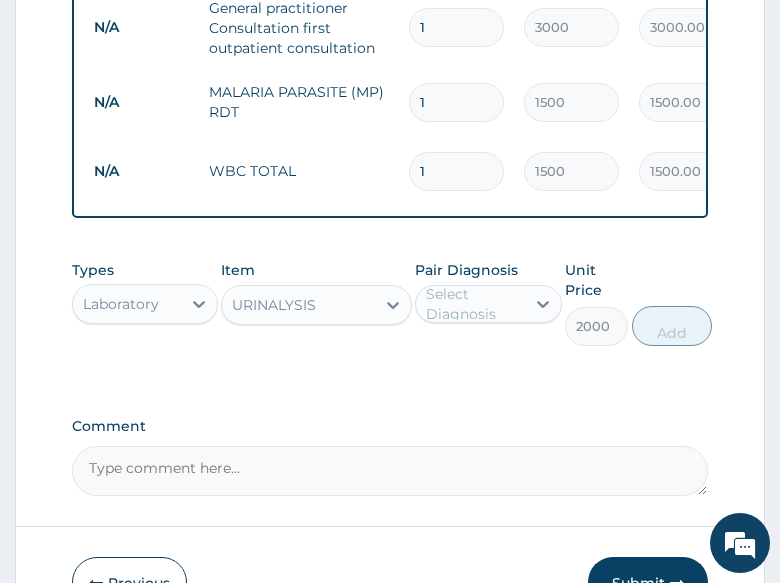 click on "Select Diagnosis" at bounding box center [474, 304] 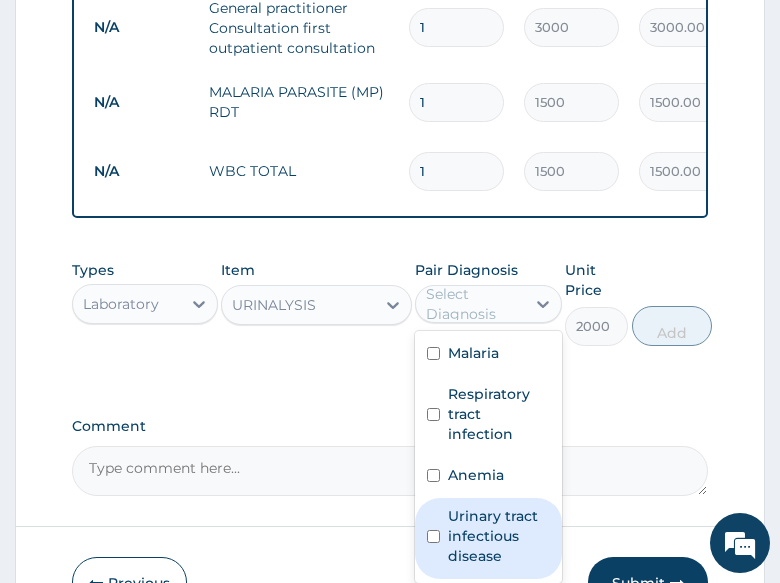 click on "Urinary tract infectious disease" at bounding box center (498, 536) 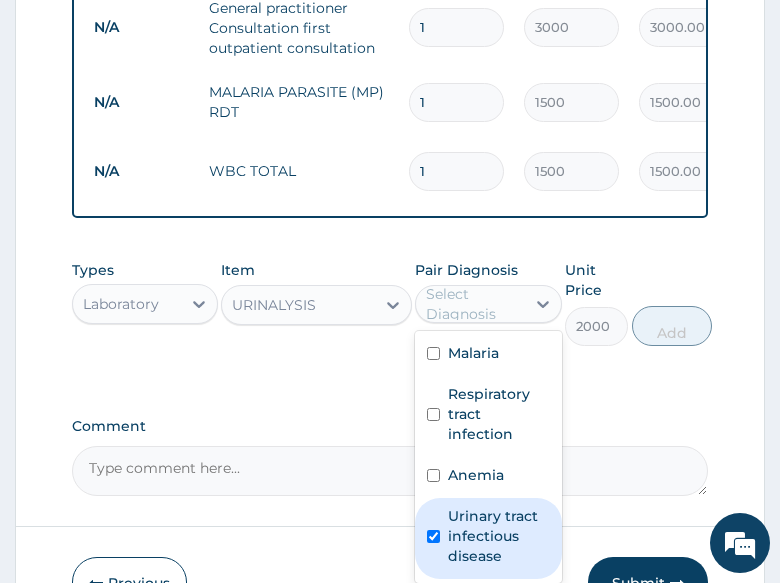 checkbox on "true" 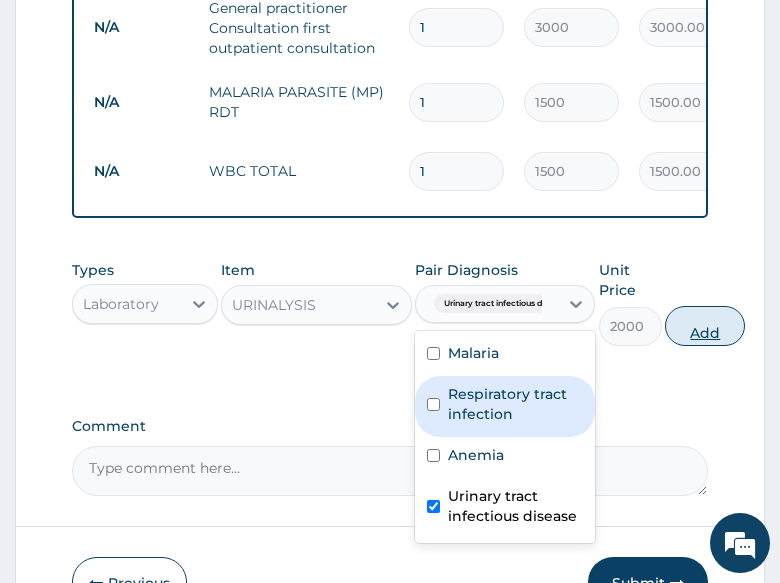 click on "Add" at bounding box center (705, 326) 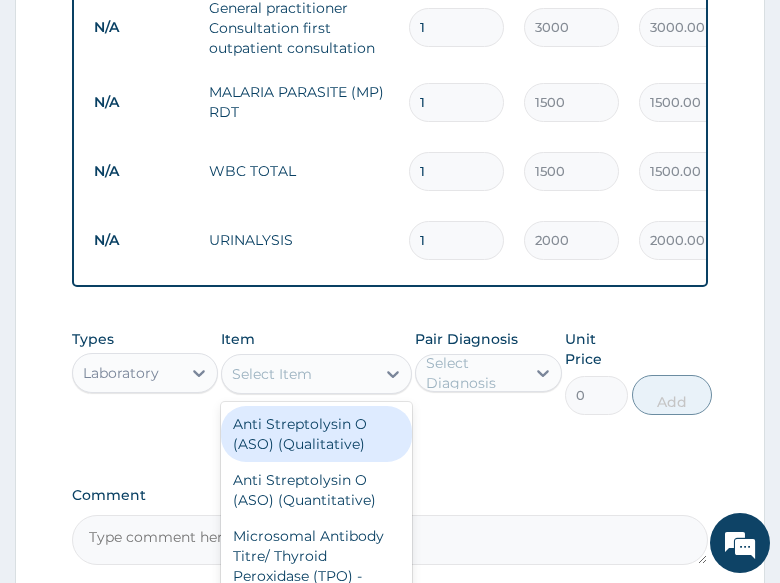 click on "Select Item" at bounding box center [272, 374] 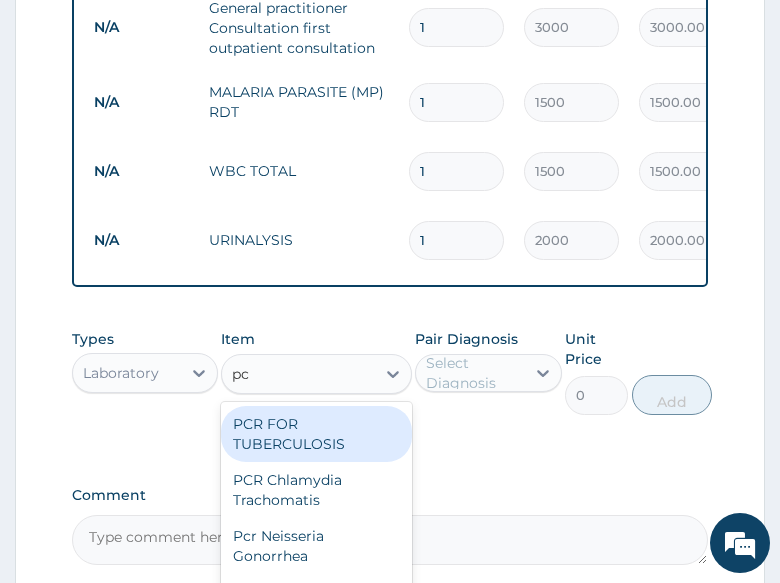 type on "pcv" 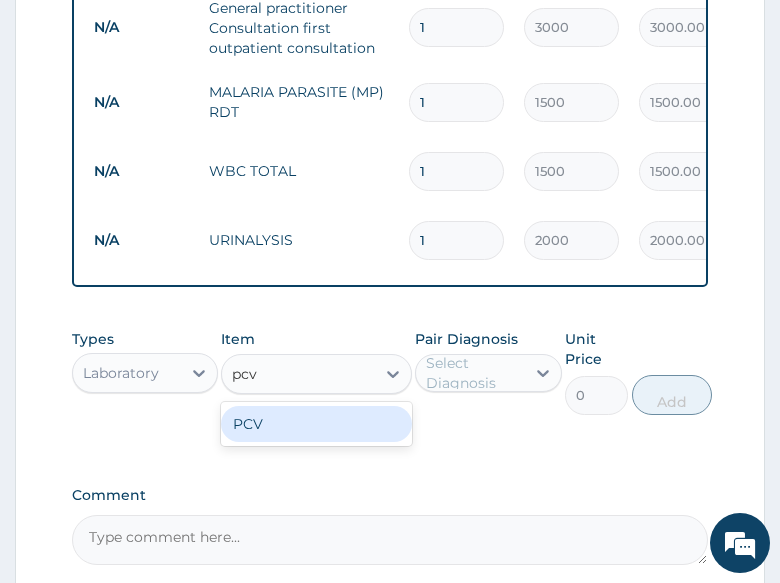 drag, startPoint x: 282, startPoint y: 440, endPoint x: 400, endPoint y: 416, distance: 120.41595 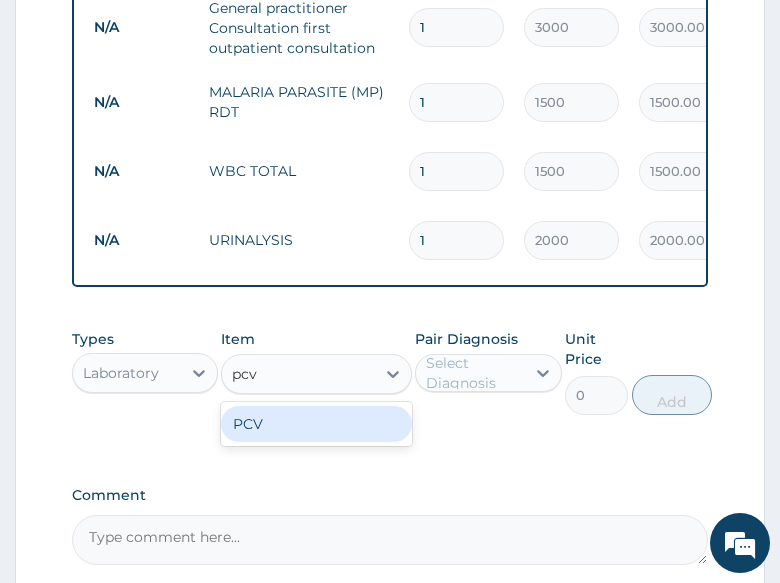 click on "PCV" at bounding box center [316, 424] 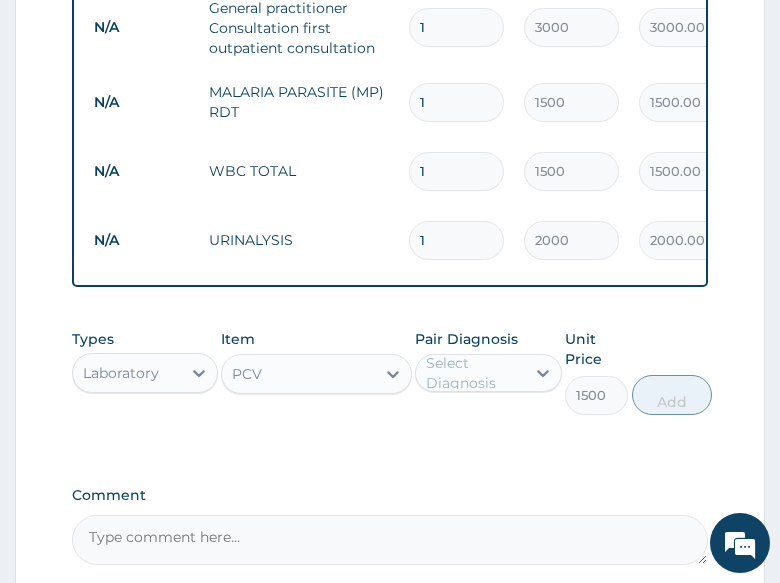 click on "Select Diagnosis" at bounding box center [474, 373] 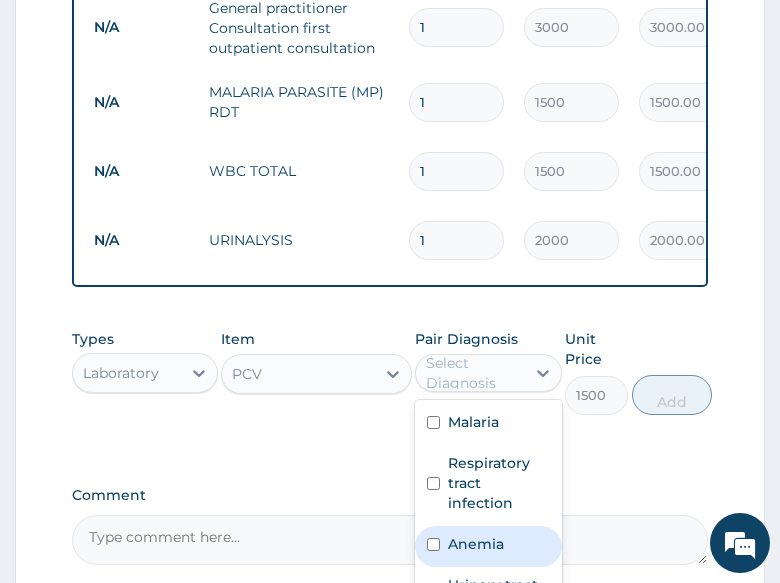 click on "Anemia" at bounding box center [476, 544] 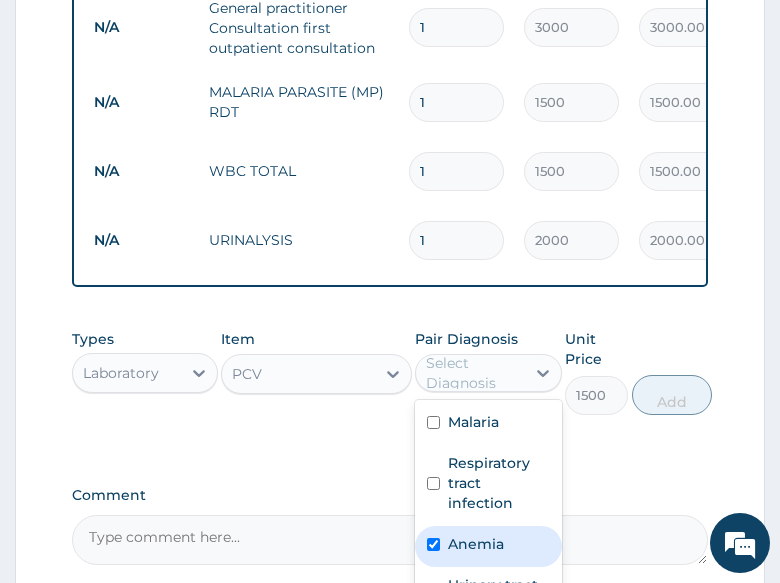 checkbox on "true" 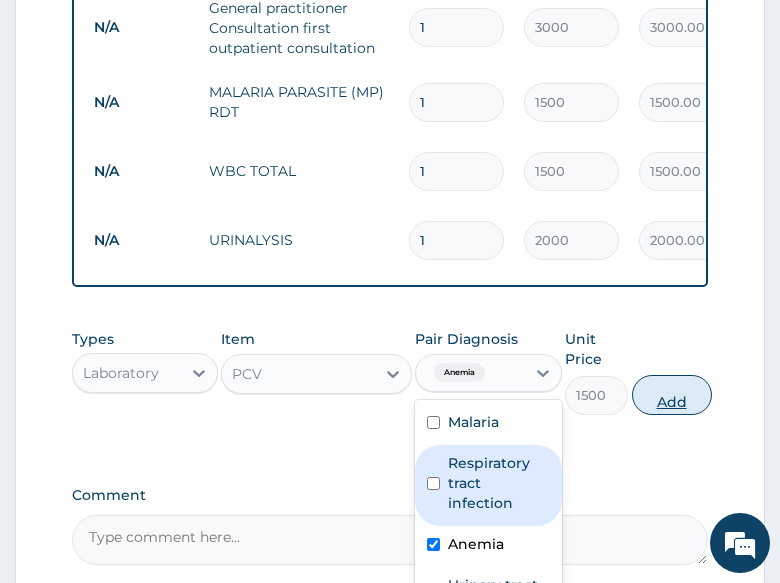 click on "Add" at bounding box center [672, 395] 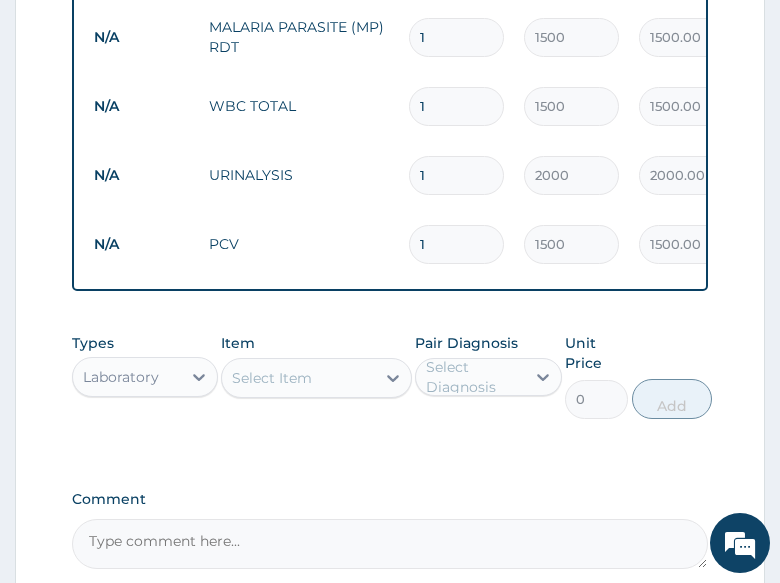 scroll, scrollTop: 1004, scrollLeft: 0, axis: vertical 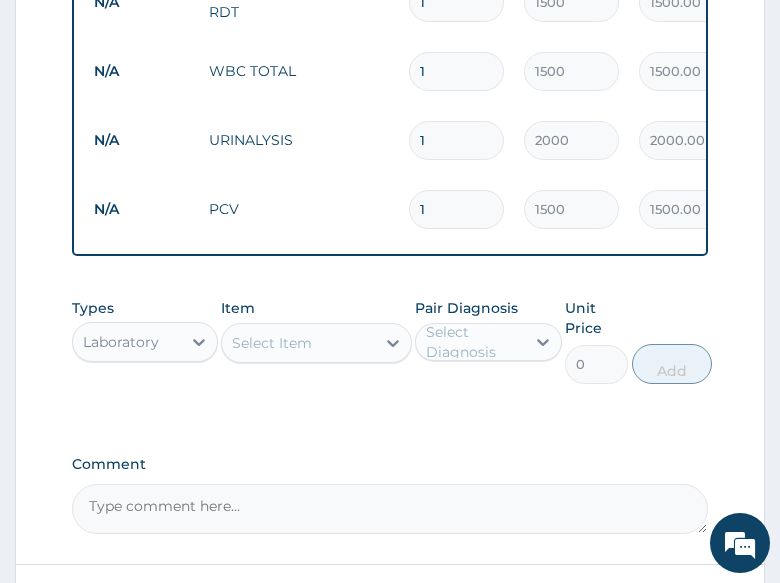 click on "Laboratory" at bounding box center [121, 342] 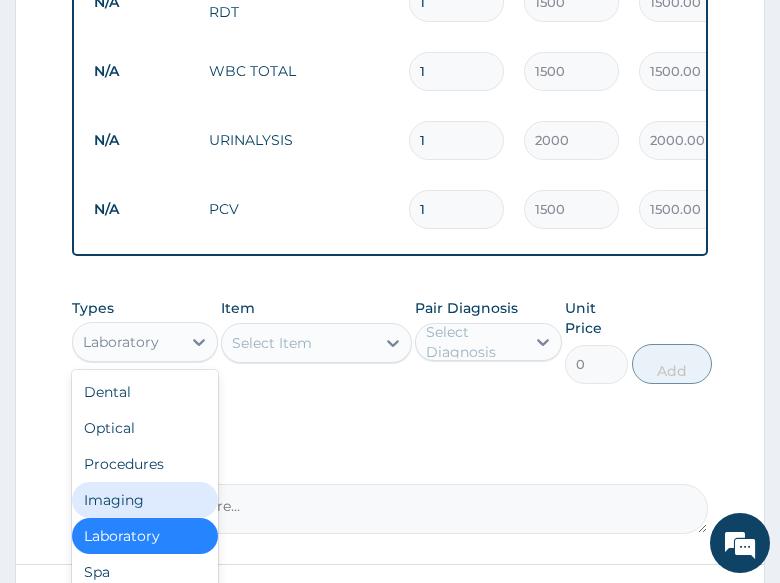 scroll, scrollTop: 68, scrollLeft: 0, axis: vertical 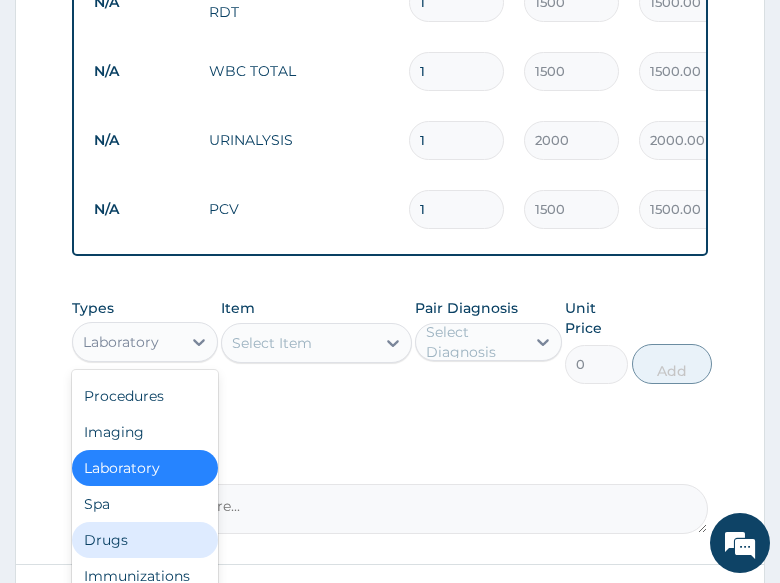 click on "Drugs" at bounding box center [145, 540] 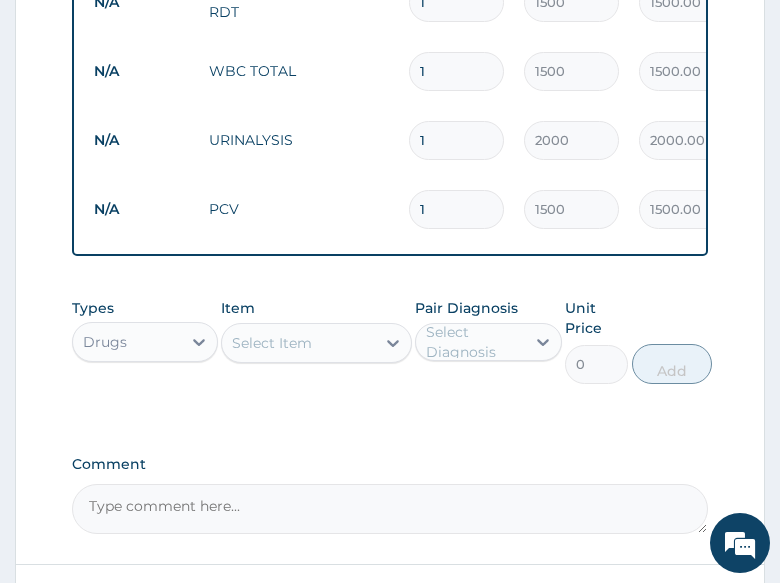 click on "Types Drugs Item Select Item Pair Diagnosis Select Diagnosis Unit Price 0 Add" at bounding box center (390, 356) 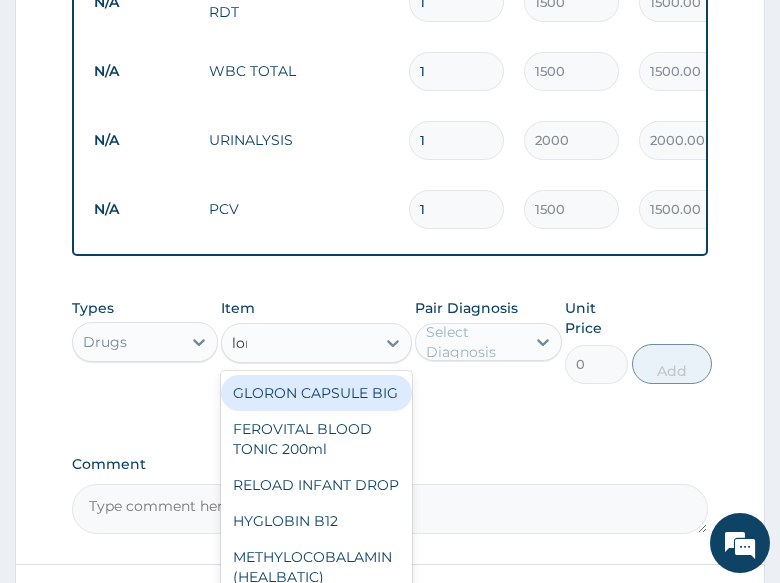 type on "lona" 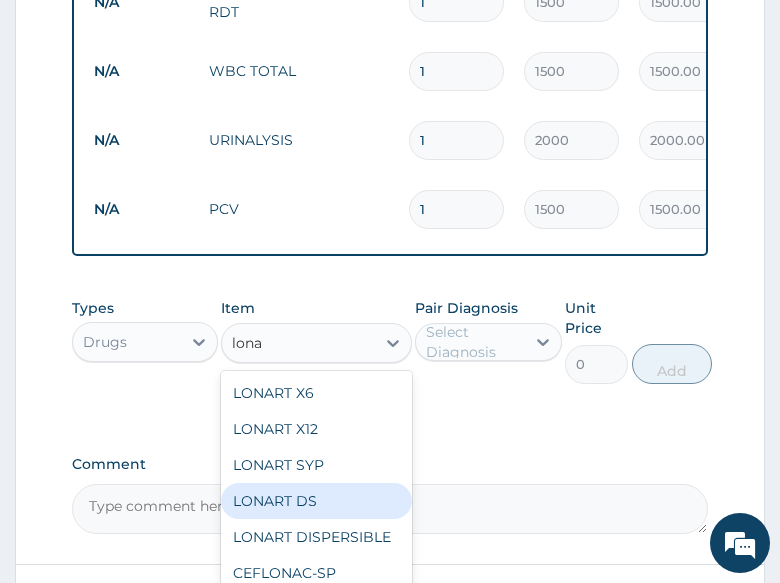 click on "LONART DS" at bounding box center [316, 501] 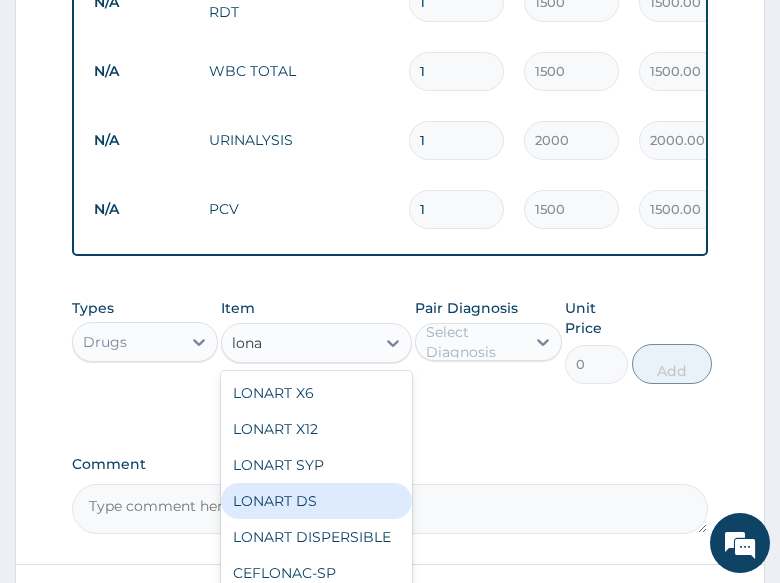 type 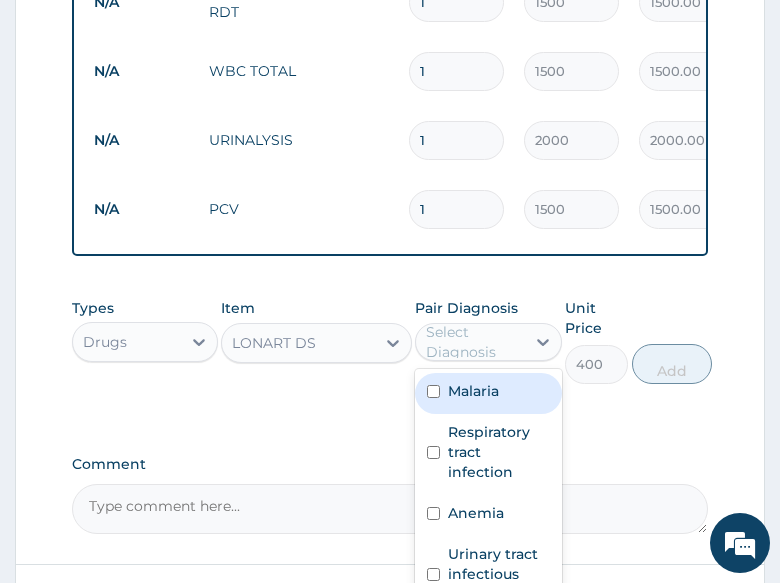 click on "Select Diagnosis" at bounding box center [474, 342] 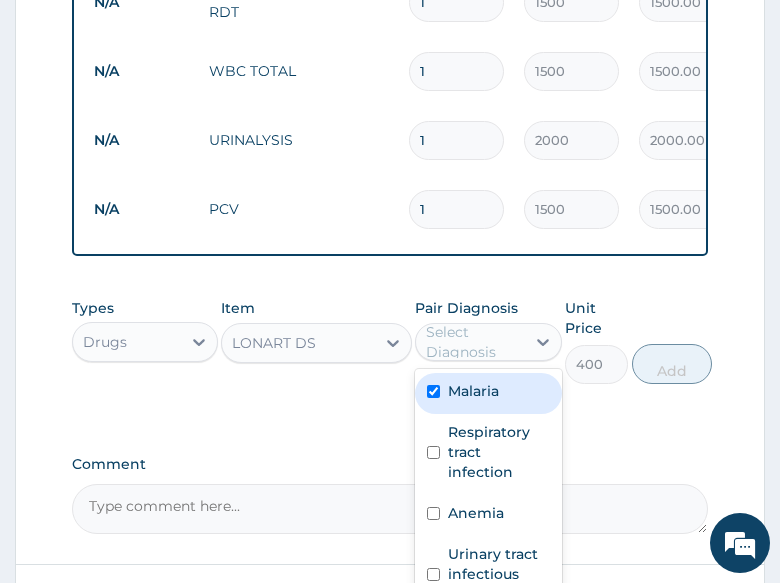checkbox on "true" 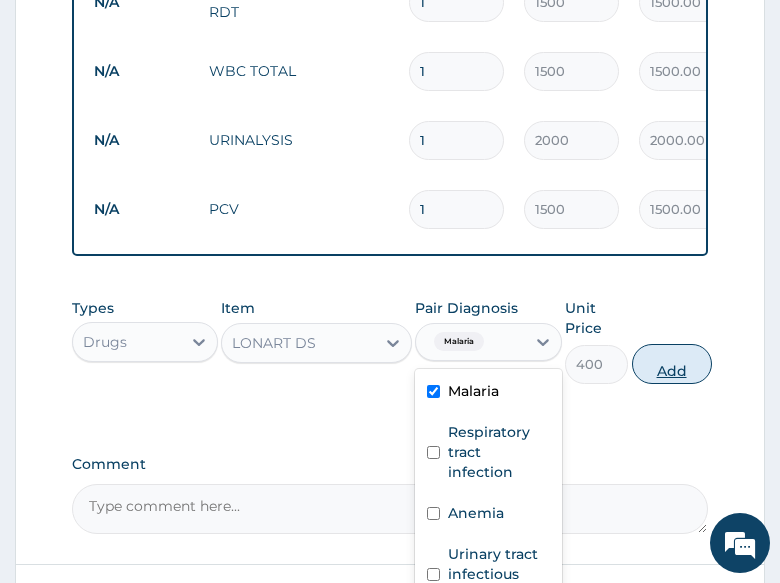 click on "Add" at bounding box center (672, 364) 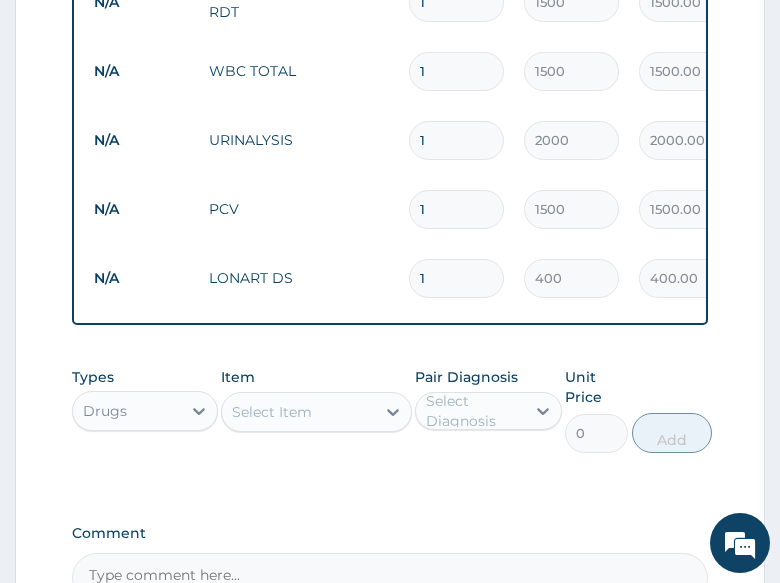 type 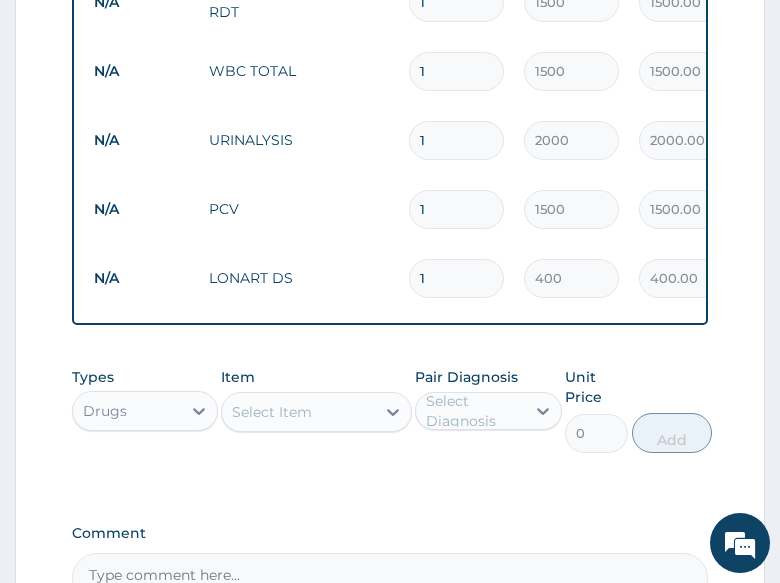 type on "0.00" 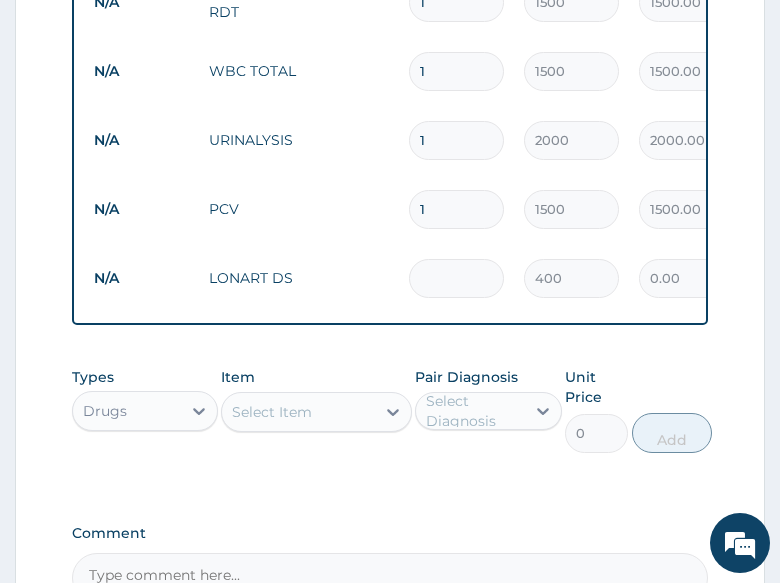 type on "6" 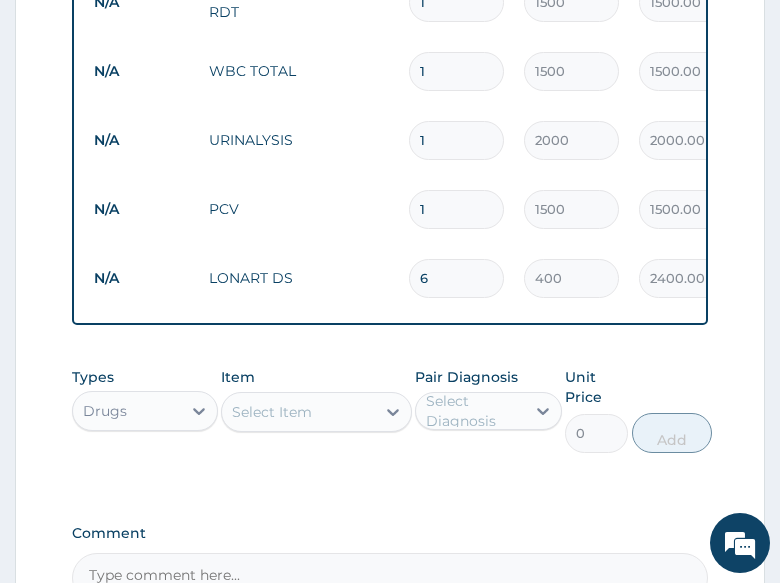 type on "6" 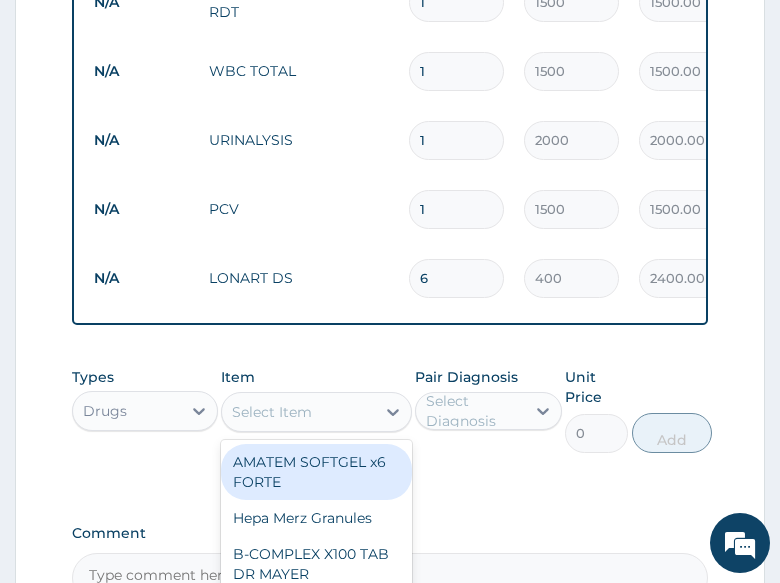 click on "Select Item" at bounding box center [272, 412] 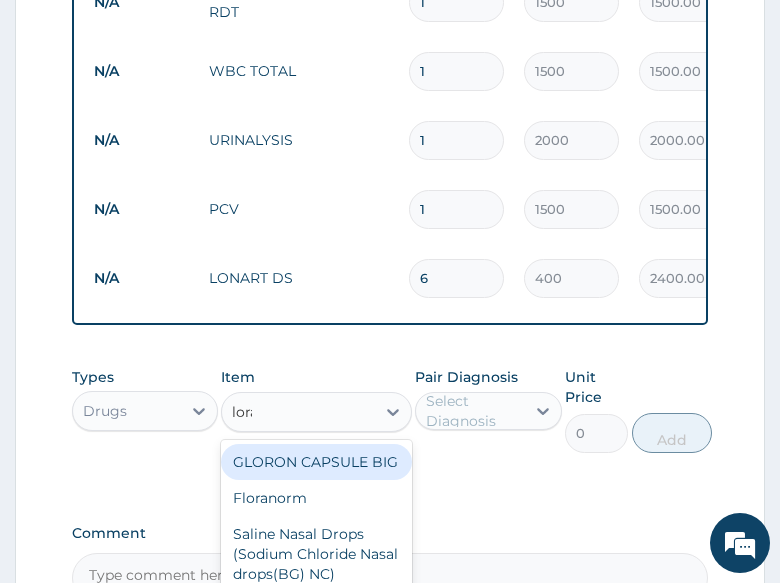 type on "lorat" 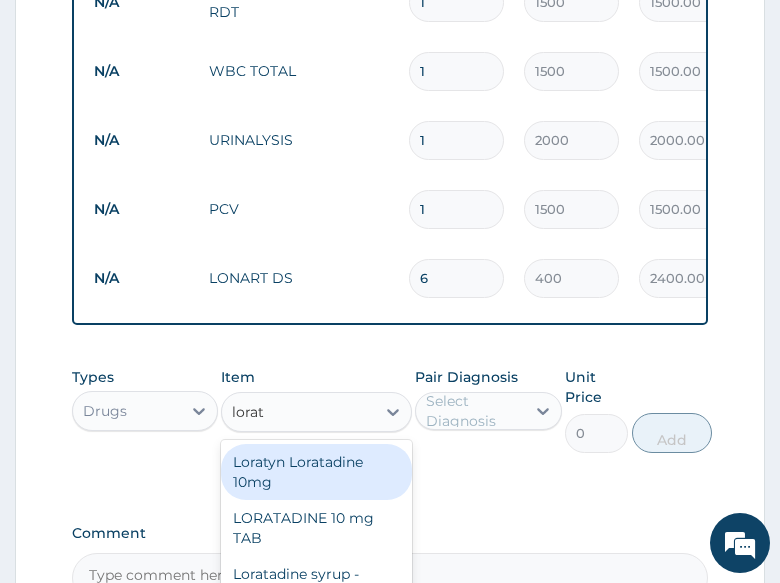 click on "Loratyn Loratadine 10mg" at bounding box center (316, 472) 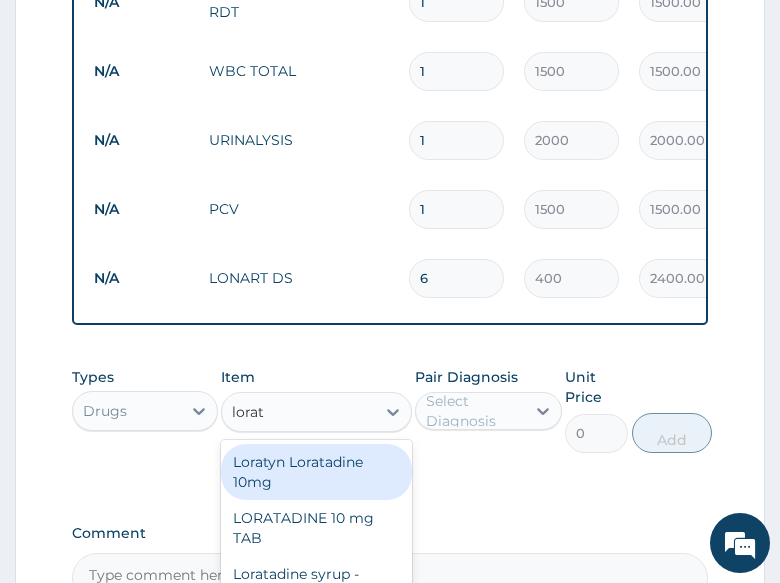 type 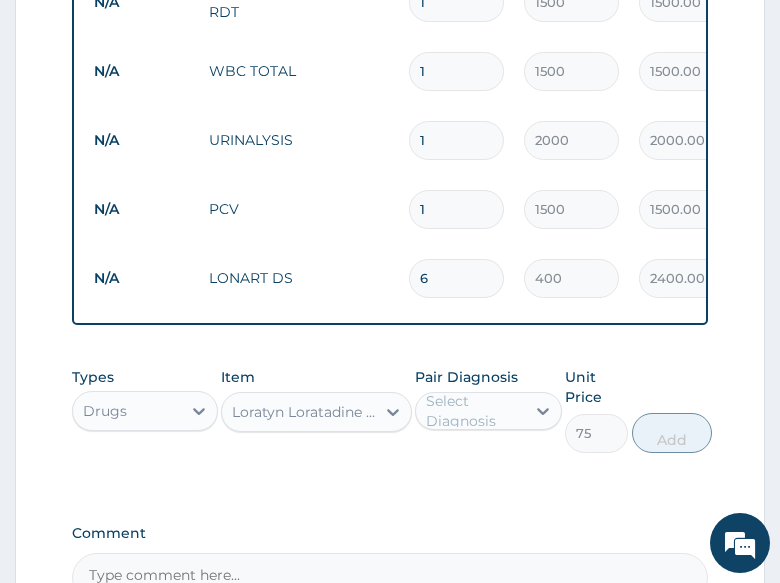 click on "Select Diagnosis" at bounding box center [474, 411] 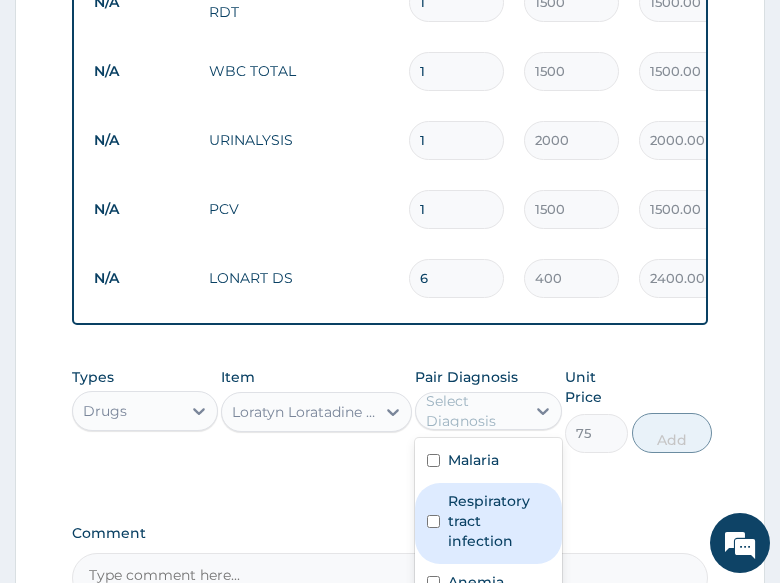 click on "Respiratory tract infection" at bounding box center [498, 521] 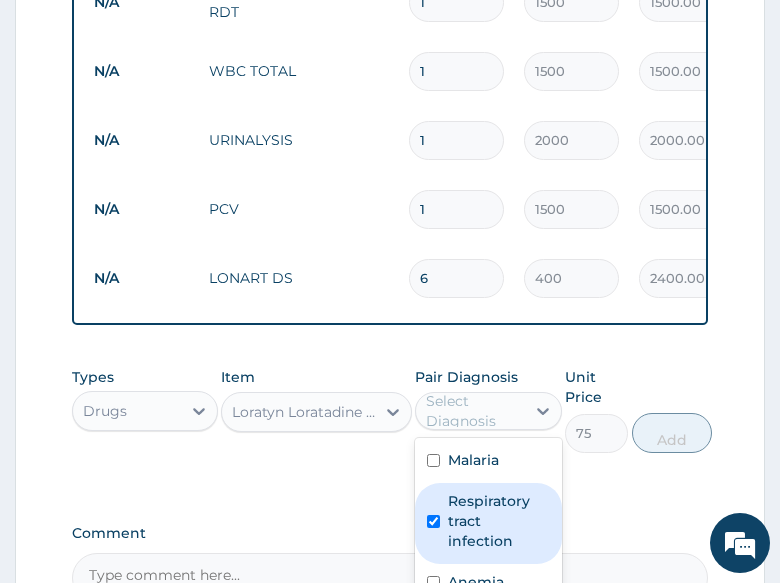 checkbox on "true" 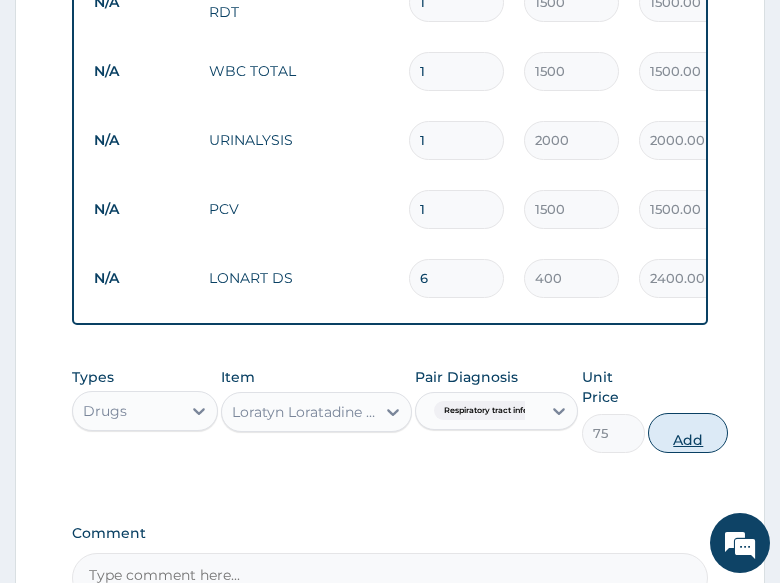 click on "Add" at bounding box center (688, 433) 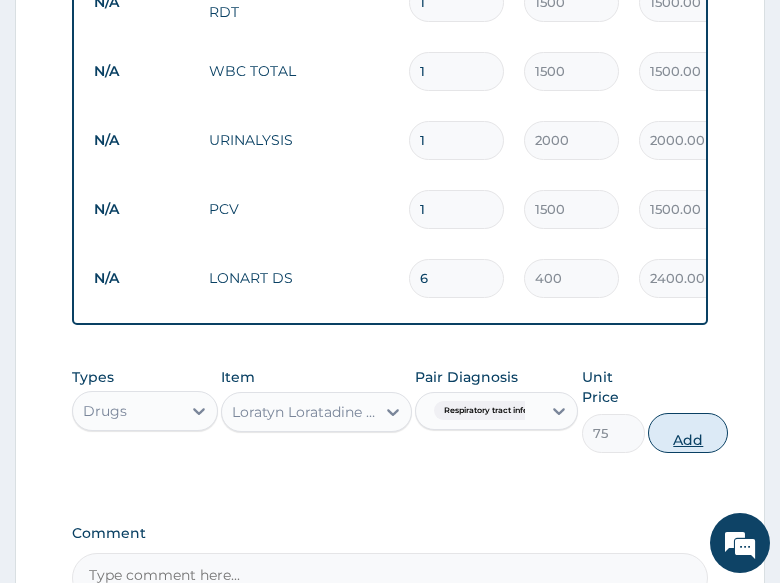 type on "0" 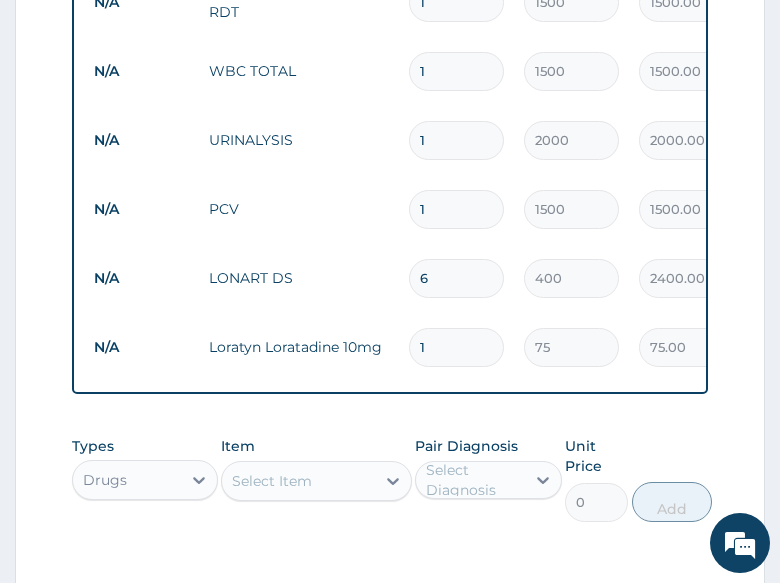 type 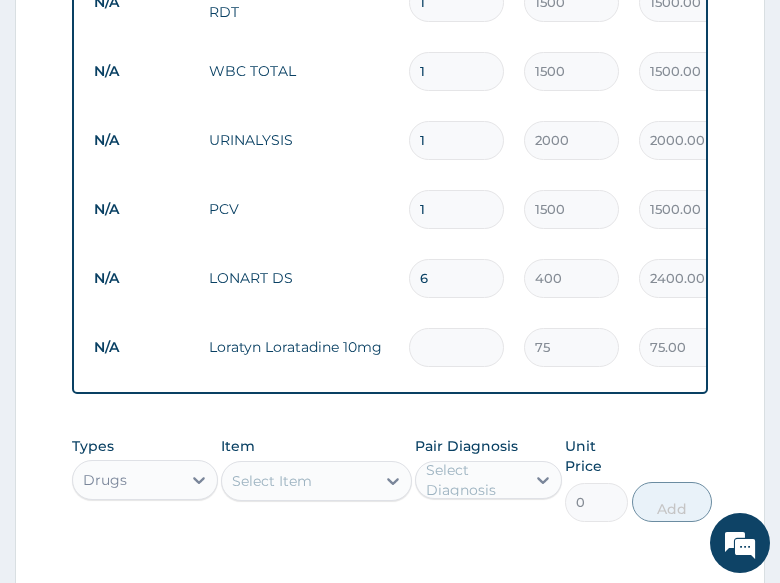 type on "0.00" 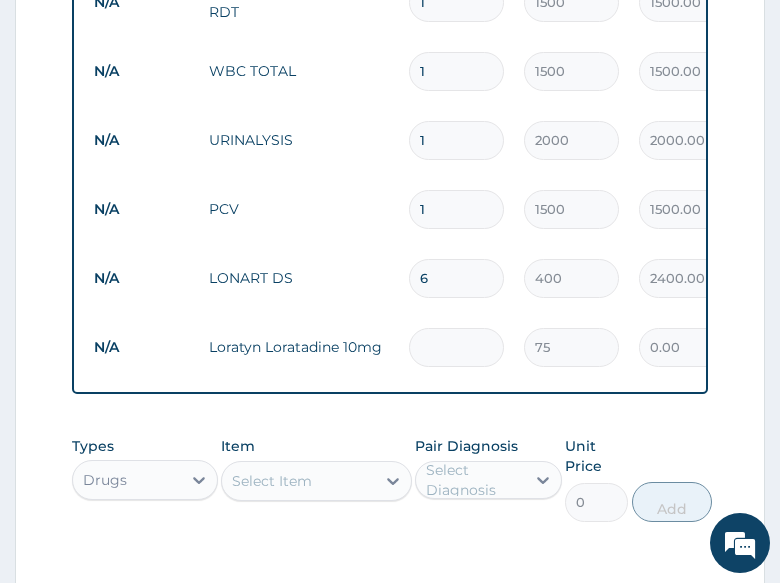 type on "5" 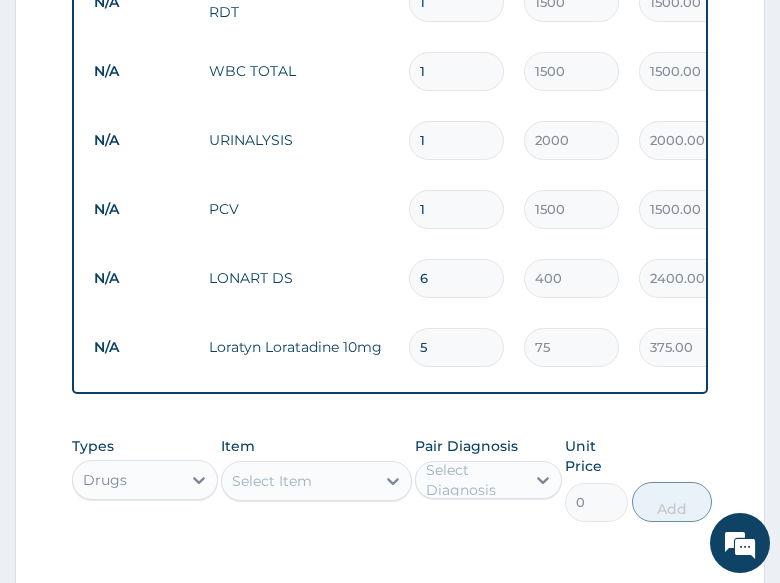 type on "5" 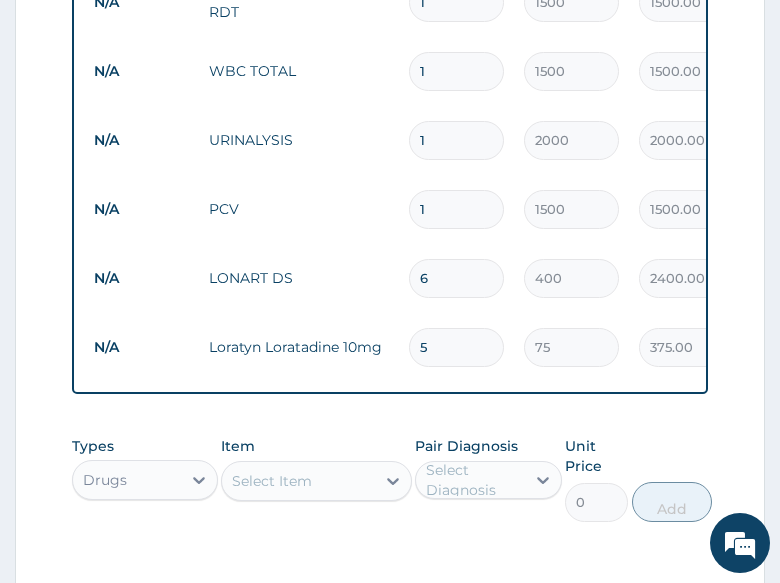 click on "Item Select Item" at bounding box center [316, 479] 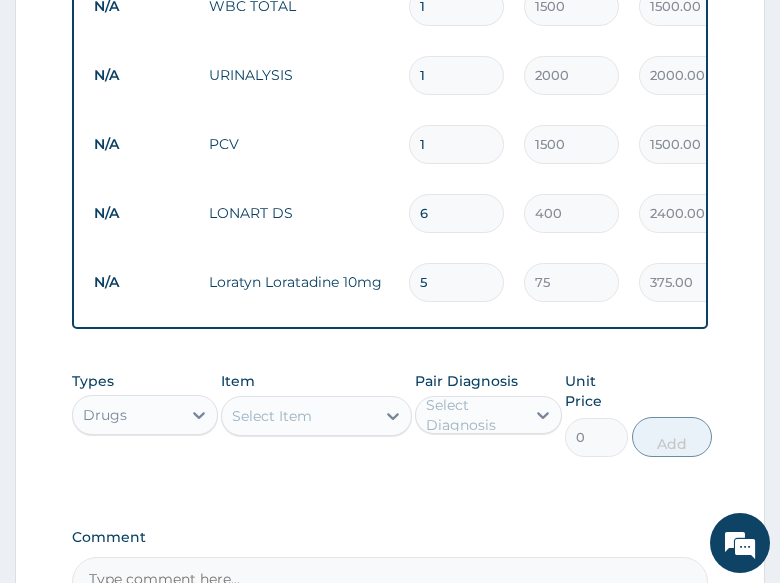 scroll, scrollTop: 1104, scrollLeft: 0, axis: vertical 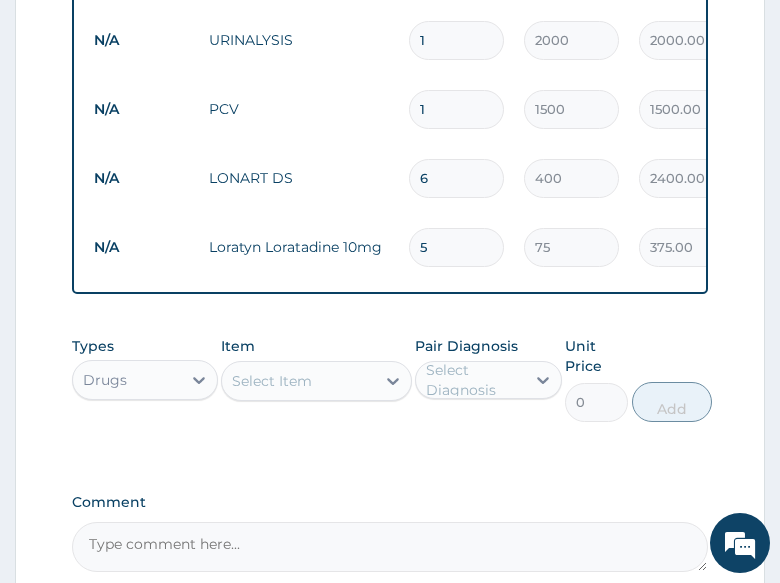 click on "Select Item" at bounding box center (298, 381) 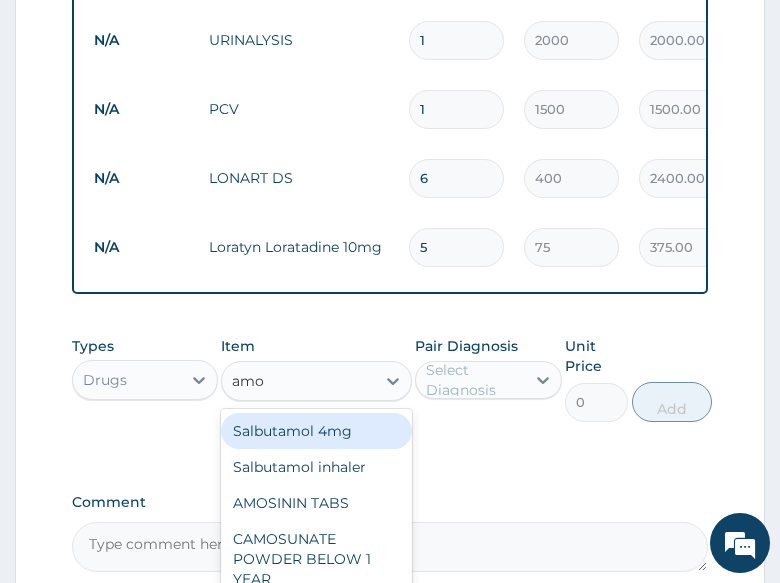 type on "amox" 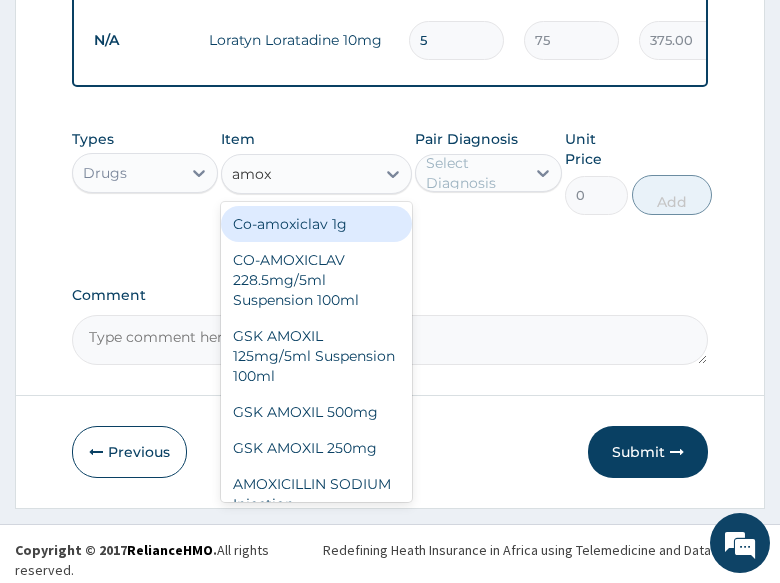scroll, scrollTop: 1318, scrollLeft: 0, axis: vertical 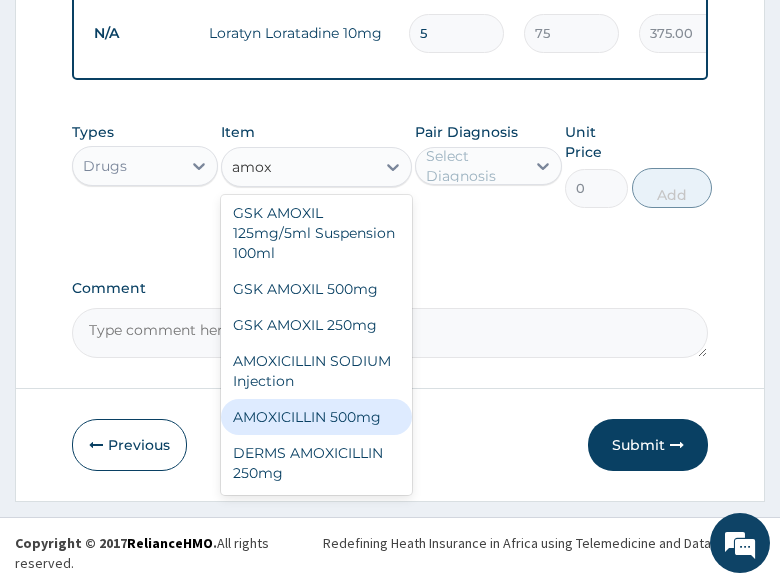drag, startPoint x: 320, startPoint y: 441, endPoint x: 418, endPoint y: 361, distance: 126.50692 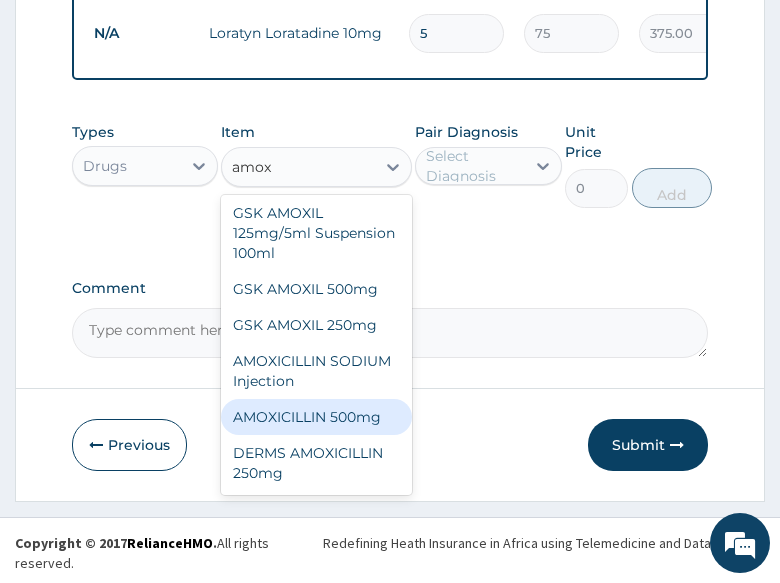 click on "AMOXICILLIN 500mg" at bounding box center (316, 417) 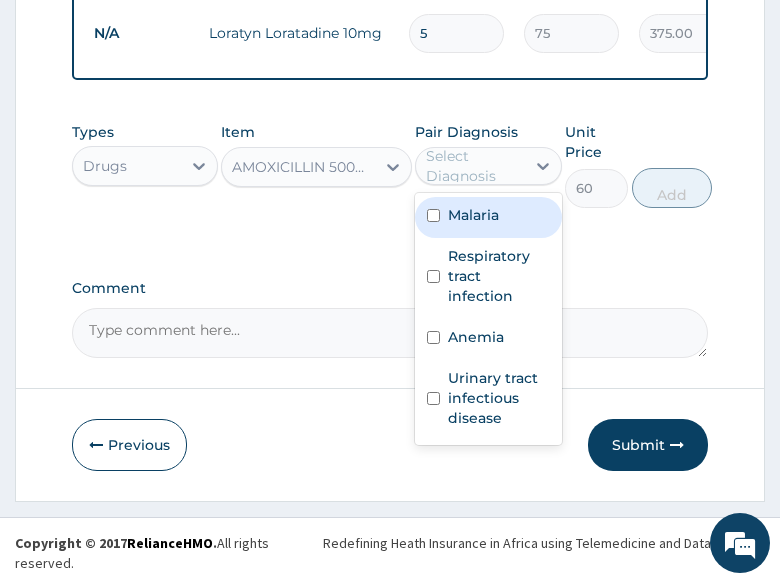 click on "Select Diagnosis" at bounding box center (474, 166) 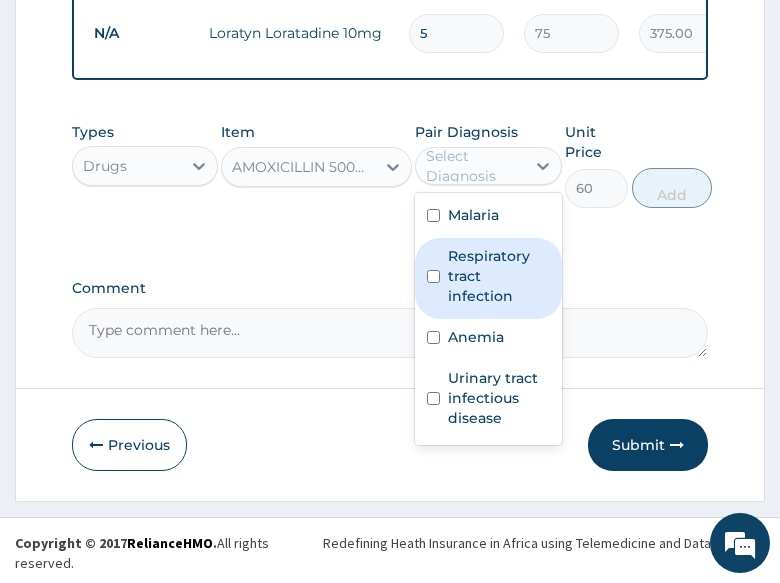 click on "Respiratory tract infection" at bounding box center [498, 276] 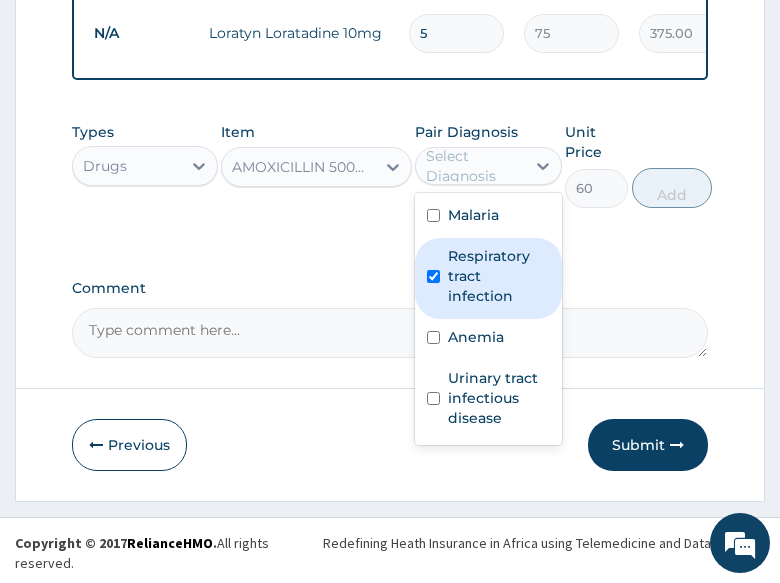 checkbox on "true" 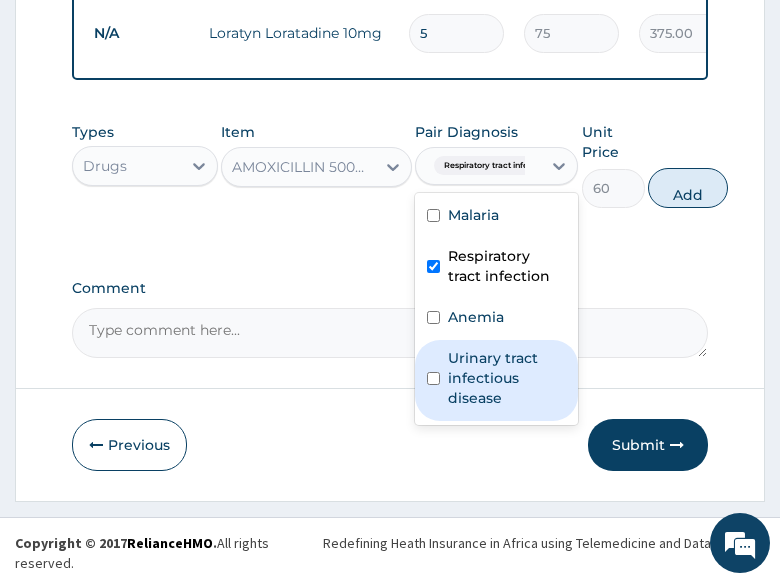 click on "Urinary tract infectious disease" at bounding box center (507, 378) 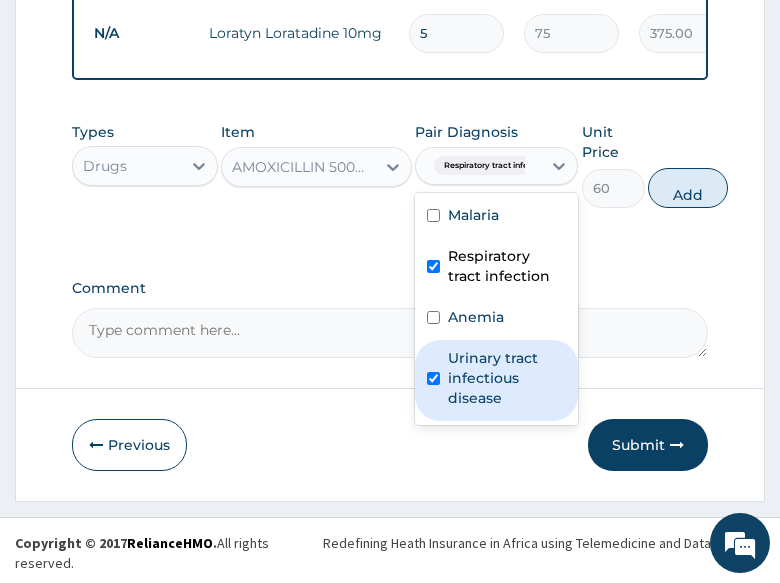 checkbox on "true" 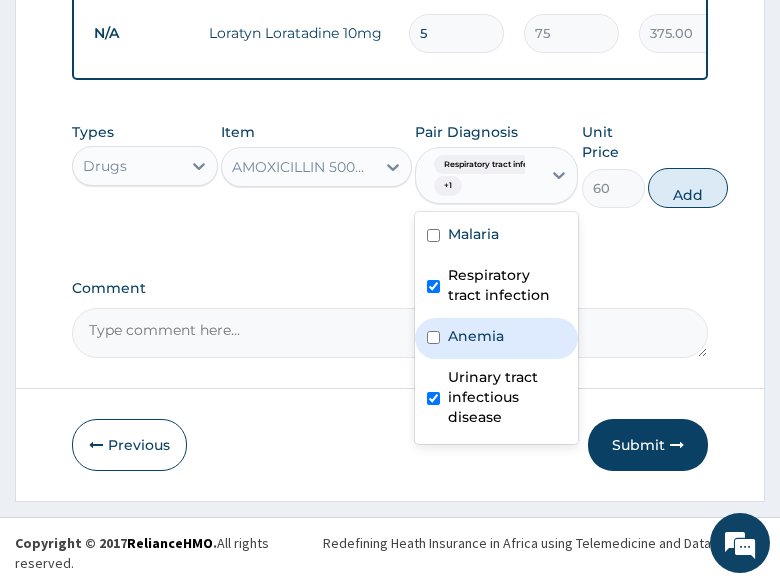 click on "Add" at bounding box center [688, 188] 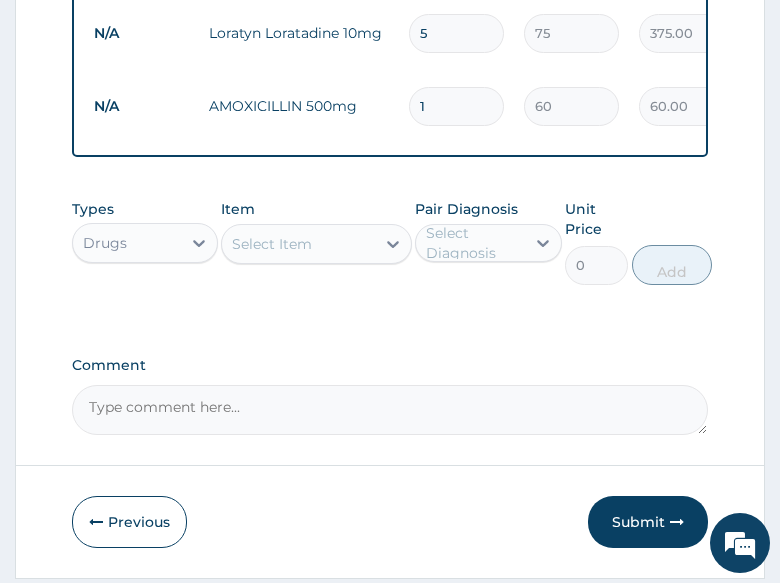 type on "10" 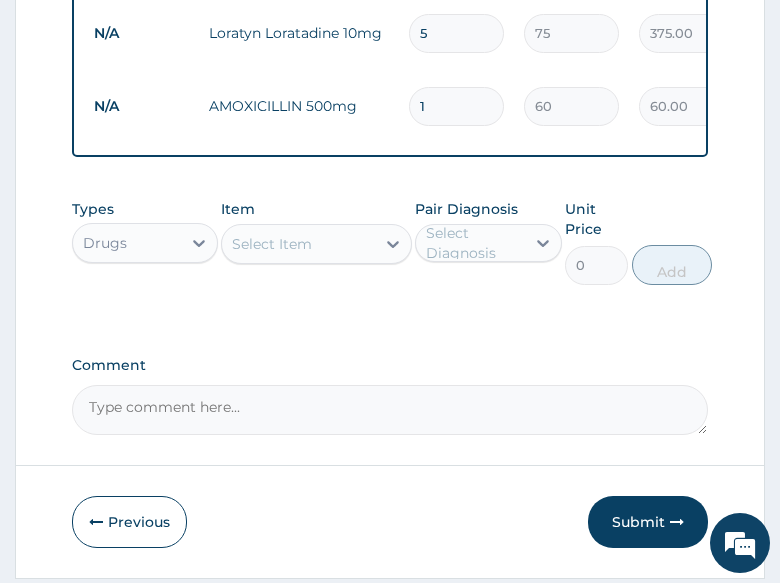 type on "600.00" 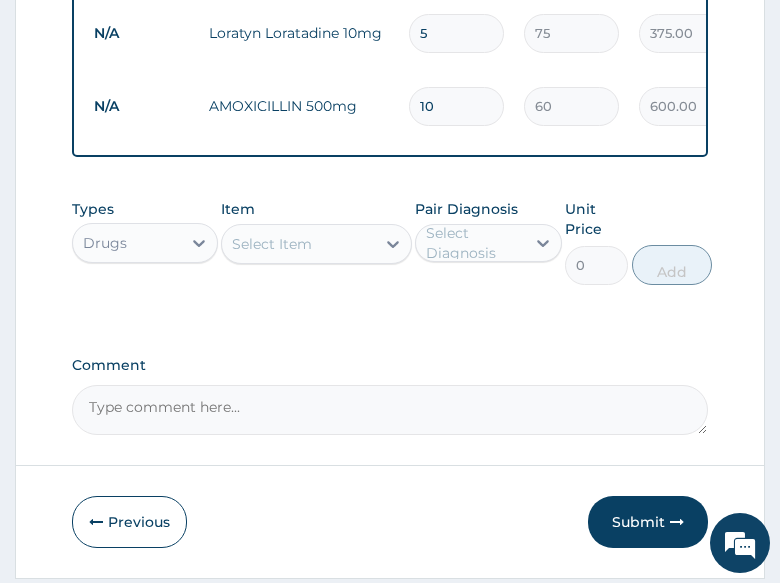type on "10" 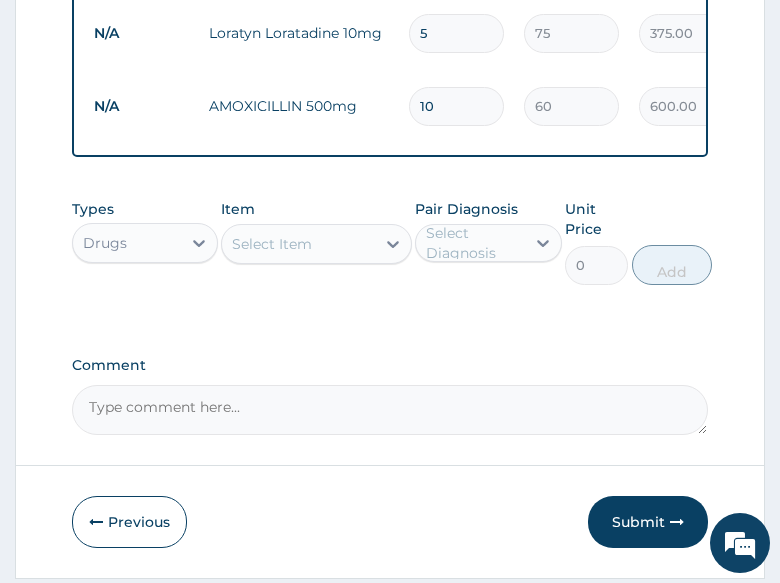click on "Types Drugs Item Select Item Pair Diagnosis Select Diagnosis Unit Price 0 Add" at bounding box center (390, 242) 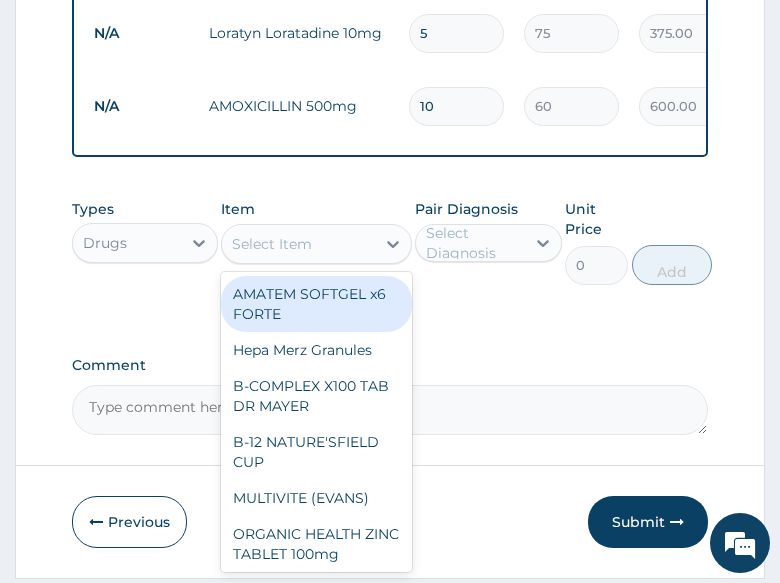 click on "Select Item" at bounding box center [272, 244] 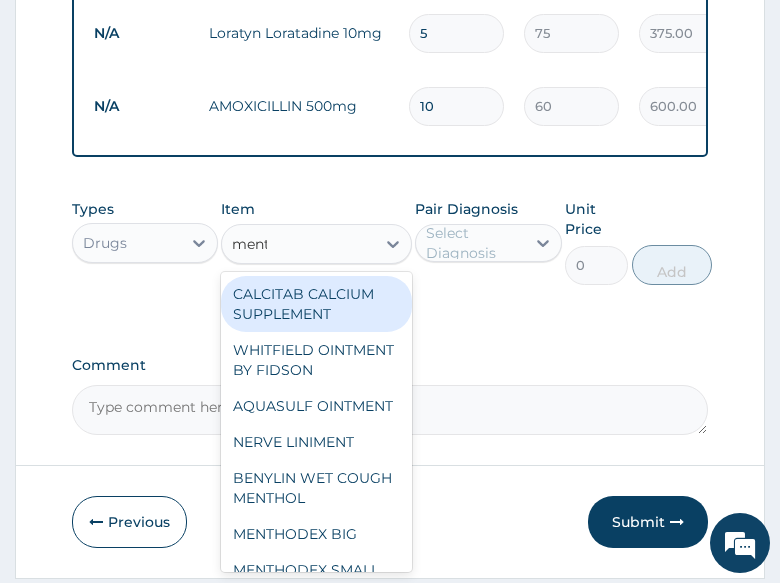 type on "menth" 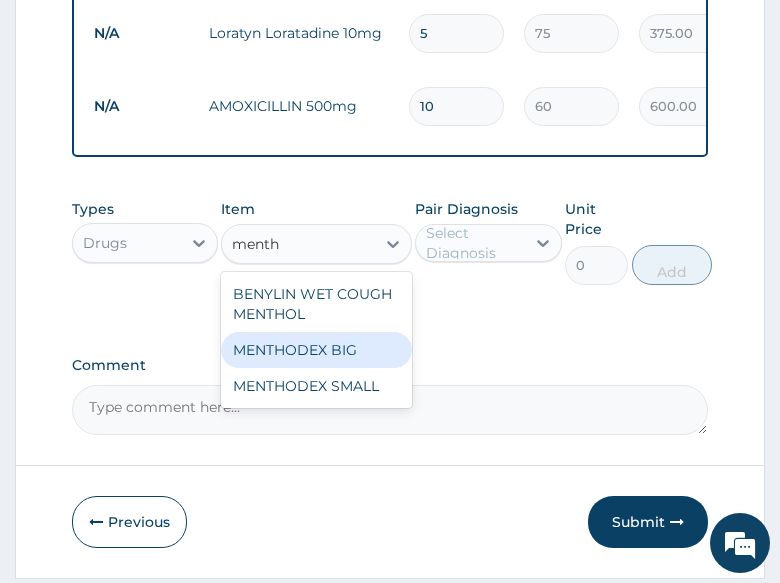 click on "MENTHODEX BIG" at bounding box center (316, 350) 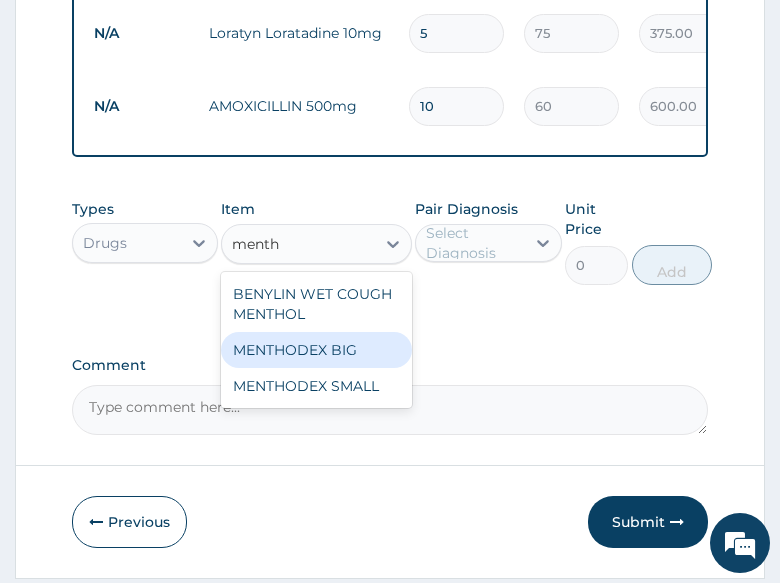 type 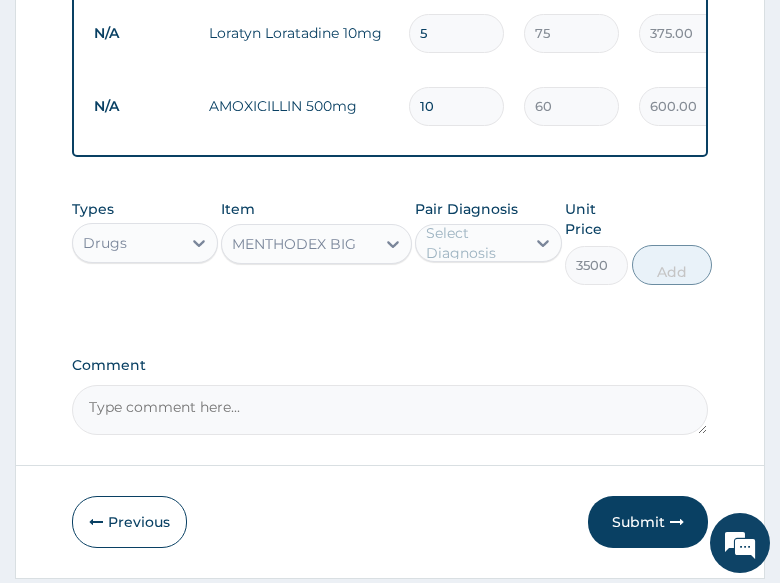 click on "Select Diagnosis" at bounding box center [474, 243] 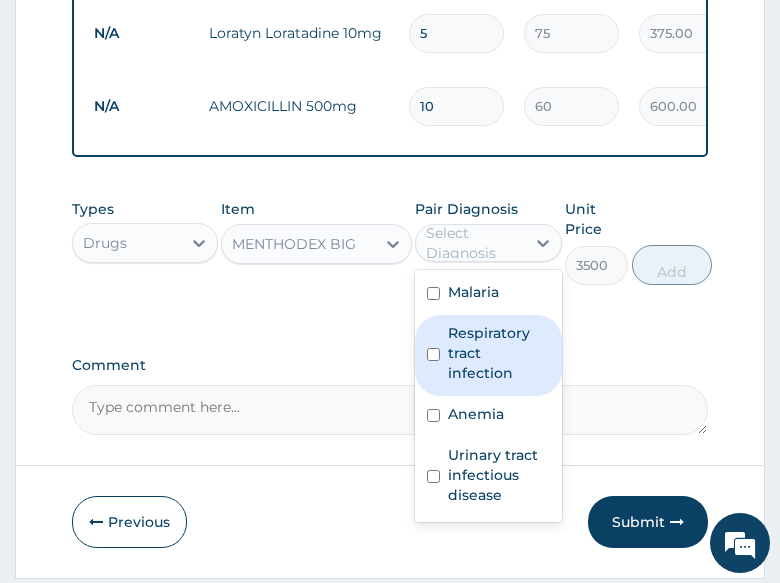 click on "Respiratory tract infection" at bounding box center (488, 355) 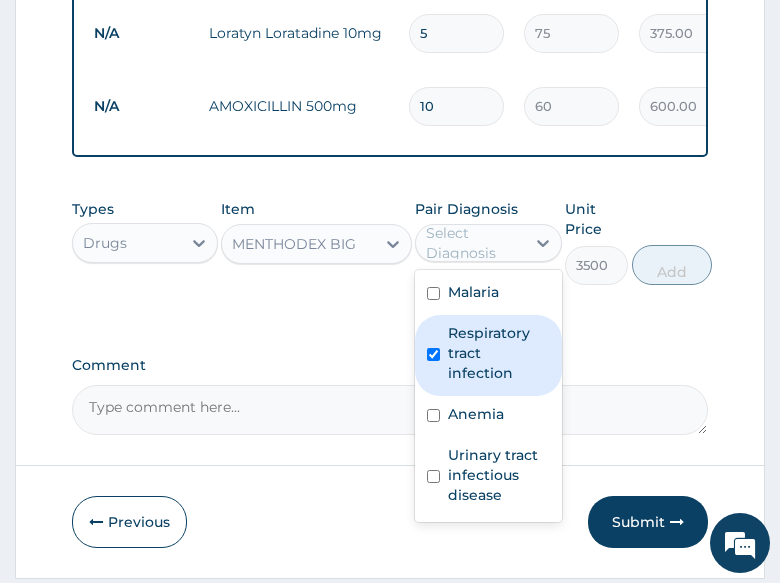 checkbox on "true" 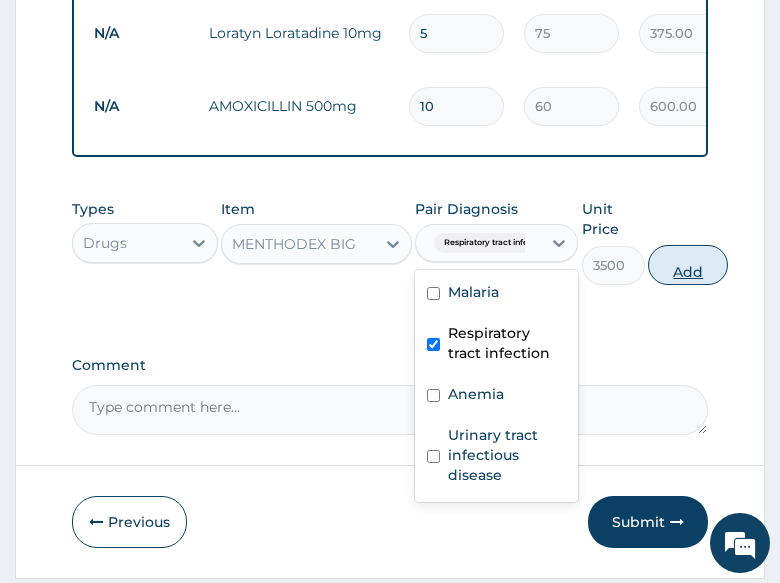 click on "Add" at bounding box center (688, 265) 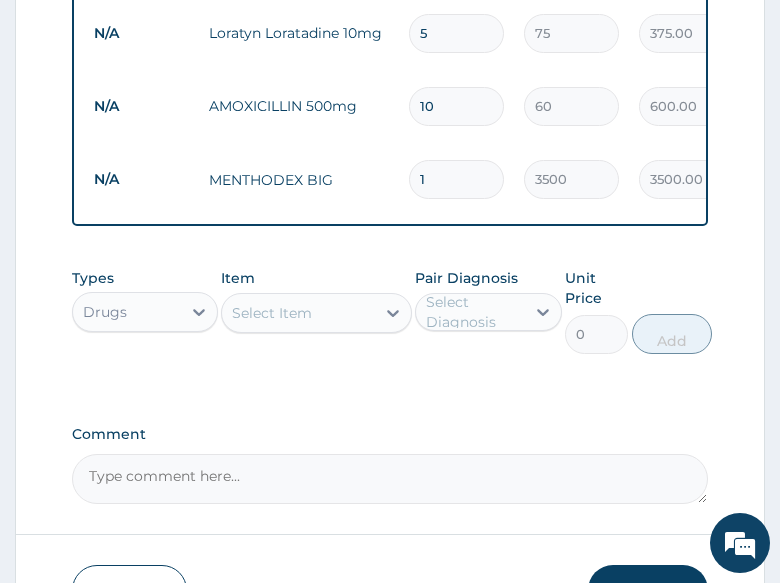 click on "Types Drugs Item Select Item Pair Diagnosis Select Diagnosis Unit Price 0 Add" at bounding box center (390, 326) 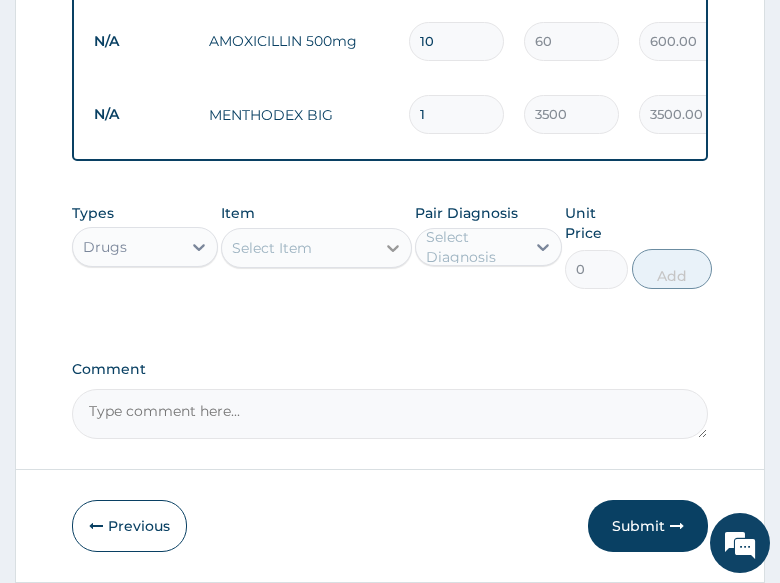 scroll, scrollTop: 1418, scrollLeft: 0, axis: vertical 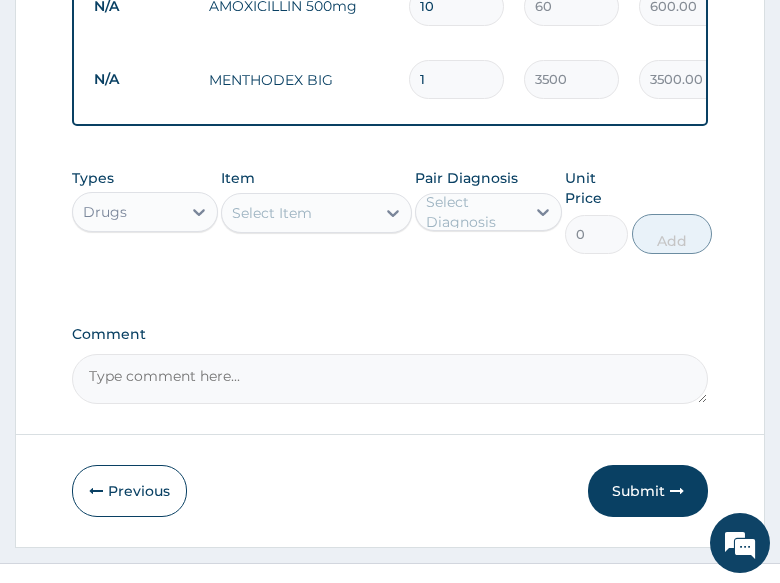click on "Types Drugs Item Select Item Pair Diagnosis Select Diagnosis Unit Price 0 Add" at bounding box center [390, 226] 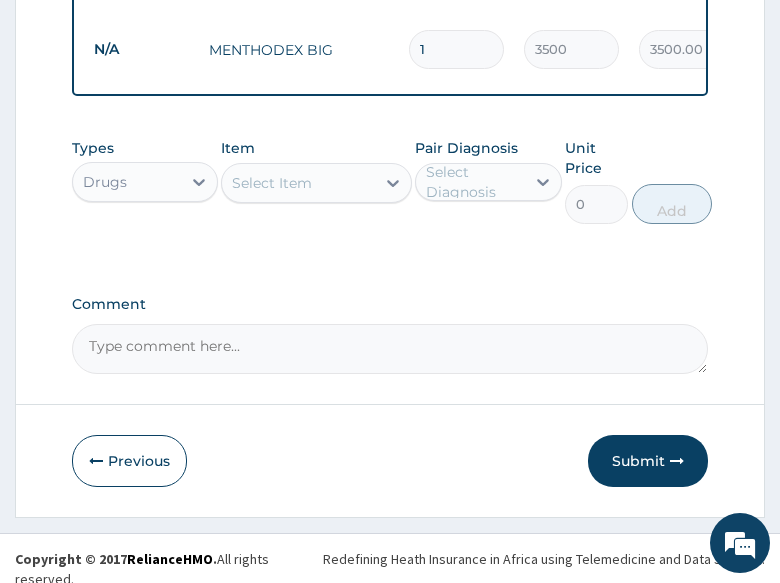 scroll, scrollTop: 1464, scrollLeft: 0, axis: vertical 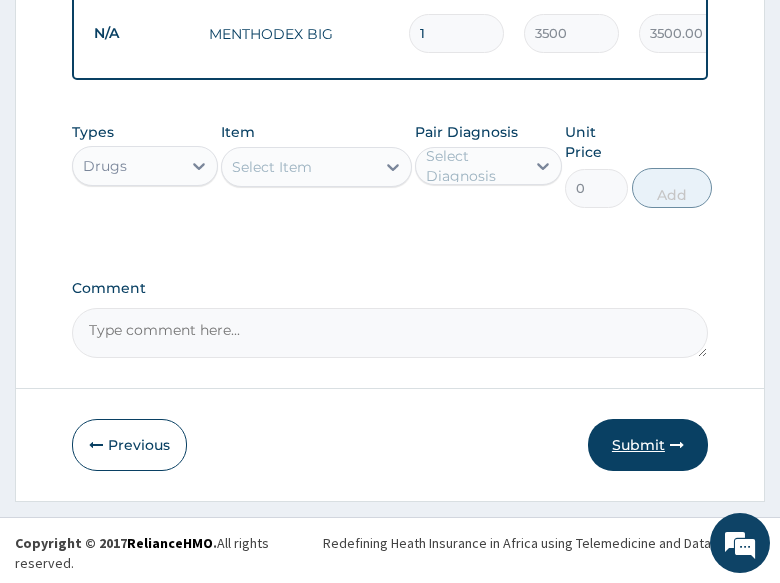 click on "Submit" at bounding box center [648, 445] 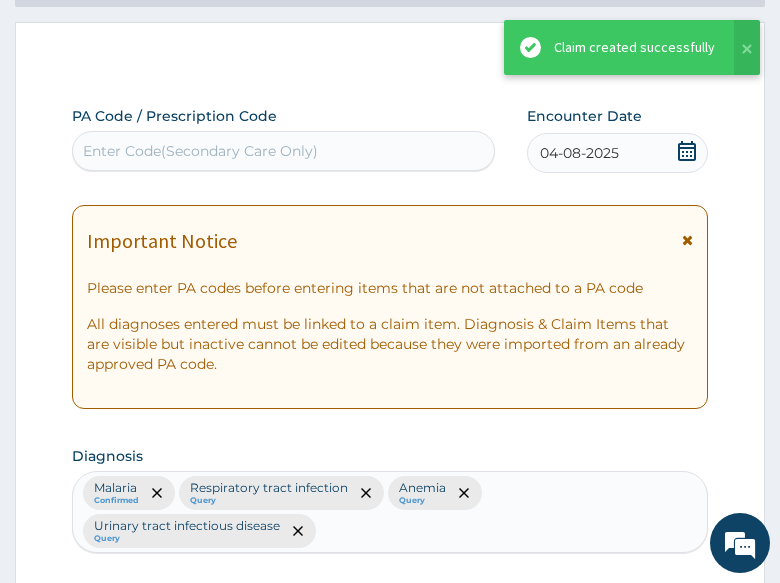 scroll, scrollTop: 1464, scrollLeft: 0, axis: vertical 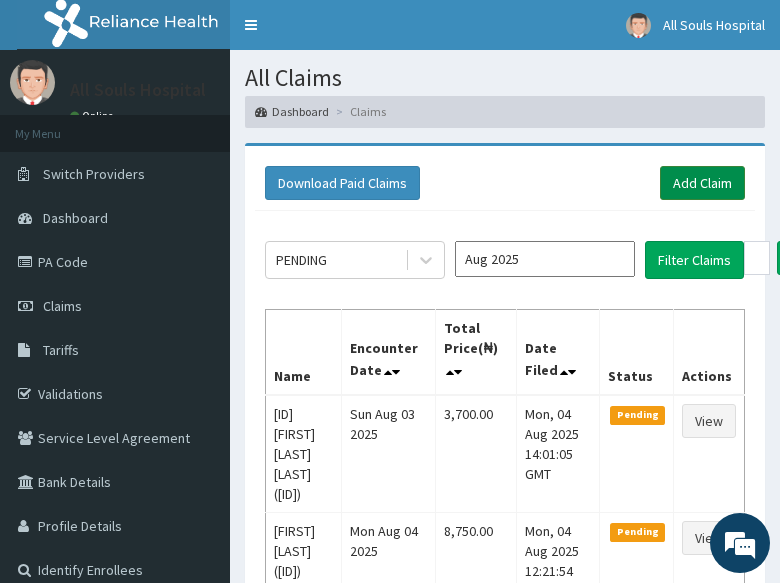 click on "Add Claim" at bounding box center (702, 183) 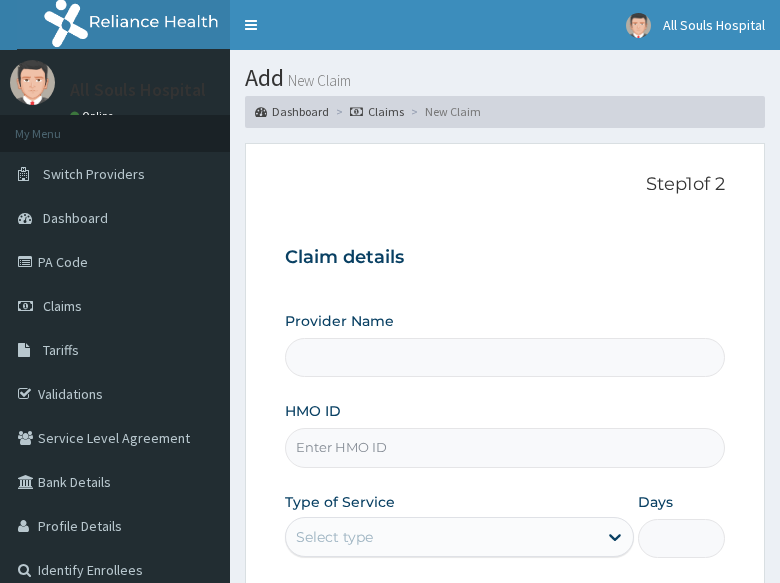 type on "All Soul's Hospital Ltd, Ajegunle" 